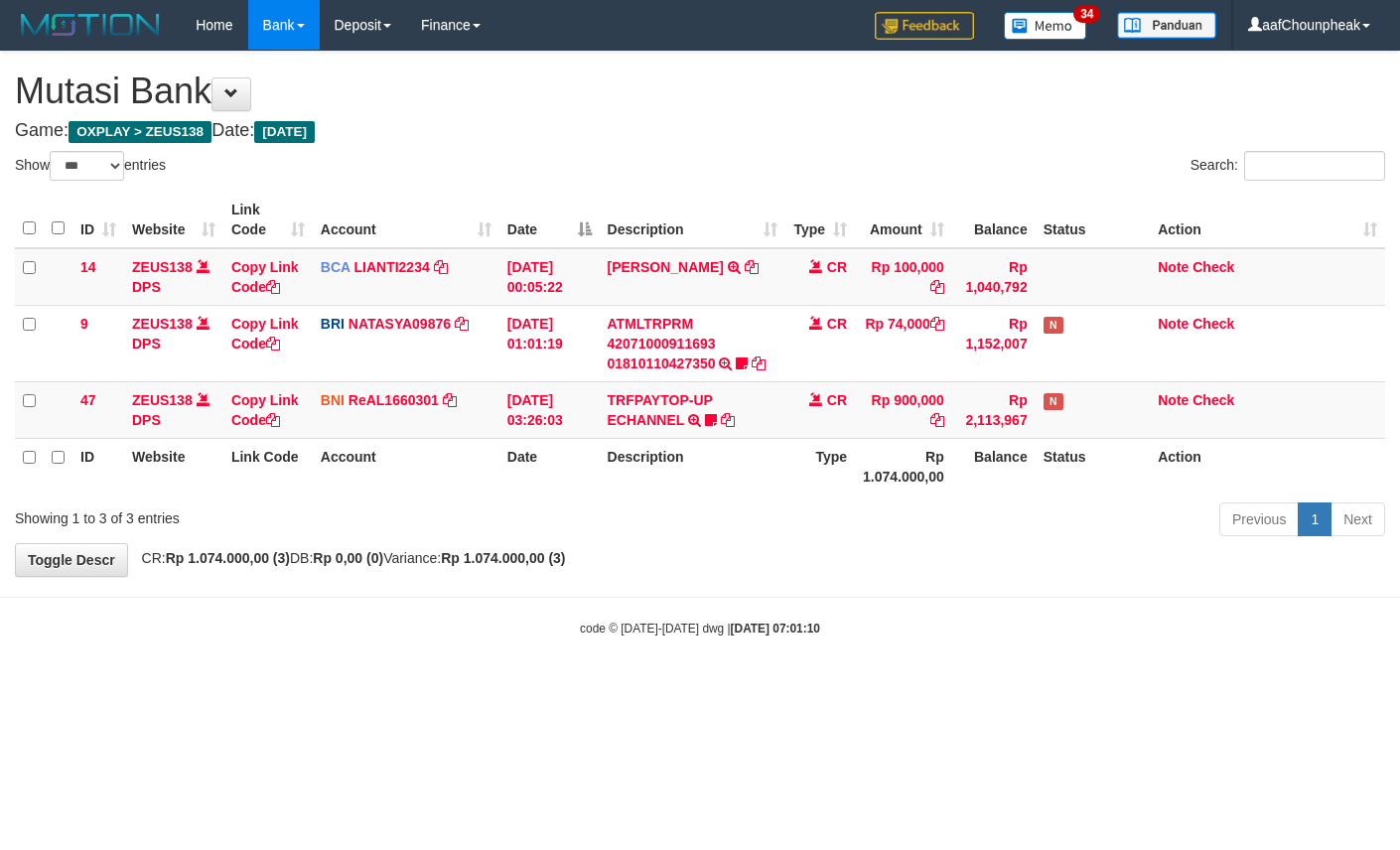 select on "***" 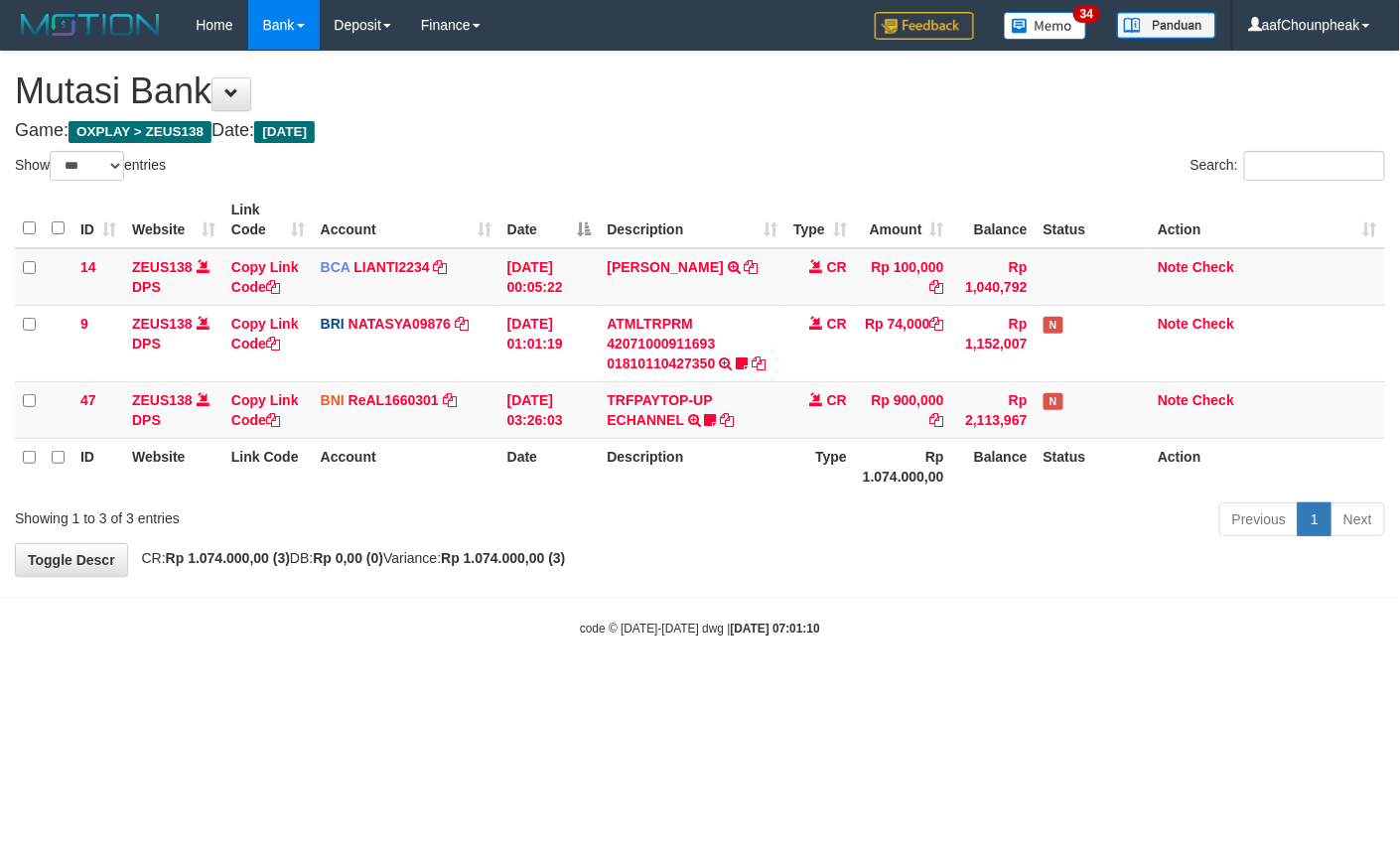 drag, startPoint x: 0, startPoint y: 0, endPoint x: 700, endPoint y: 747, distance: 1023.7231 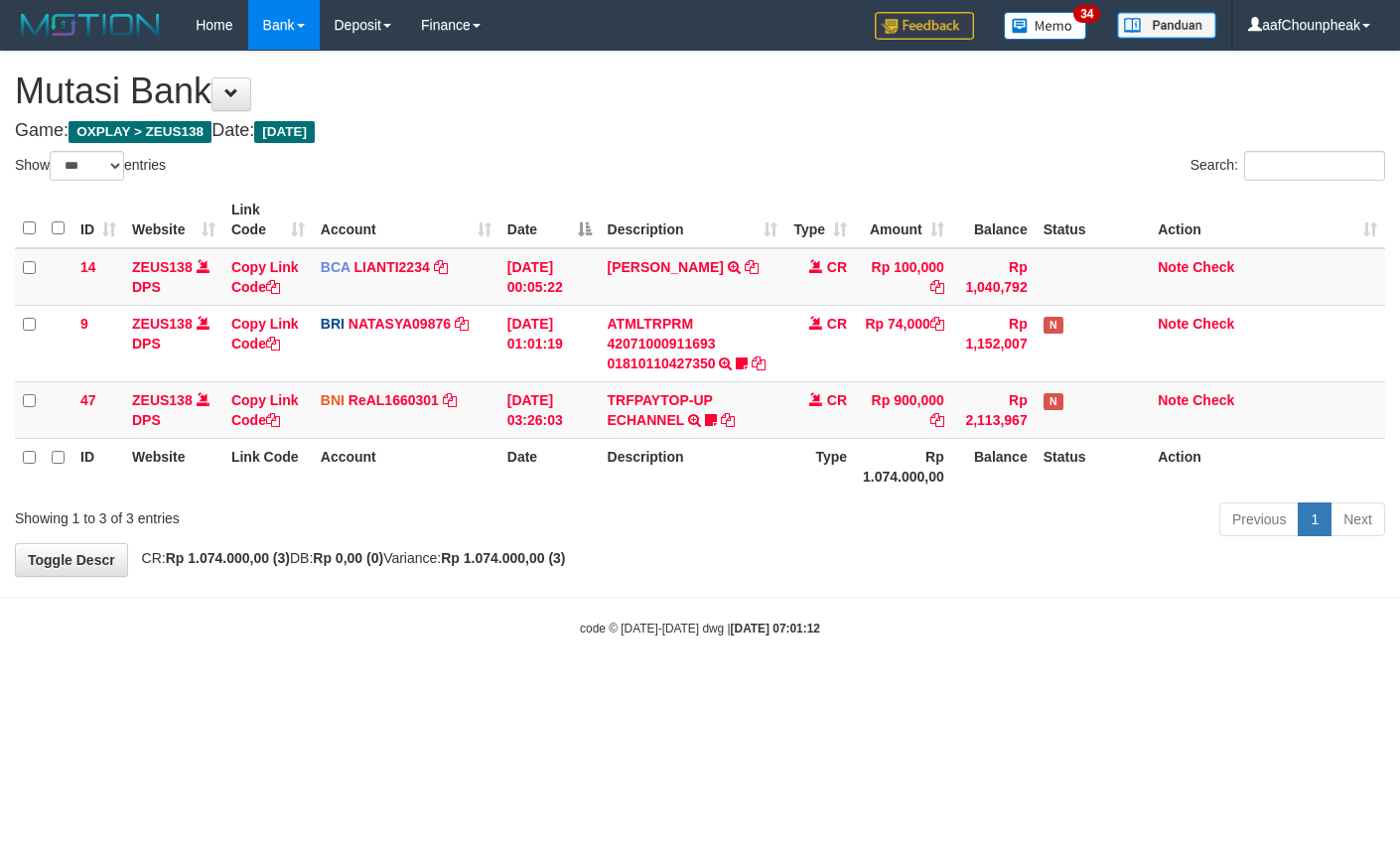 select on "***" 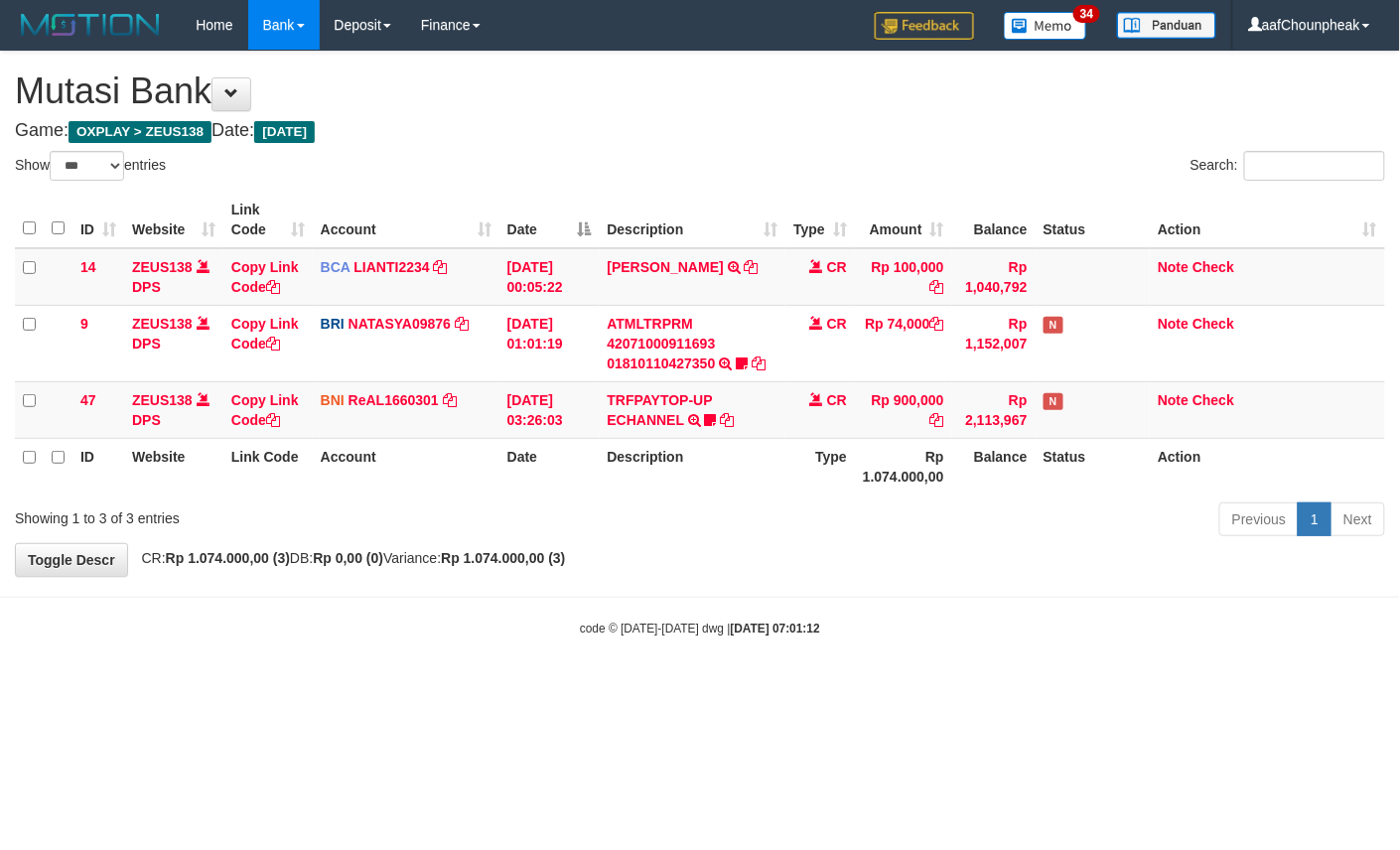 click on "Toggle navigation
Home
Bank
Account List
Mutasi Bank
Search
Note Mutasi
Deposit
DPS List
History
Finance
Financial Data
aafChounpheak
My Profile
Log Out
34" at bounding box center (700, 344) 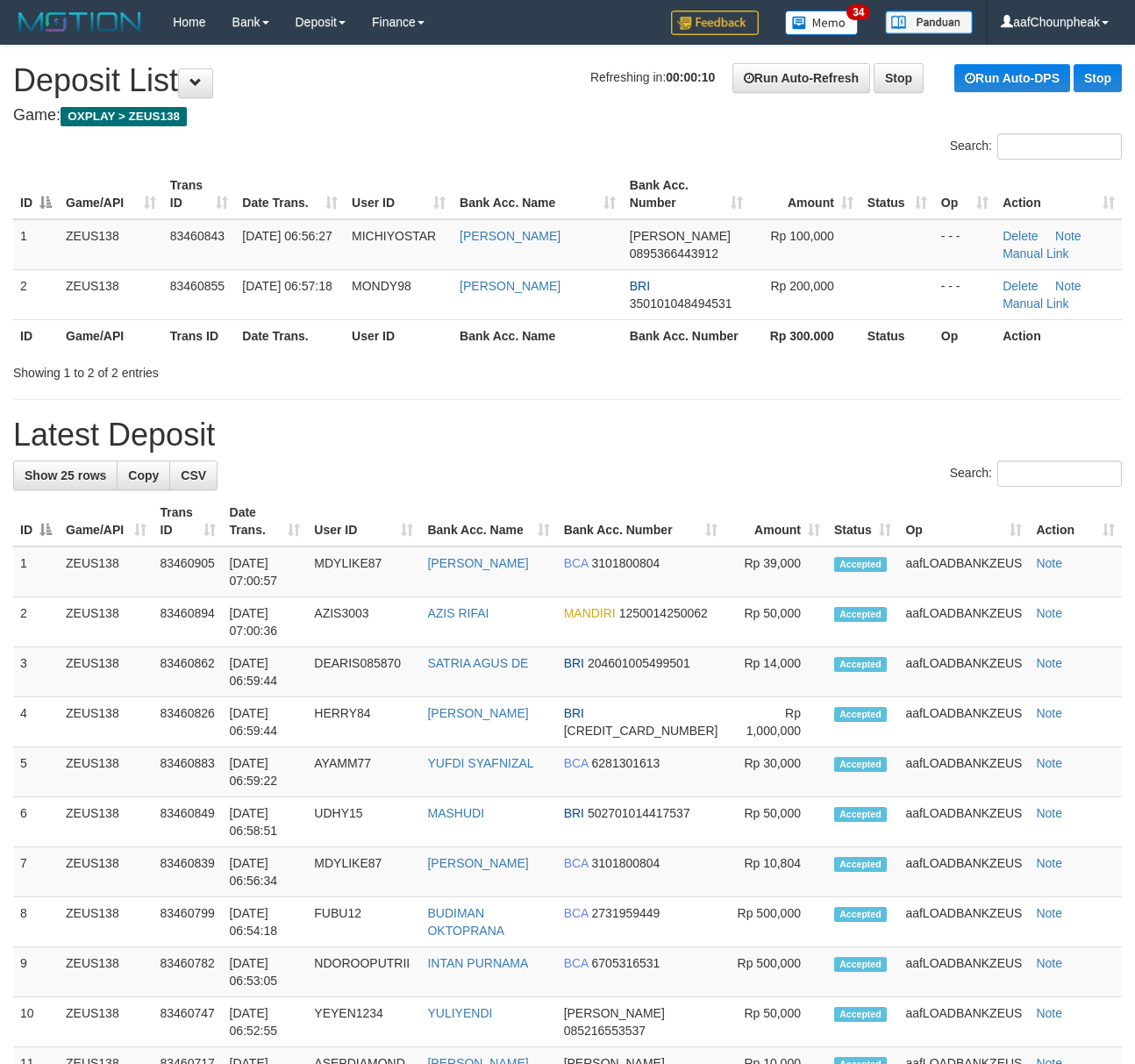 scroll, scrollTop: 0, scrollLeft: 0, axis: both 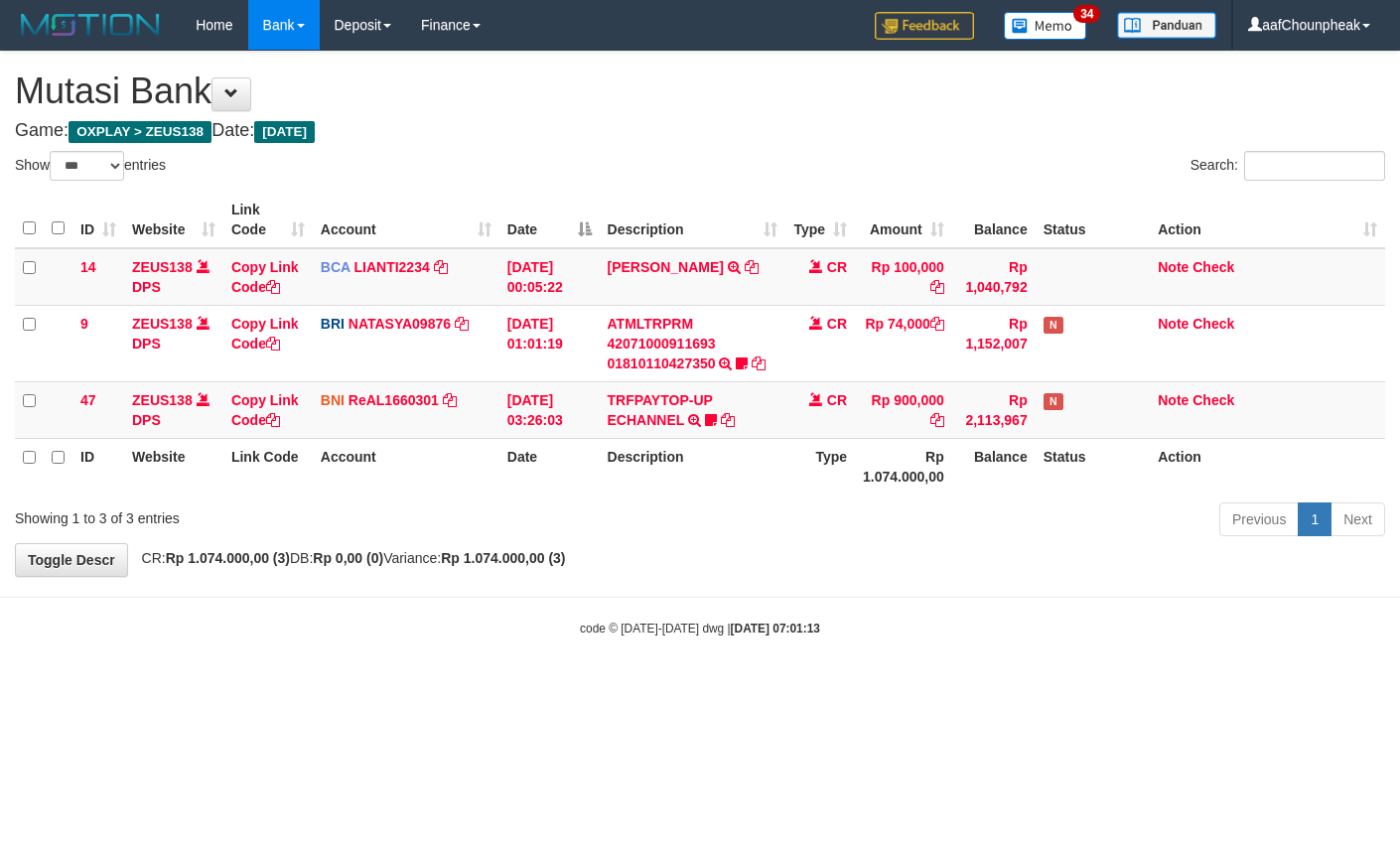 select on "***" 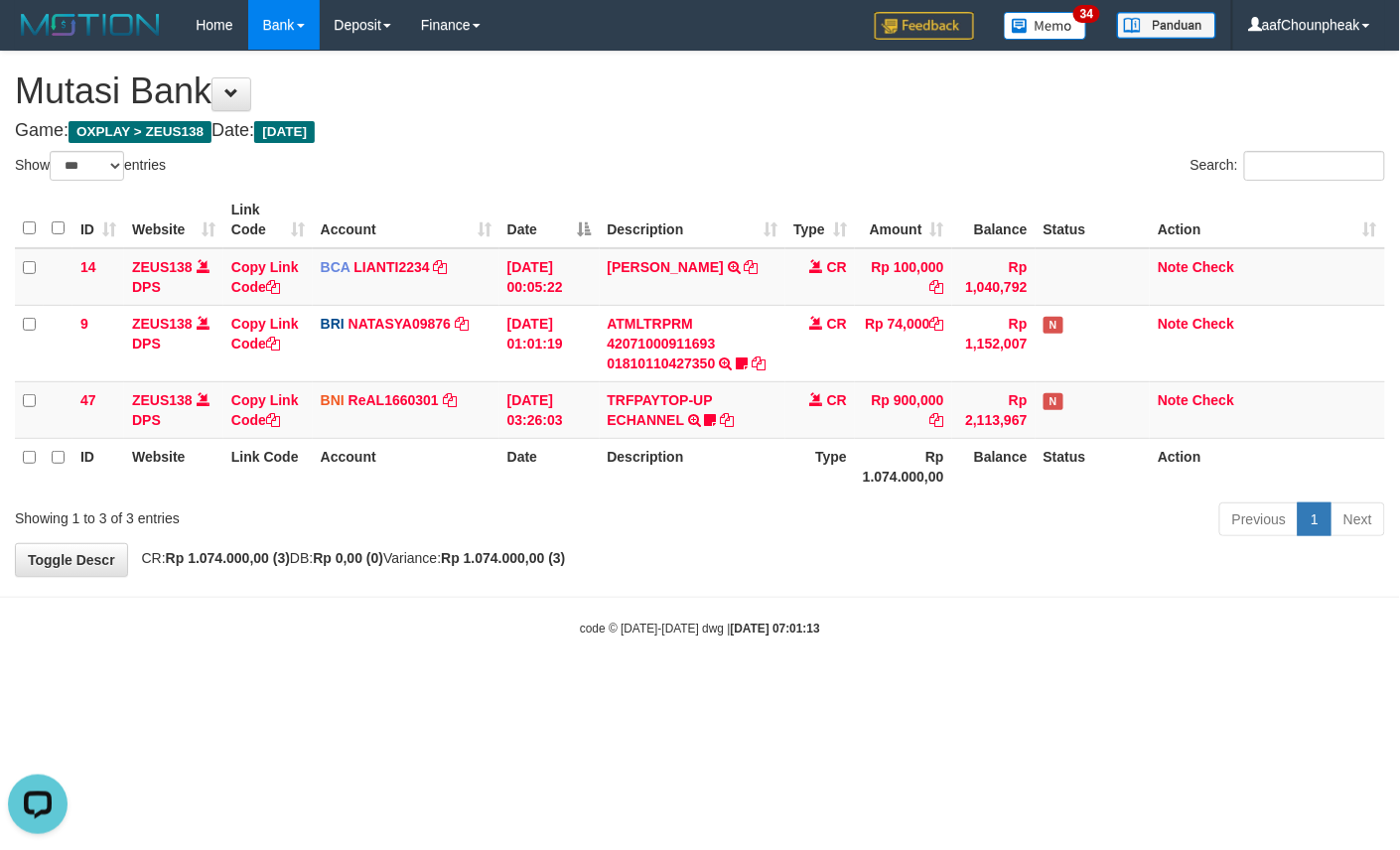 scroll, scrollTop: 0, scrollLeft: 0, axis: both 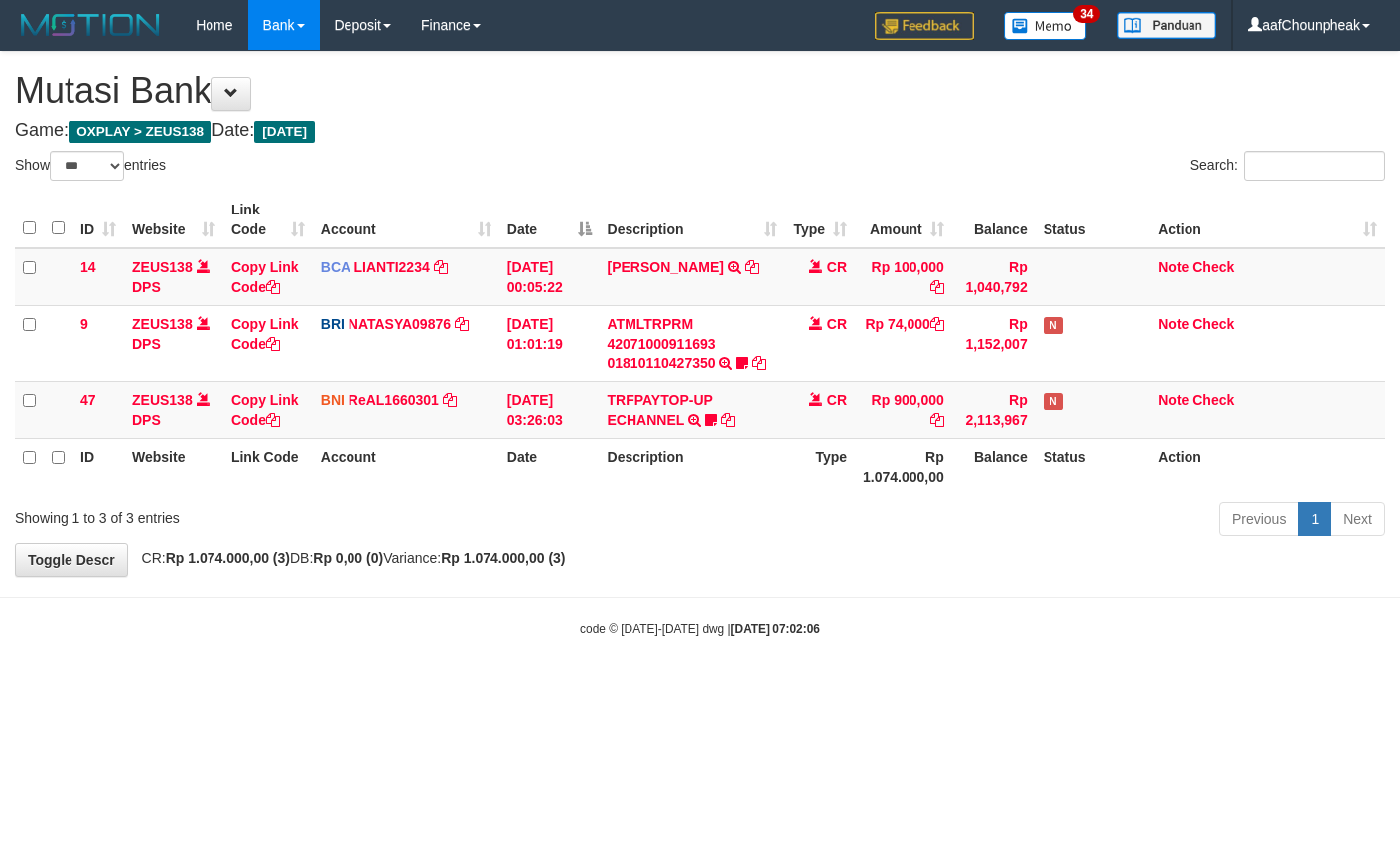 select on "***" 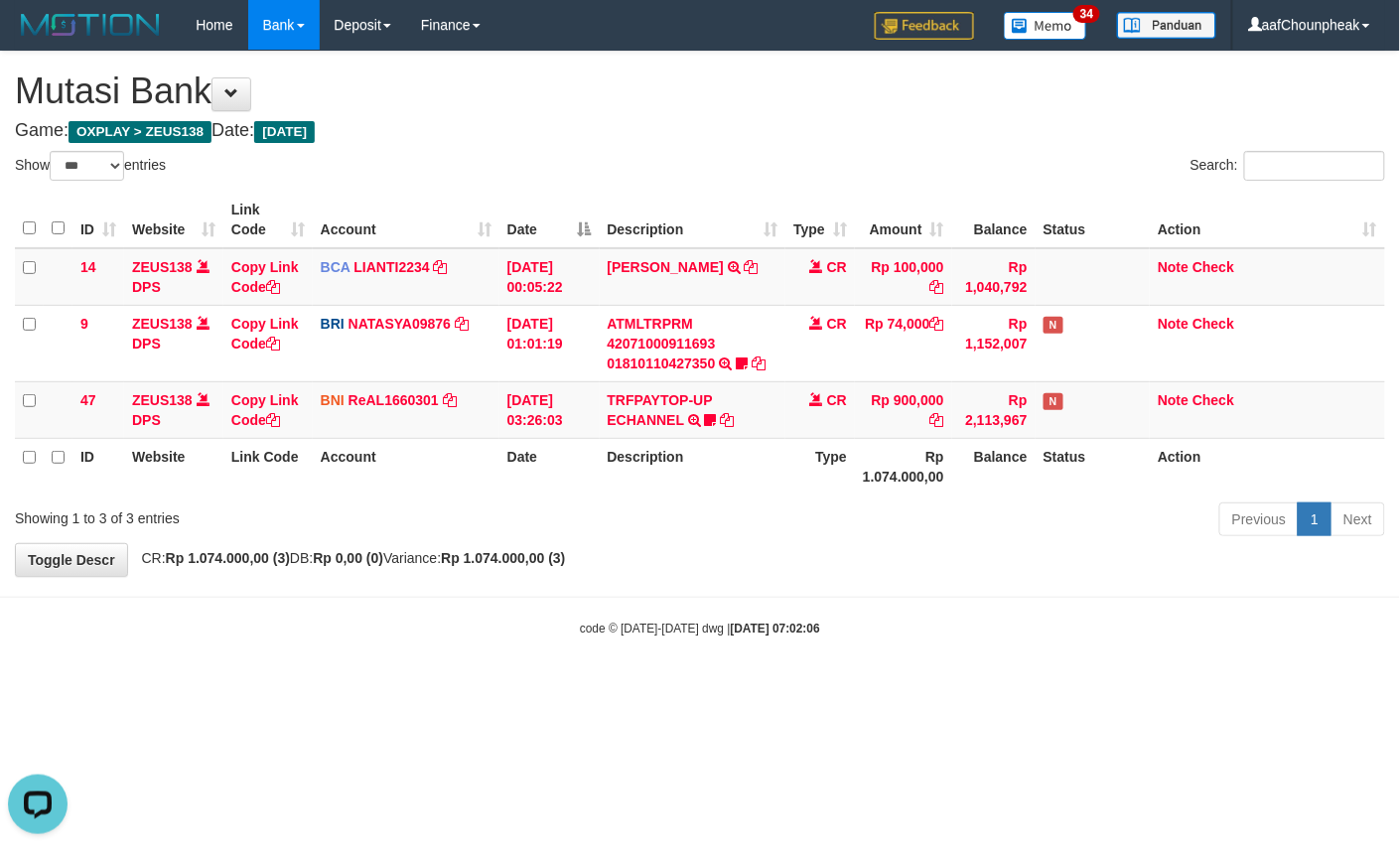 scroll, scrollTop: 0, scrollLeft: 0, axis: both 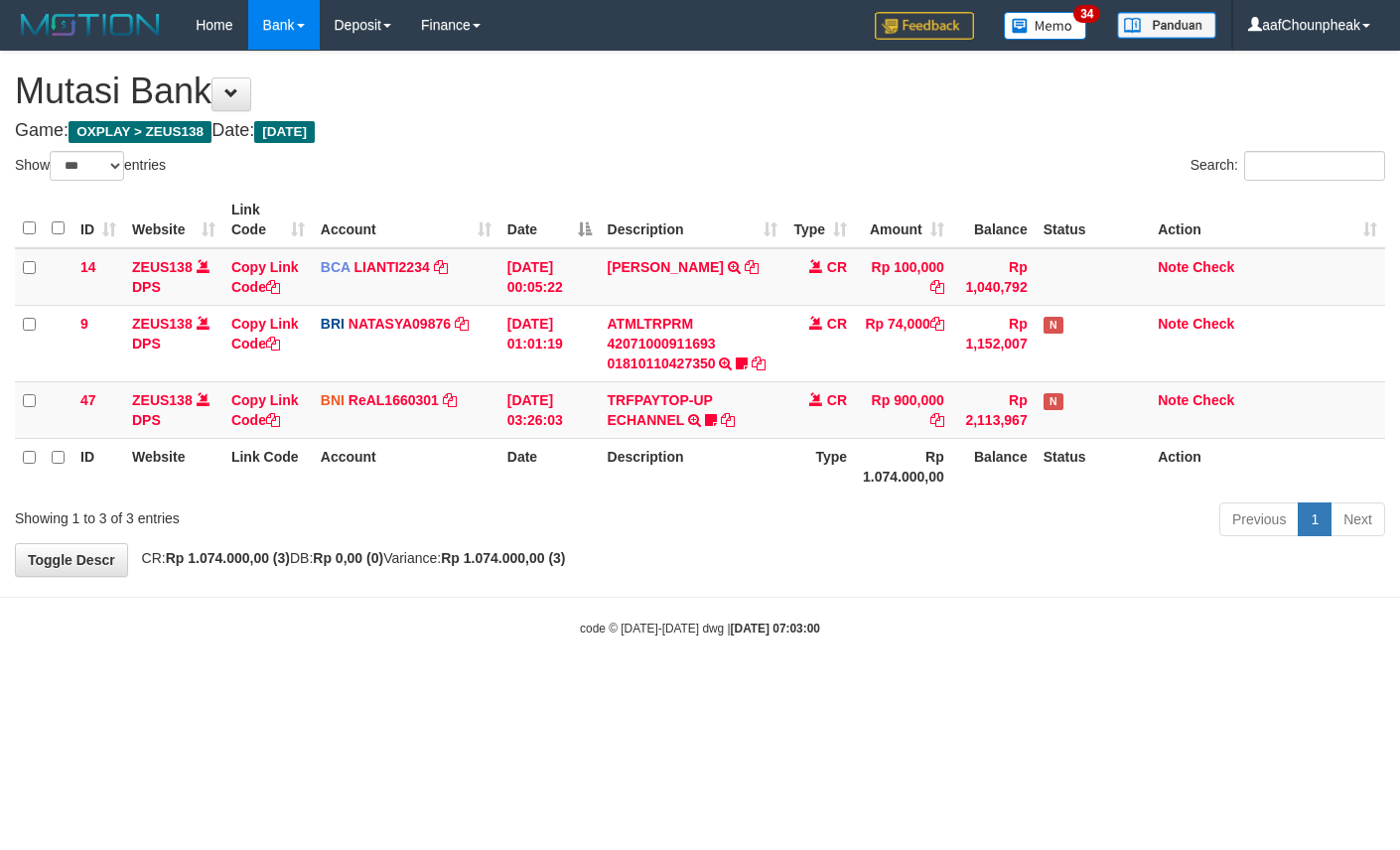 select on "***" 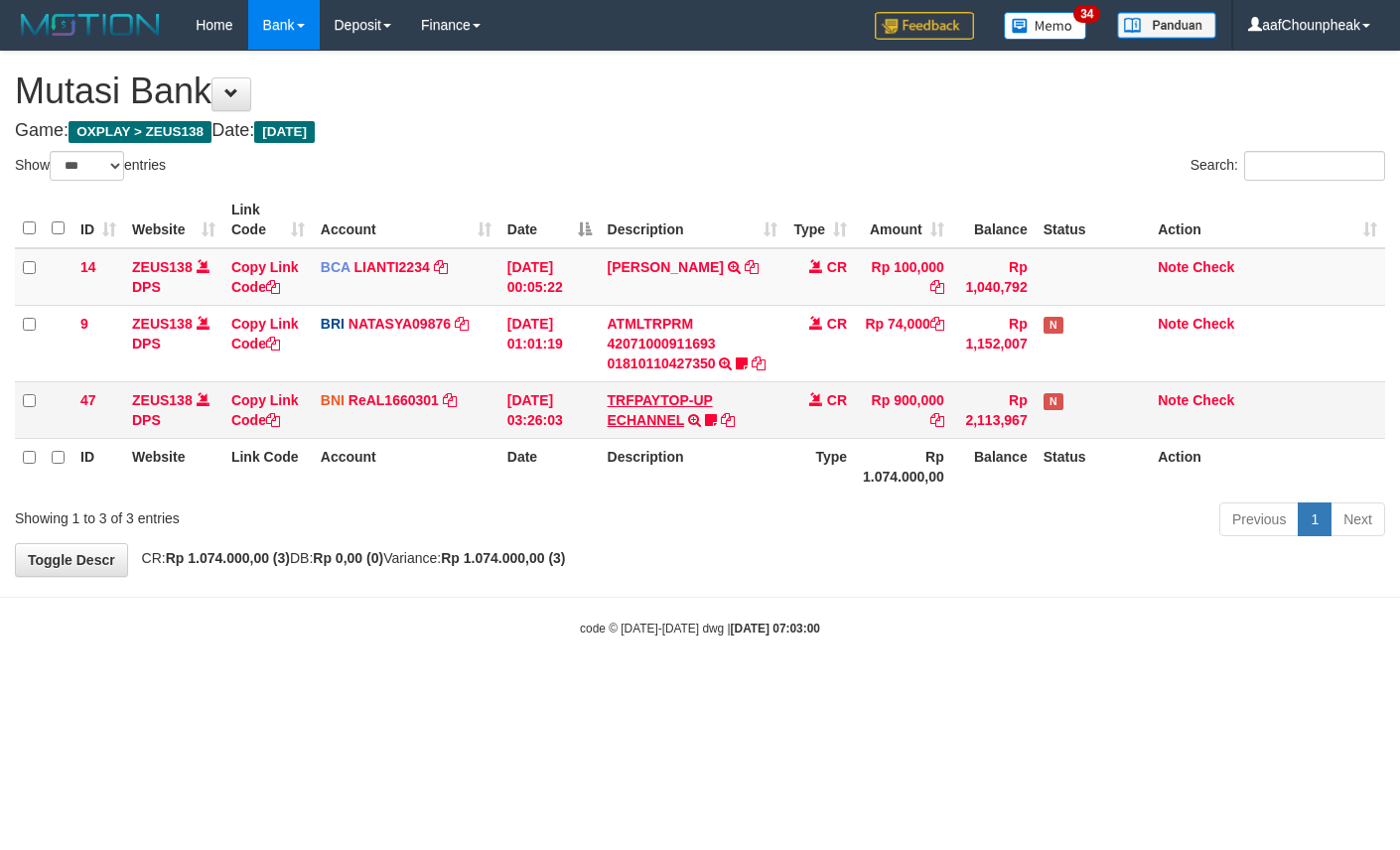 scroll, scrollTop: 0, scrollLeft: 0, axis: both 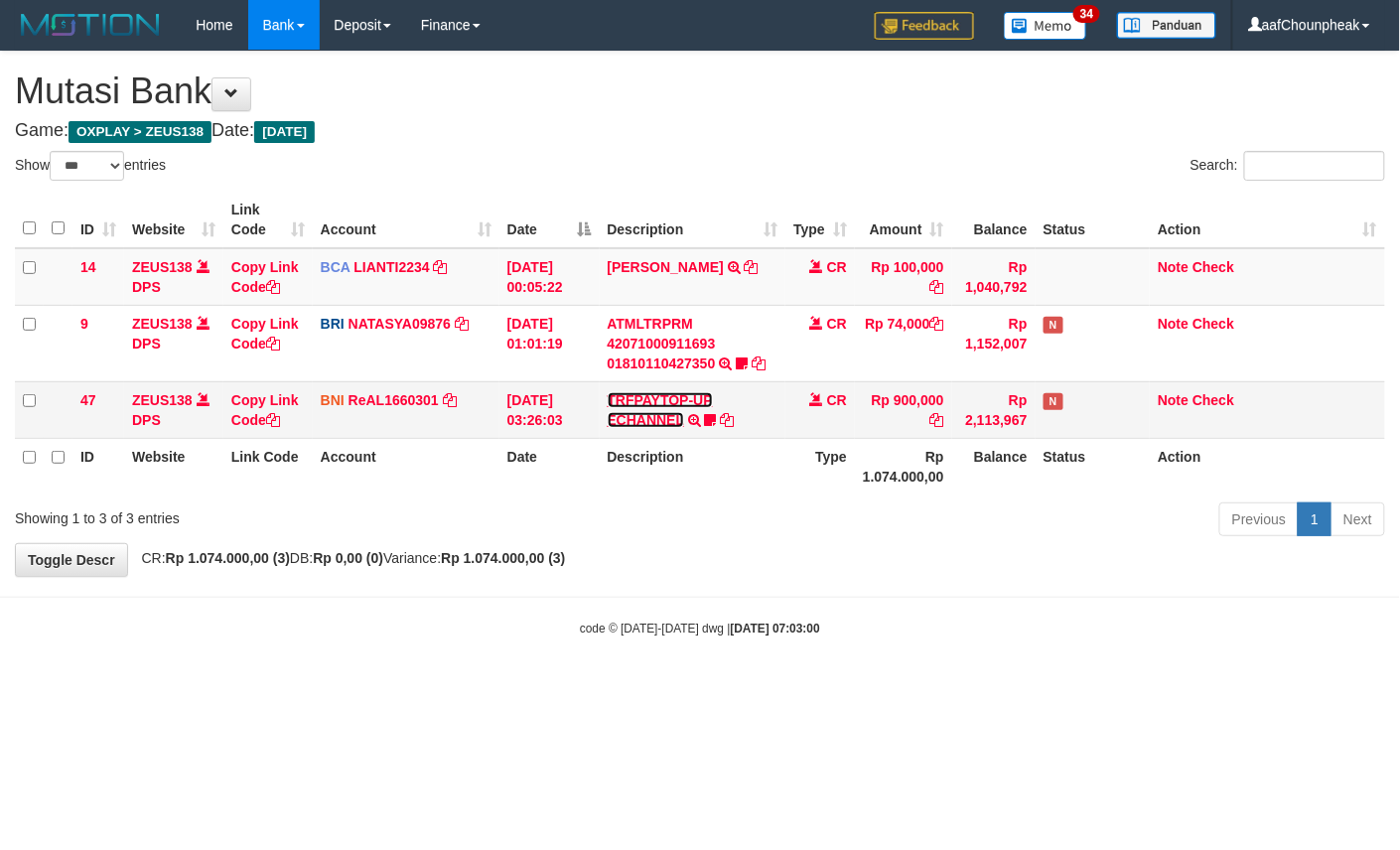 click on "TRFPAYTOP-UP ECHANNEL" at bounding box center [660, 410] 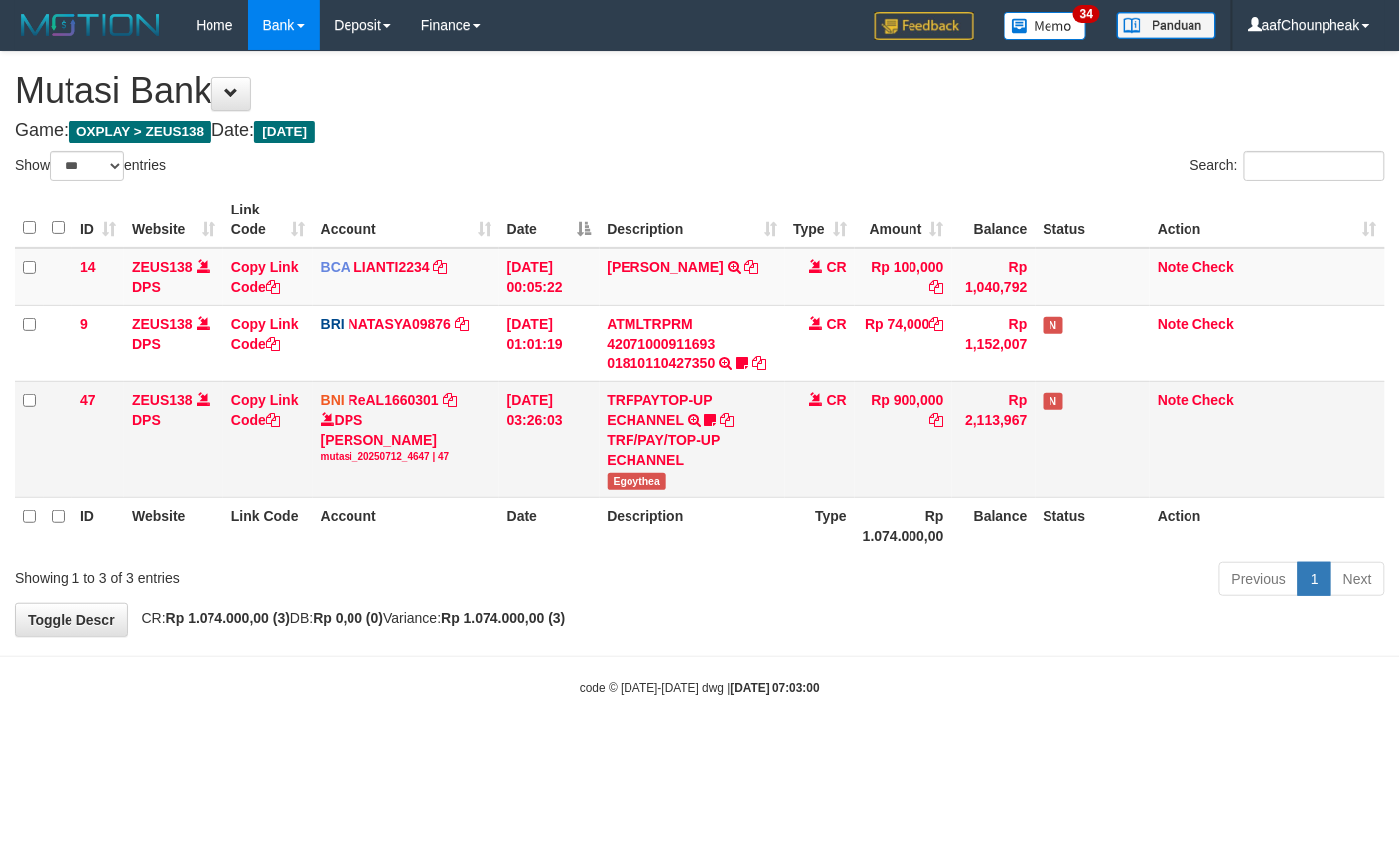 click on "Egoythea" at bounding box center [637, 481] 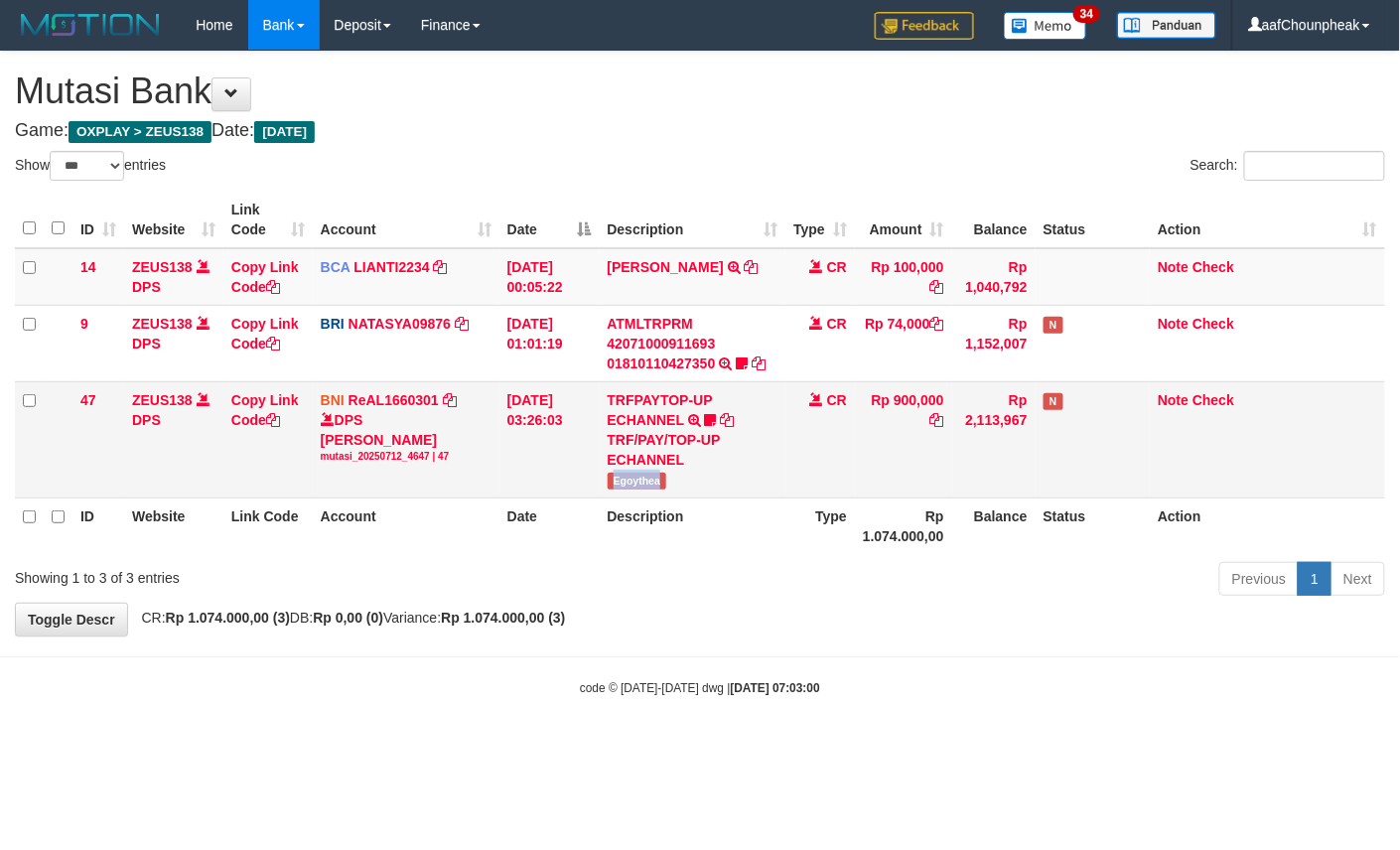 click on "Egoythea" at bounding box center (637, 481) 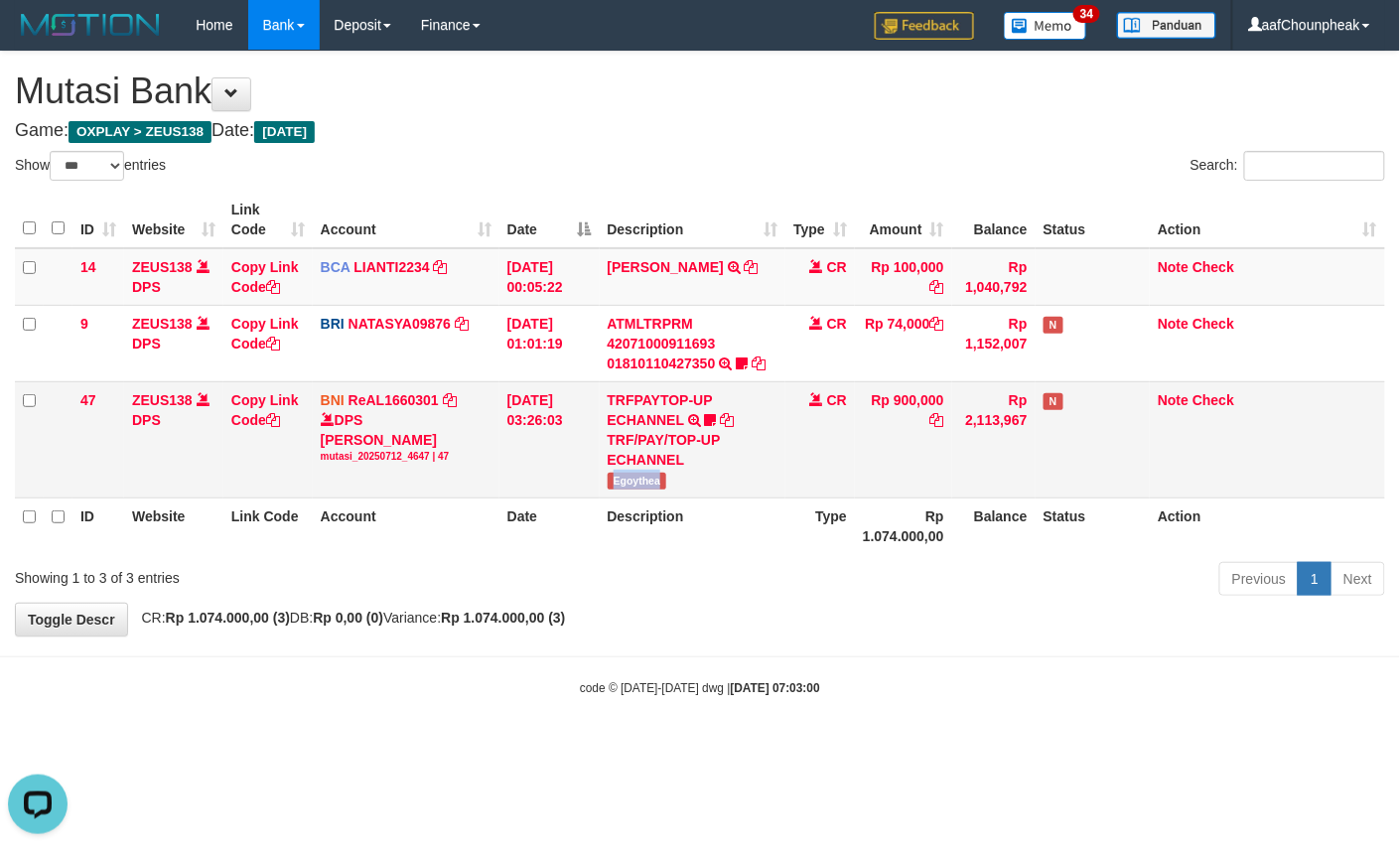 scroll, scrollTop: 0, scrollLeft: 0, axis: both 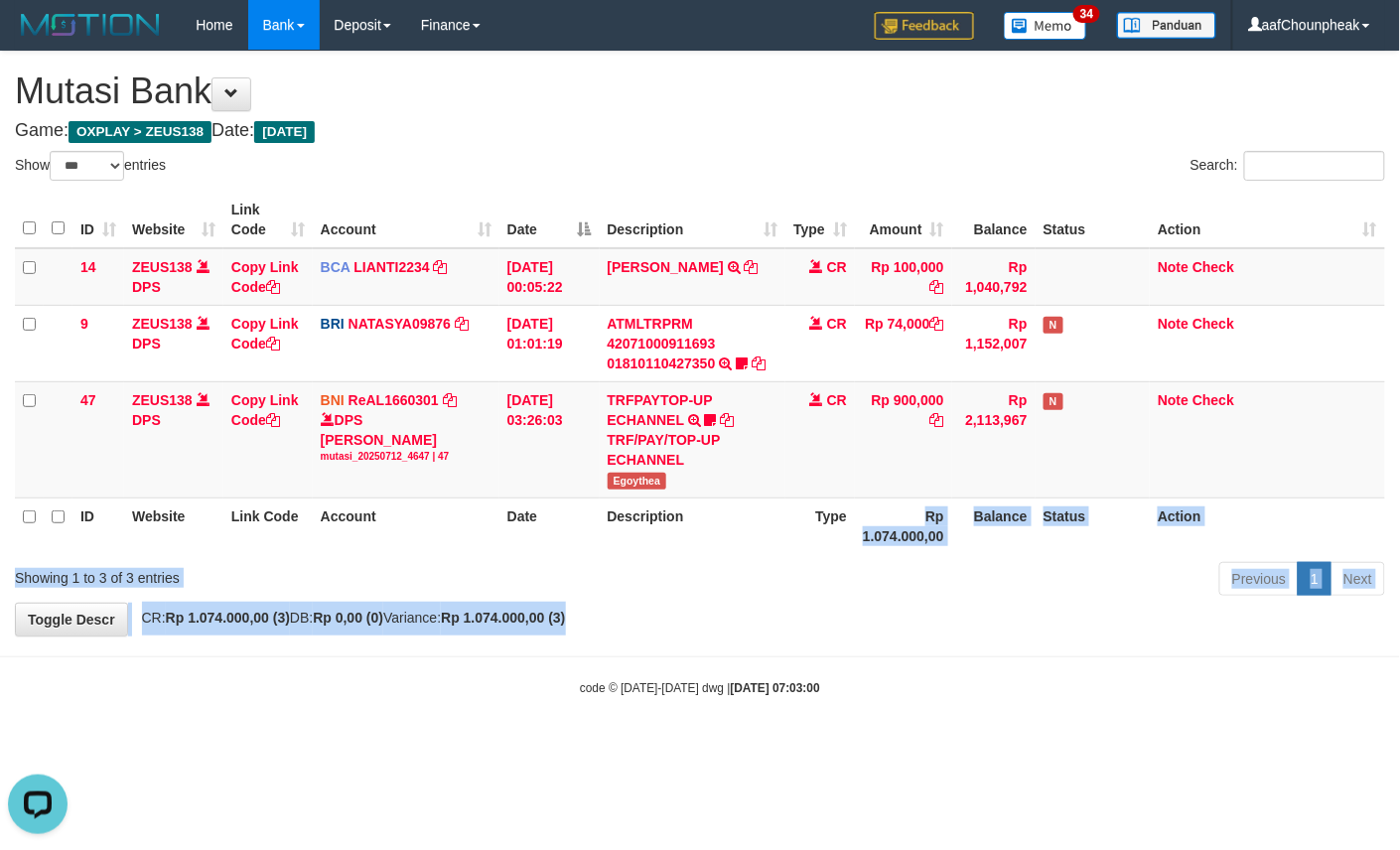 drag, startPoint x: 757, startPoint y: 600, endPoint x: 755, endPoint y: 618, distance: 18.11077 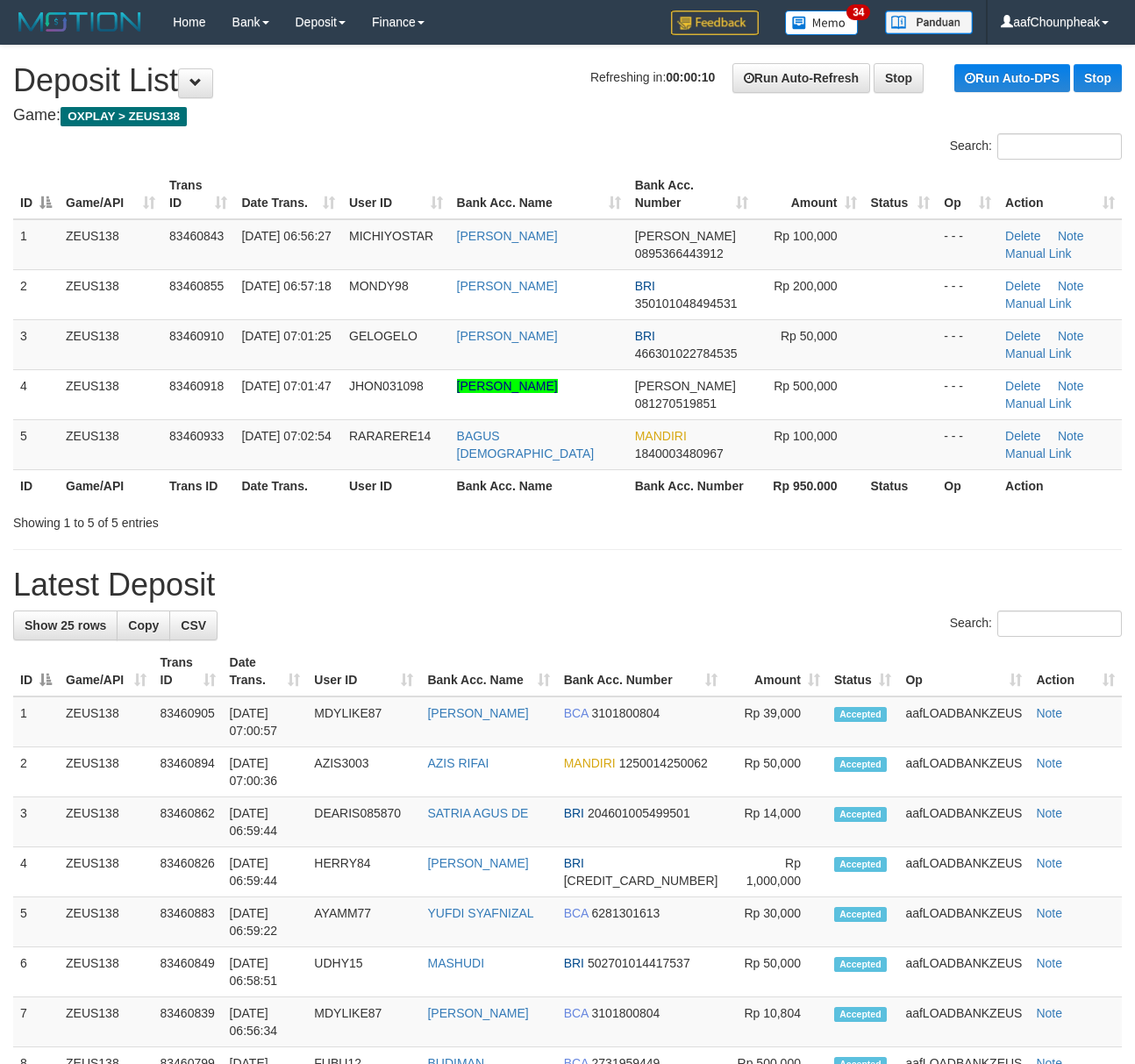 scroll, scrollTop: 0, scrollLeft: 0, axis: both 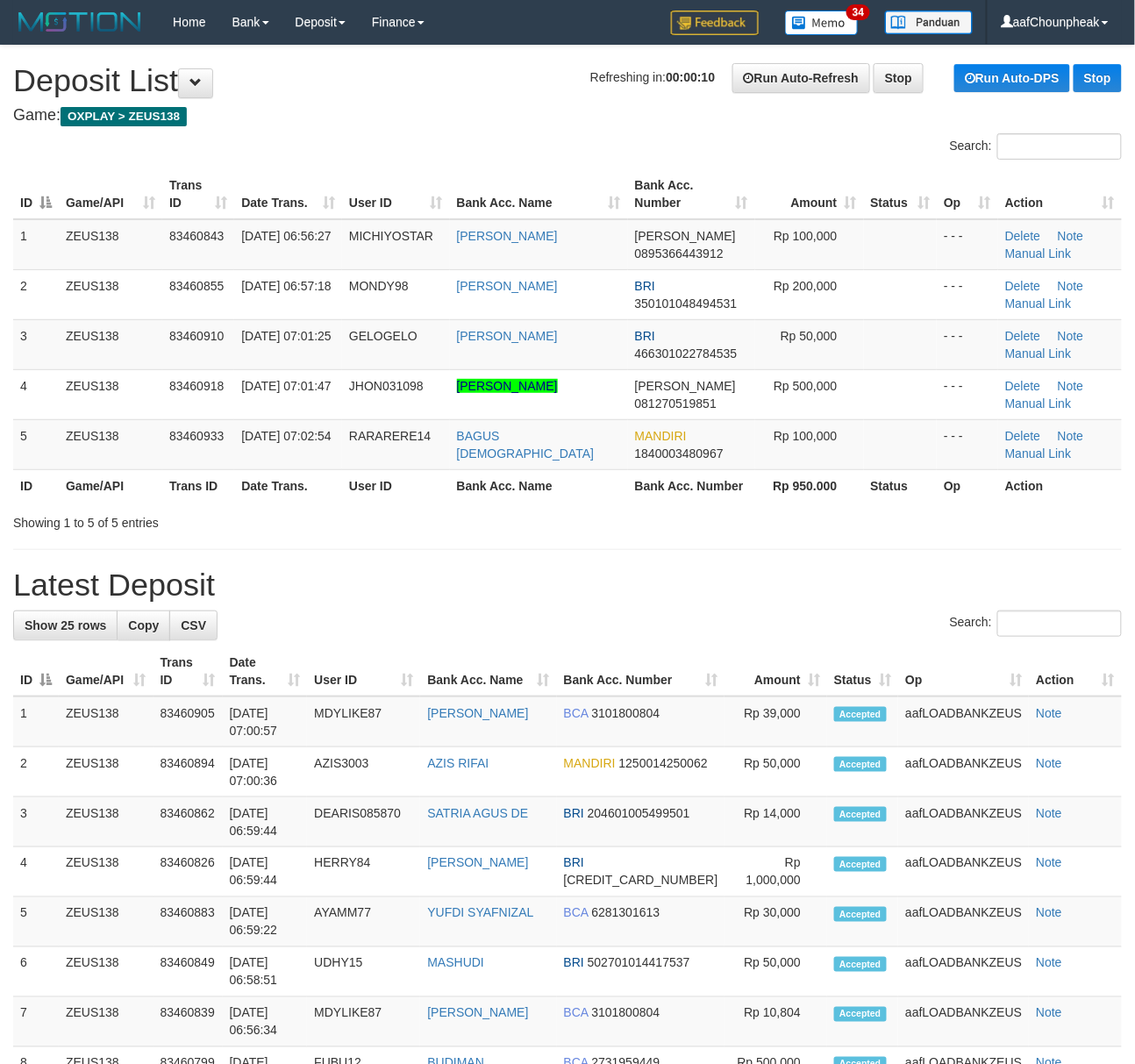 click on "ID Game/API Trans ID Date Trans. User ID Bank Acc. Name Bank Acc. Number Amount Status Op Action" at bounding box center [568, 194] 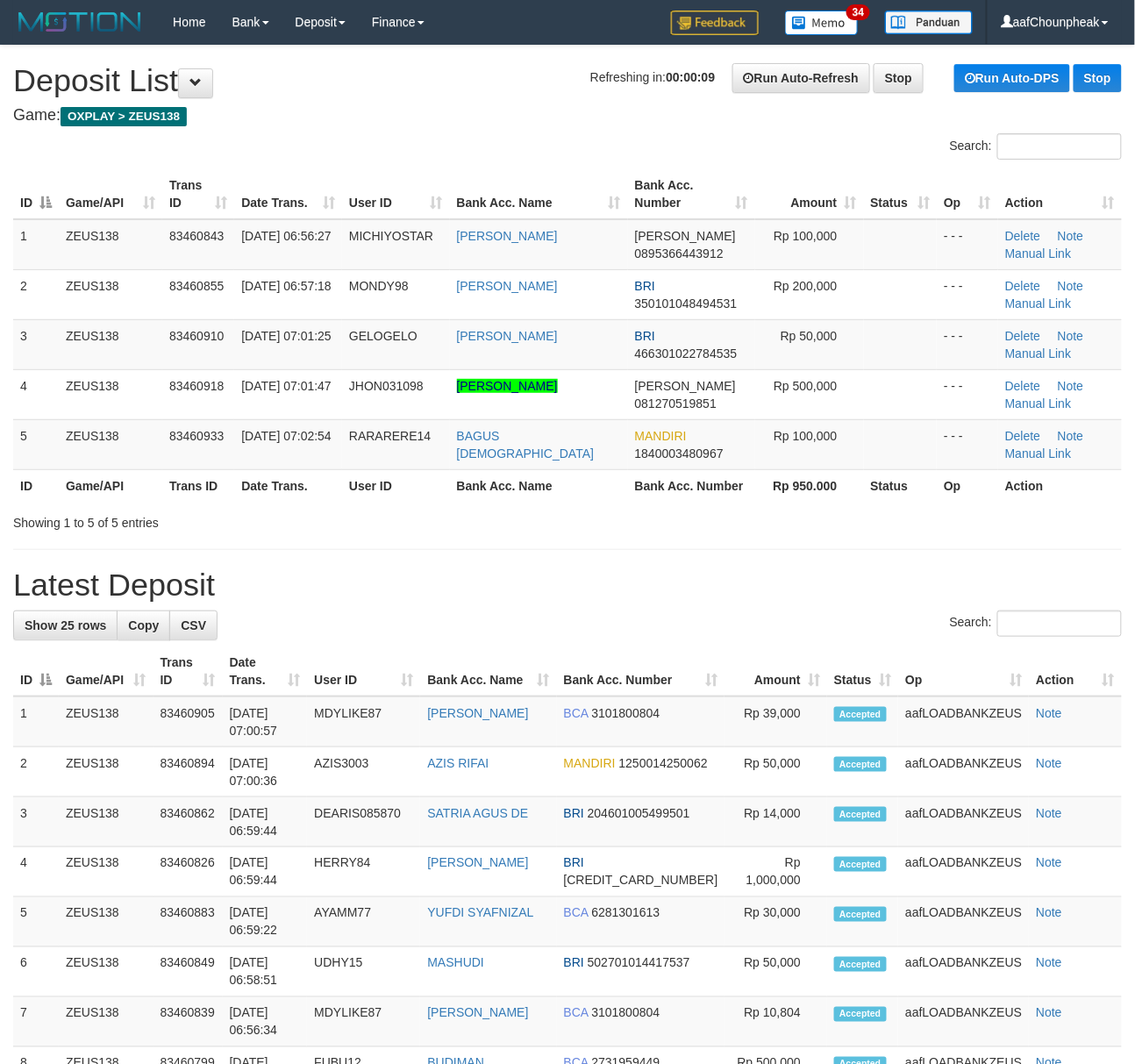 drag, startPoint x: 356, startPoint y: 144, endPoint x: 4, endPoint y: 208, distance: 357.77088 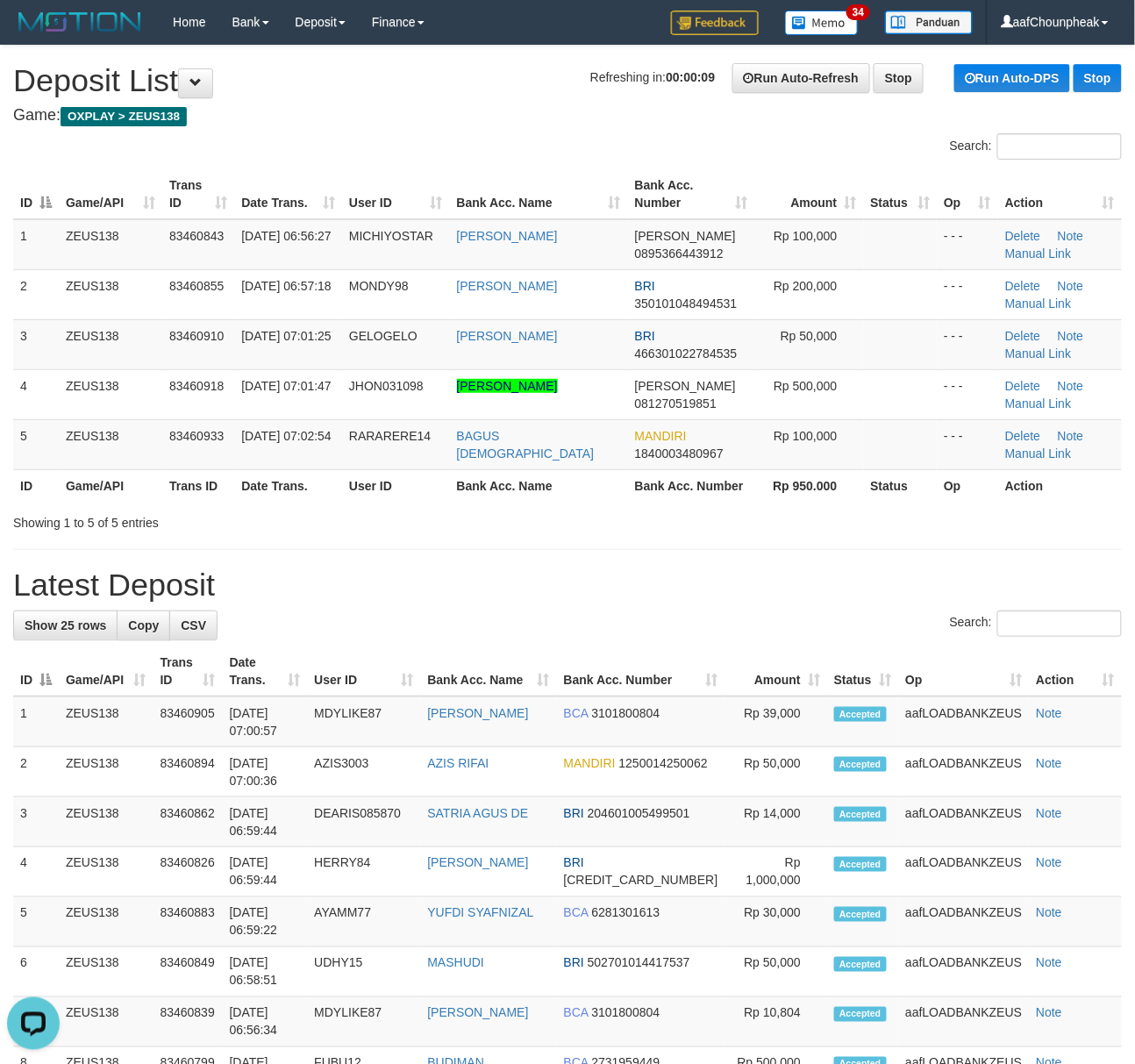 scroll, scrollTop: 0, scrollLeft: 0, axis: both 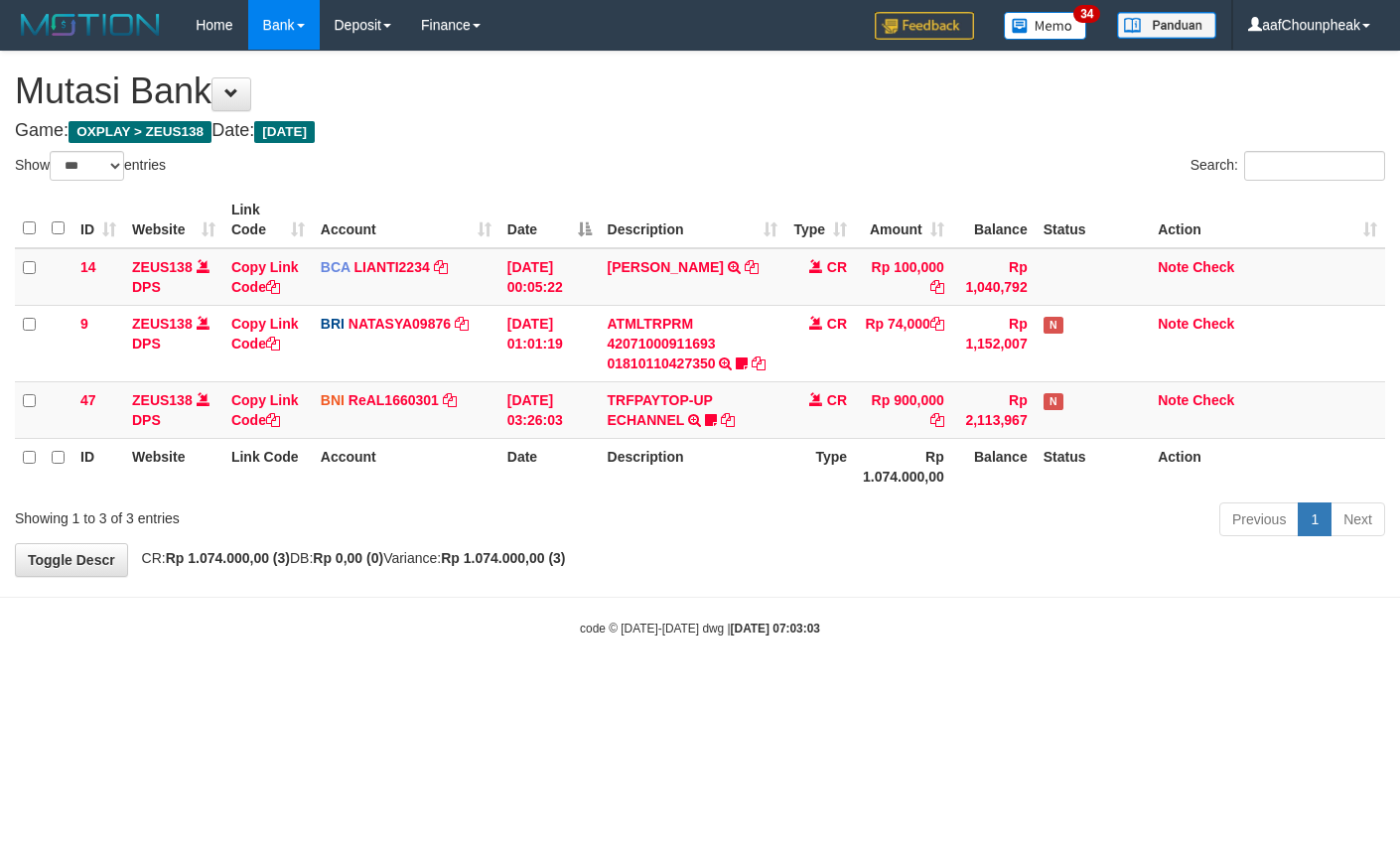 select on "***" 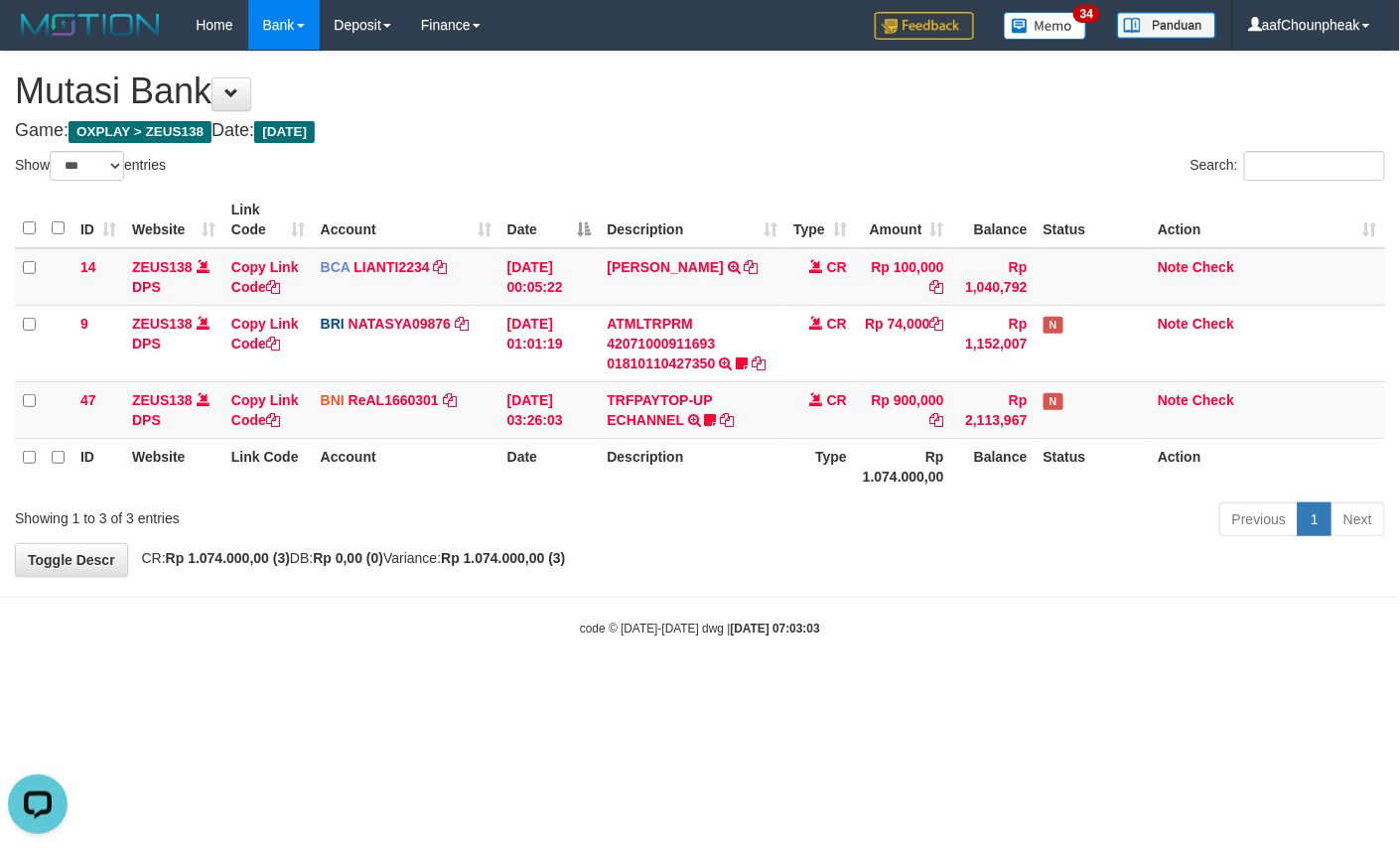 scroll, scrollTop: 0, scrollLeft: 0, axis: both 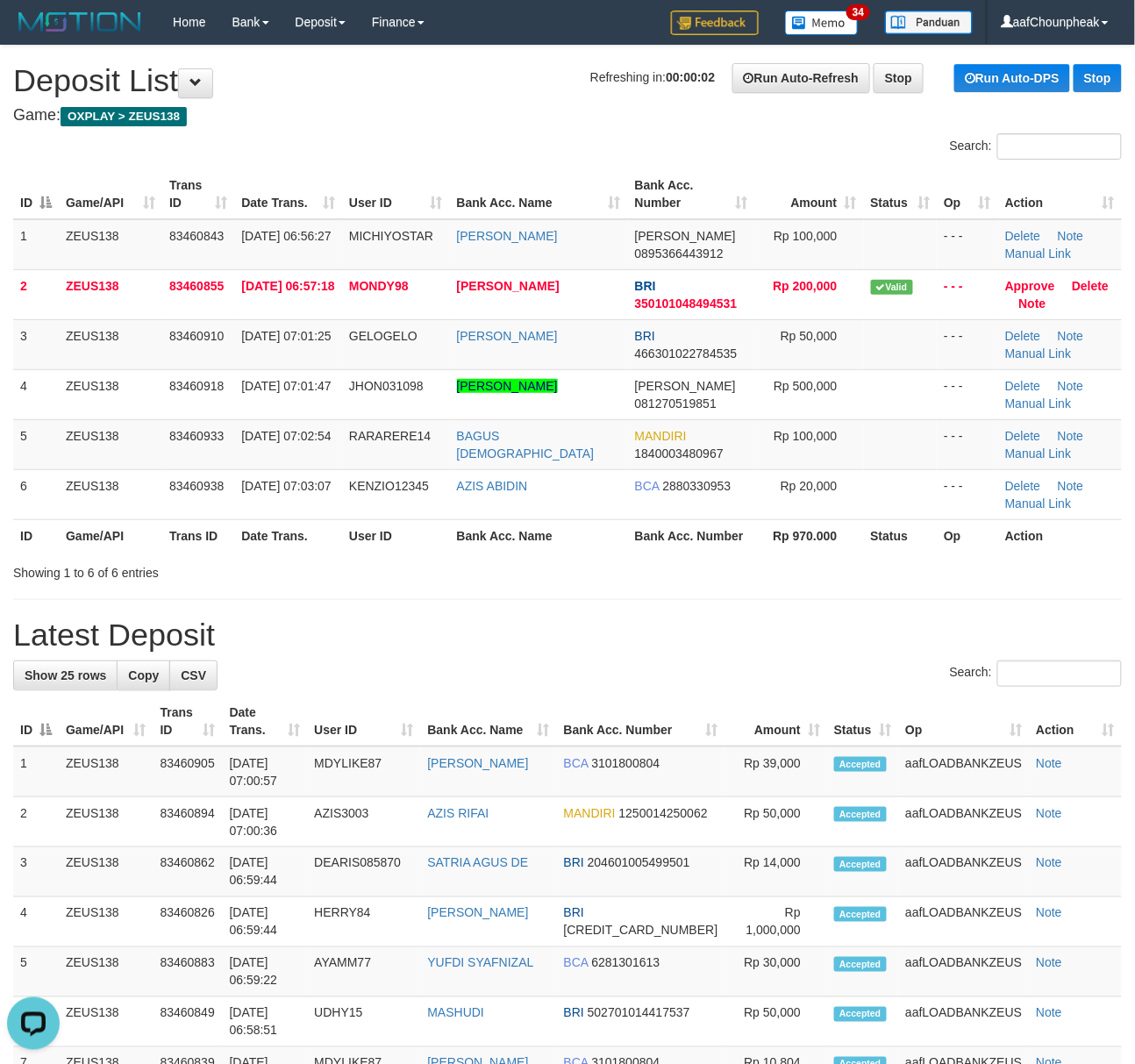 click on "Date Trans." at bounding box center (288, 194) 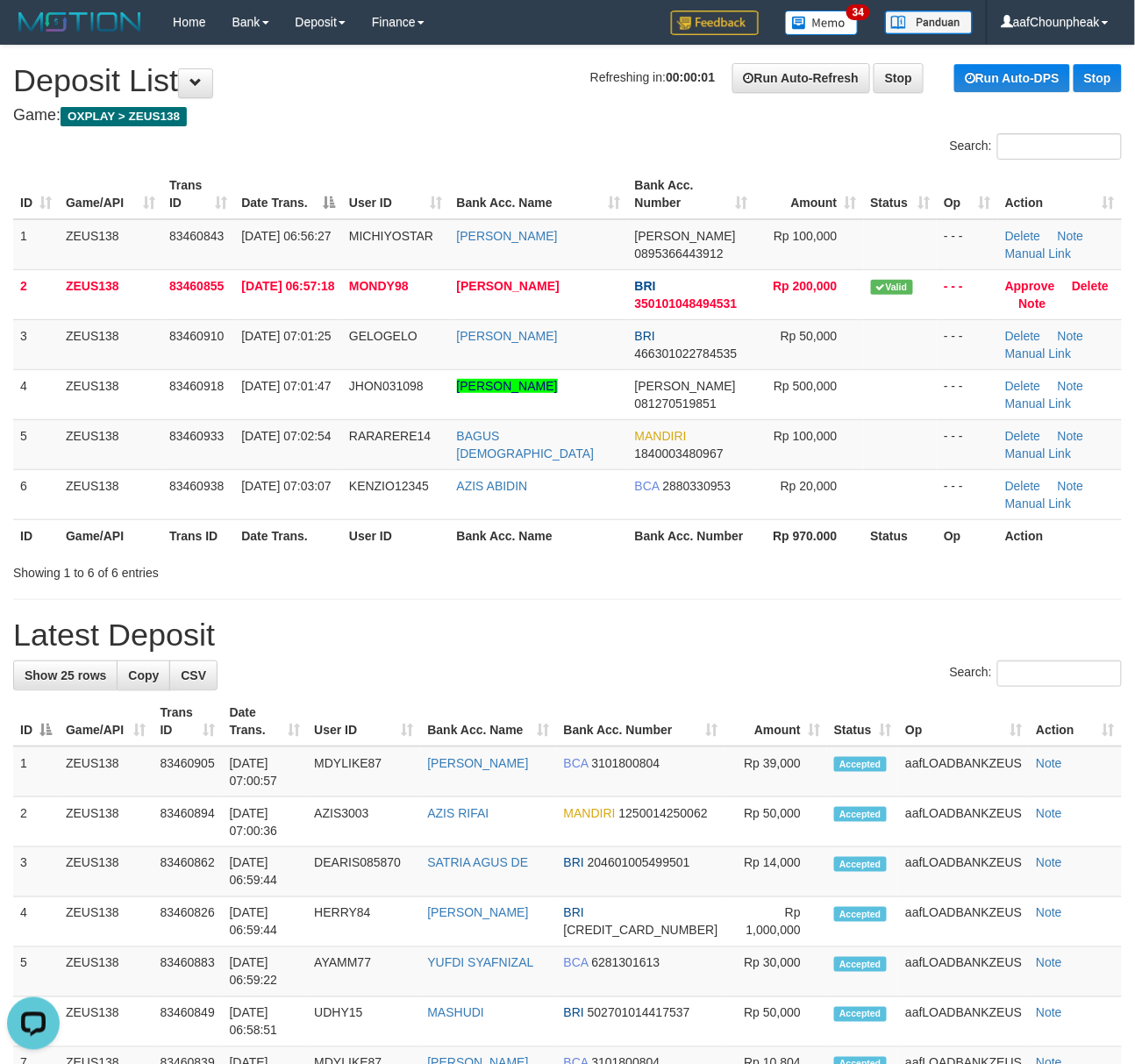 drag, startPoint x: 368, startPoint y: 144, endPoint x: 332, endPoint y: 147, distance: 36.124784 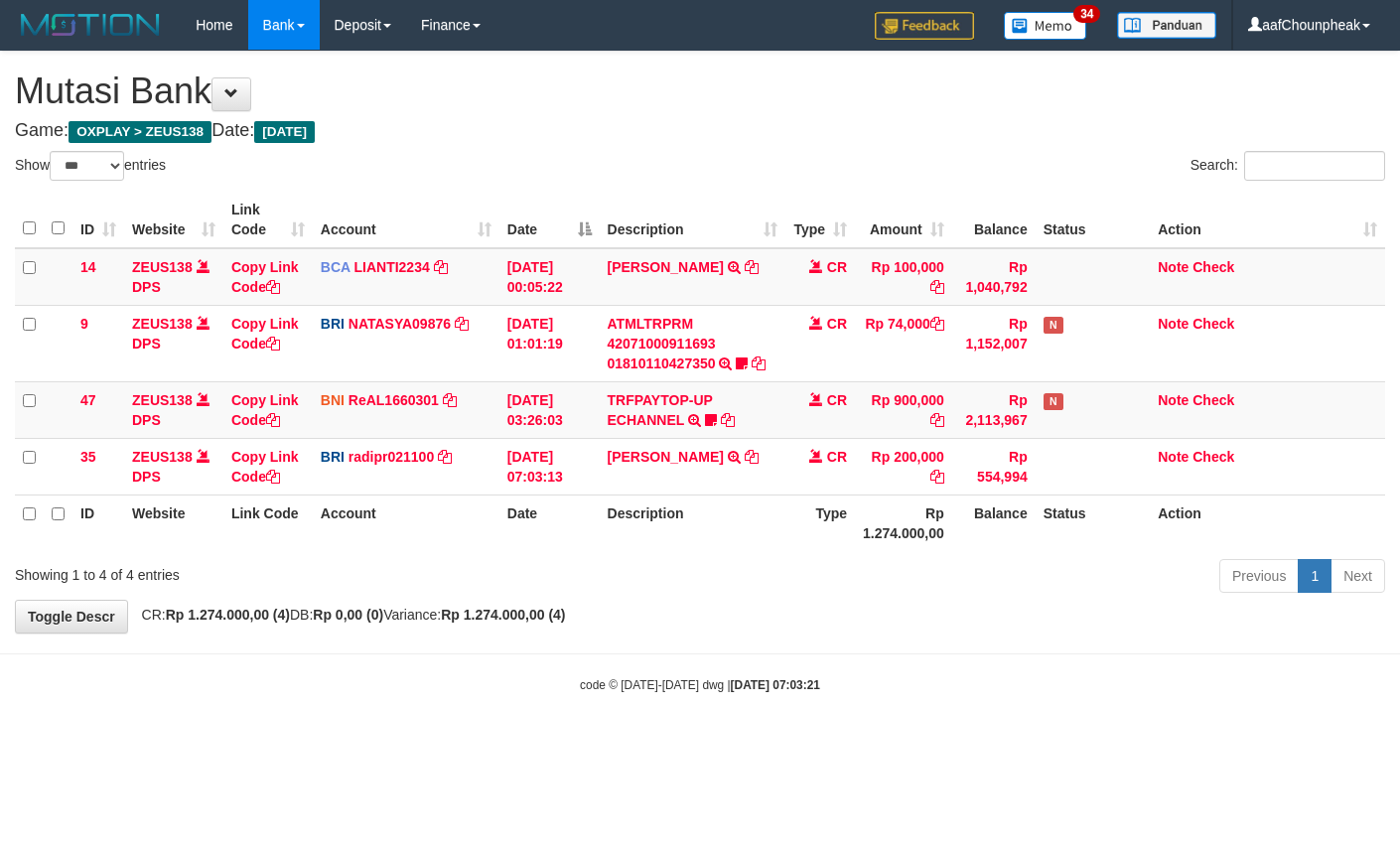select on "***" 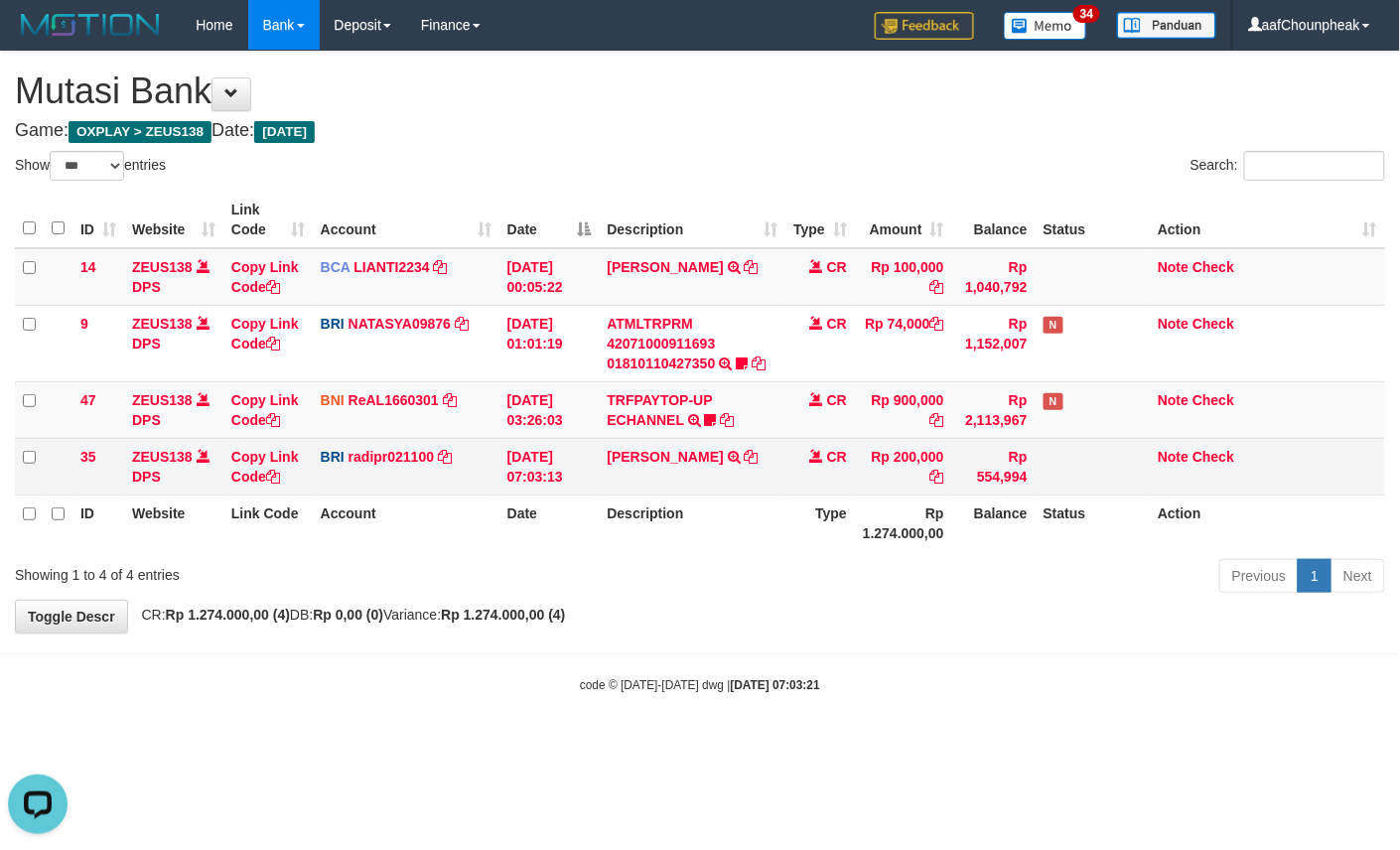 scroll, scrollTop: 0, scrollLeft: 0, axis: both 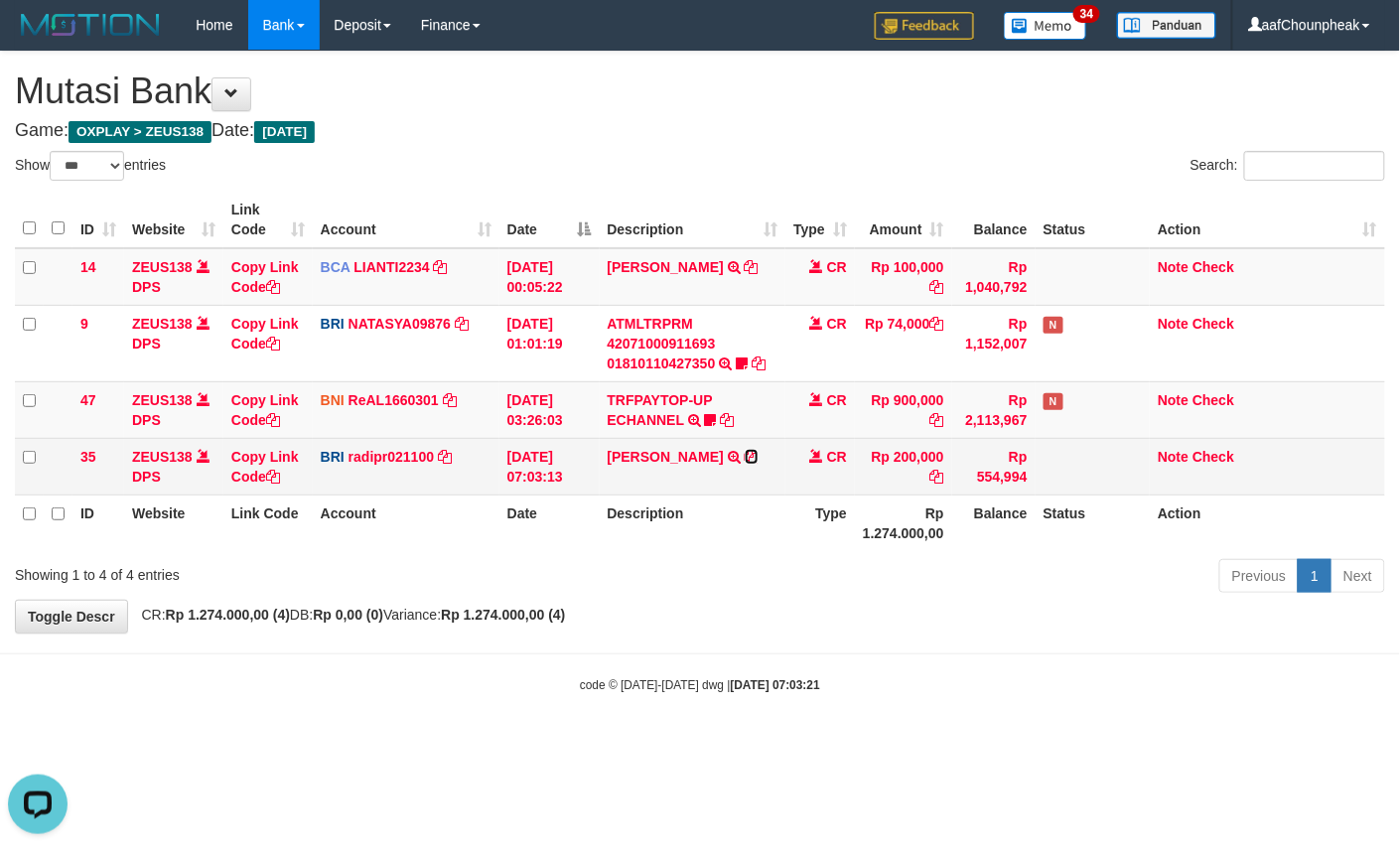 click at bounding box center (752, 457) 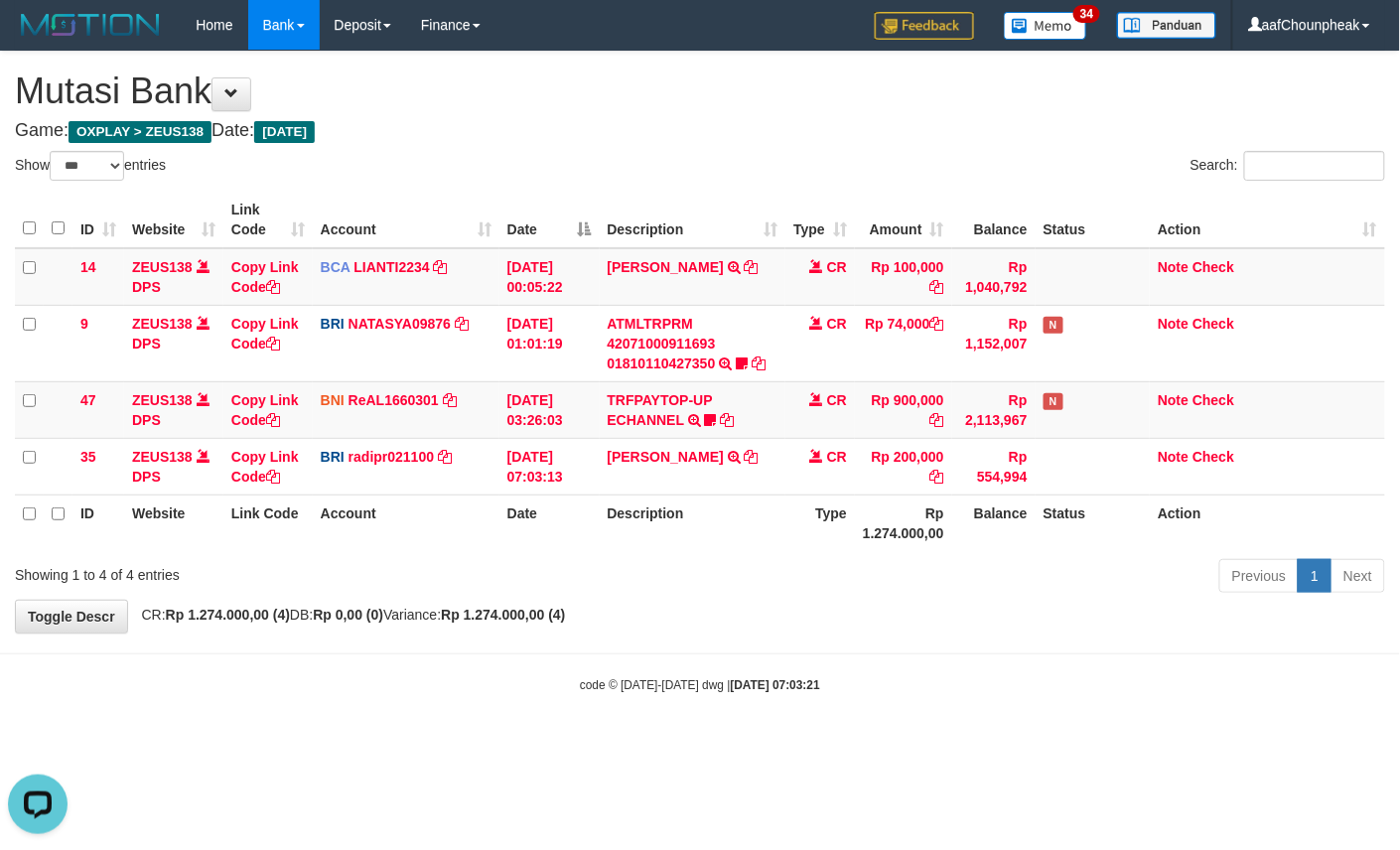 click on "Toggle navigation
Home
Bank
Account List
Mutasi Bank
Search
Note Mutasi
Deposit
DPS List
History
Finance
Financial Data
aafChounpheak
My Profile
Log Out
34" at bounding box center (700, 371) 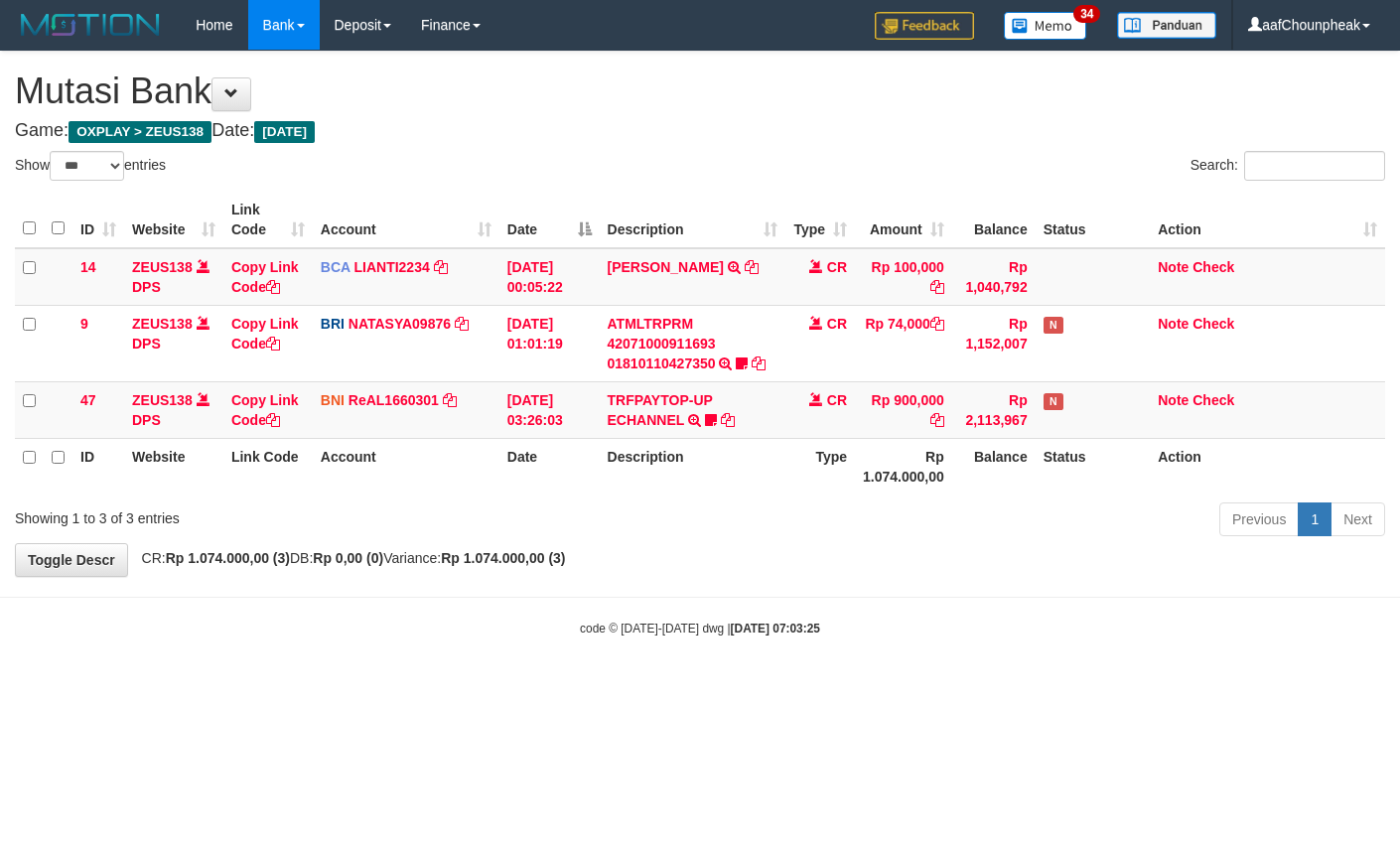 select on "***" 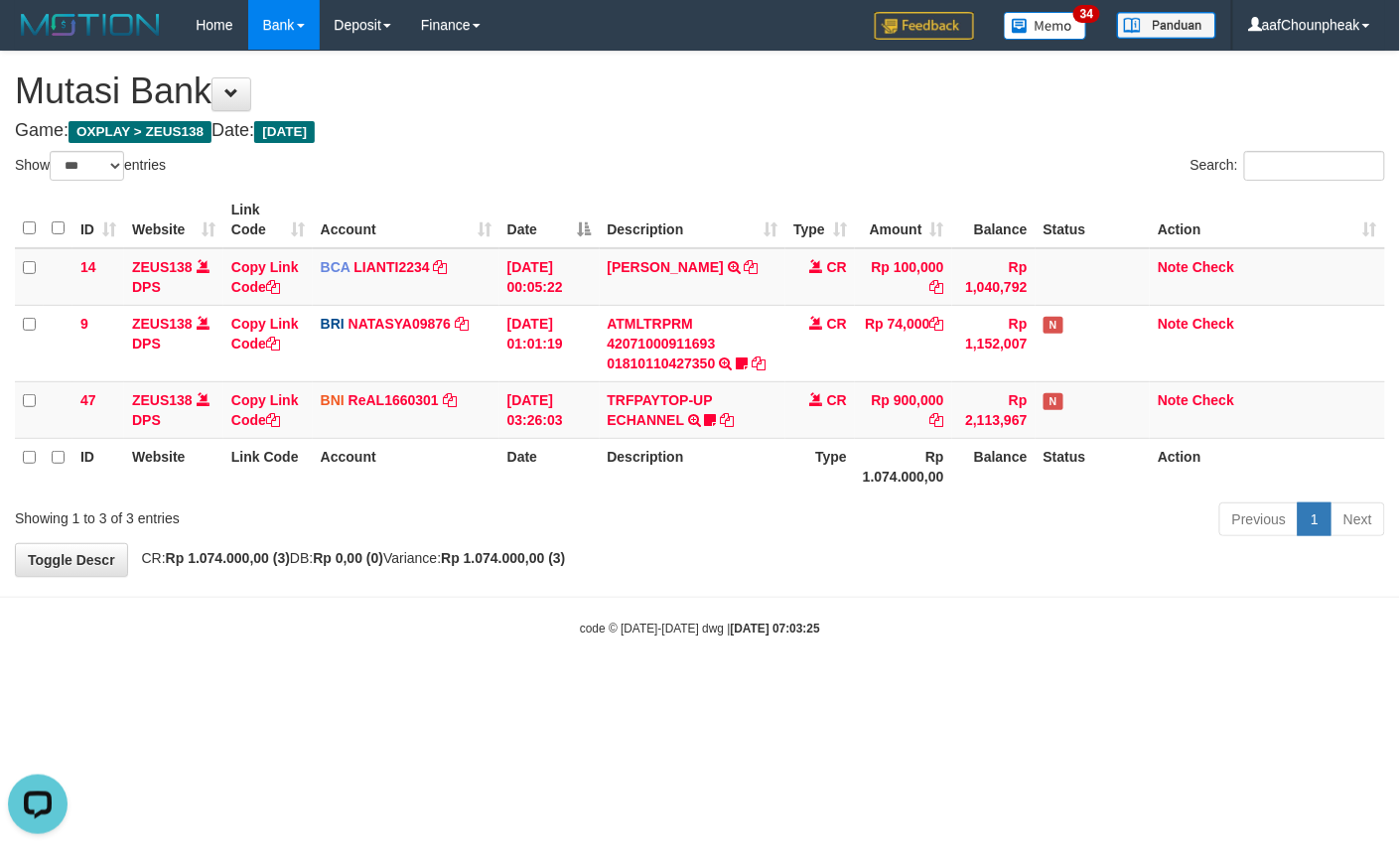 scroll, scrollTop: 0, scrollLeft: 0, axis: both 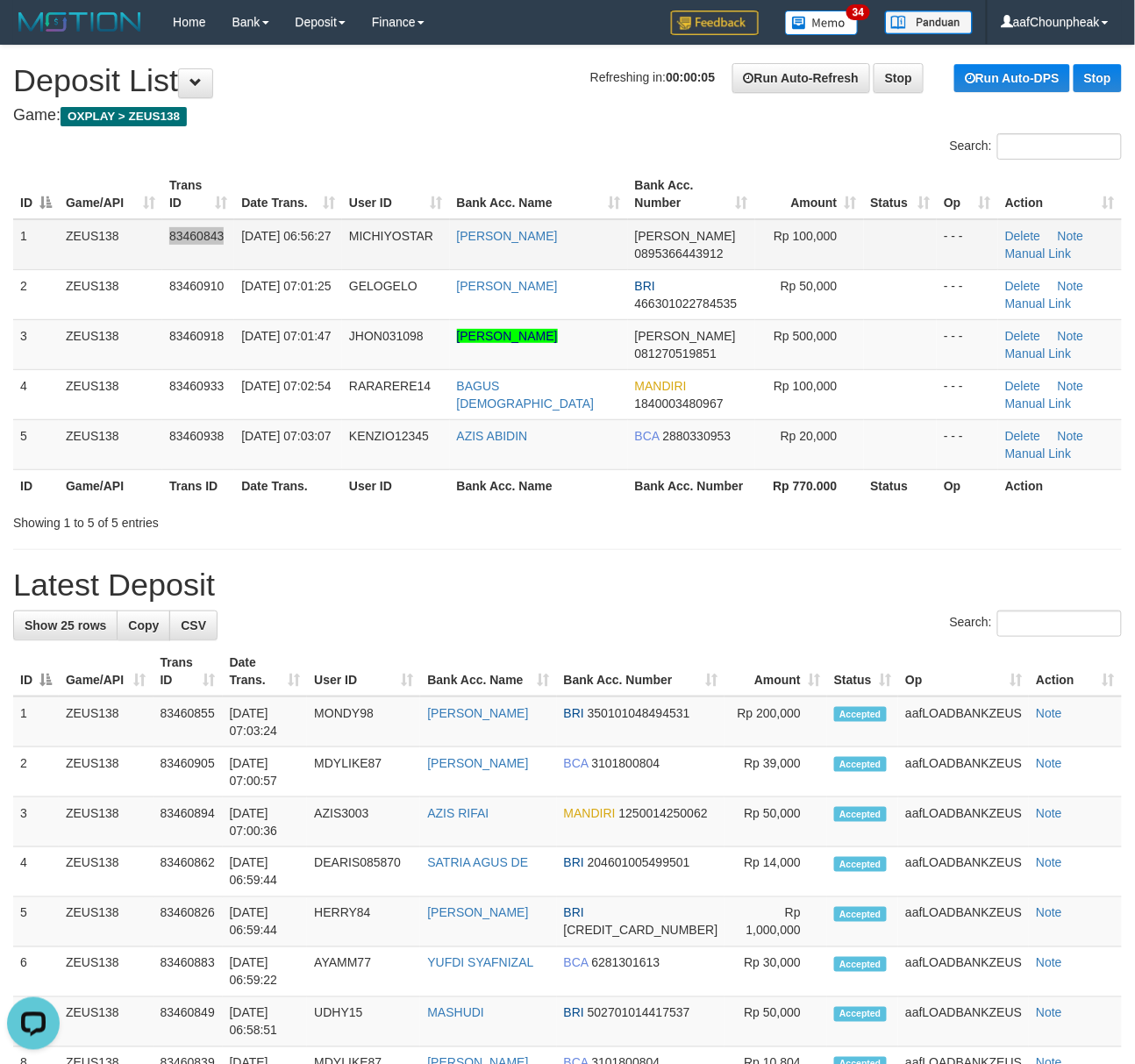 click on "1
ZEUS138
83460843
[DATE] 06:56:27
MICHIYOSTAR
[PERSON_NAME]
0895366443912
Rp 100,000
- - -
[GEOGRAPHIC_DATA]
Note
Manual Link" at bounding box center (568, 245) 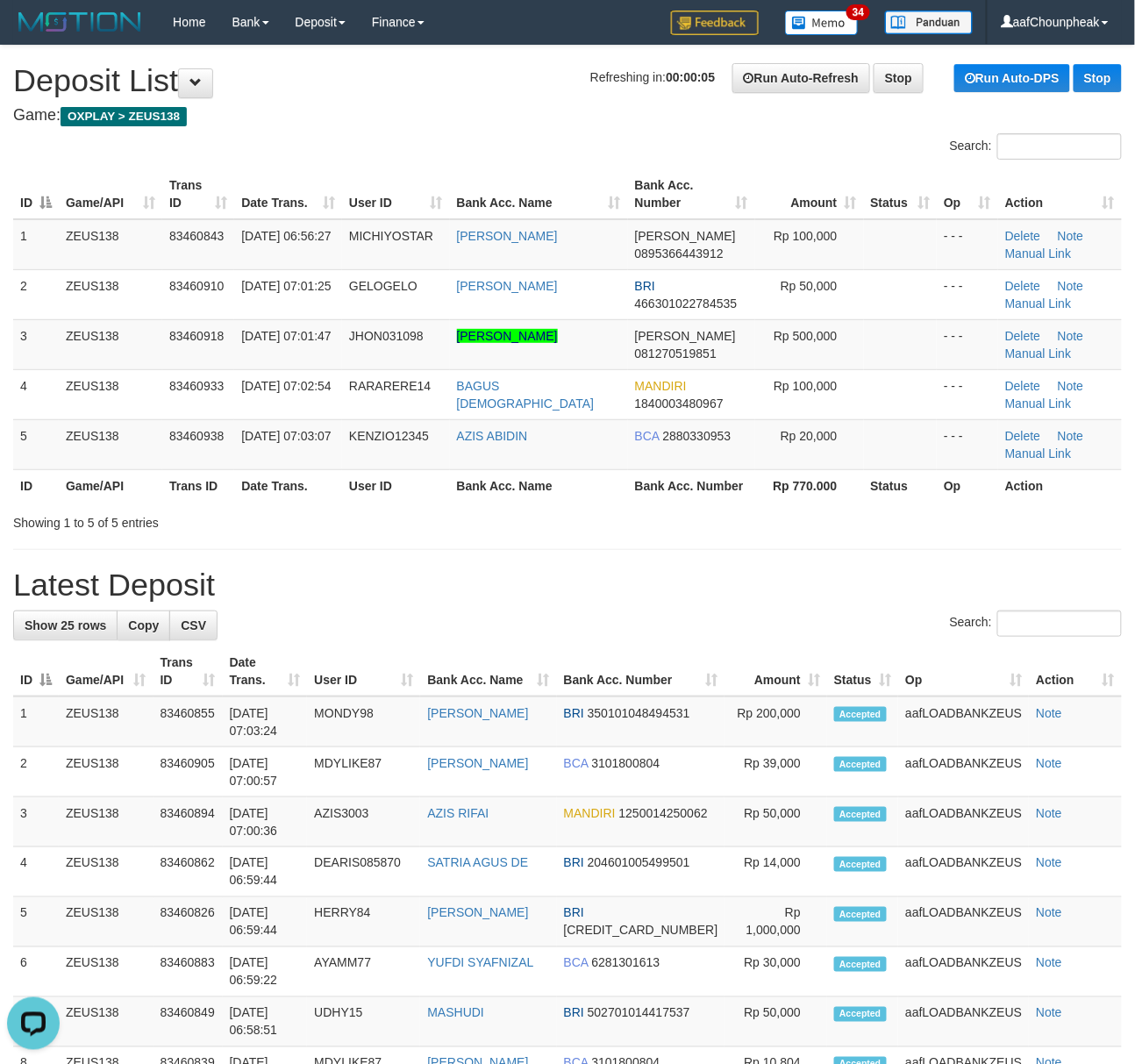 drag, startPoint x: 208, startPoint y: 194, endPoint x: 1, endPoint y: 194, distance: 207 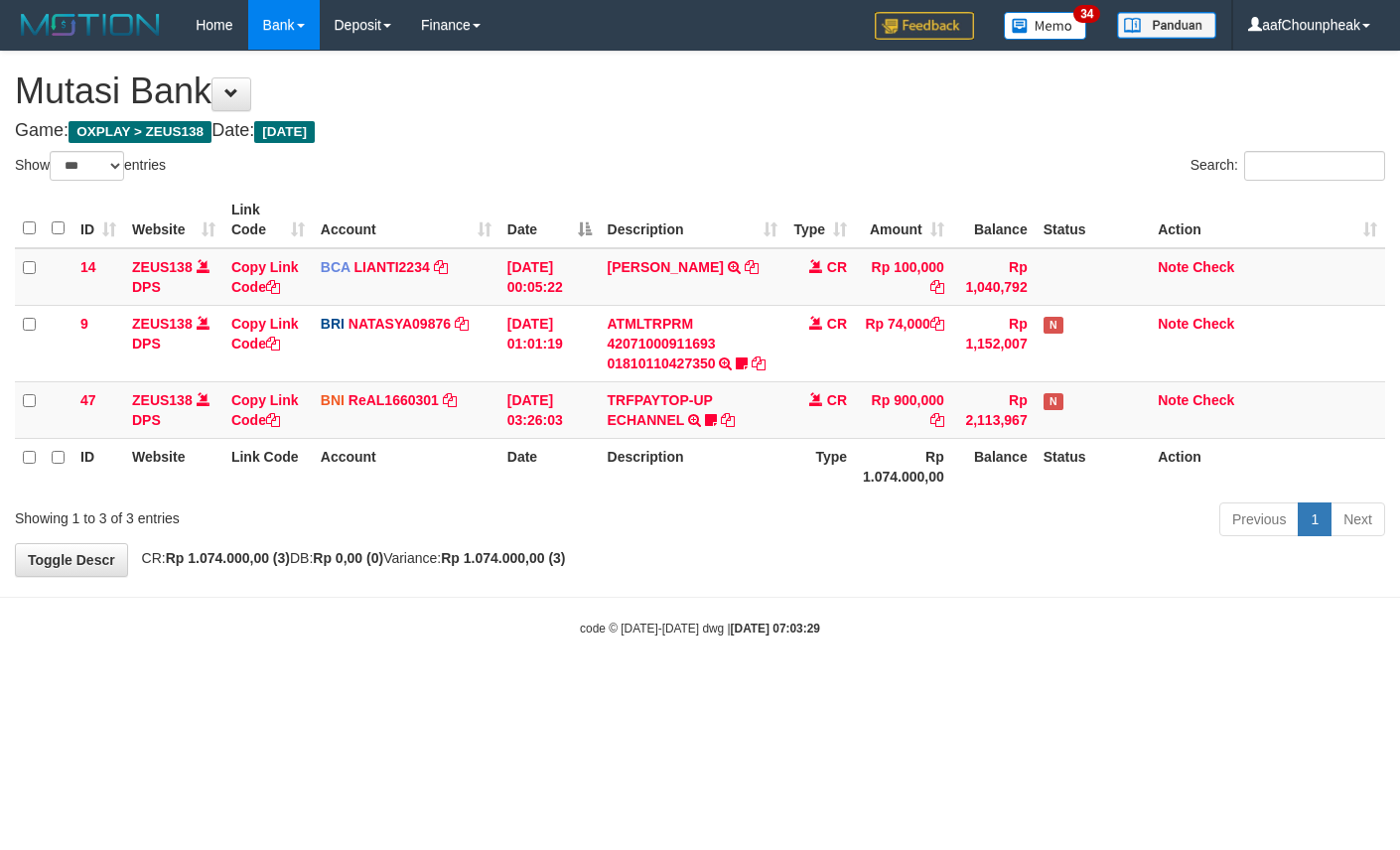 select on "***" 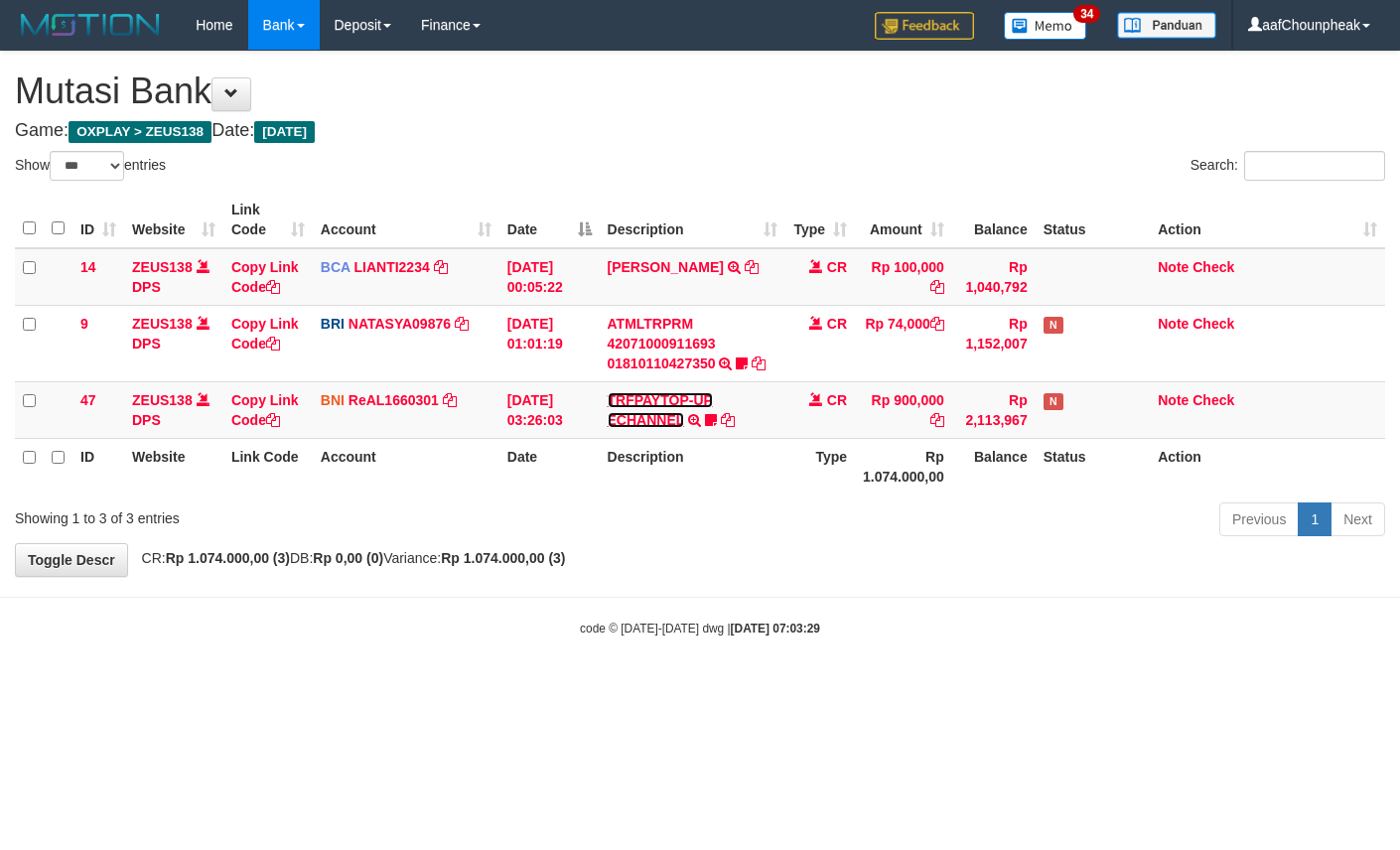 scroll, scrollTop: 0, scrollLeft: 0, axis: both 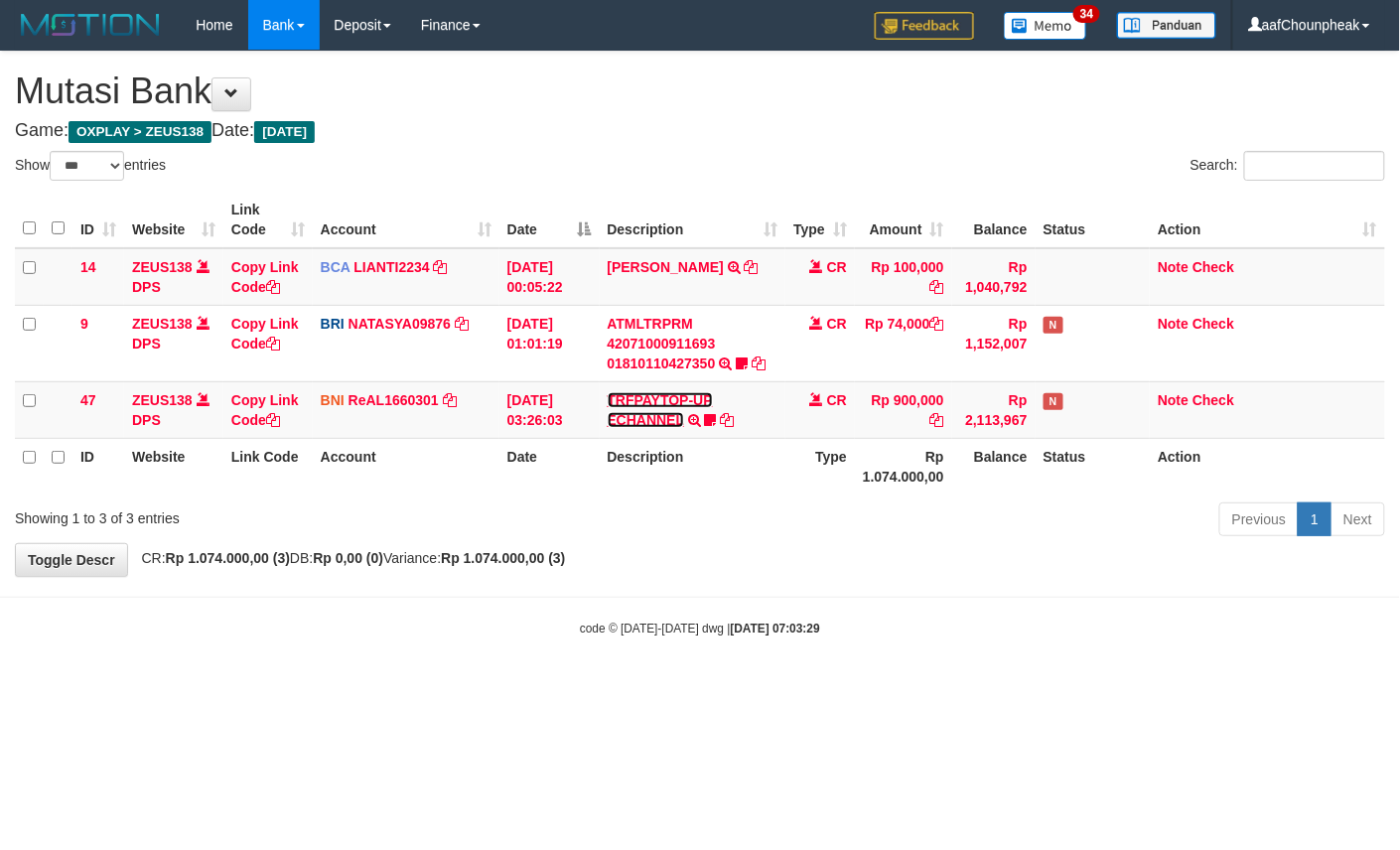 click on "TRFPAYTOP-UP ECHANNEL" at bounding box center [660, 410] 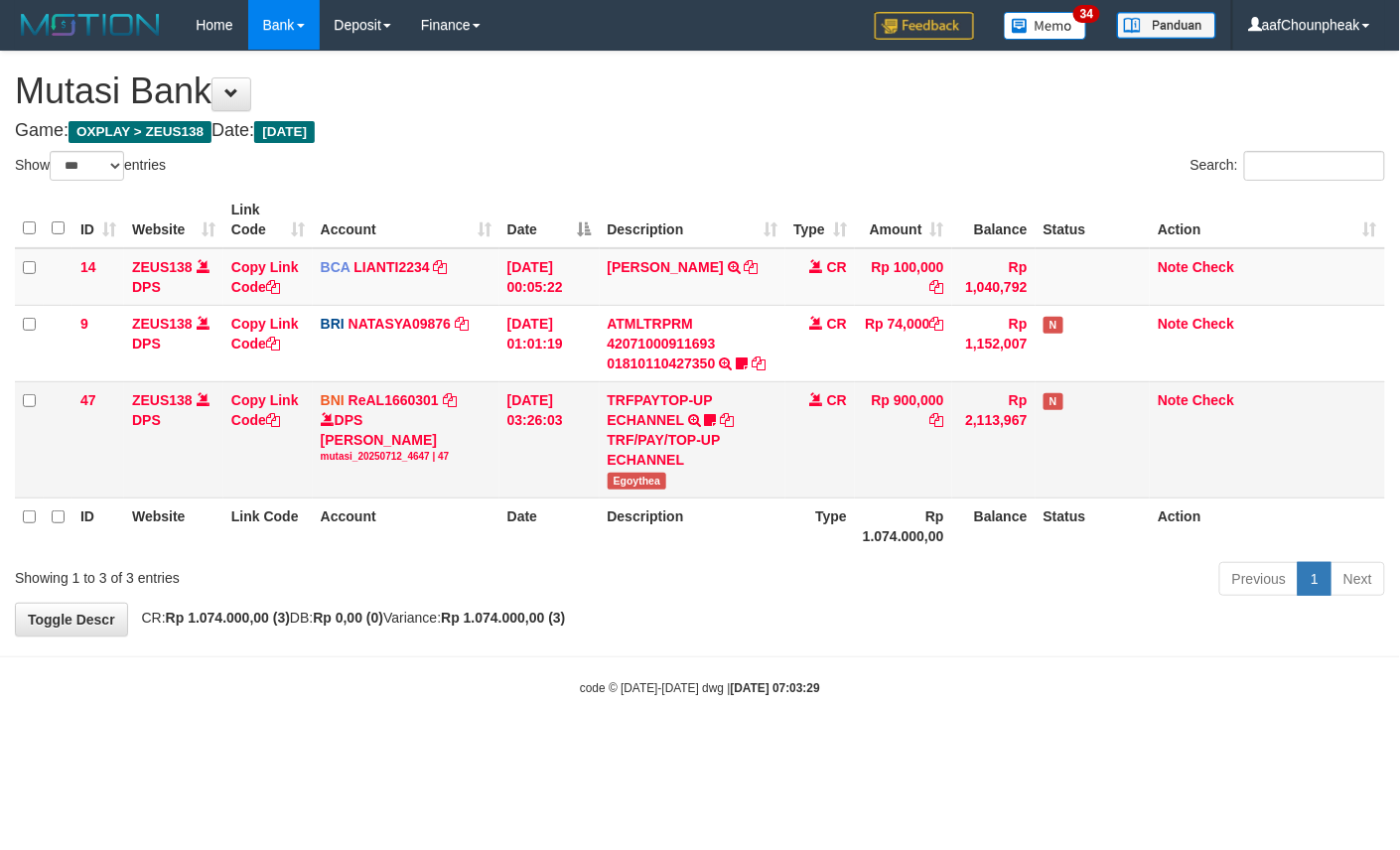 click on "Egoythea" at bounding box center [637, 481] 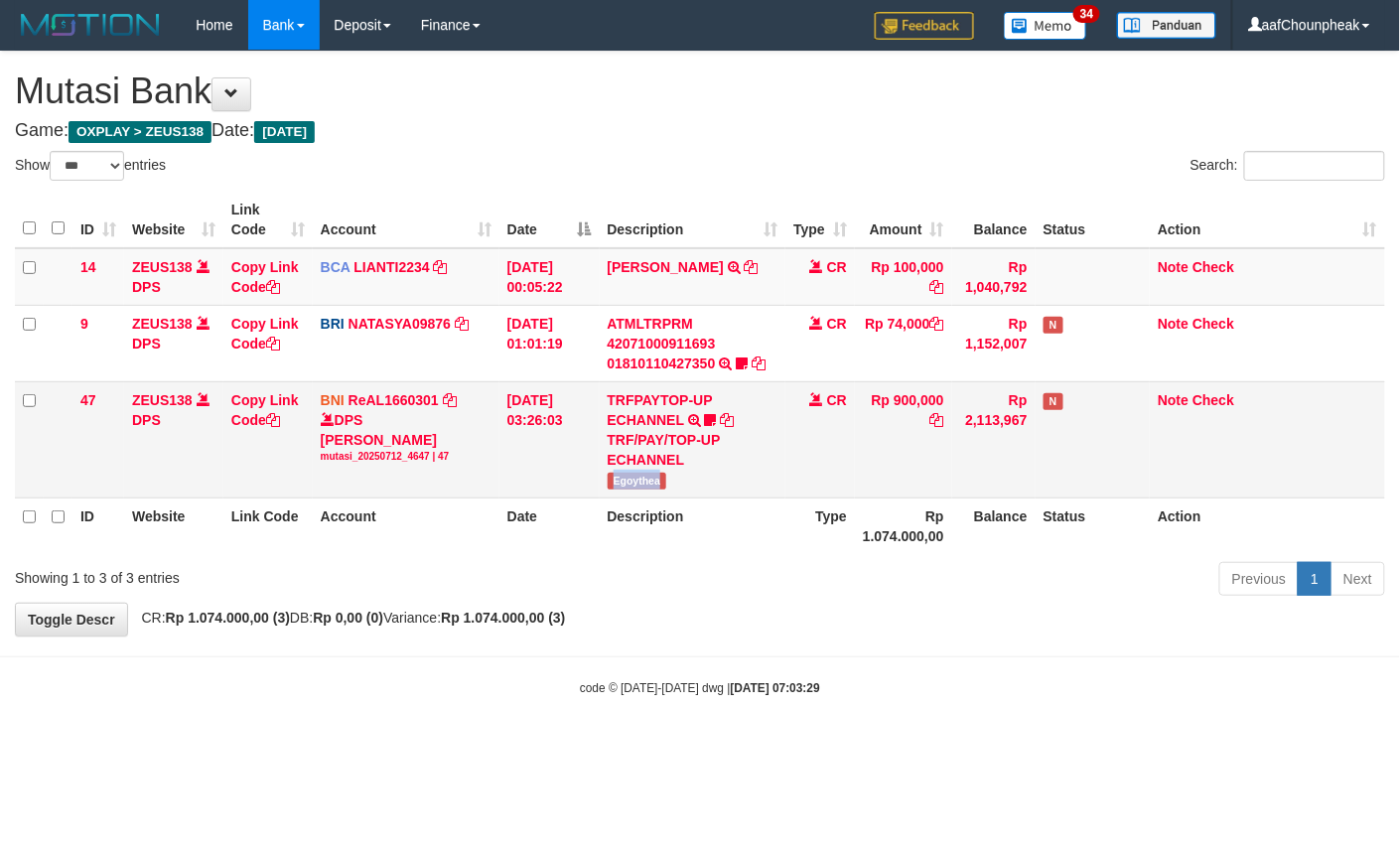 click on "Egoythea" at bounding box center [637, 481] 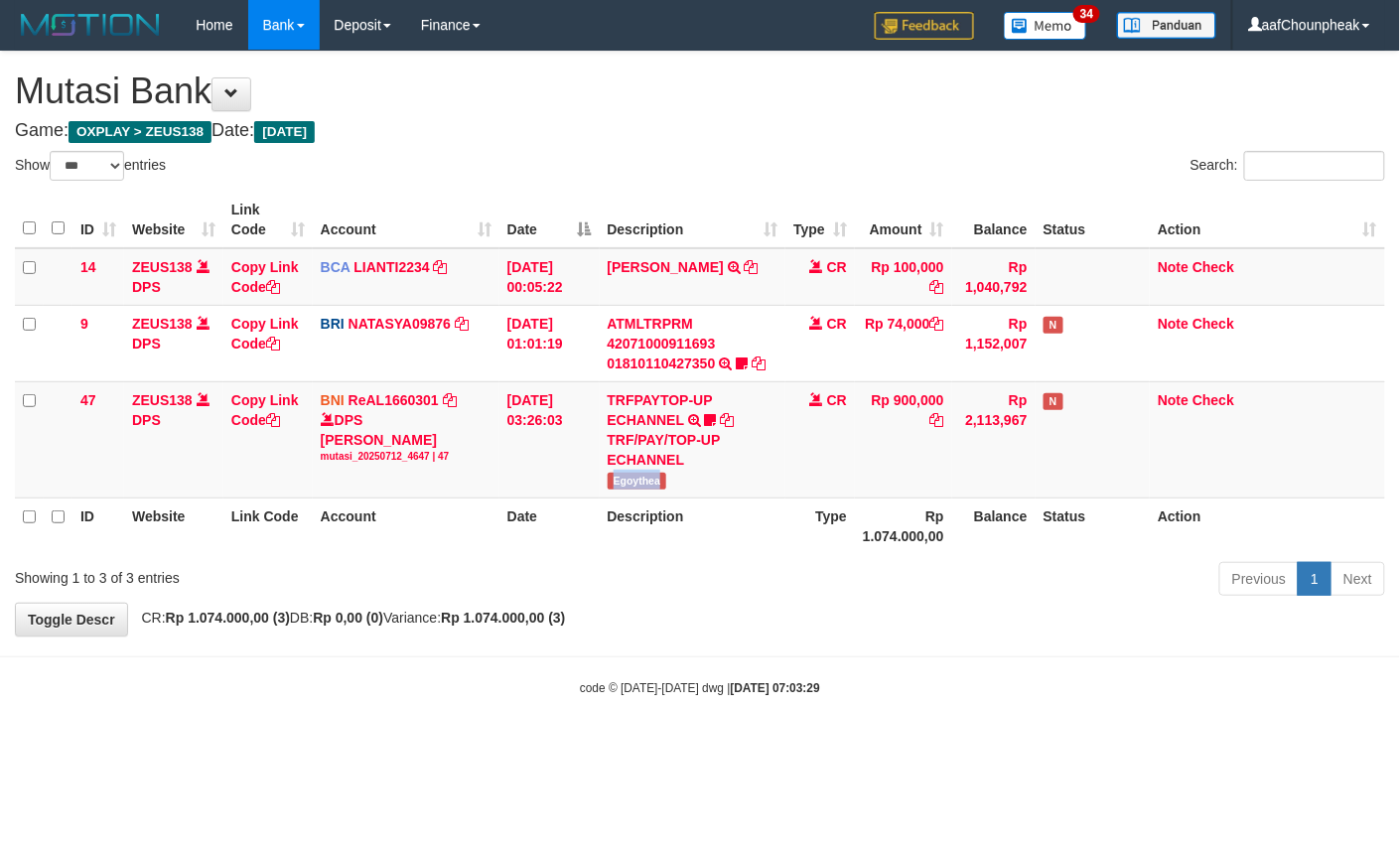 copy on "Egoythea" 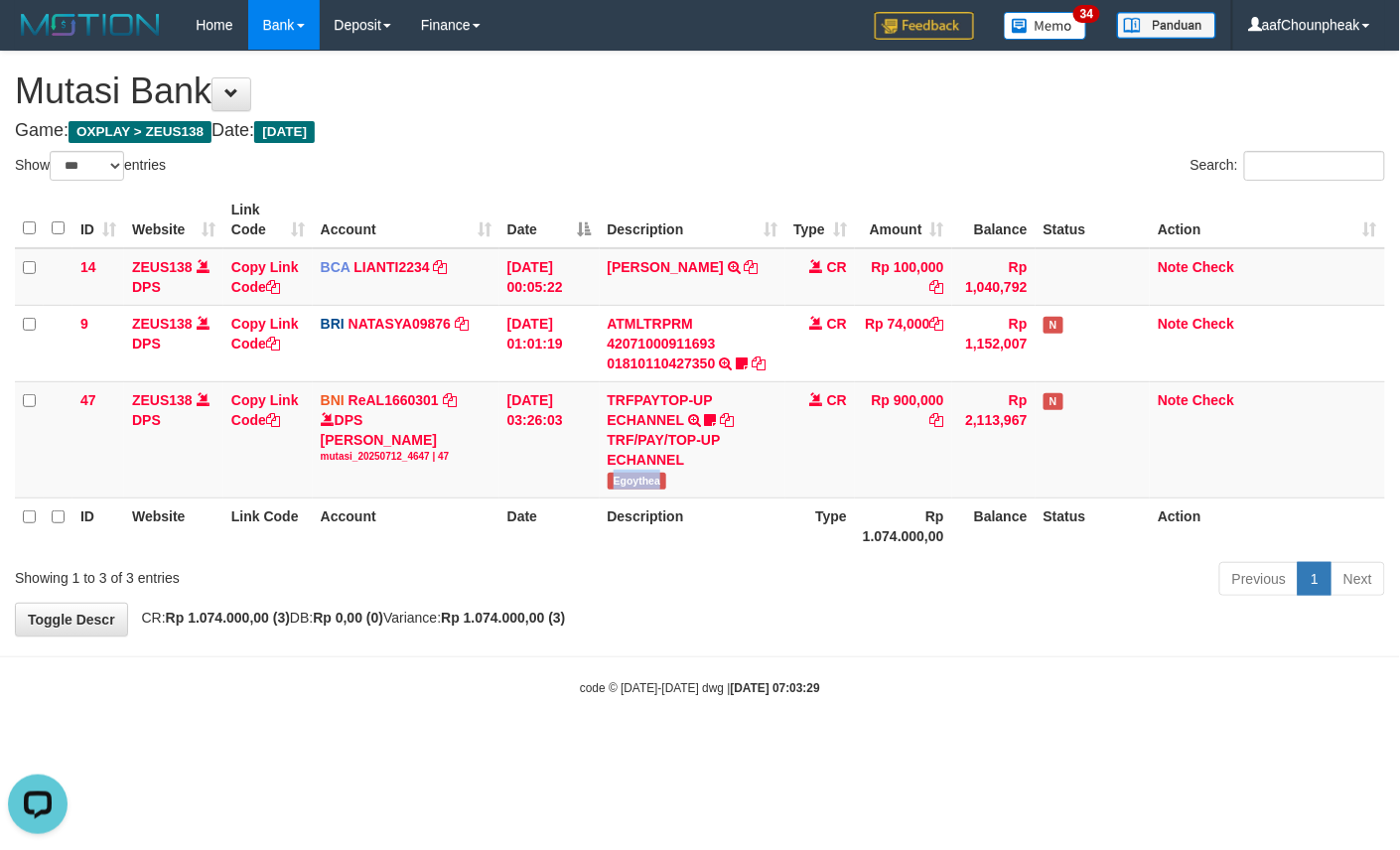 scroll, scrollTop: 0, scrollLeft: 0, axis: both 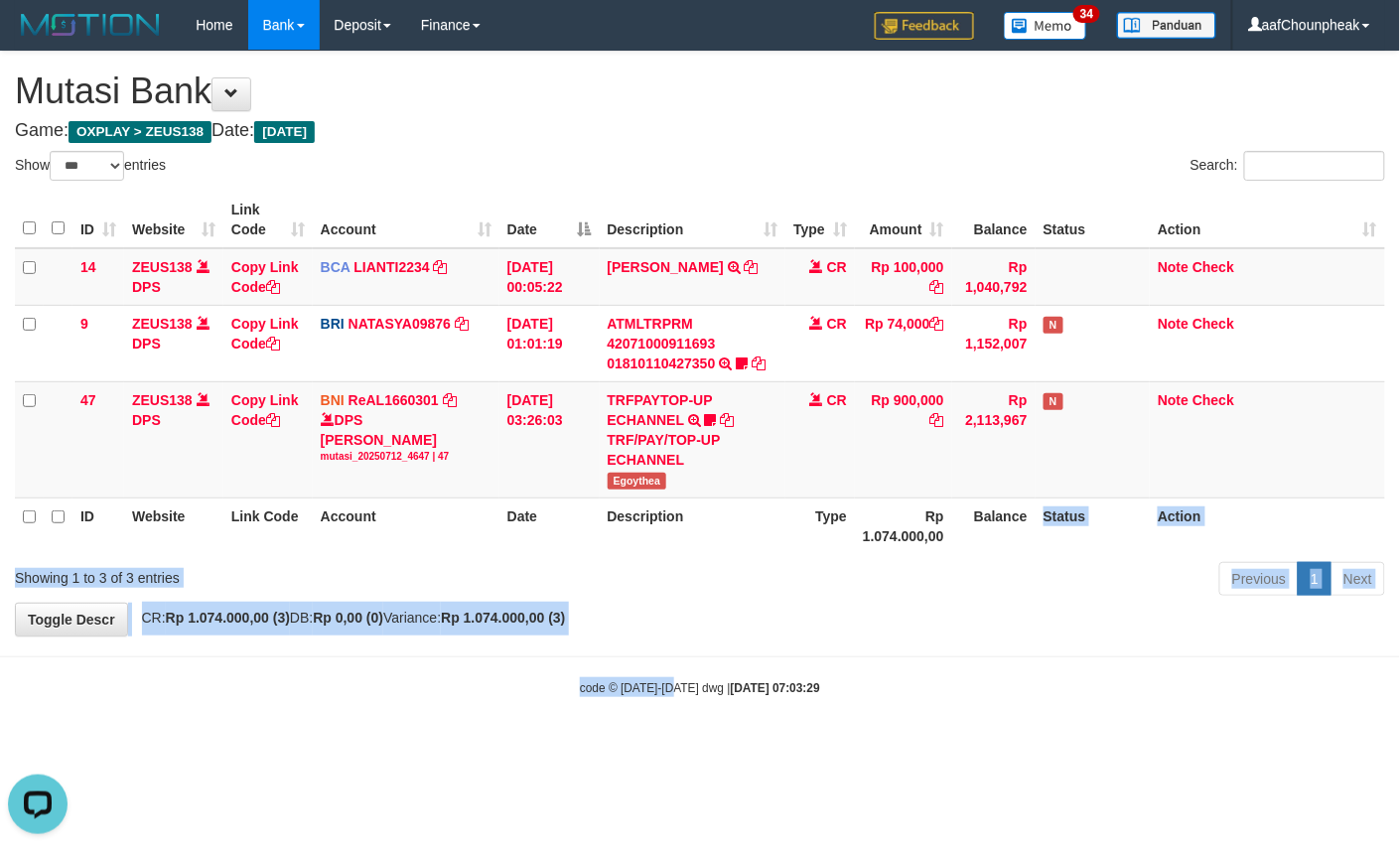 drag, startPoint x: 677, startPoint y: 657, endPoint x: 681, endPoint y: 667, distance: 10.77033 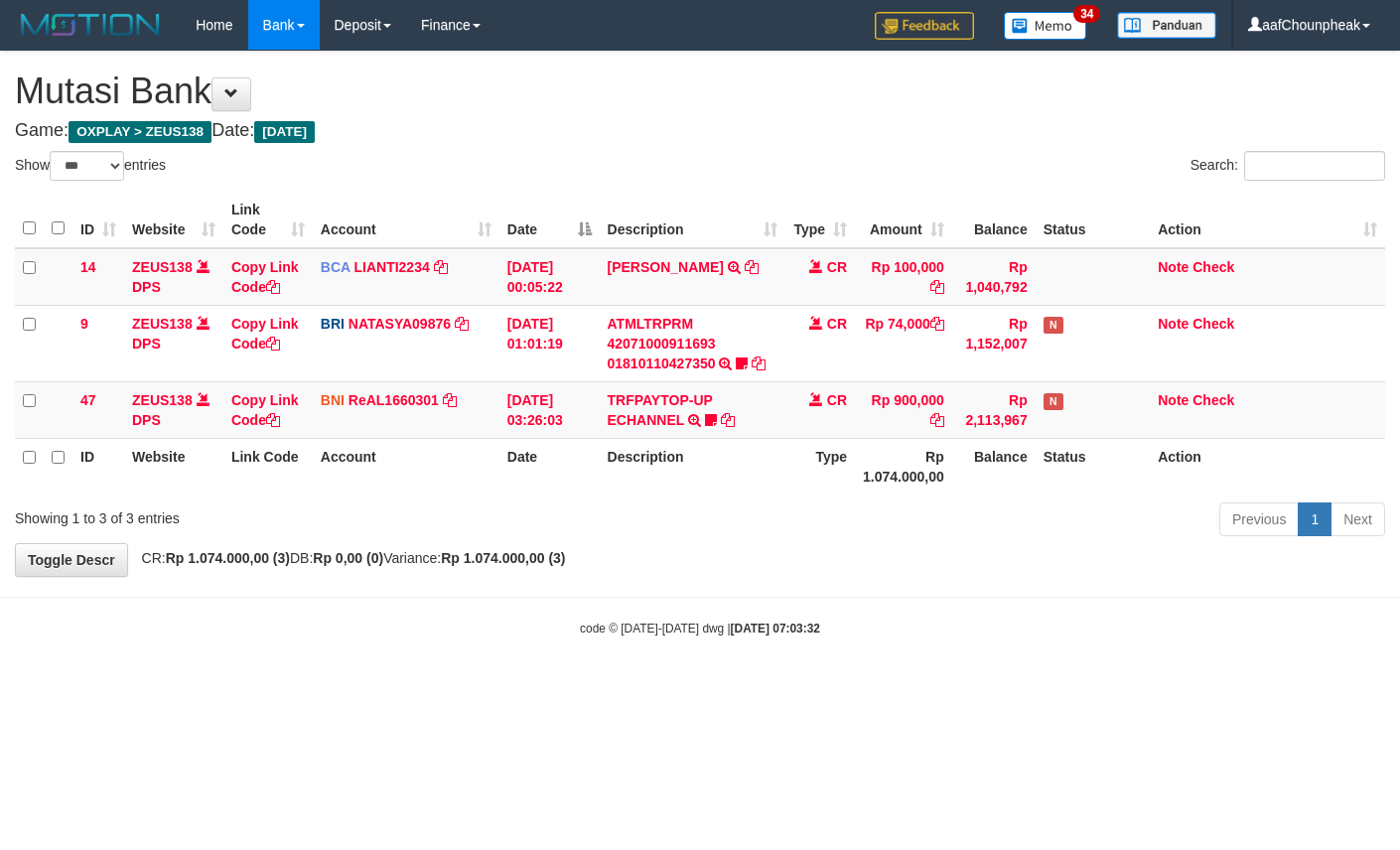 select on "***" 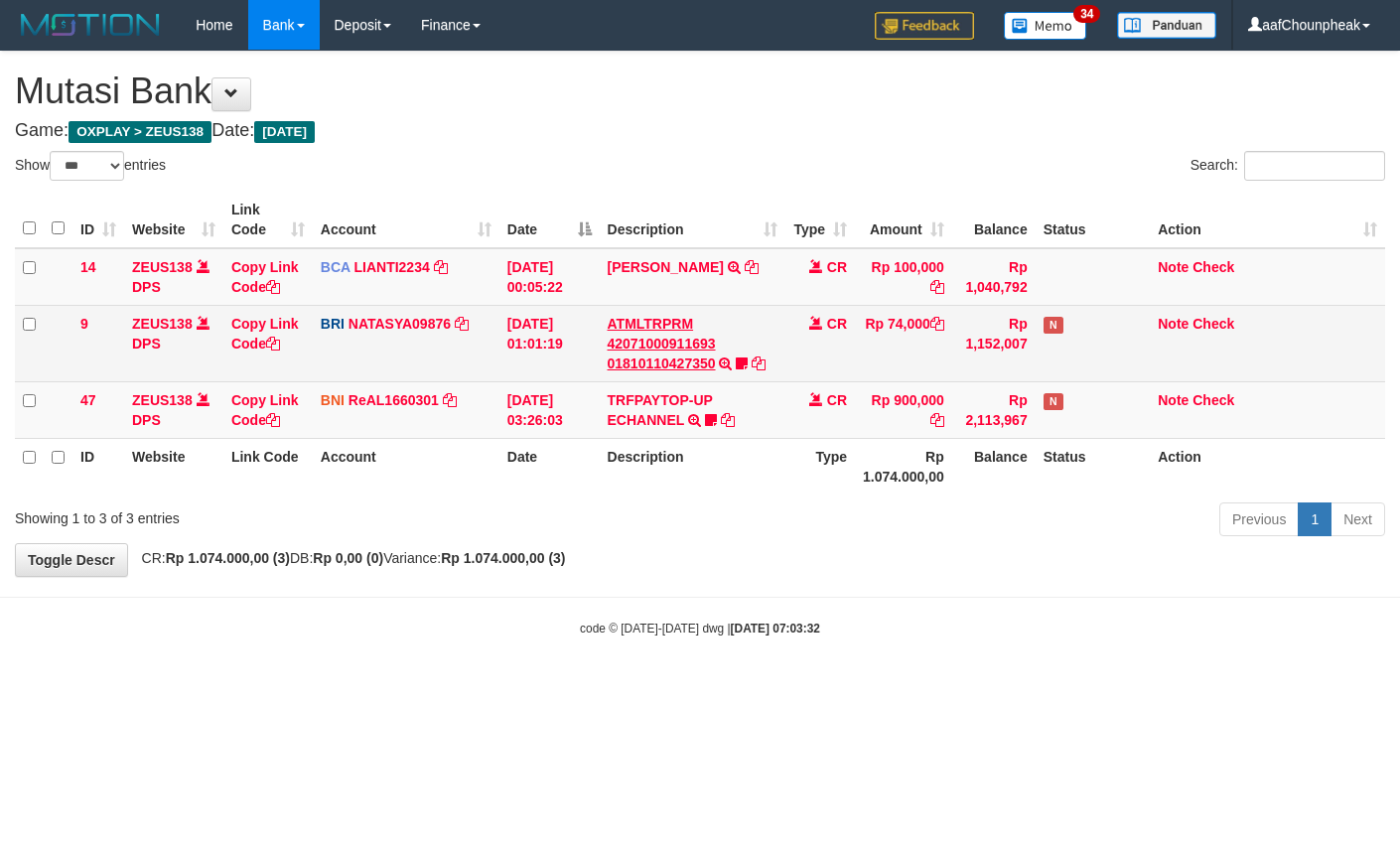 scroll, scrollTop: 0, scrollLeft: 0, axis: both 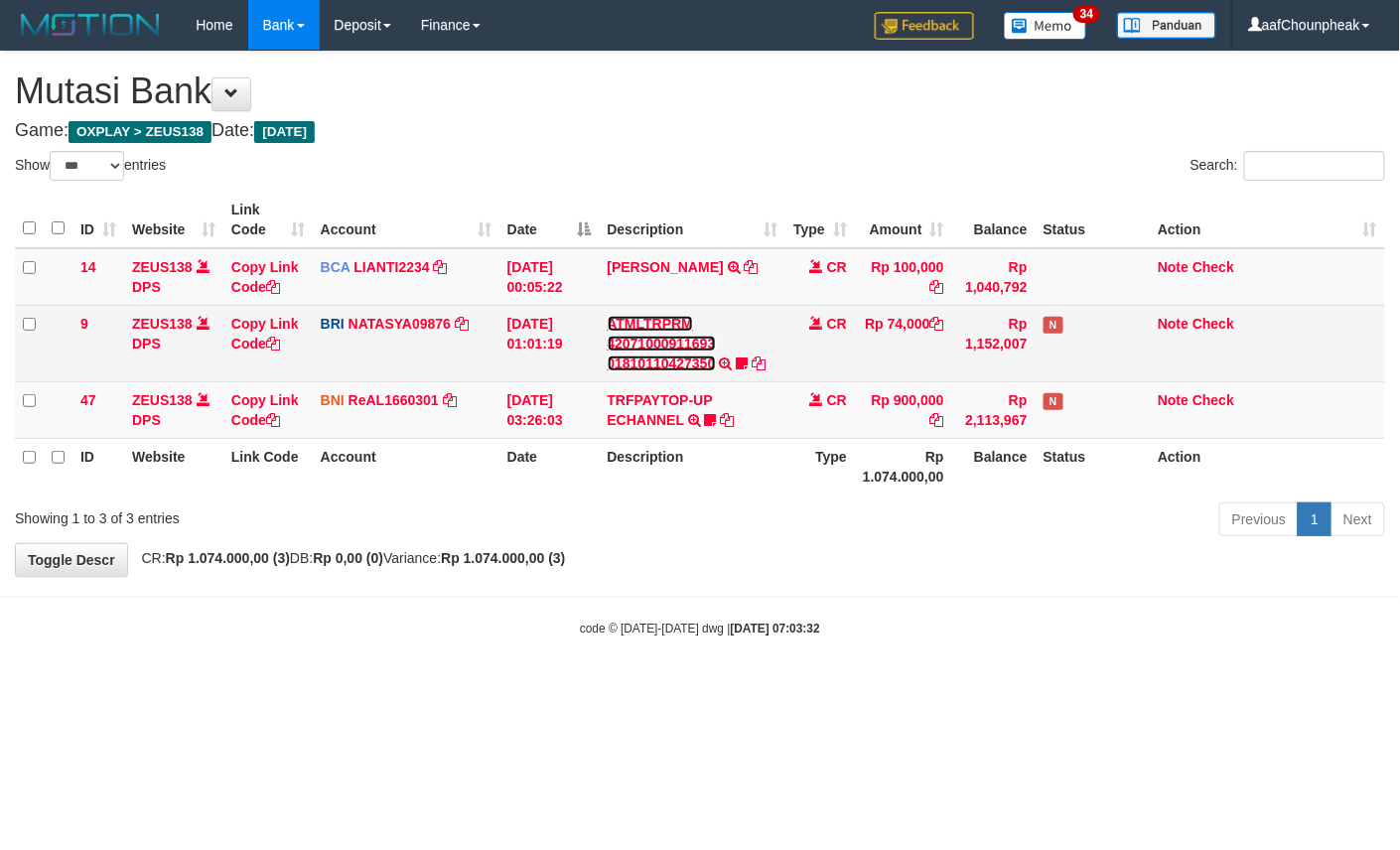 click on "ATMLTRPRM 42071000911693 01810110427350" at bounding box center (661, 344) 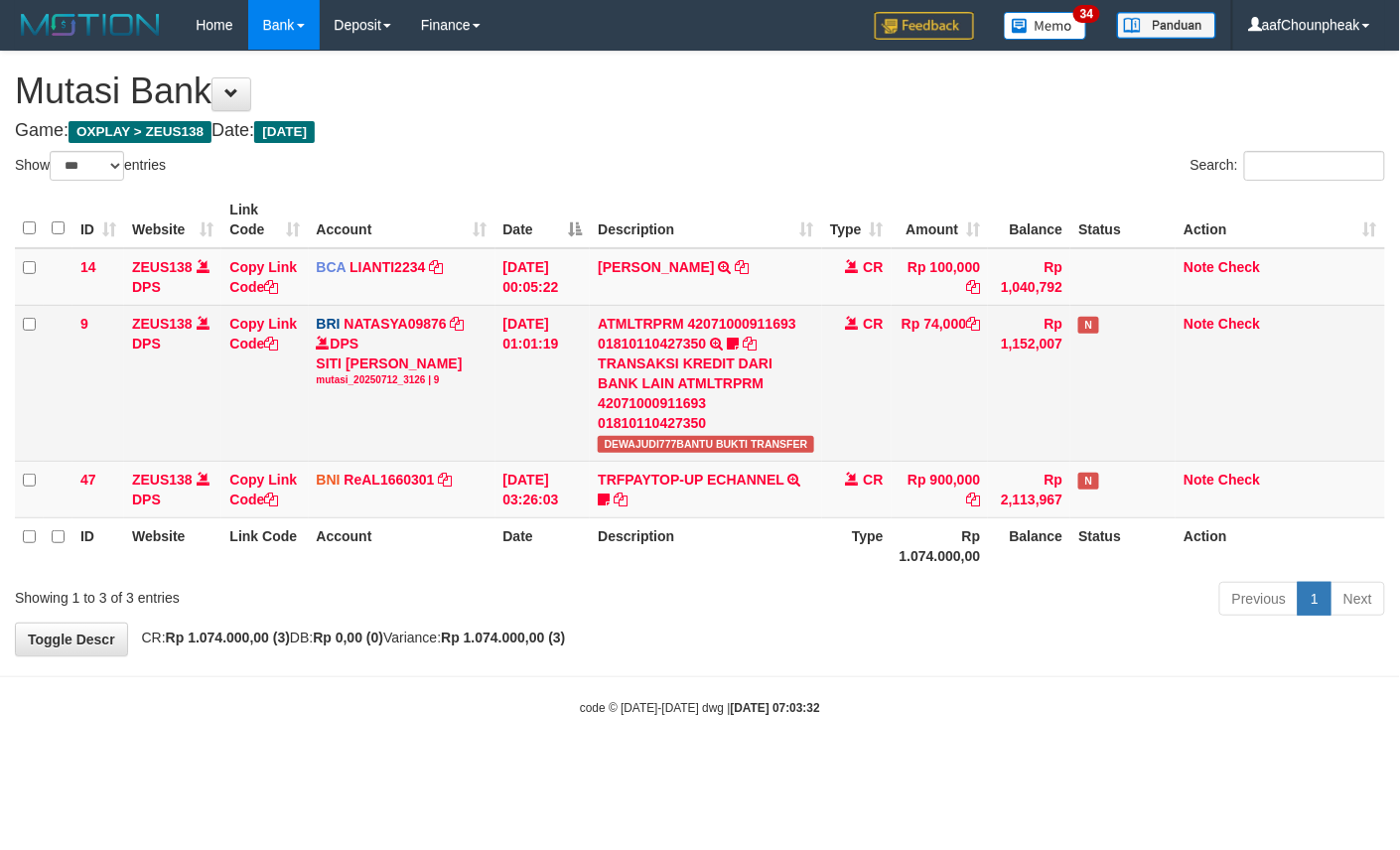 click on "DEWAJUDI777BANTU BUKTI TRANSFER" at bounding box center (705, 444) 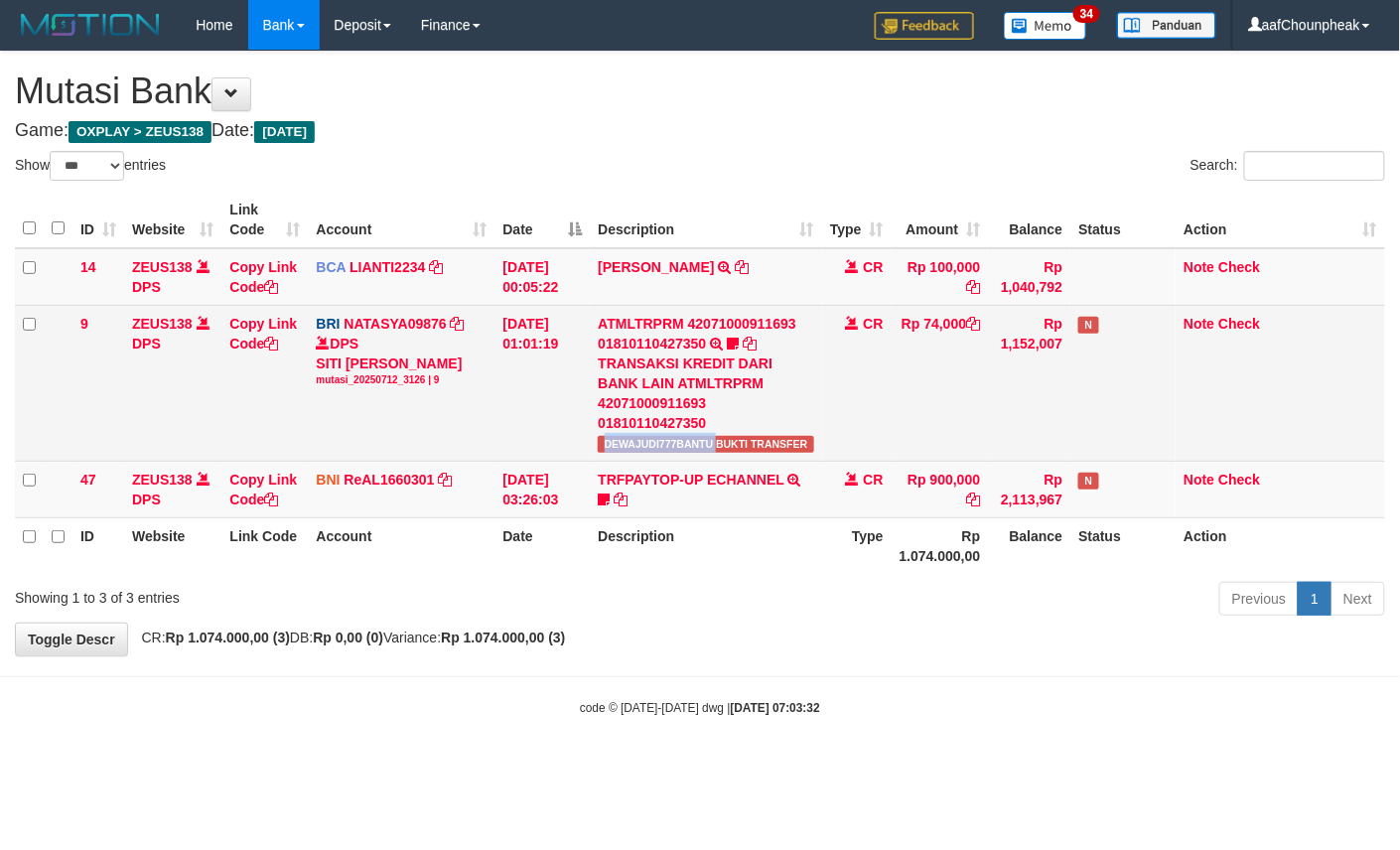 click on "DEWAJUDI777BANTU BUKTI TRANSFER" at bounding box center [705, 444] 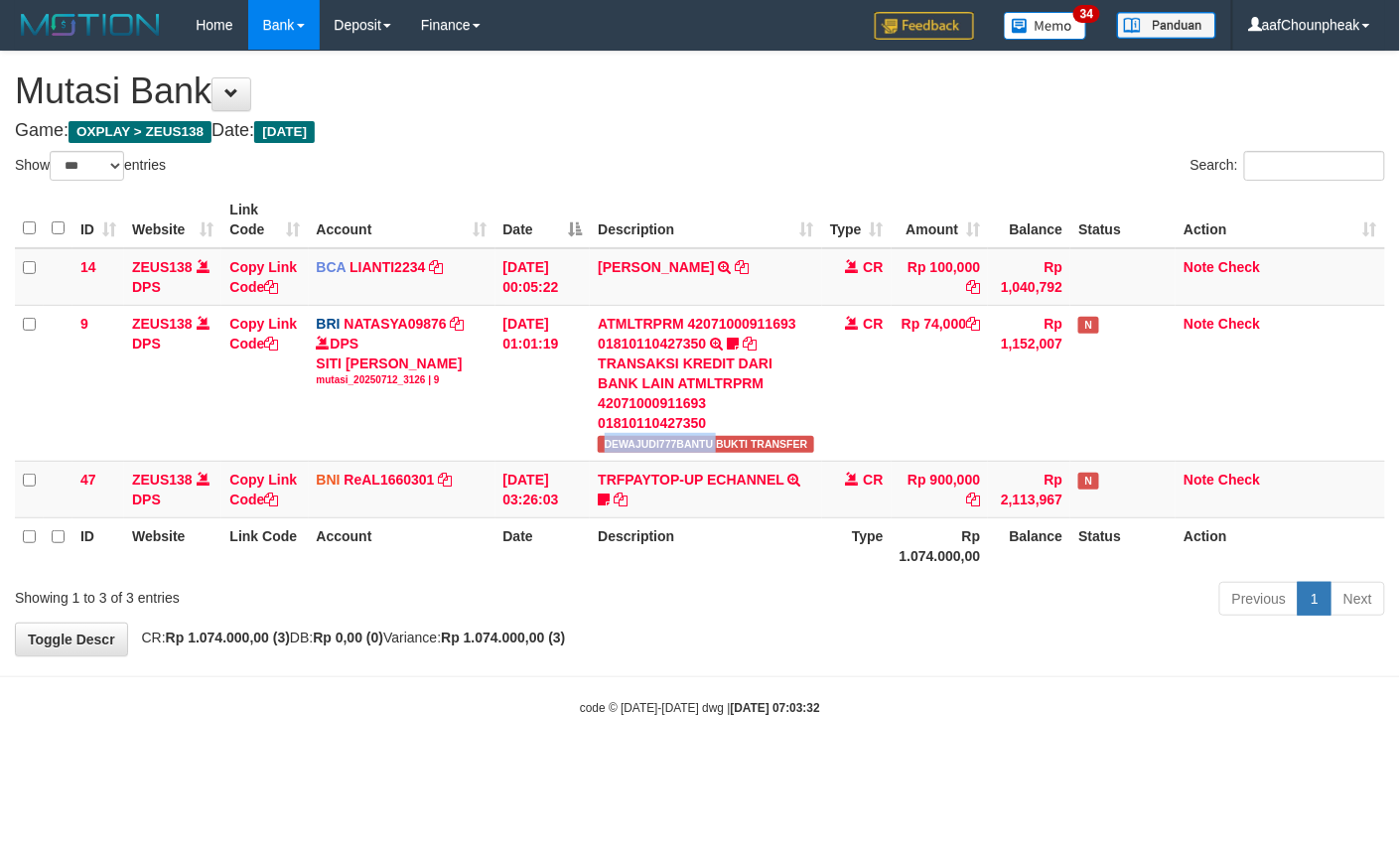 copy on "DEWAJUDI777BANTU" 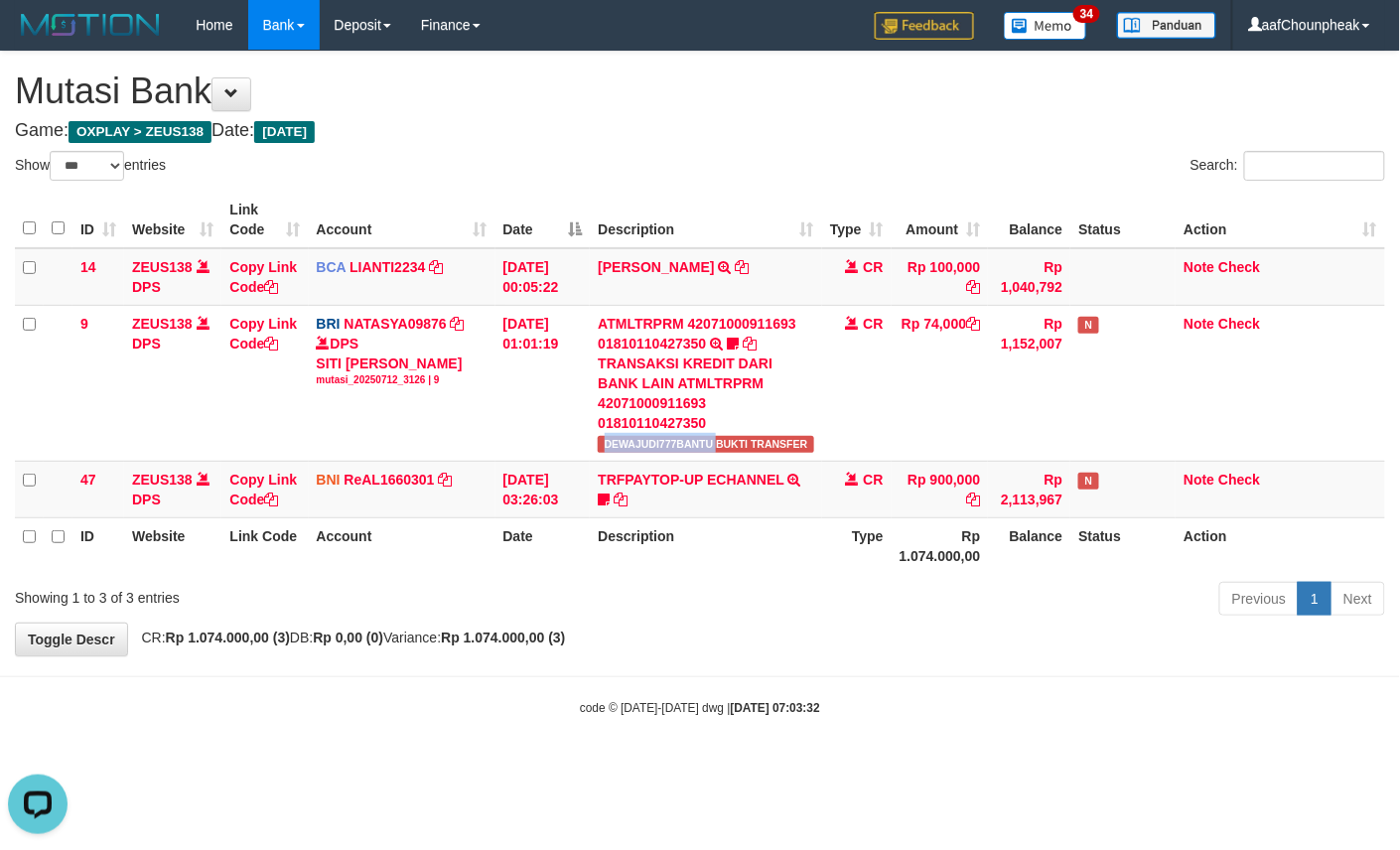 scroll, scrollTop: 0, scrollLeft: 0, axis: both 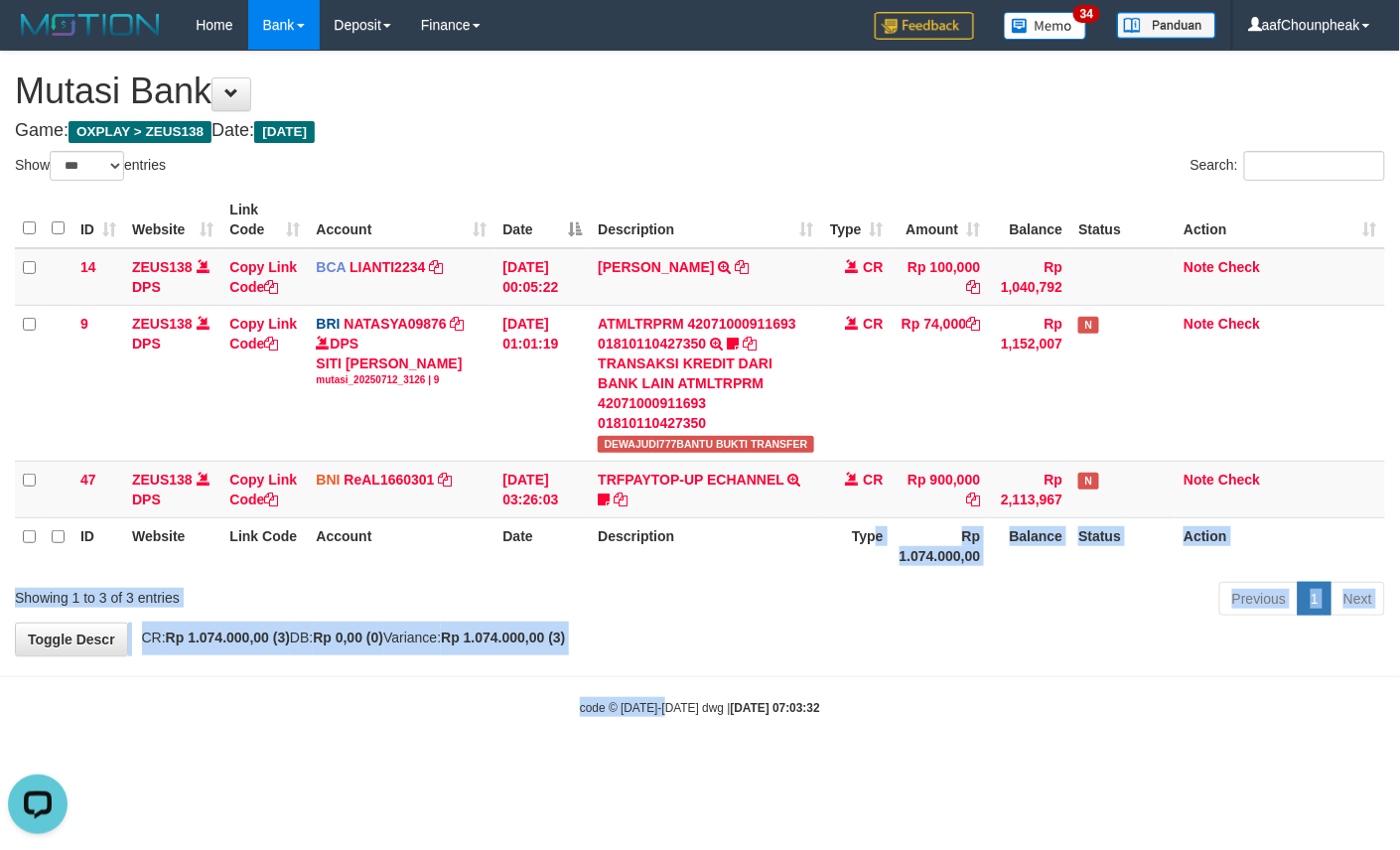 drag, startPoint x: 672, startPoint y: 677, endPoint x: 671, endPoint y: 691, distance: 14.035669 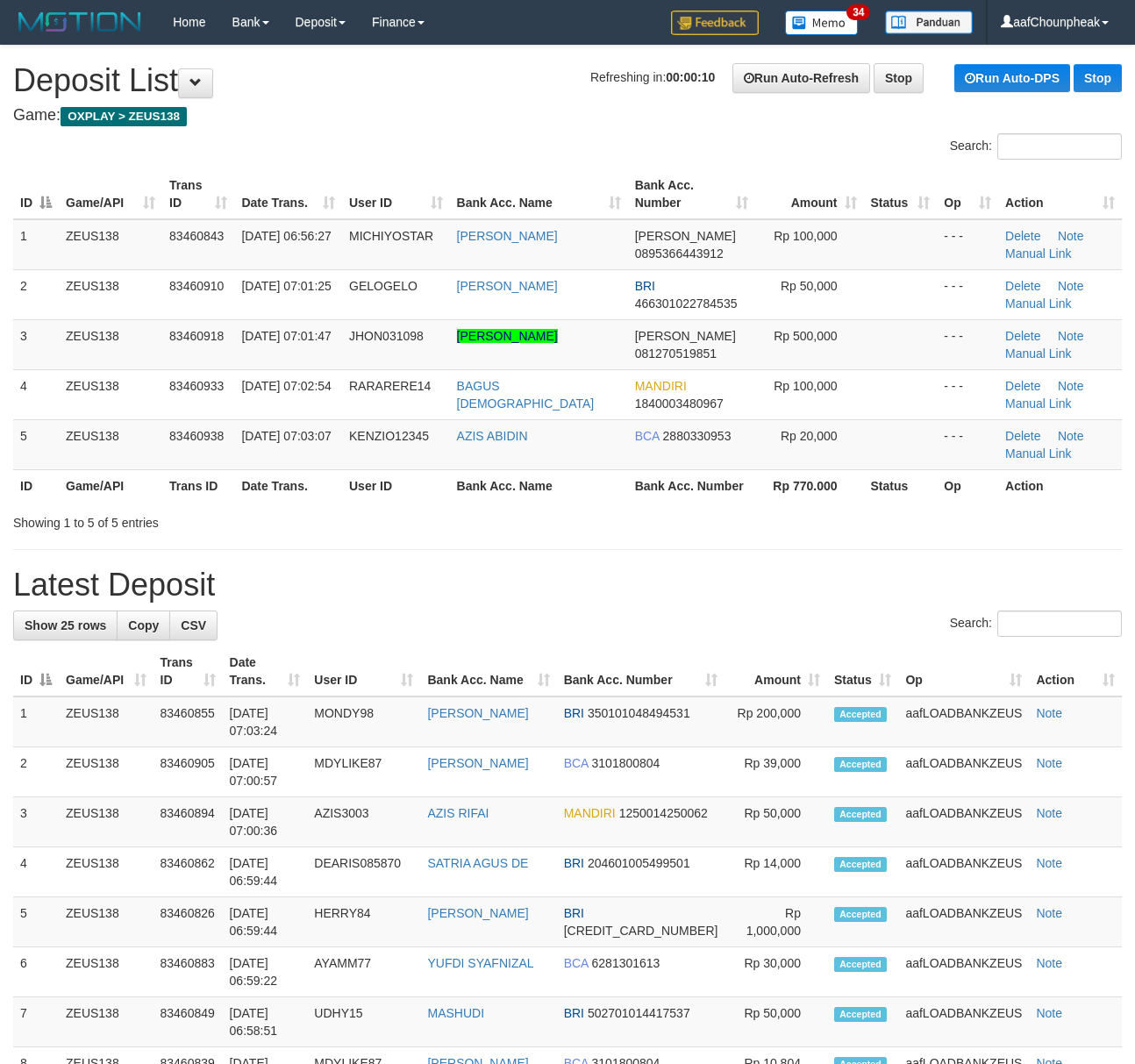 scroll, scrollTop: 0, scrollLeft: 0, axis: both 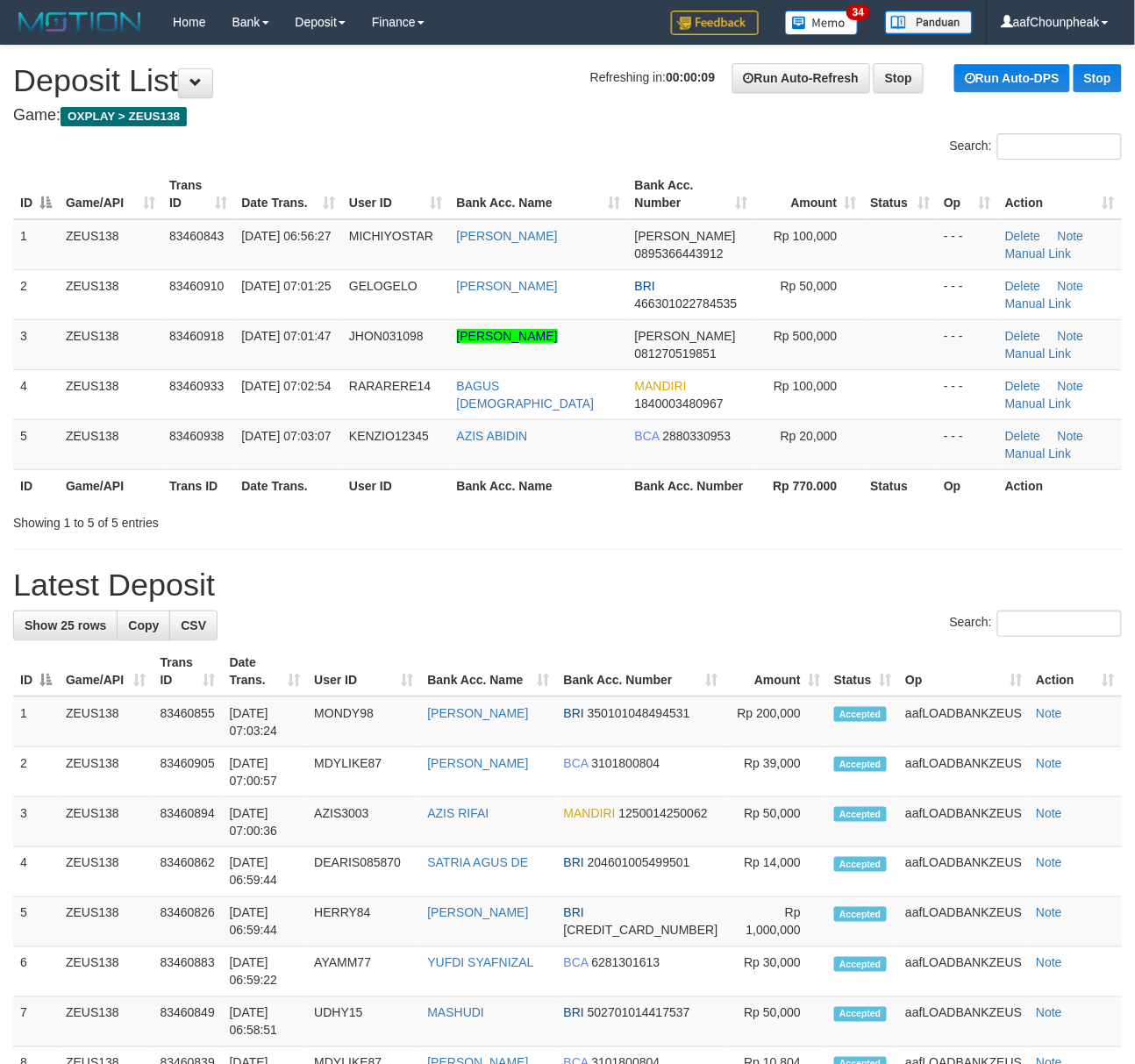 drag, startPoint x: 468, startPoint y: 175, endPoint x: 460, endPoint y: 170, distance: 9.433981 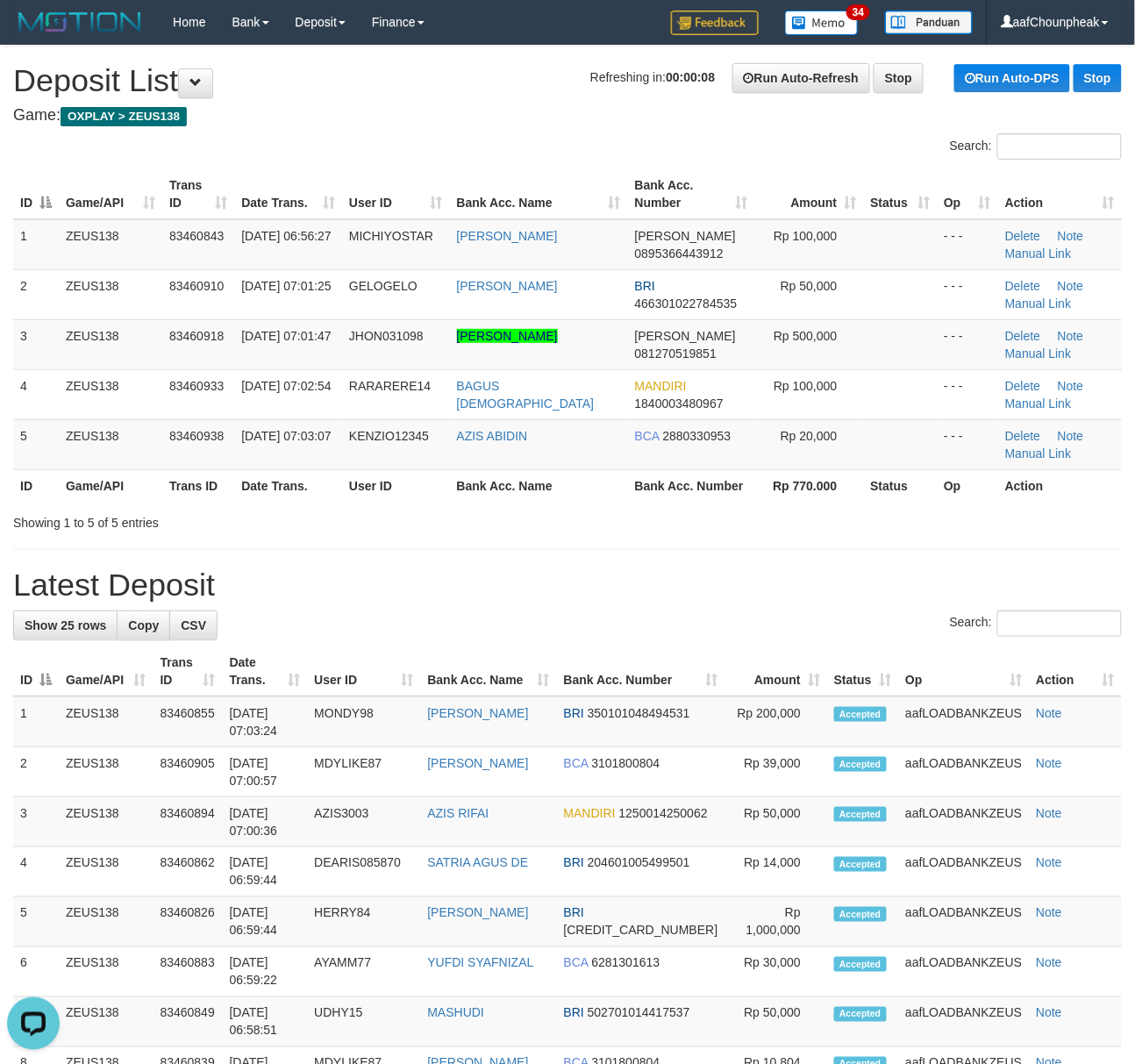 scroll, scrollTop: 0, scrollLeft: 0, axis: both 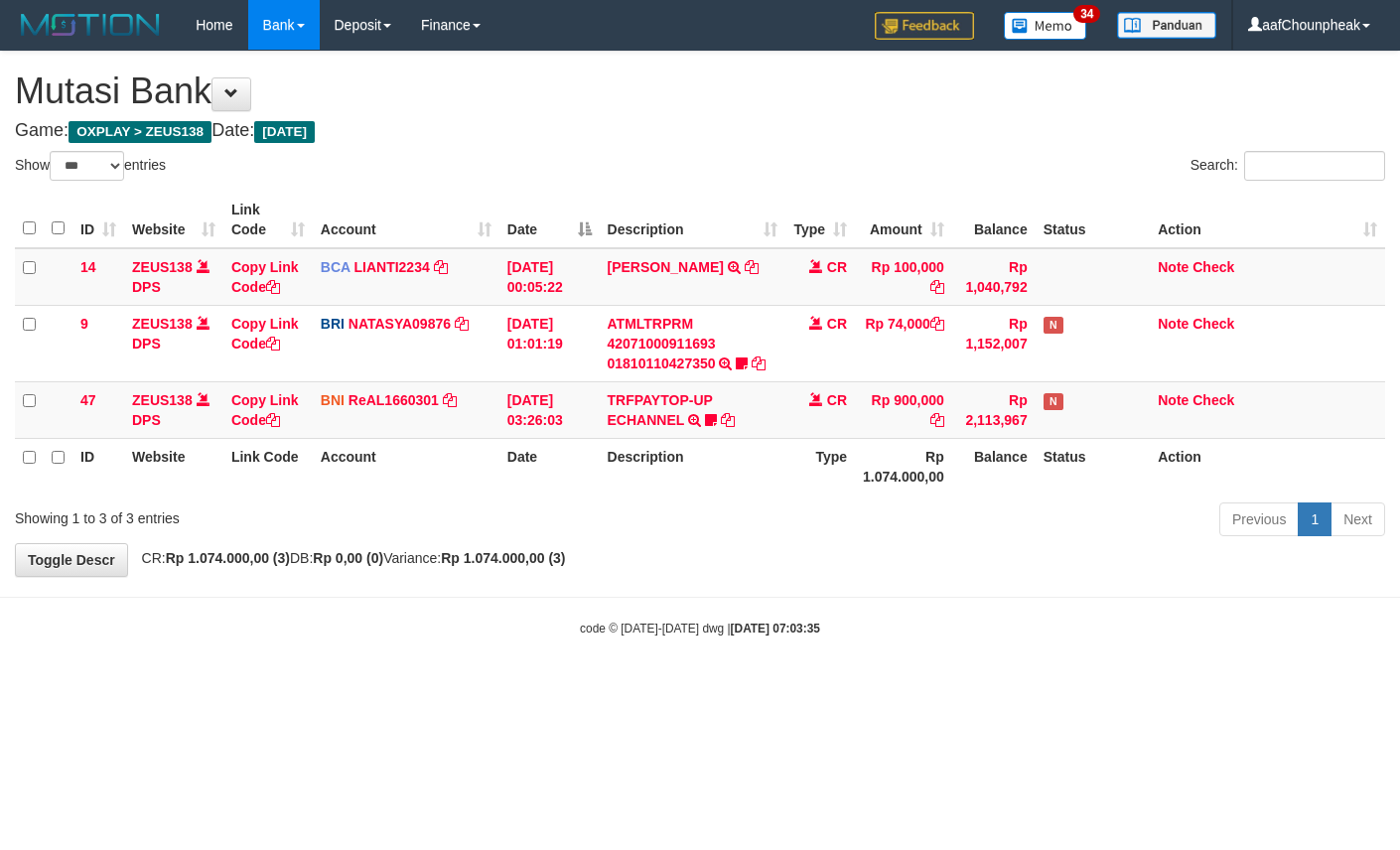 select on "***" 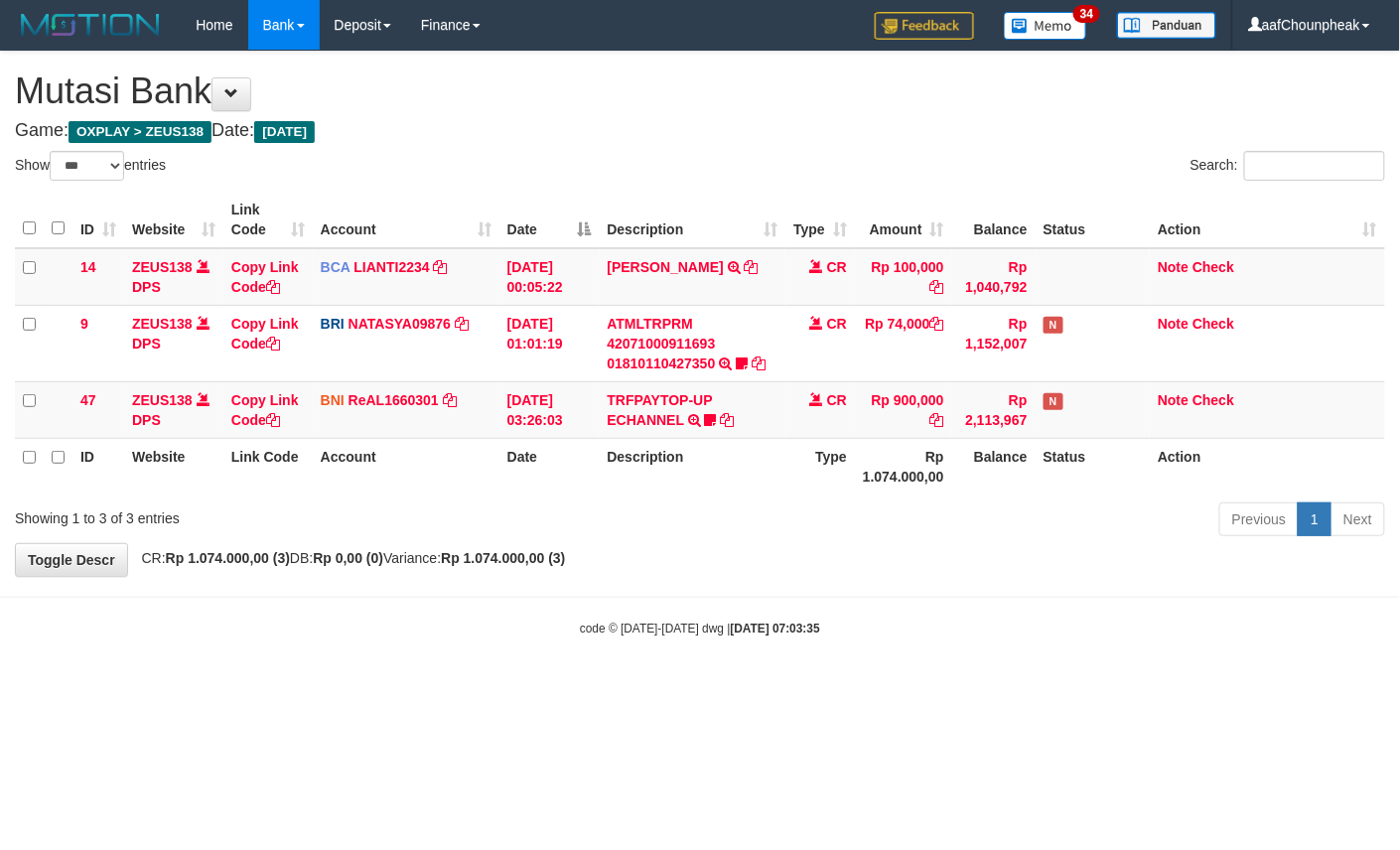 drag, startPoint x: 0, startPoint y: 0, endPoint x: 684, endPoint y: 601, distance: 910.526 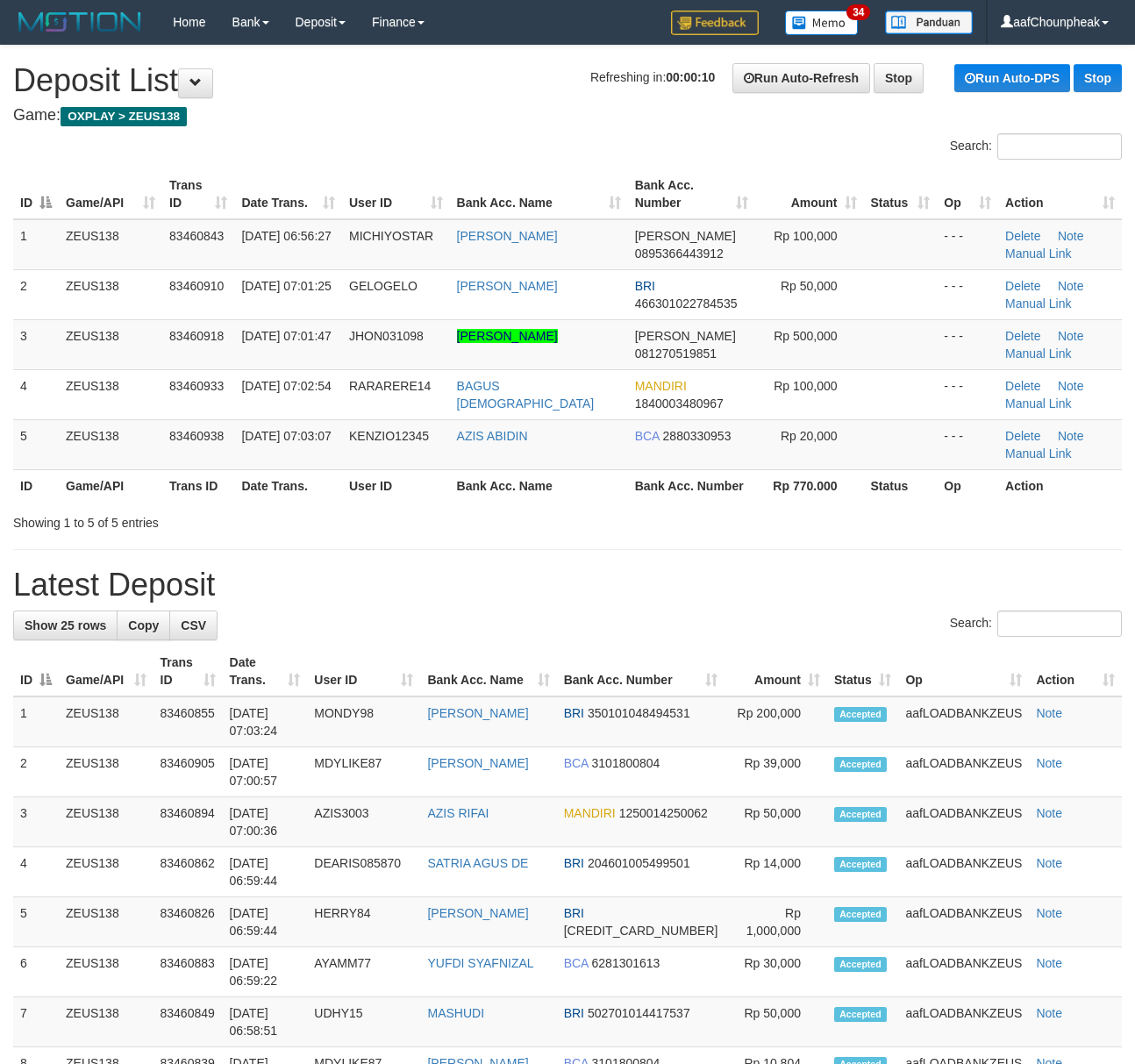 scroll, scrollTop: 0, scrollLeft: 0, axis: both 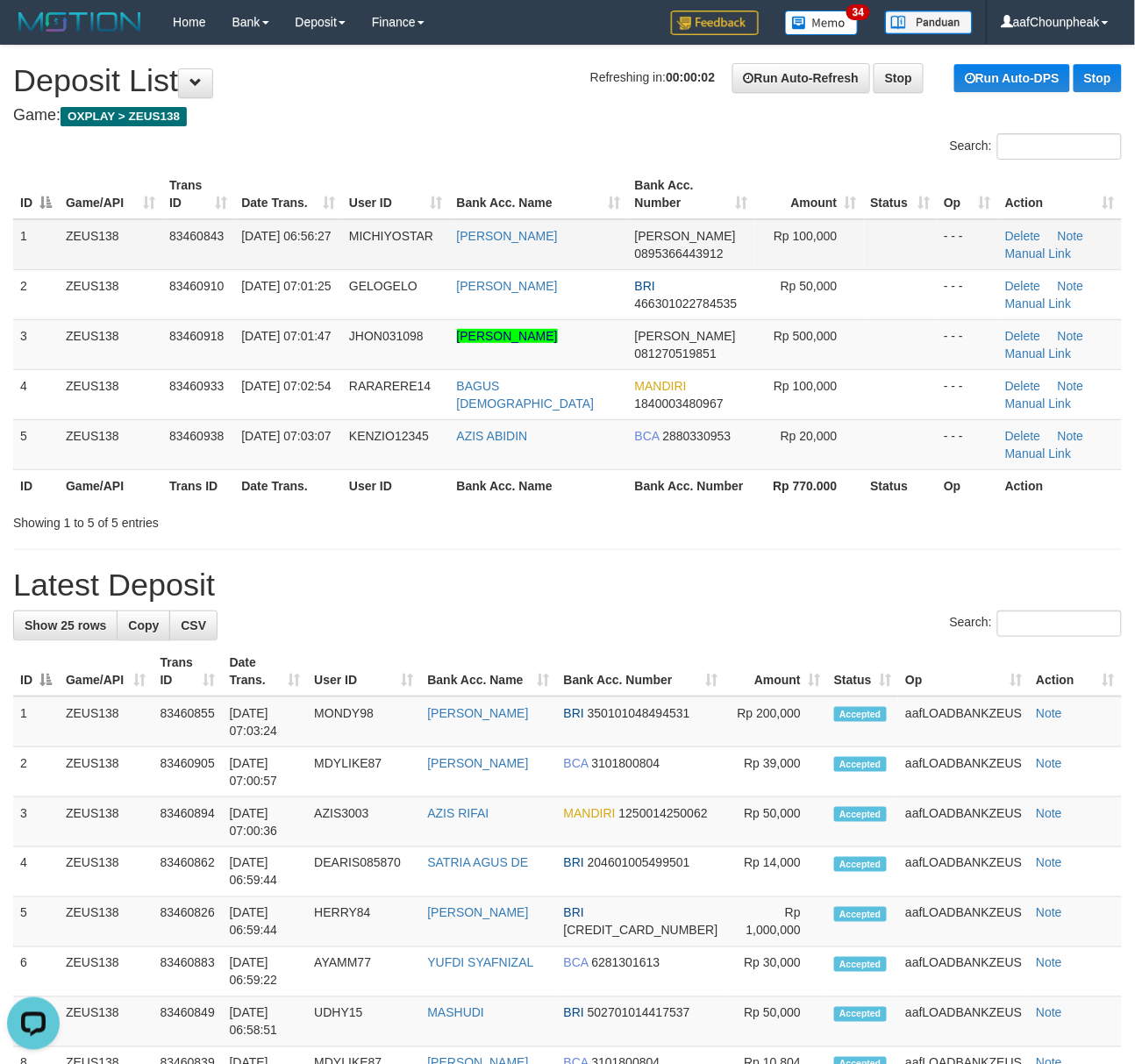 click on "ID Game/API Trans ID Date Trans. User ID Bank Acc. Name Bank Acc. Number Amount Status Op Action
1
ZEUS138
83460843
12/07/2025 06:56:27
MICHIYOSTAR
HERNANDO WIBOWO
DANA
0895366443912
Rp 100,000
- - -
Delete
Note
Manual Link
2
ZEUS138
83460910
12/07/2025 07:01:25
GELOGELO
THOMAS LELTAKA
BRI
466301022784535
Rp 50,000
- - -" at bounding box center (568, 335) 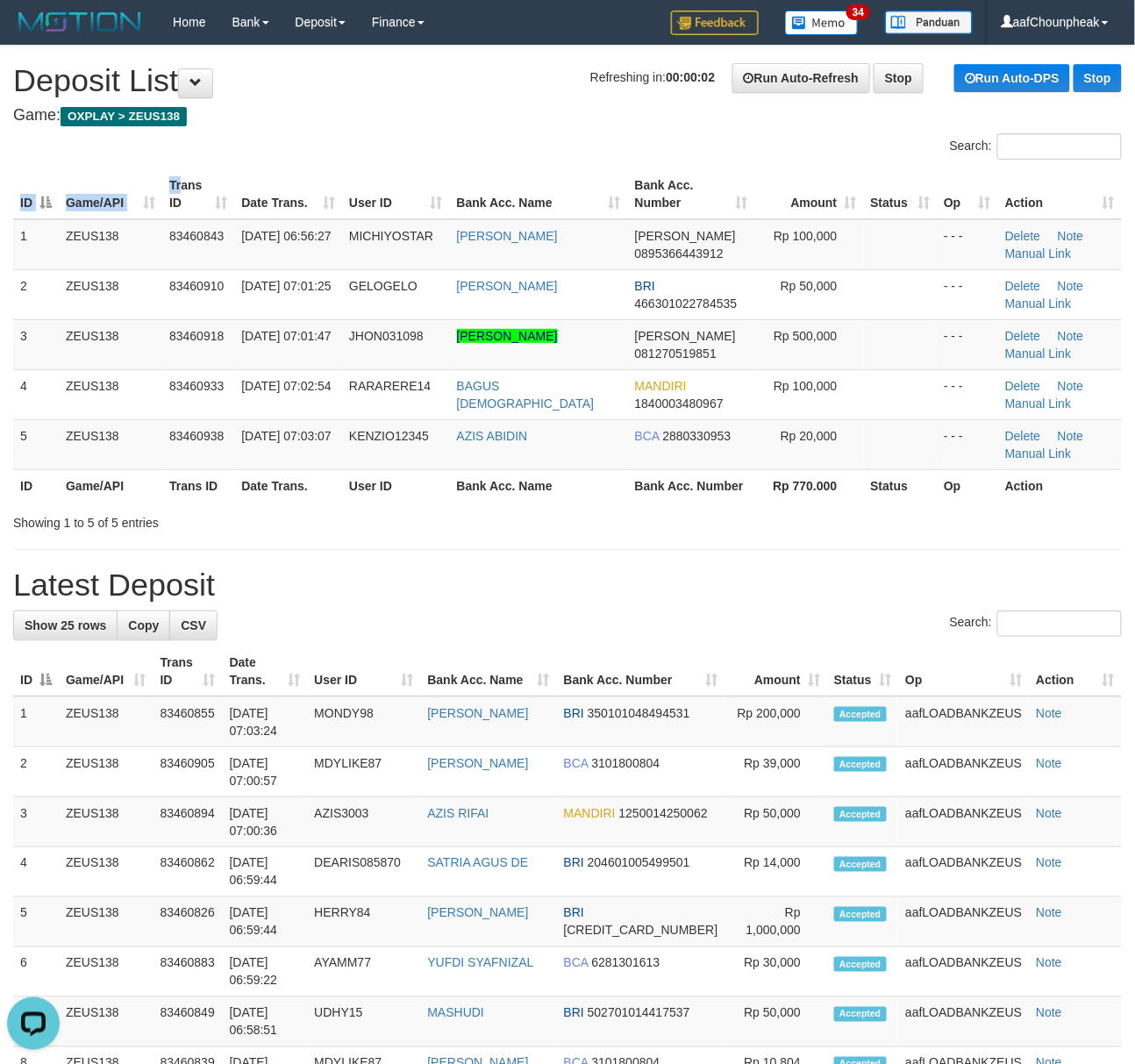 drag, startPoint x: 181, startPoint y: 165, endPoint x: 133, endPoint y: 172, distance: 48.507731 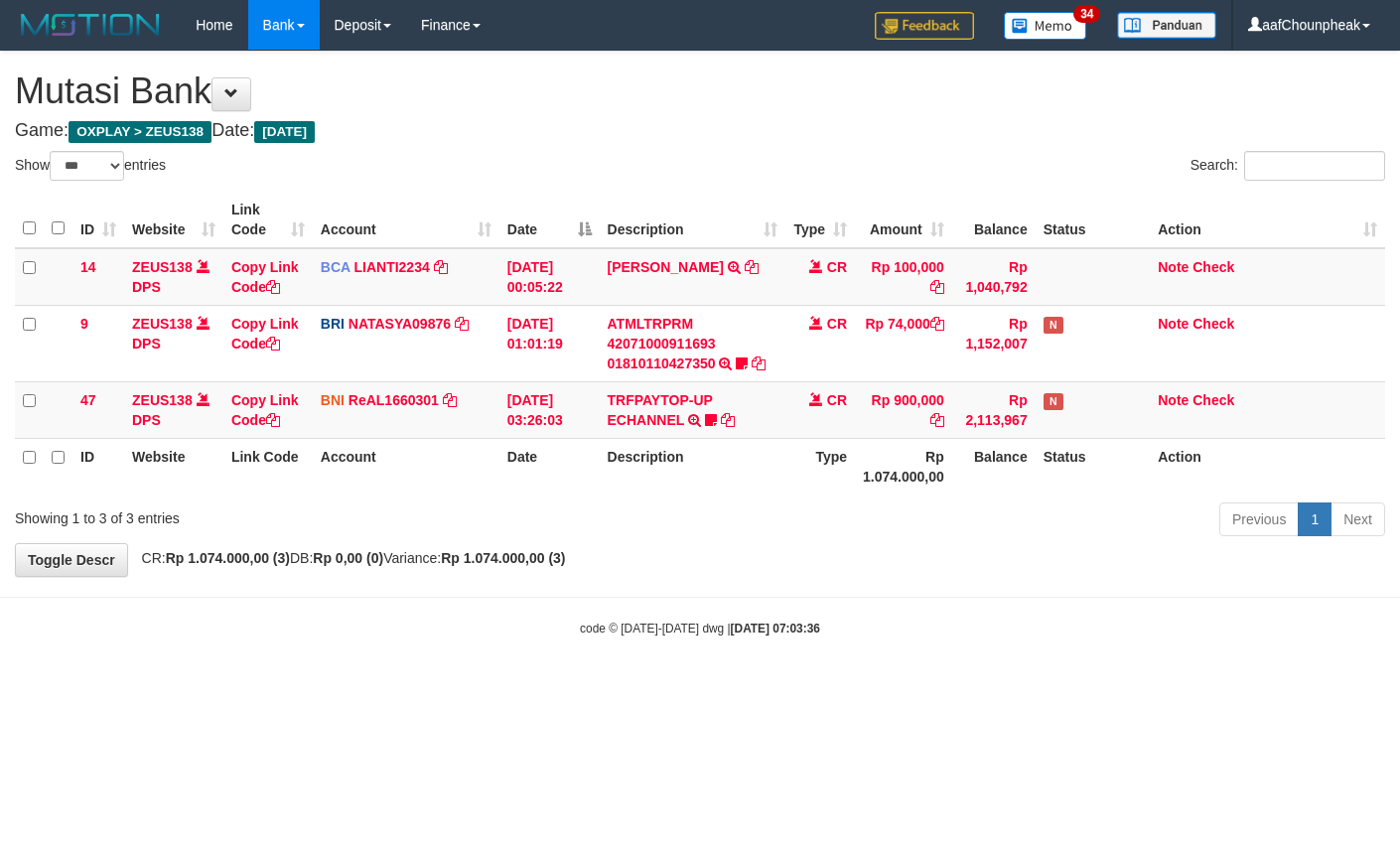 select on "***" 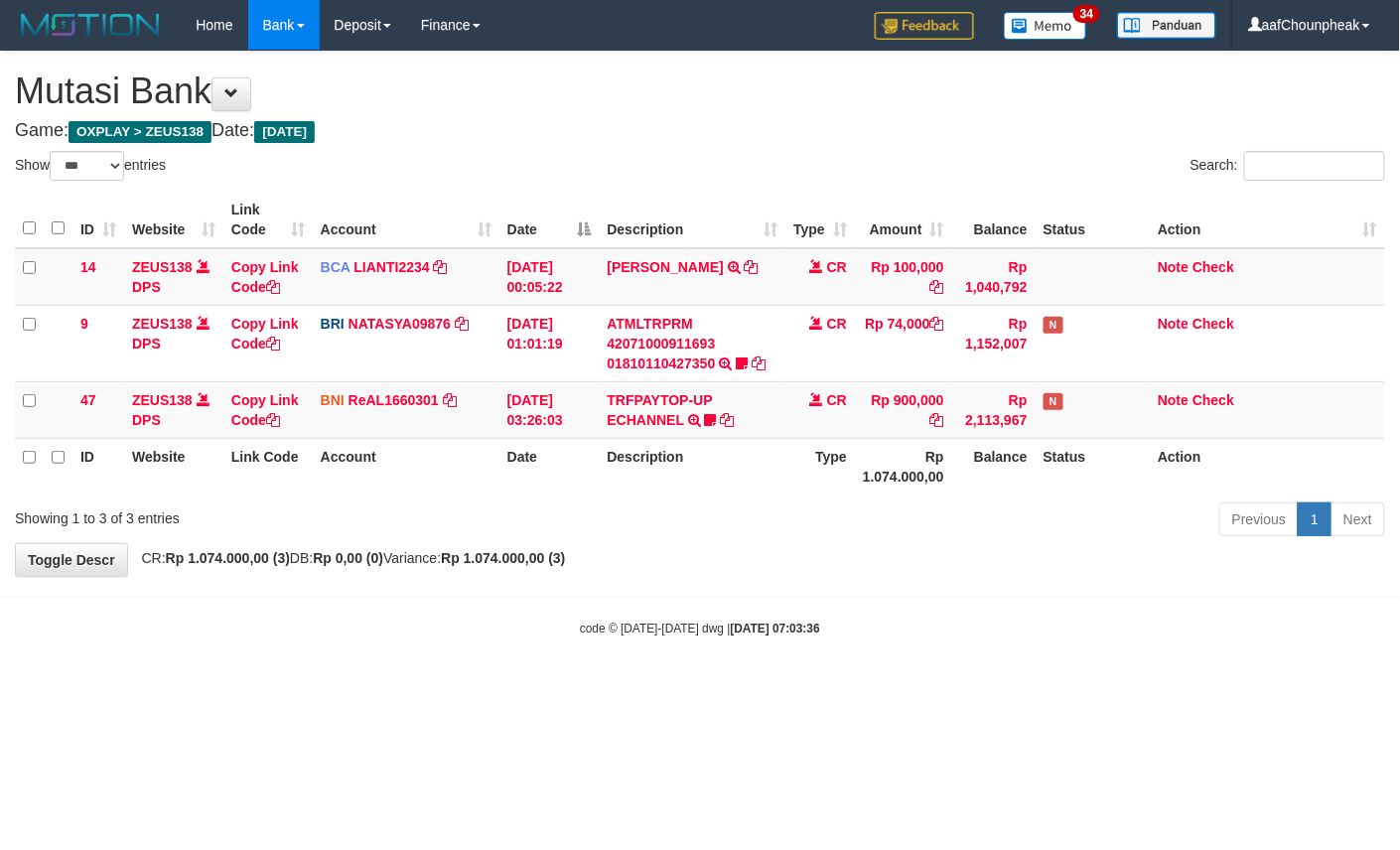 click on "Toggle navigation
Home
Bank
Account List
Mutasi Bank
Search
Note Mutasi
Deposit
DPS List
History
Finance
Financial Data
aafChounpheak
My Profile
Log Out
34" at bounding box center [700, 344] 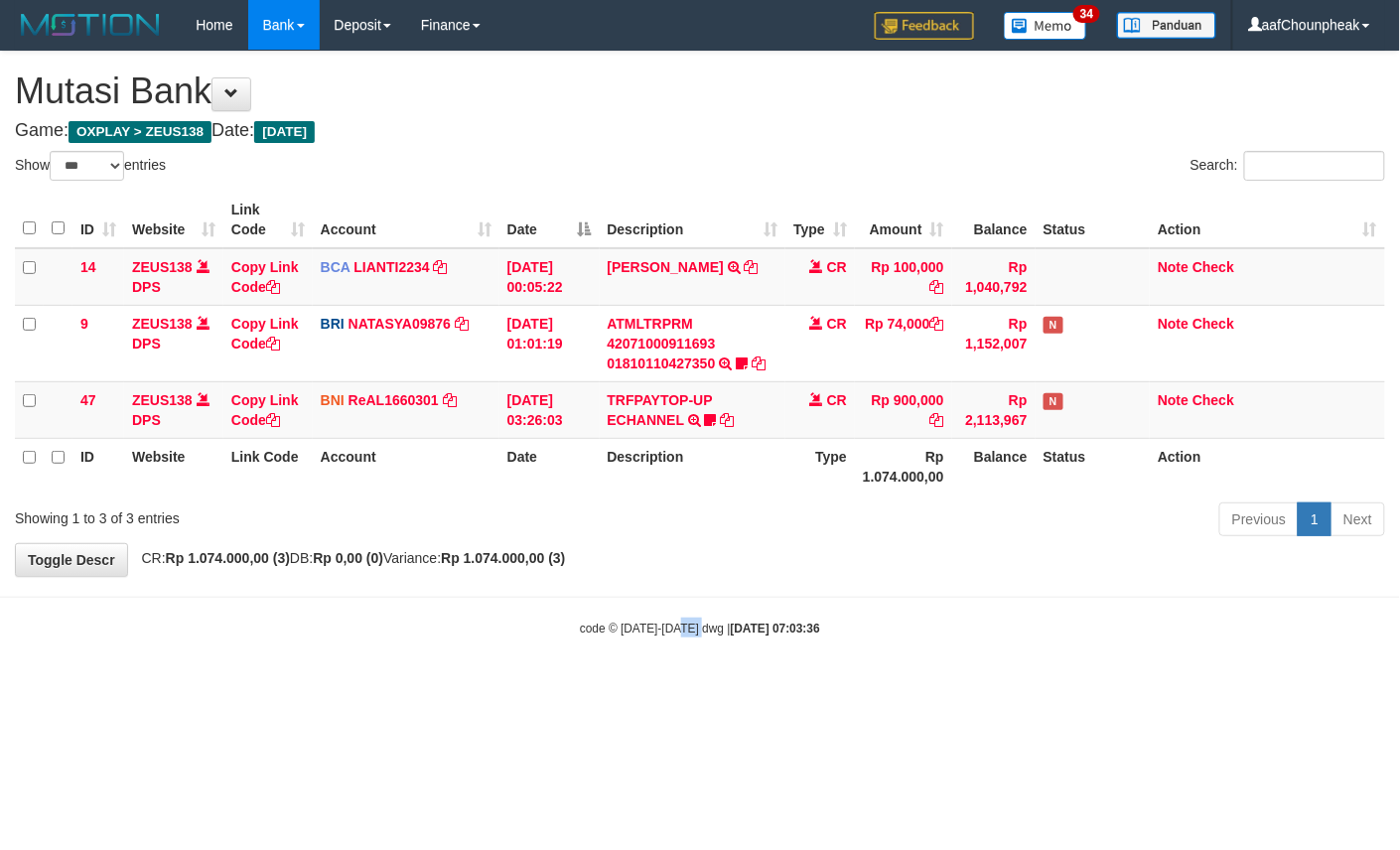 click on "Toggle navigation
Home
Bank
Account List
Mutasi Bank
Search
Note Mutasi
Deposit
DPS List
History
Finance
Financial Data
aafChounpheak
My Profile
Log Out
34" at bounding box center (700, 344) 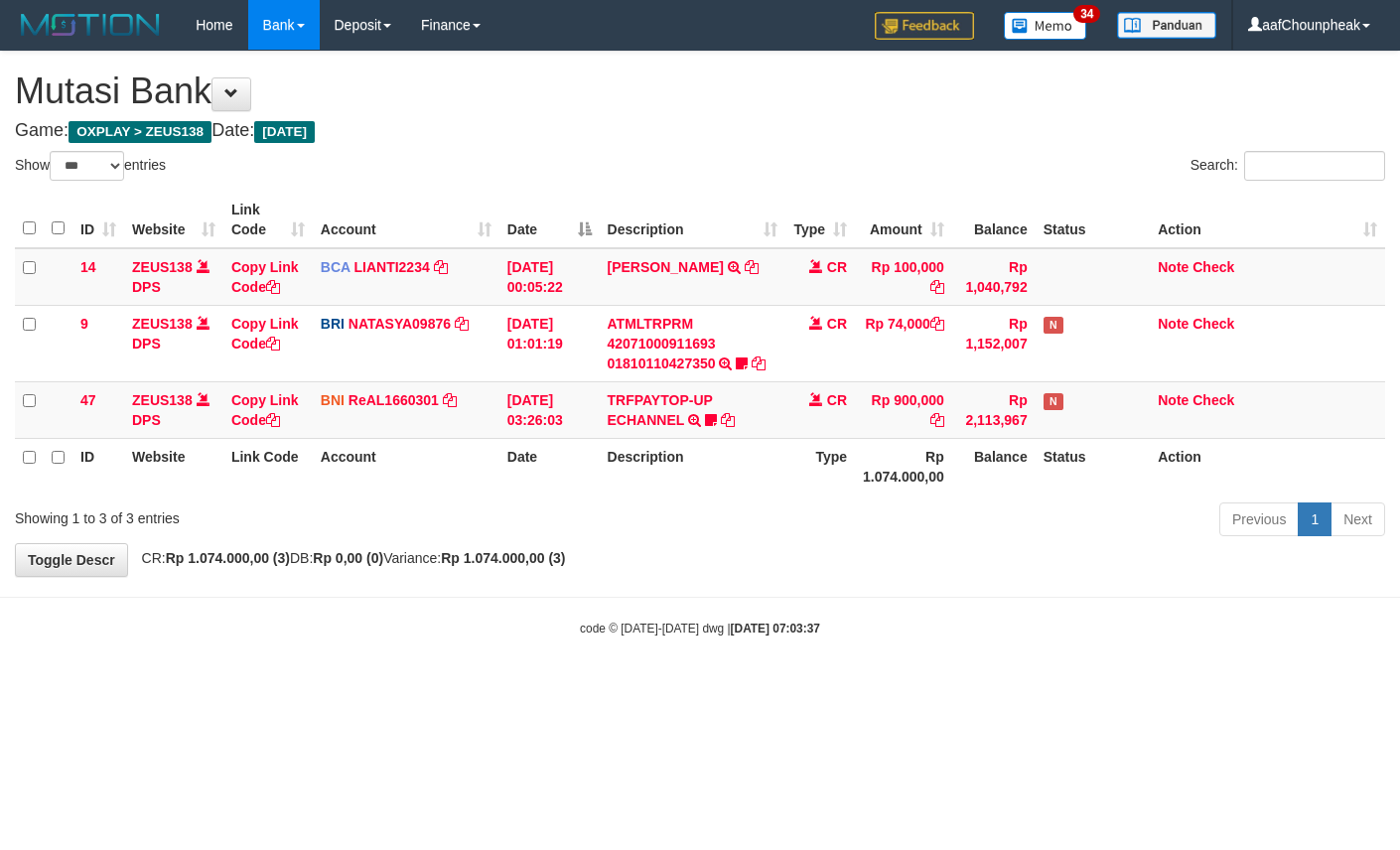 select on "***" 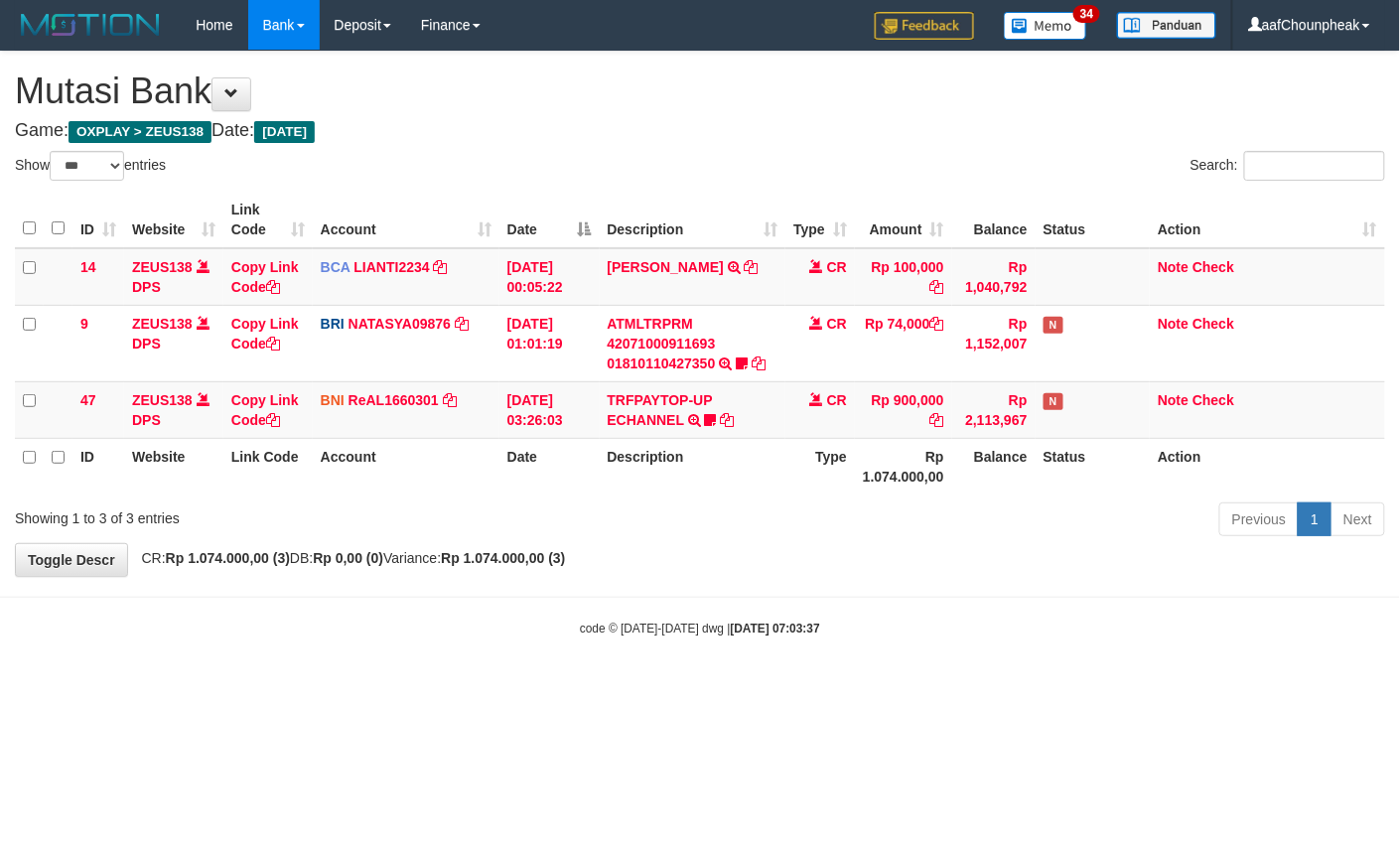 click on "Toggle navigation
Home
Bank
Account List
Mutasi Bank
Search
Note Mutasi
Deposit
DPS List
History
Finance
Financial Data
aafChounpheak
My Profile
Log Out
34" at bounding box center (700, 344) 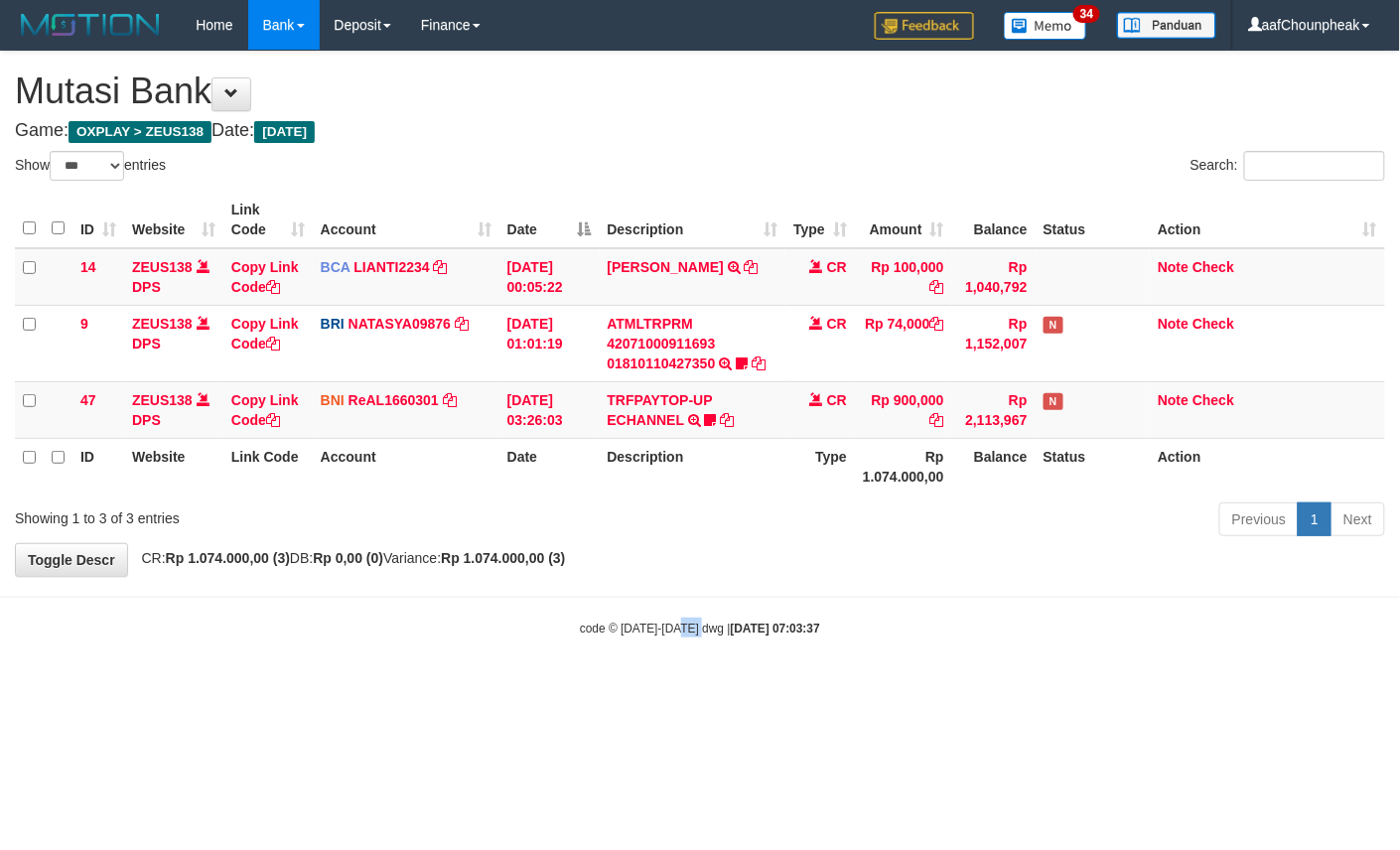 click on "Toggle navigation
Home
Bank
Account List
Mutasi Bank
Search
Note Mutasi
Deposit
DPS List
History
Finance
Financial Data
aafChounpheak
My Profile
Log Out
34" at bounding box center [700, 344] 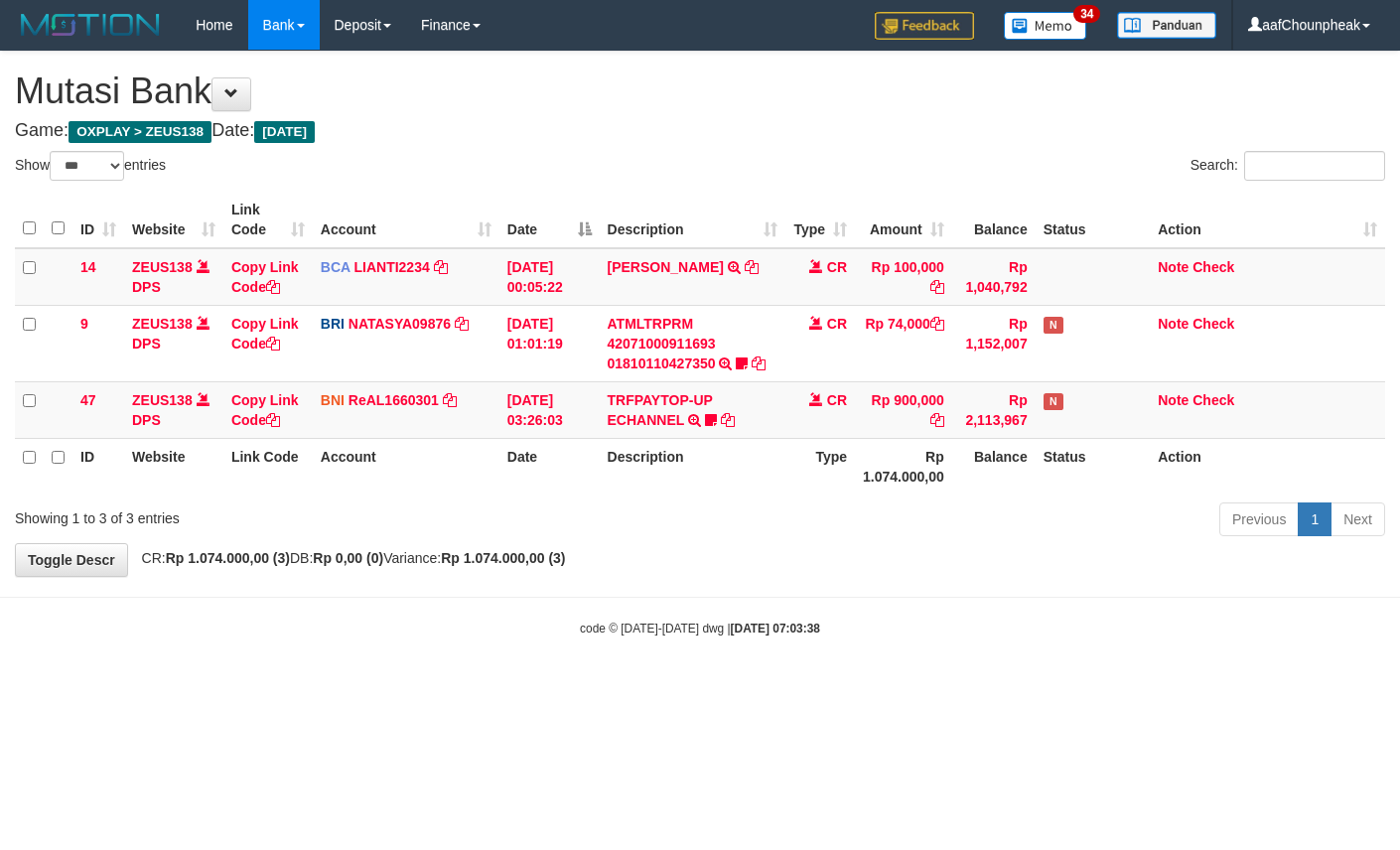 select on "***" 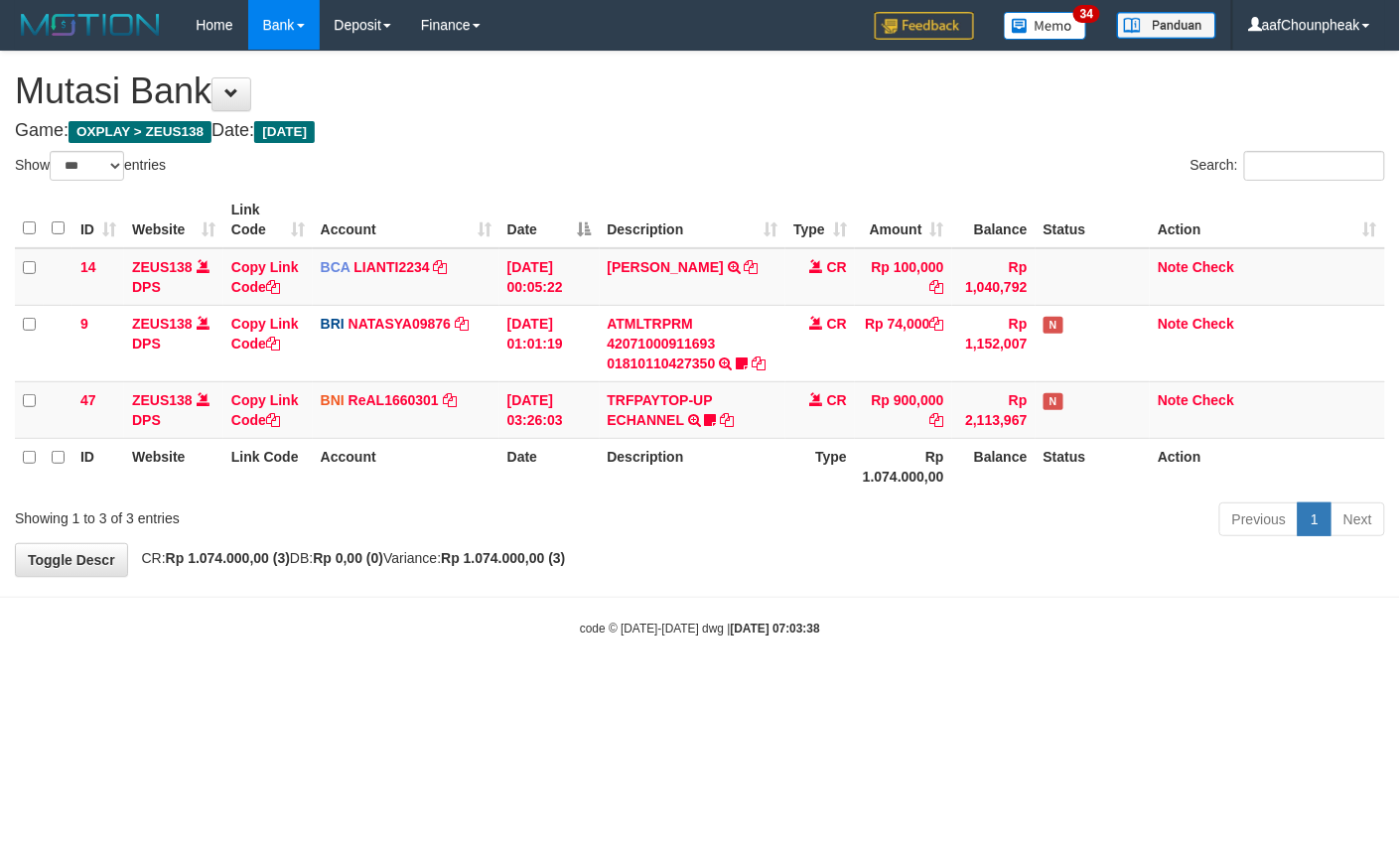 click on "Toggle navigation
Home
Bank
Account List
Mutasi Bank
Search
Note Mutasi
Deposit
DPS List
History
Finance
Financial Data
aafChounpheak
My Profile
Log Out
34" at bounding box center (700, 344) 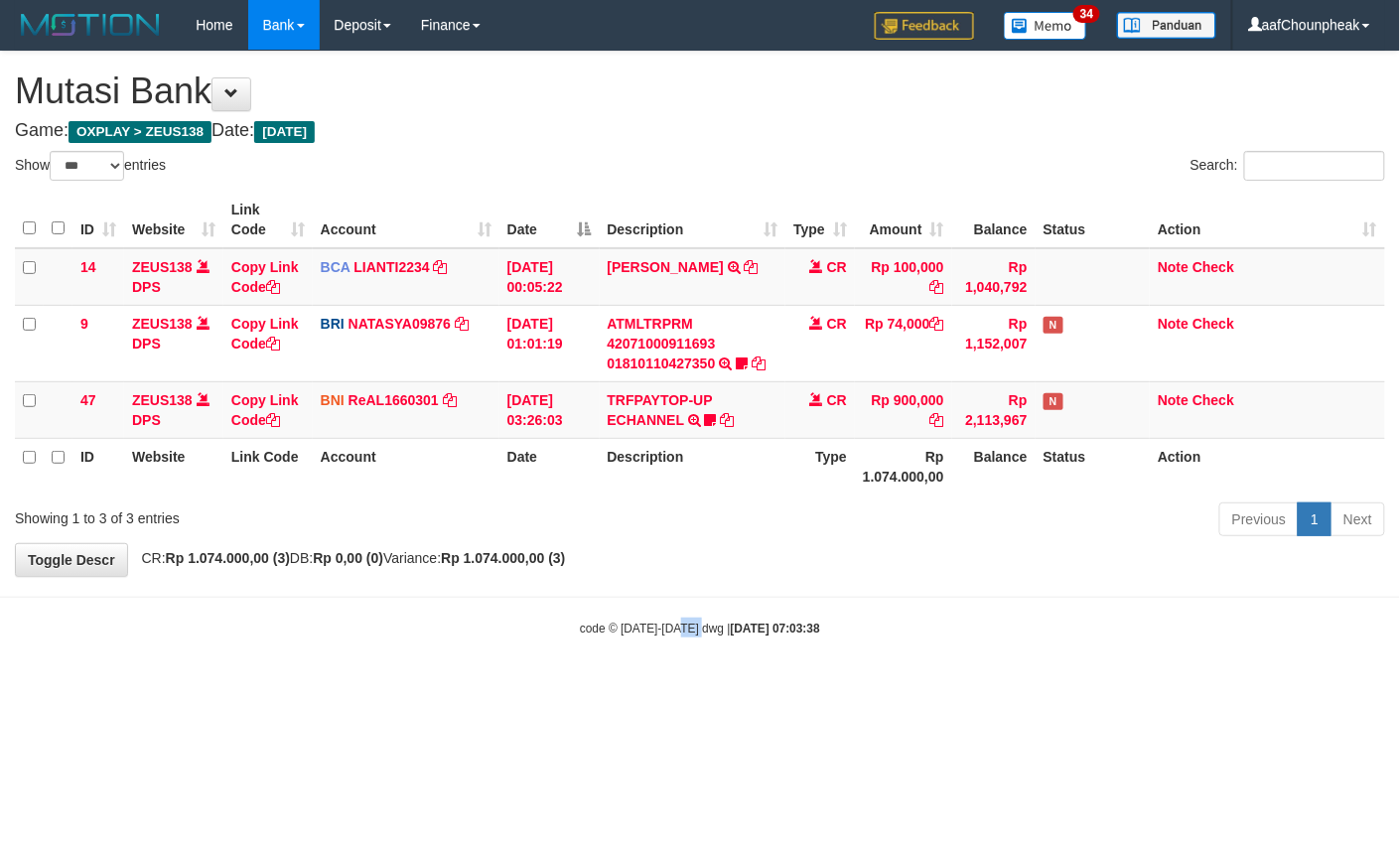 click on "Toggle navigation
Home
Bank
Account List
Mutasi Bank
Search
Note Mutasi
Deposit
DPS List
History
Finance
Financial Data
aafChounpheak
My Profile
Log Out
34" at bounding box center (700, 344) 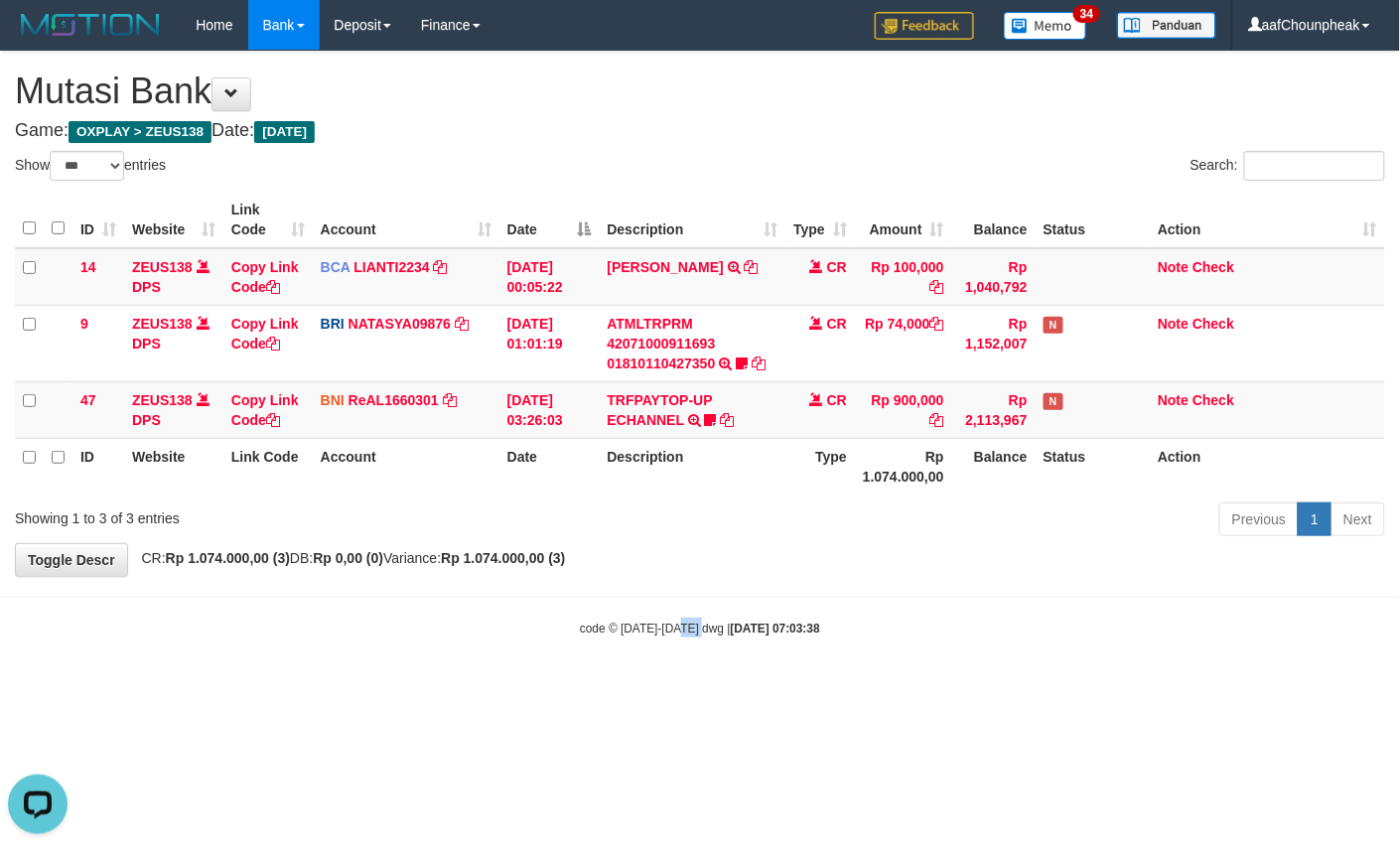 click on "Toggle navigation
Home
Bank
Account List
Mutasi Bank
Search
Note Mutasi
Deposit
DPS List
History
Finance
Financial Data
aafChounpheak
My Profile
Log Out
34" at bounding box center [700, 344] 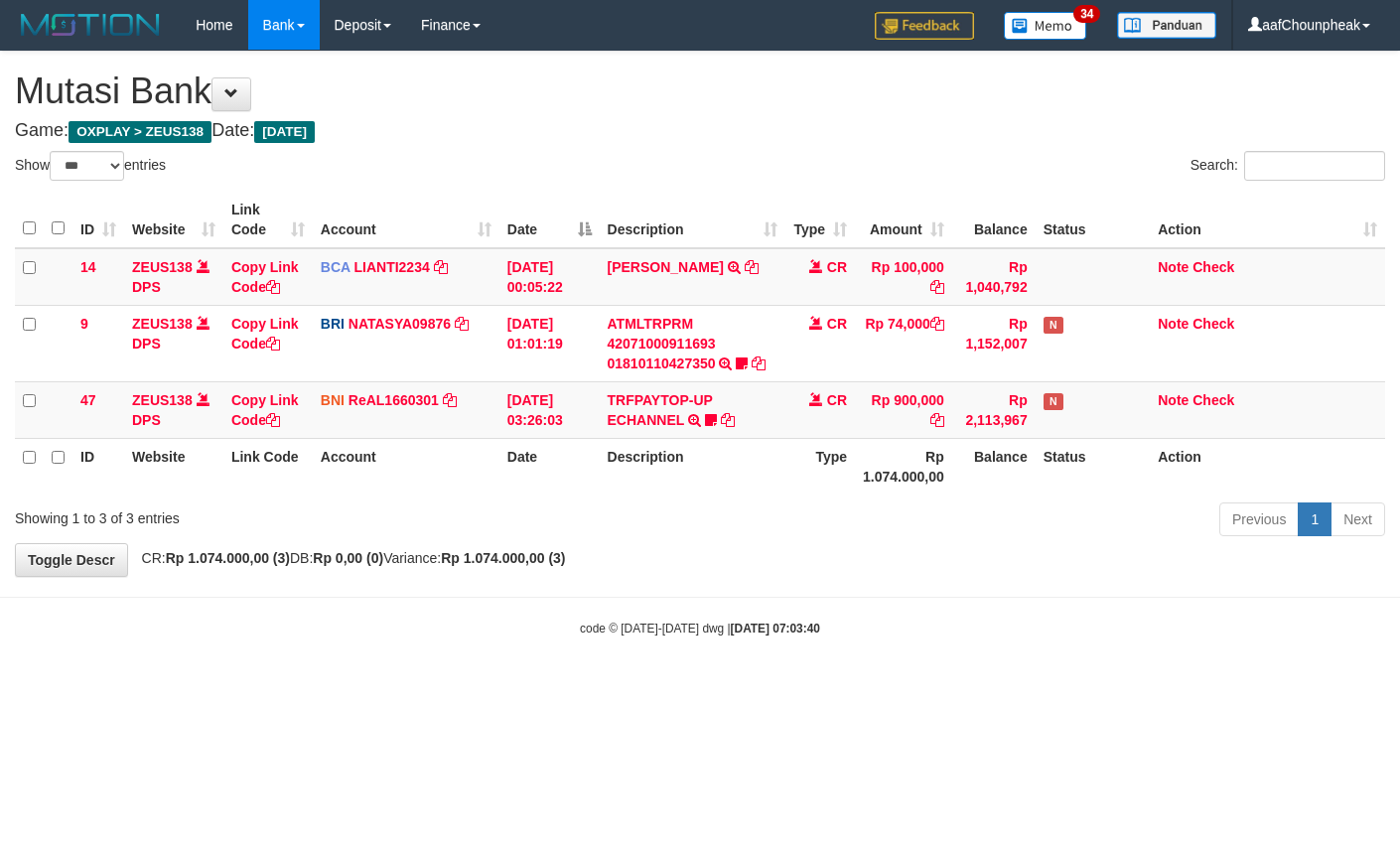 select on "***" 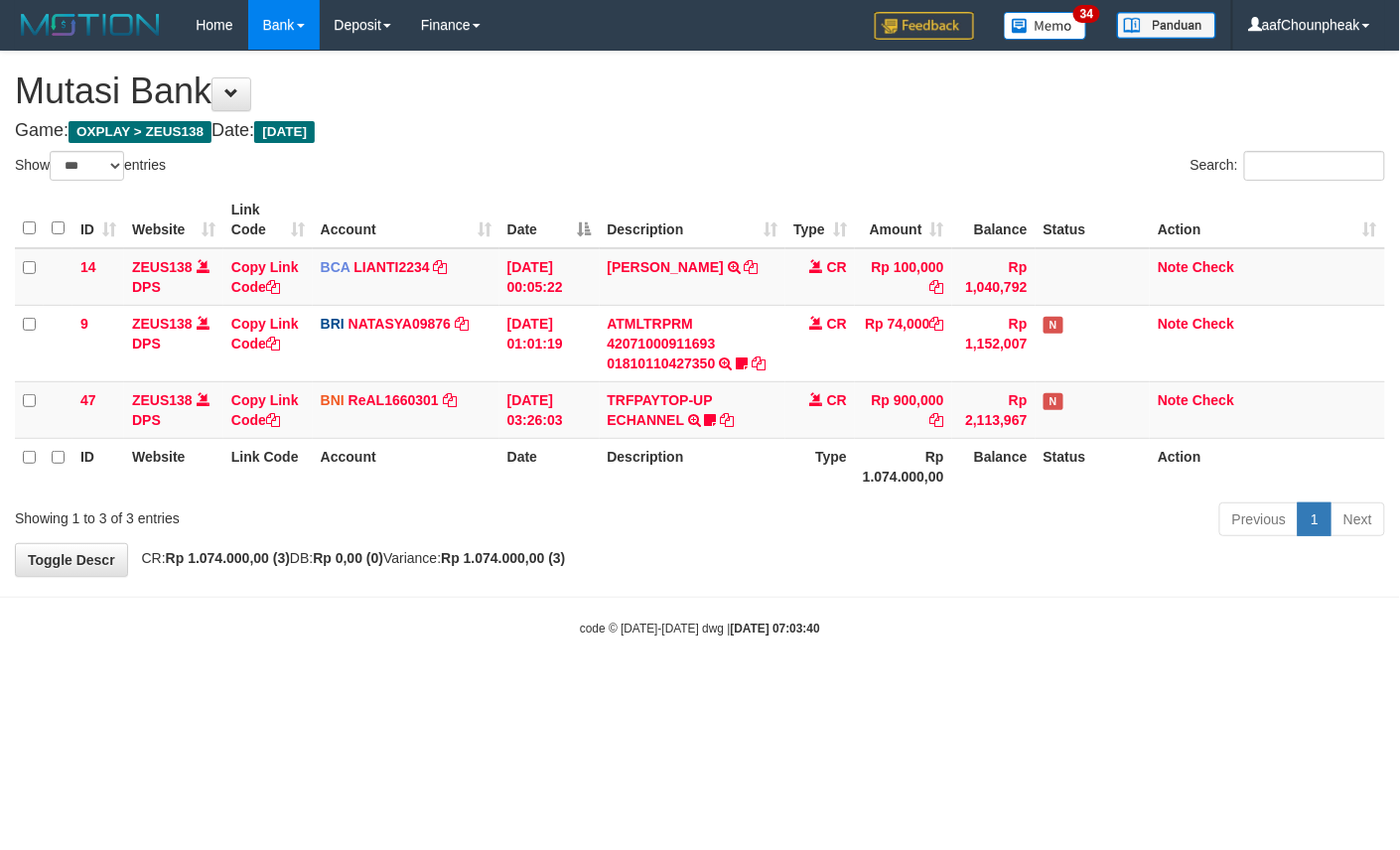 click on "Toggle navigation
Home
Bank
Account List
Mutasi Bank
Search
Note Mutasi
Deposit
DPS List
History
Finance
Financial Data
aafChounpheak
My Profile
Log Out
34" at bounding box center (700, 344) 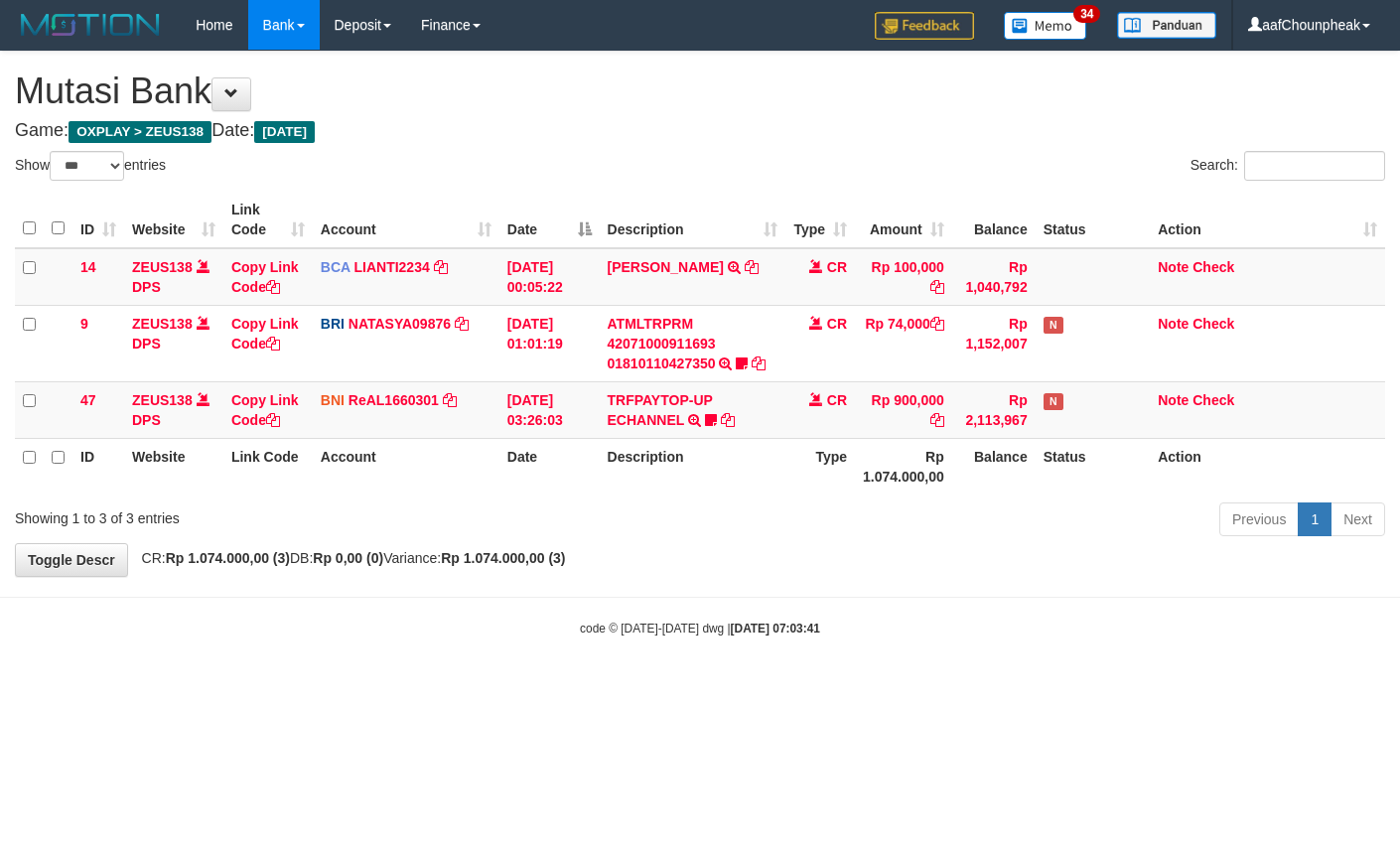 select on "***" 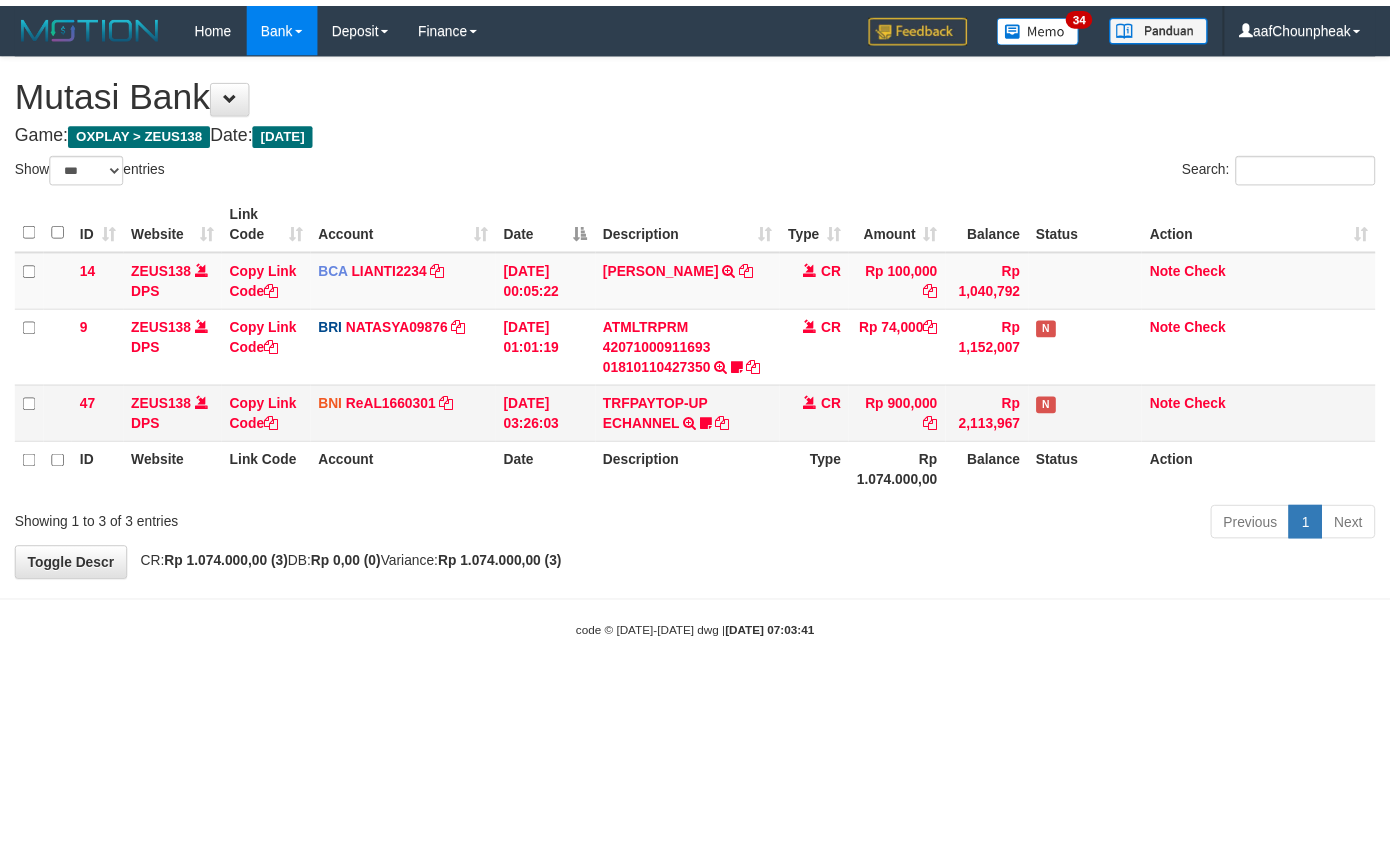 scroll, scrollTop: 0, scrollLeft: 0, axis: both 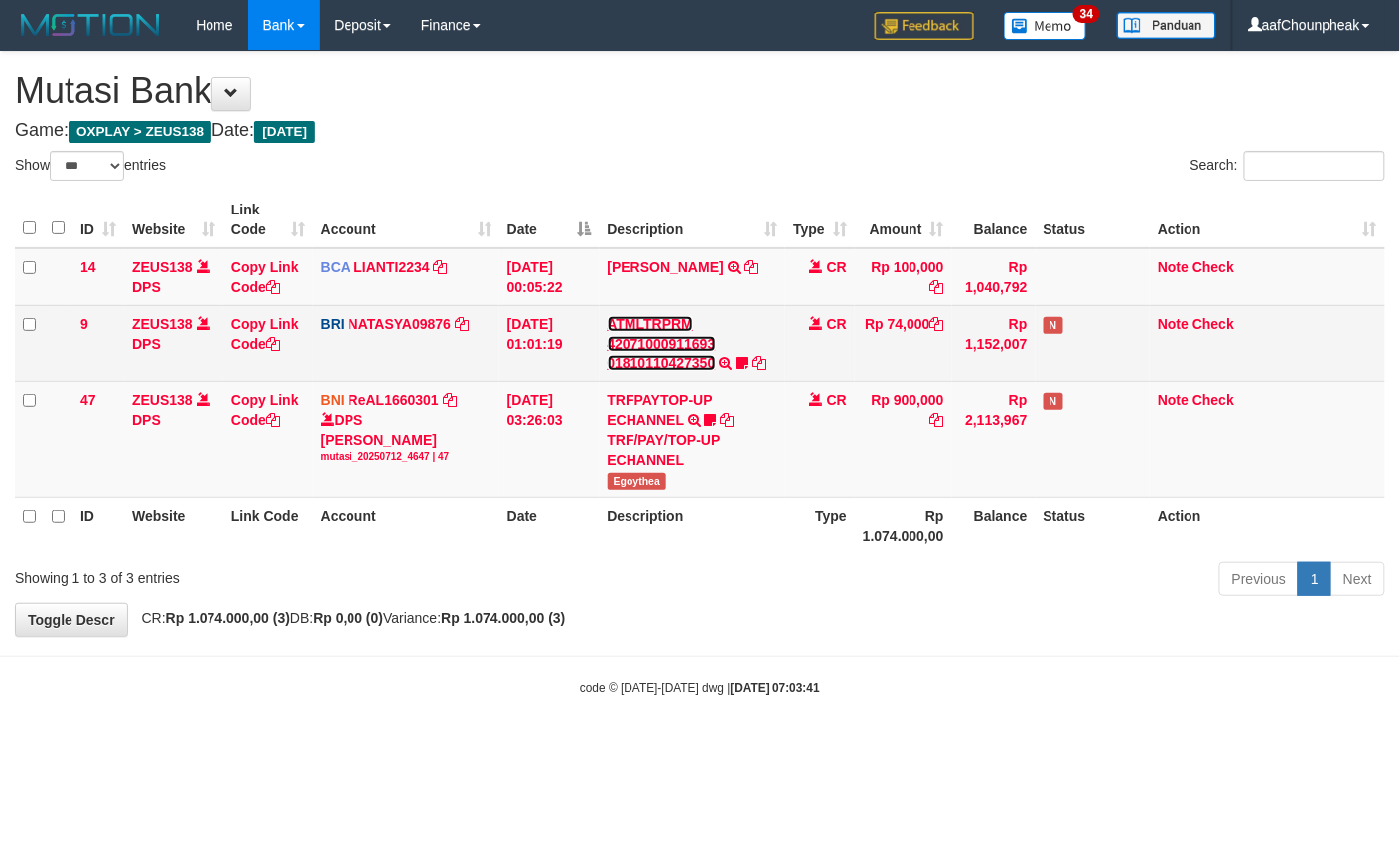 click on "ATMLTRPRM 42071000911693 01810110427350" at bounding box center (661, 344) 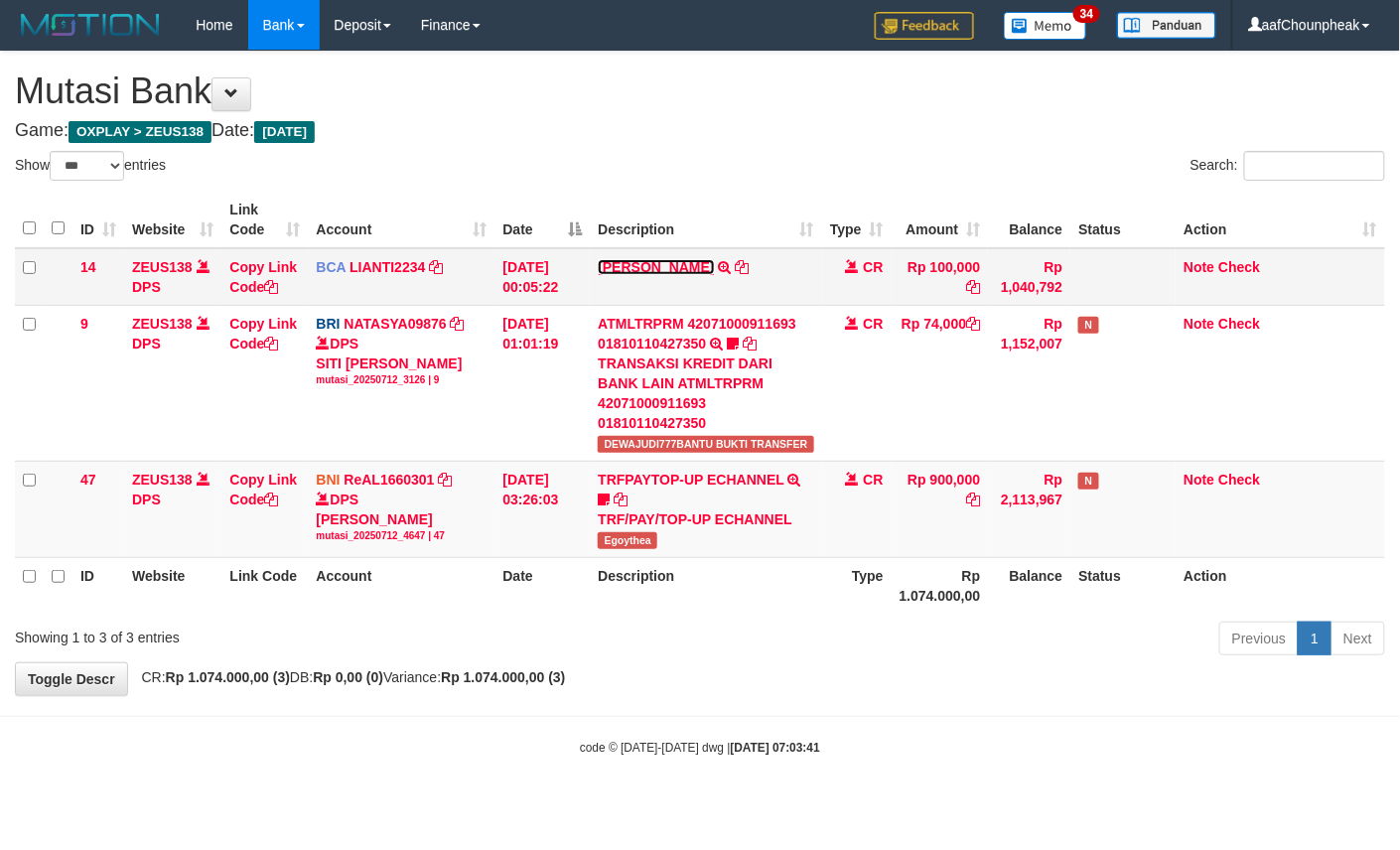click on "[PERSON_NAME]" at bounding box center (655, 267) 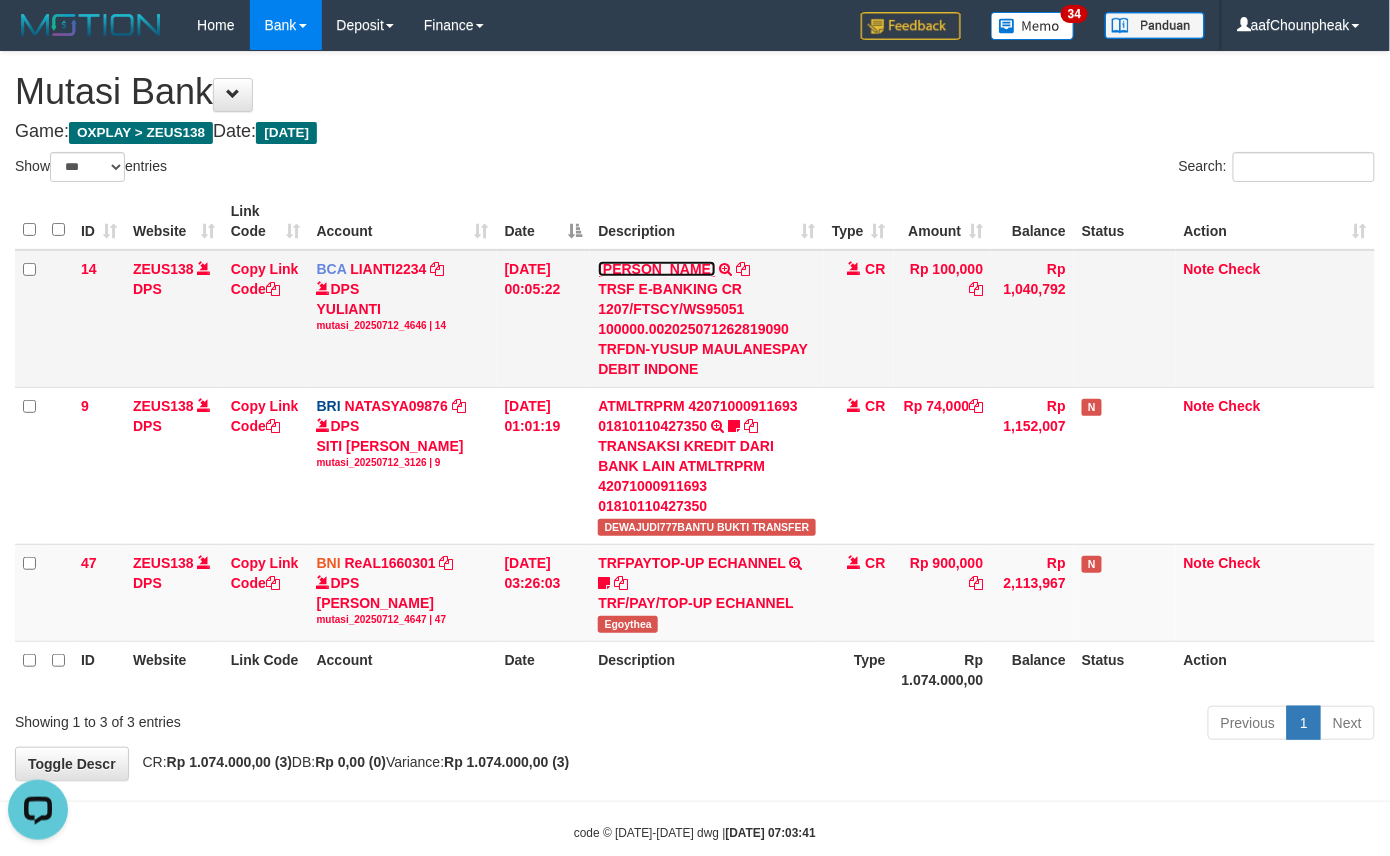 scroll, scrollTop: 0, scrollLeft: 0, axis: both 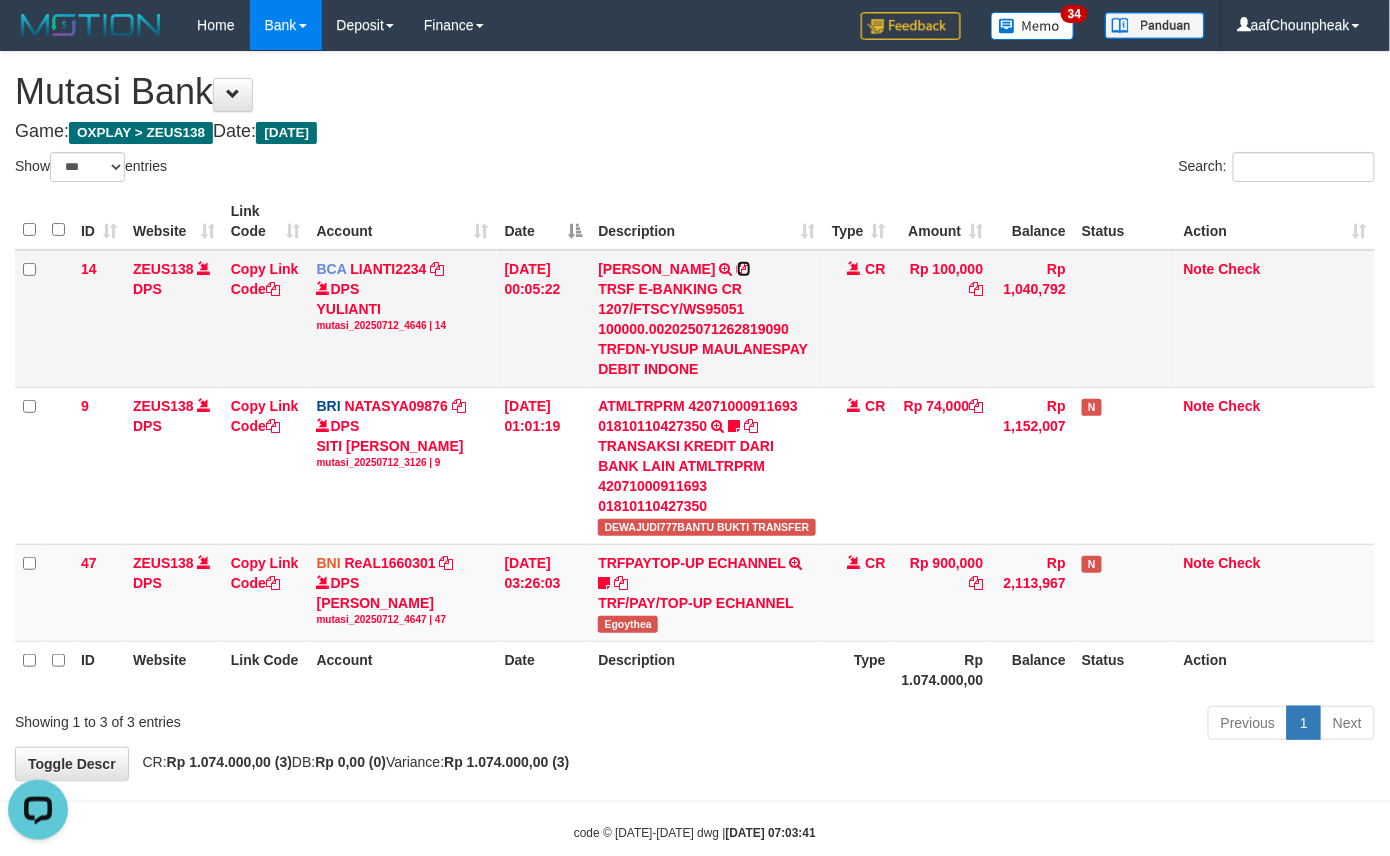 click at bounding box center (744, 269) 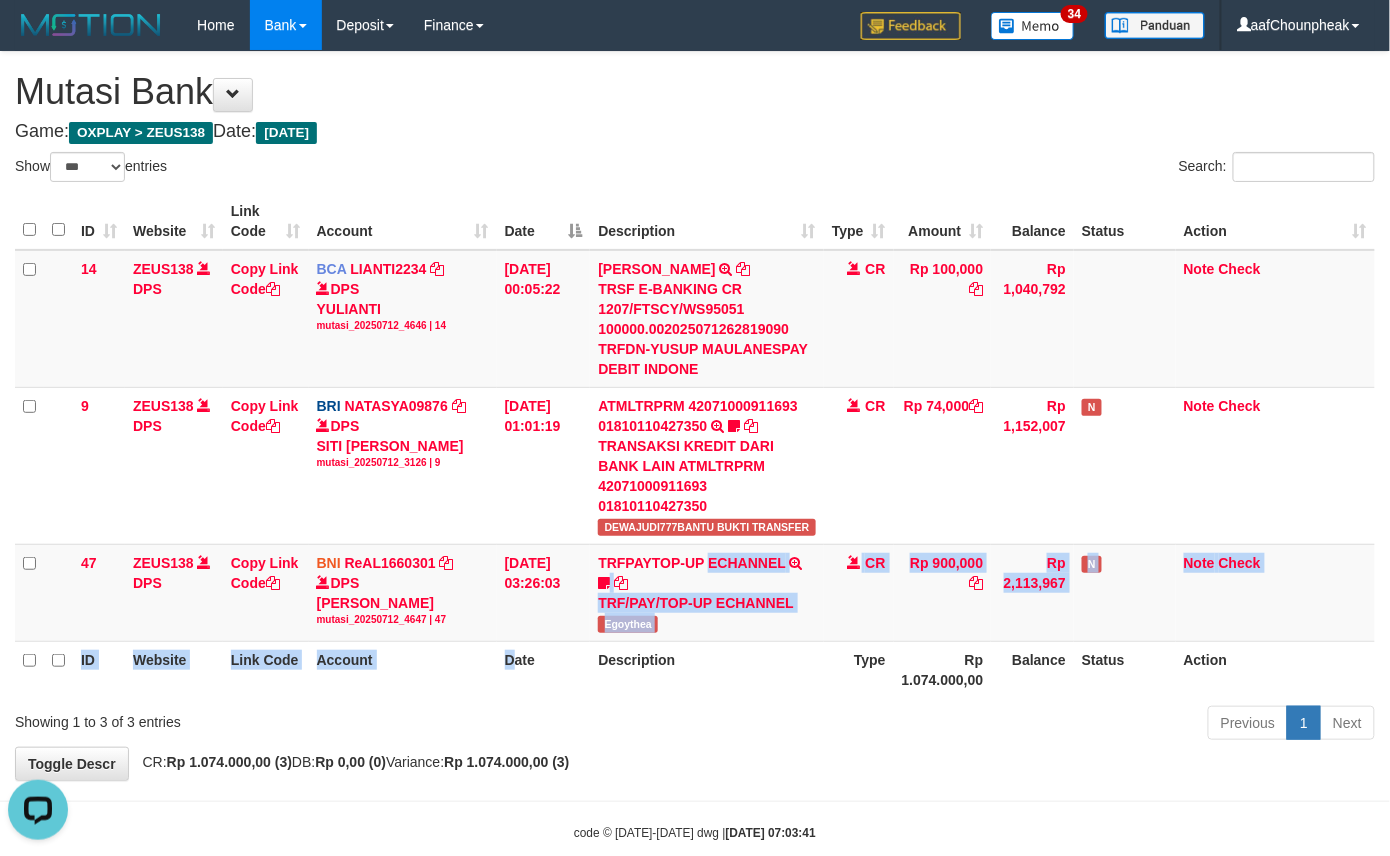 drag, startPoint x: 509, startPoint y: 642, endPoint x: 514, endPoint y: 658, distance: 16.763054 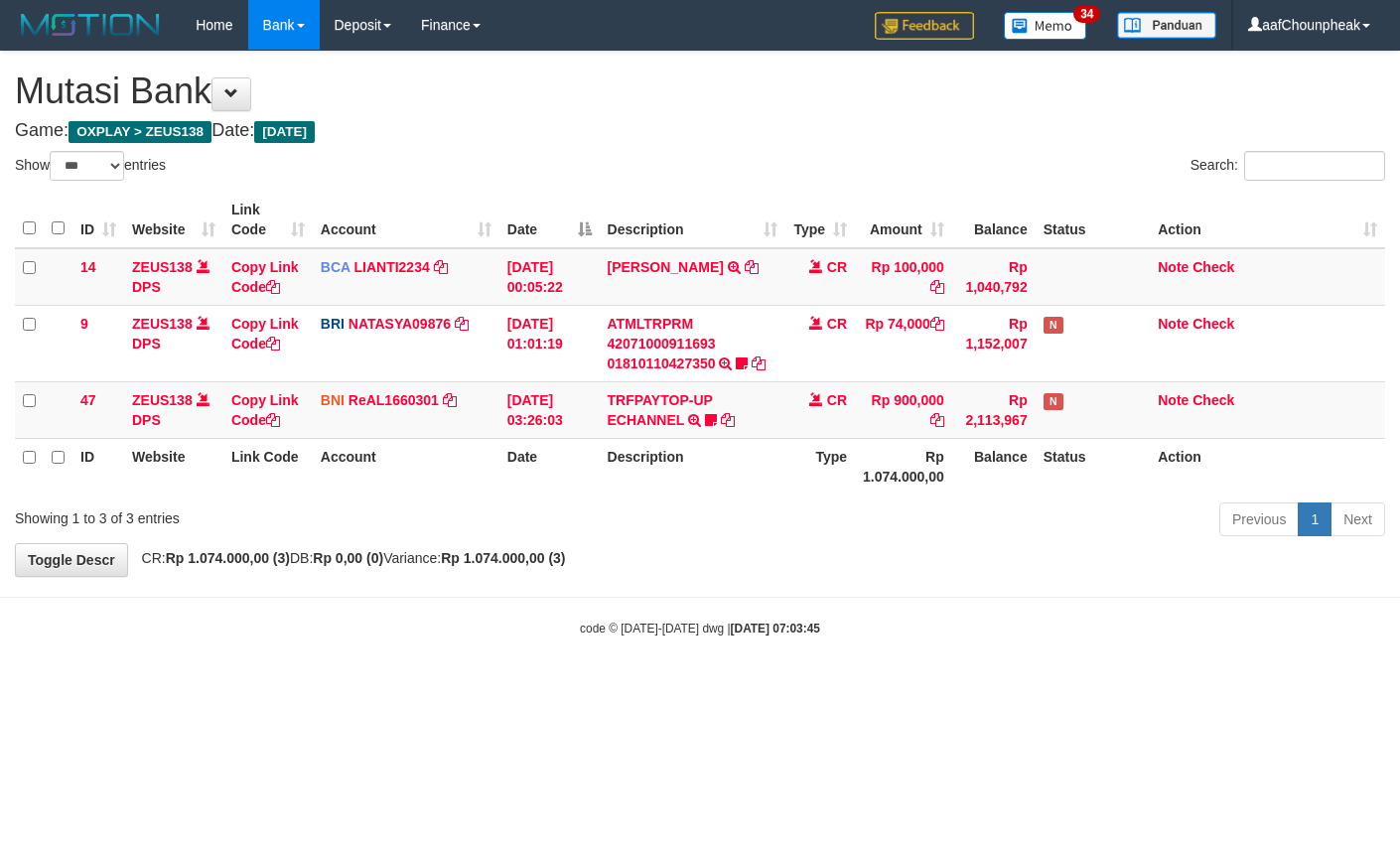 select on "***" 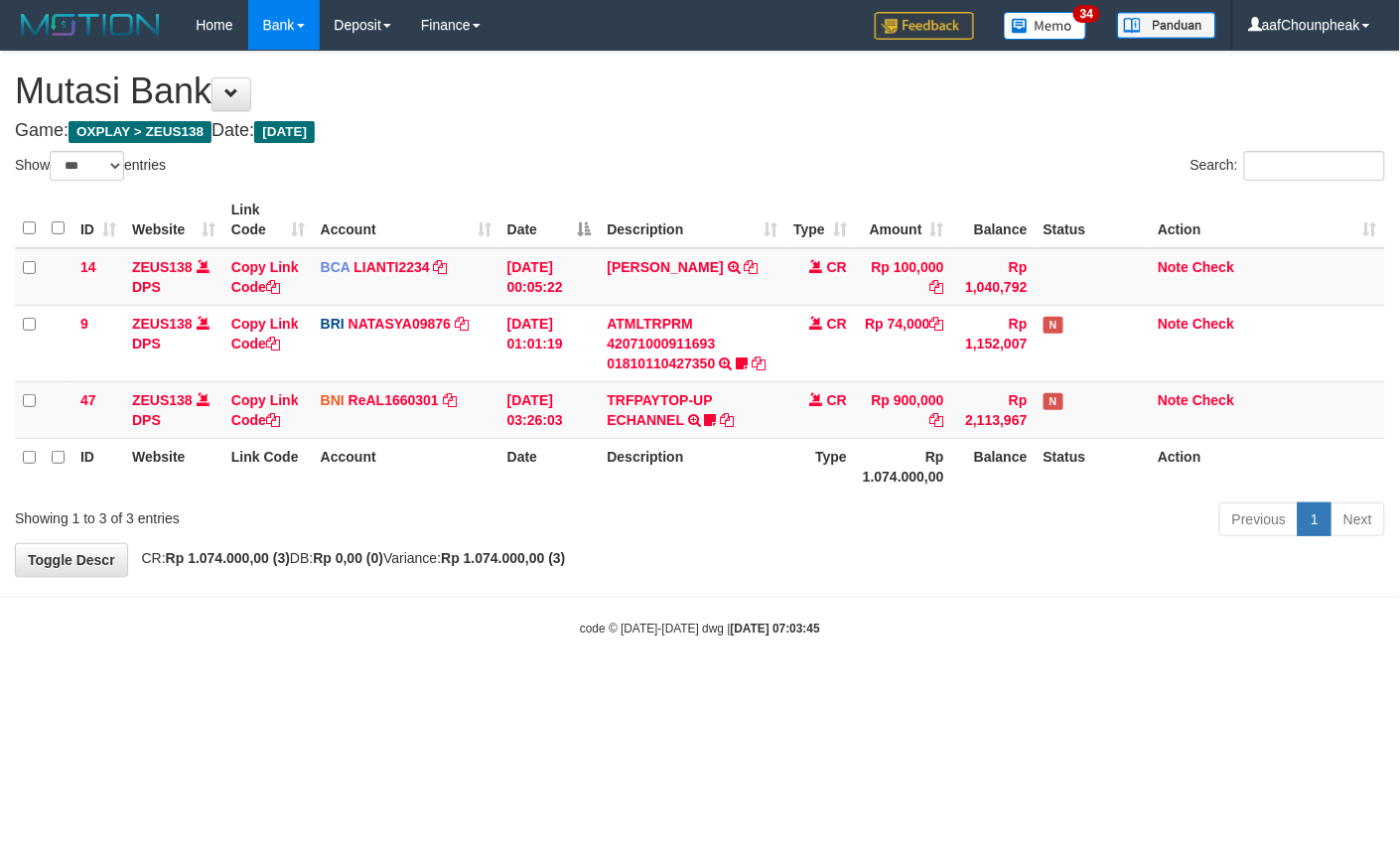 drag, startPoint x: 0, startPoint y: 0, endPoint x: 512, endPoint y: 653, distance: 829.7909 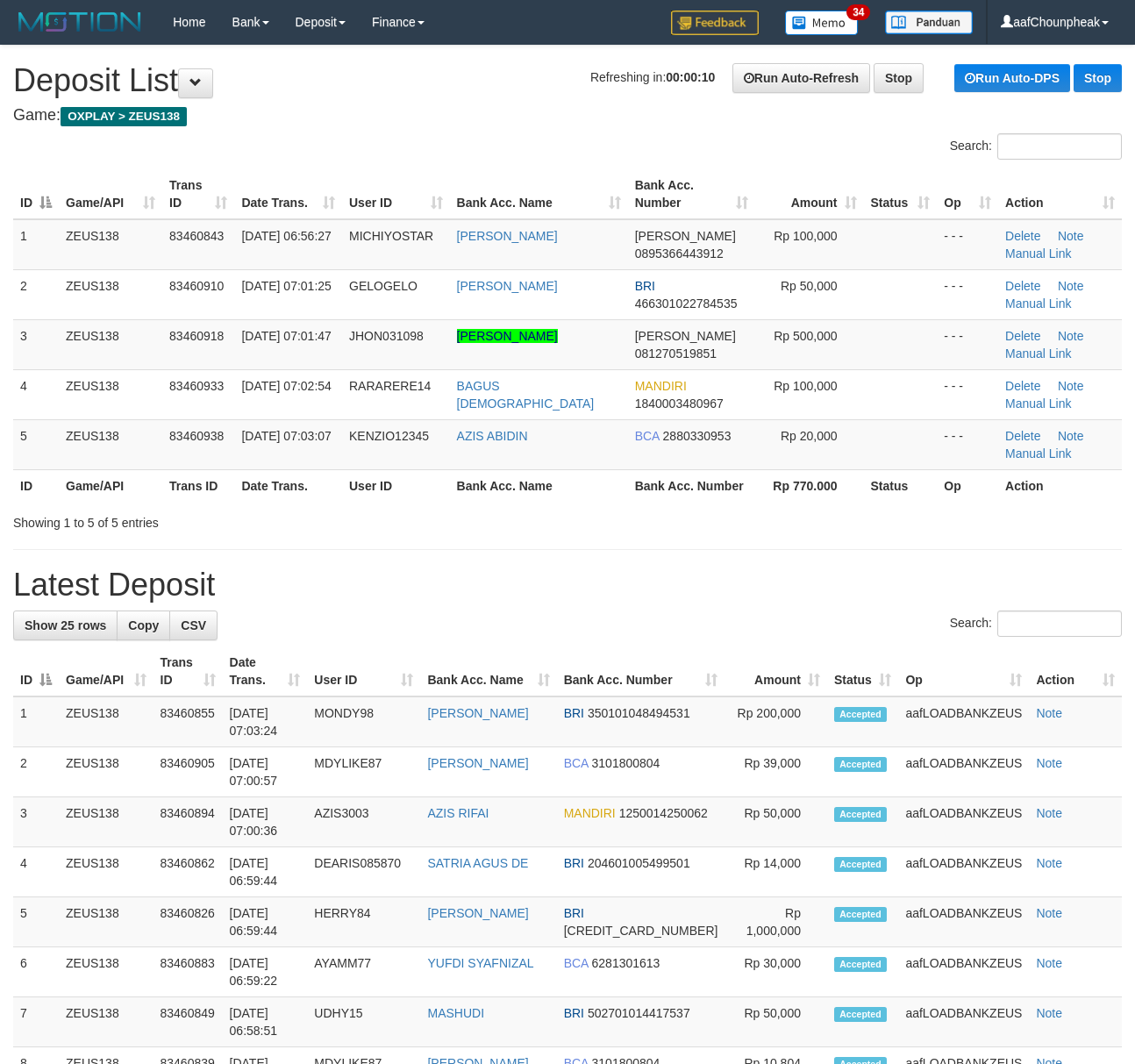 scroll, scrollTop: 0, scrollLeft: 0, axis: both 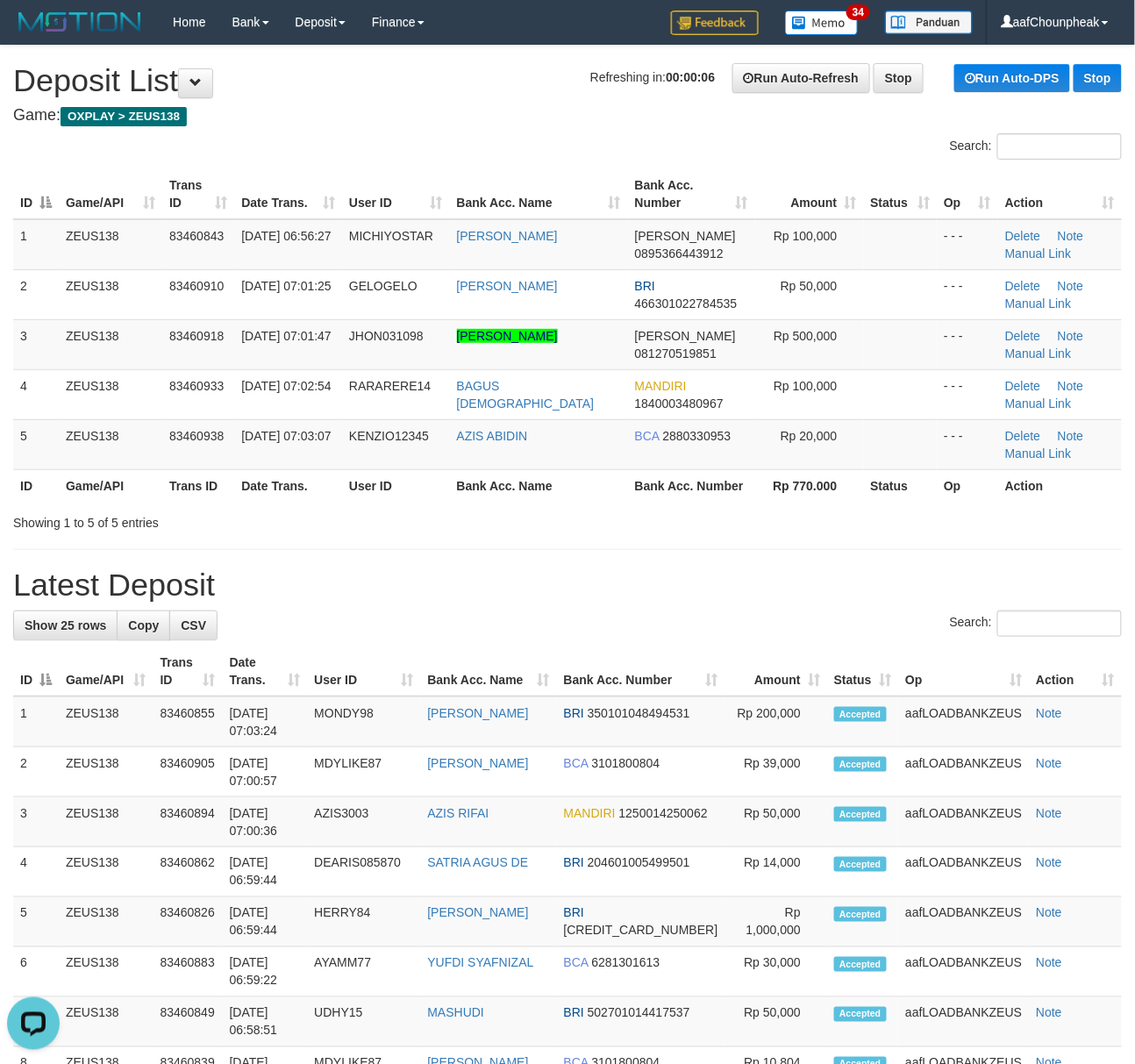 click on "Search:" at bounding box center (568, 148) 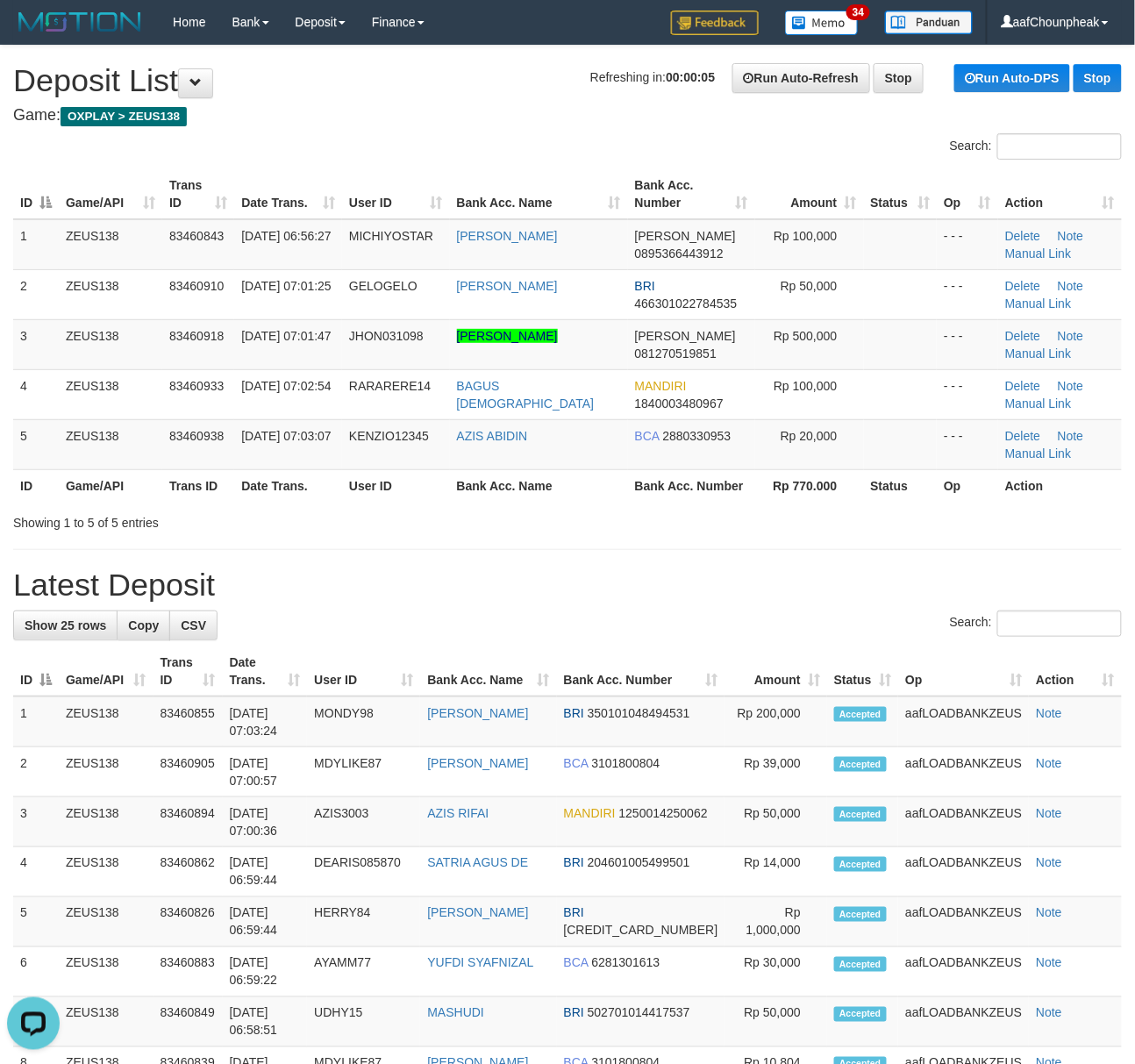 drag, startPoint x: 341, startPoint y: 160, endPoint x: 211, endPoint y: 160, distance: 130 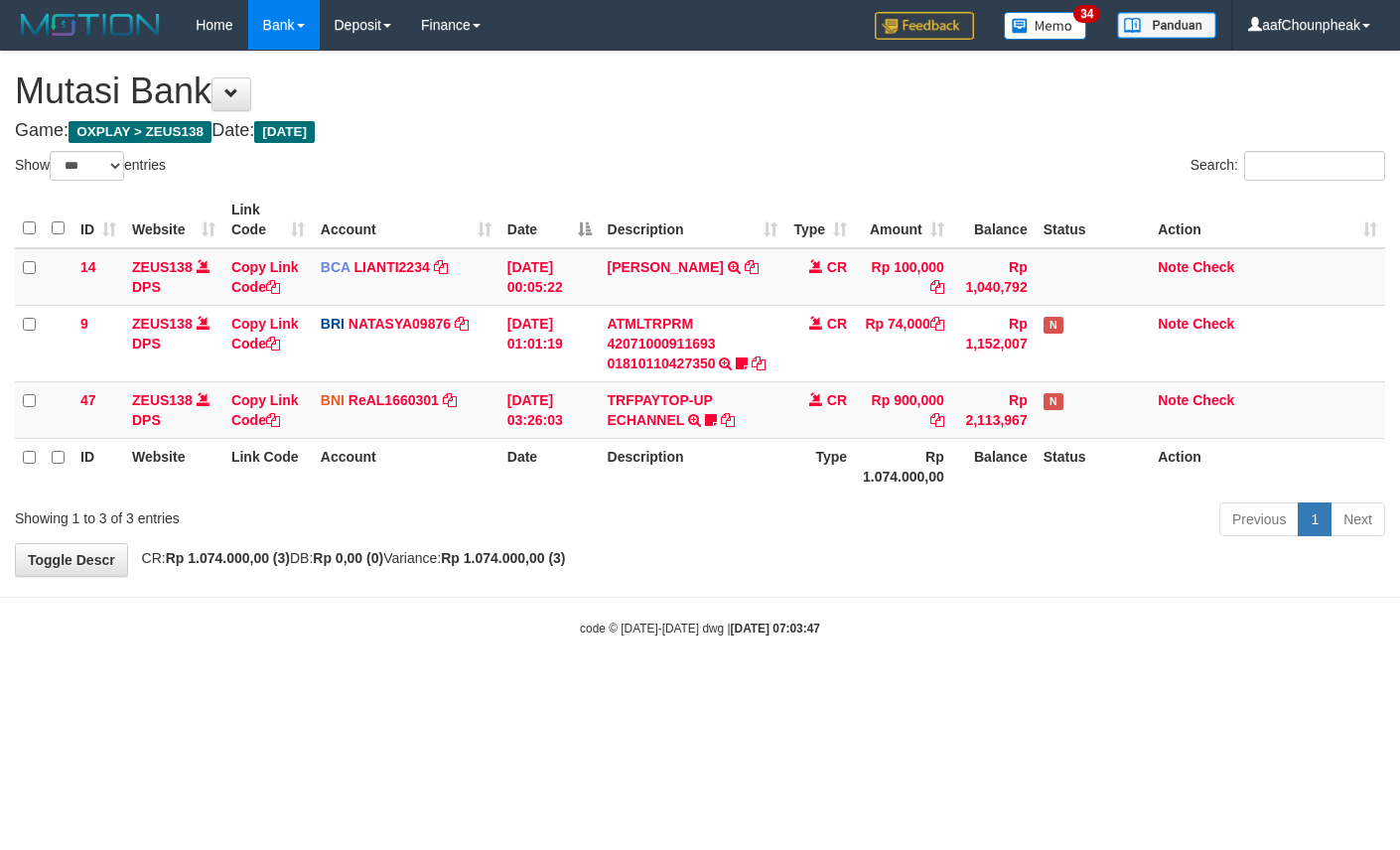 select on "***" 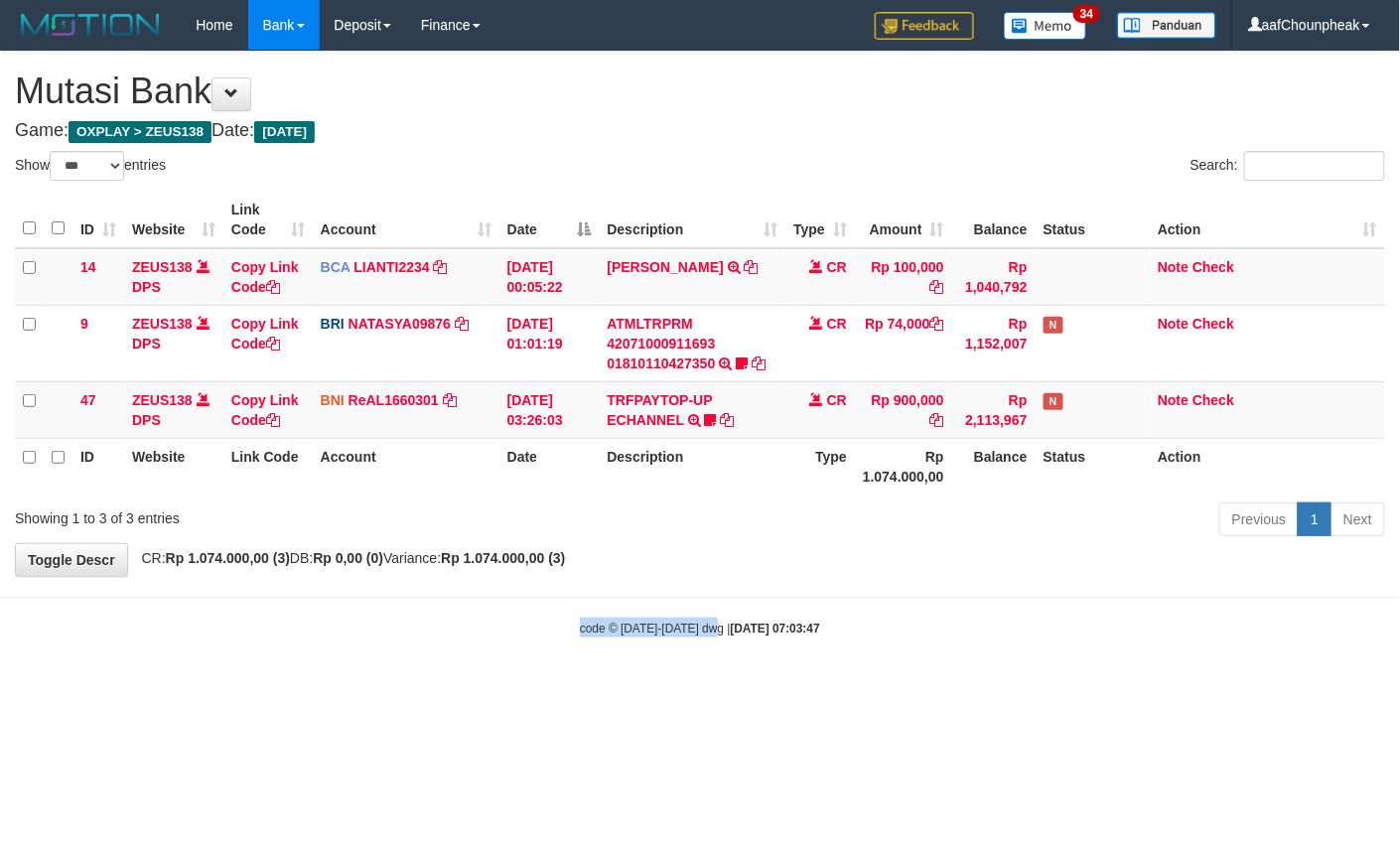 click on "Toggle navigation
Home
Bank
Account List
Mutasi Bank
Search
Note Mutasi
Deposit
DPS List
History
Finance
Financial Data
aafChounpheak
My Profile
Log Out
34" at bounding box center (700, 344) 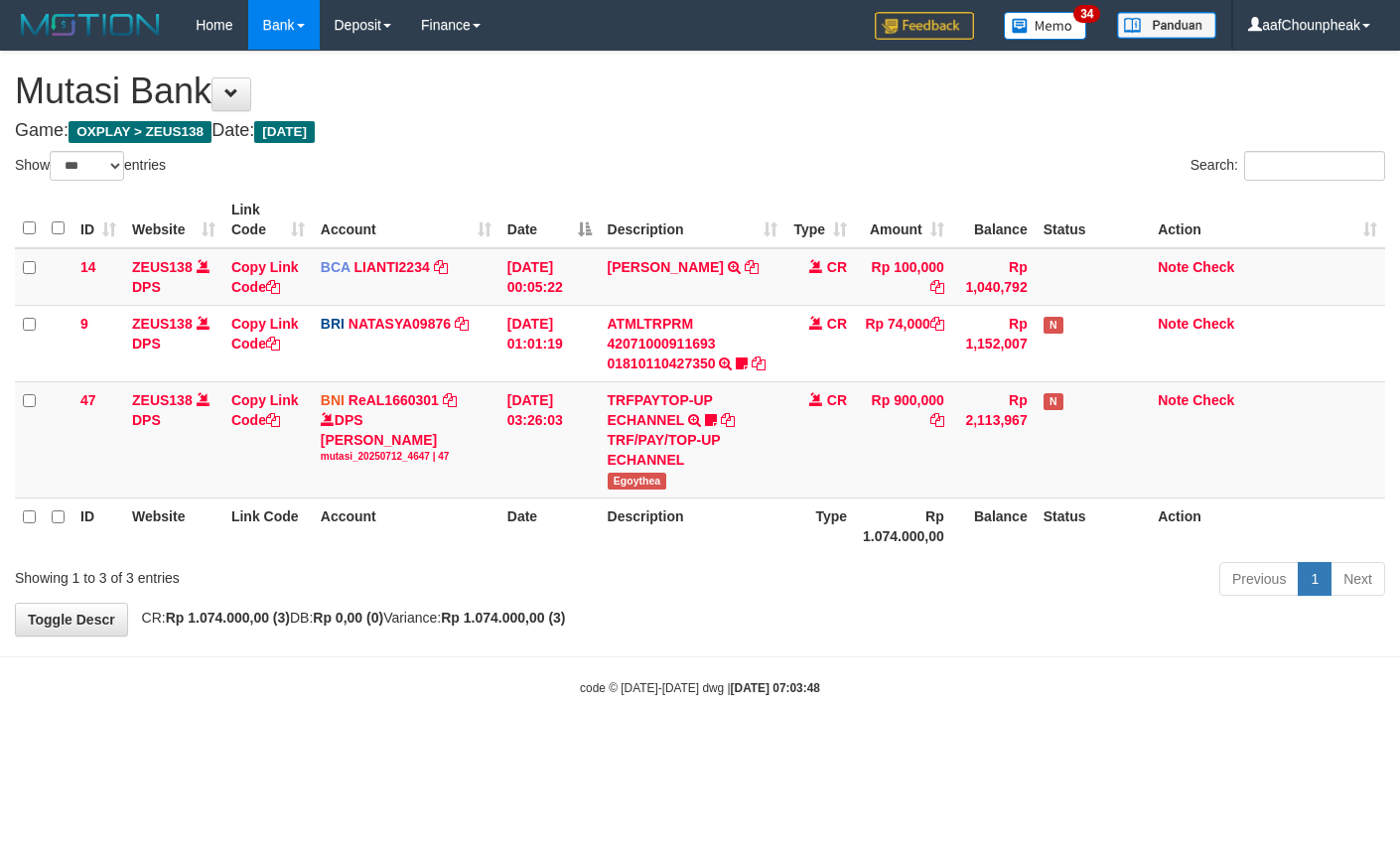 select on "***" 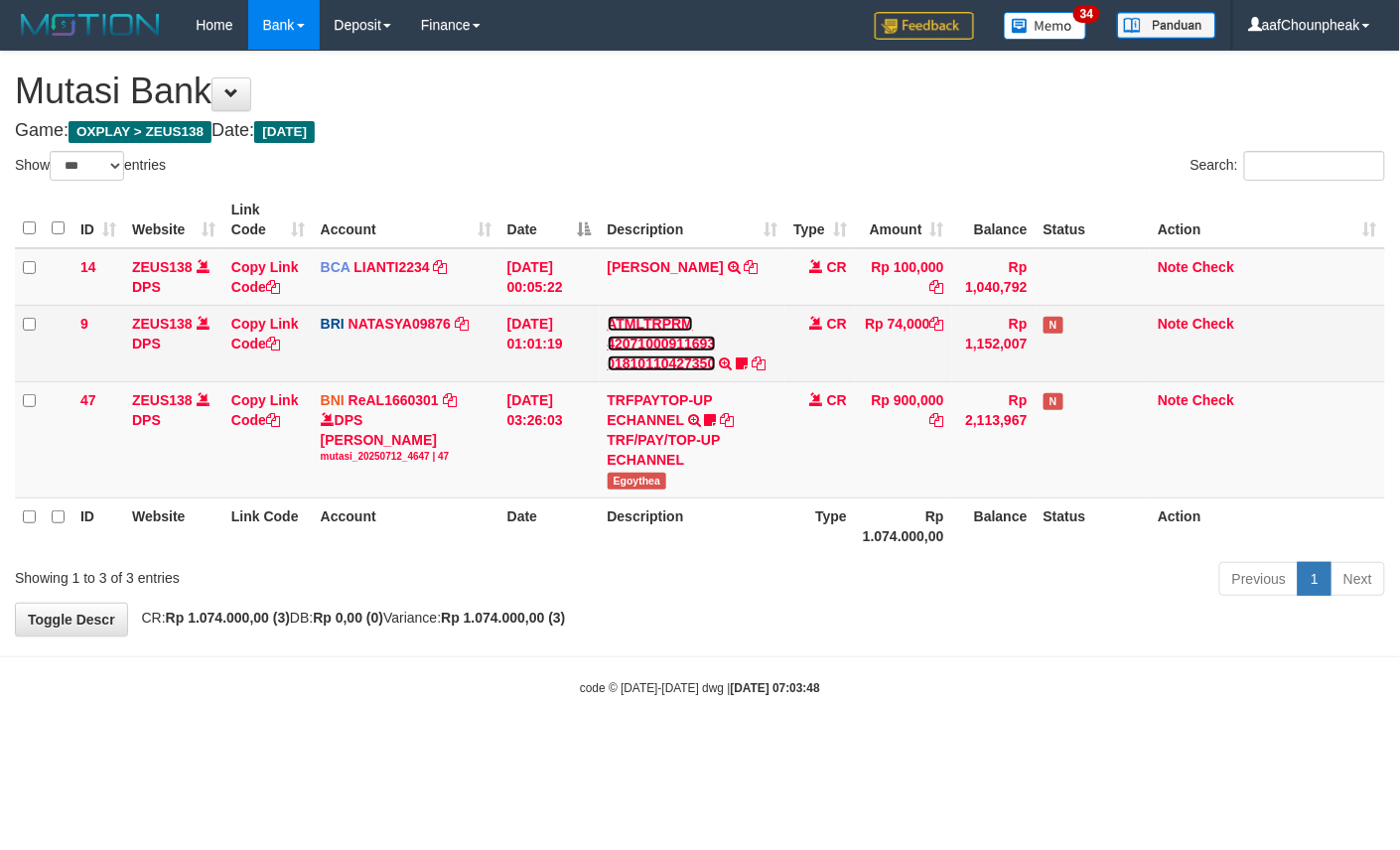 click on "ATMLTRPRM 42071000911693 01810110427350" at bounding box center [661, 344] 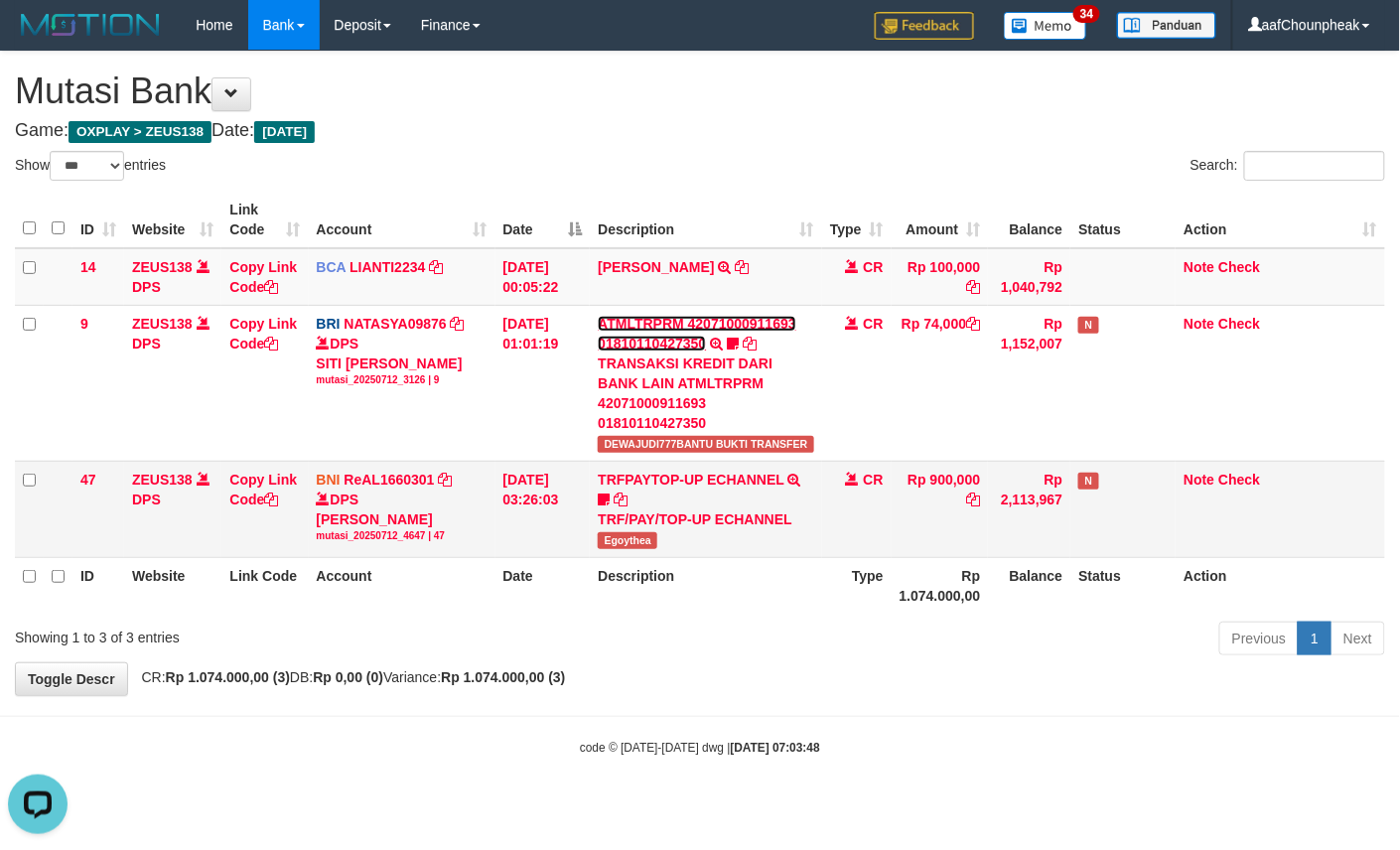 scroll, scrollTop: 0, scrollLeft: 0, axis: both 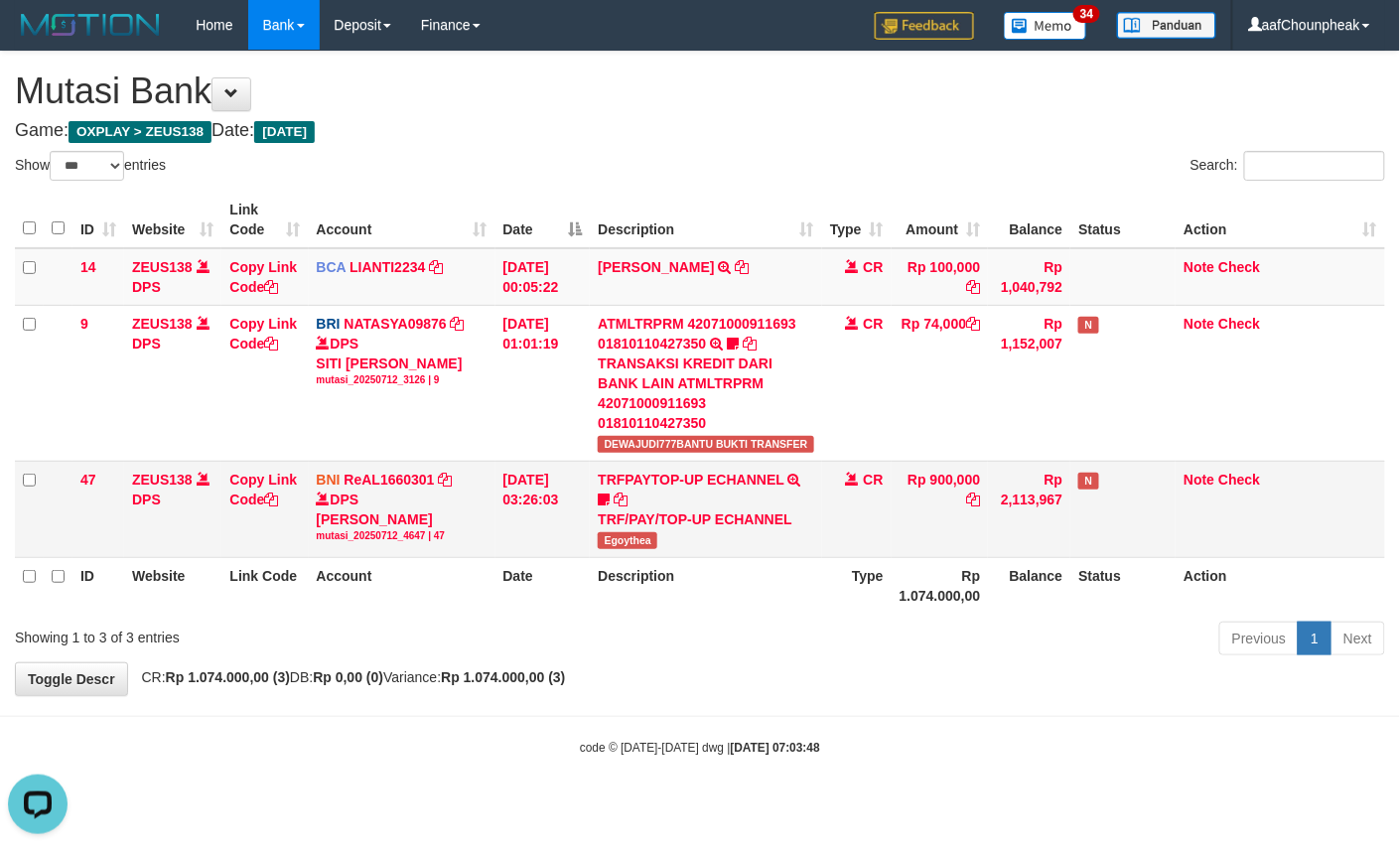 click on "Egoythea" at bounding box center [628, 540] 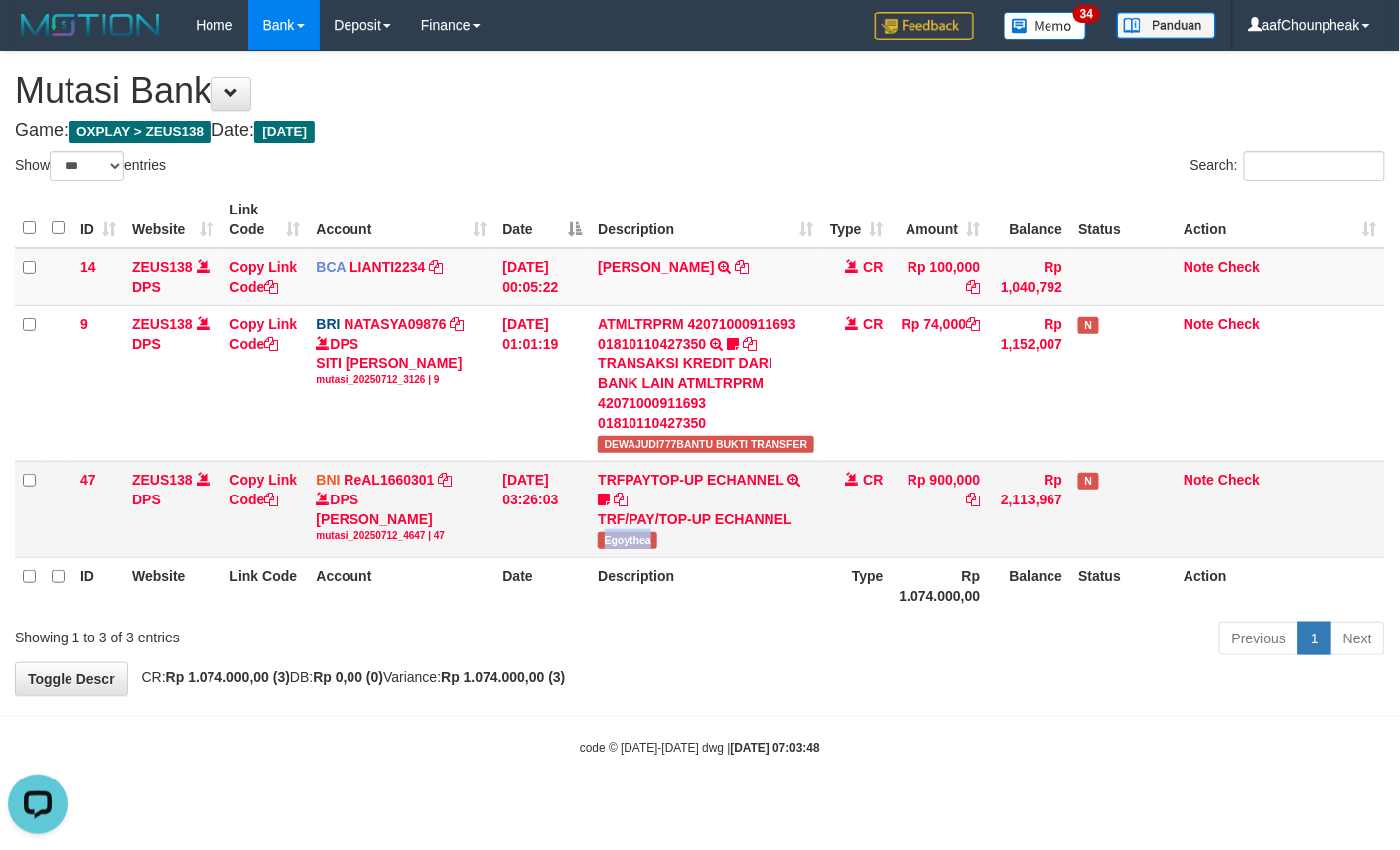 click on "Egoythea" at bounding box center (628, 540) 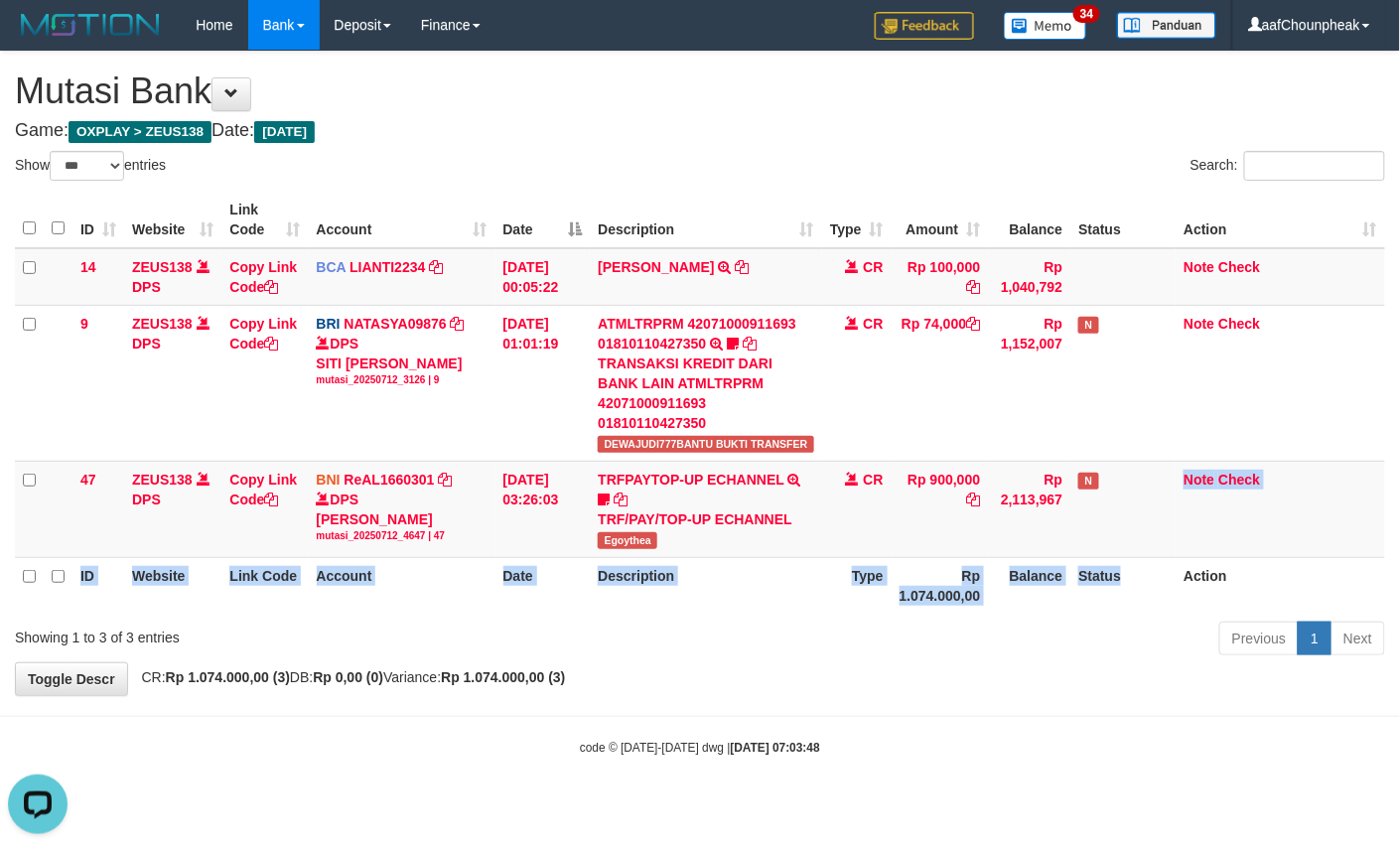 drag, startPoint x: 1168, startPoint y: 522, endPoint x: 1164, endPoint y: 562, distance: 40.1995 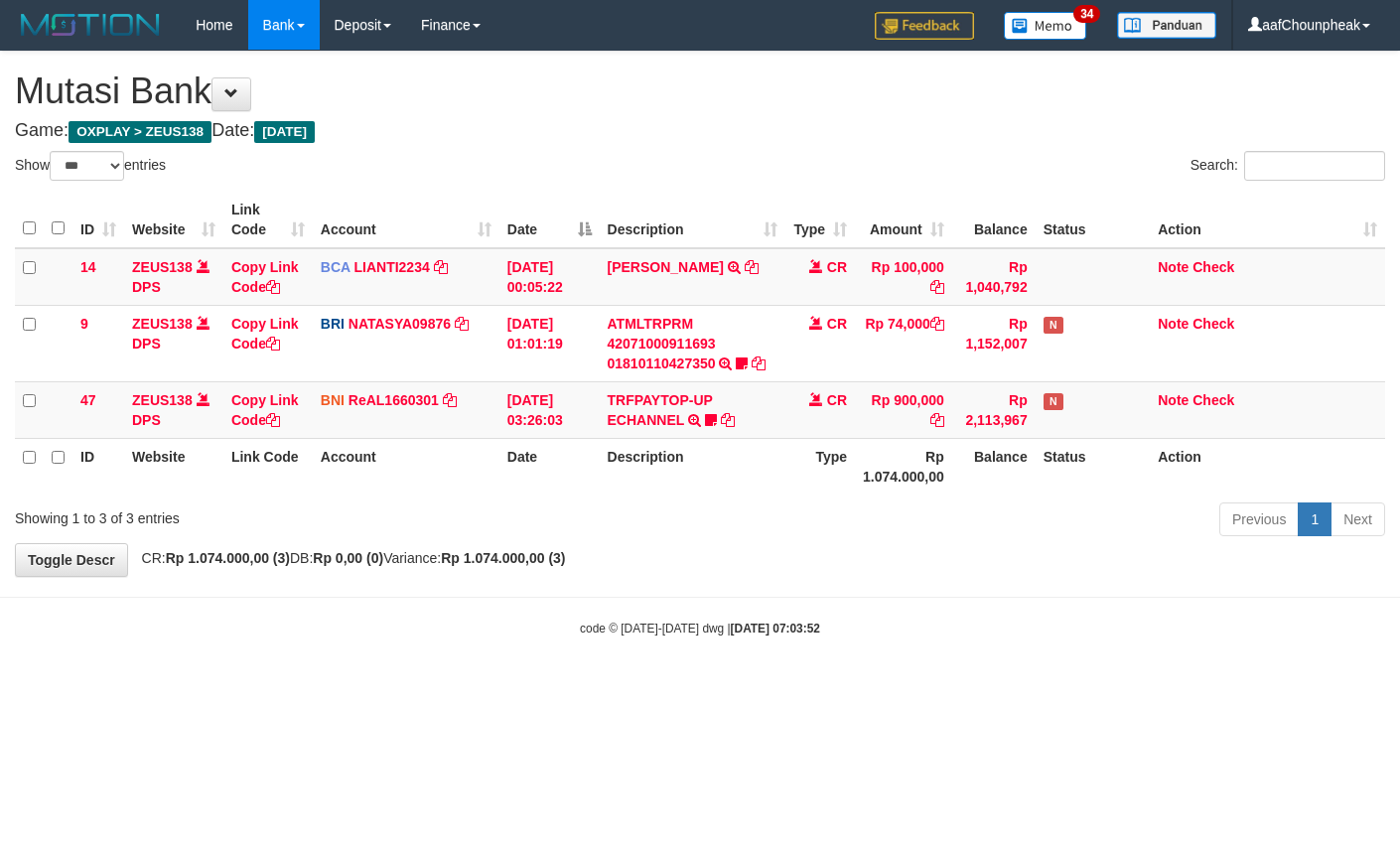 select on "***" 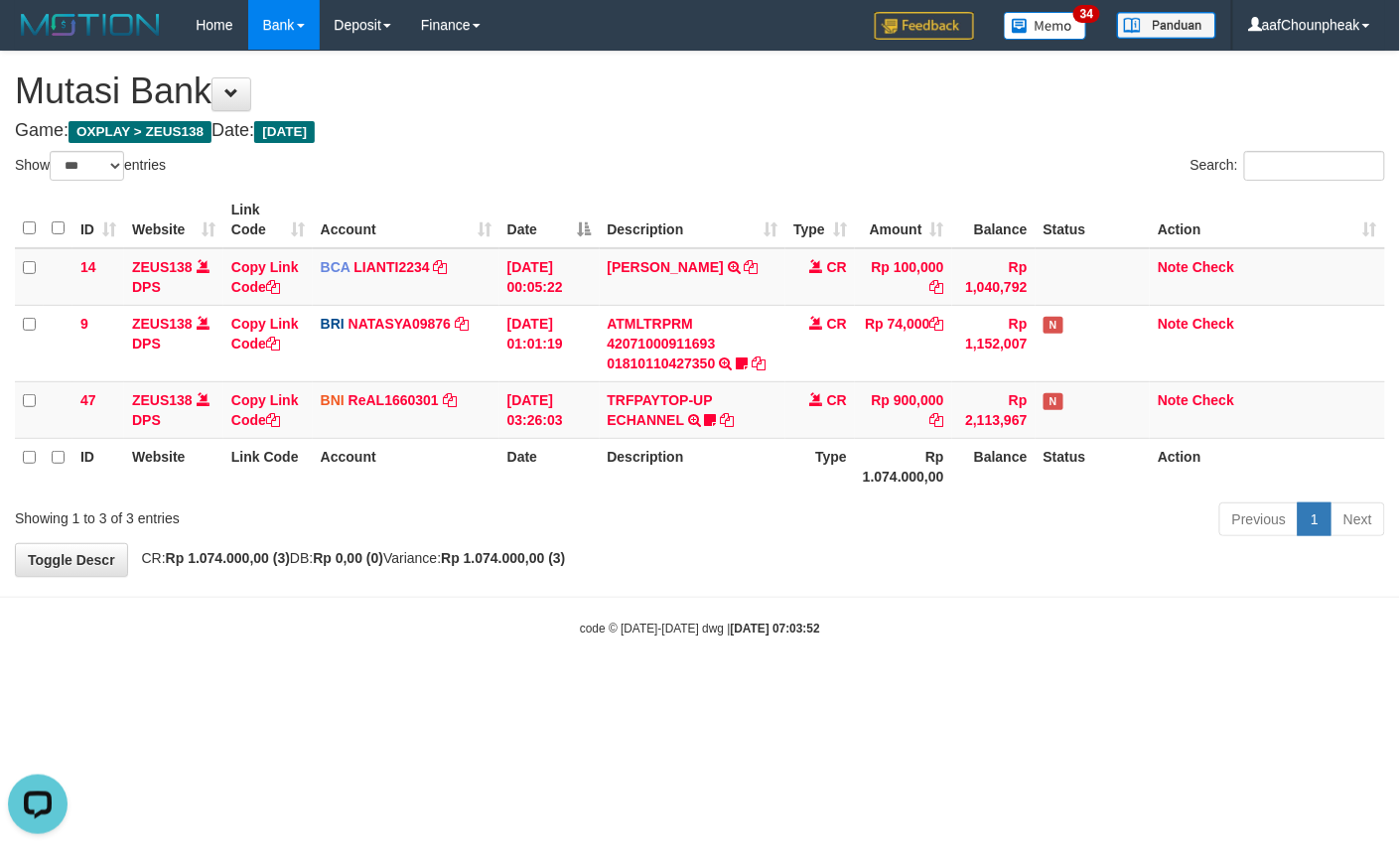 scroll, scrollTop: 0, scrollLeft: 0, axis: both 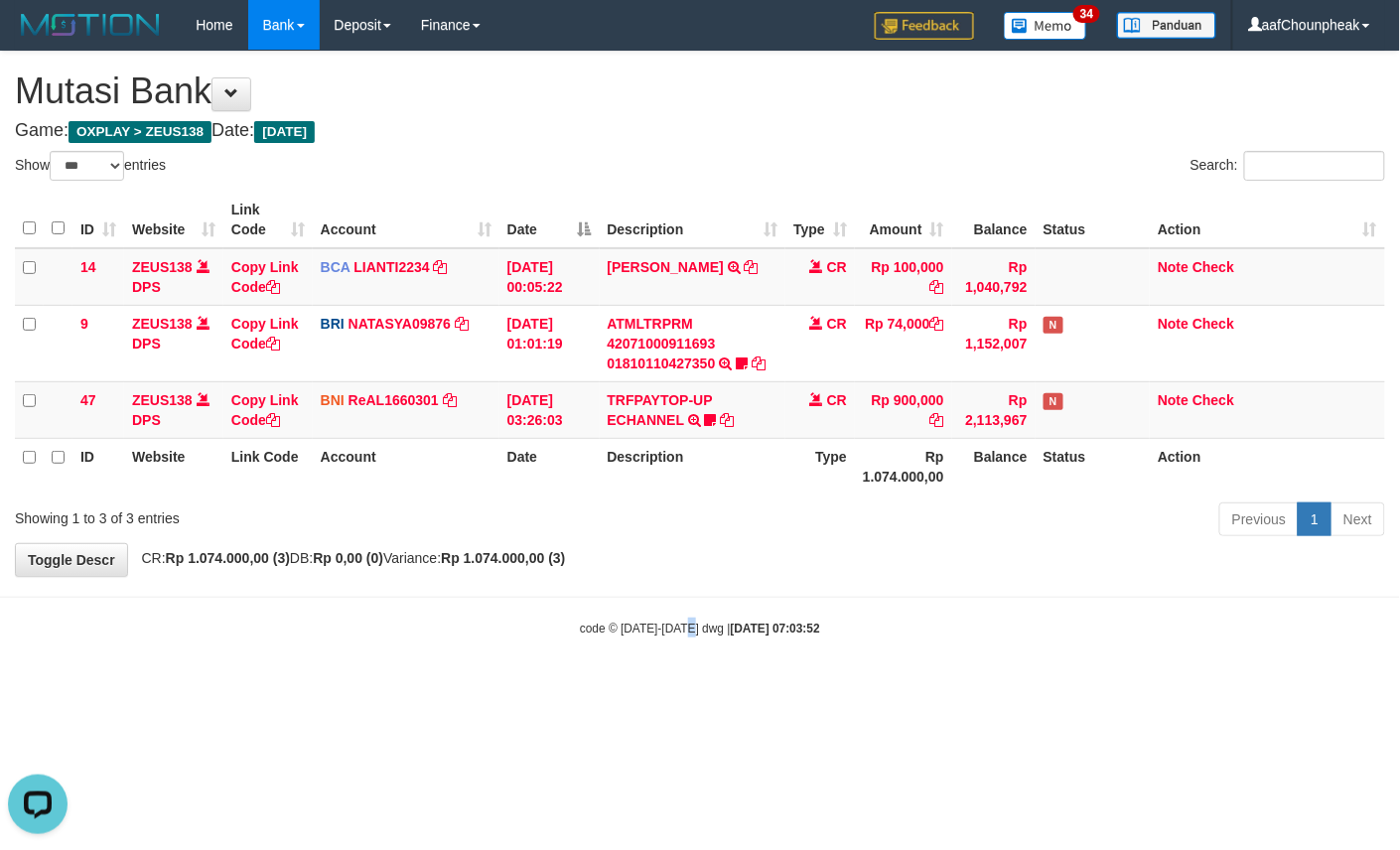 click on "Toggle navigation
Home
Bank
Account List
Mutasi Bank
Search
Note Mutasi
Deposit
DPS List
History
Finance
Financial Data
aafChounpheak
My Profile
Log Out
34" at bounding box center (700, 344) 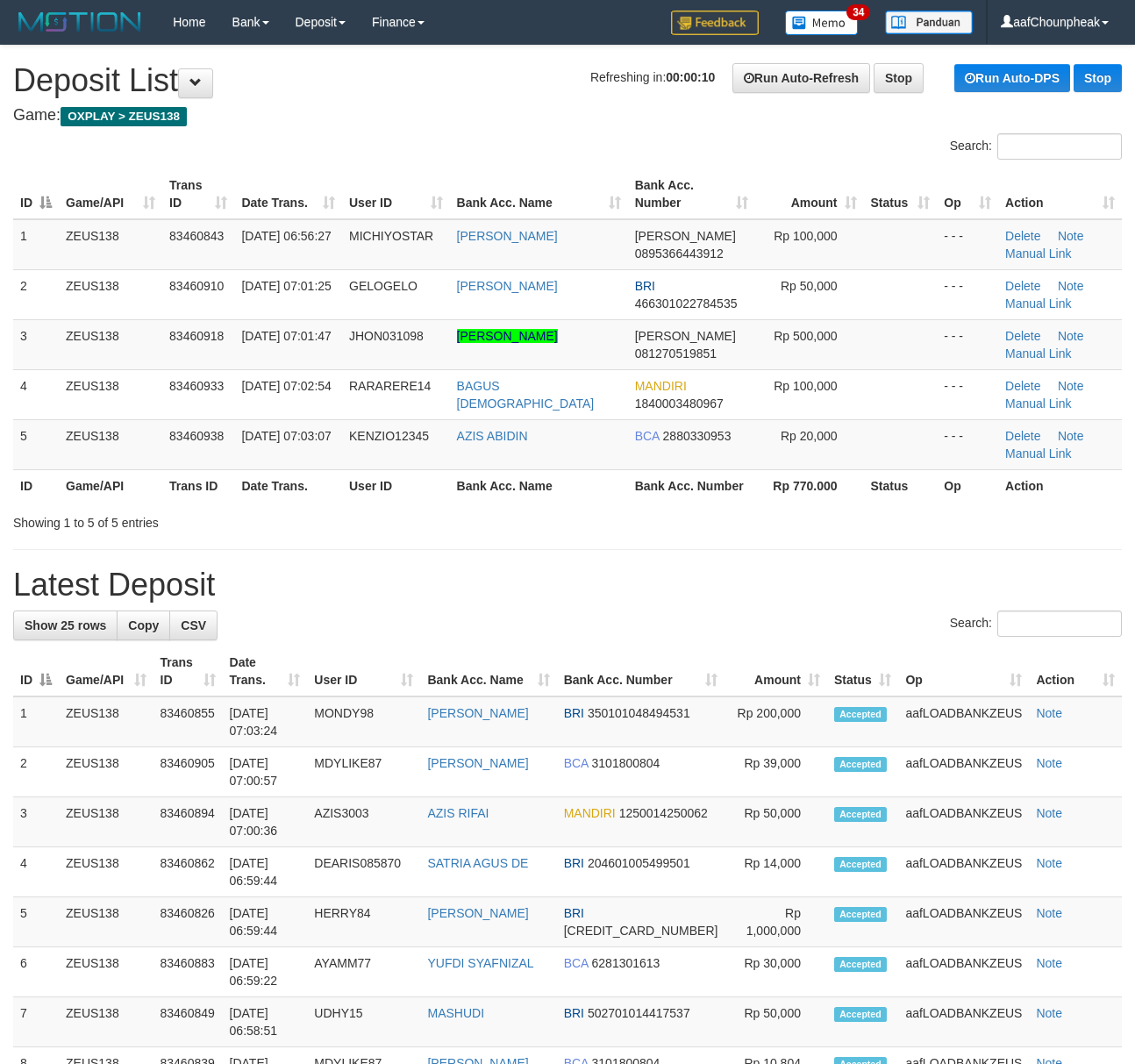 scroll, scrollTop: 0, scrollLeft: 0, axis: both 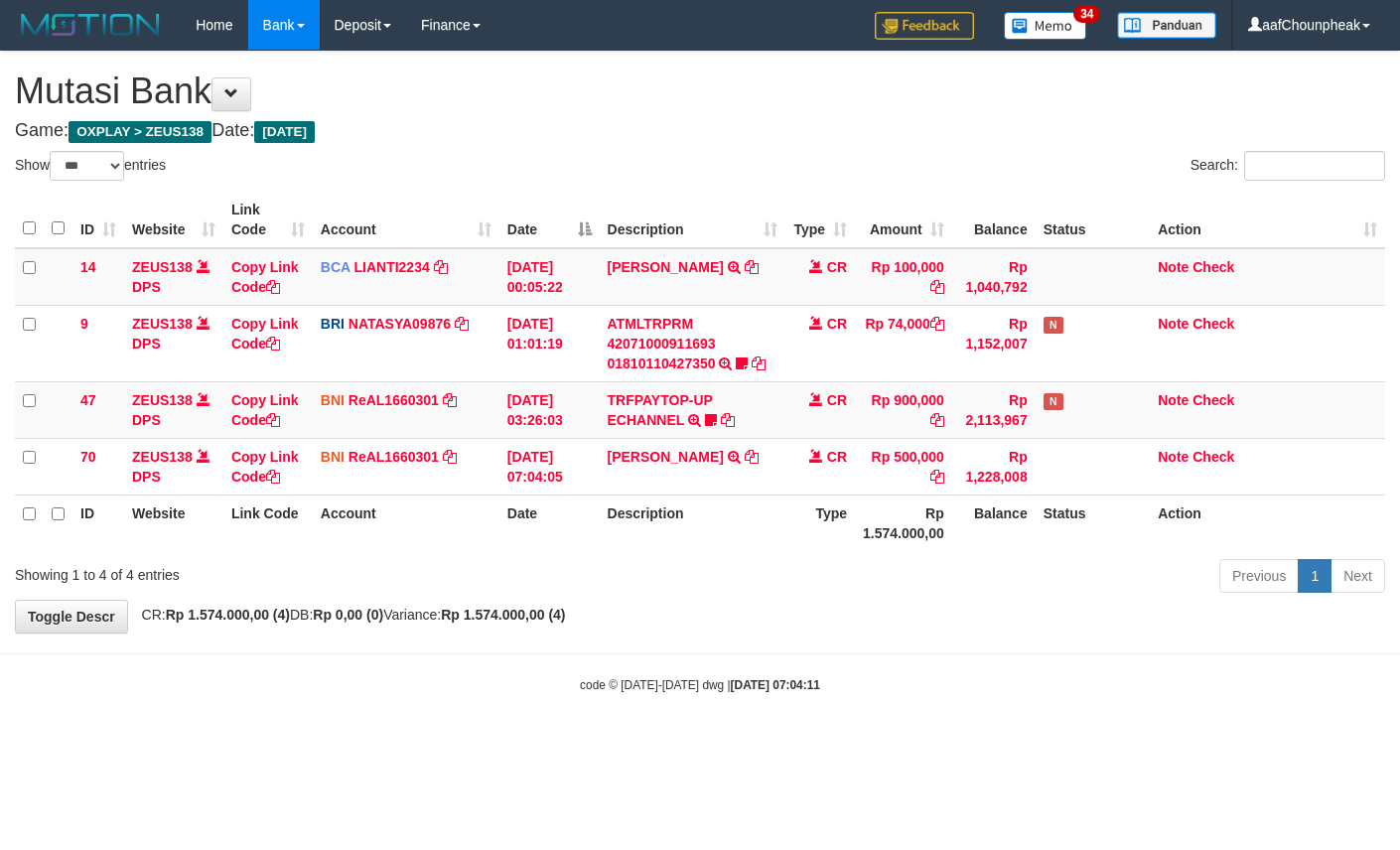 select on "***" 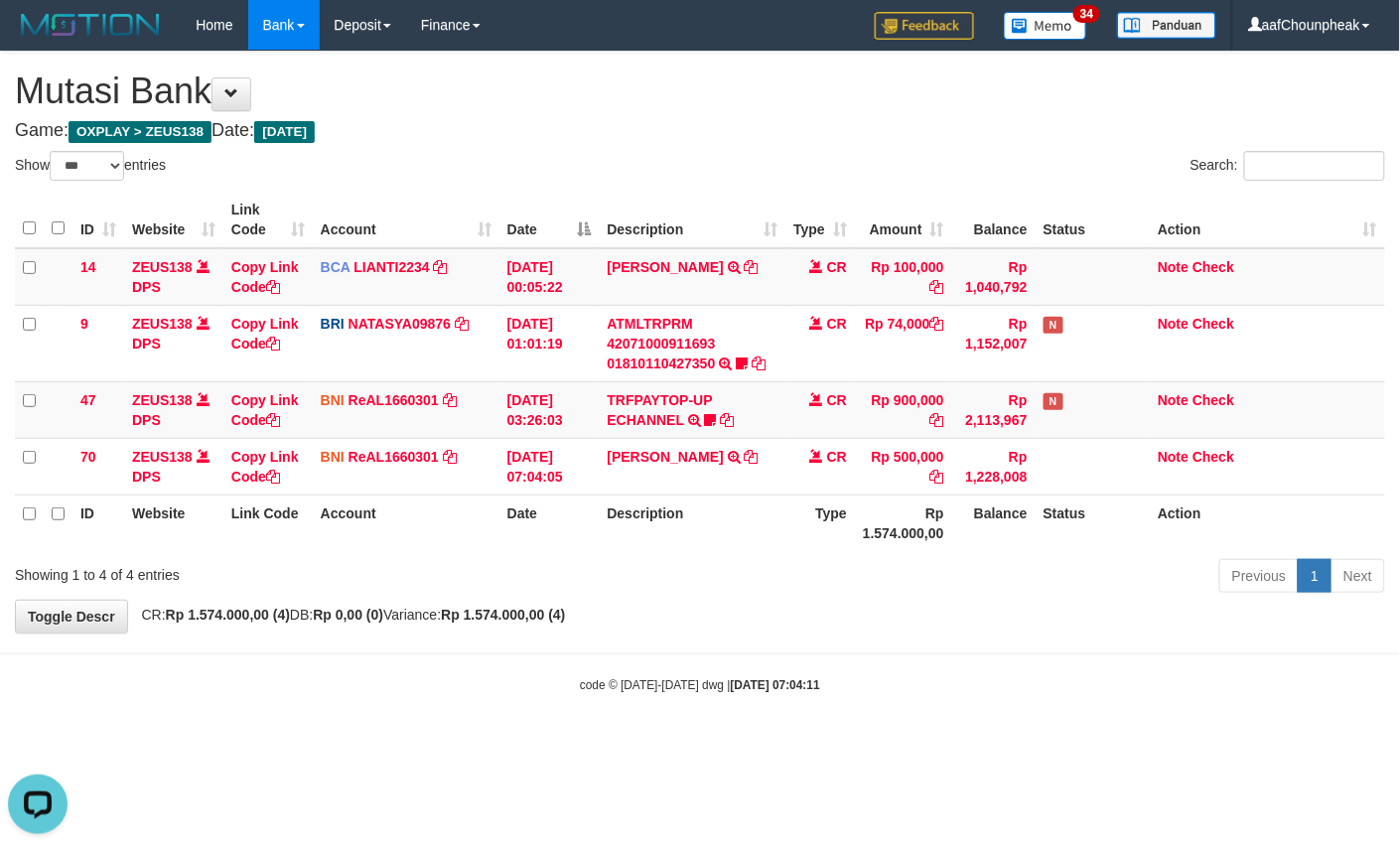 scroll, scrollTop: 0, scrollLeft: 0, axis: both 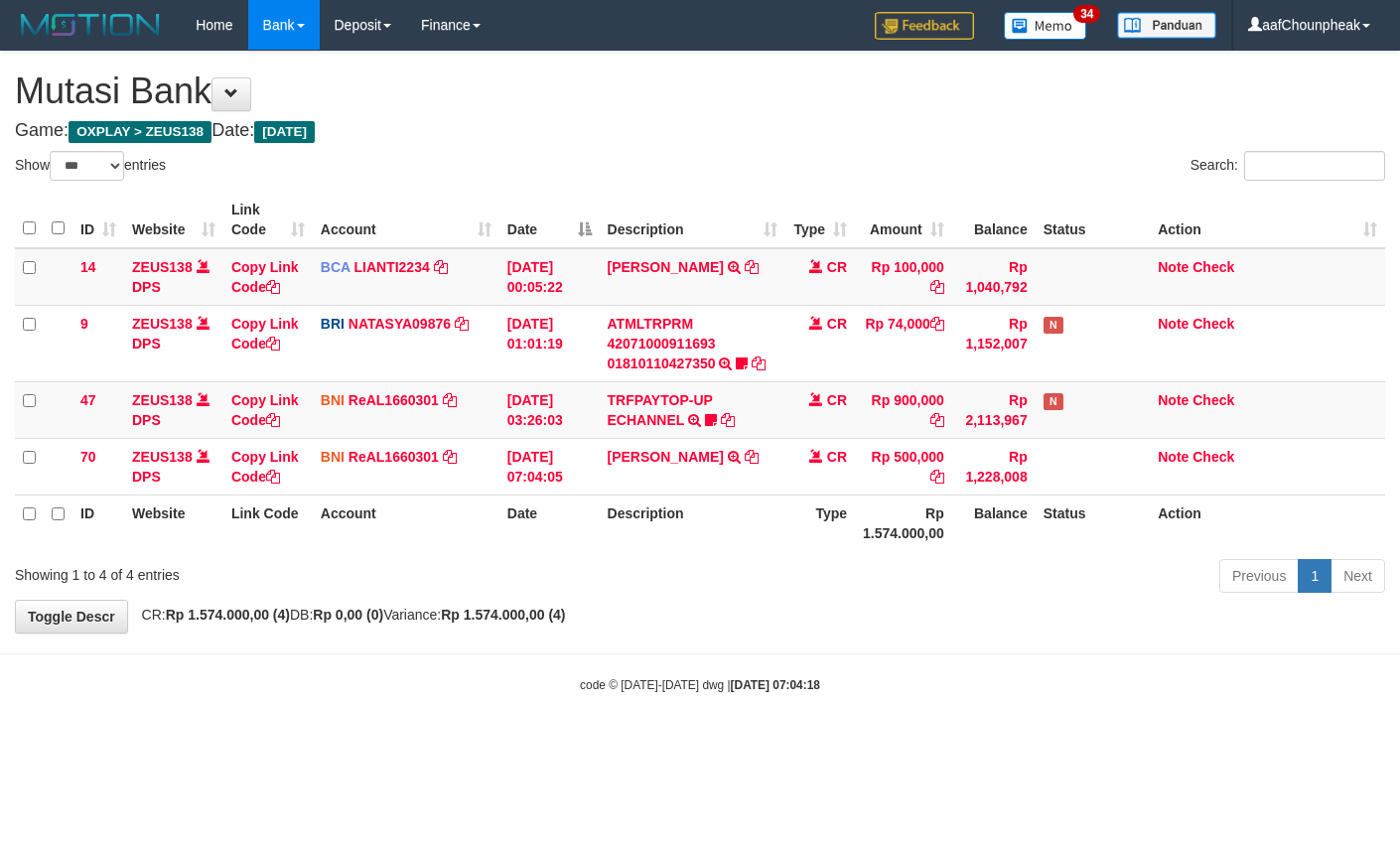 select on "***" 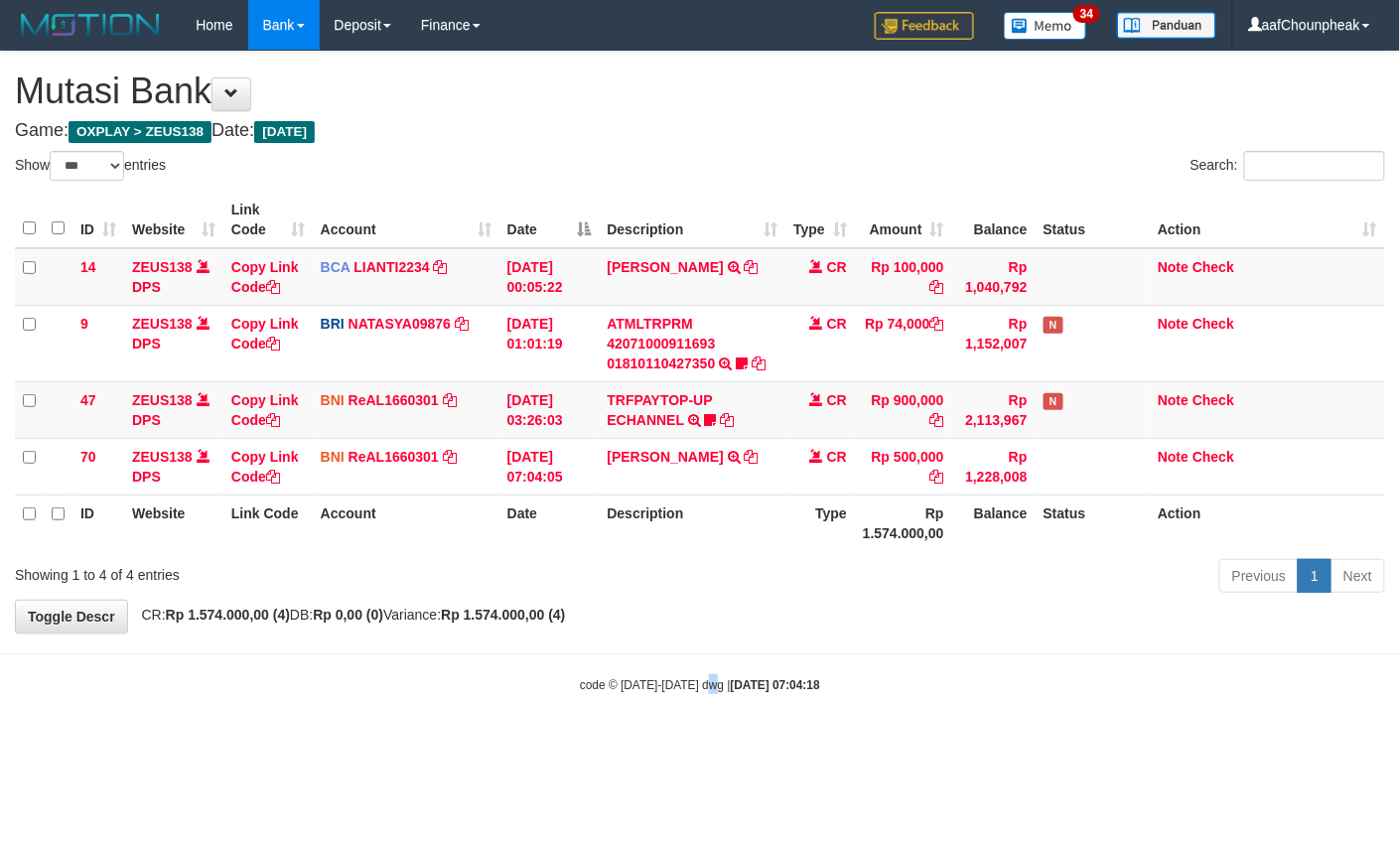 drag, startPoint x: 0, startPoint y: 0, endPoint x: 711, endPoint y: 716, distance: 1009.0476 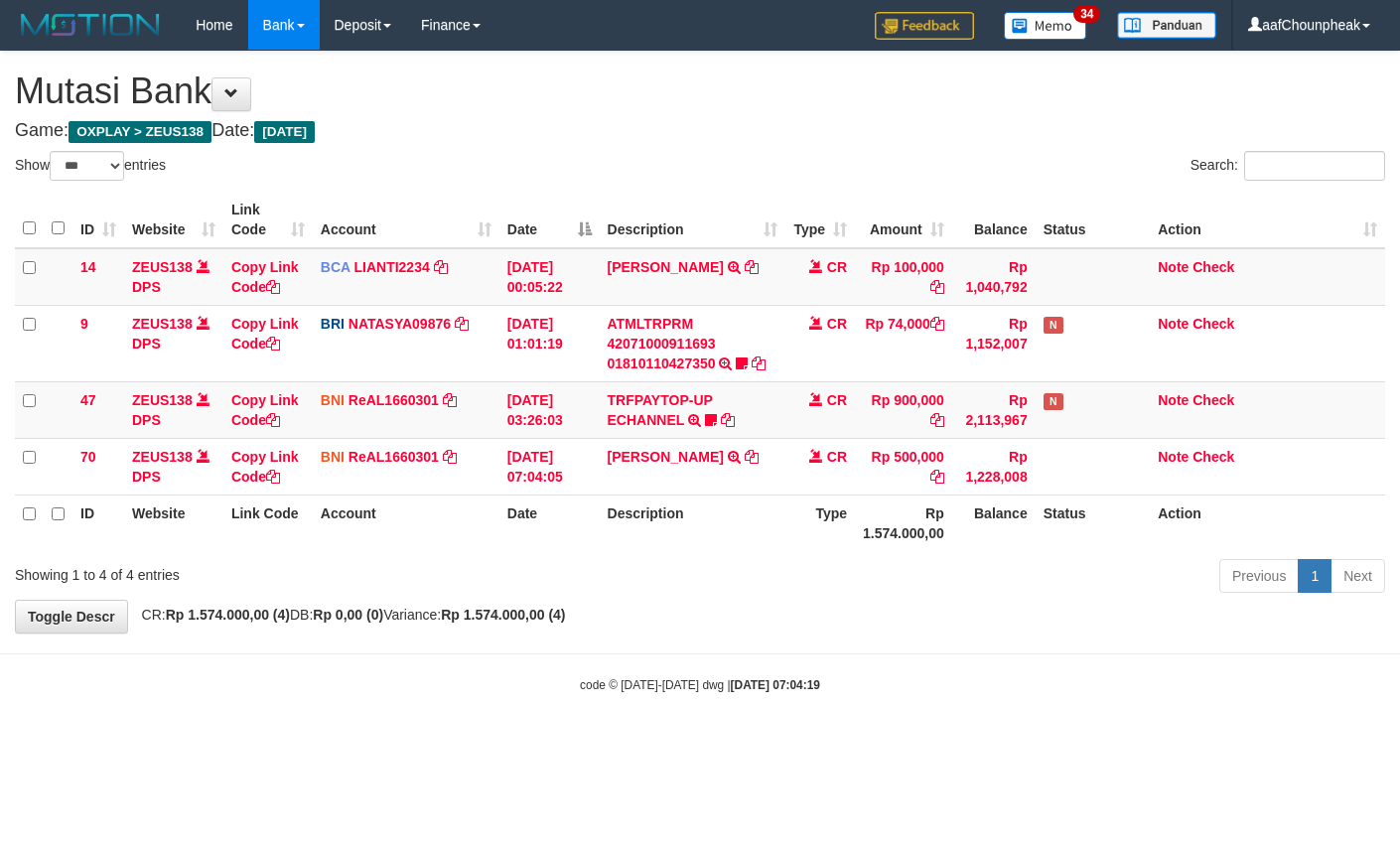 select on "***" 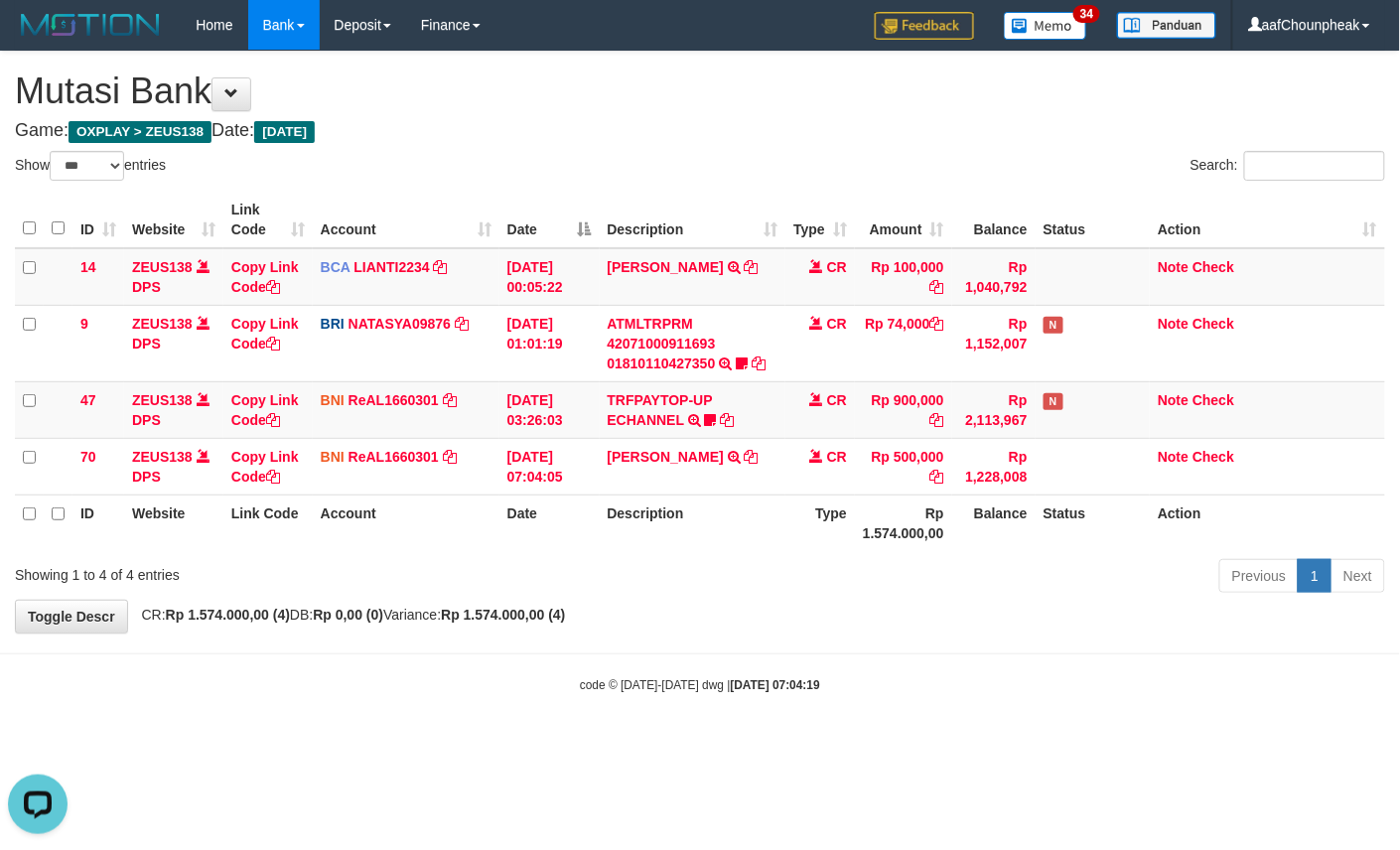 scroll, scrollTop: 0, scrollLeft: 0, axis: both 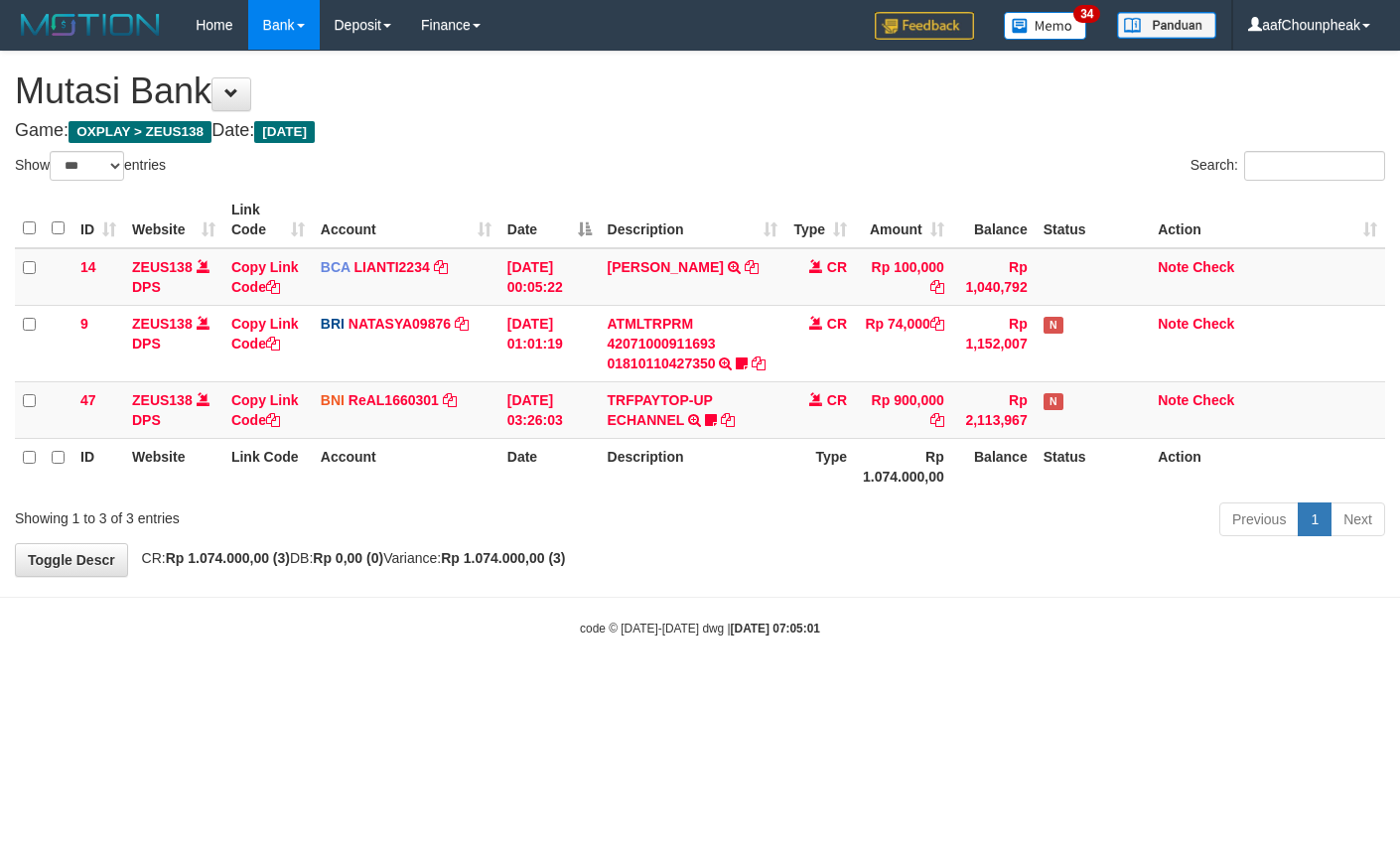 select on "***" 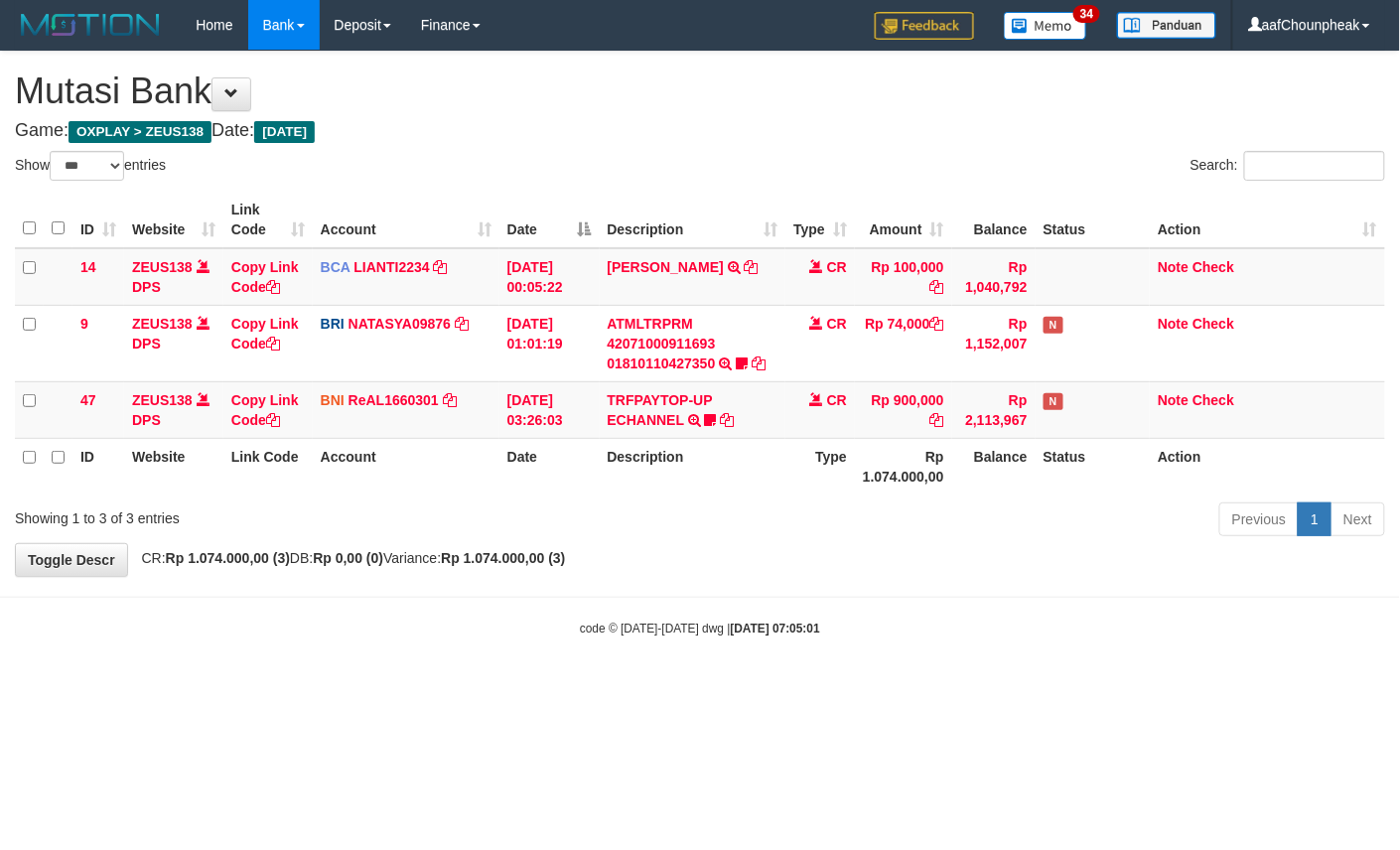 click on "code © 2012-2018 dwg |  2025/07/12 07:05:01" at bounding box center [700, 628] 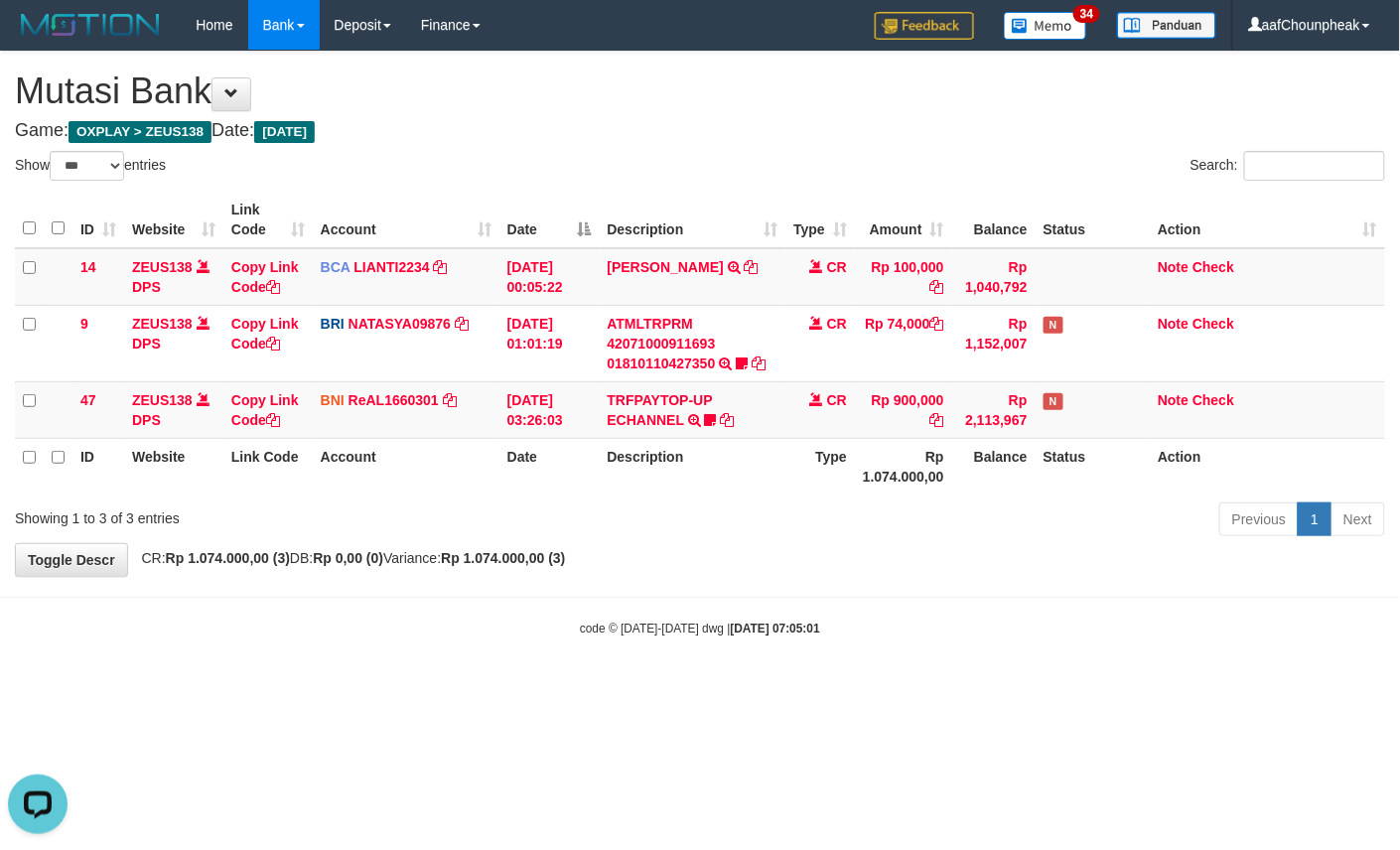 scroll, scrollTop: 0, scrollLeft: 0, axis: both 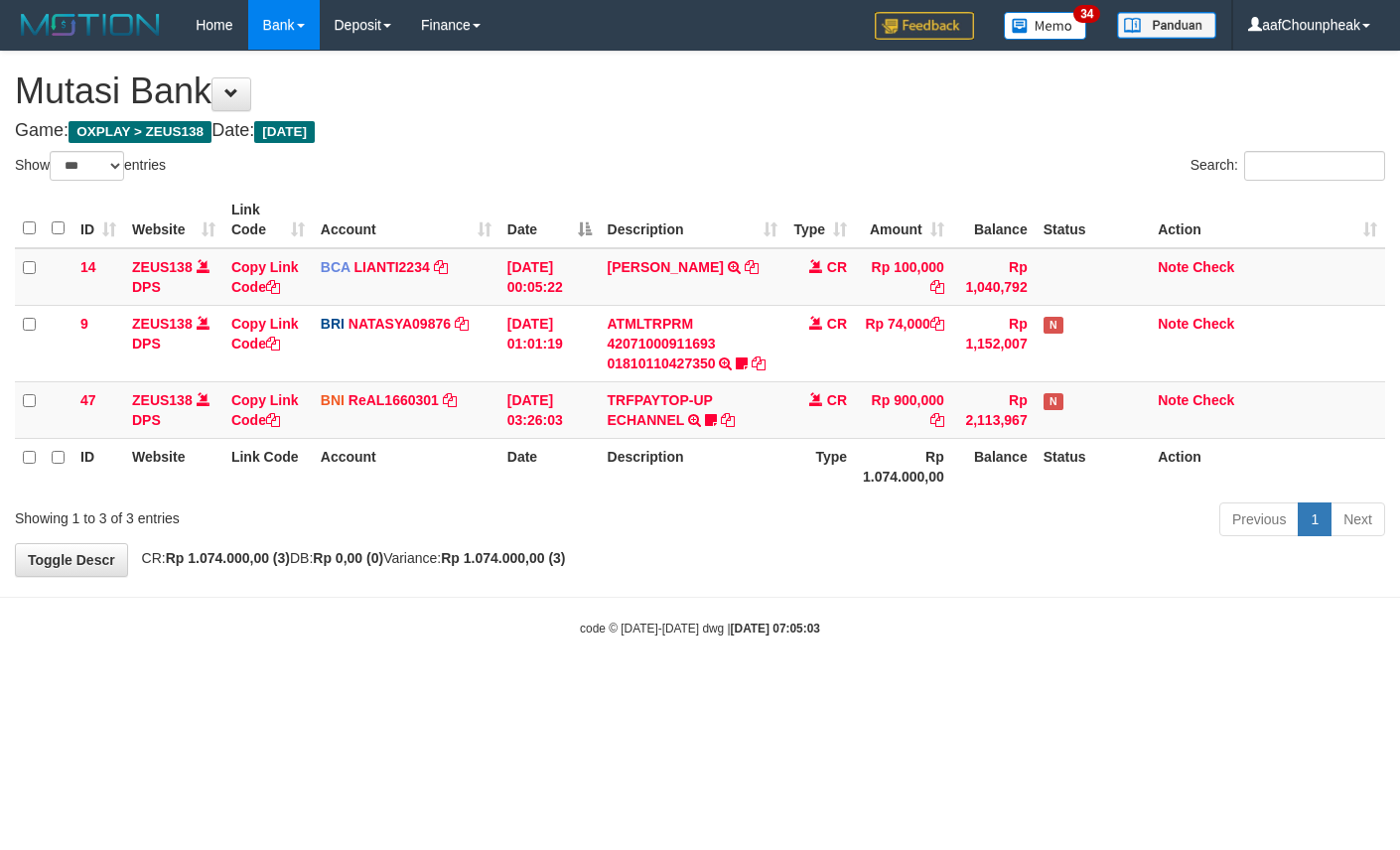 select on "***" 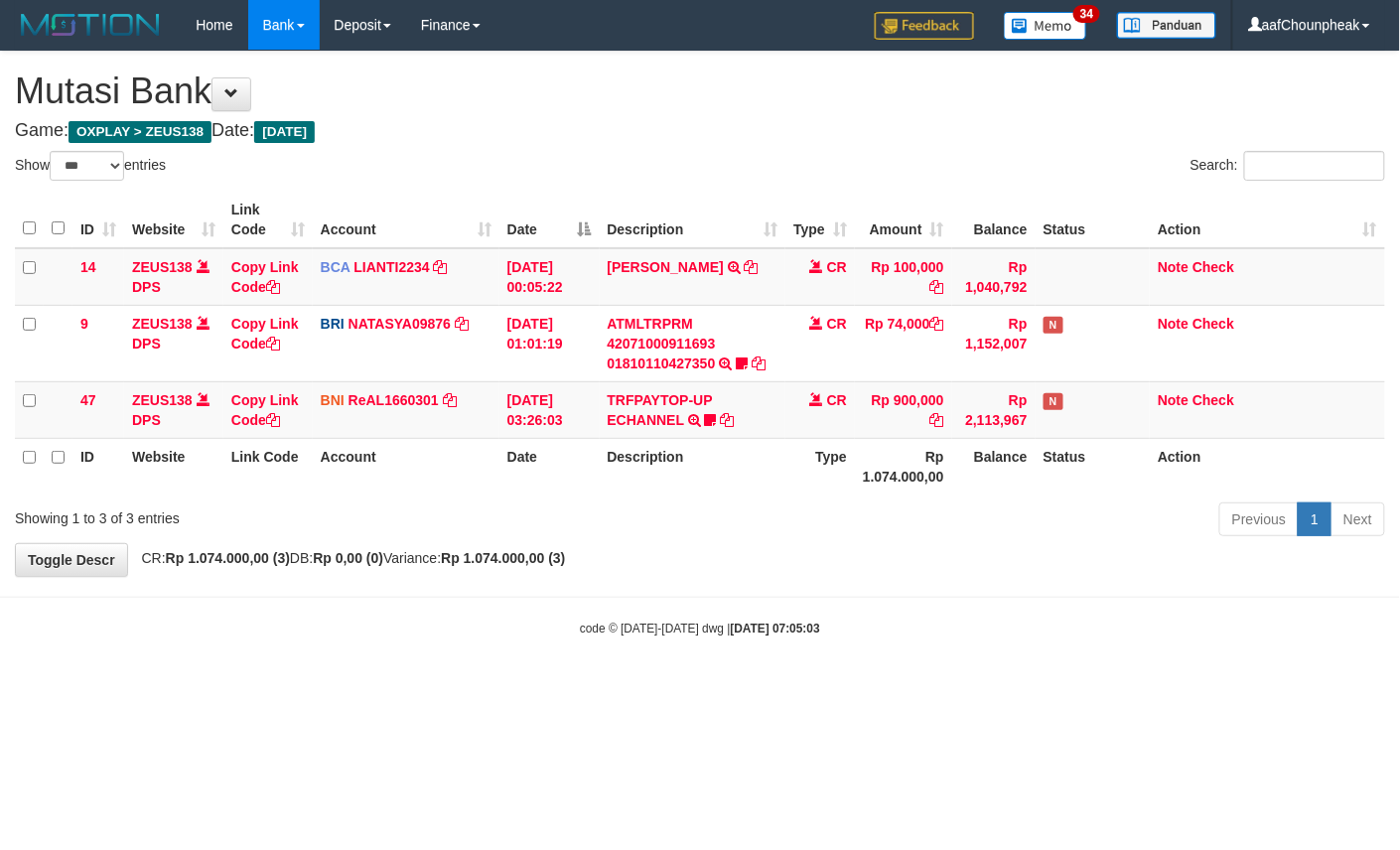 click on "code © 2012-2018 dwg |  2025/07/12 07:05:03" at bounding box center (700, 628) 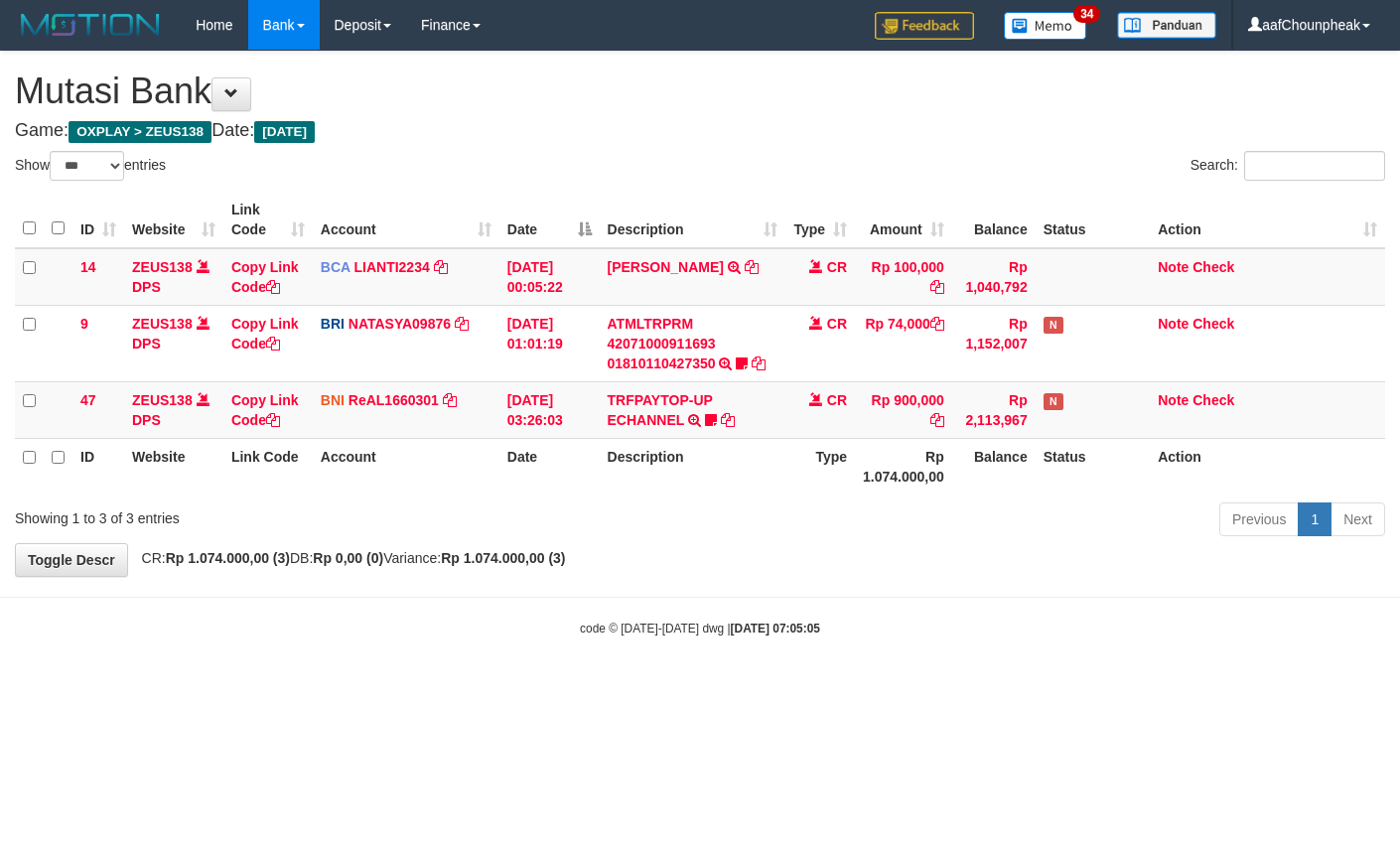 select on "***" 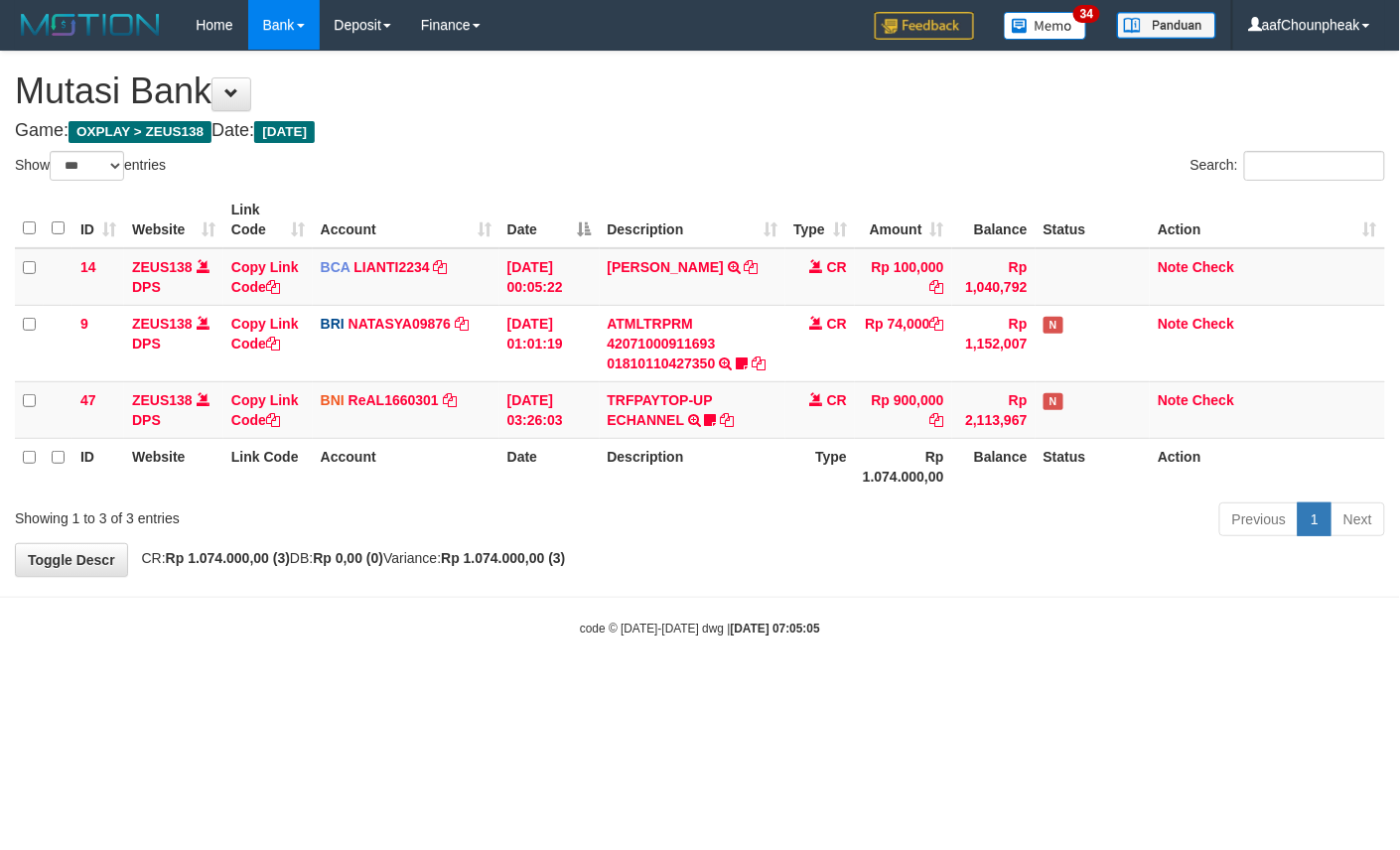 click on "Toggle navigation
Home
Bank
Account List
Mutasi Bank
Search
Note Mutasi
Deposit
DPS List
History
Finance
Financial Data
aafChounpheak
My Profile
Log Out
34" at bounding box center (700, 344) 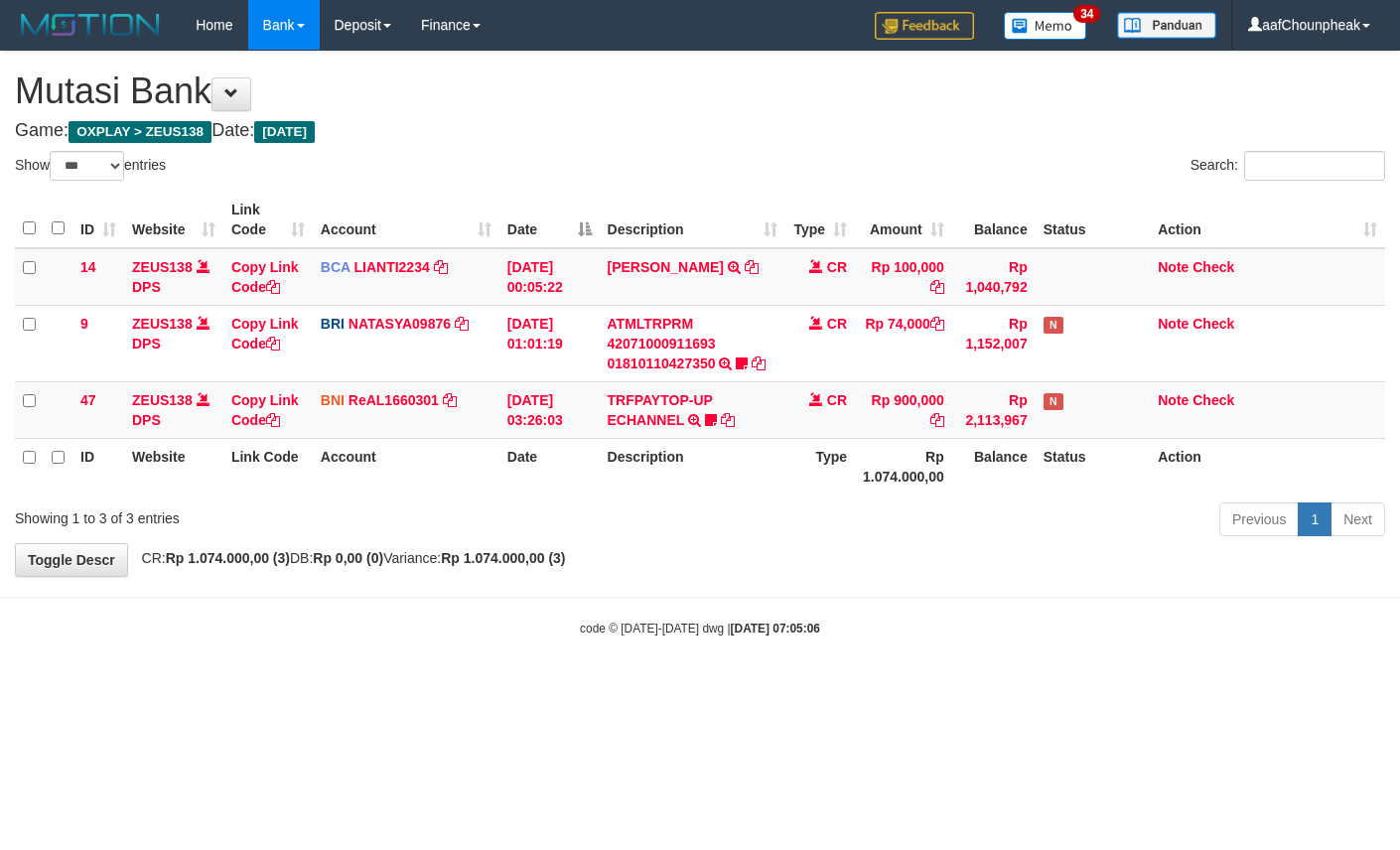 select on "***" 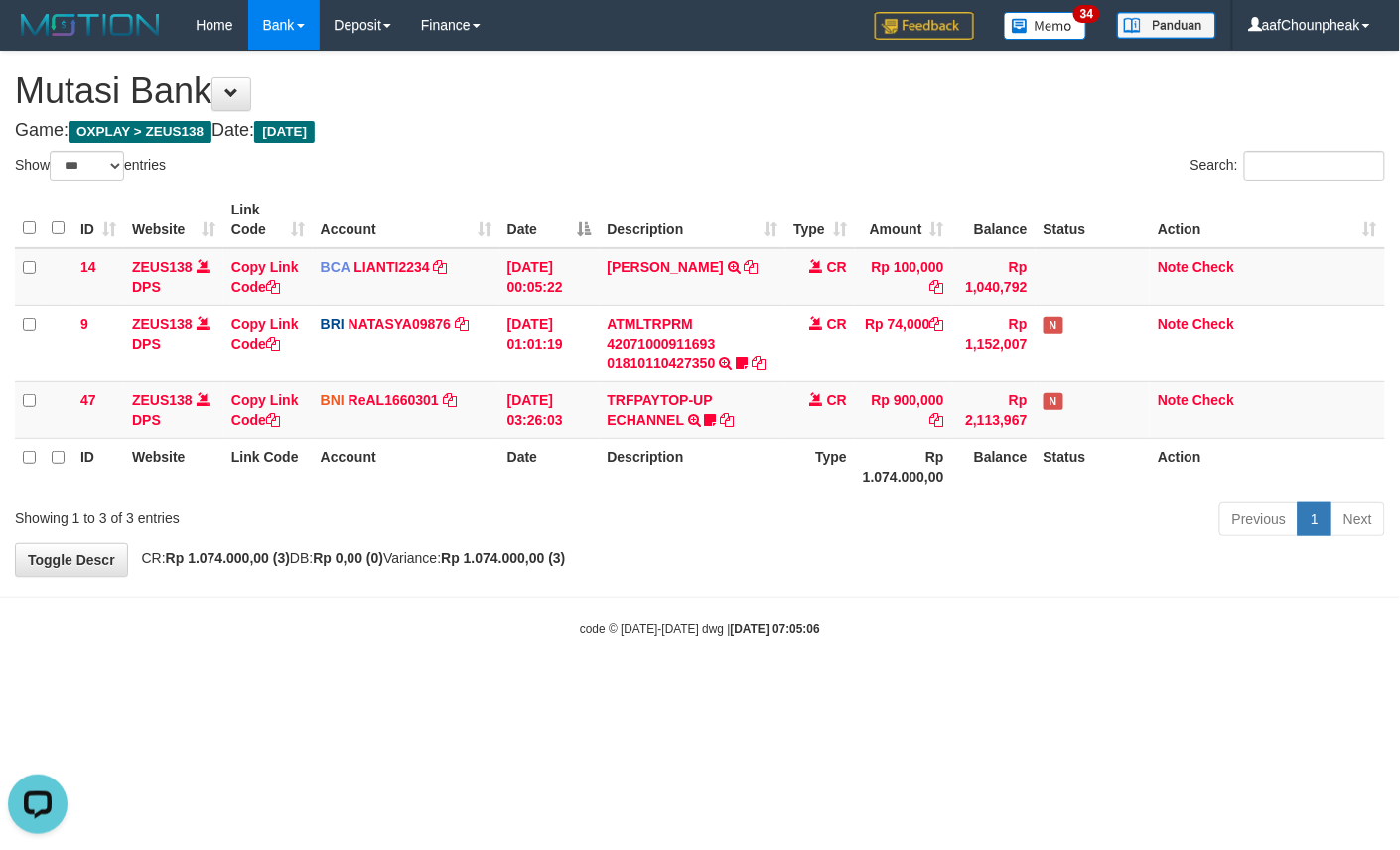 scroll, scrollTop: 0, scrollLeft: 0, axis: both 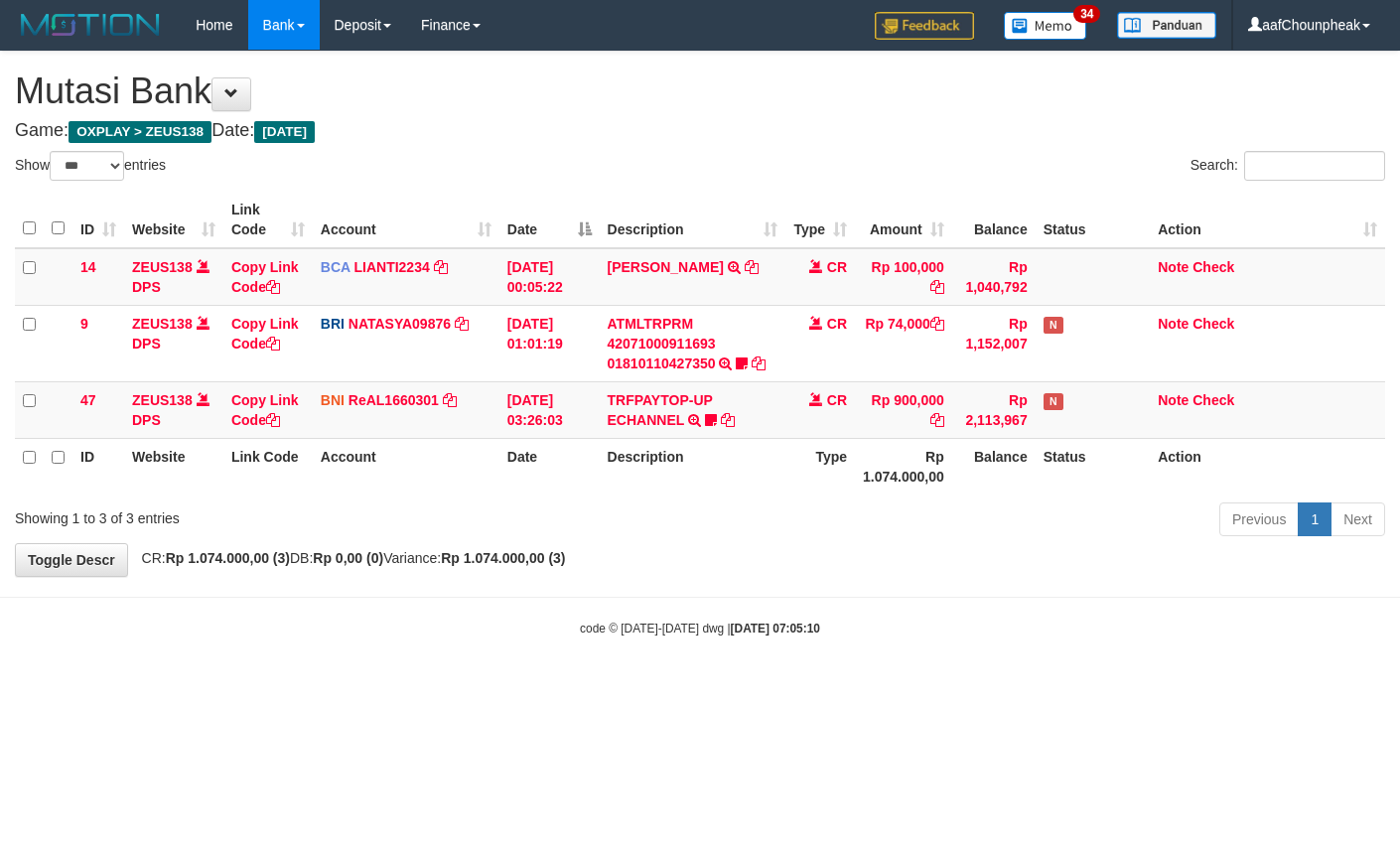 select on "***" 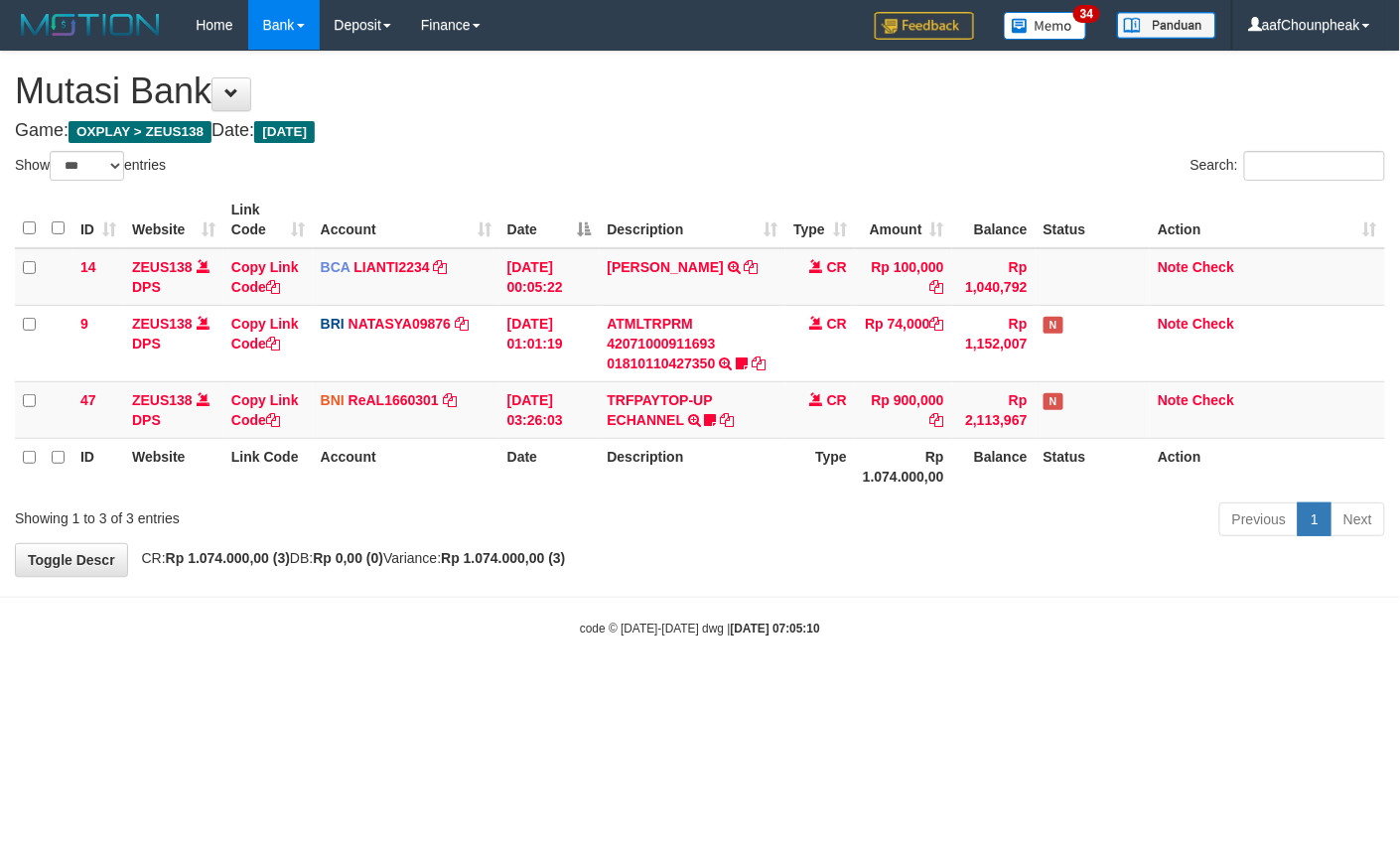 click on "Toggle navigation
Home
Bank
Account List
Mutasi Bank
Search
Note Mutasi
Deposit
DPS List
History
Finance
Financial Data
aafChounpheak
My Profile
Log Out
34" at bounding box center (700, 344) 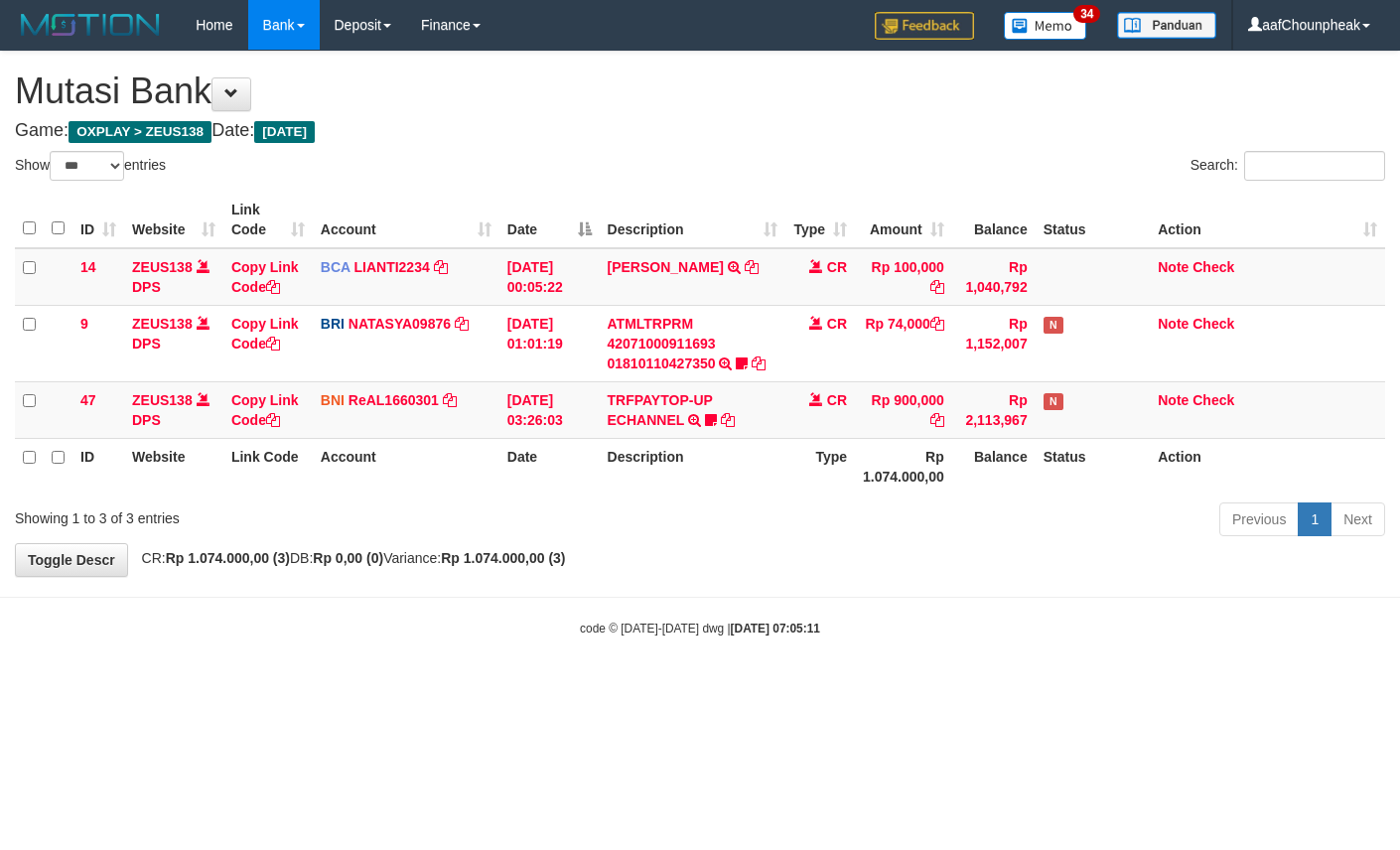 select on "***" 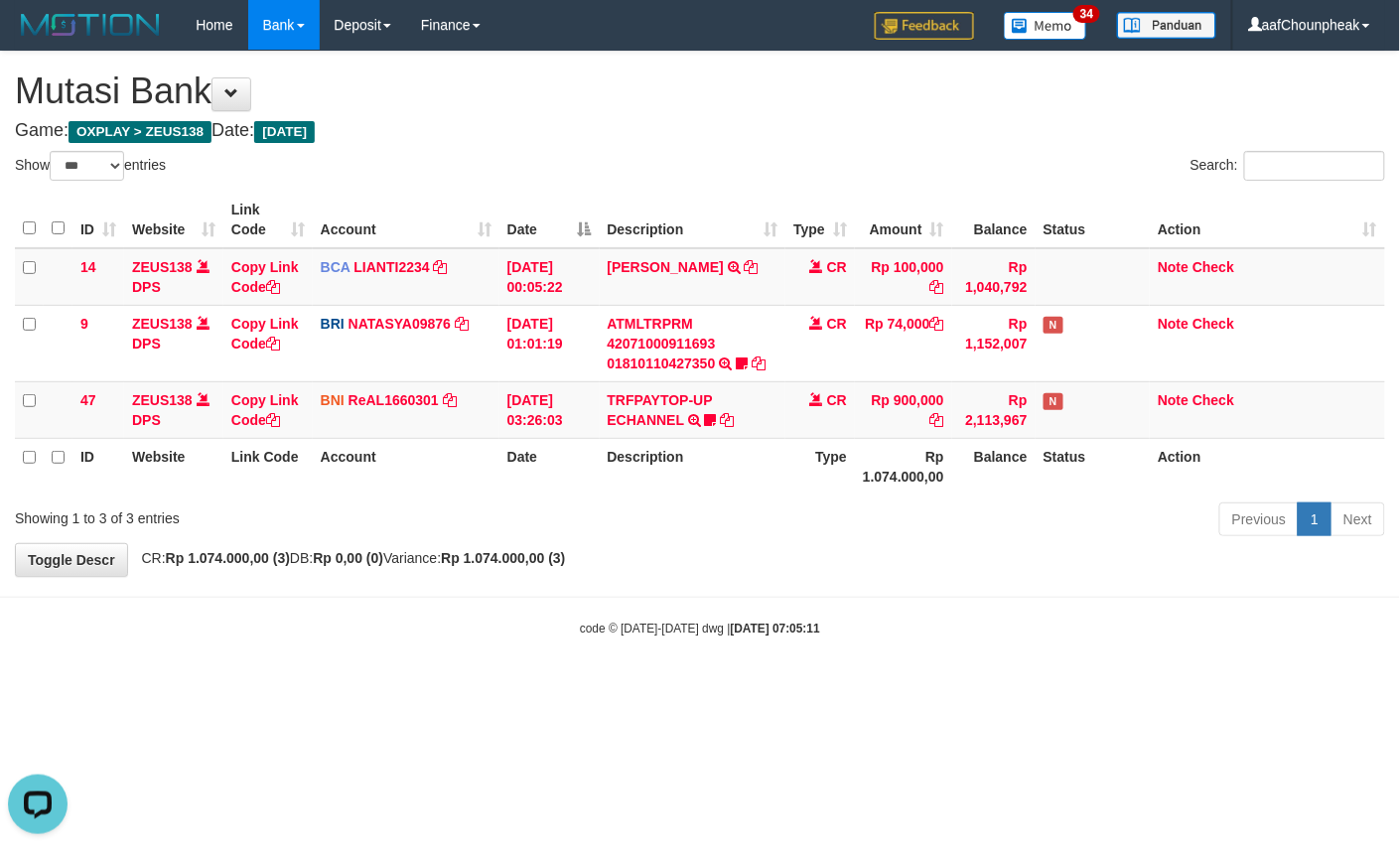 scroll, scrollTop: 0, scrollLeft: 0, axis: both 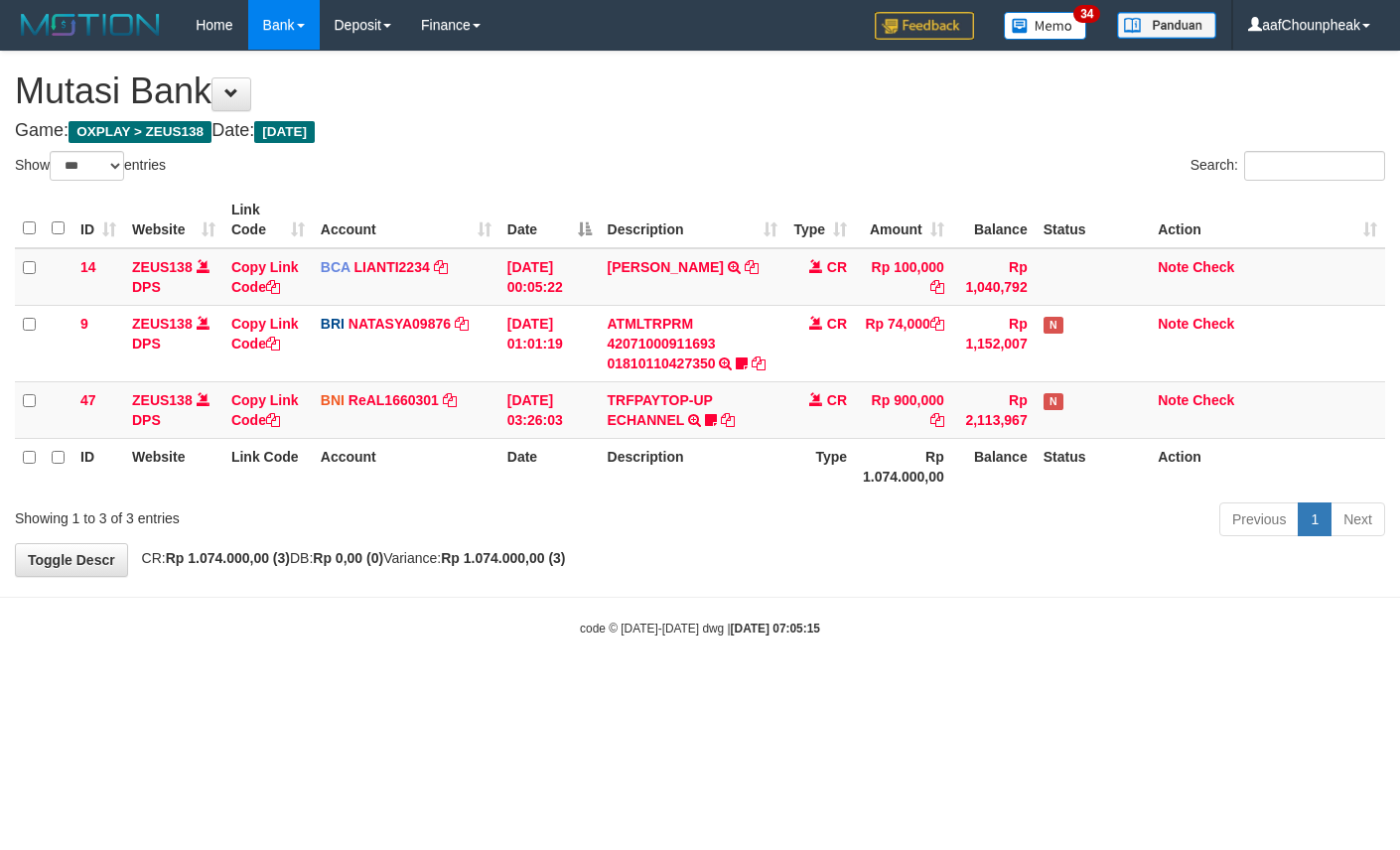 select on "***" 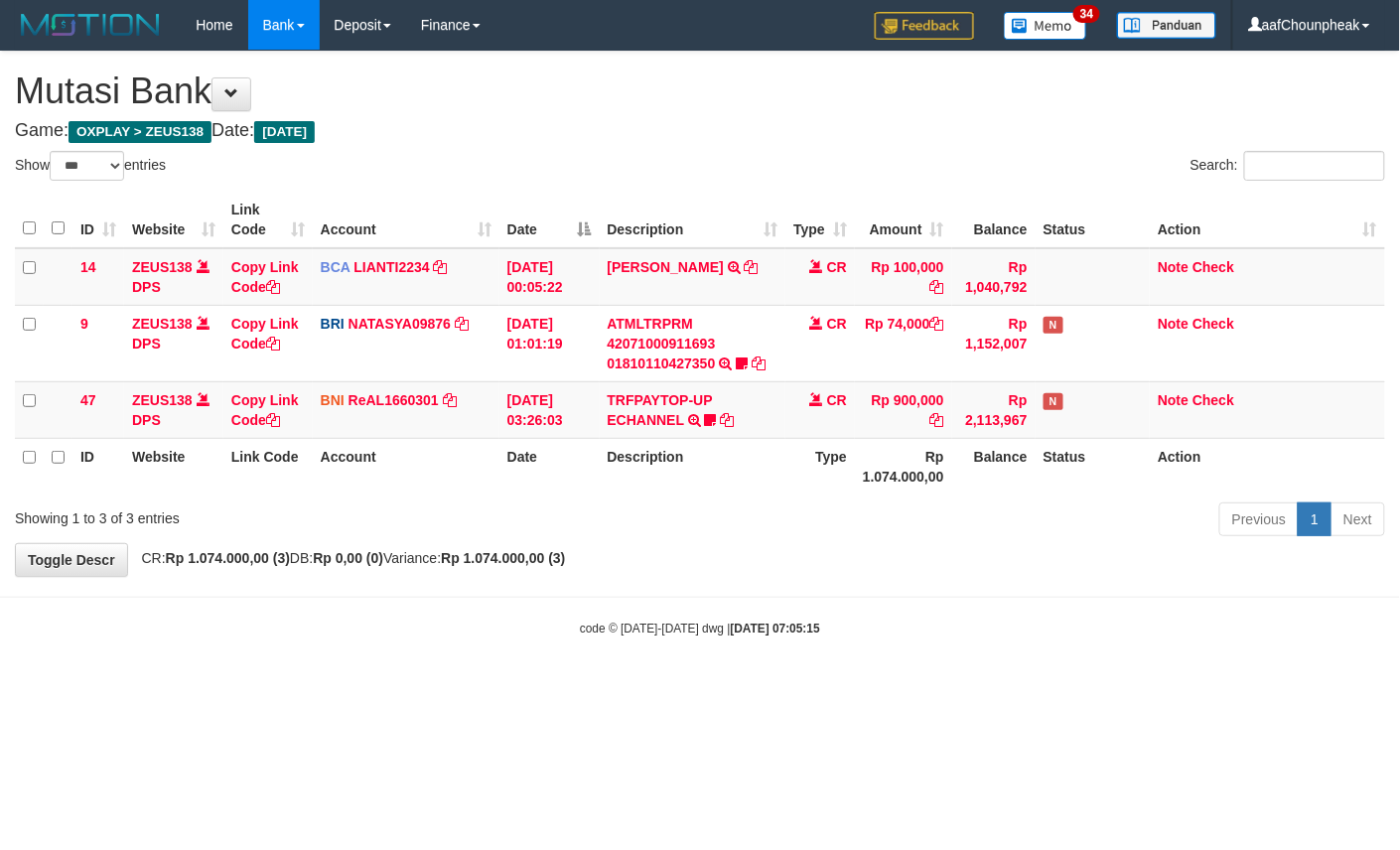 click on "Toggle navigation
Home
Bank
Account List
Mutasi Bank
Search
Note Mutasi
Deposit
DPS List
History
Finance
Financial Data
aafChounpheak
My Profile
Log Out
34" at bounding box center (700, 344) 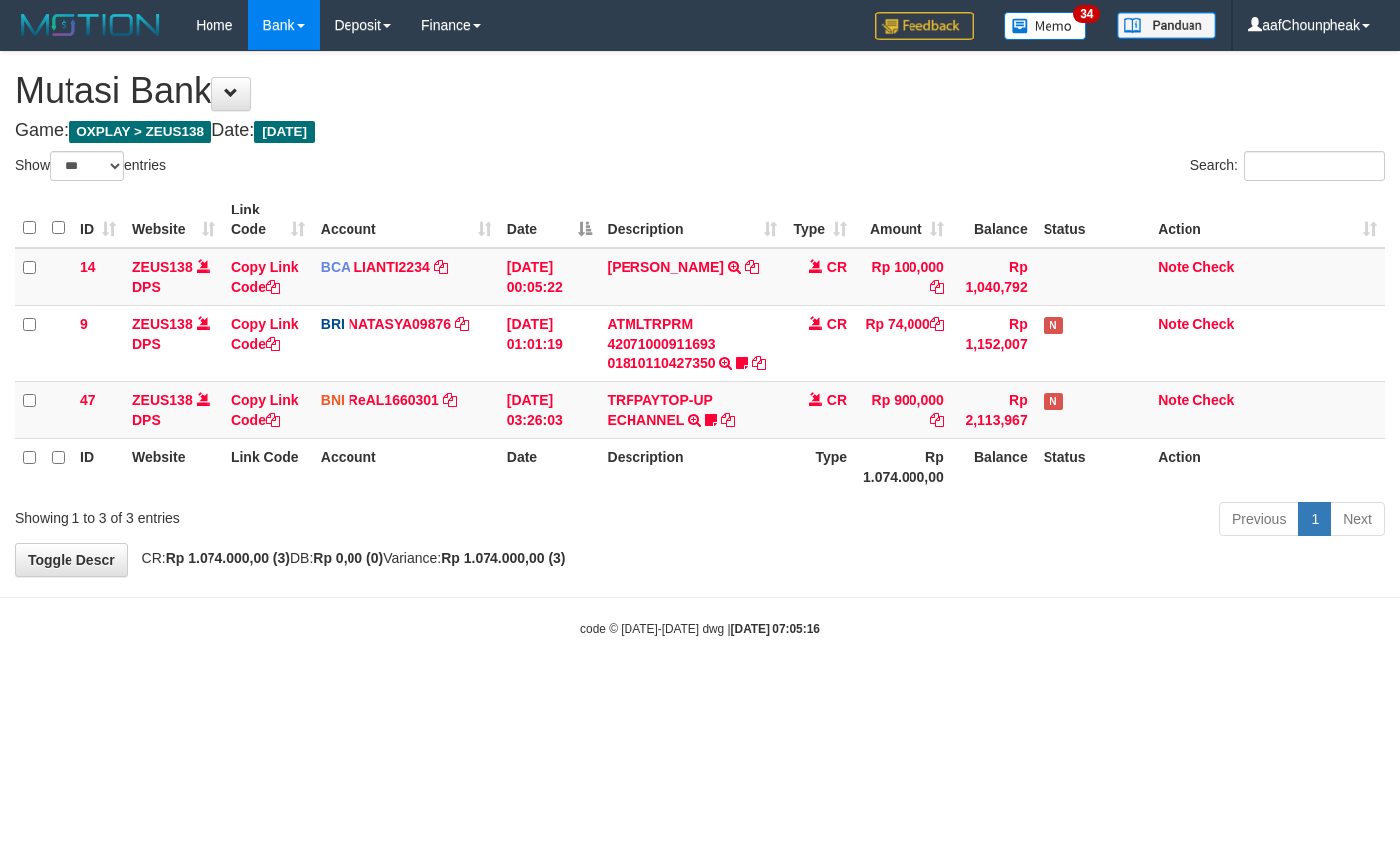 select on "***" 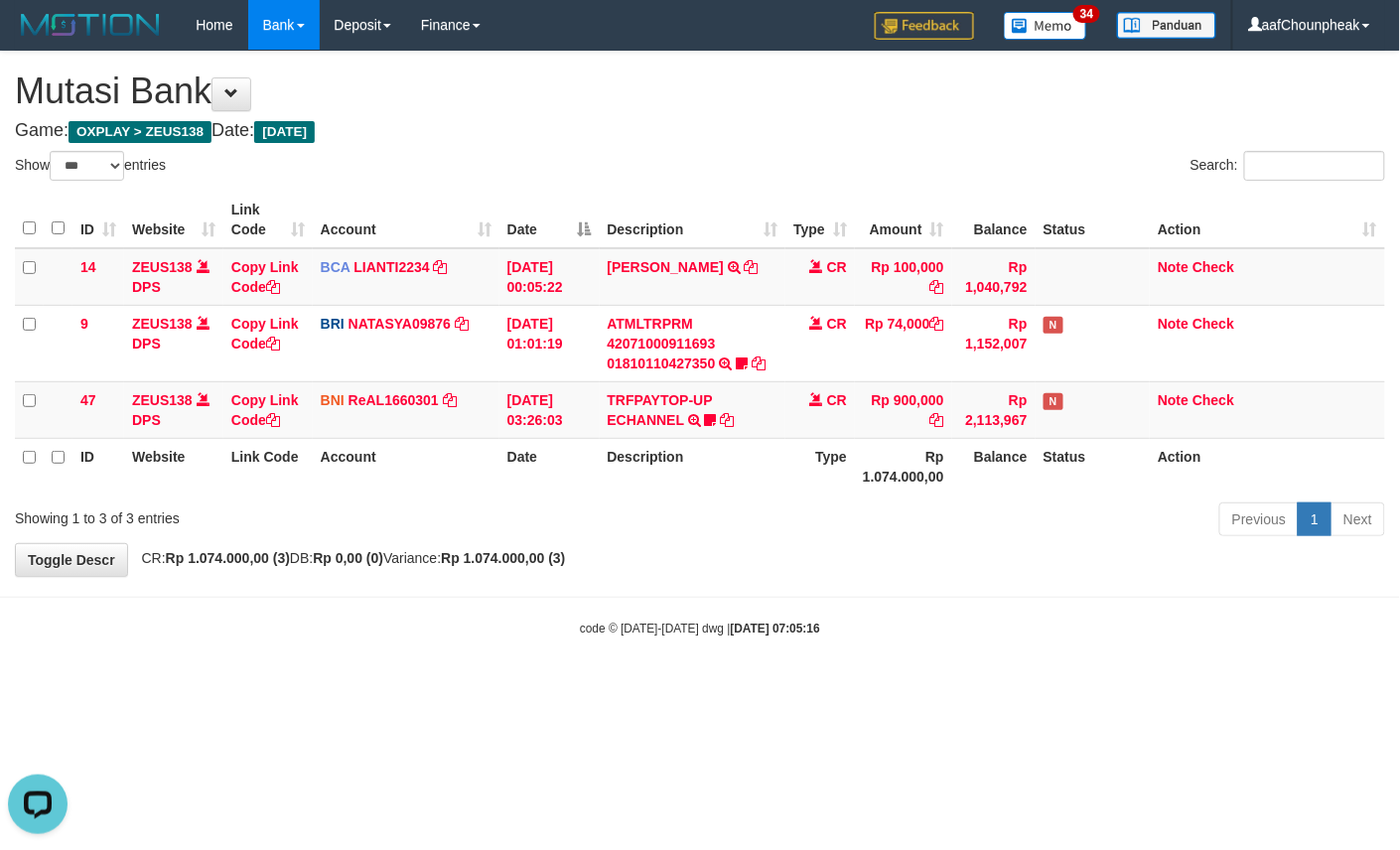 scroll, scrollTop: 0, scrollLeft: 0, axis: both 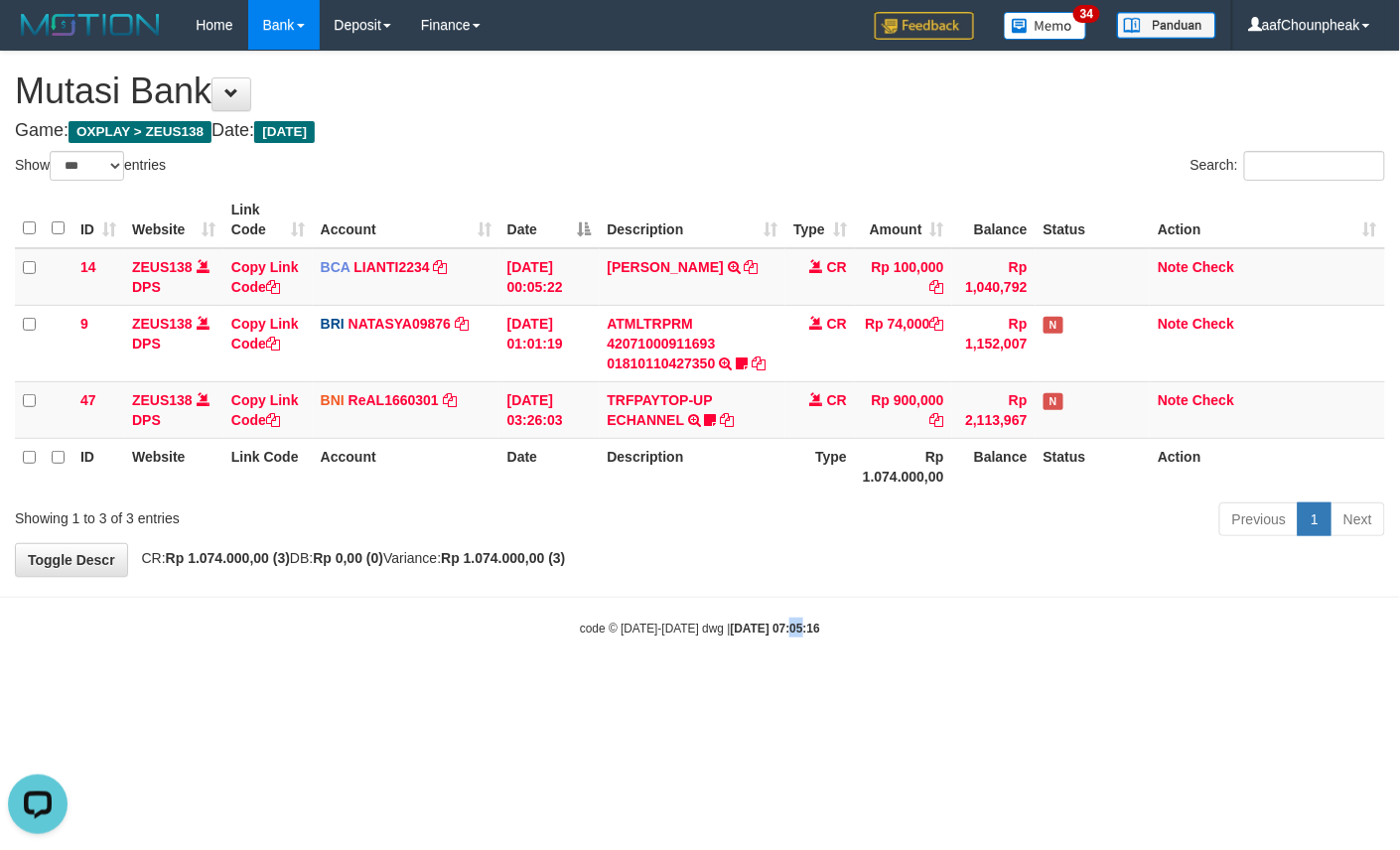 drag, startPoint x: 778, startPoint y: 649, endPoint x: 768, endPoint y: 664, distance: 18.027756 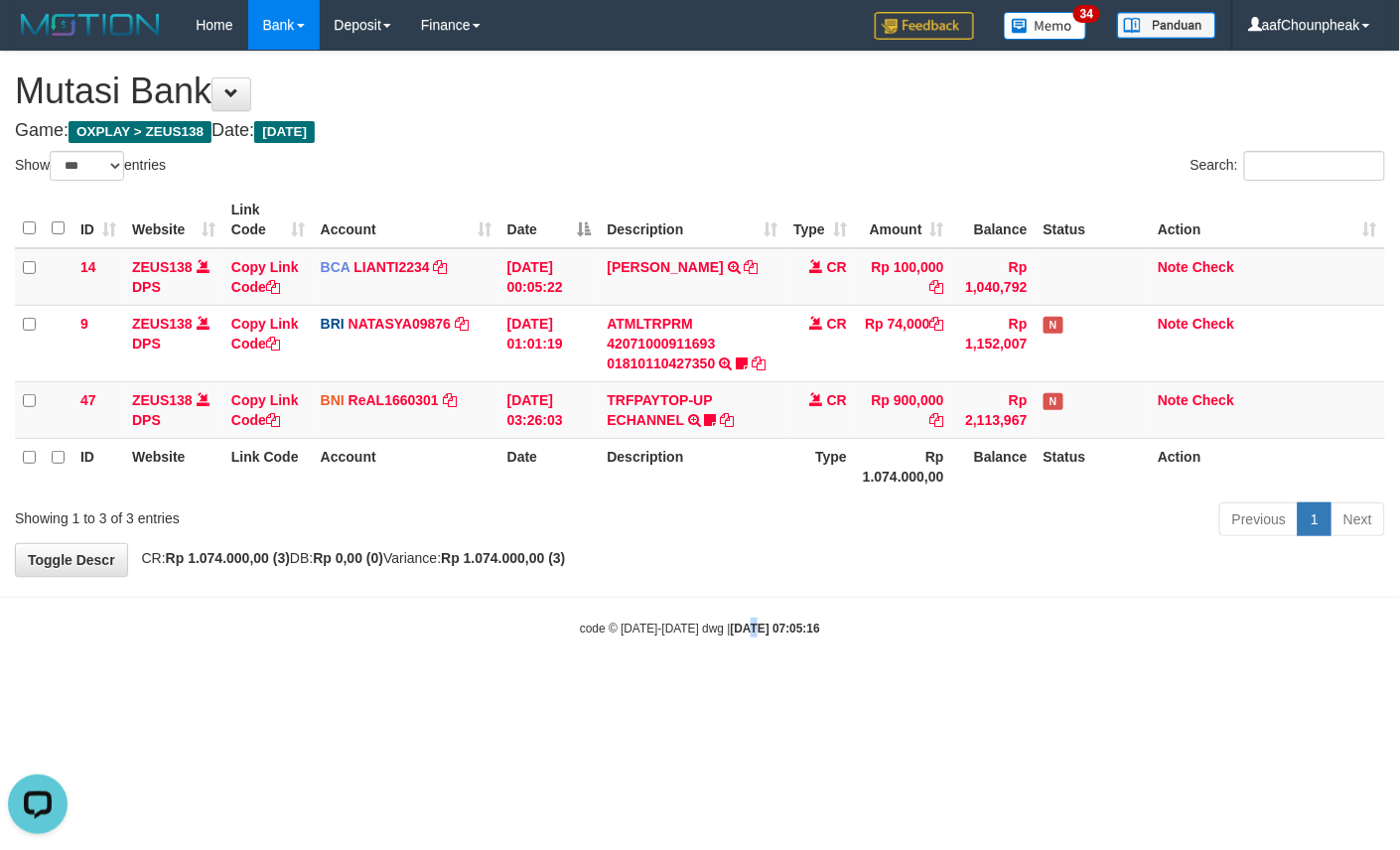 click on "Toggle navigation
Home
Bank
Account List
Mutasi Bank
Search
Note Mutasi
Deposit
DPS List
History
Finance
Financial Data
aafChounpheak
My Profile
Log Out
34" at bounding box center (700, 344) 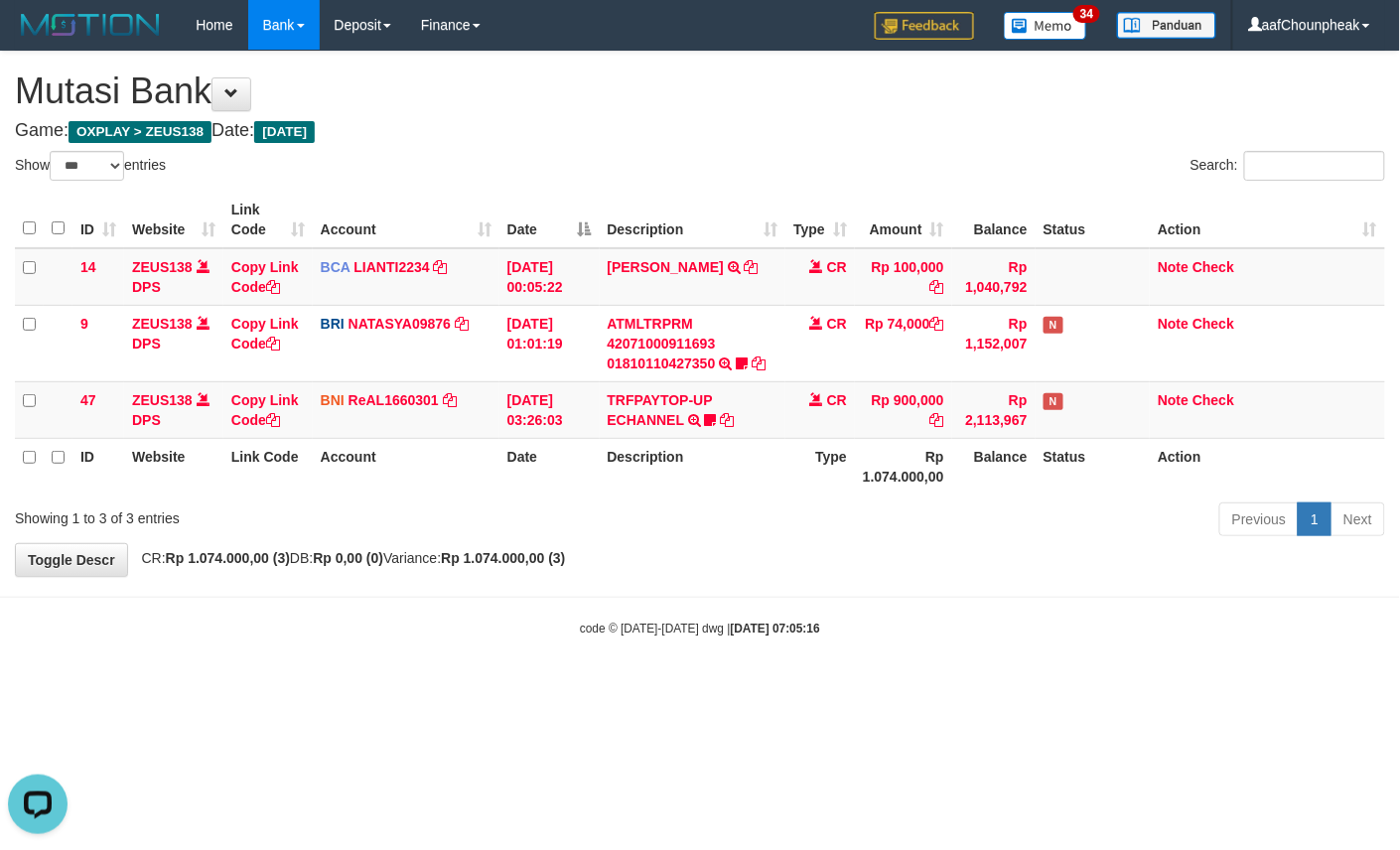 click on "Toggle navigation
Home
Bank
Account List
Mutasi Bank
Search
Note Mutasi
Deposit
DPS List
History
Finance
Financial Data
aafChounpheak
My Profile
Log Out
34" at bounding box center (700, 344) 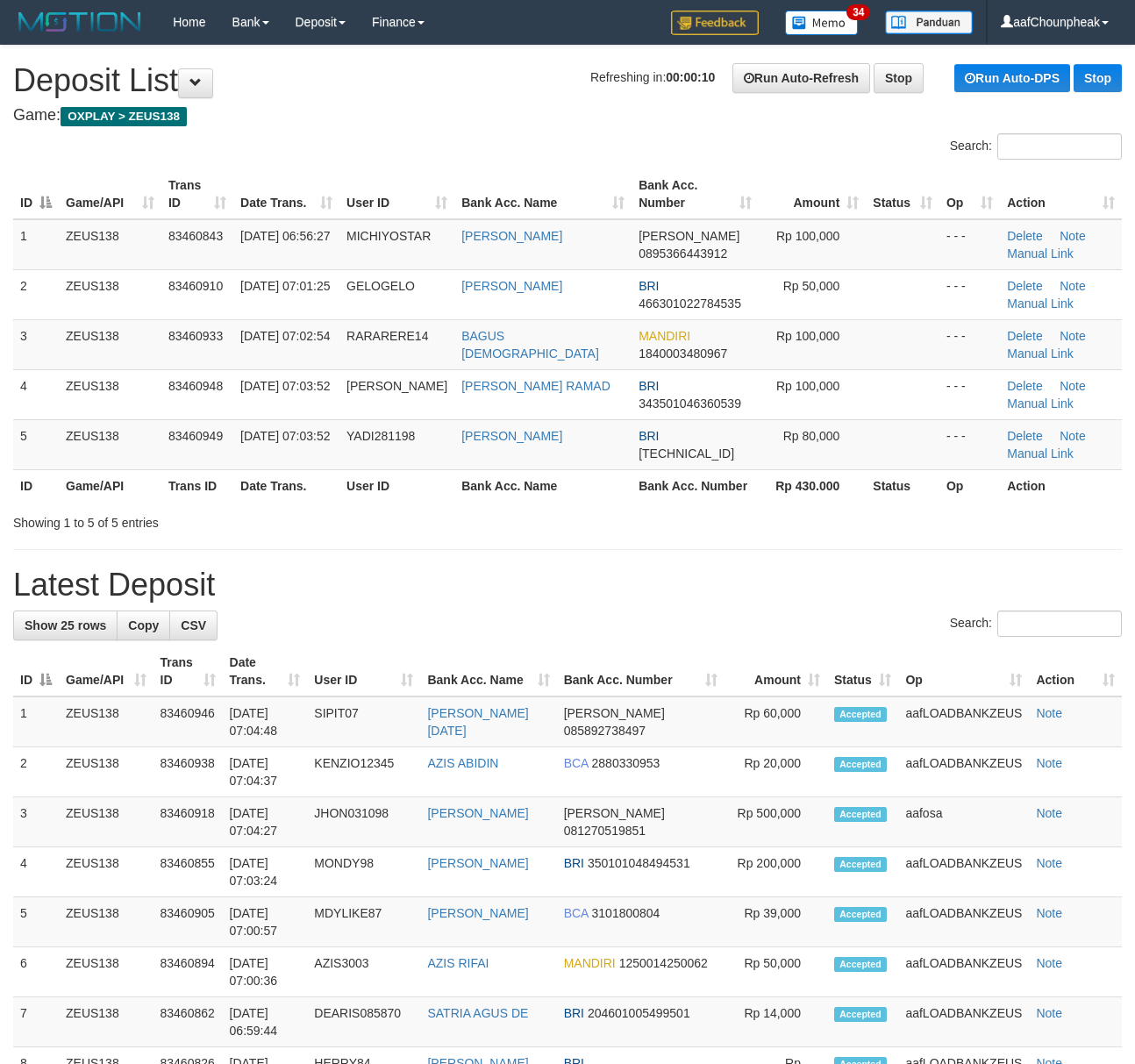 scroll, scrollTop: 0, scrollLeft: 0, axis: both 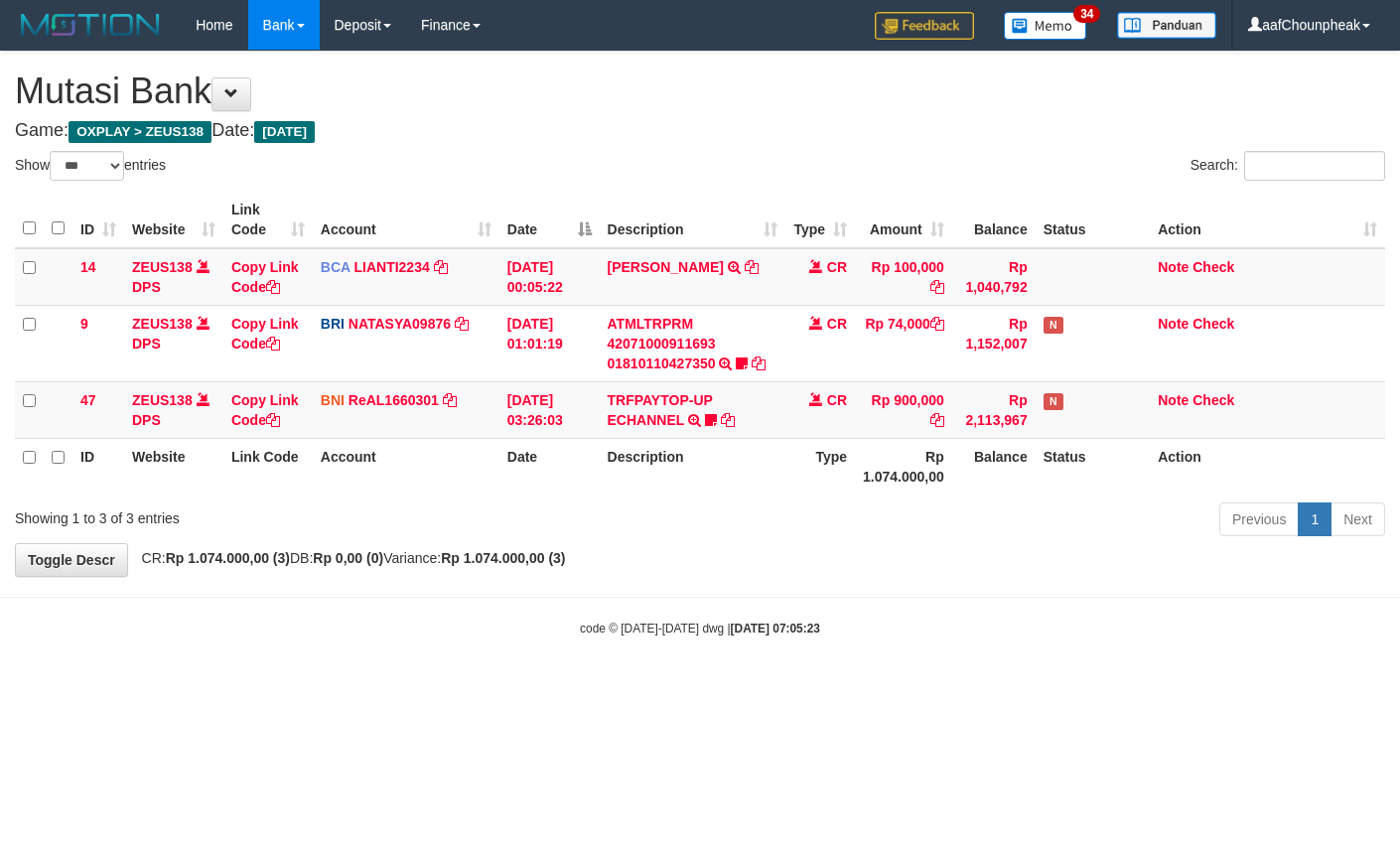select on "***" 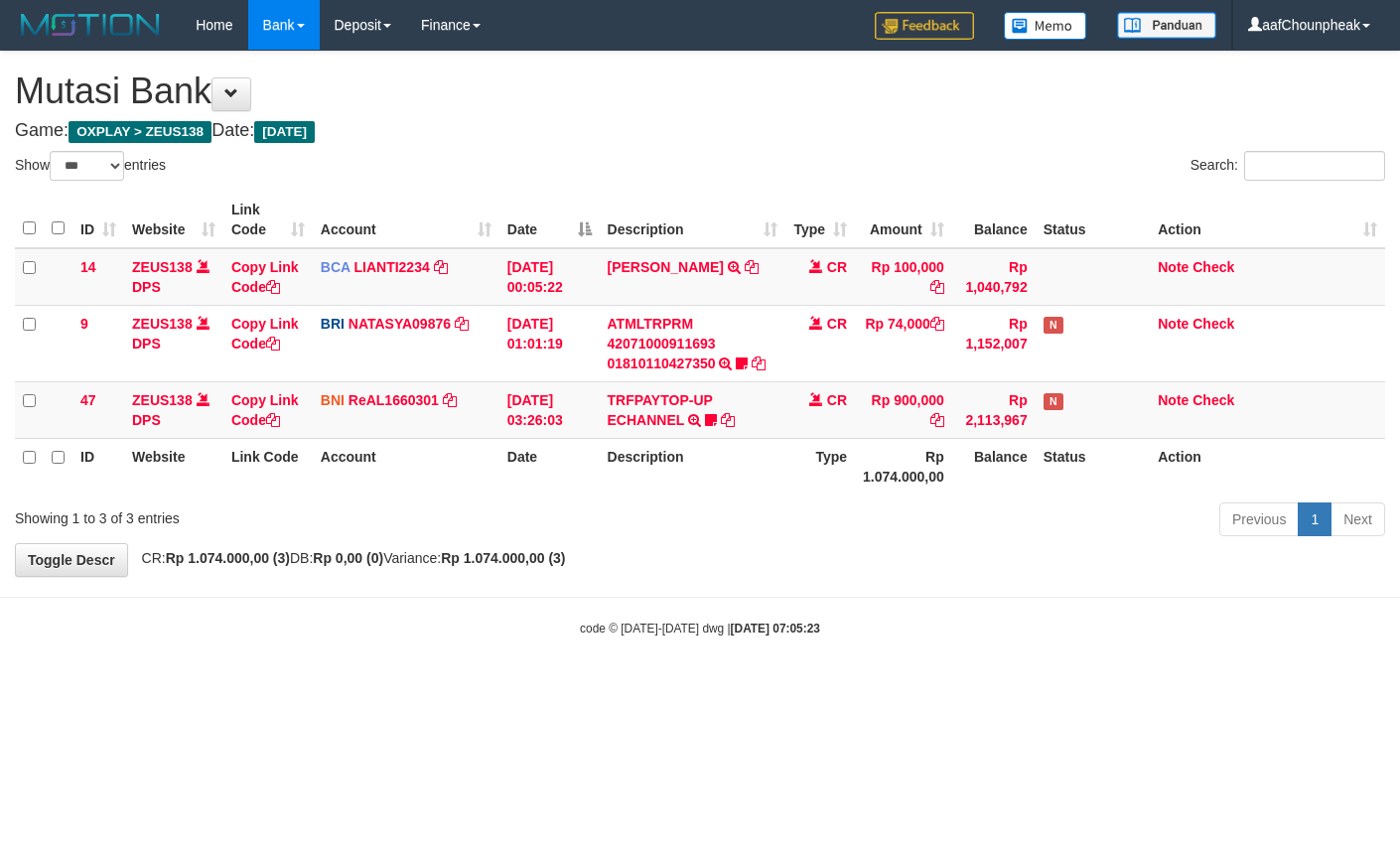 select on "***" 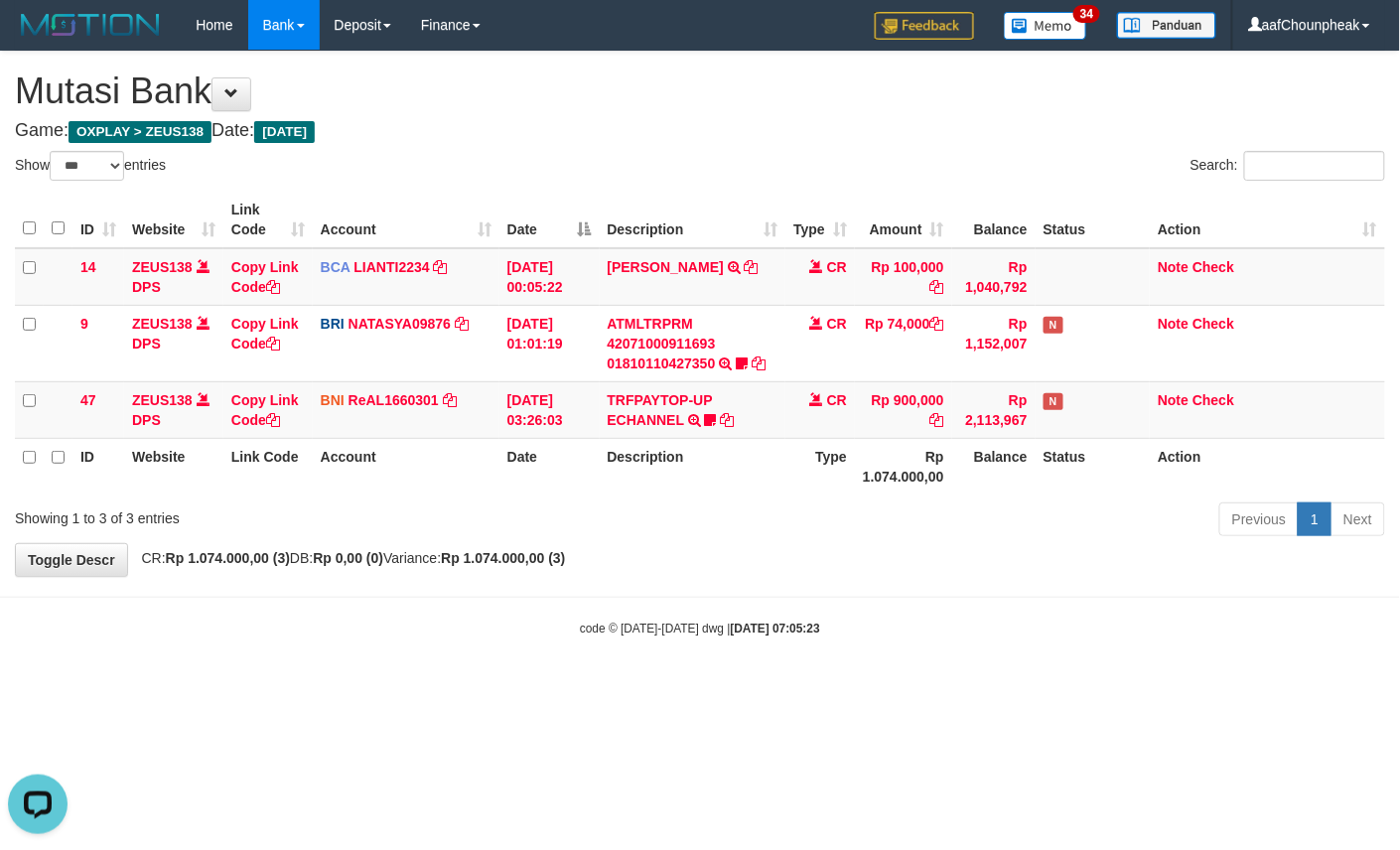 scroll, scrollTop: 0, scrollLeft: 0, axis: both 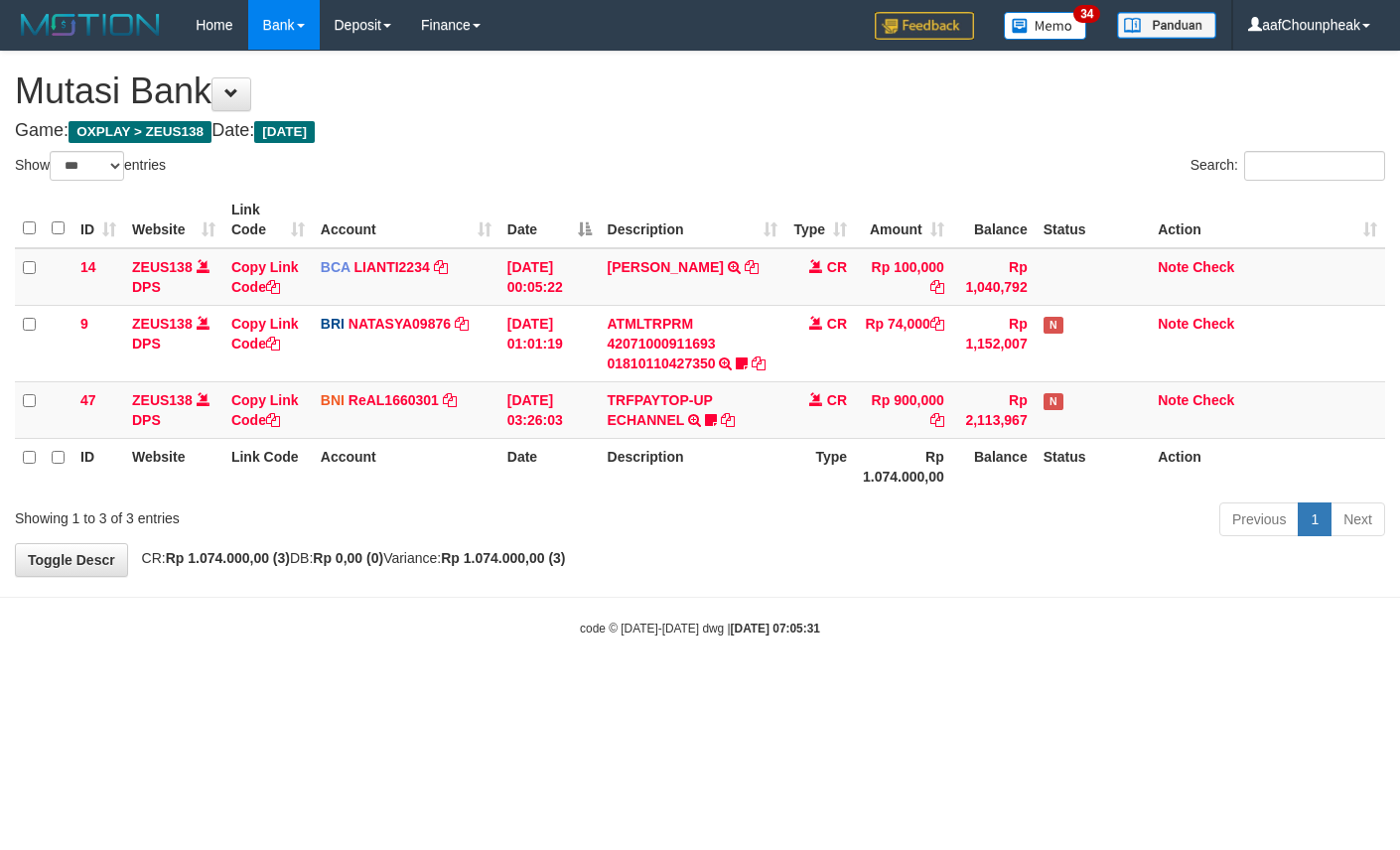 select on "***" 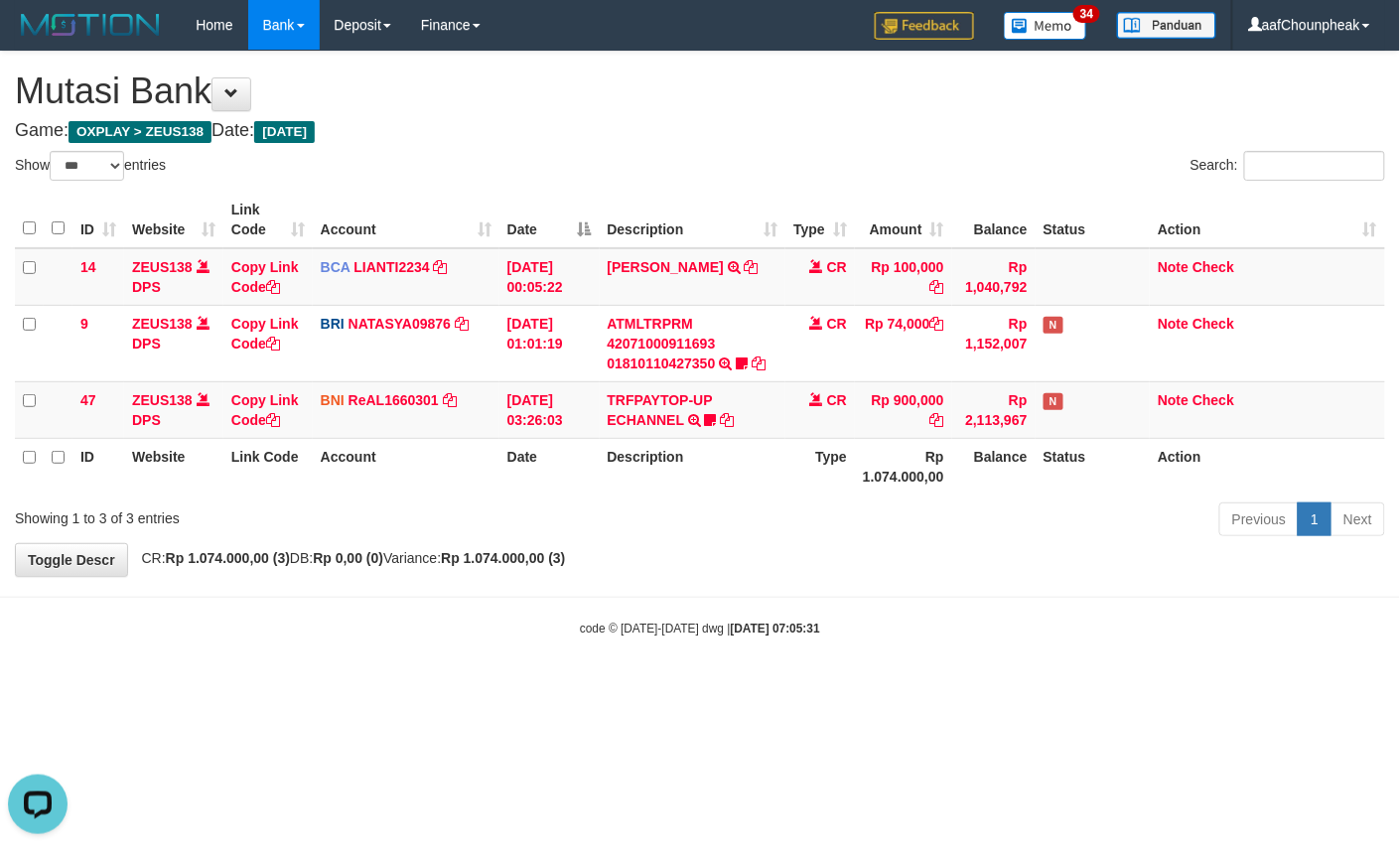 scroll, scrollTop: 0, scrollLeft: 0, axis: both 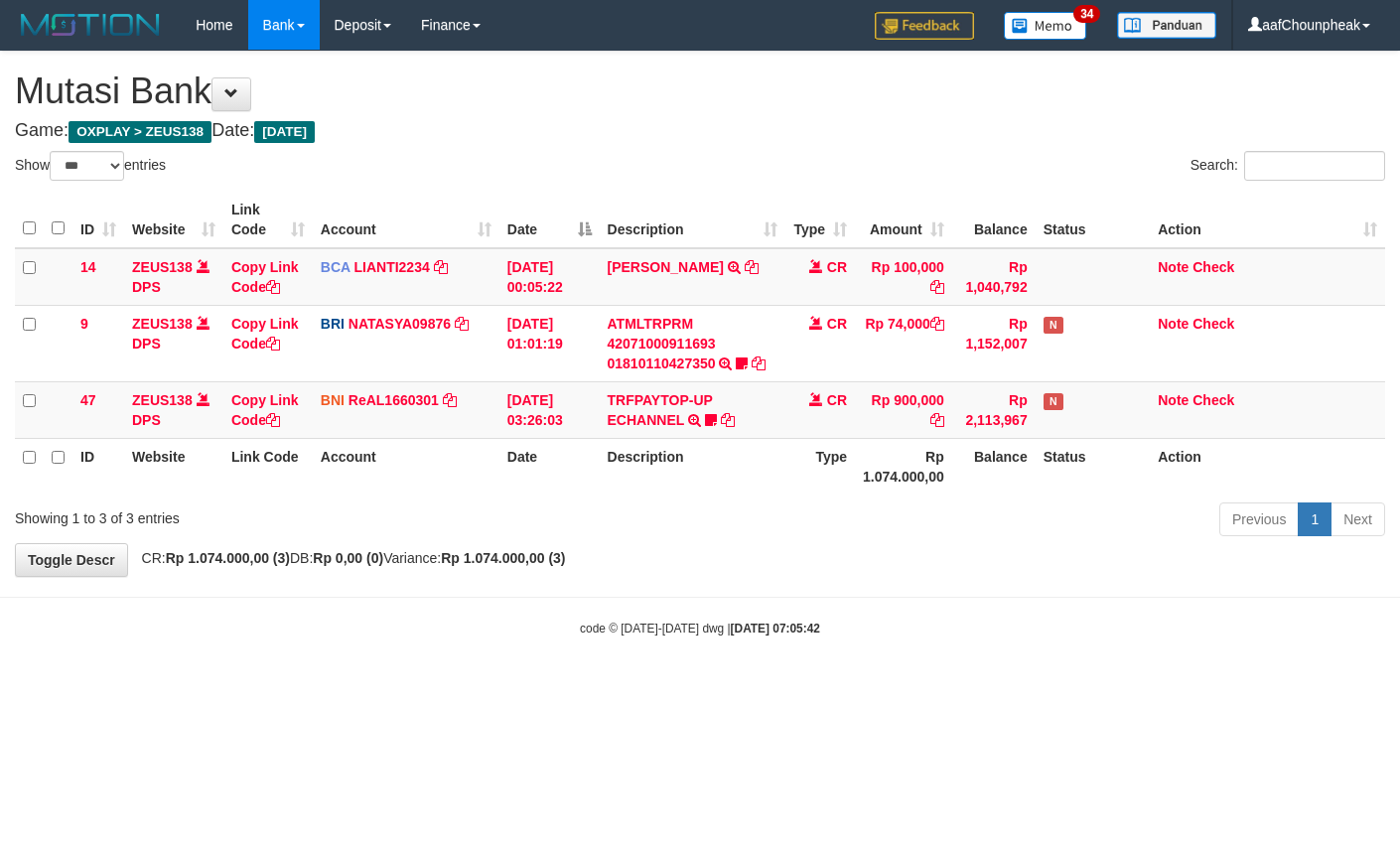 select on "***" 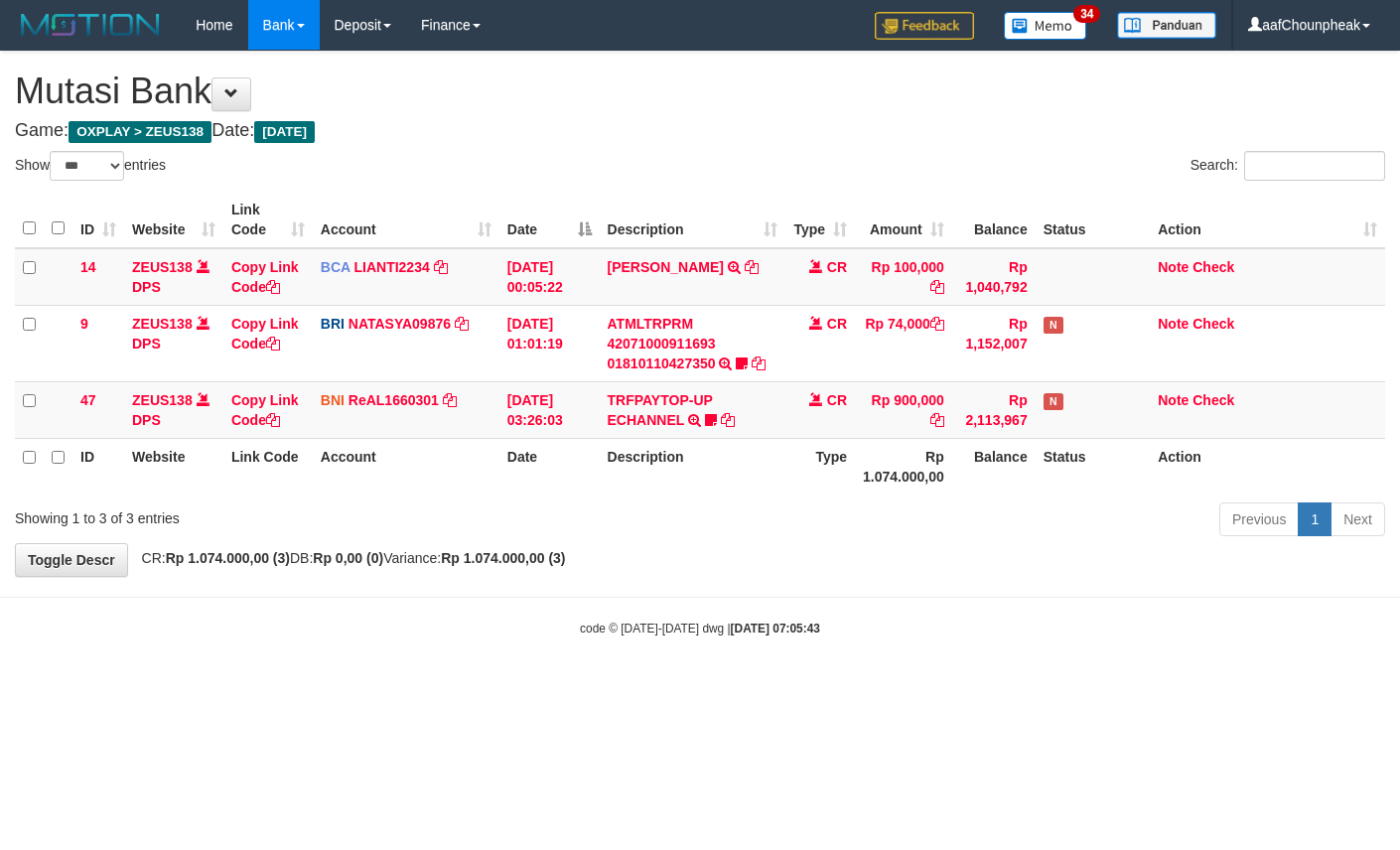 select on "***" 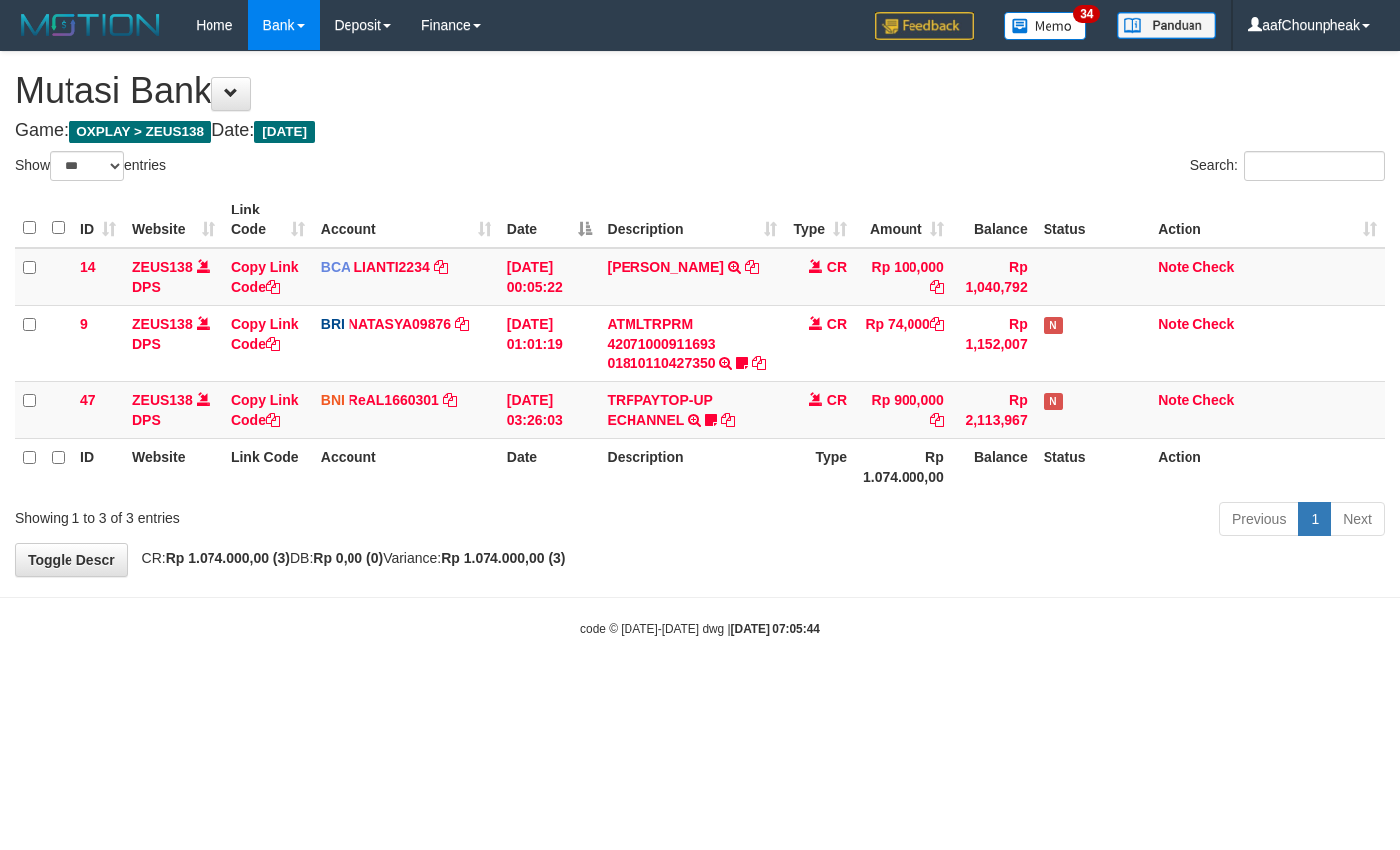 select on "***" 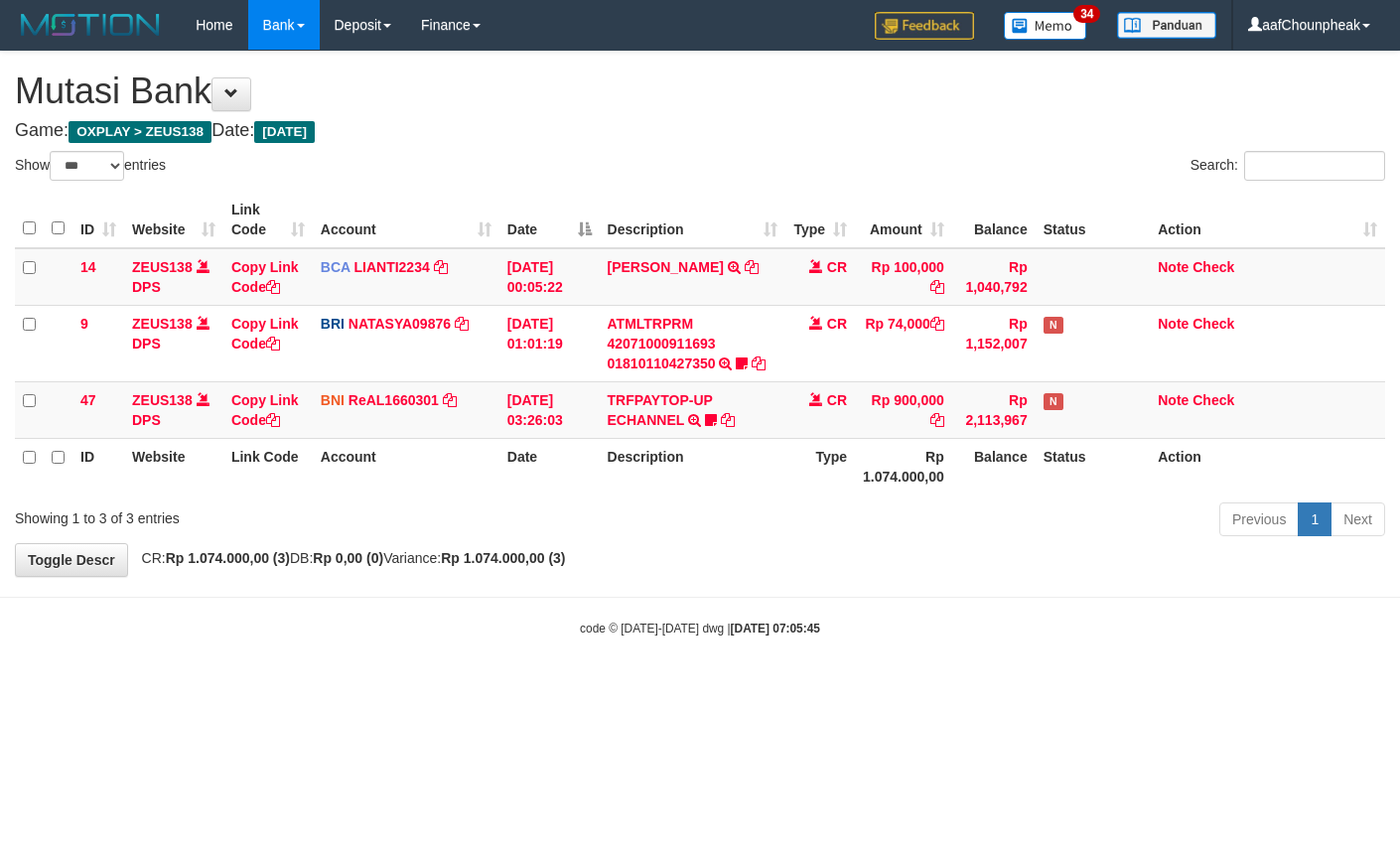 select on "***" 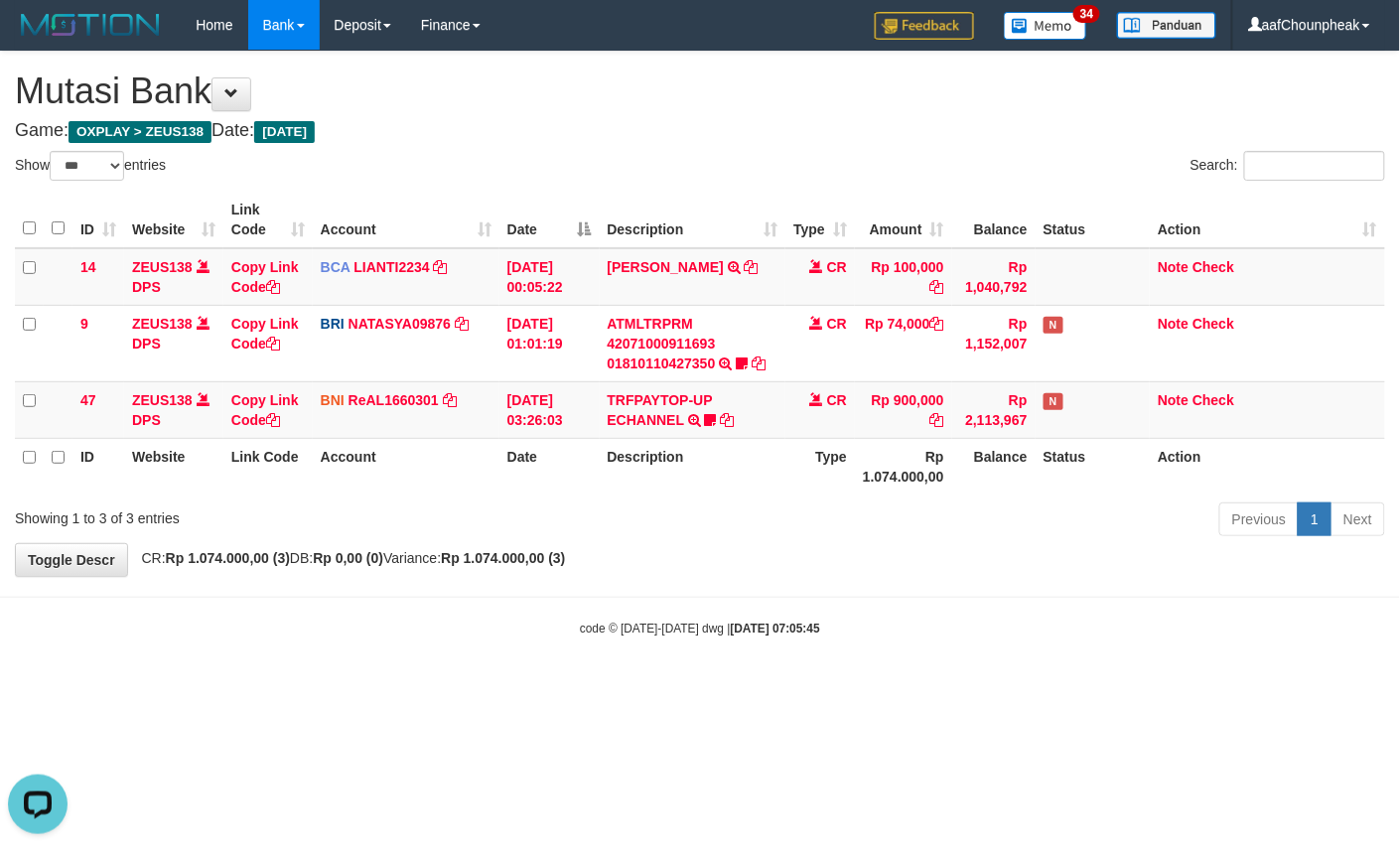 scroll, scrollTop: 0, scrollLeft: 0, axis: both 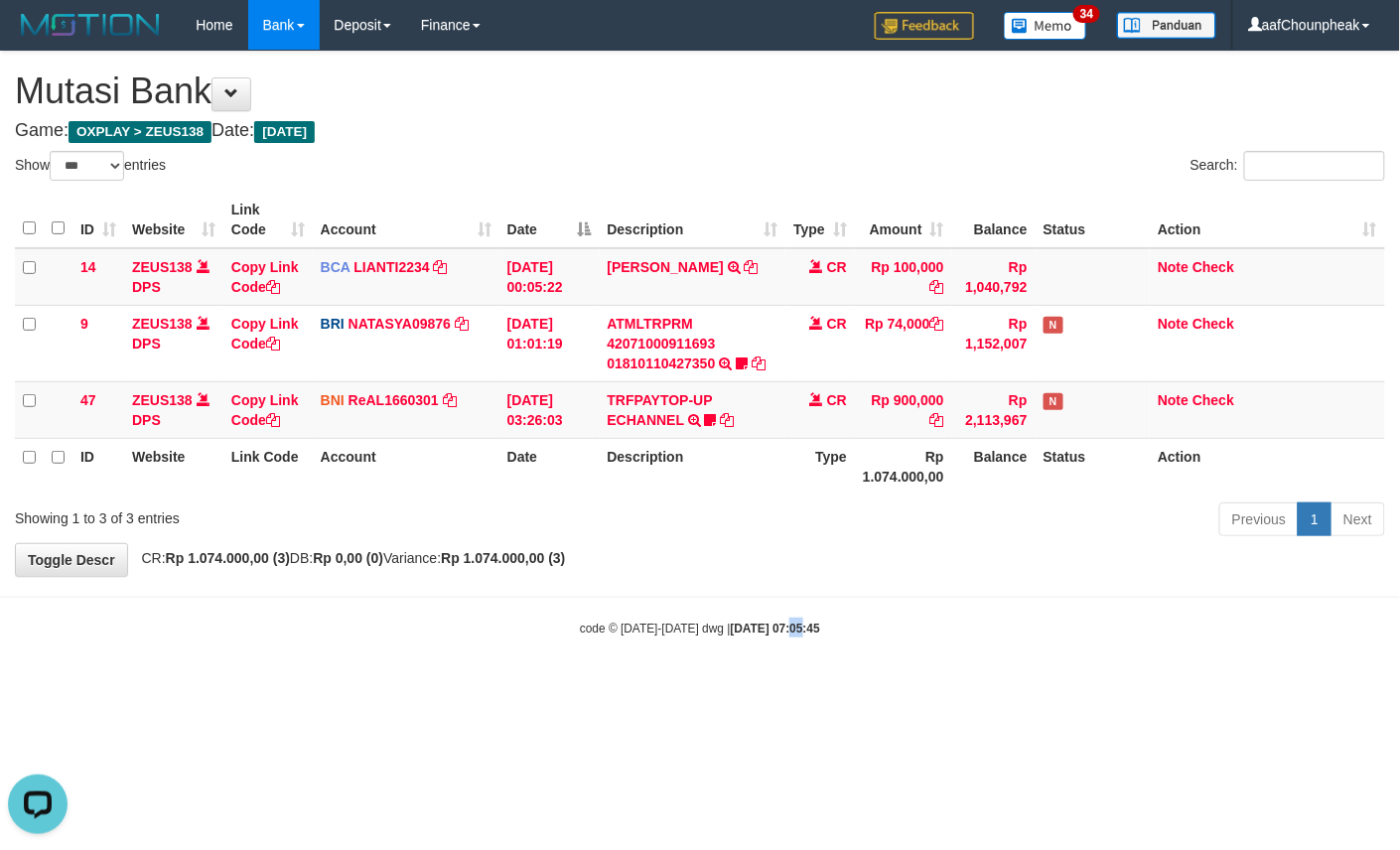 drag, startPoint x: 772, startPoint y: 688, endPoint x: 810, endPoint y: 709, distance: 43.416587 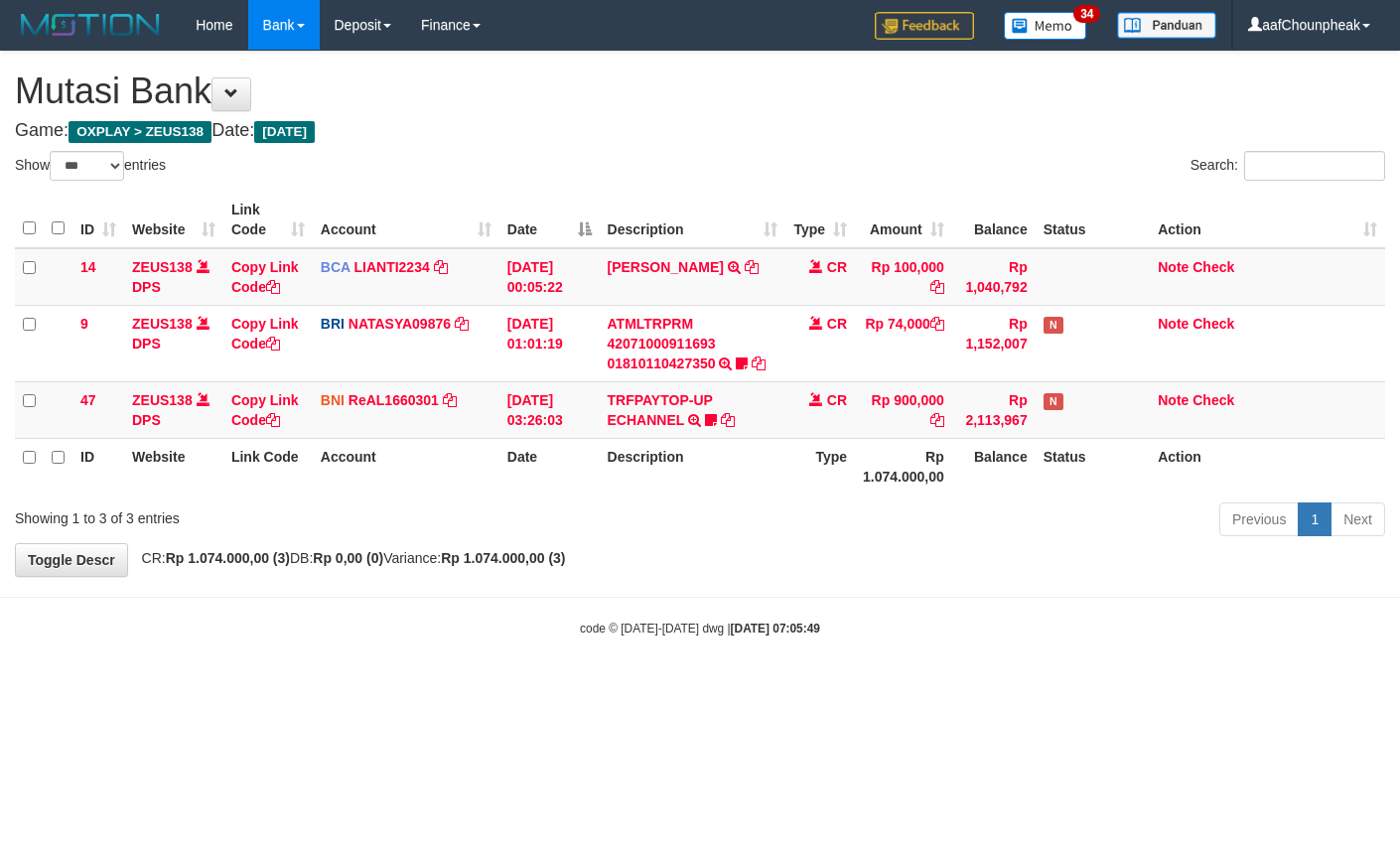 select on "***" 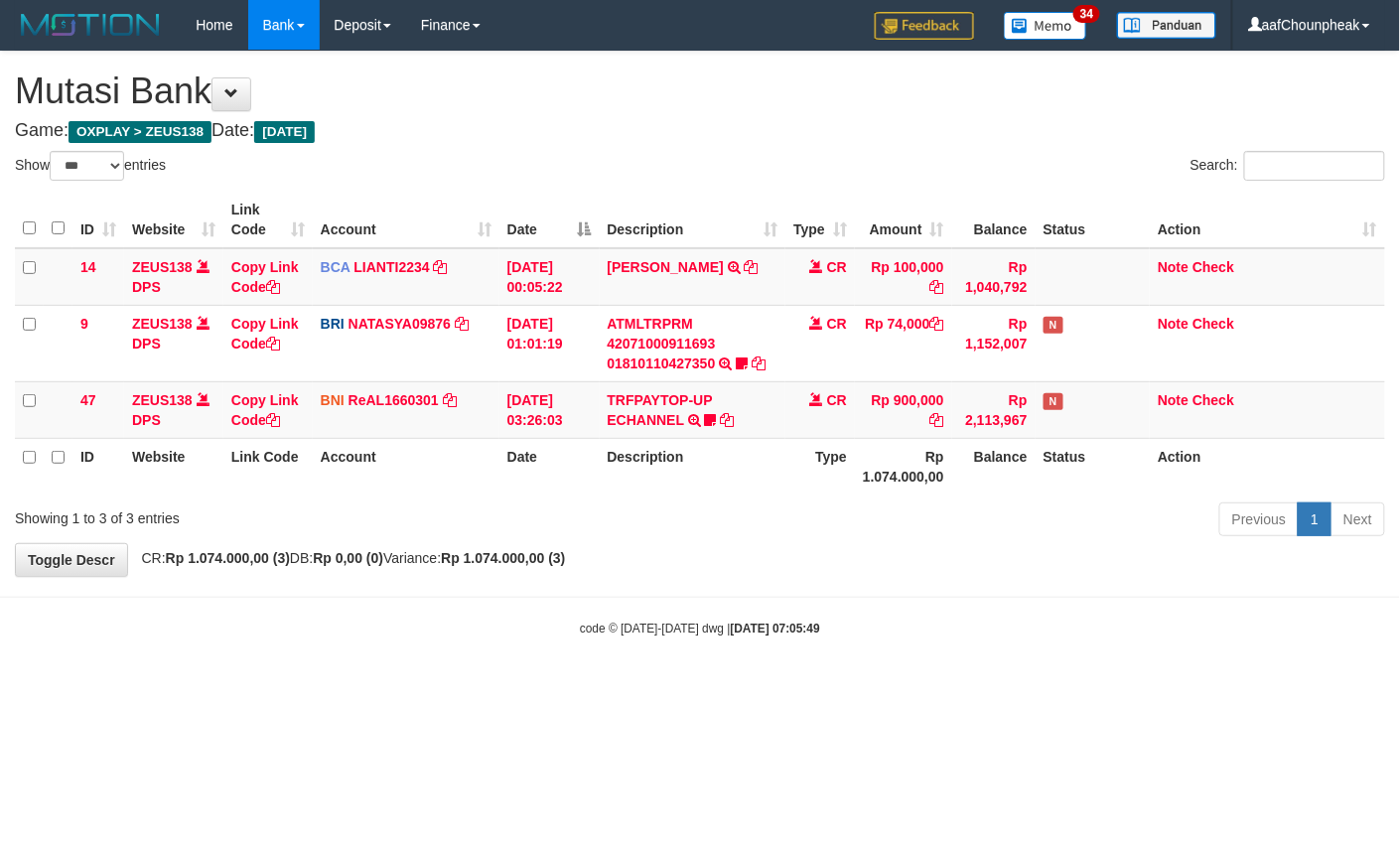 click on "Toggle navigation
Home
Bank
Account List
Mutasi Bank
Search
Note Mutasi
Deposit
DPS List
History
Finance
Financial Data
aafChounpheak
My Profile
Log Out
34" at bounding box center (700, 344) 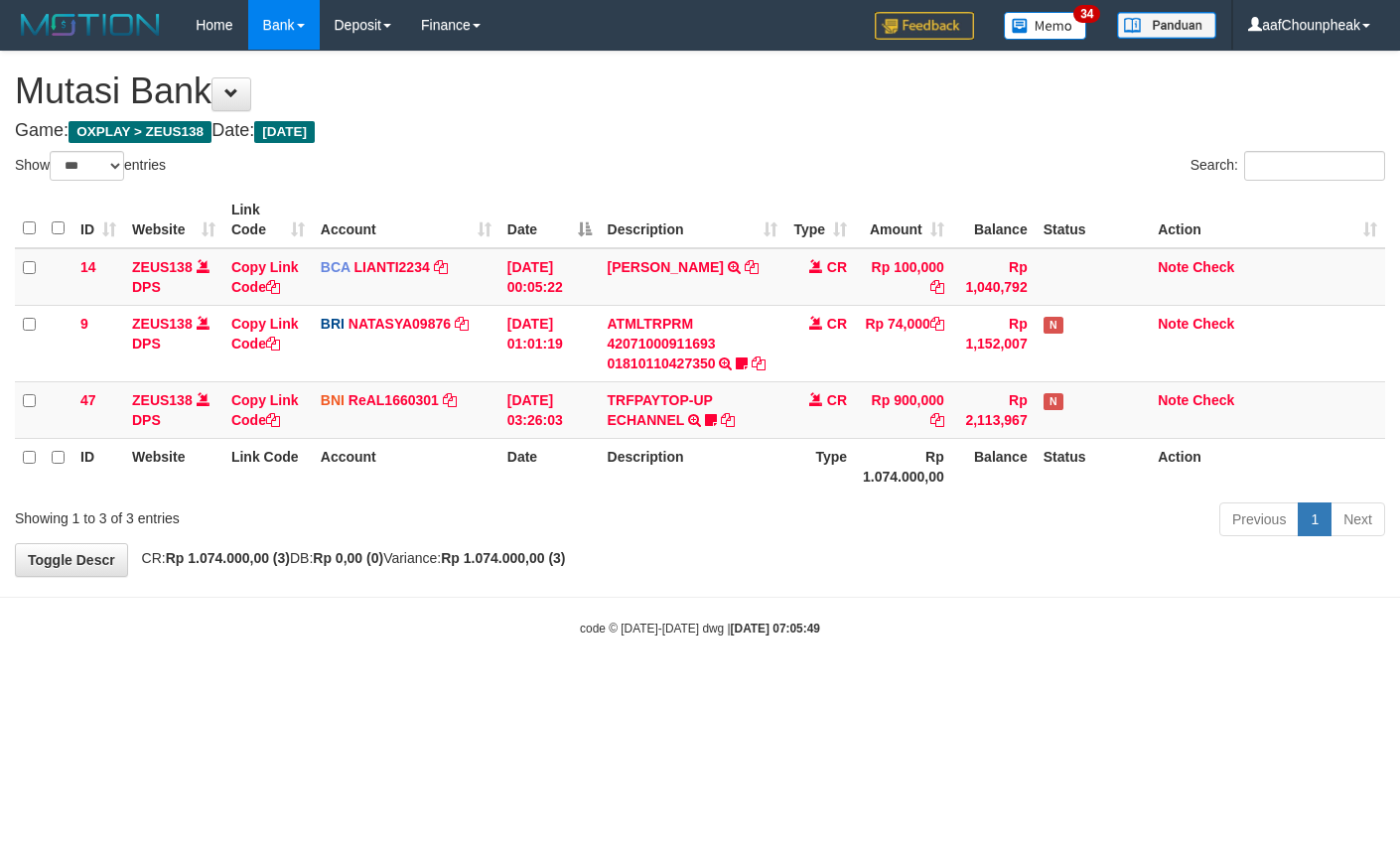 select on "***" 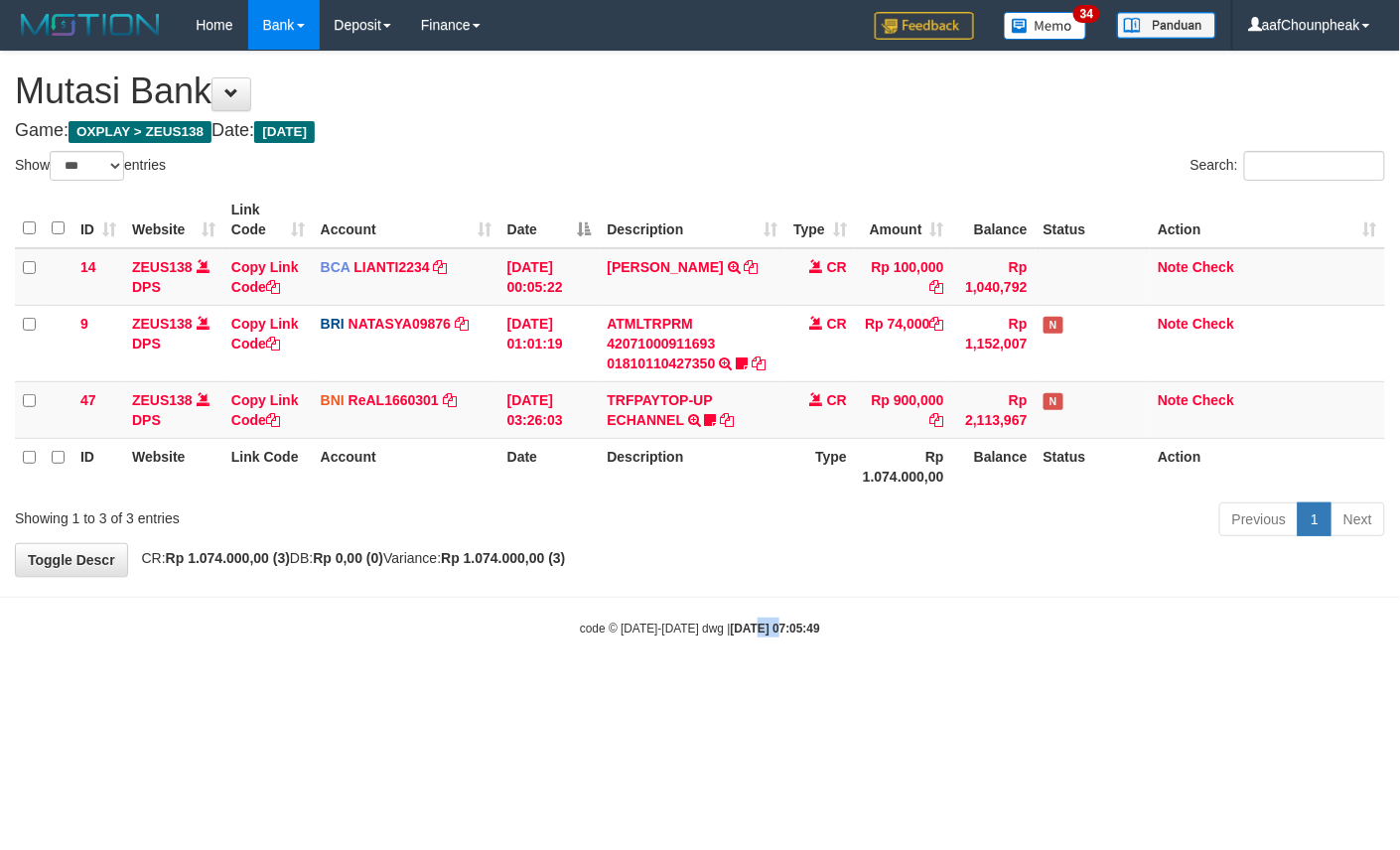 drag, startPoint x: 0, startPoint y: 0, endPoint x: 736, endPoint y: 855, distance: 1128.1494 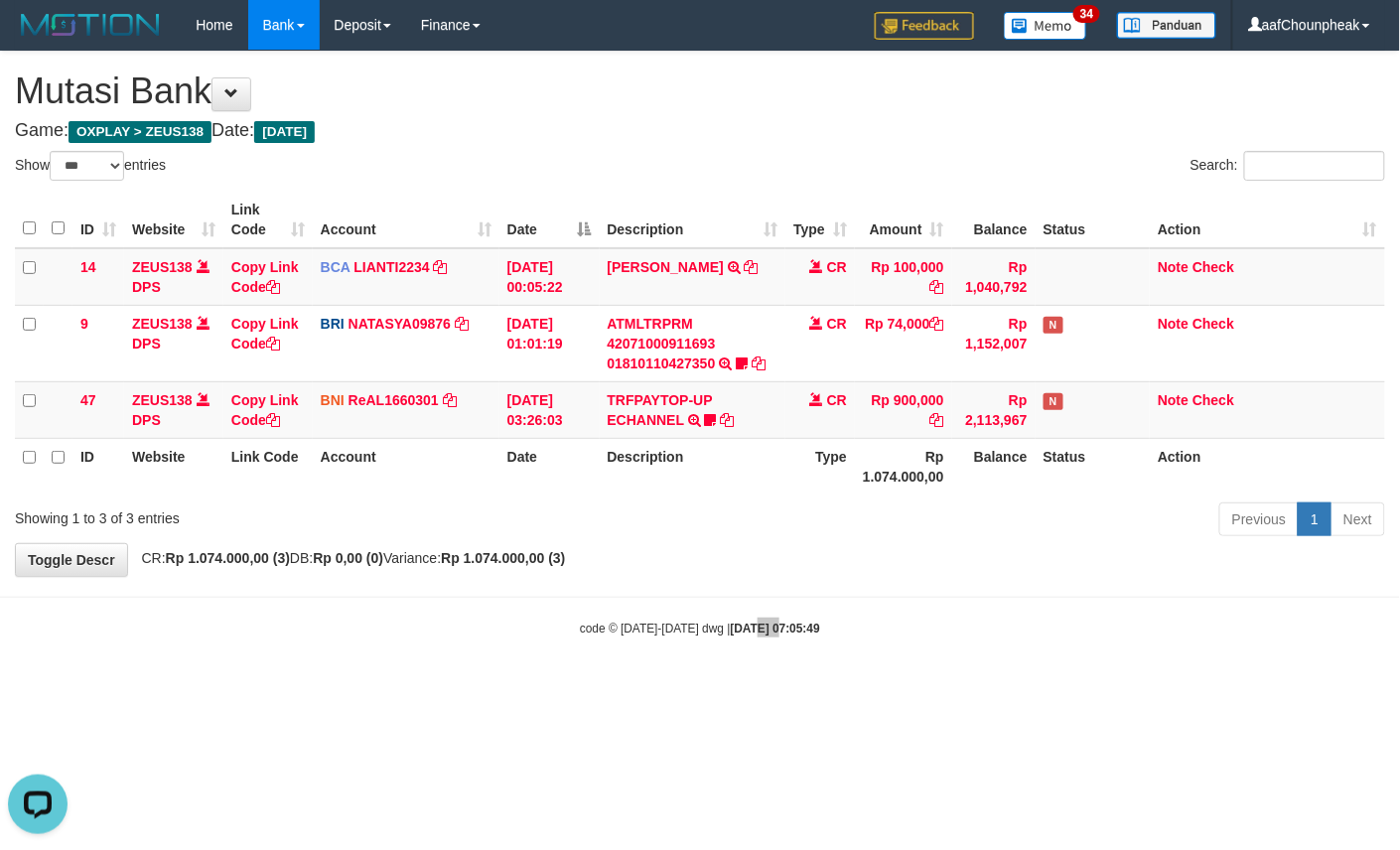 scroll, scrollTop: 0, scrollLeft: 0, axis: both 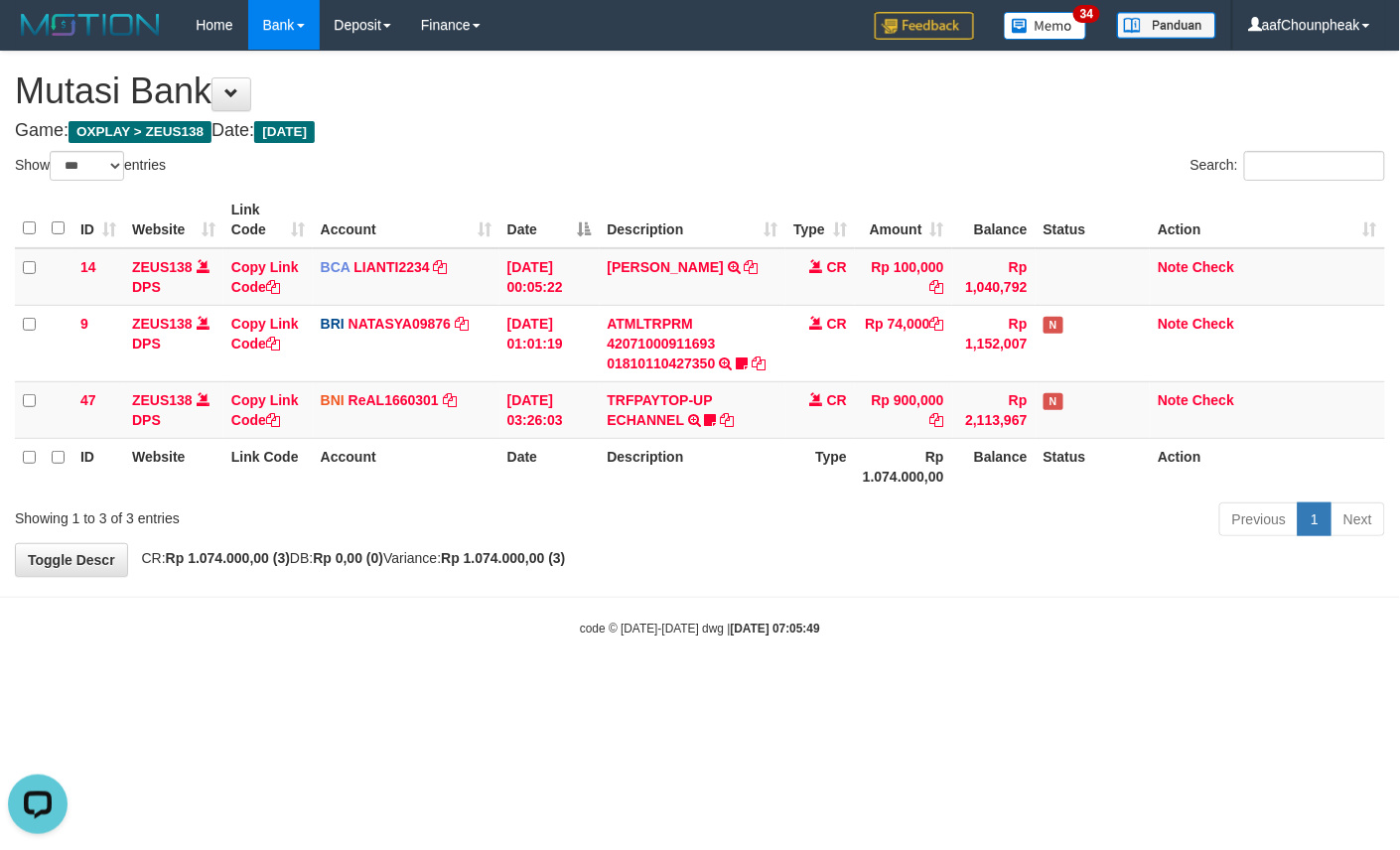 click on "Toggle navigation
Home
Bank
Account List
Mutasi Bank
Search
Note Mutasi
Deposit
DPS List
History
Finance
Financial Data
aafChounpheak
My Profile
Log Out
34" at bounding box center (700, 344) 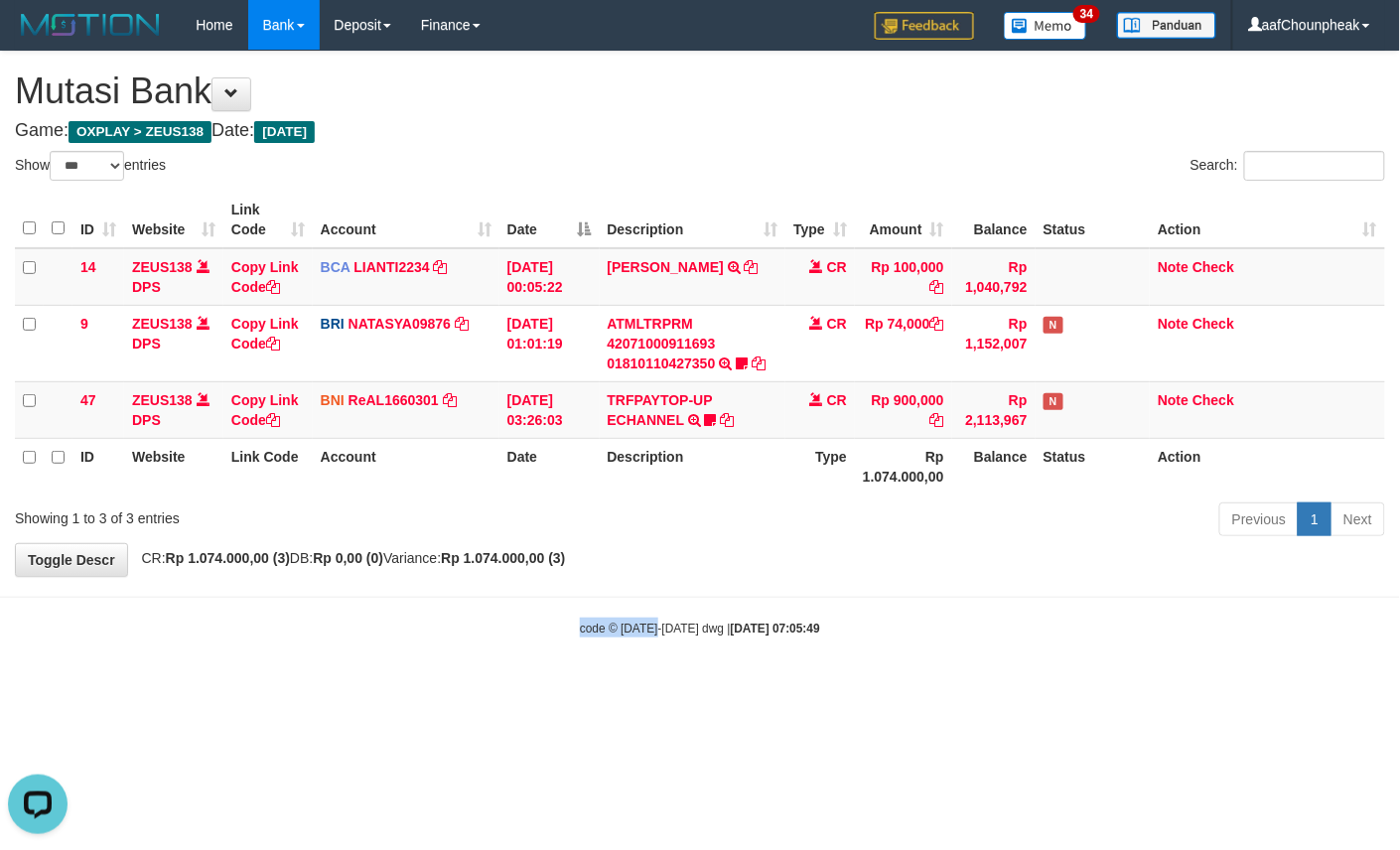 click on "Toggle navigation
Home
Bank
Account List
Mutasi Bank
Search
Note Mutasi
Deposit
DPS List
History
Finance
Financial Data
aafChounpheak
My Profile
Log Out
34" at bounding box center (700, 344) 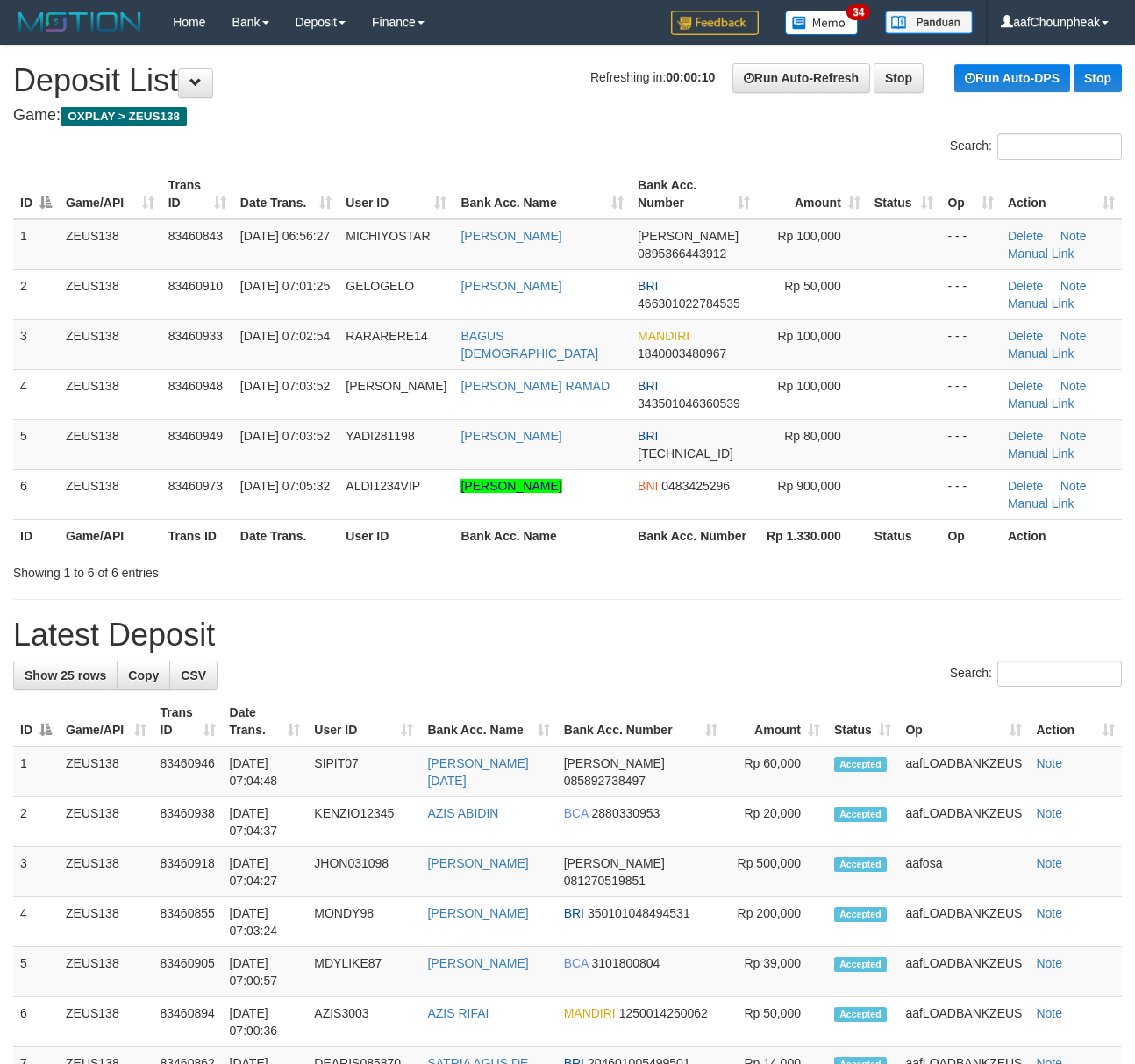 scroll, scrollTop: 0, scrollLeft: 0, axis: both 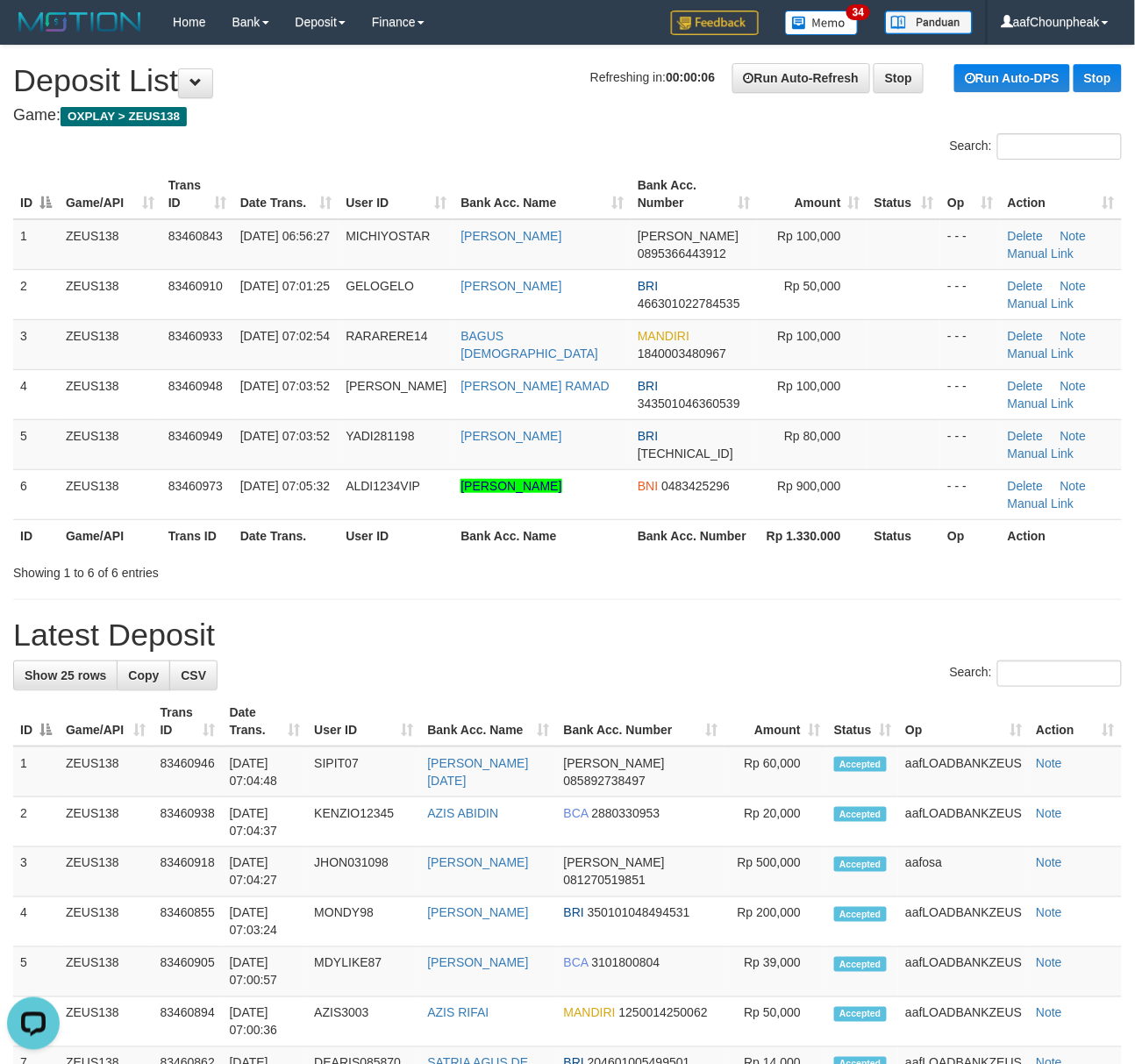 click on "Search:" at bounding box center (568, 148) 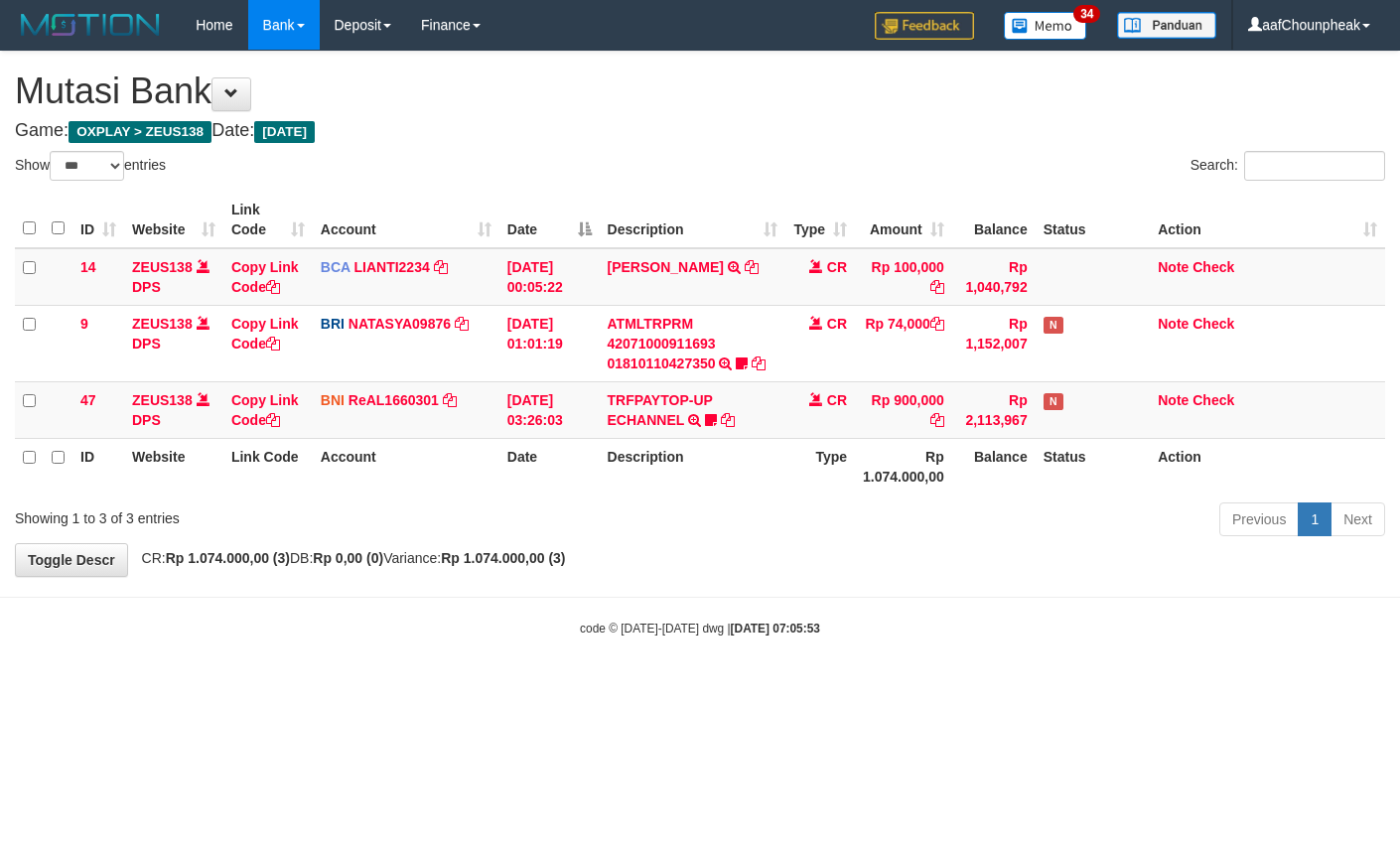select on "***" 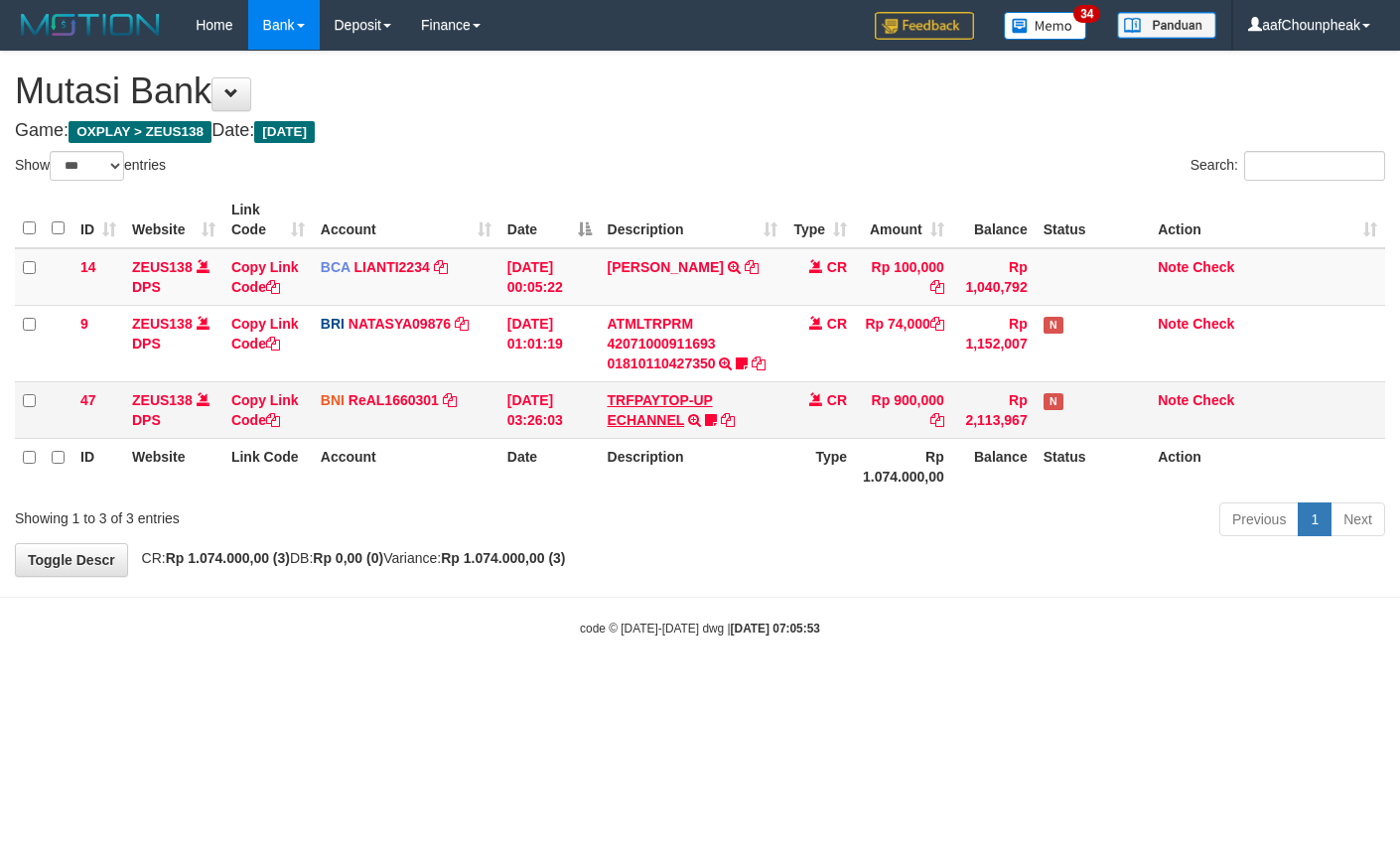 scroll, scrollTop: 0, scrollLeft: 0, axis: both 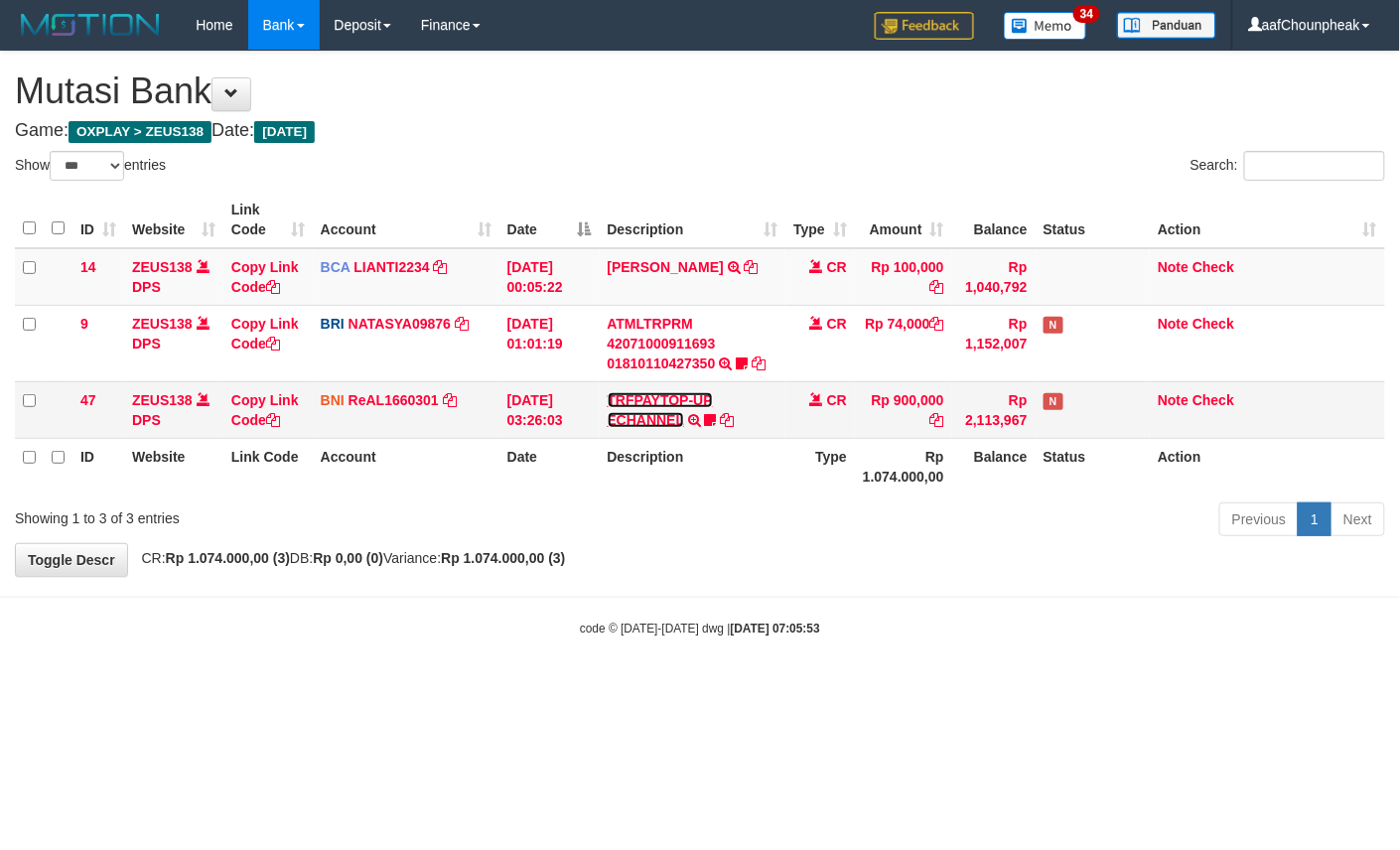 click on "TRFPAYTOP-UP ECHANNEL" at bounding box center (660, 410) 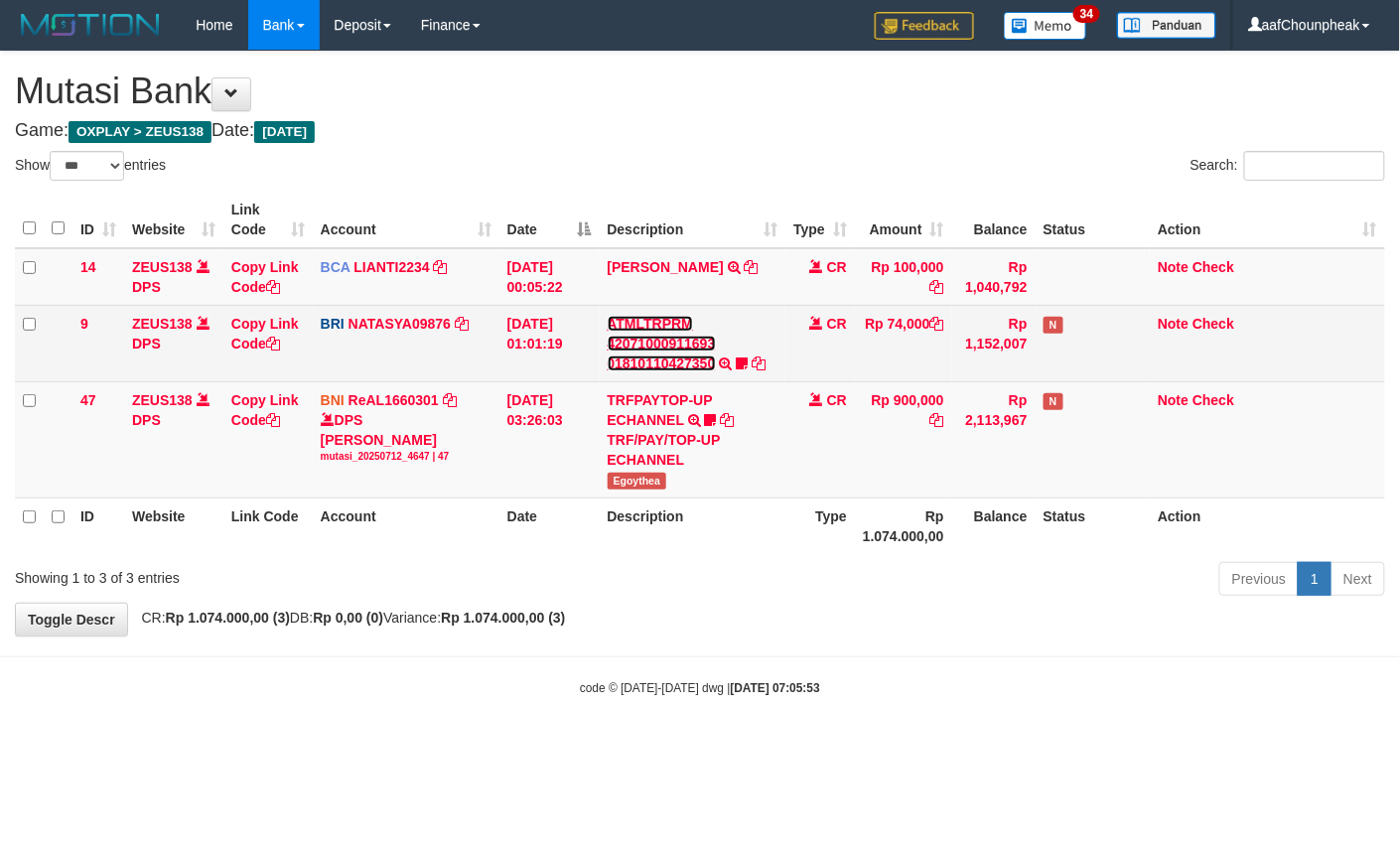 click on "ATMLTRPRM 42071000911693 01810110427350" at bounding box center (661, 344) 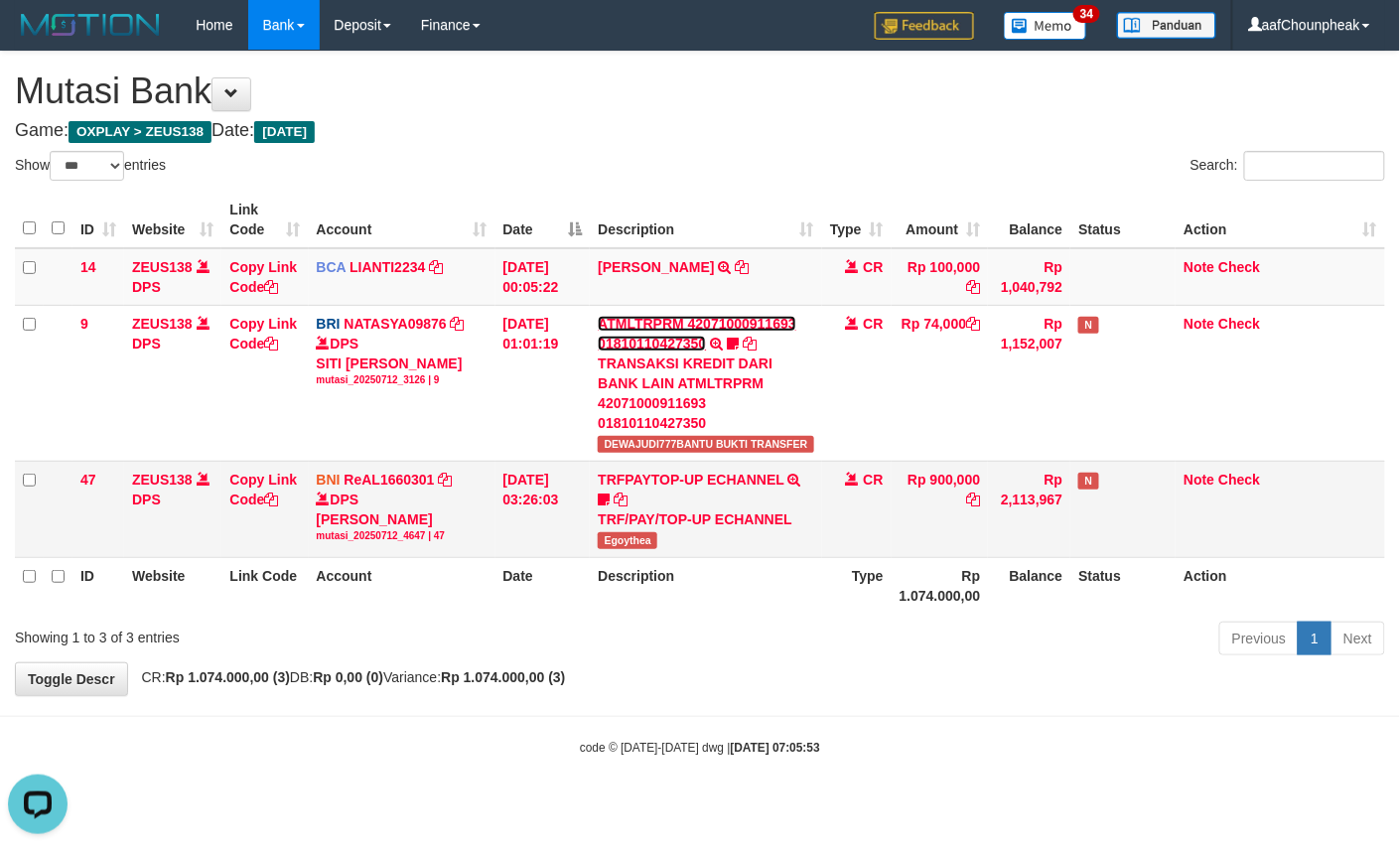 scroll, scrollTop: 0, scrollLeft: 0, axis: both 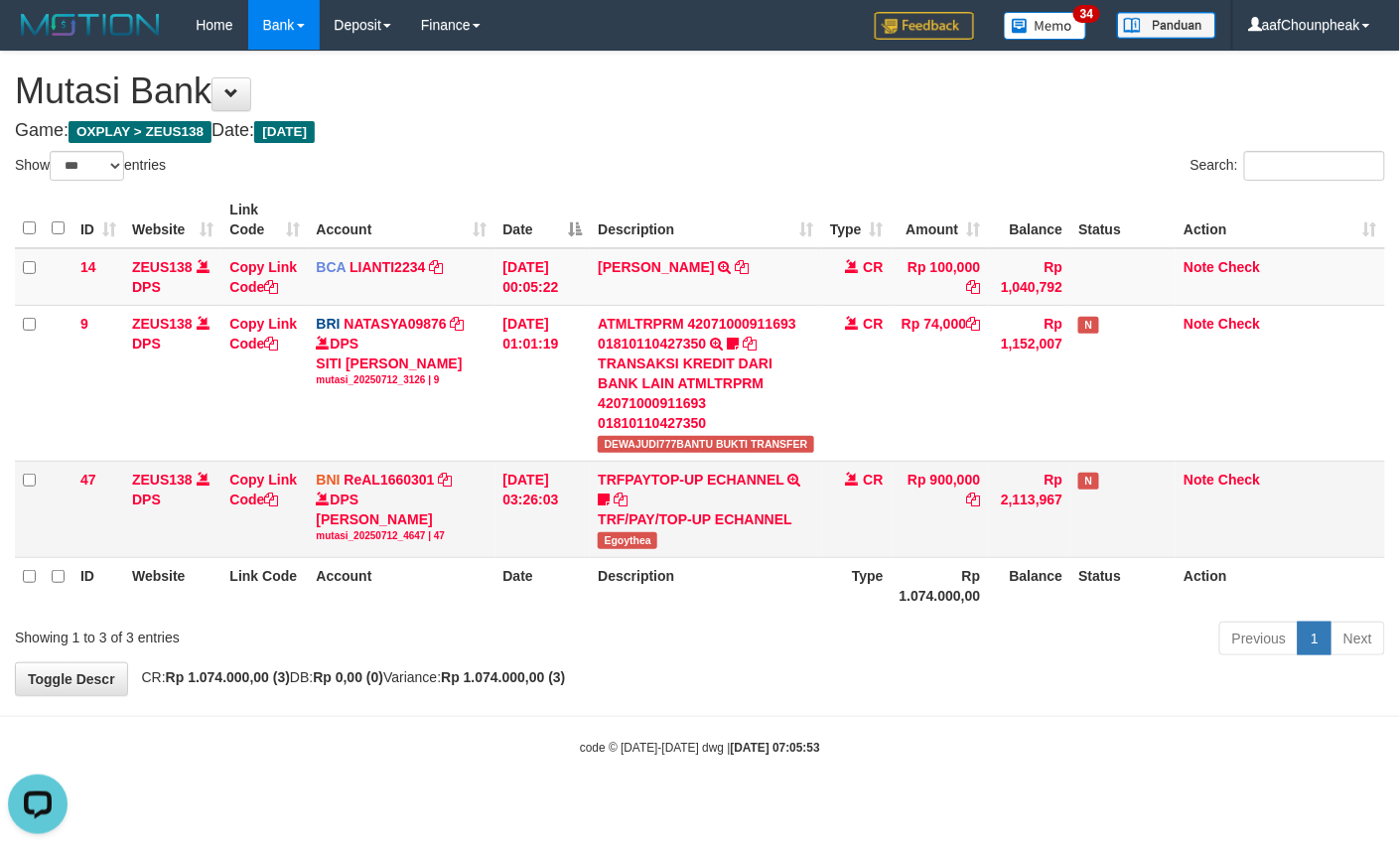 click on "Egoythea" at bounding box center [628, 540] 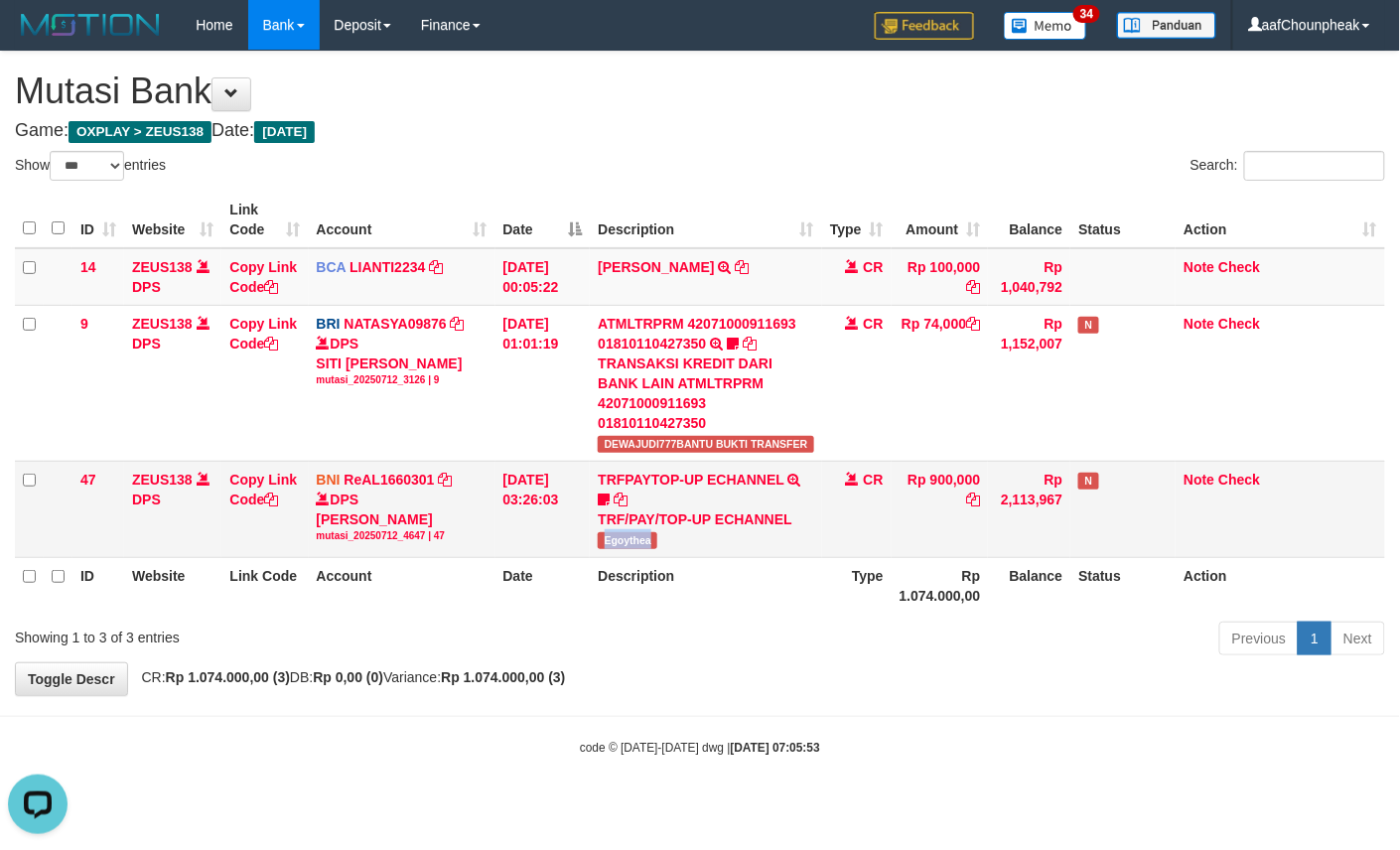 click on "Egoythea" at bounding box center (628, 540) 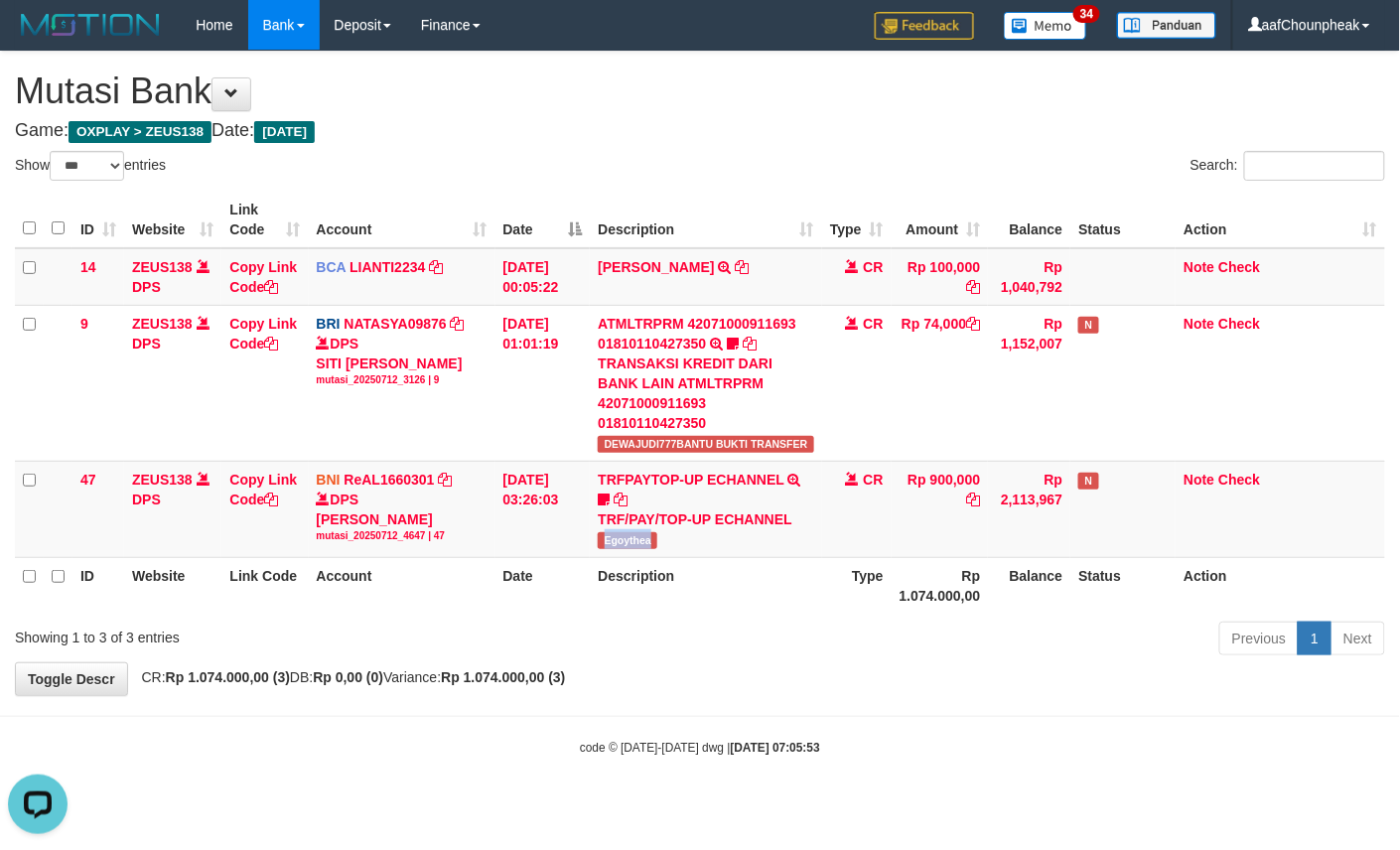 copy on "Egoythea" 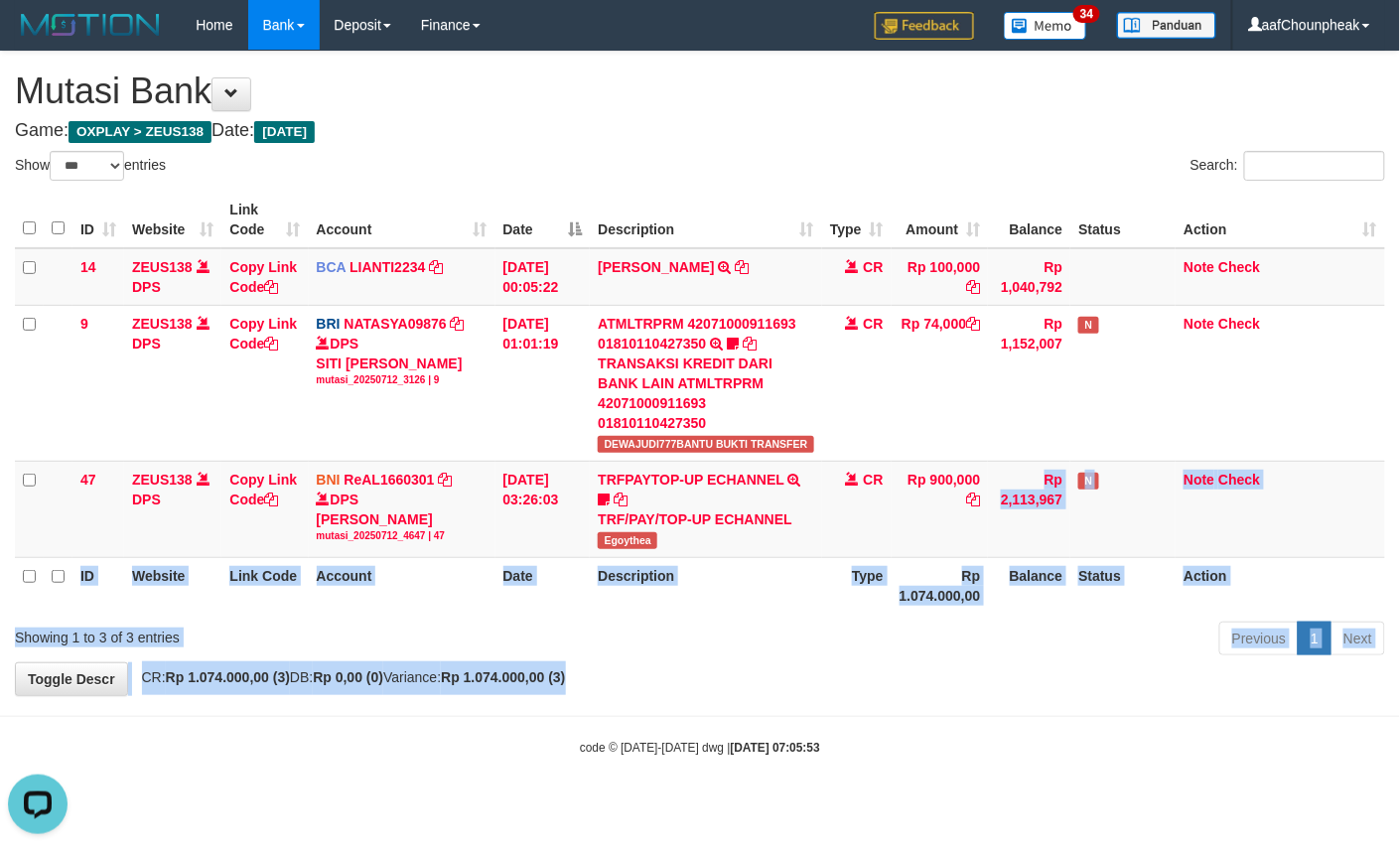 click on "**********" at bounding box center (700, 373) 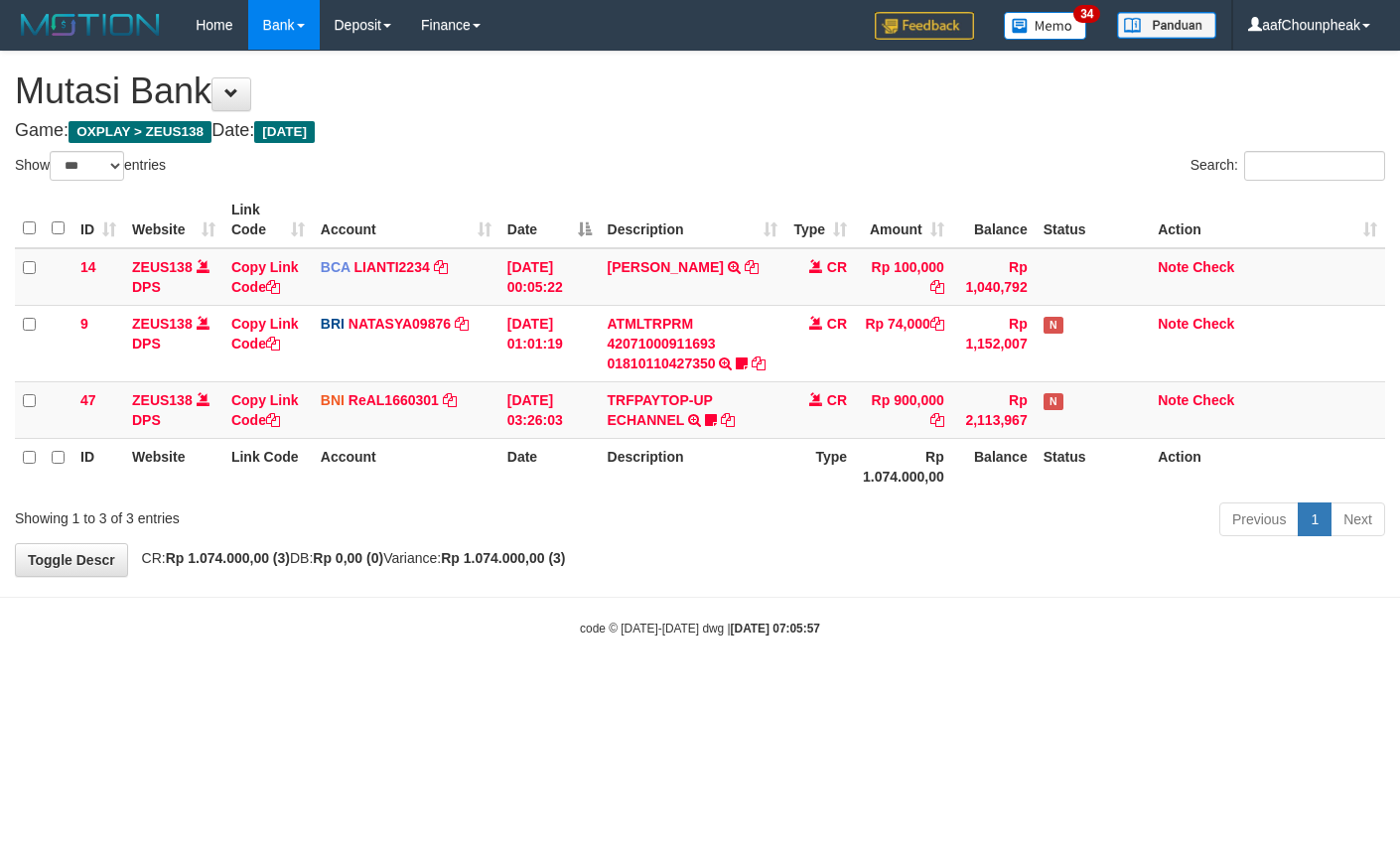 select on "***" 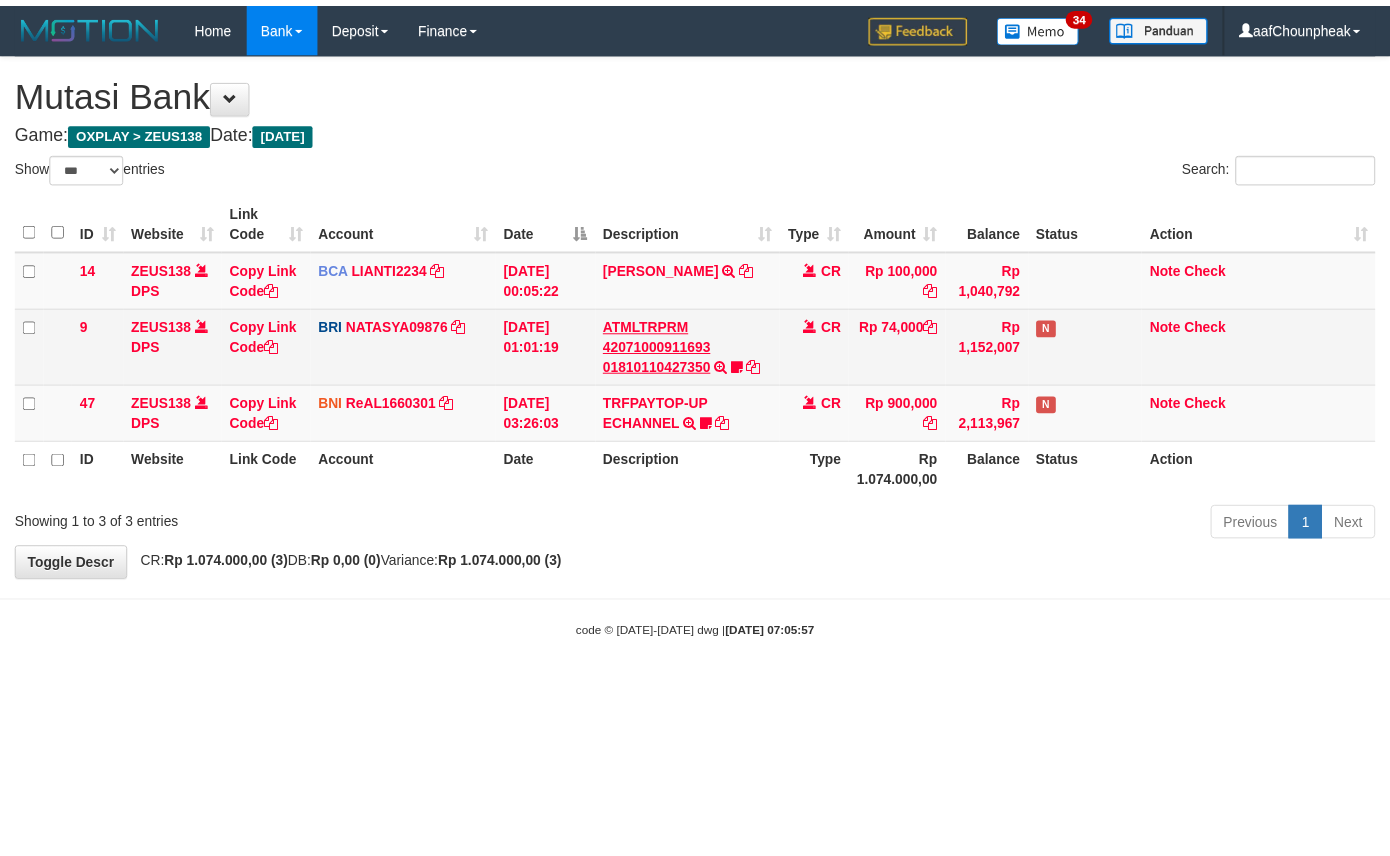 scroll, scrollTop: 0, scrollLeft: 0, axis: both 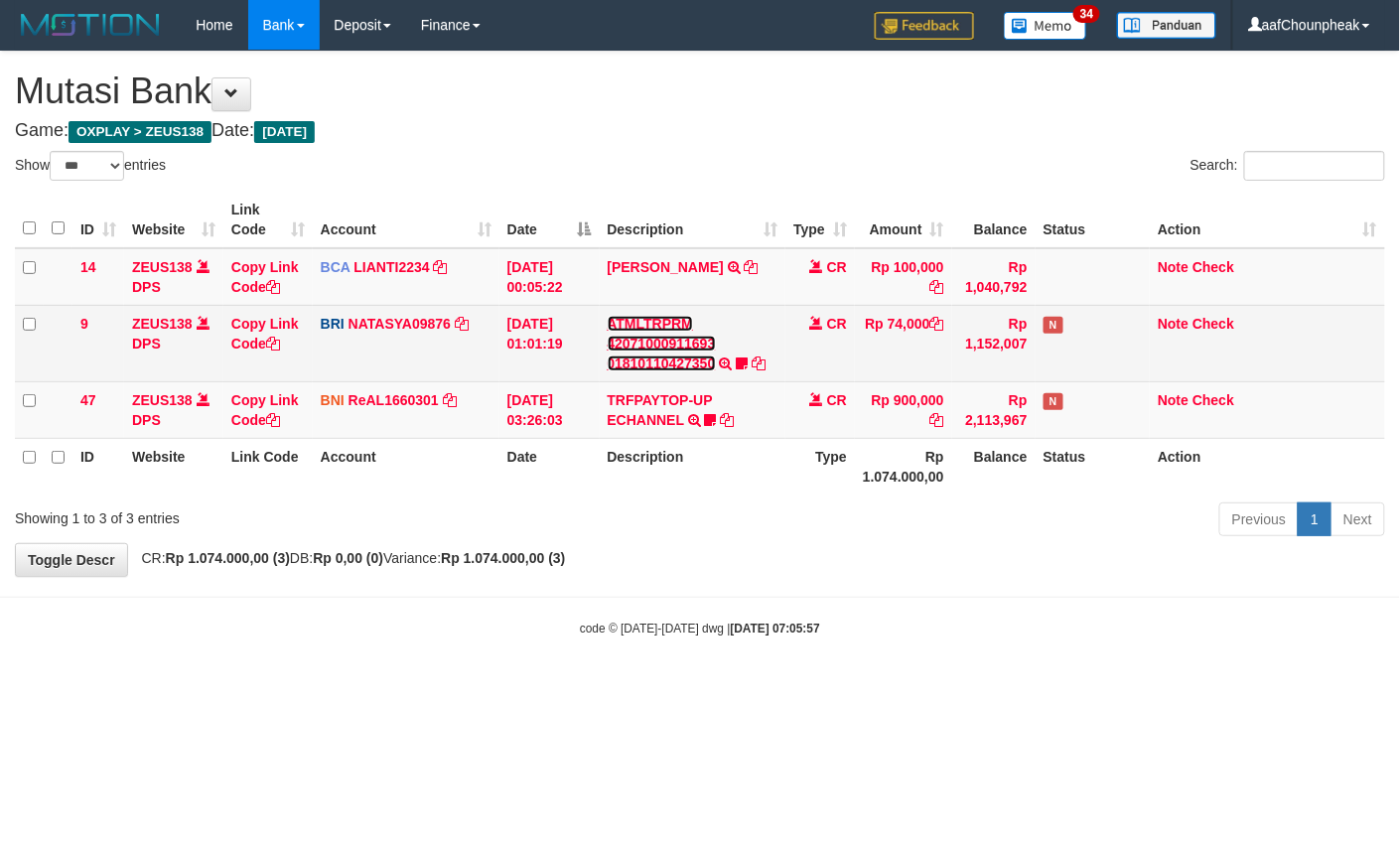 click on "ATMLTRPRM 42071000911693 01810110427350" at bounding box center [661, 344] 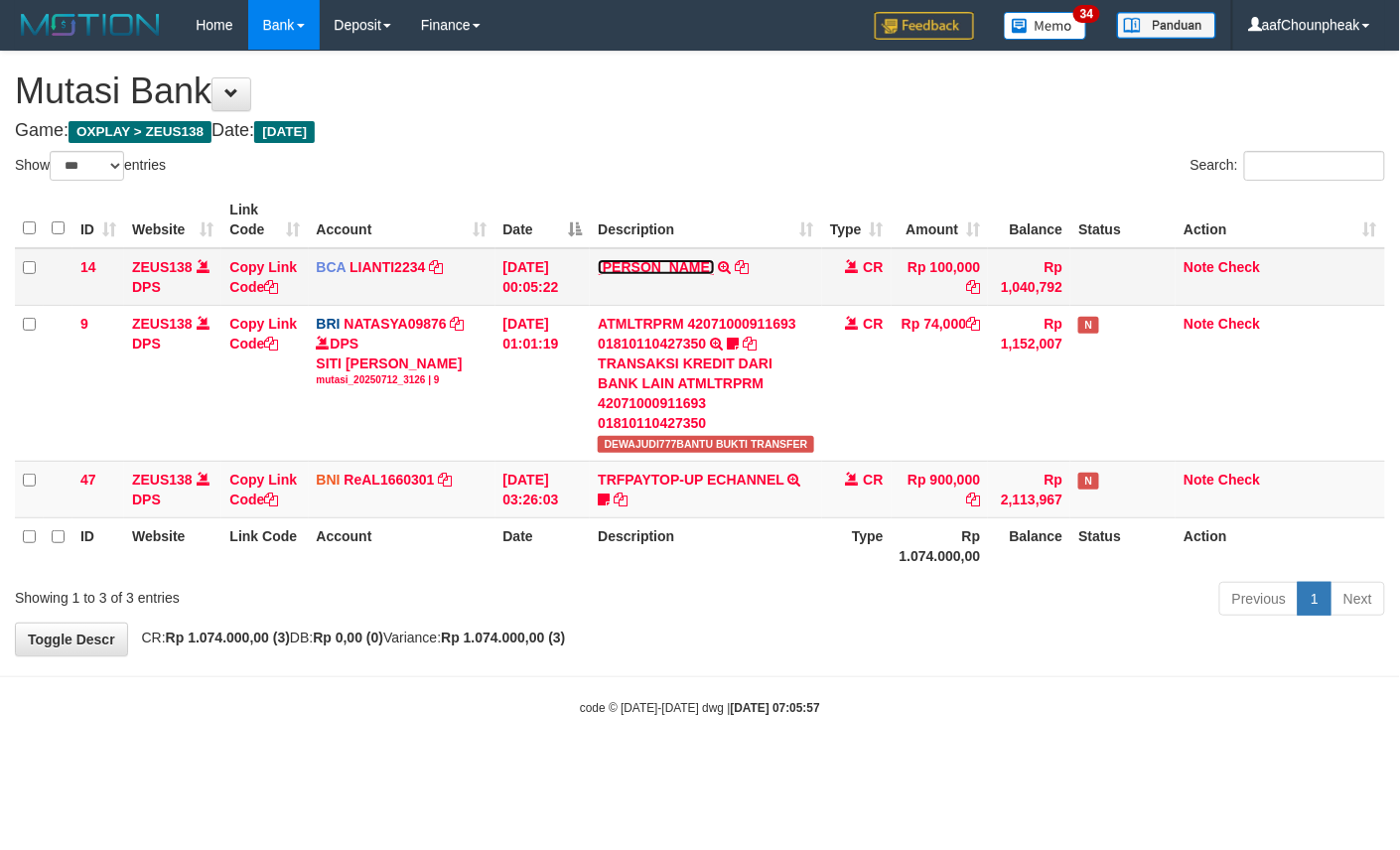 click on "[PERSON_NAME]" at bounding box center [655, 267] 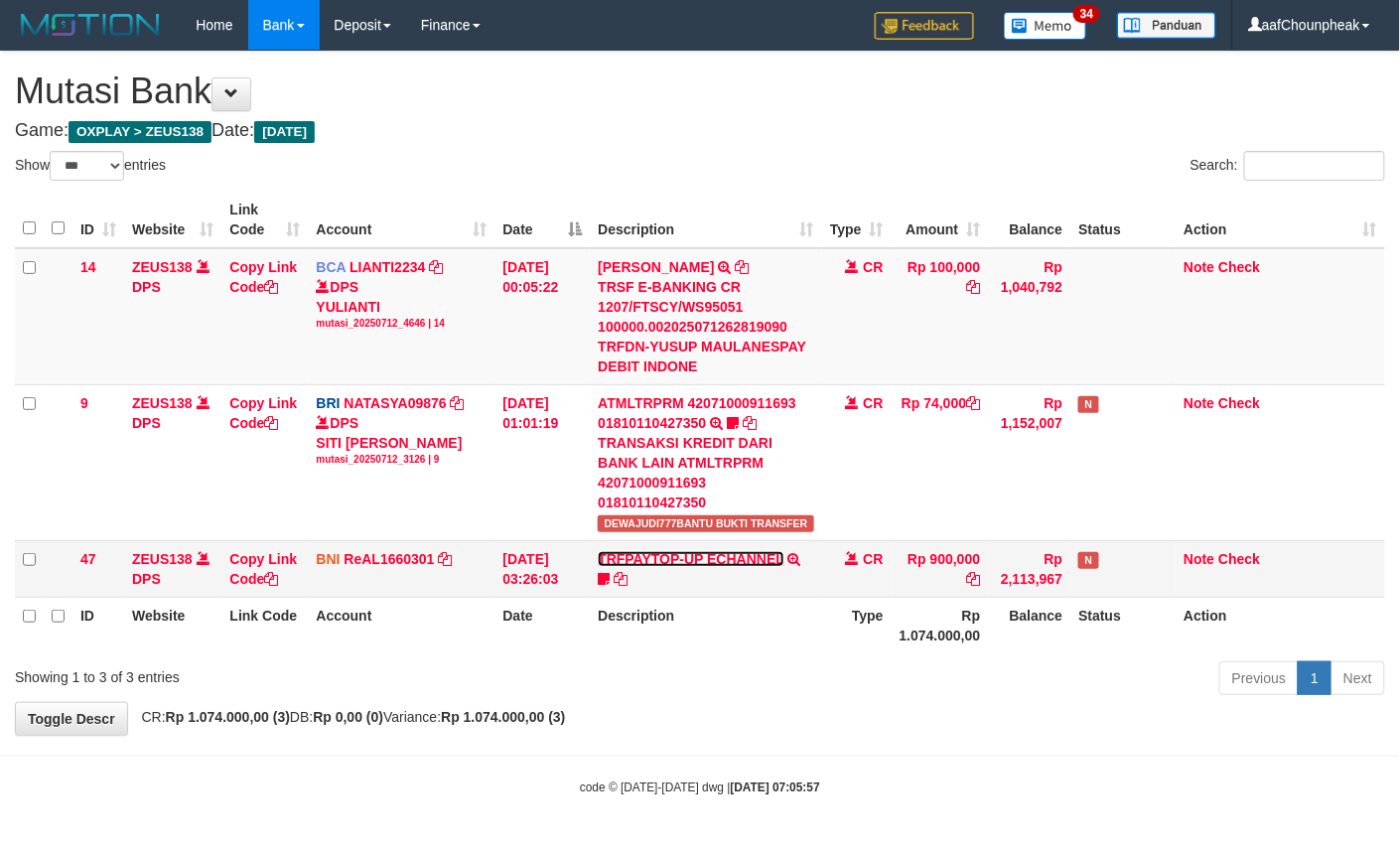 click on "TRFPAYTOP-UP ECHANNEL" at bounding box center [690, 559] 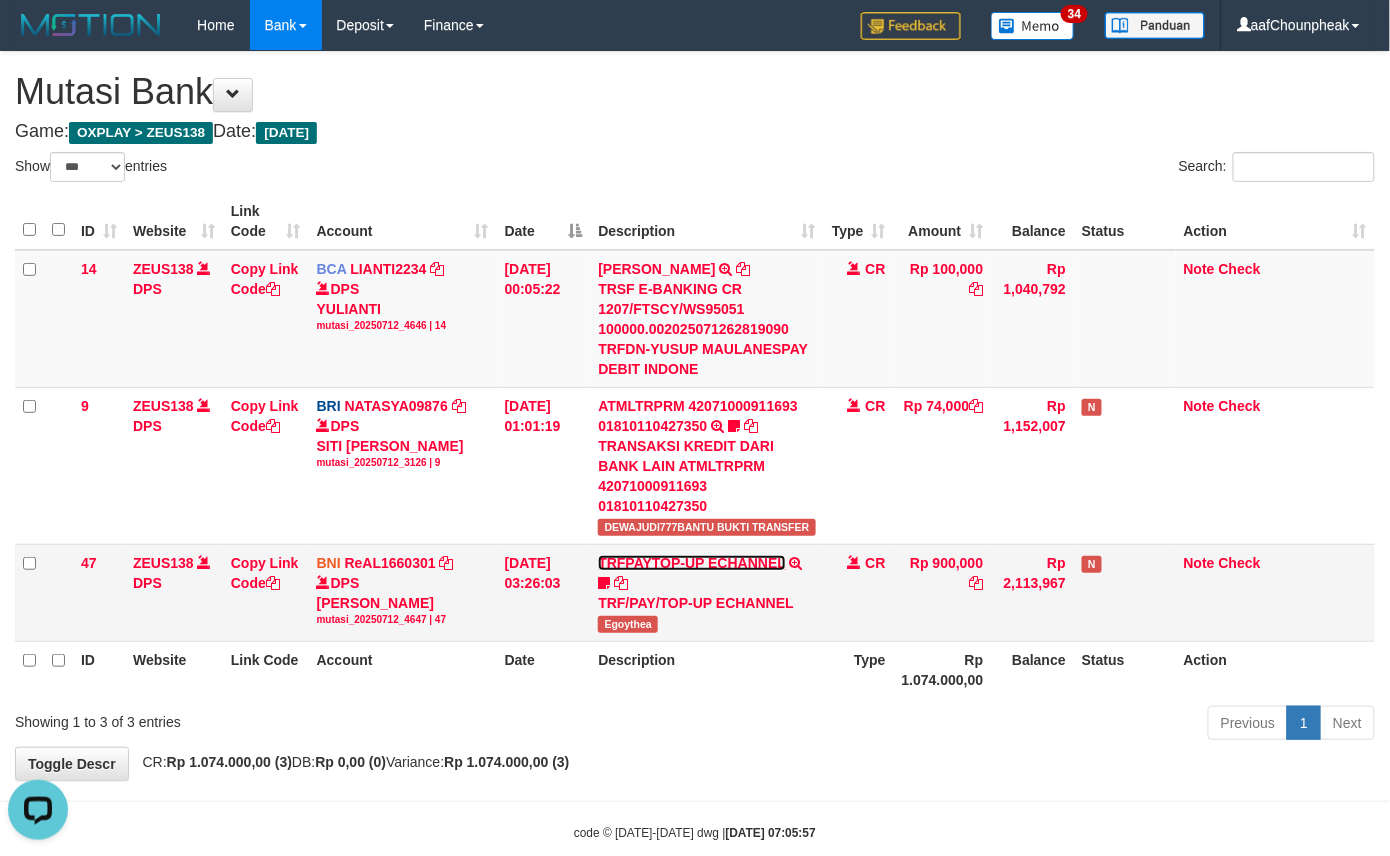 scroll, scrollTop: 0, scrollLeft: 0, axis: both 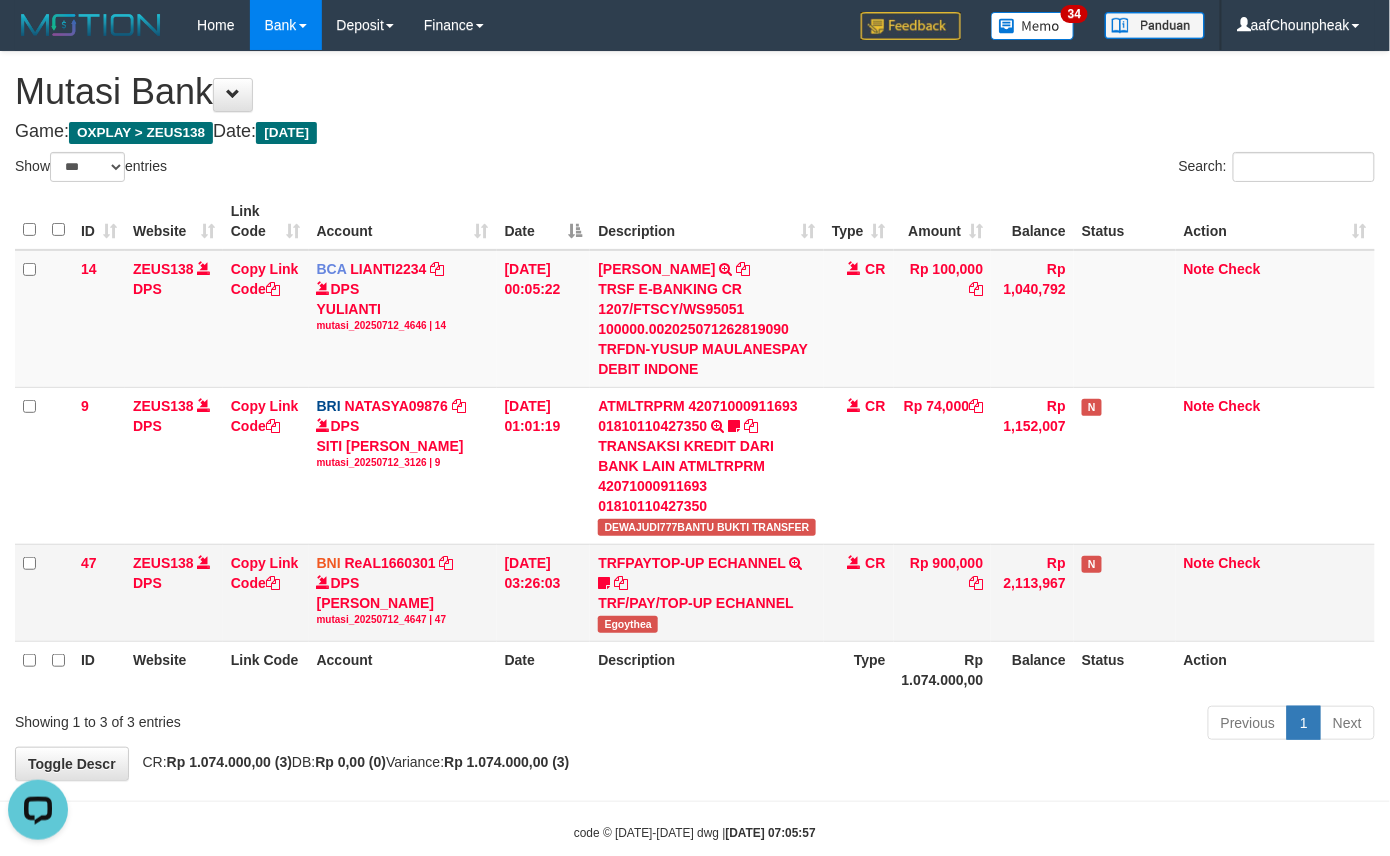 click on "Egoythea" at bounding box center (628, 624) 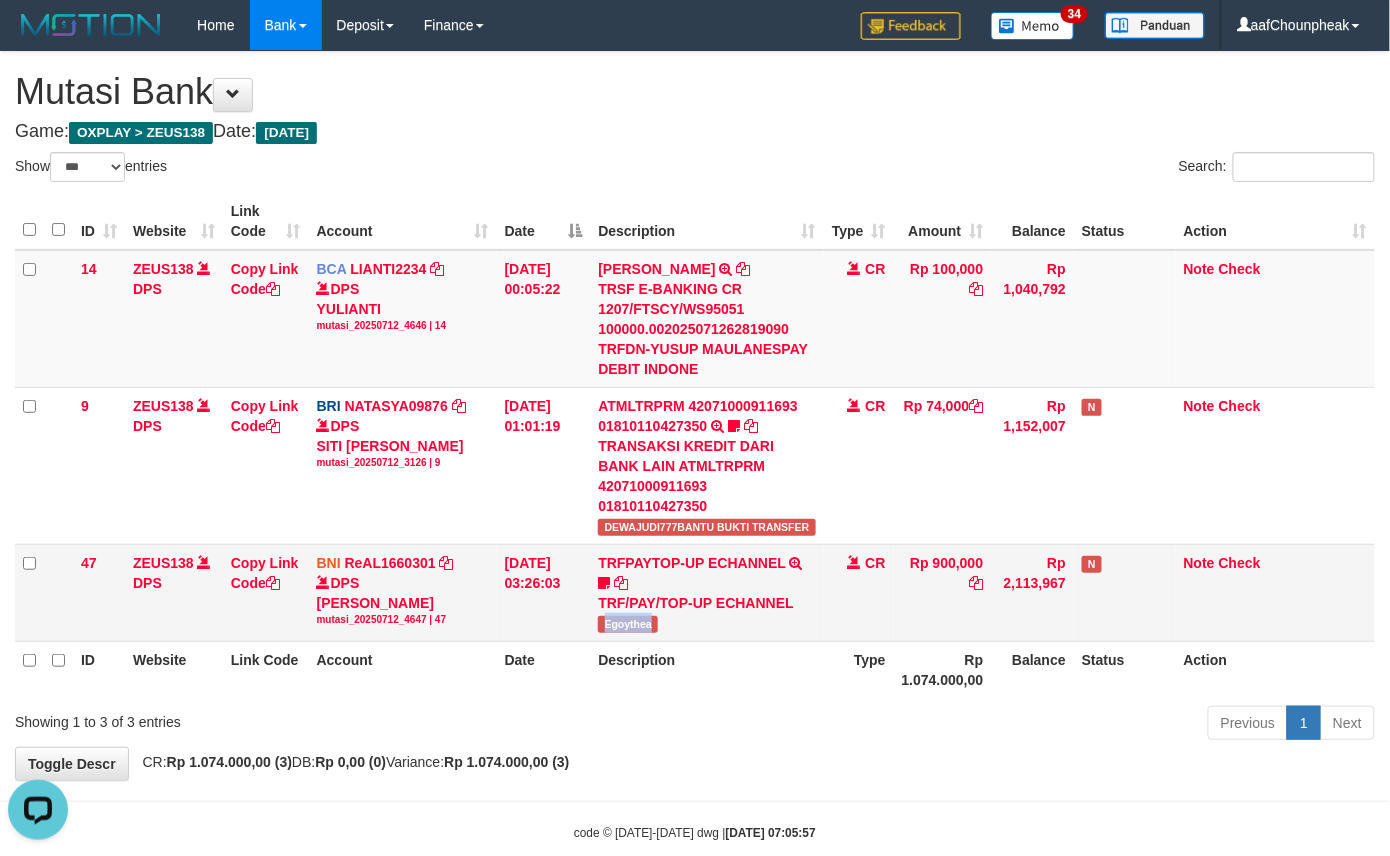 click on "Egoythea" at bounding box center [628, 624] 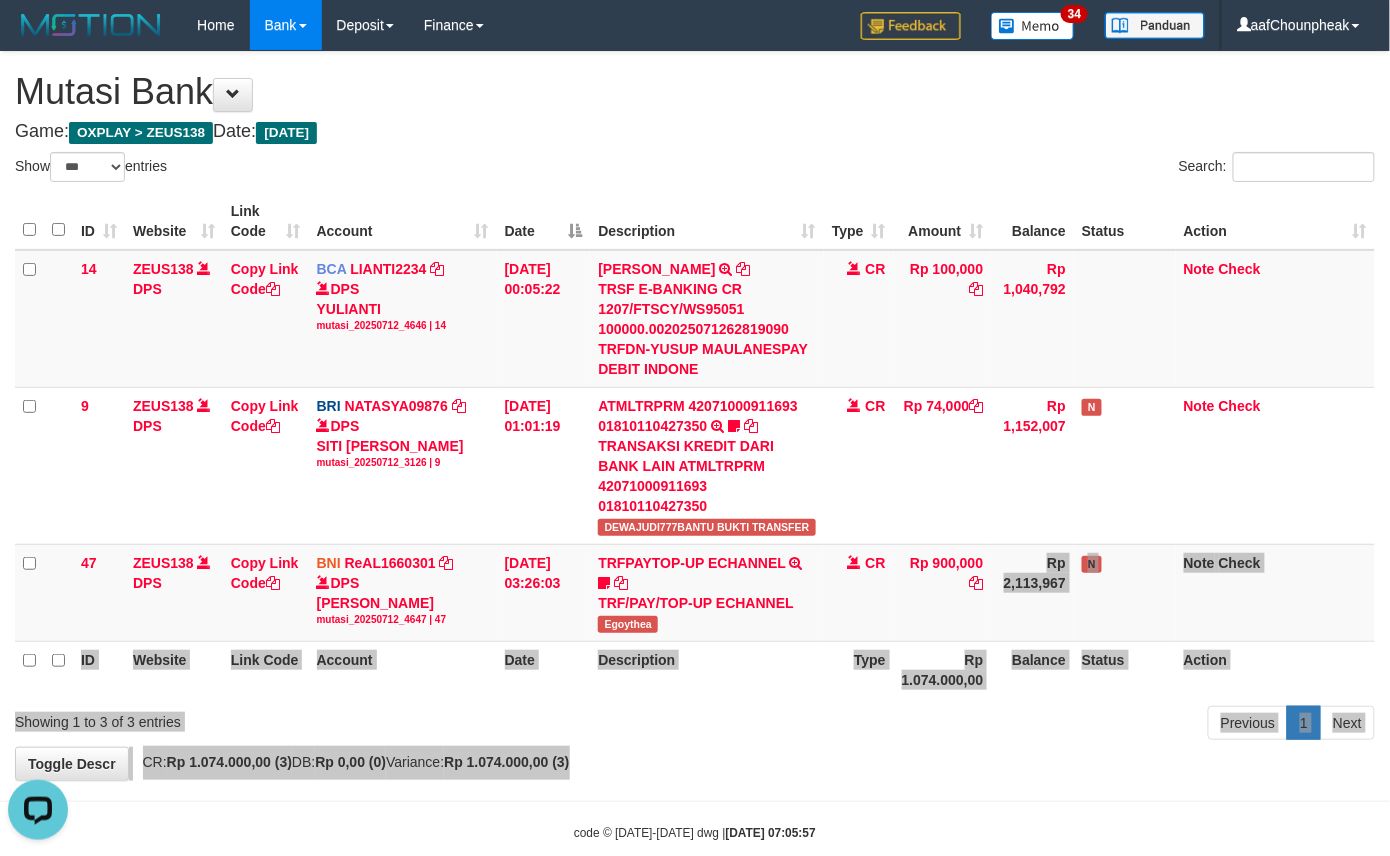 drag, startPoint x: 798, startPoint y: 680, endPoint x: 800, endPoint y: 764, distance: 84.0238 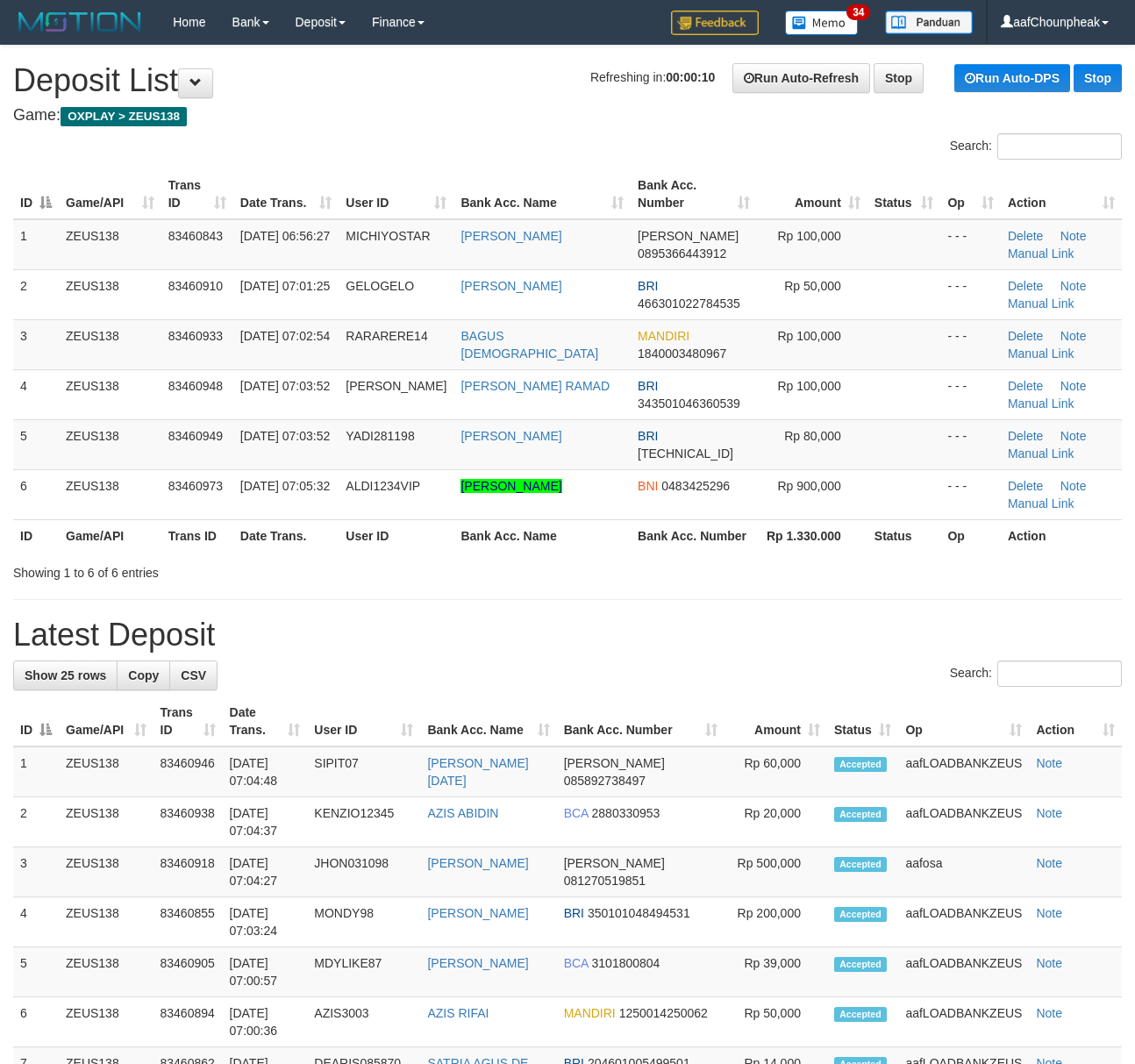 scroll, scrollTop: 0, scrollLeft: 0, axis: both 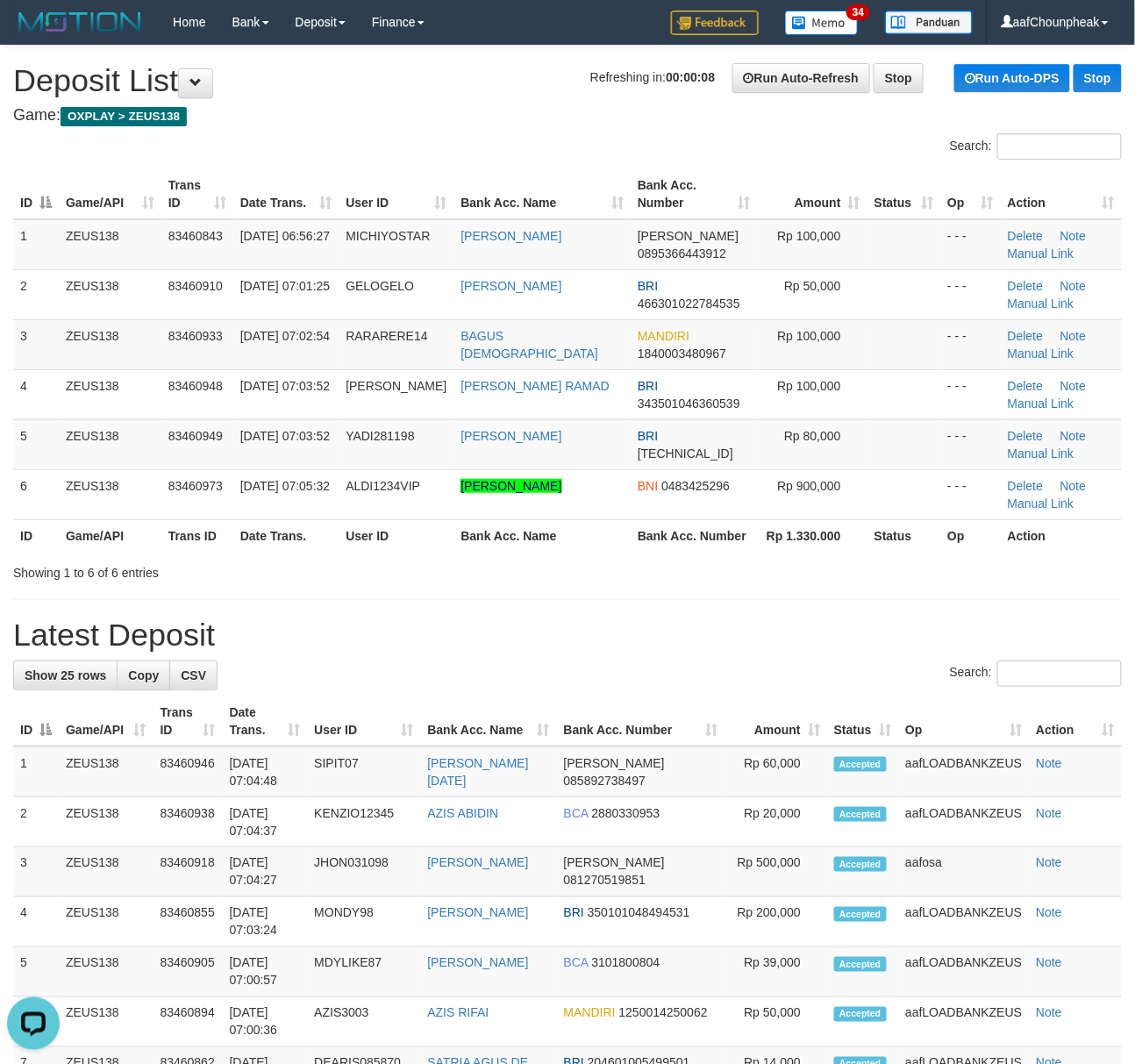 click on "User ID" at bounding box center [396, 194] 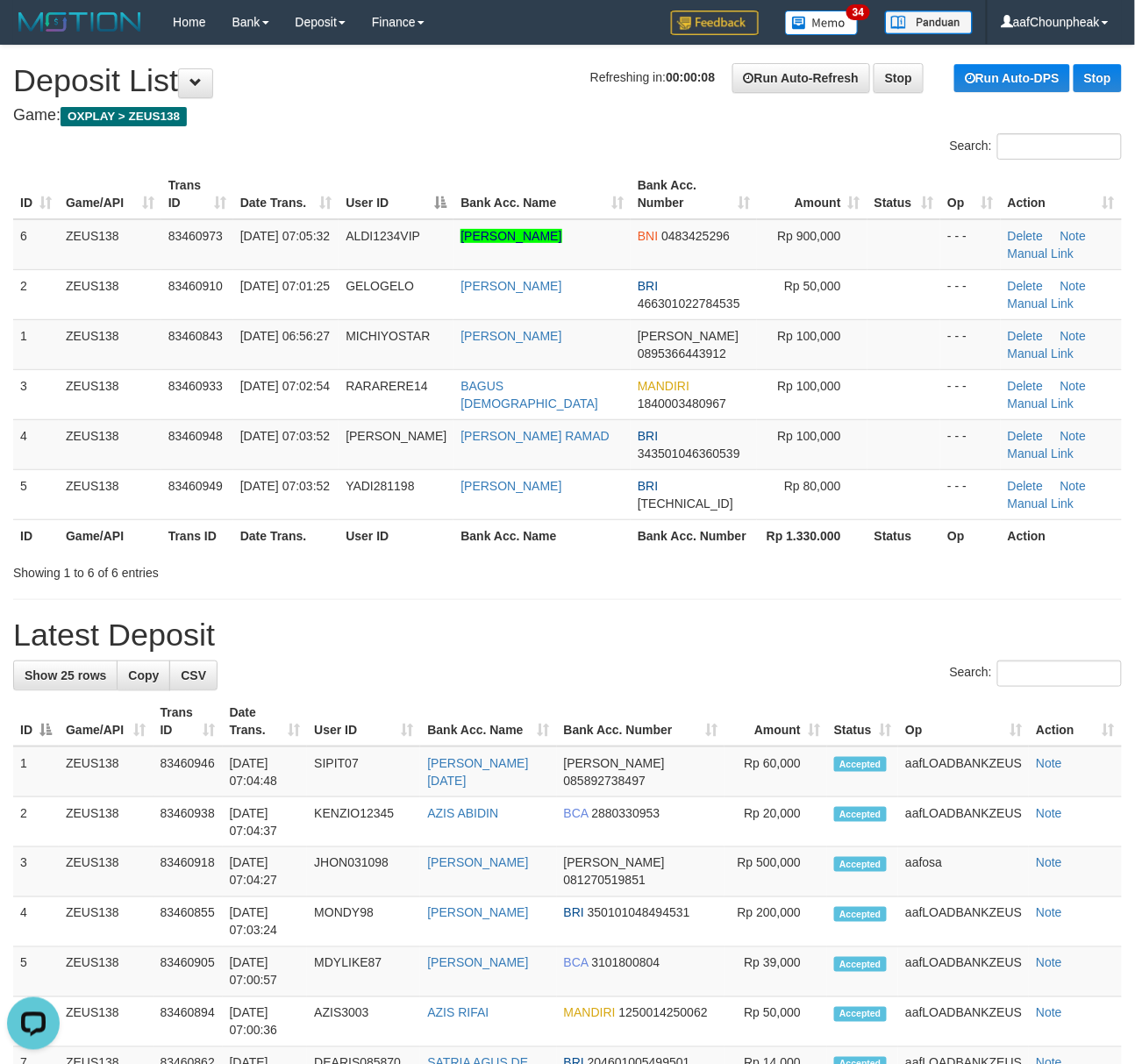 drag, startPoint x: 393, startPoint y: 176, endPoint x: 377, endPoint y: 174, distance: 16.124515 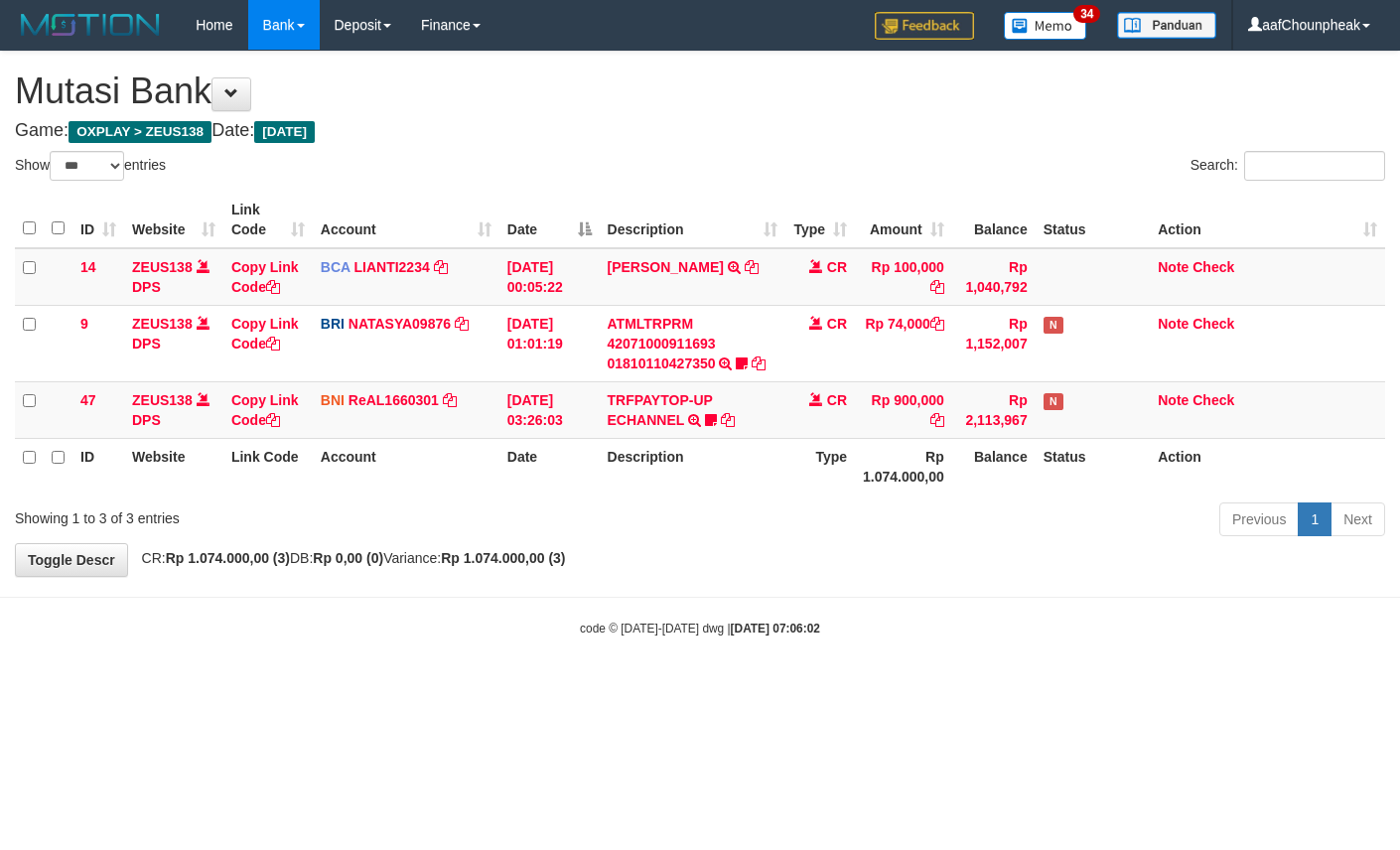 select on "***" 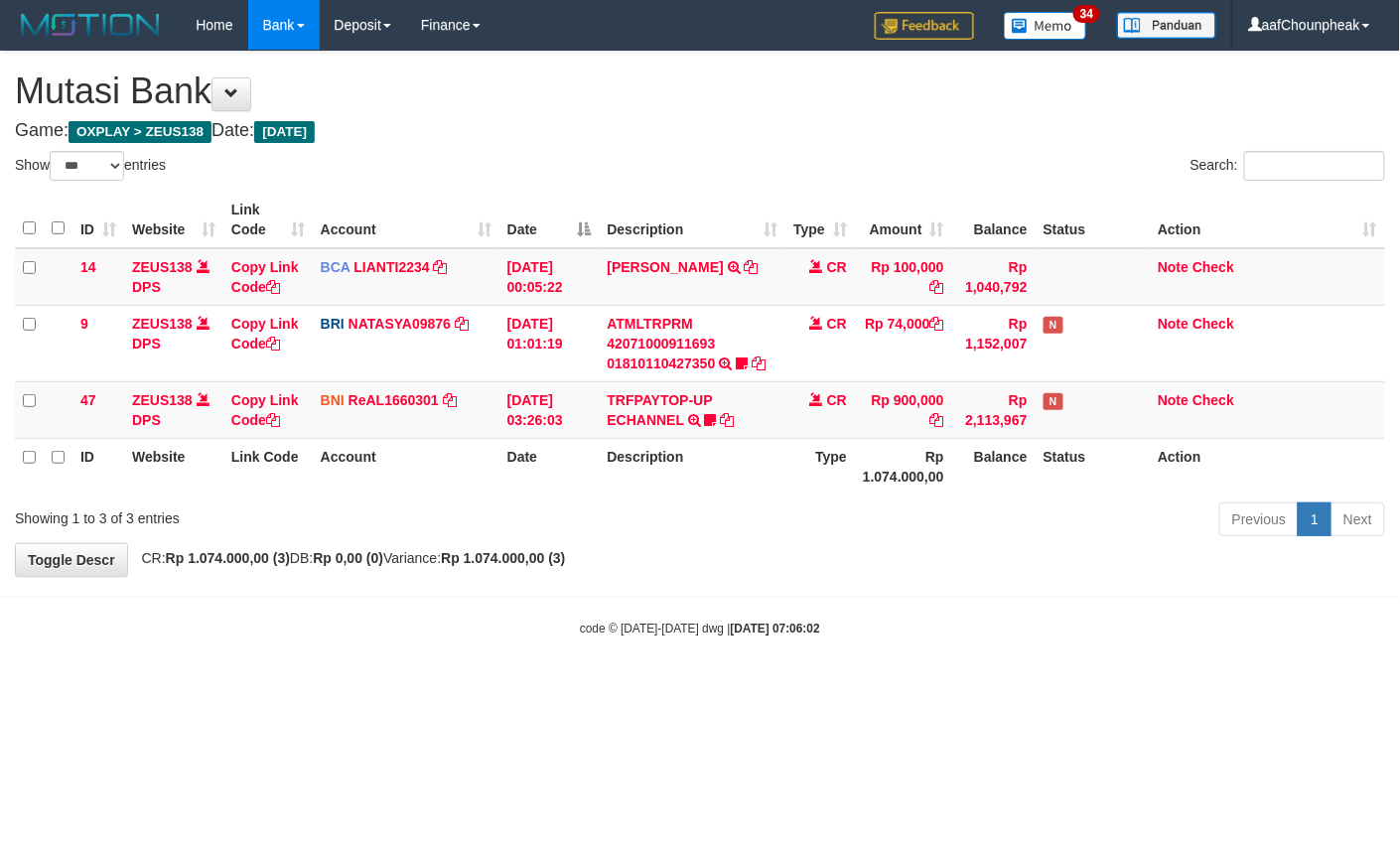 drag, startPoint x: 858, startPoint y: 736, endPoint x: 858, endPoint y: 748, distance: 12 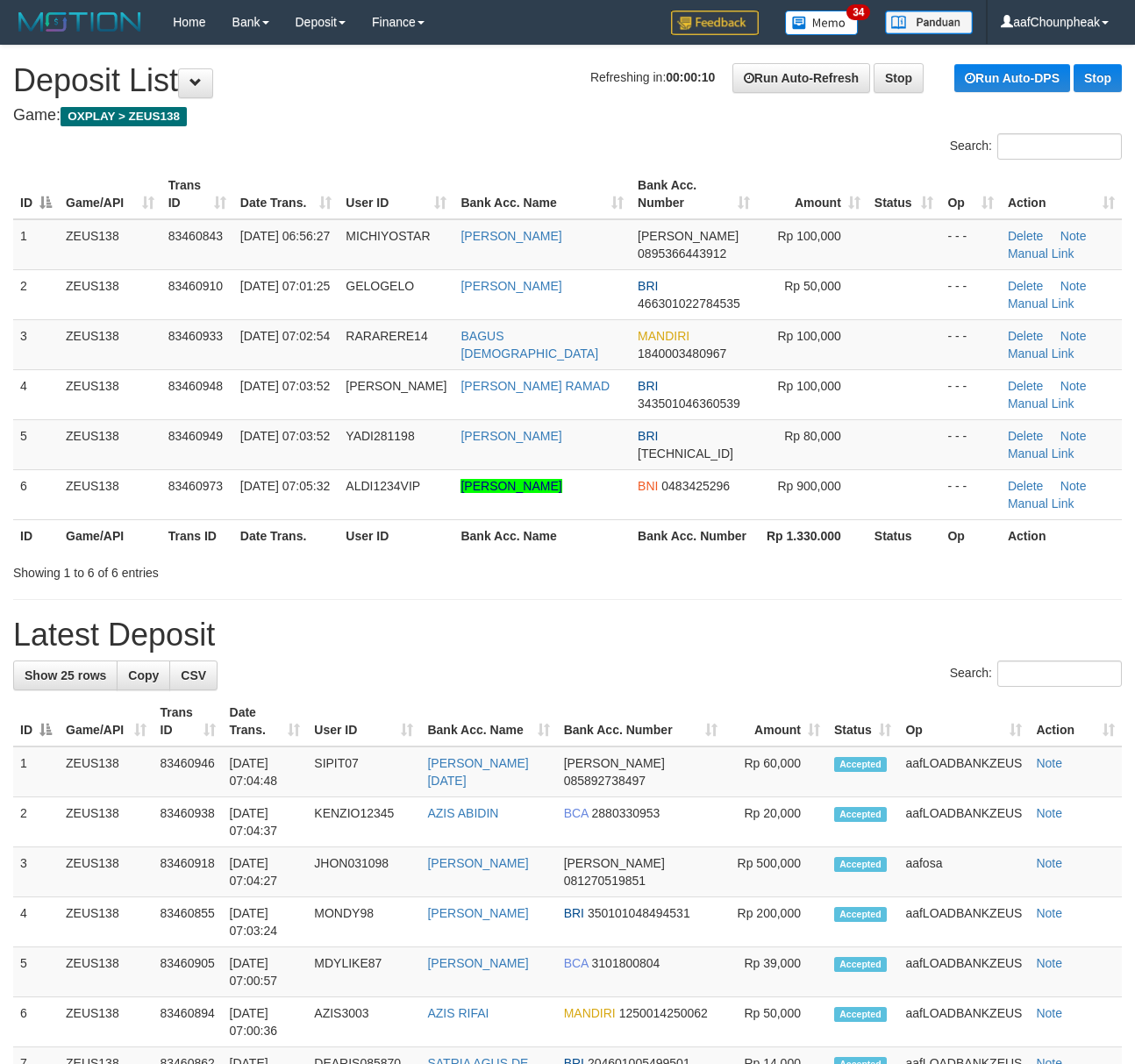 scroll, scrollTop: 0, scrollLeft: 0, axis: both 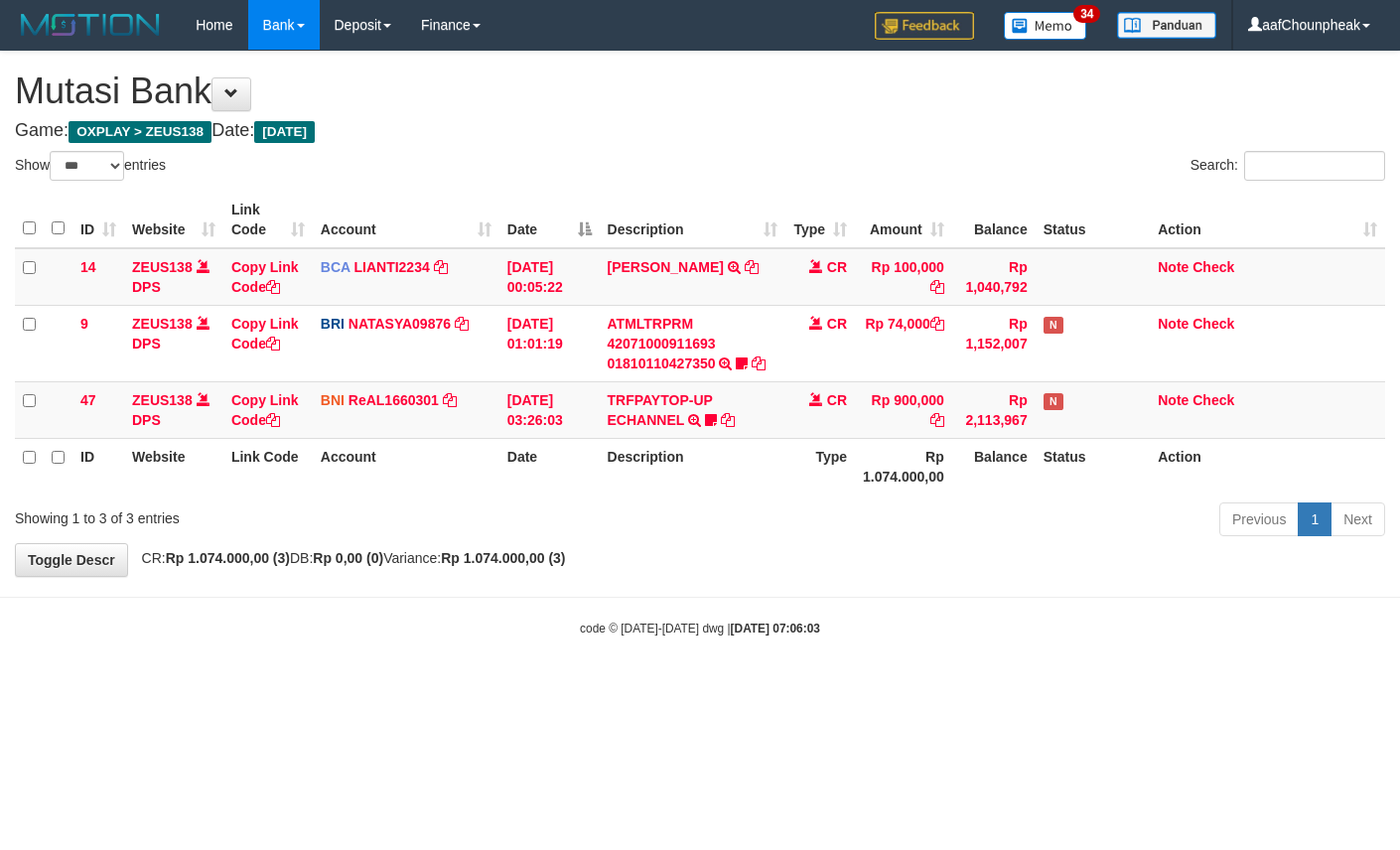 select on "***" 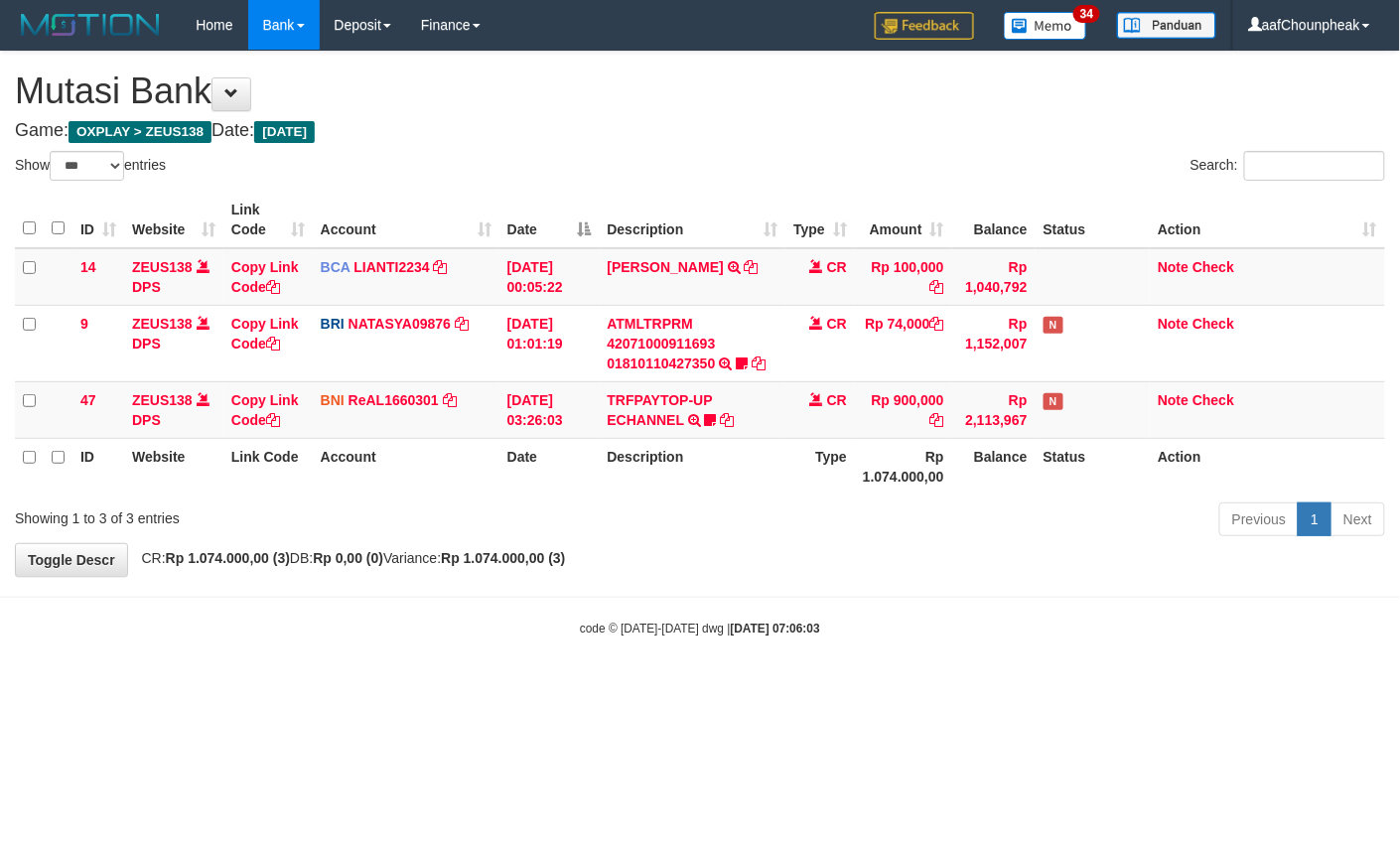 click on "[DATE] 07:06:03" at bounding box center (775, 629) 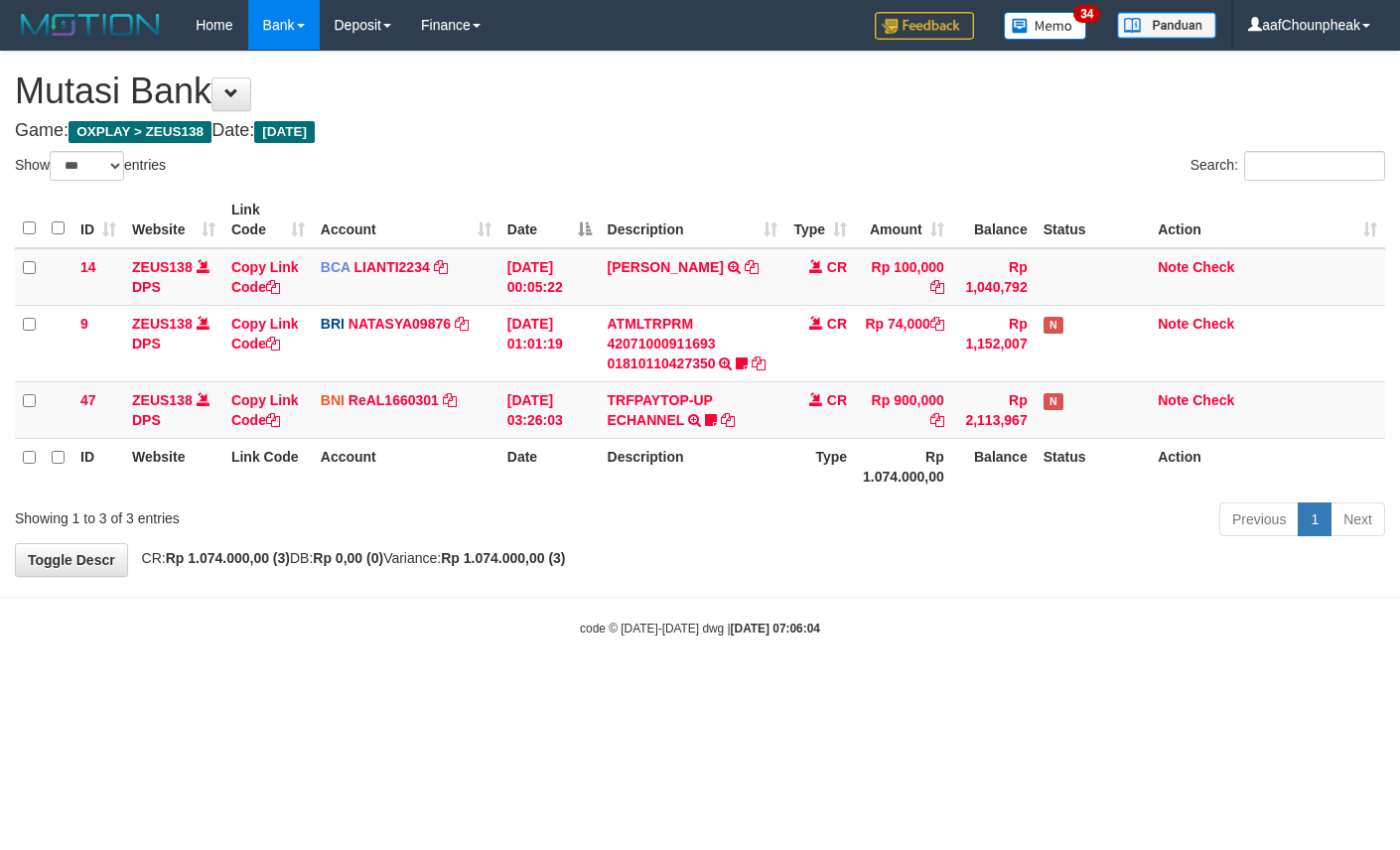 select on "***" 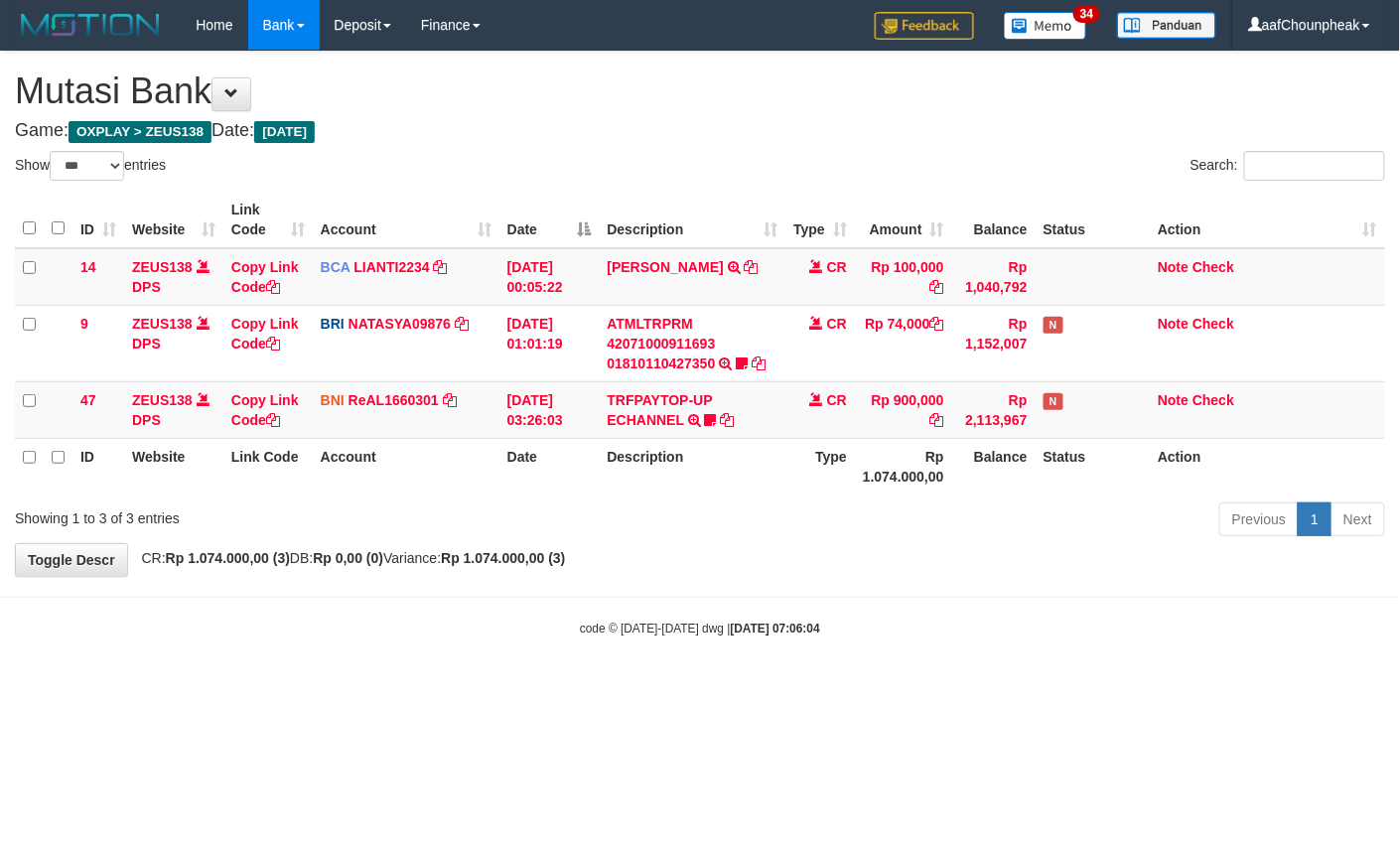click on "[DATE] 07:06:04" at bounding box center [775, 629] 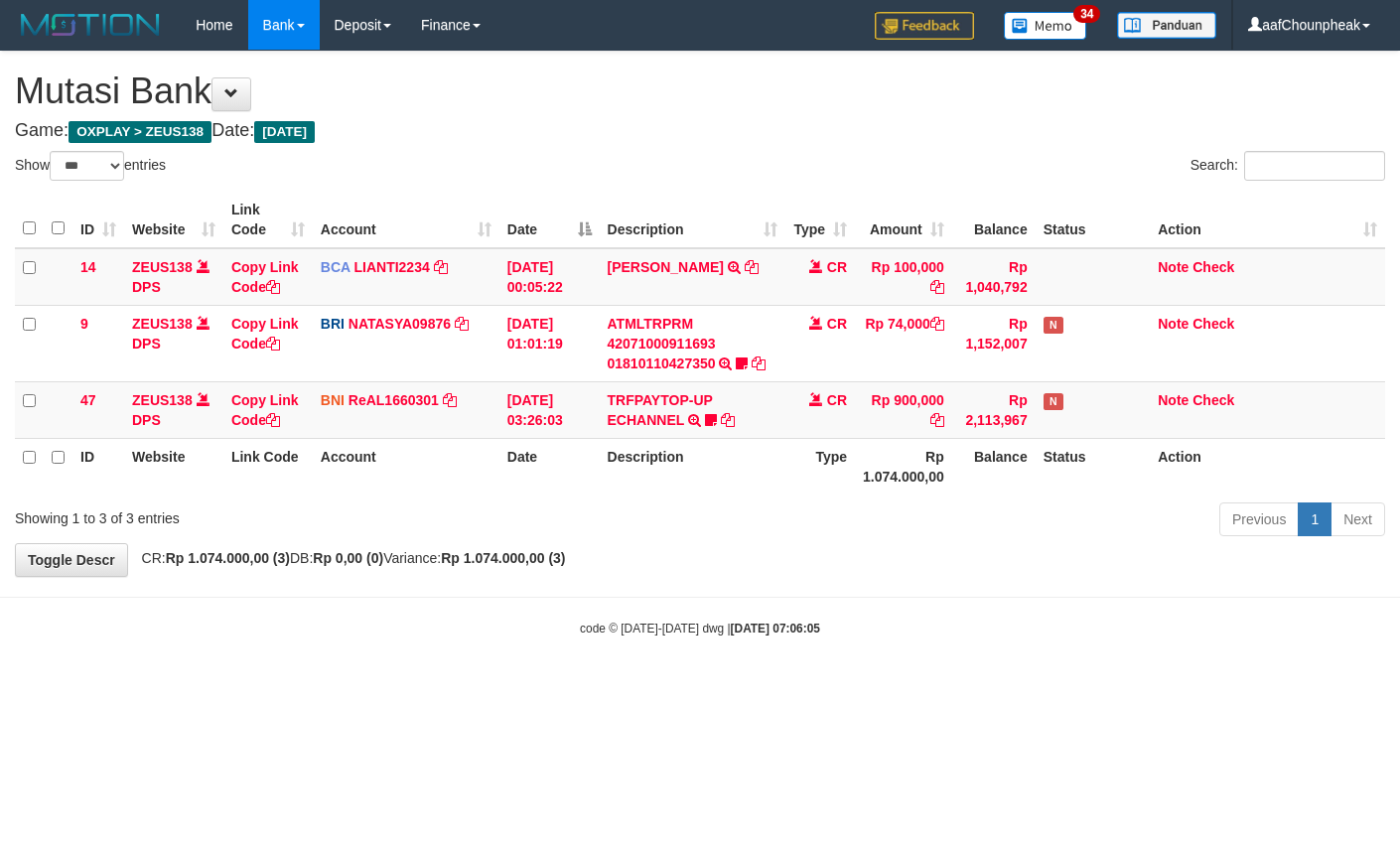 select on "***" 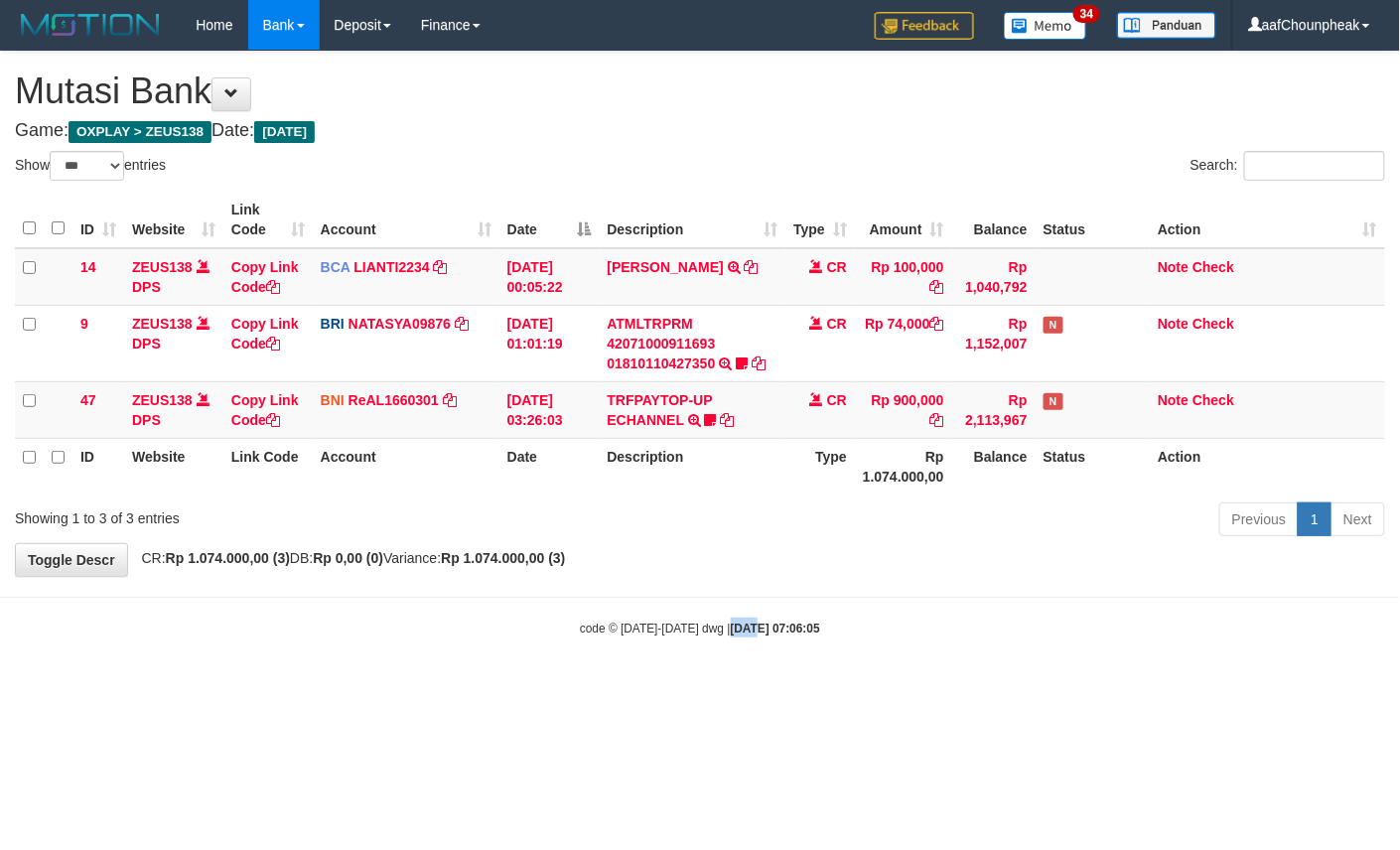 click on "2025/07/12 07:06:05" at bounding box center [775, 629] 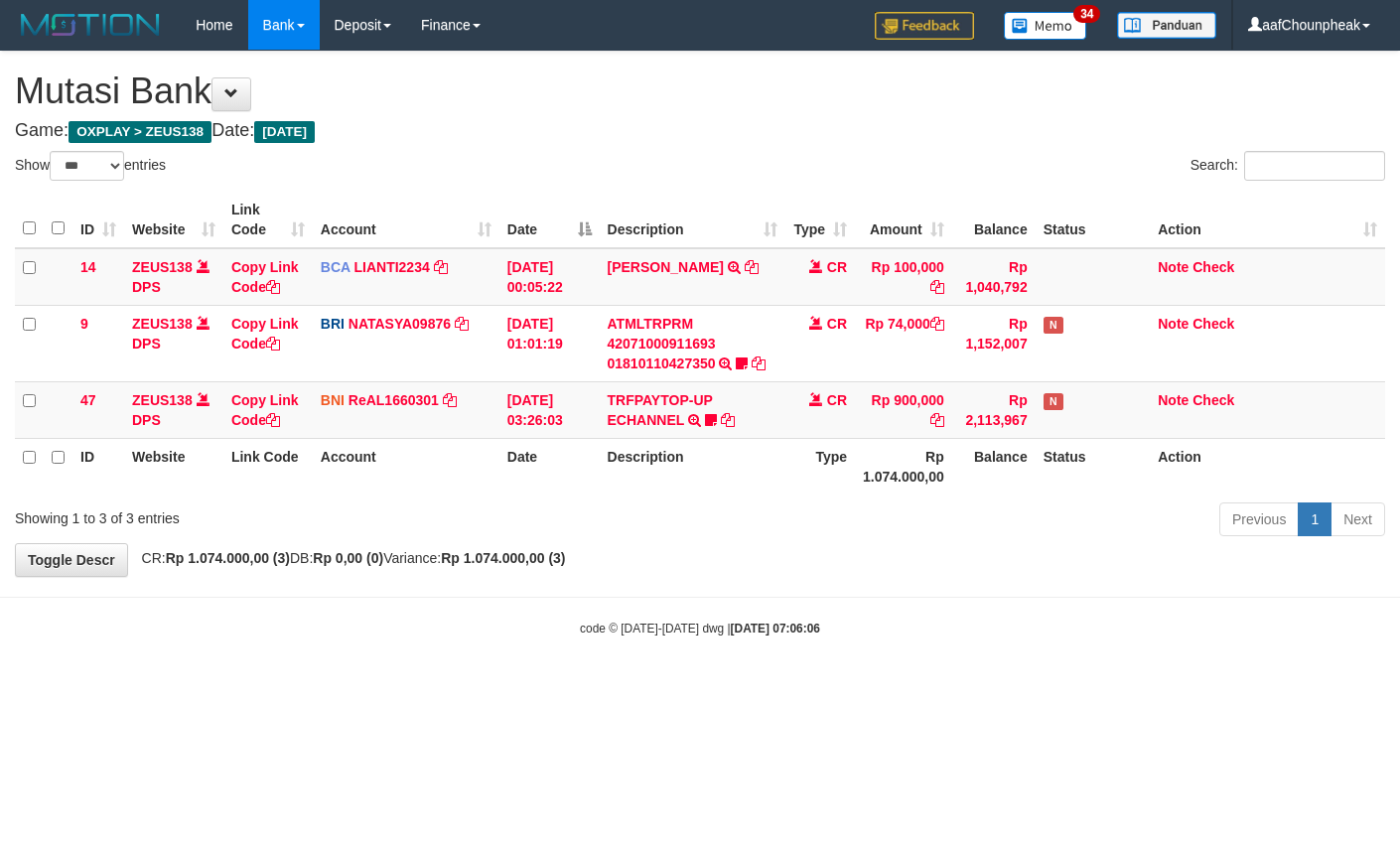 select on "***" 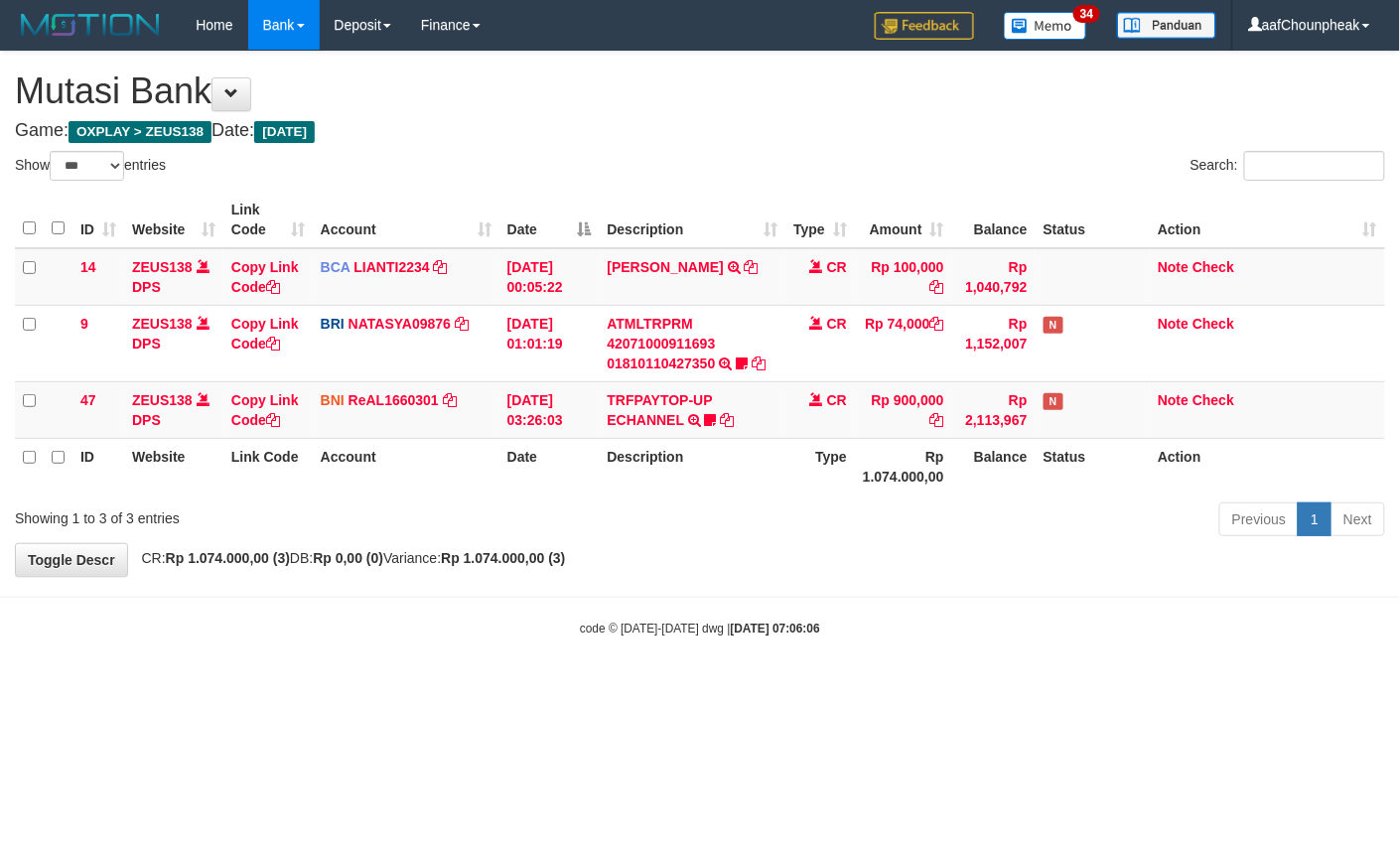 drag, startPoint x: 0, startPoint y: 0, endPoint x: 720, endPoint y: 629, distance: 956.0549 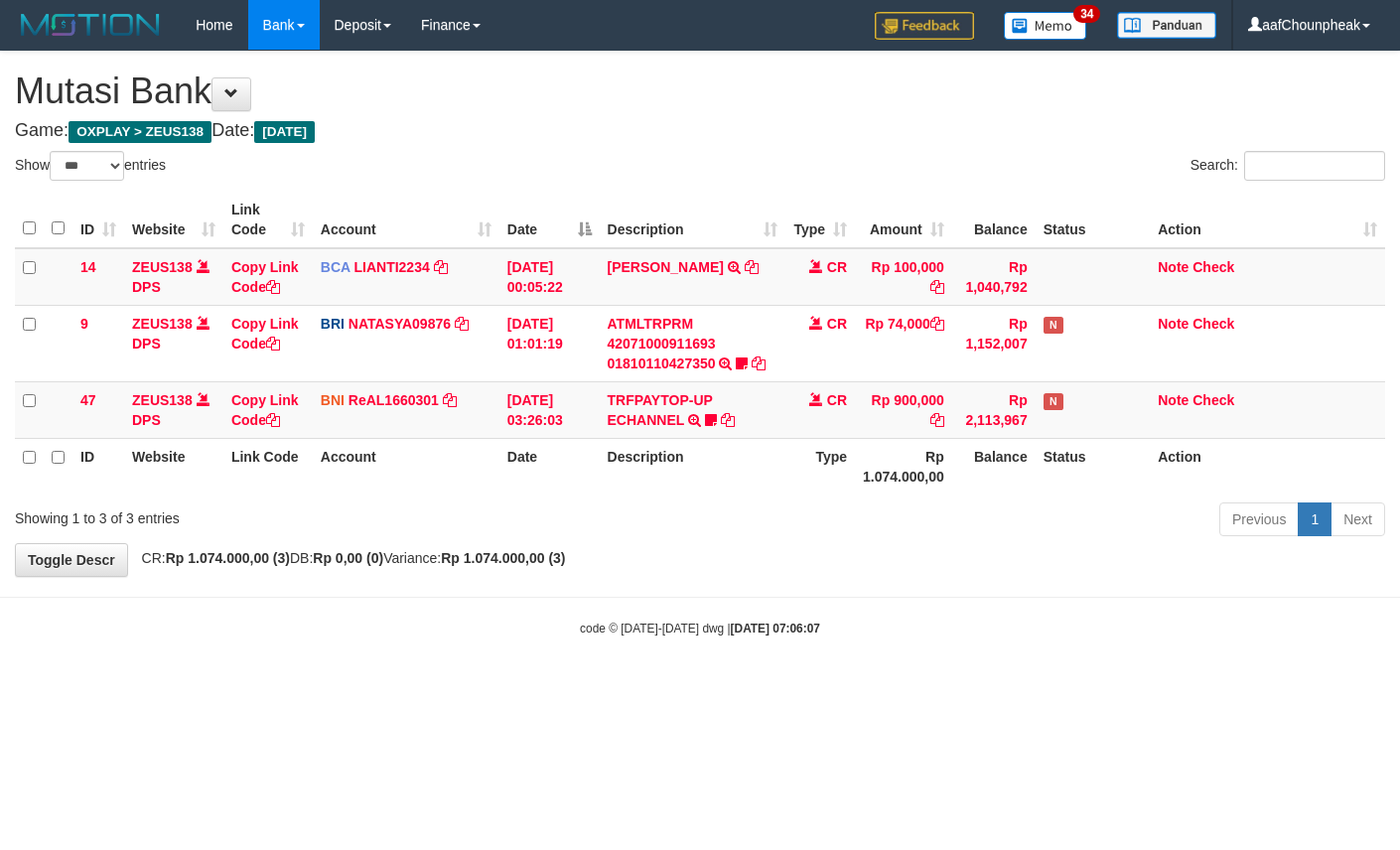 select on "***" 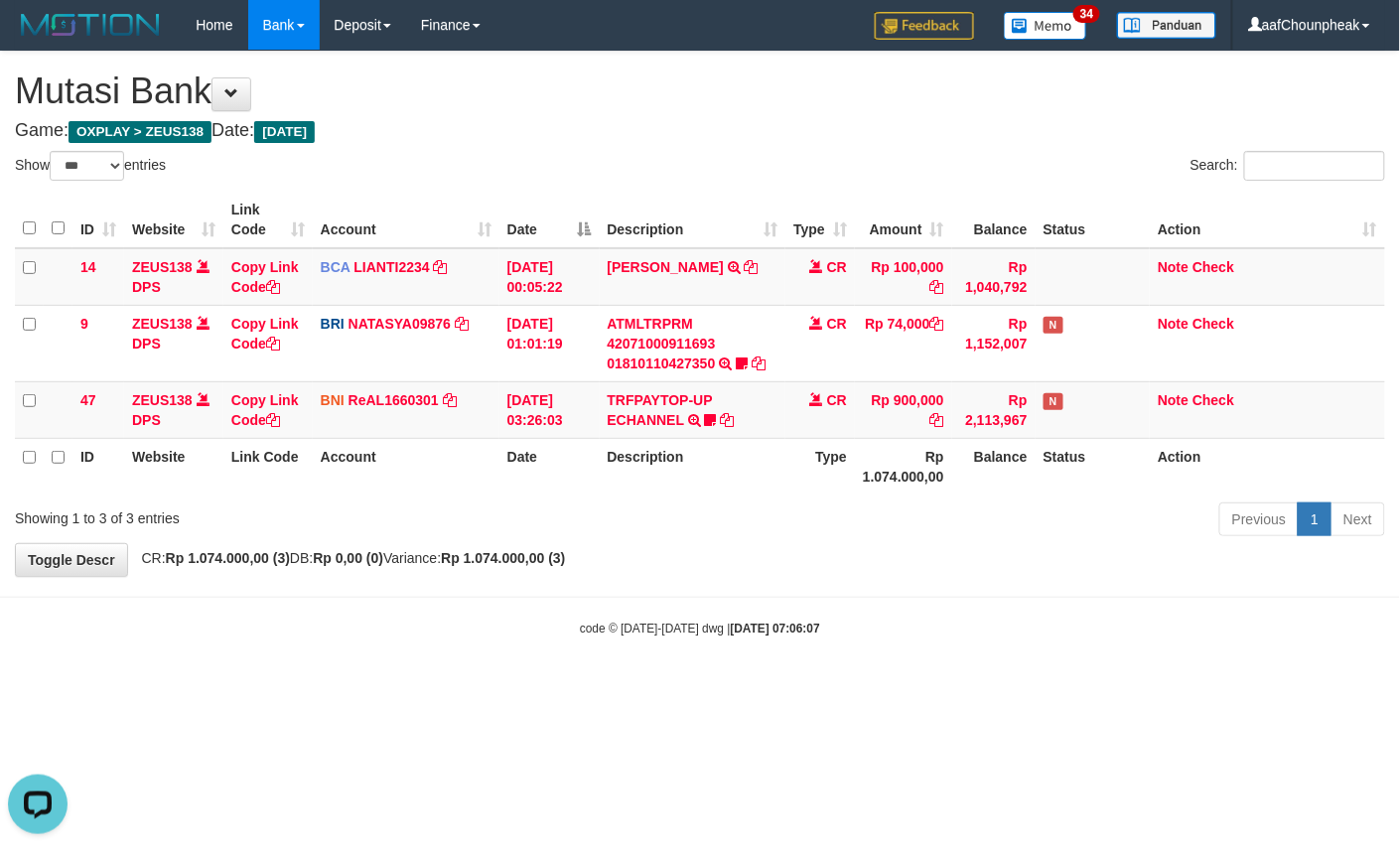 scroll, scrollTop: 0, scrollLeft: 0, axis: both 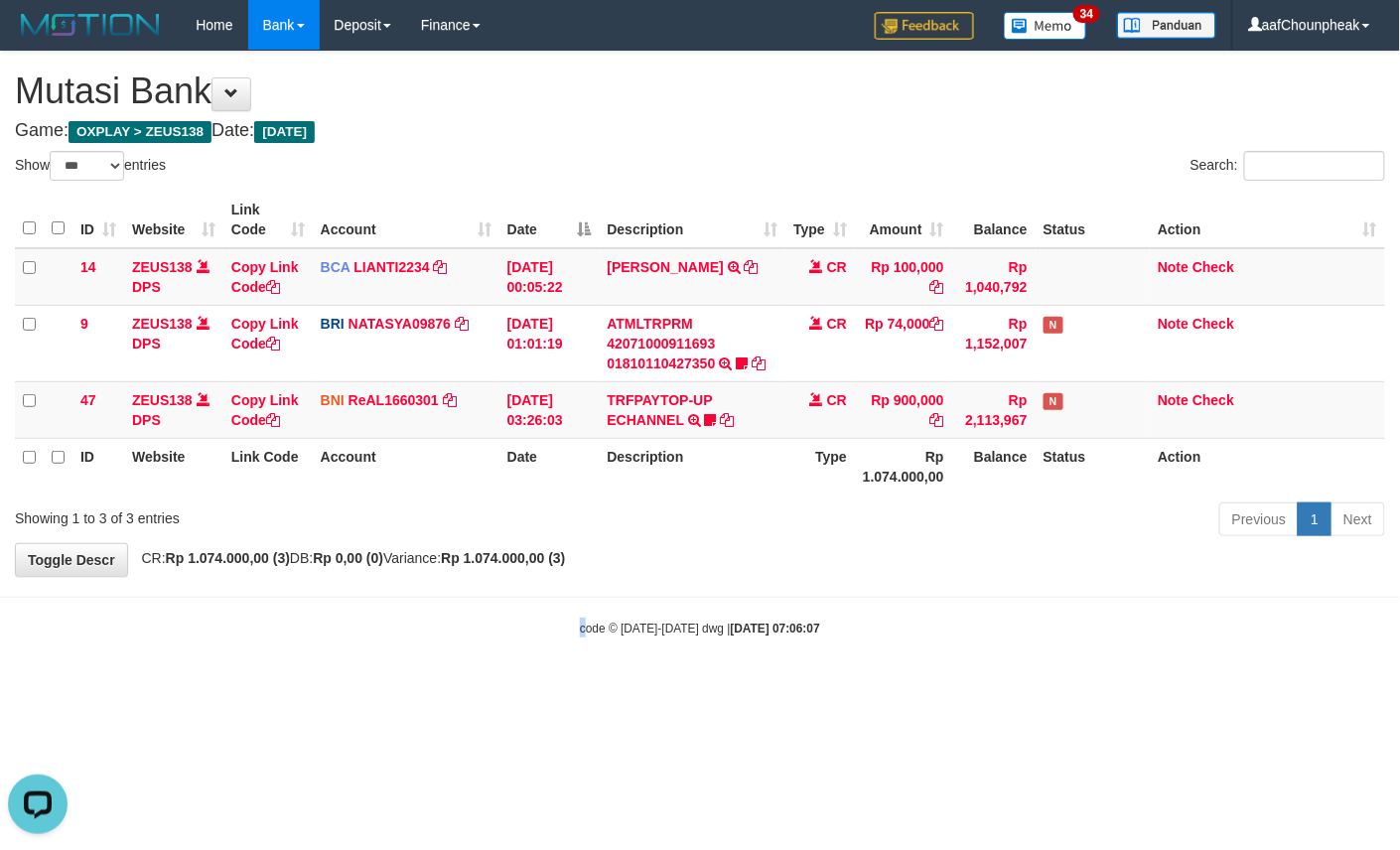 drag, startPoint x: 582, startPoint y: 624, endPoint x: 577, endPoint y: 634, distance: 11.18034 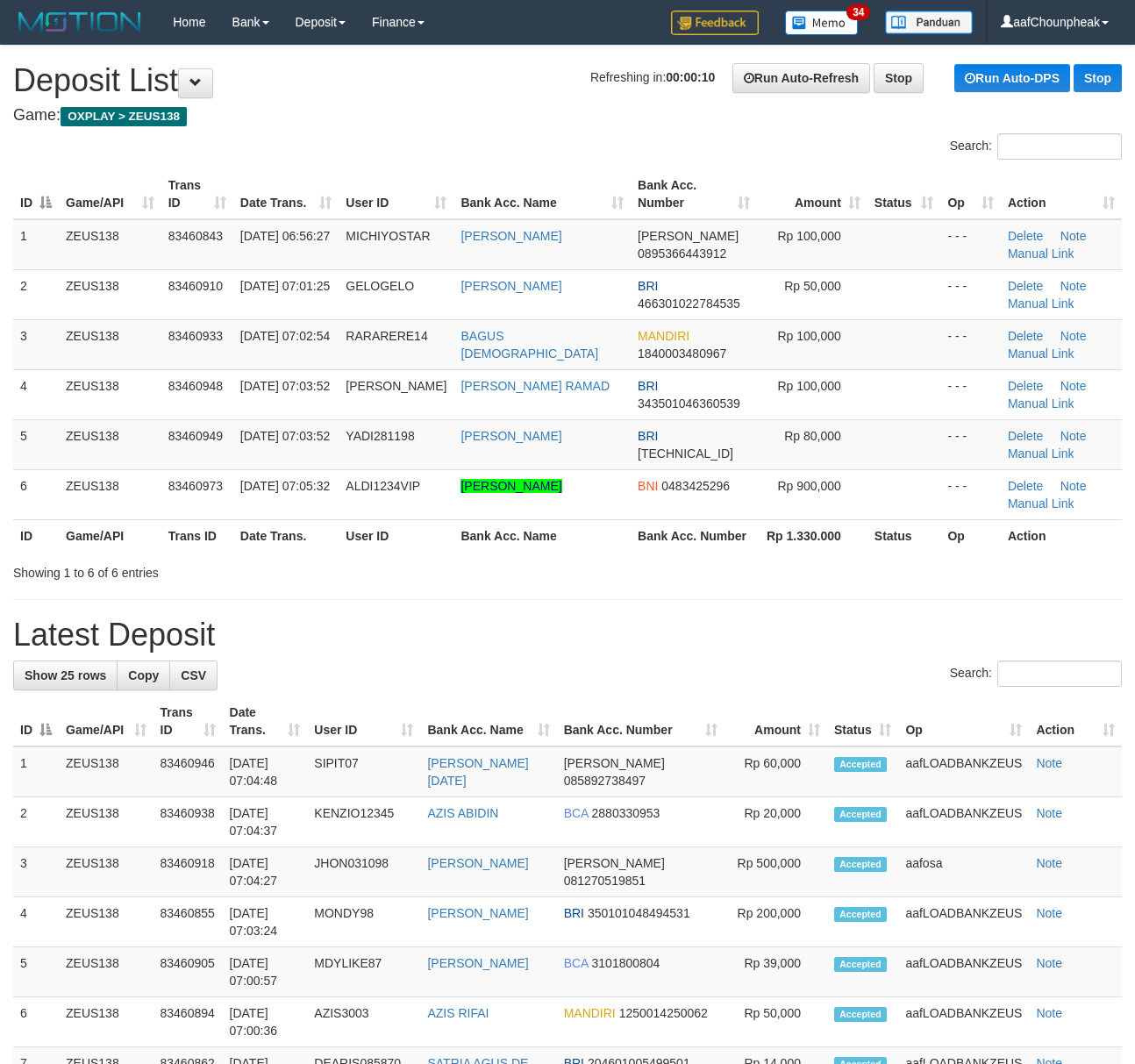 scroll, scrollTop: 0, scrollLeft: 0, axis: both 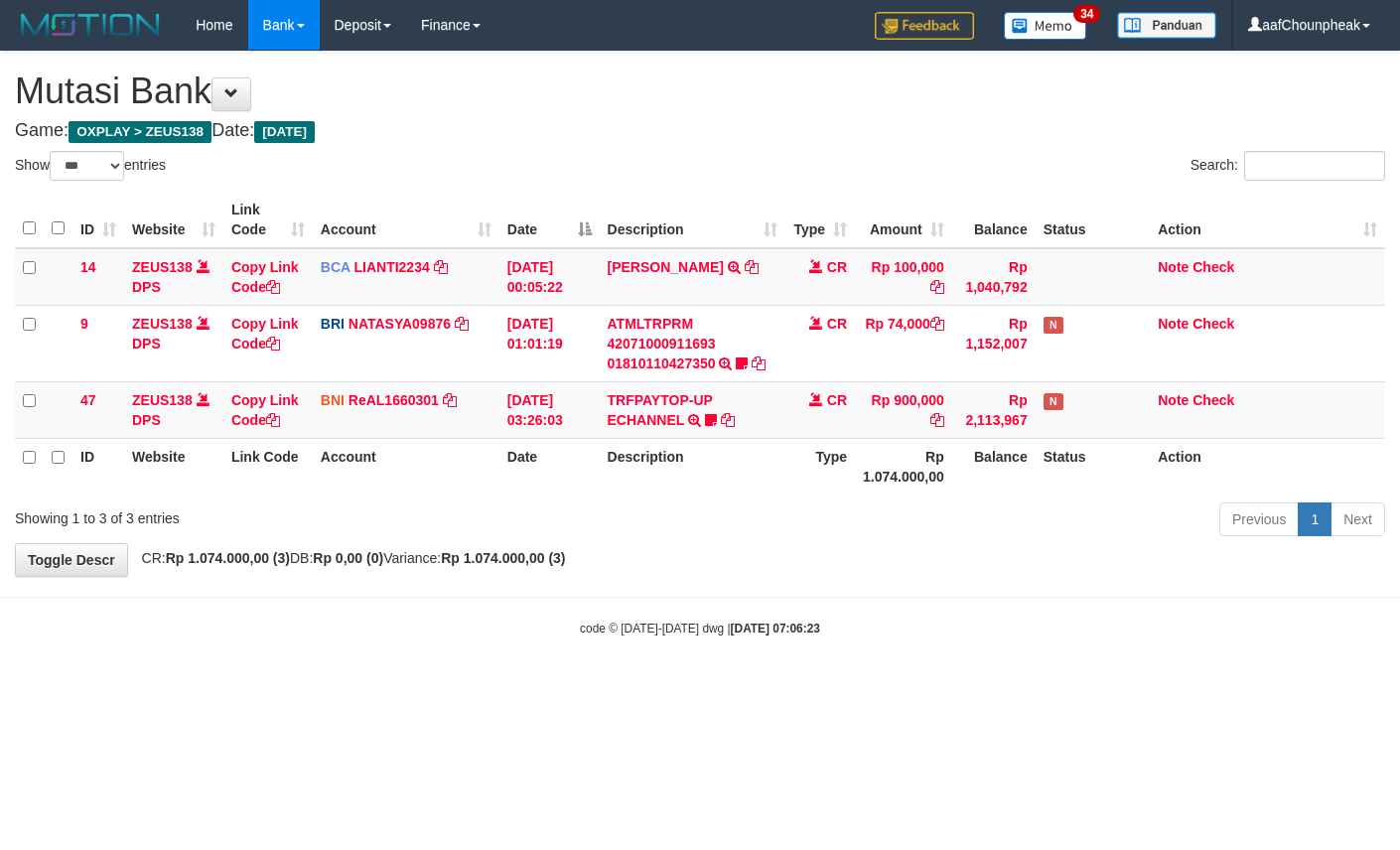 select on "***" 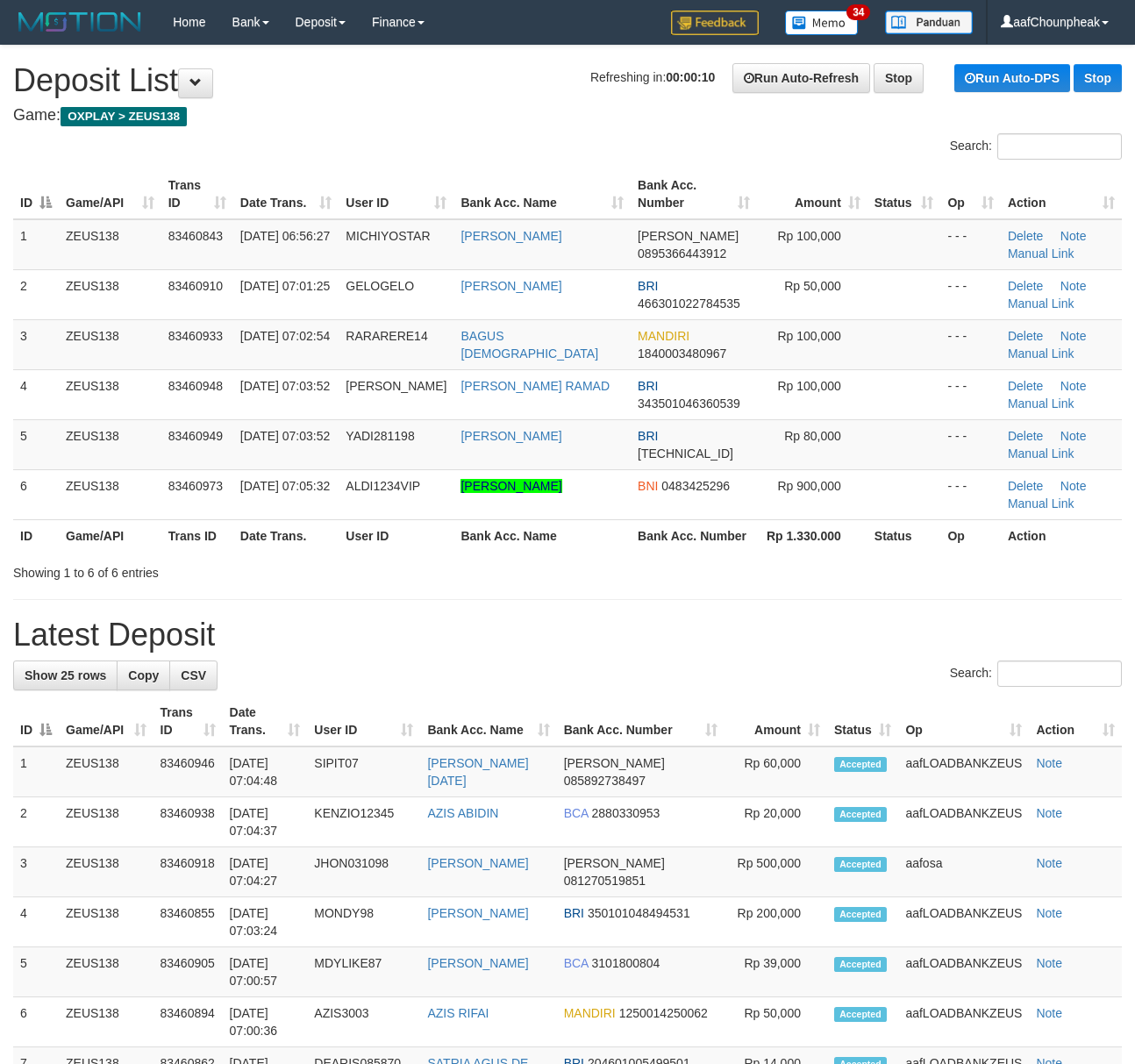 scroll, scrollTop: 0, scrollLeft: 0, axis: both 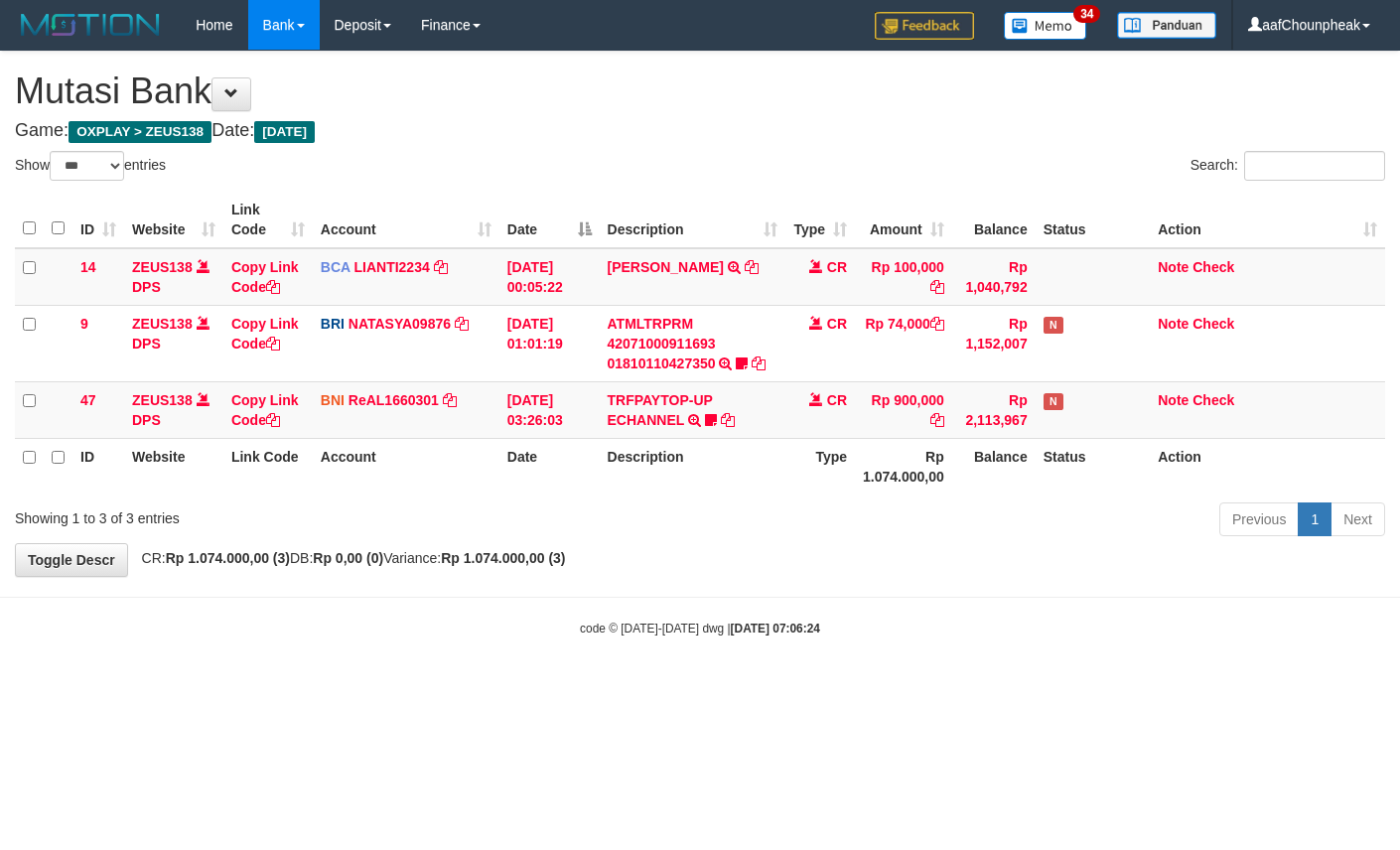 select on "***" 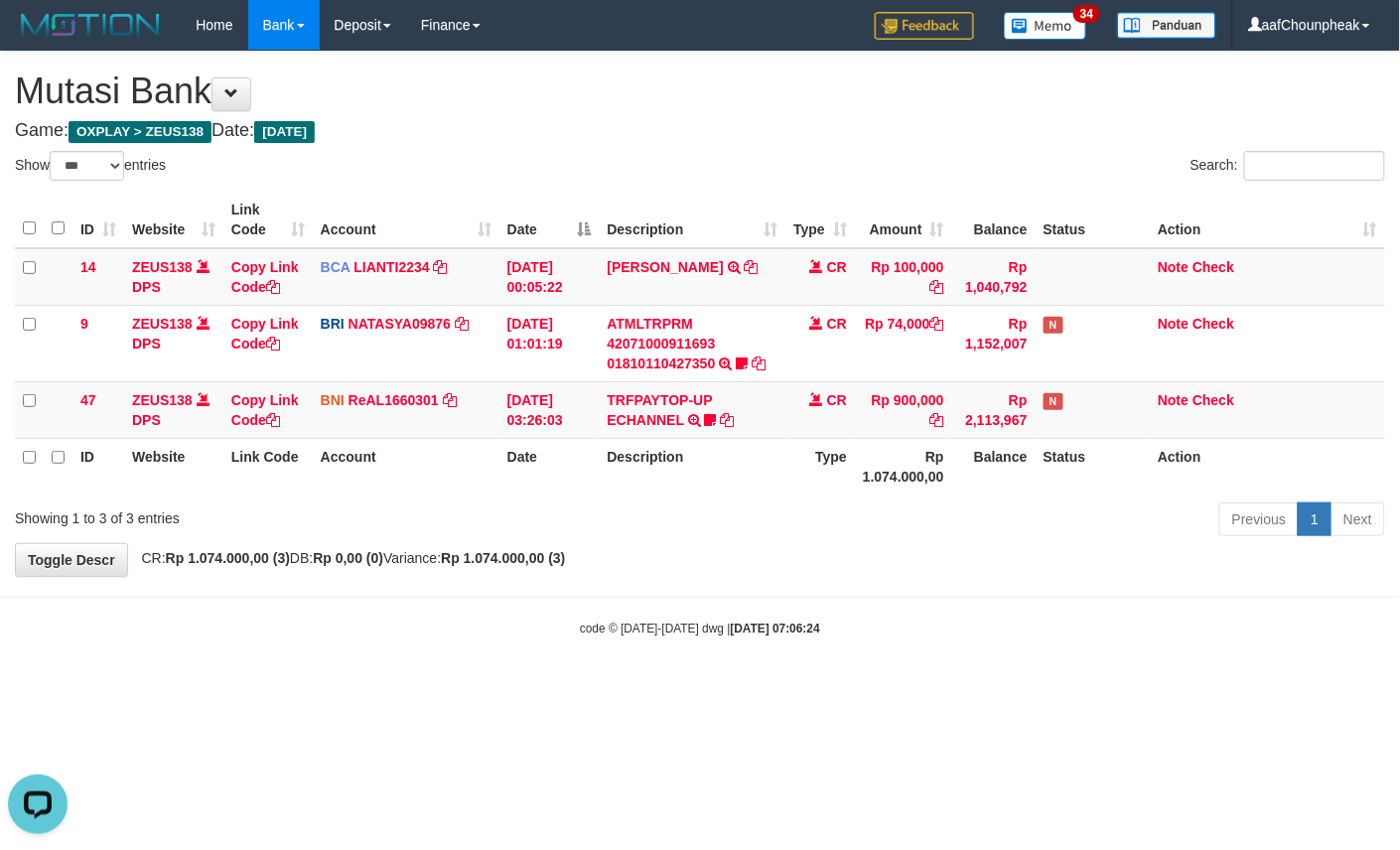 scroll, scrollTop: 0, scrollLeft: 0, axis: both 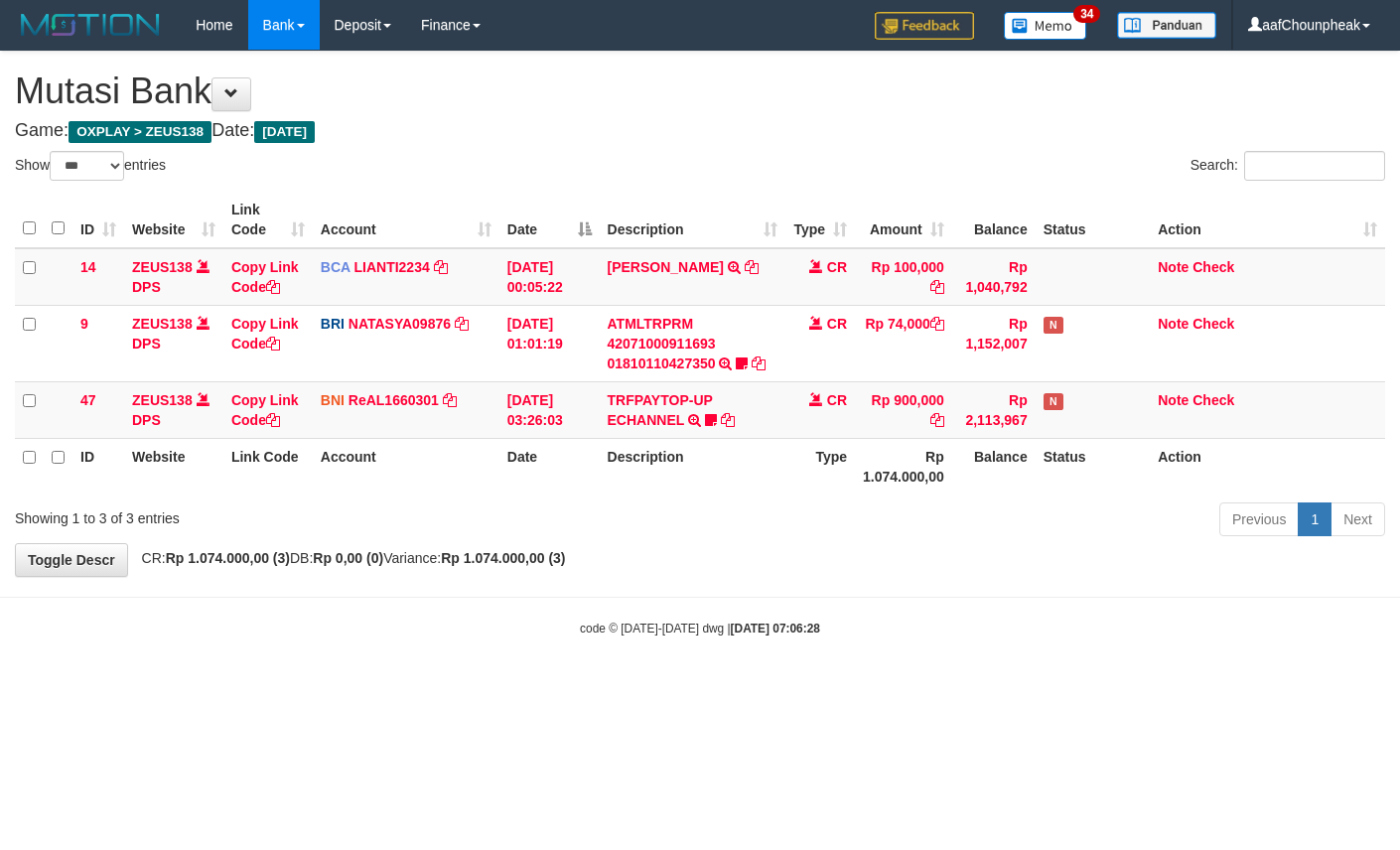 select on "***" 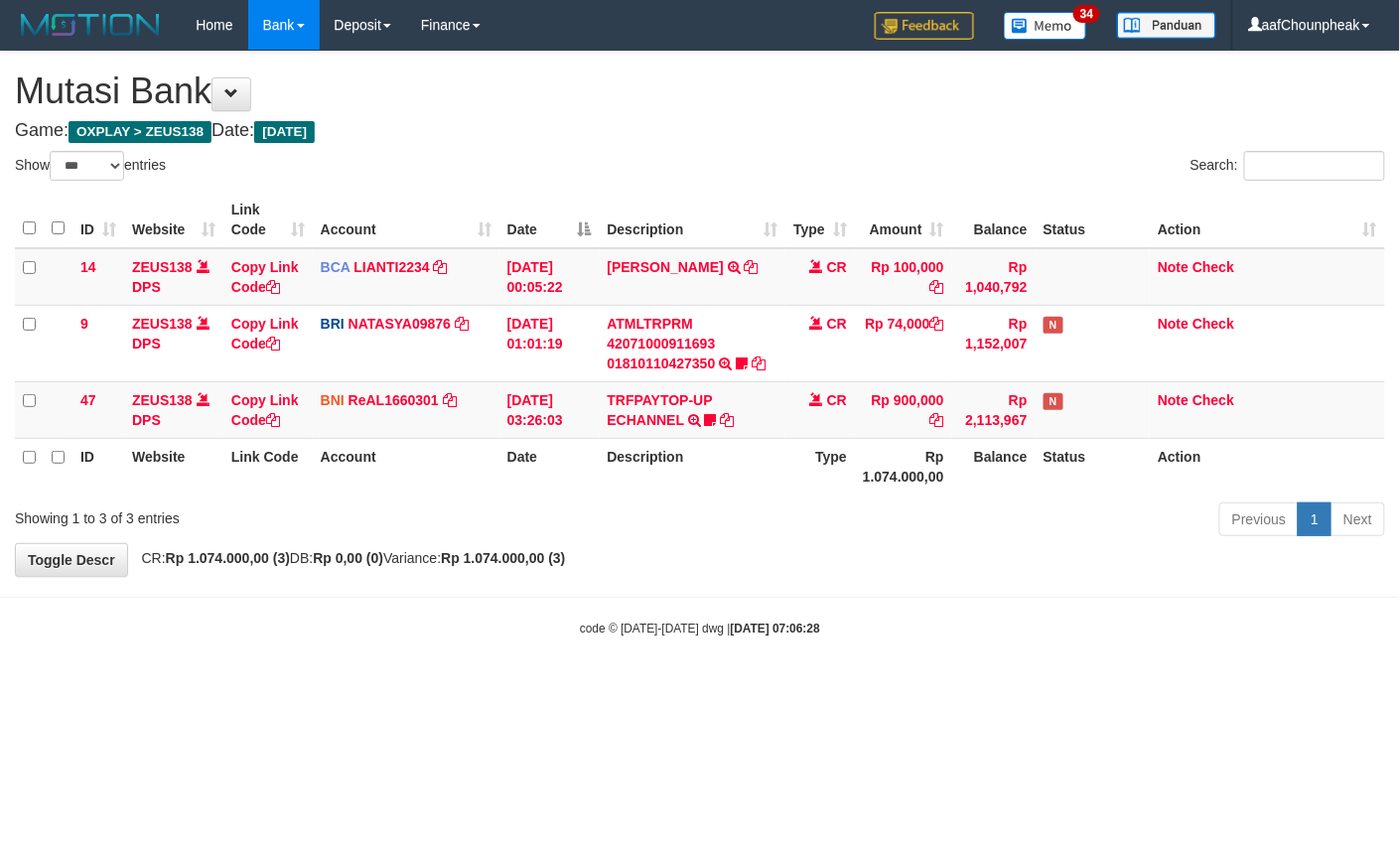 click on "Toggle navigation
Home
Bank
Account List
Mutasi Bank
Search
Note Mutasi
Deposit
DPS List
History
Finance
Financial Data
aafChounpheak
My Profile
Log Out
34" at bounding box center [700, 344] 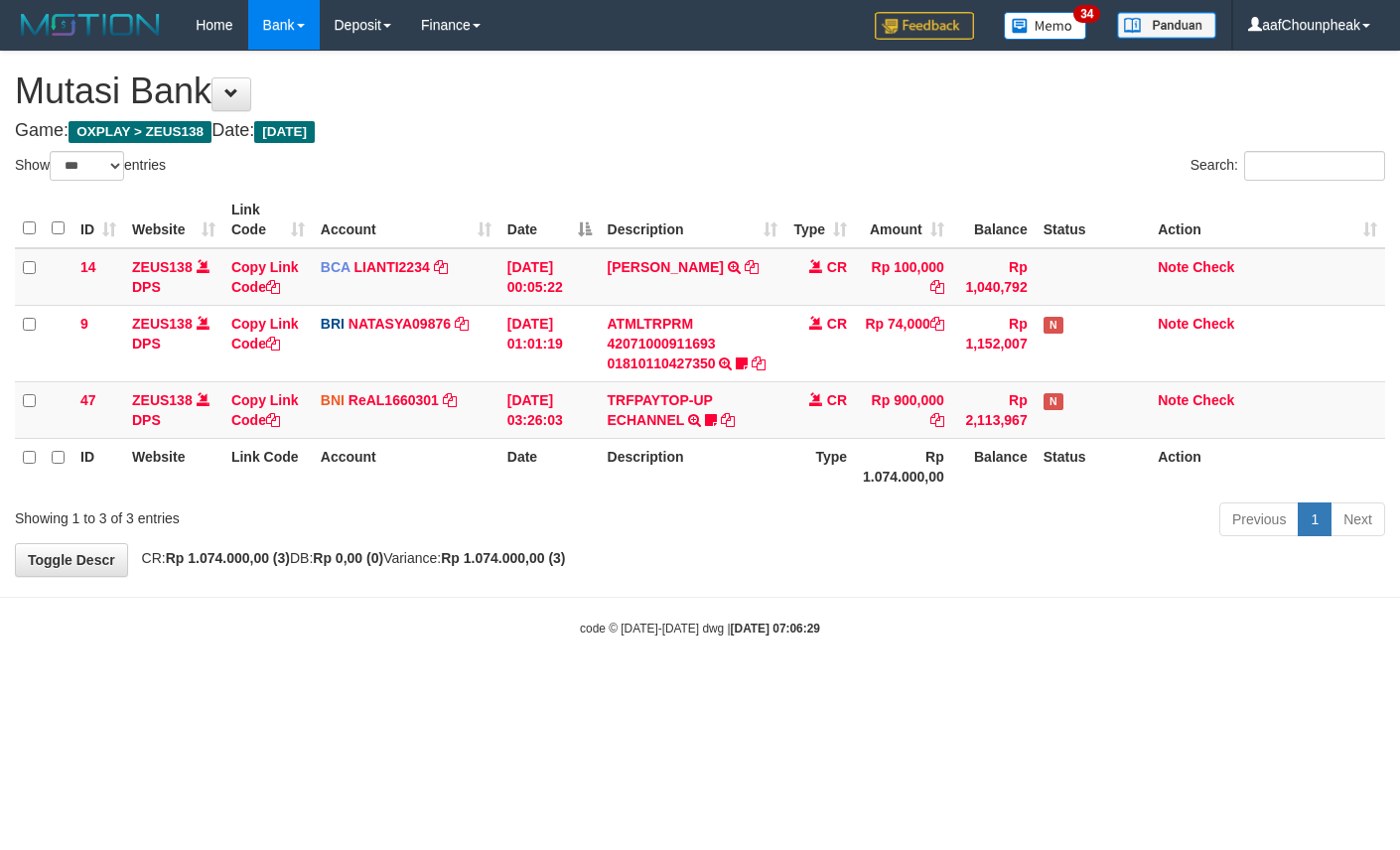 select on "***" 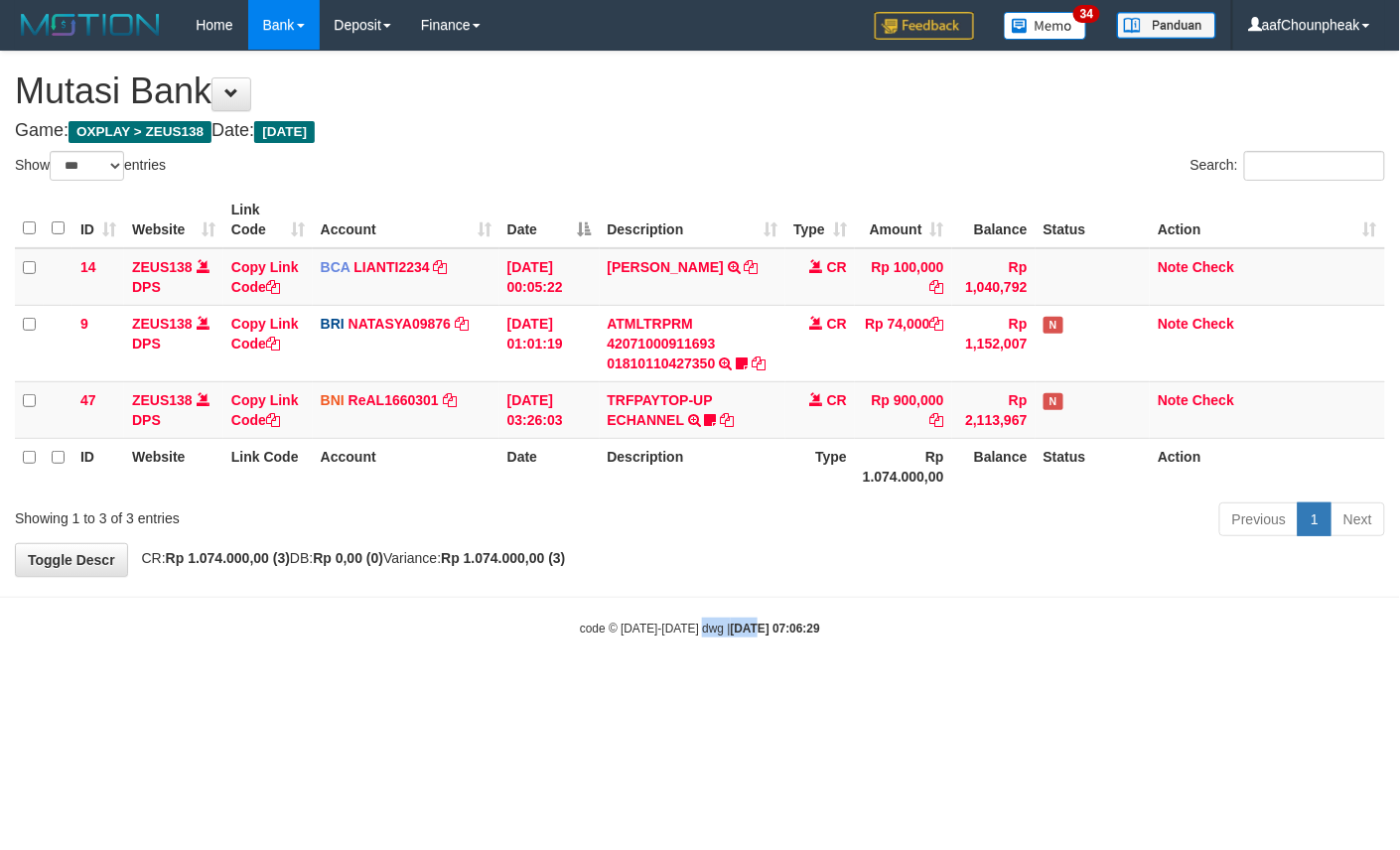 click on "Toggle navigation
Home
Bank
Account List
Mutasi Bank
Search
Note Mutasi
Deposit
DPS List
History
Finance
Financial Data
aafChounpheak
My Profile
Log Out
34" at bounding box center [700, 344] 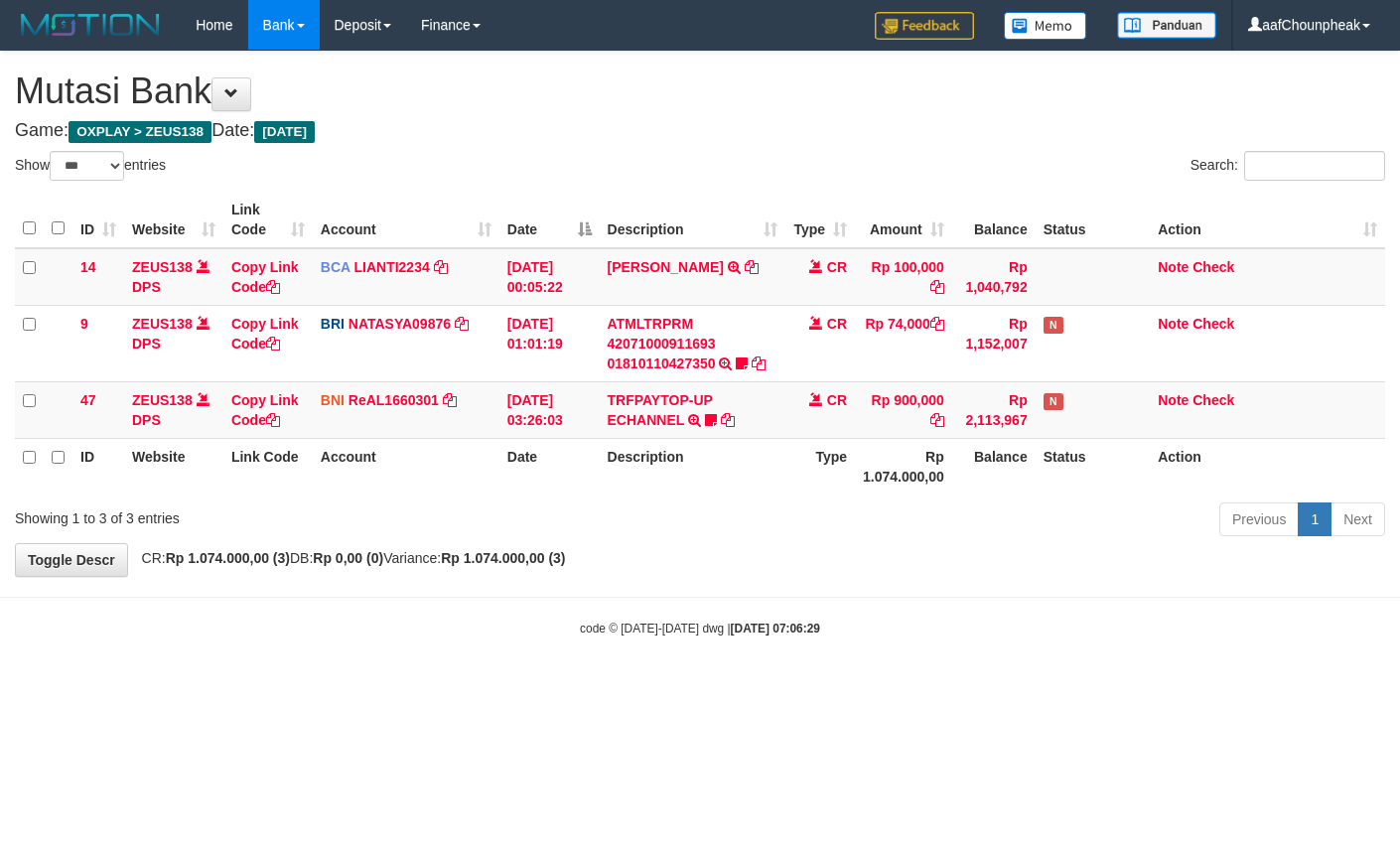 select on "***" 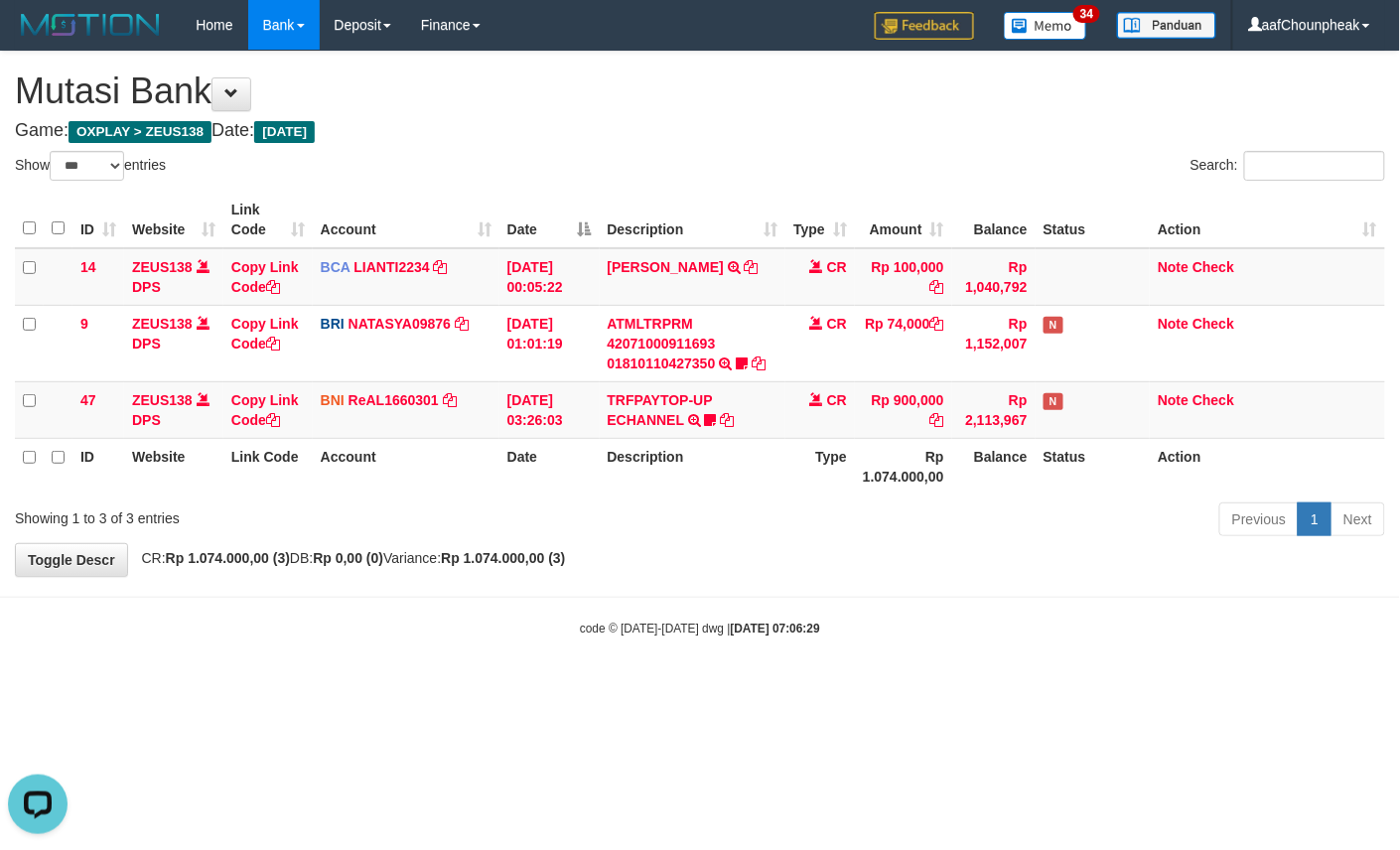 scroll, scrollTop: 0, scrollLeft: 0, axis: both 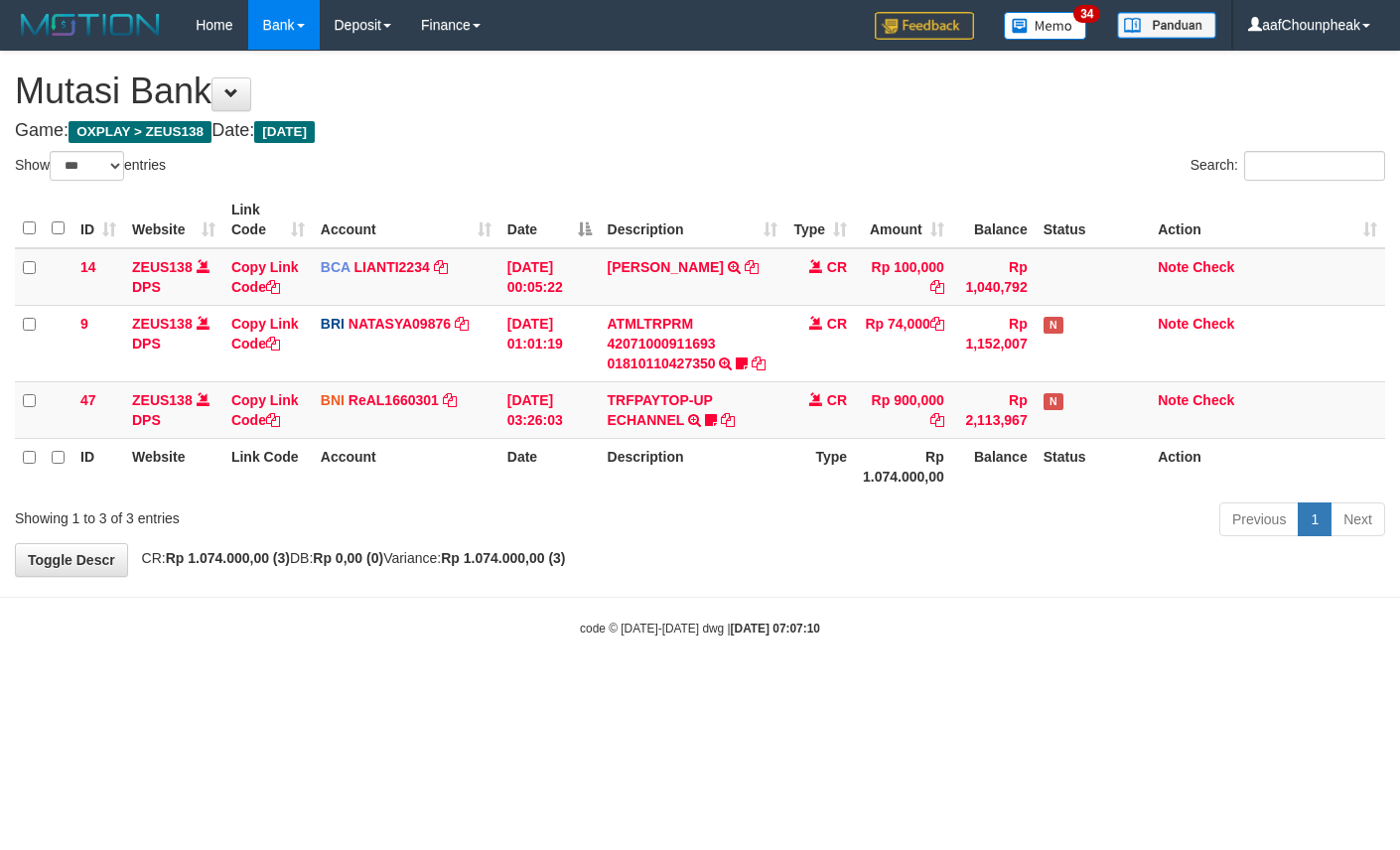 select on "***" 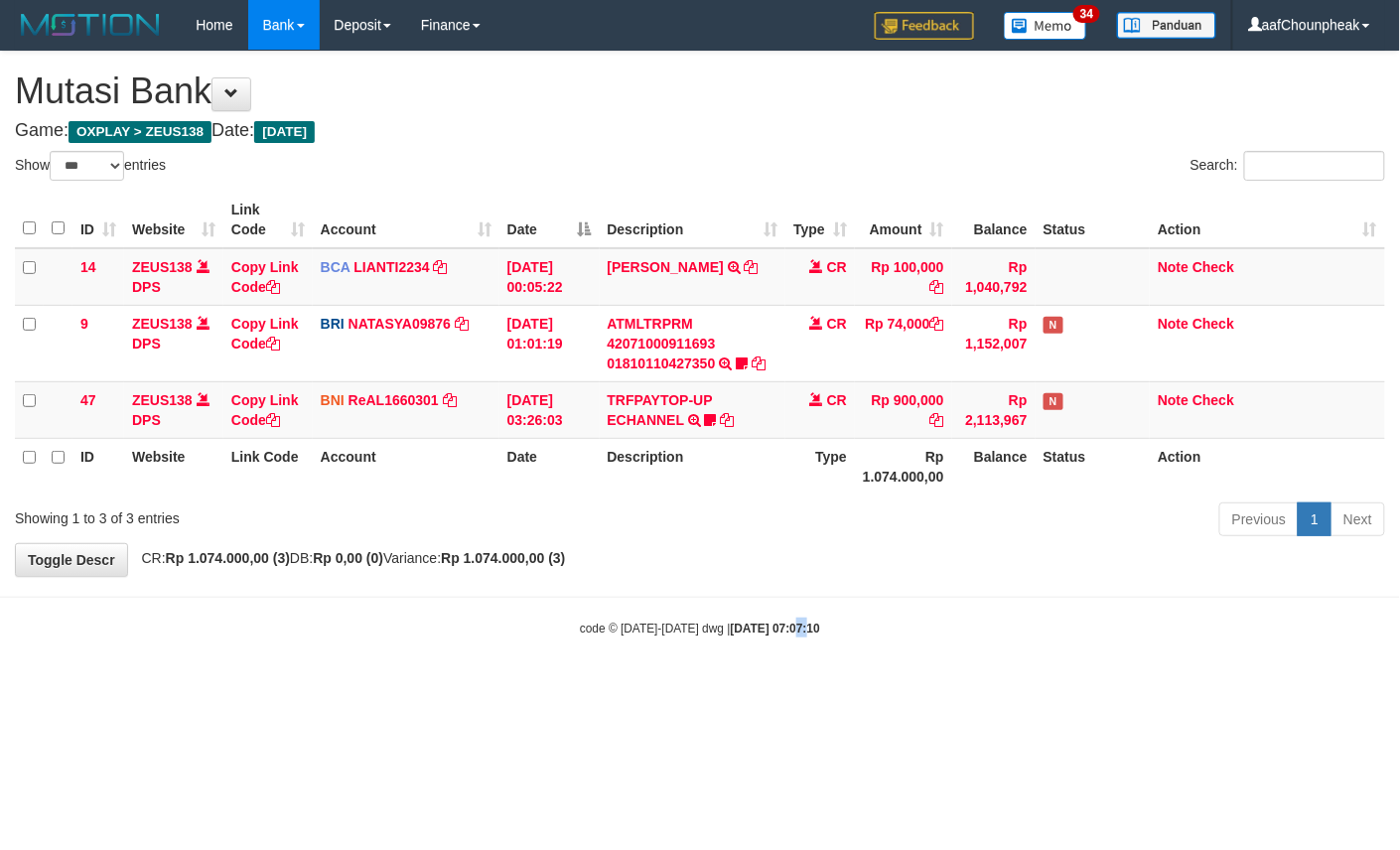 drag, startPoint x: 0, startPoint y: 0, endPoint x: 776, endPoint y: 729, distance: 1064.7145 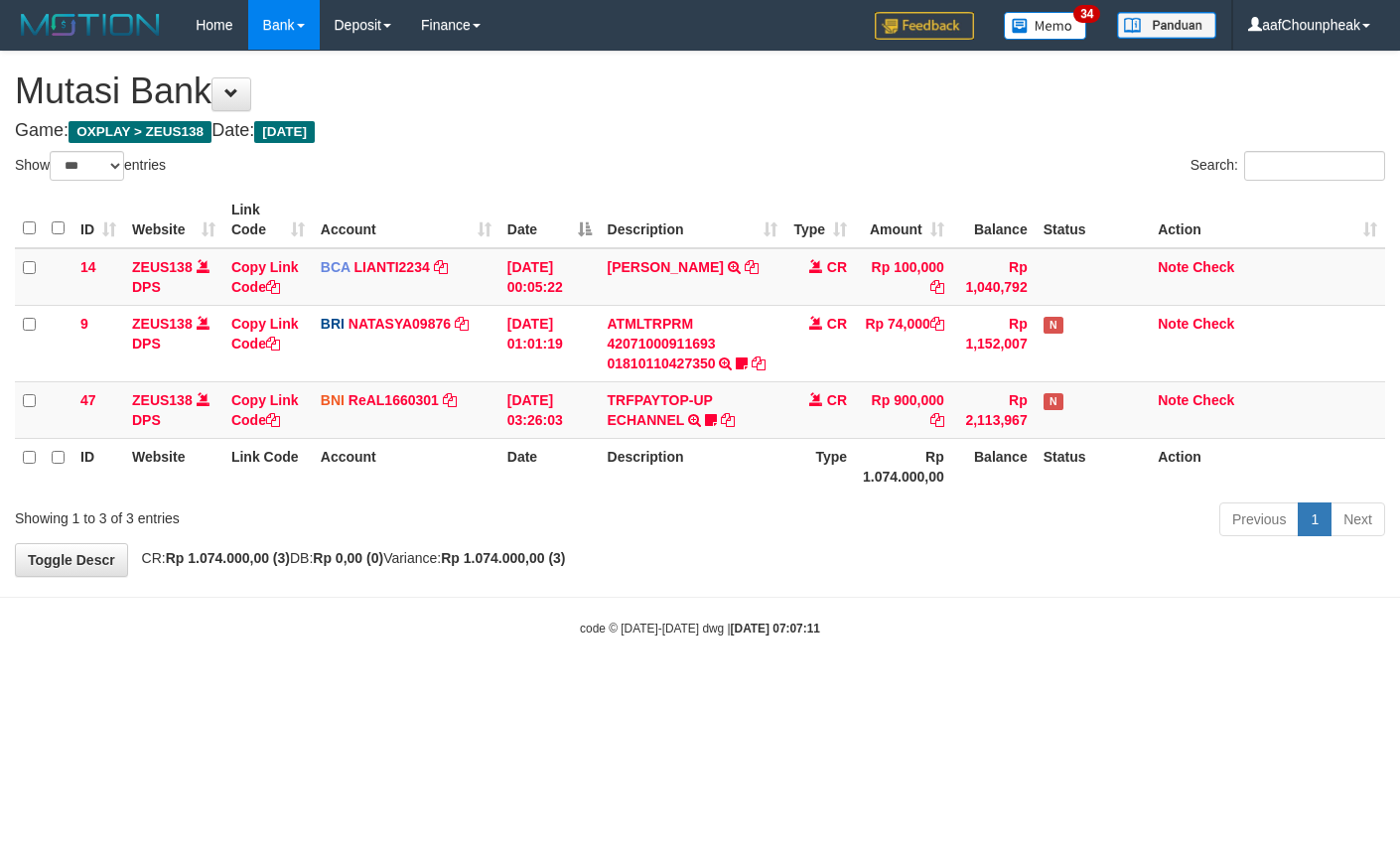 select on "***" 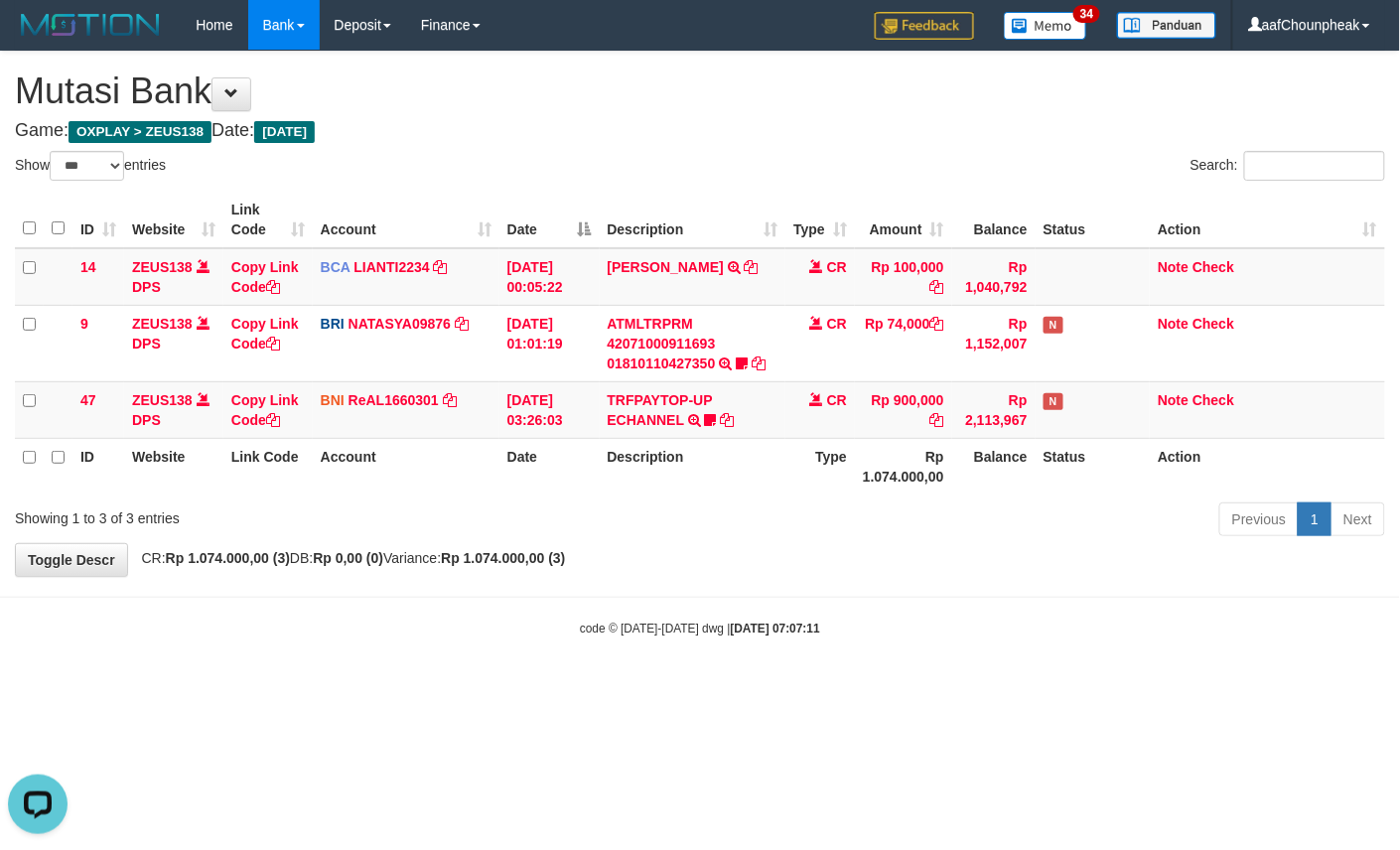 scroll, scrollTop: 0, scrollLeft: 0, axis: both 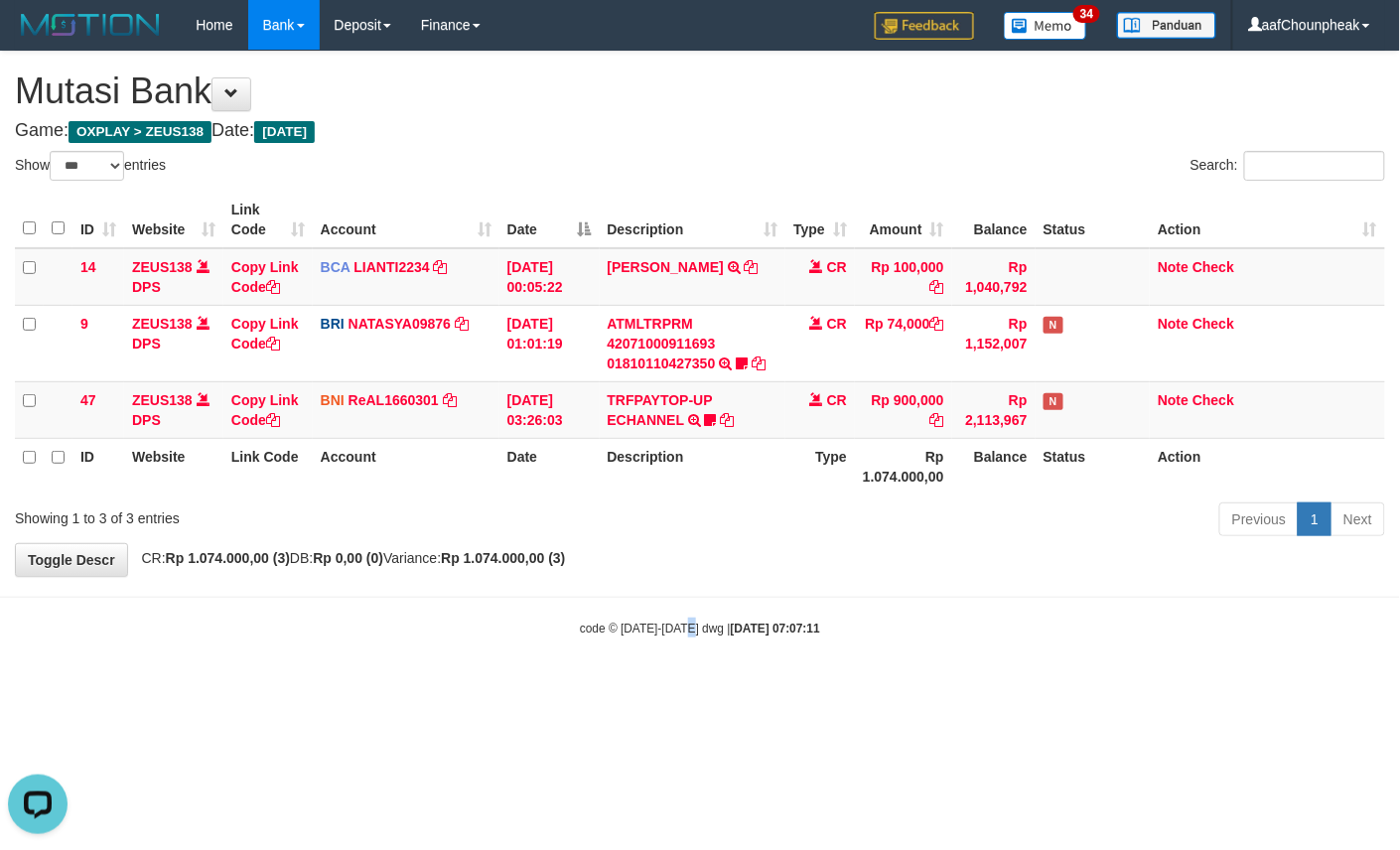 click on "Toggle navigation
Home
Bank
Account List
Mutasi Bank
Search
Note Mutasi
Deposit
DPS List
History
Finance
Financial Data
aafChounpheak
My Profile
Log Out
34" at bounding box center [700, 344] 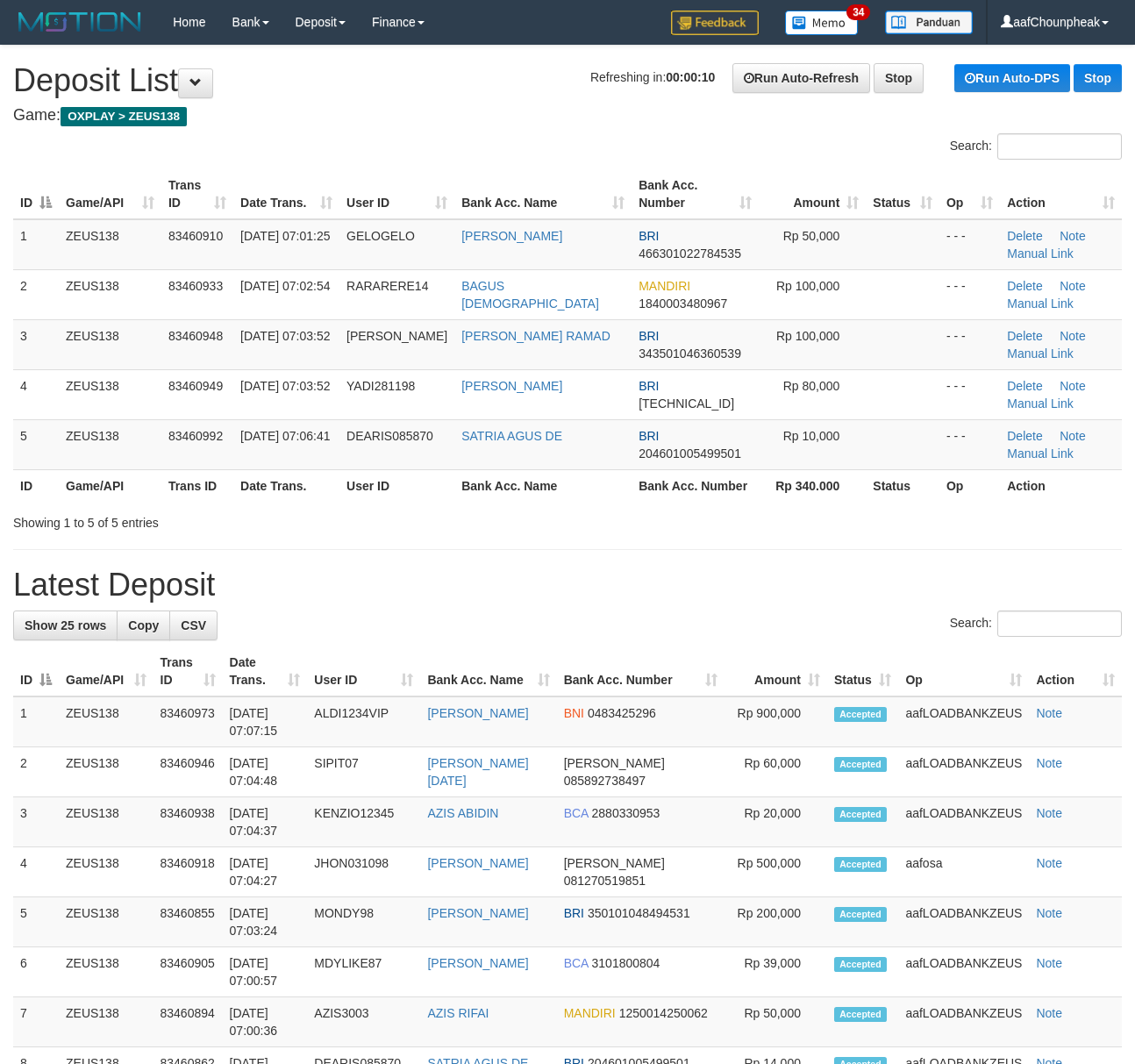 scroll, scrollTop: 0, scrollLeft: 0, axis: both 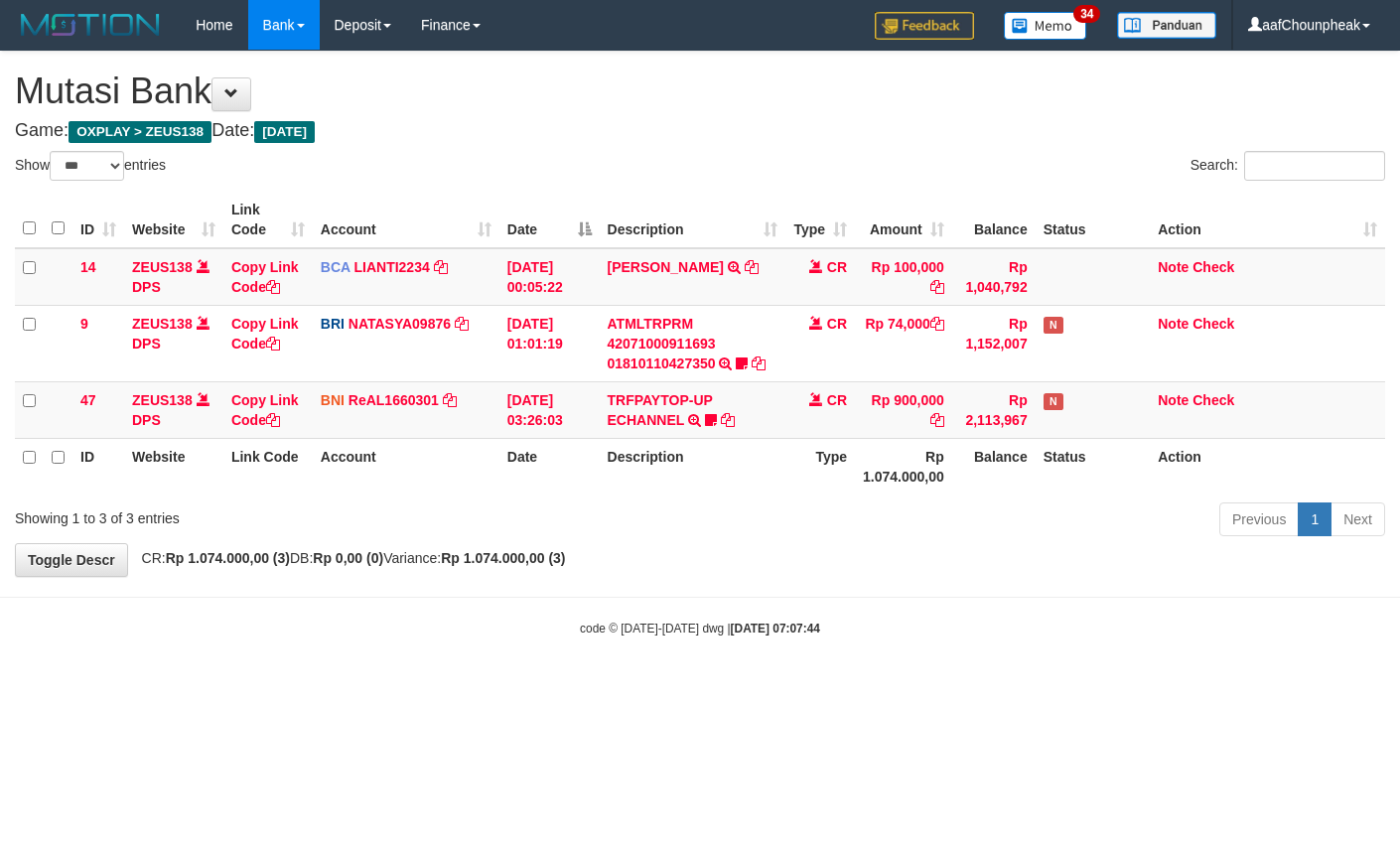 select on "***" 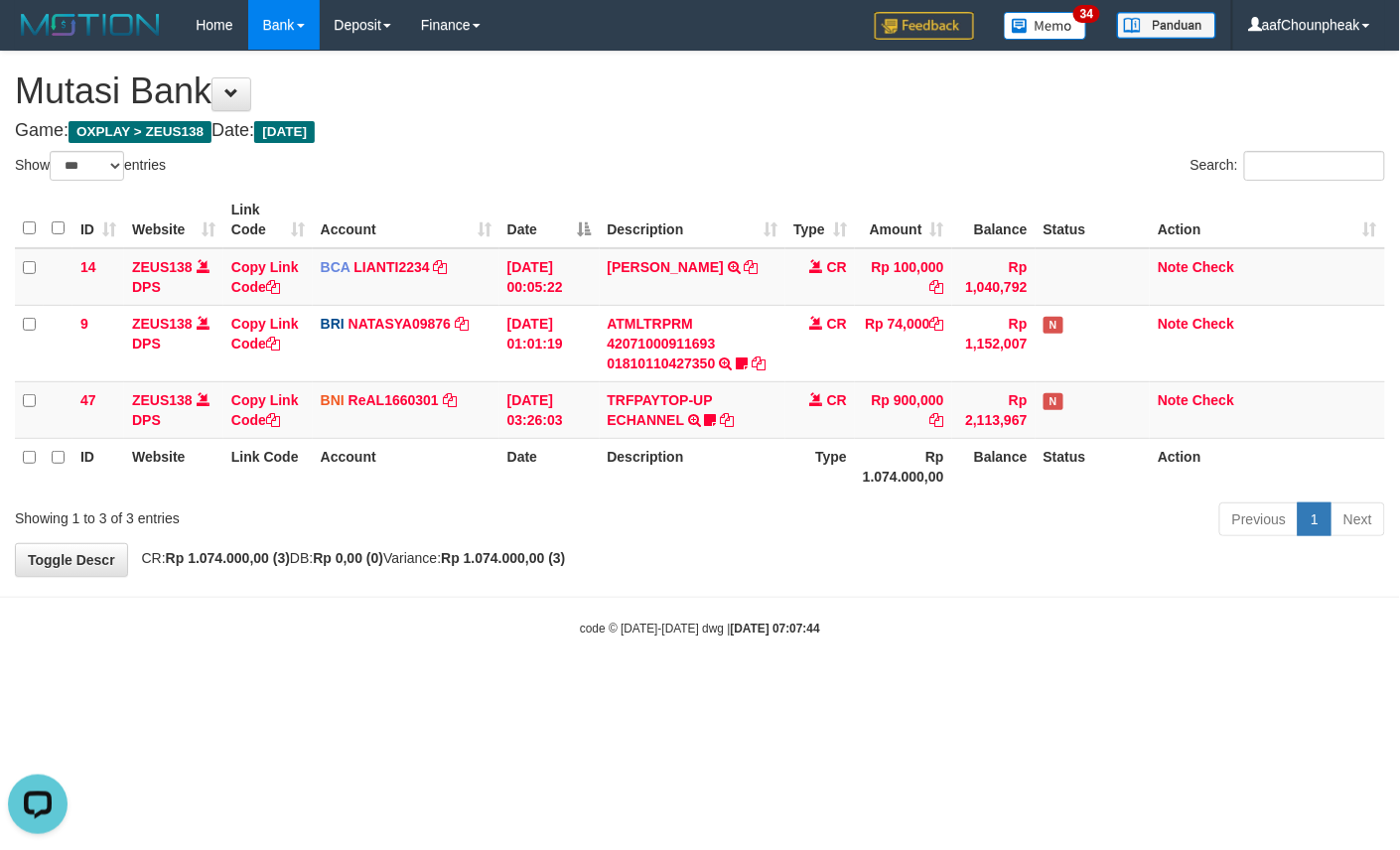 scroll, scrollTop: 0, scrollLeft: 0, axis: both 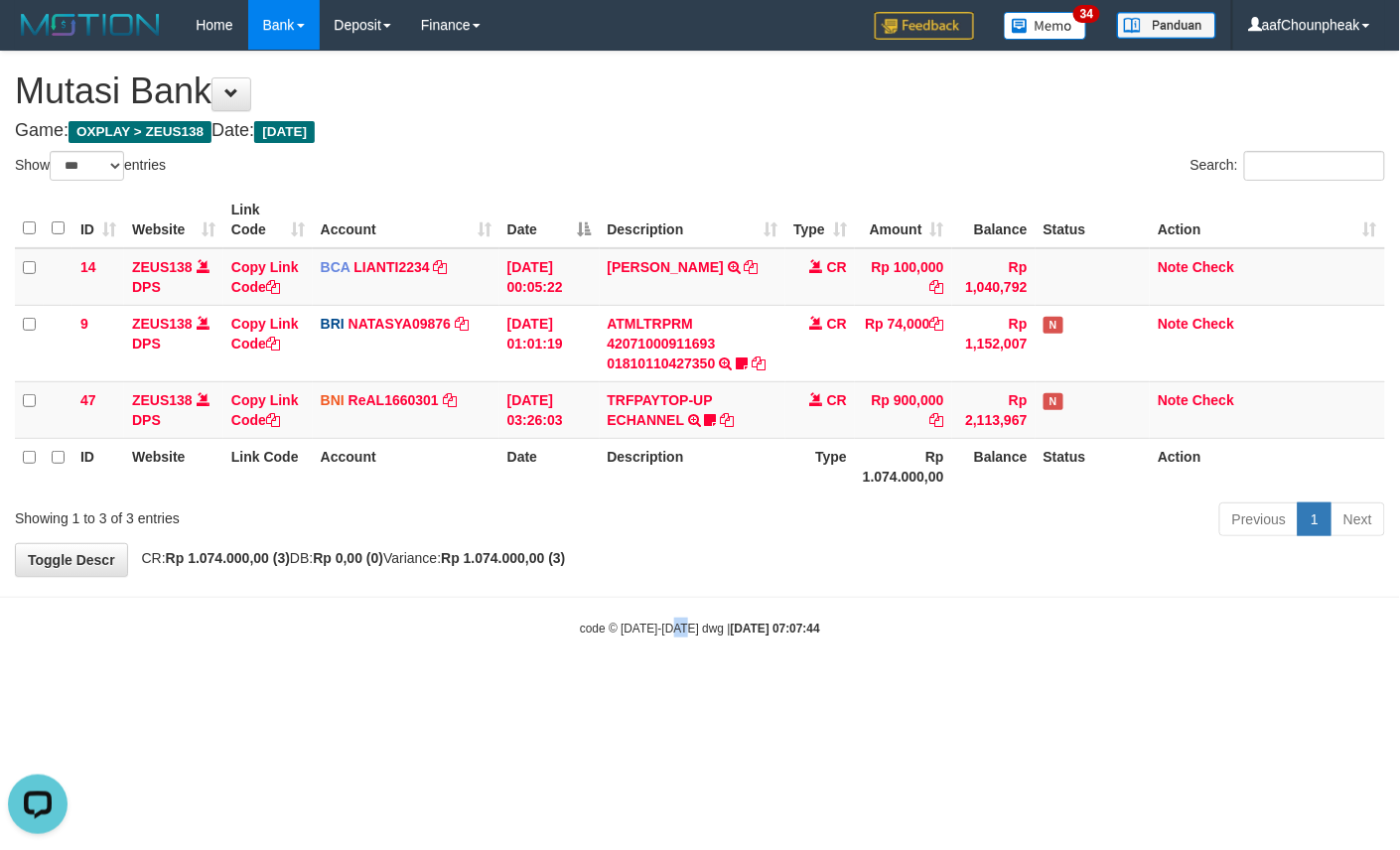 click on "Toggle navigation
Home
Bank
Account List
Mutasi Bank
Search
Note Mutasi
Deposit
DPS List
History
Finance
Financial Data
aafChounpheak
My Profile
Log Out
34" at bounding box center [700, 344] 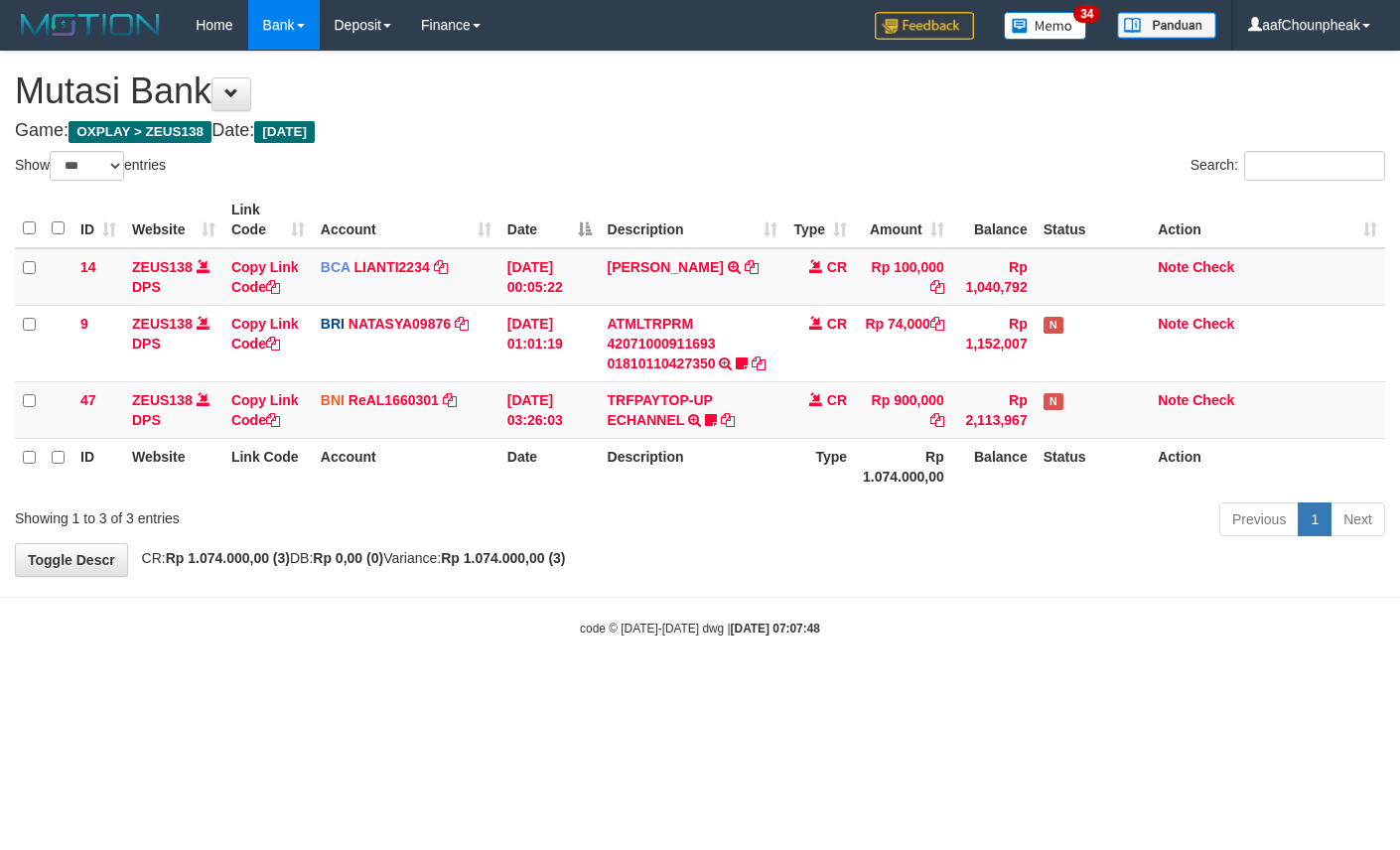 select on "***" 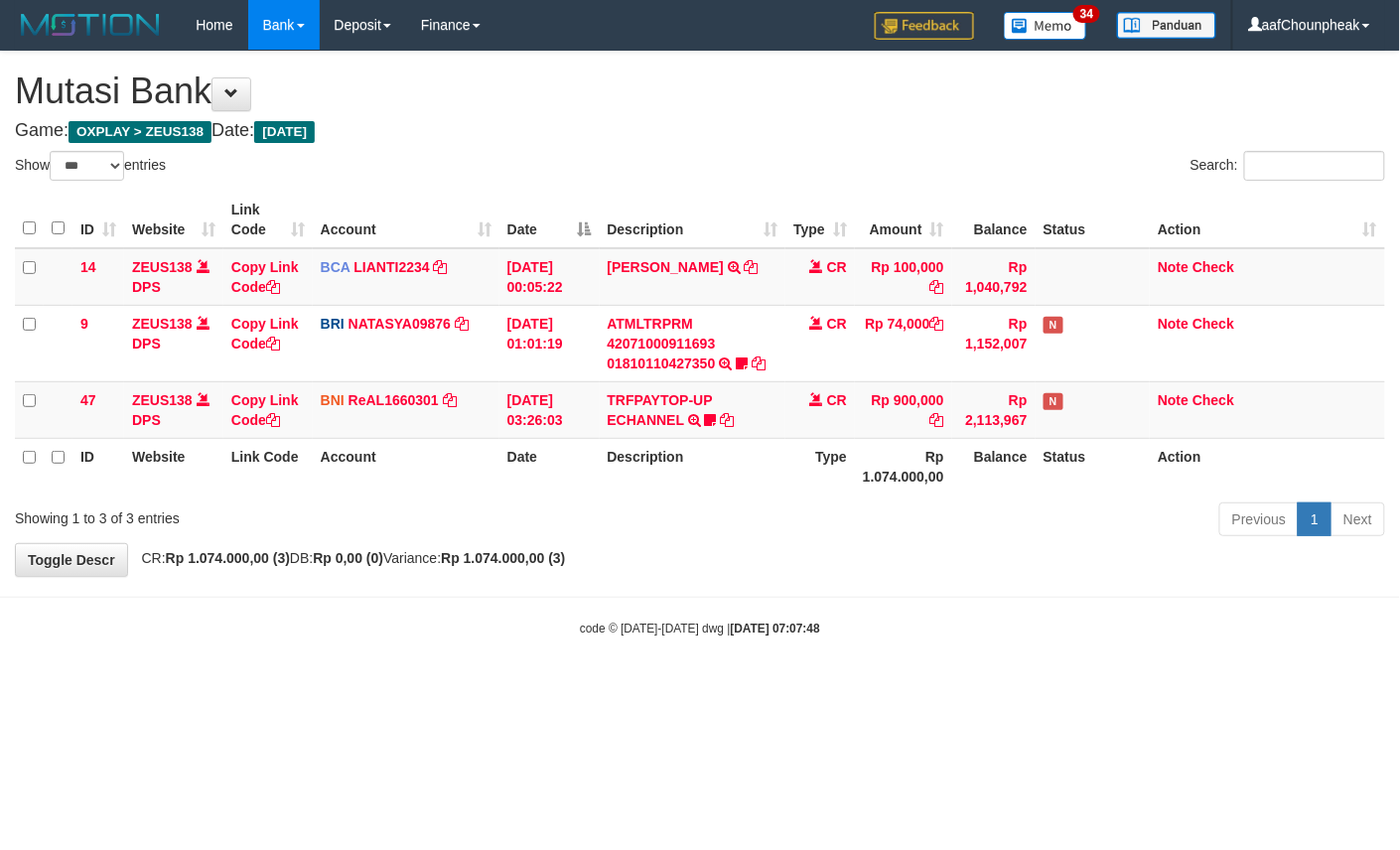 click on "Toggle navigation
Home
Bank
Account List
Mutasi Bank
Search
Note Mutasi
Deposit
DPS List
History
Finance
Financial Data
aafChounpheak
My Profile
Log Out
34" at bounding box center (700, 344) 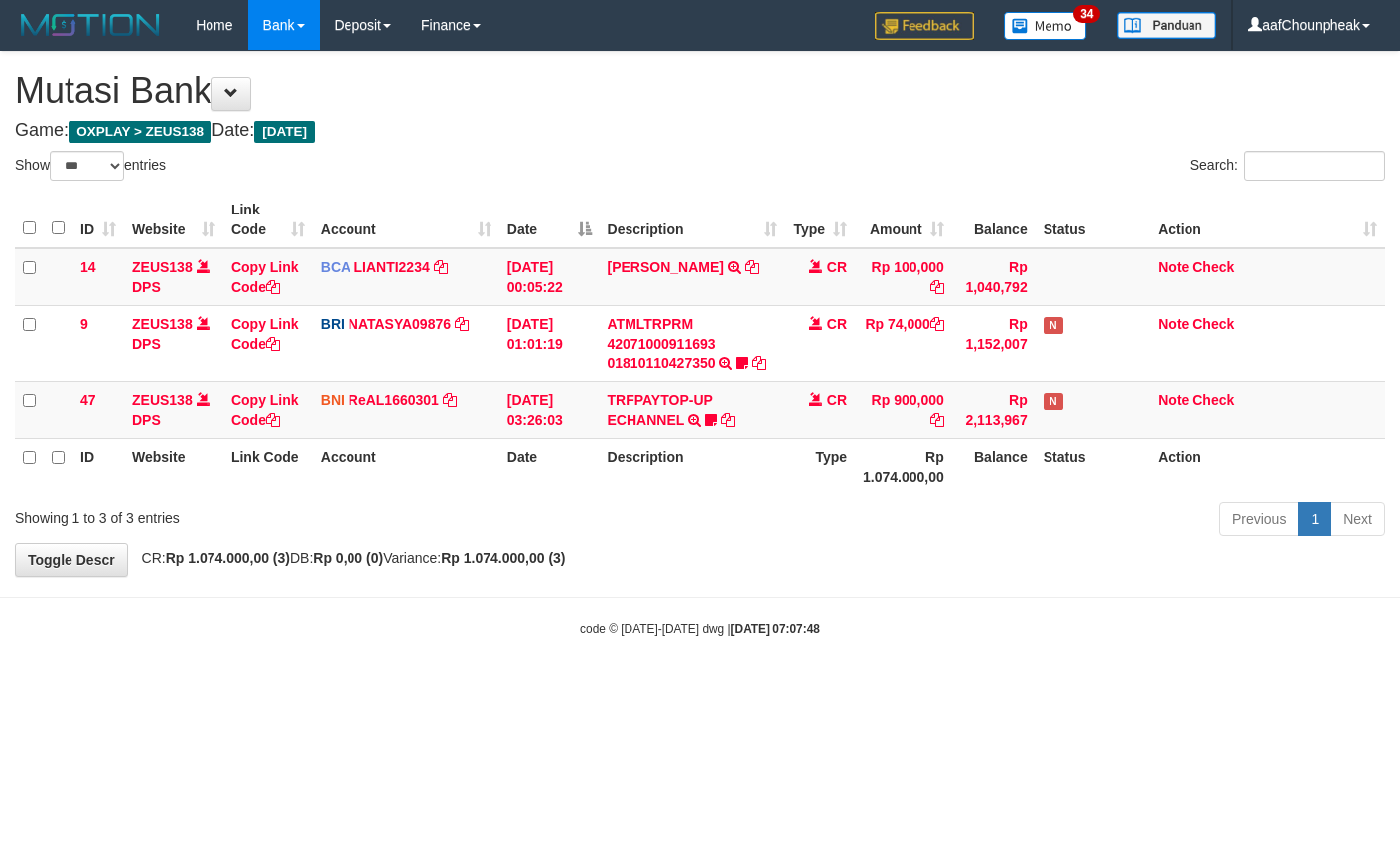 select on "***" 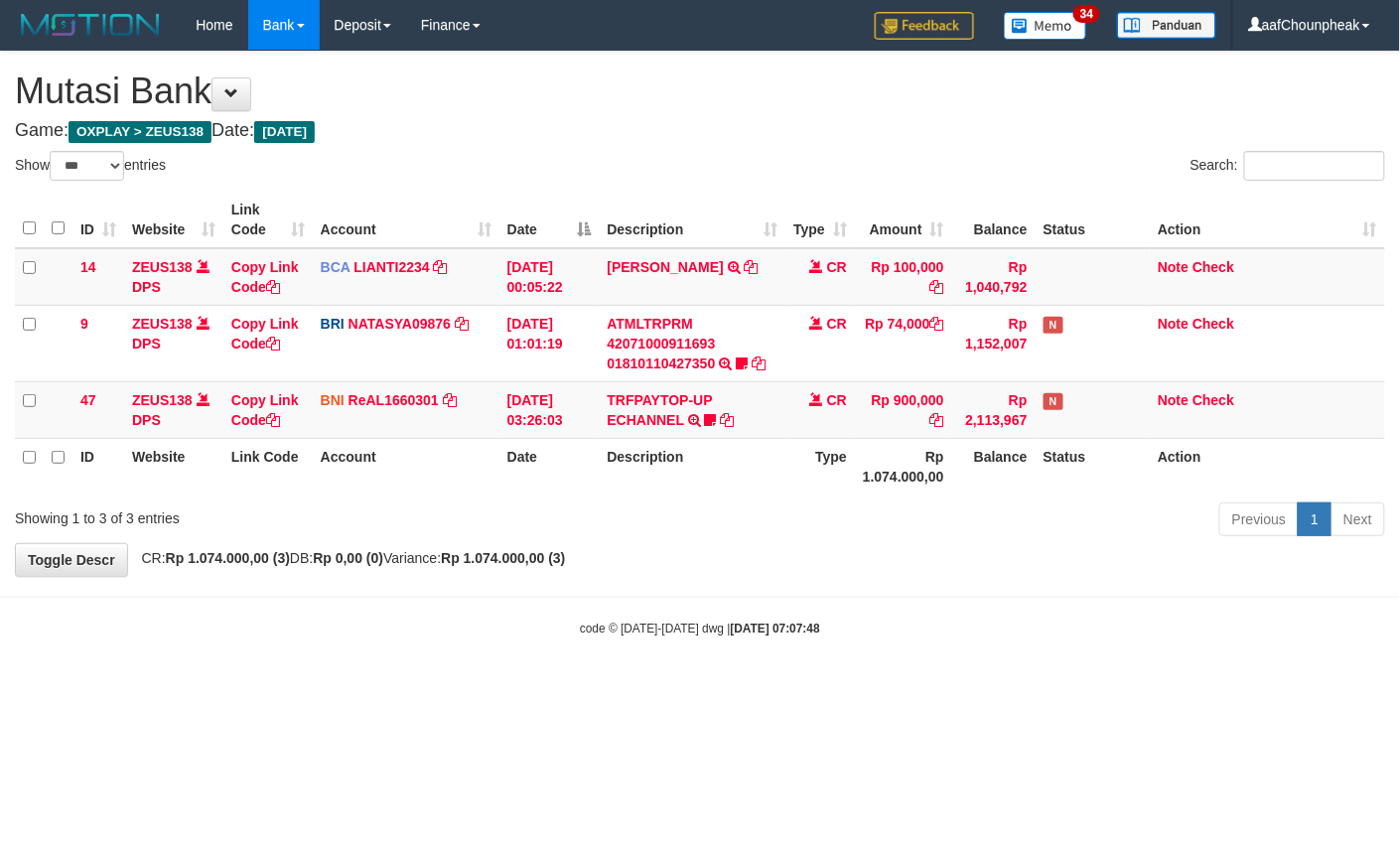 click on "Toggle navigation
Home
Bank
Account List
Mutasi Bank
Search
Note Mutasi
Deposit
DPS List
History
Finance
Financial Data
aafChounpheak
My Profile
Log Out
34" at bounding box center (700, 344) 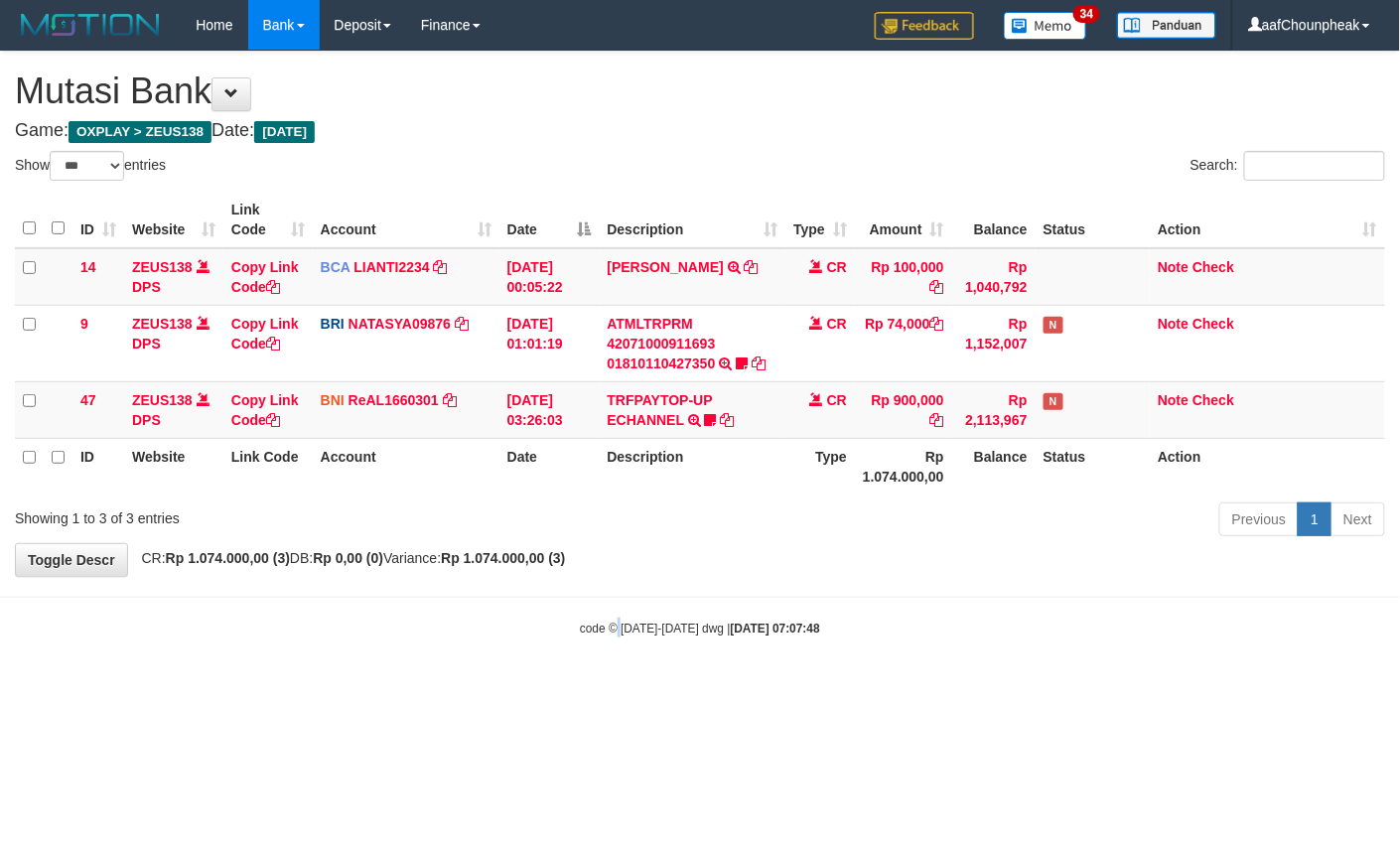 click on "Toggle navigation
Home
Bank
Account List
Mutasi Bank
Search
Note Mutasi
Deposit
DPS List
History
Finance
Financial Data
aafChounpheak
My Profile
Log Out
34" at bounding box center (700, 344) 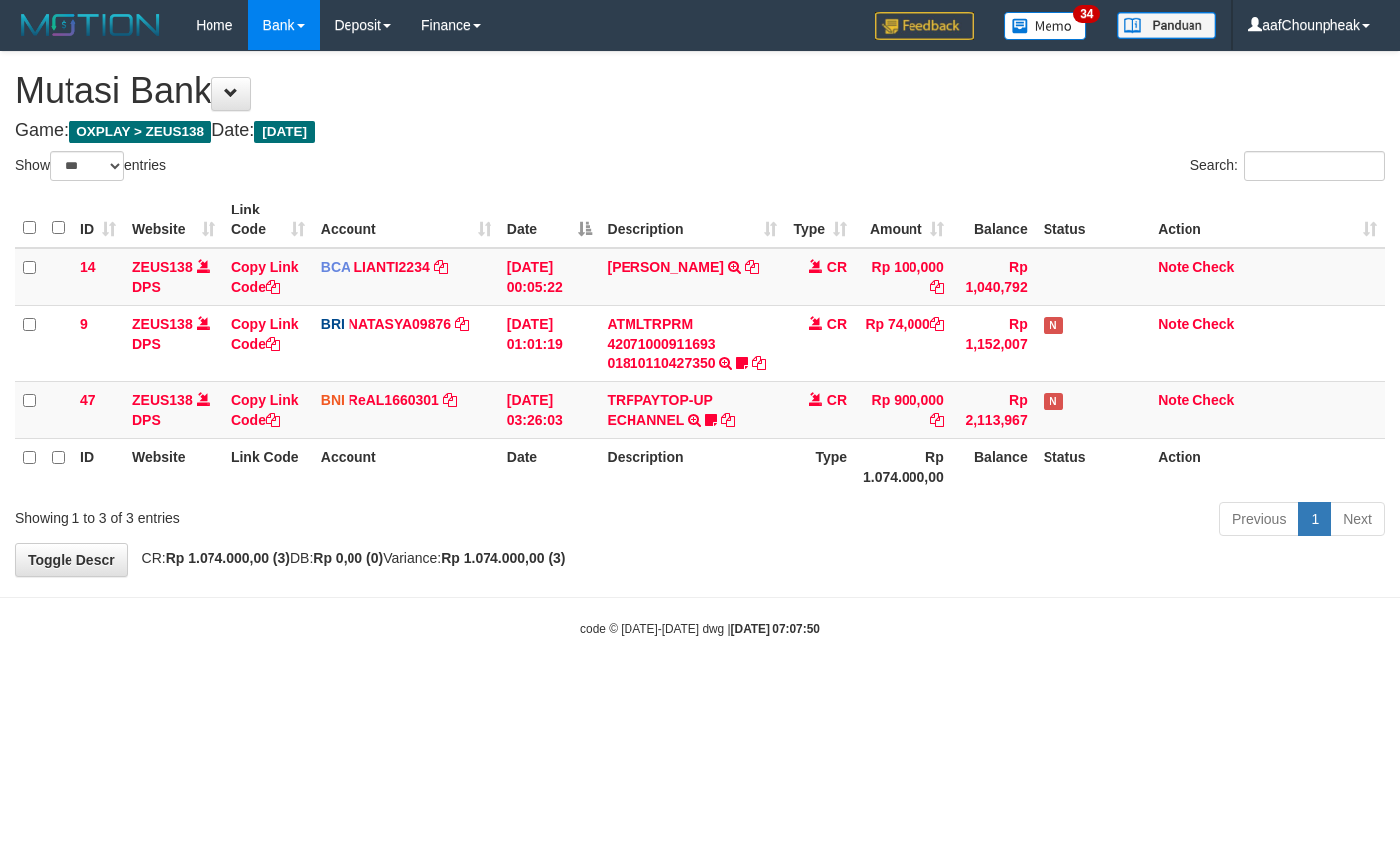 select on "***" 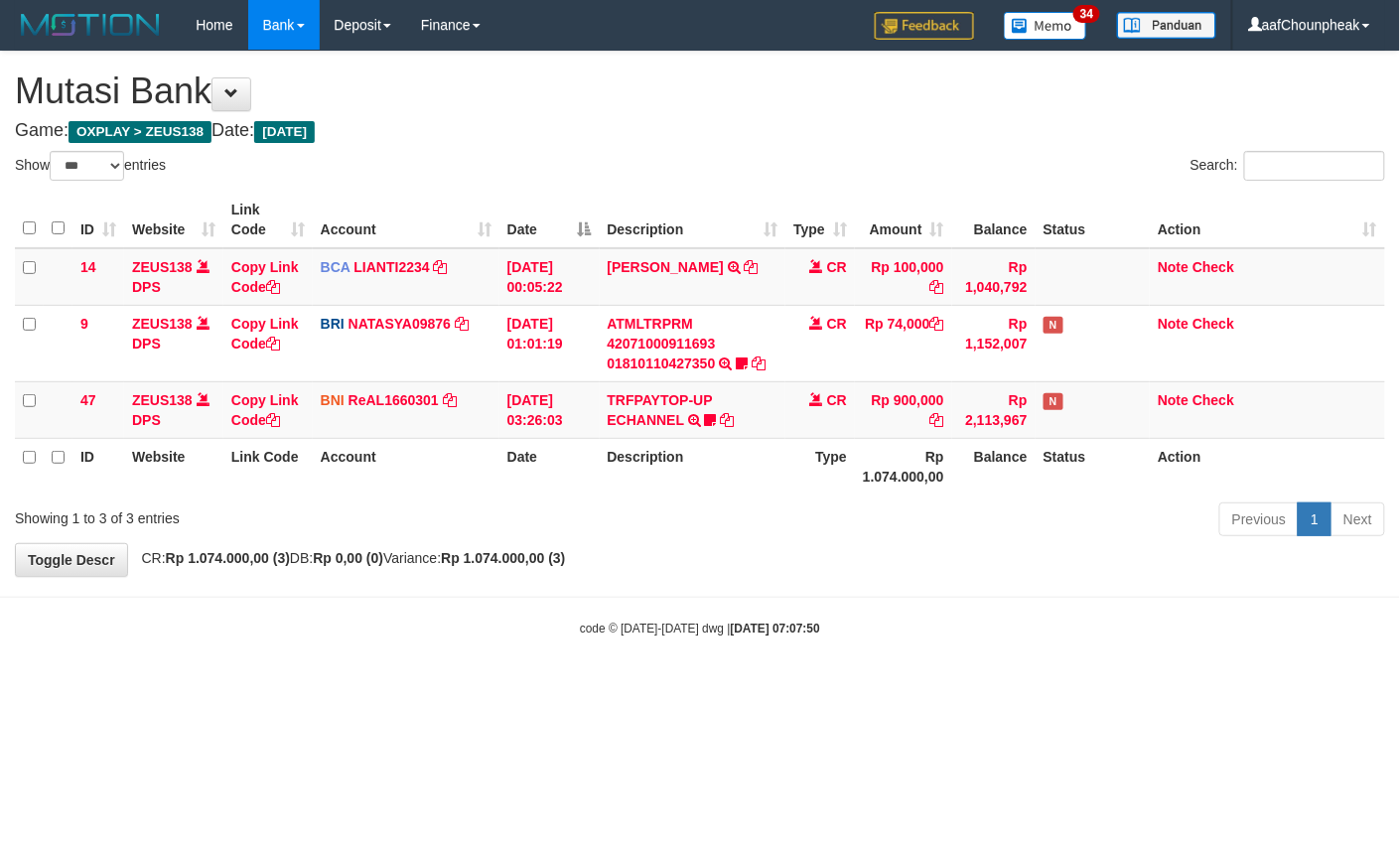 click on "Toggle navigation
Home
Bank
Account List
Mutasi Bank
Search
Note Mutasi
Deposit
DPS List
History
Finance
Financial Data
aafChounpheak
My Profile
Log Out
34" at bounding box center (700, 344) 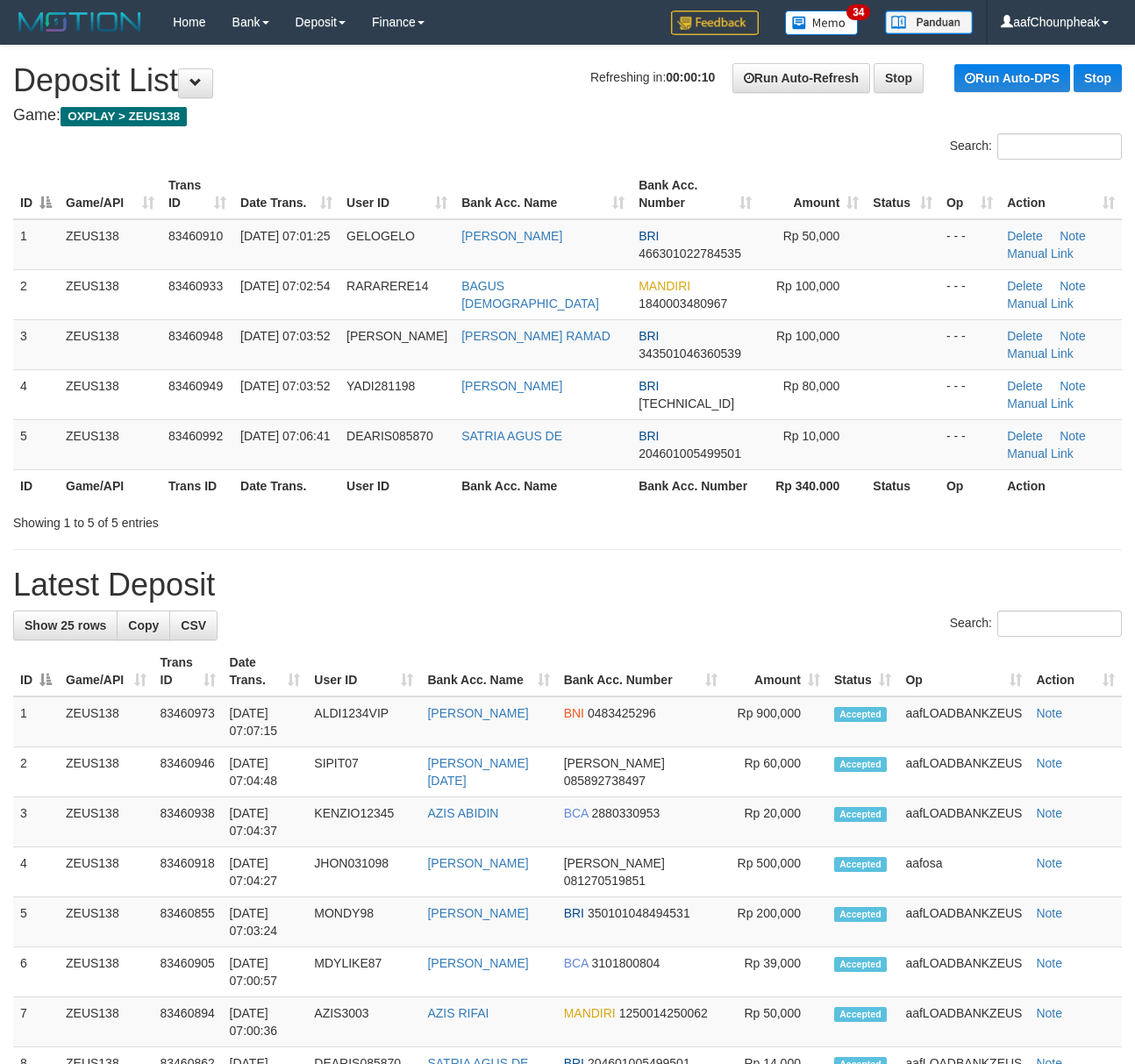 scroll, scrollTop: 0, scrollLeft: 0, axis: both 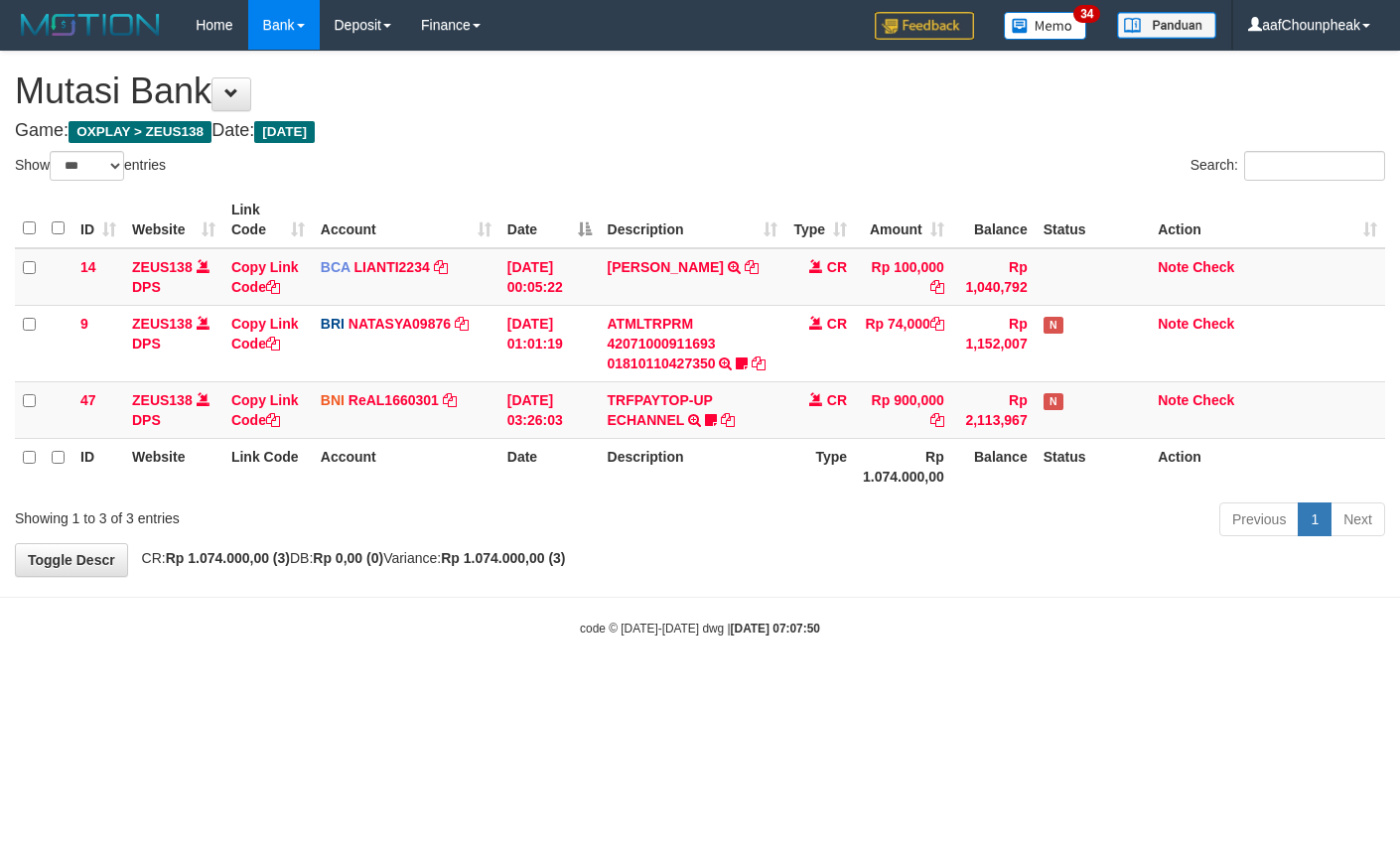 select on "***" 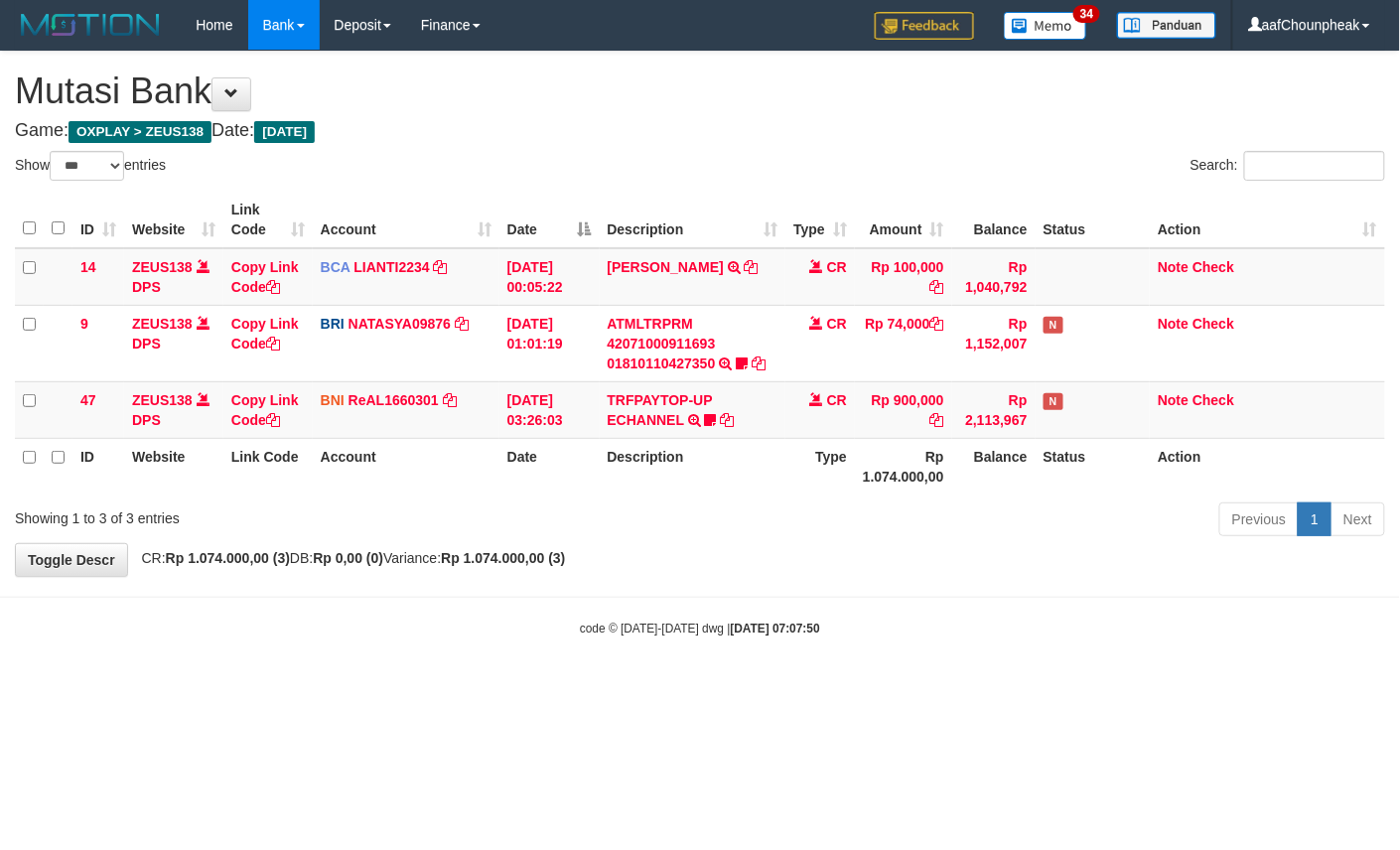 click on "Toggle navigation
Home
Bank
Account List
Mutasi Bank
Search
Note Mutasi
Deposit
DPS List
History
Finance
Financial Data
aafChounpheak
My Profile
Log Out
34" at bounding box center (700, 344) 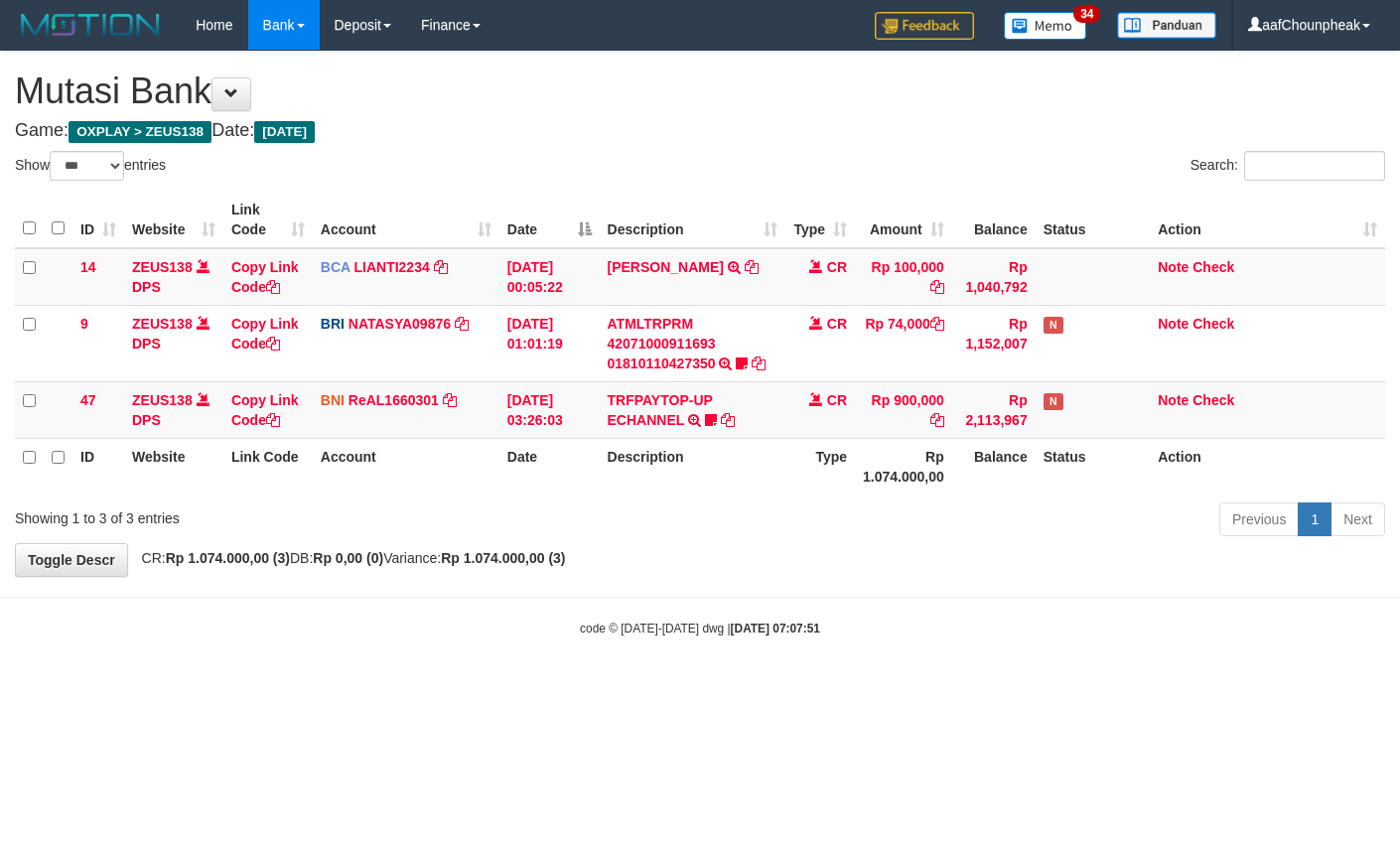 select on "***" 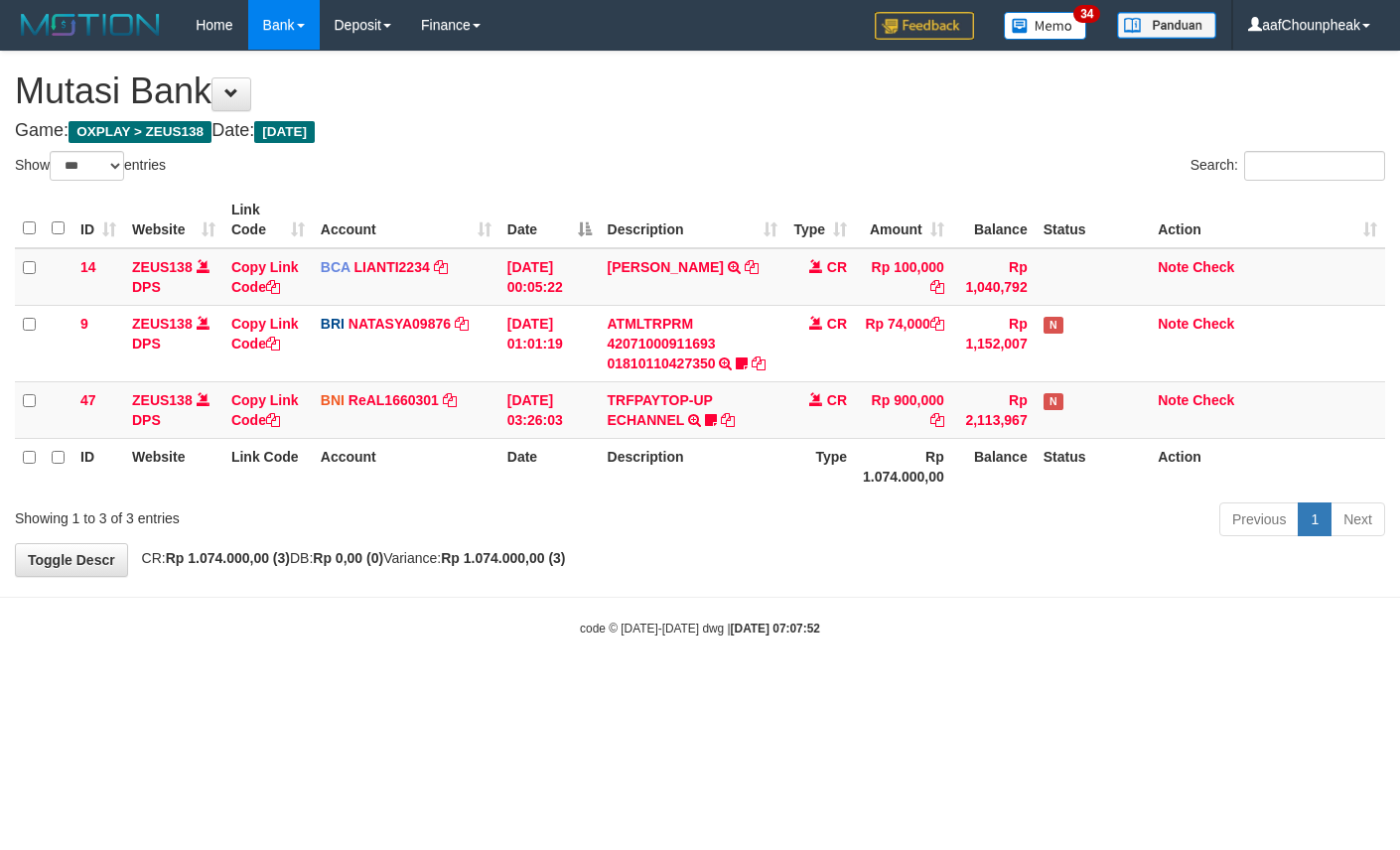 select on "***" 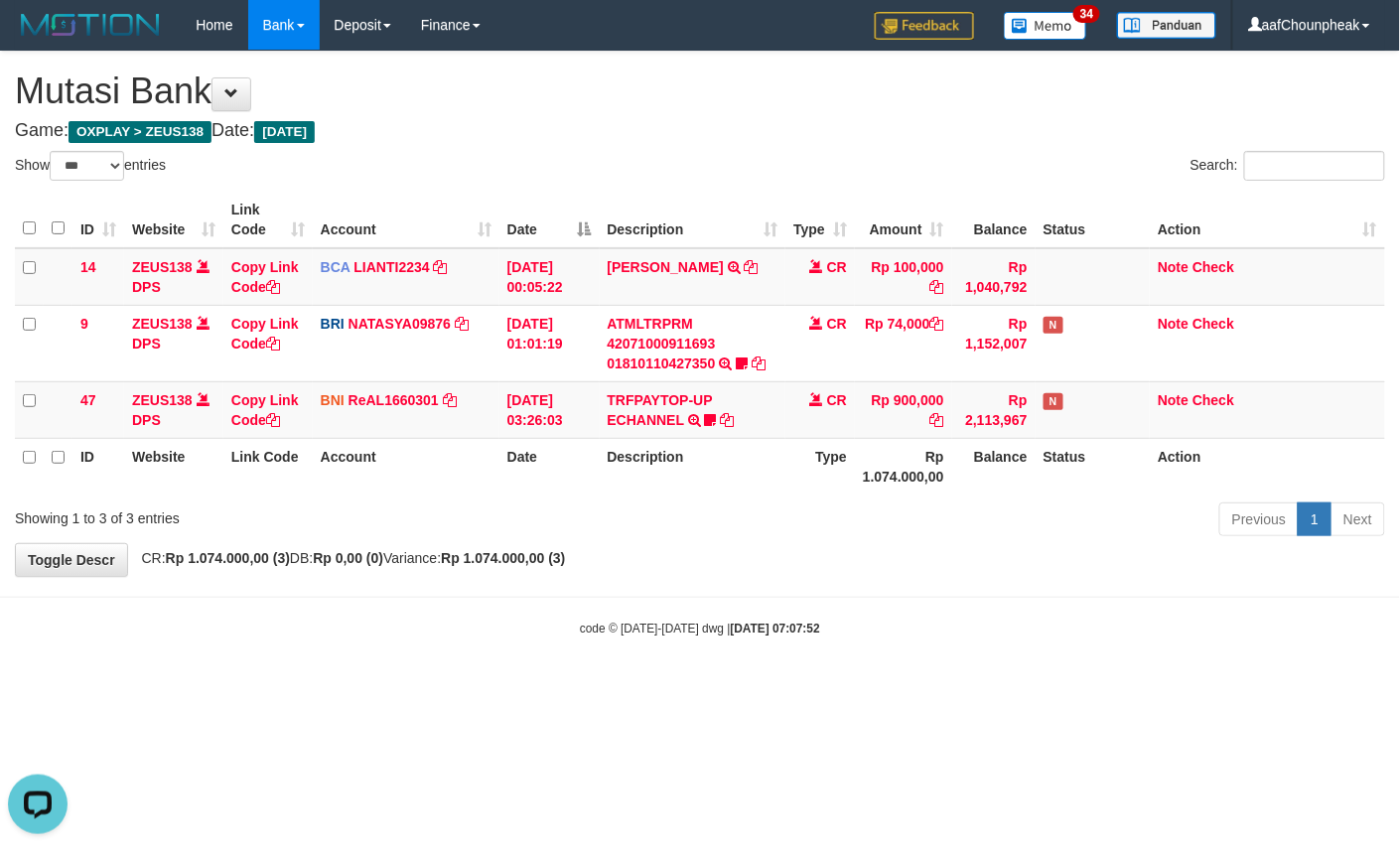 scroll, scrollTop: 0, scrollLeft: 0, axis: both 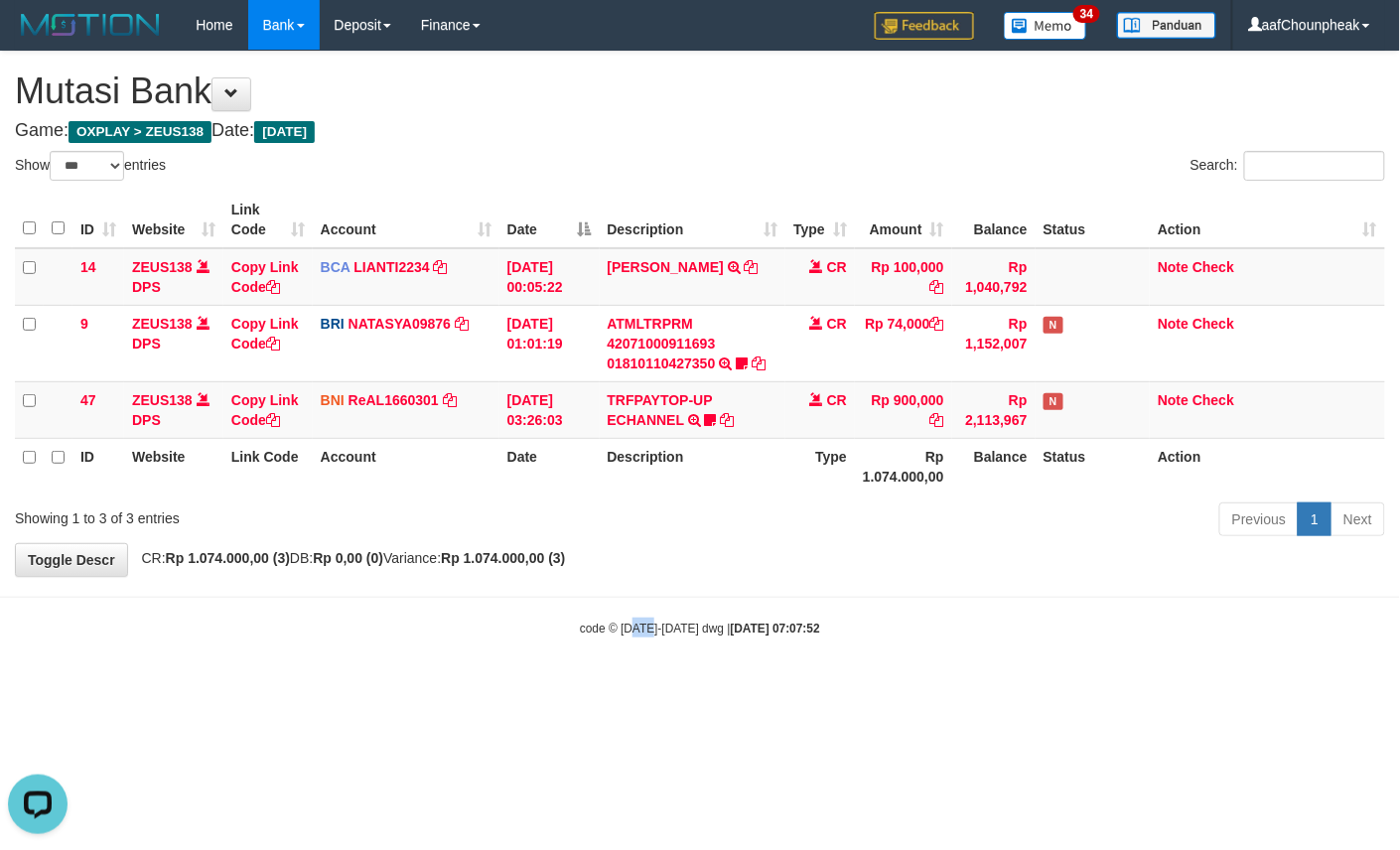 click on "Toggle navigation
Home
Bank
Account List
Mutasi Bank
Search
Note Mutasi
Deposit
DPS List
History
Finance
Financial Data
aafChounpheak
My Profile
Log Out
34" at bounding box center (700, 344) 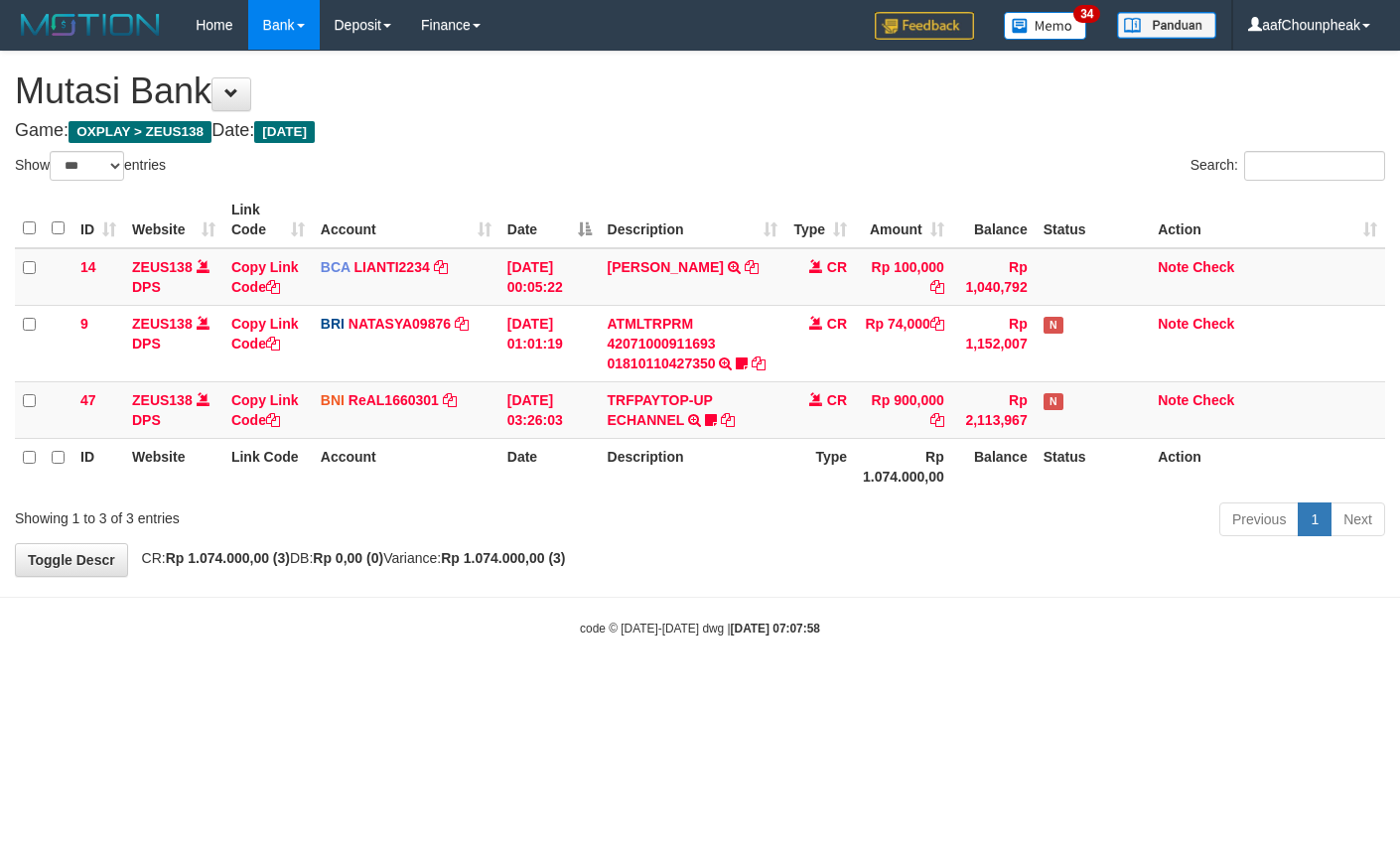 select on "***" 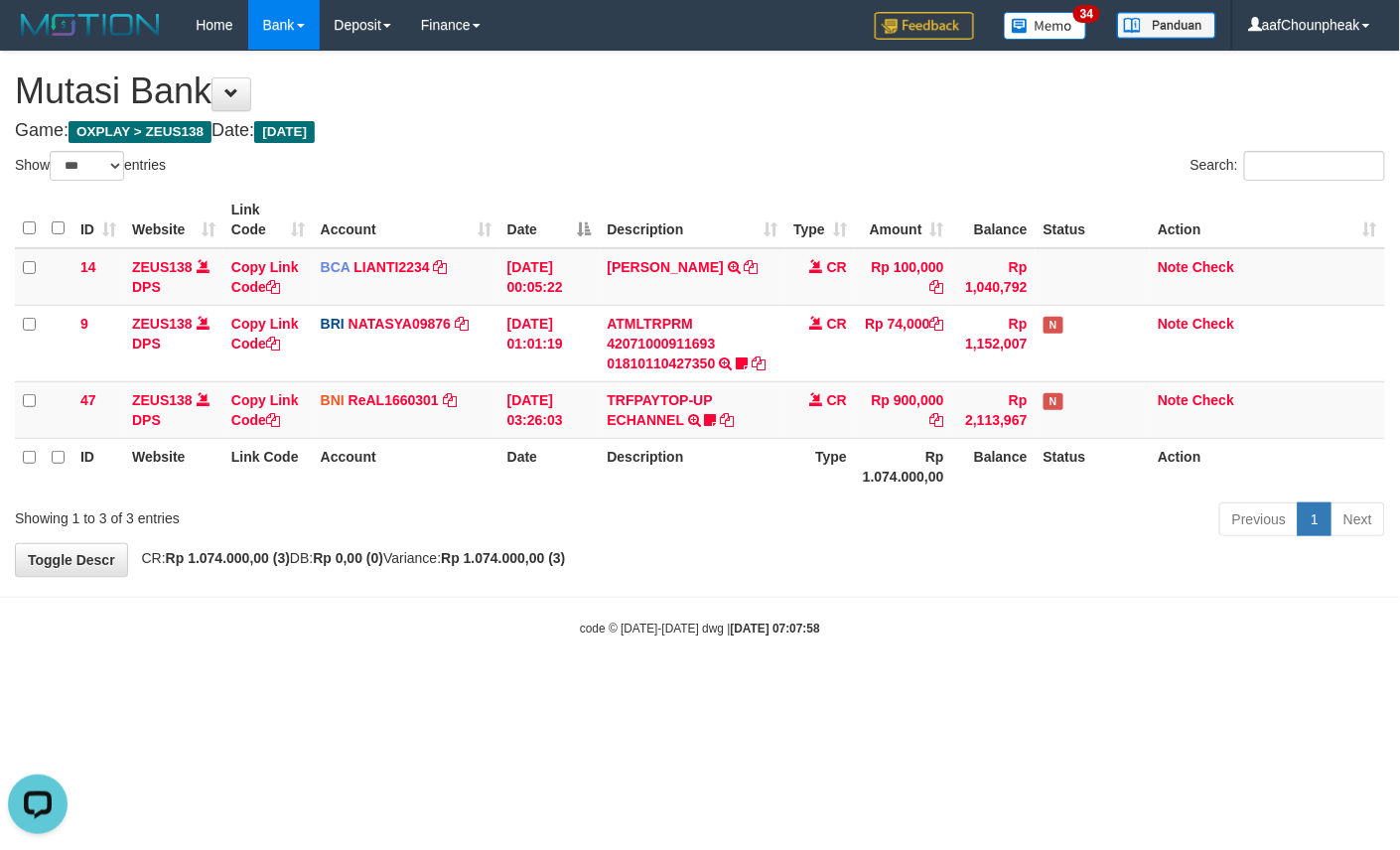 scroll, scrollTop: 0, scrollLeft: 0, axis: both 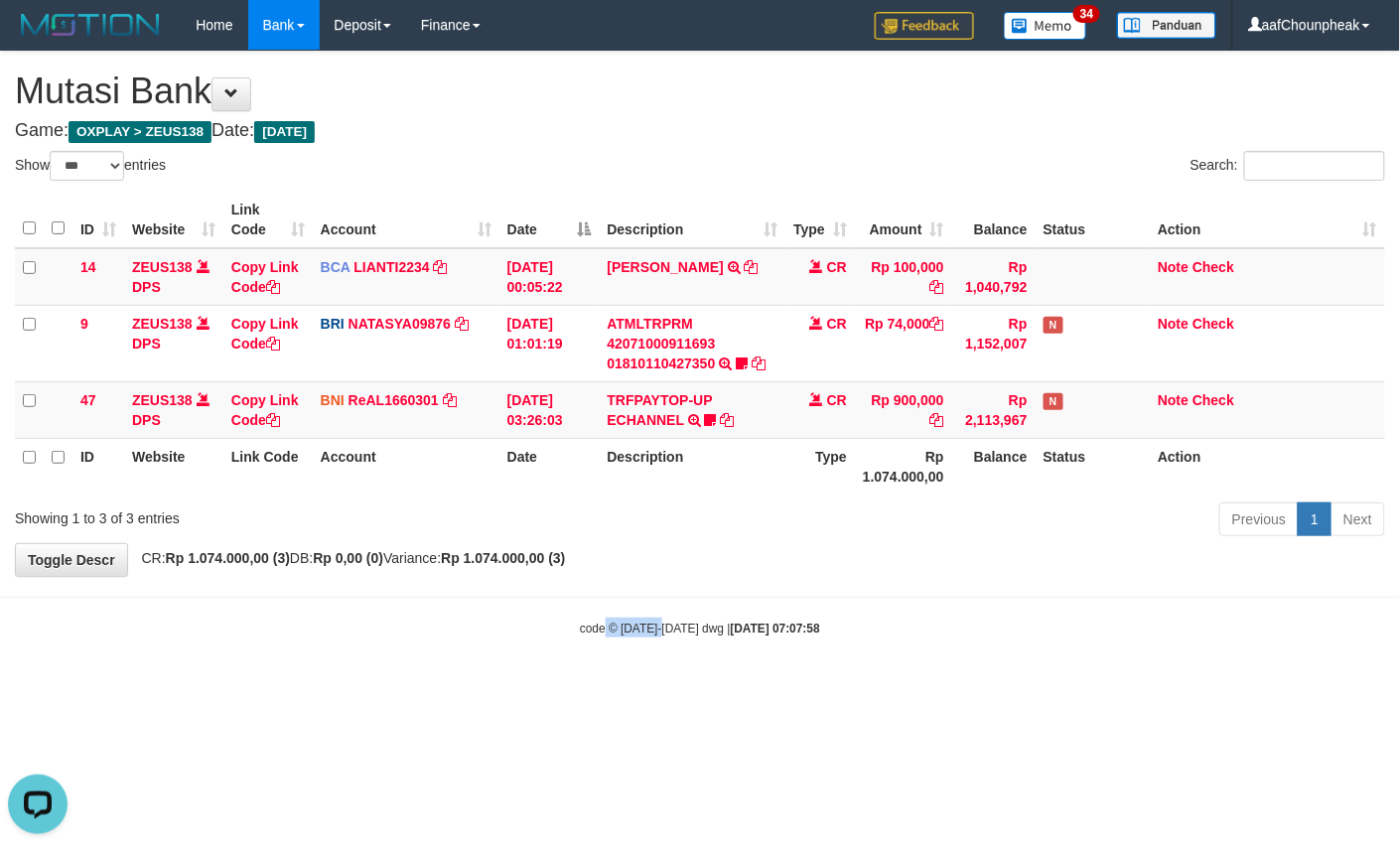 drag, startPoint x: 664, startPoint y: 784, endPoint x: 659, endPoint y: 755, distance: 29.427878 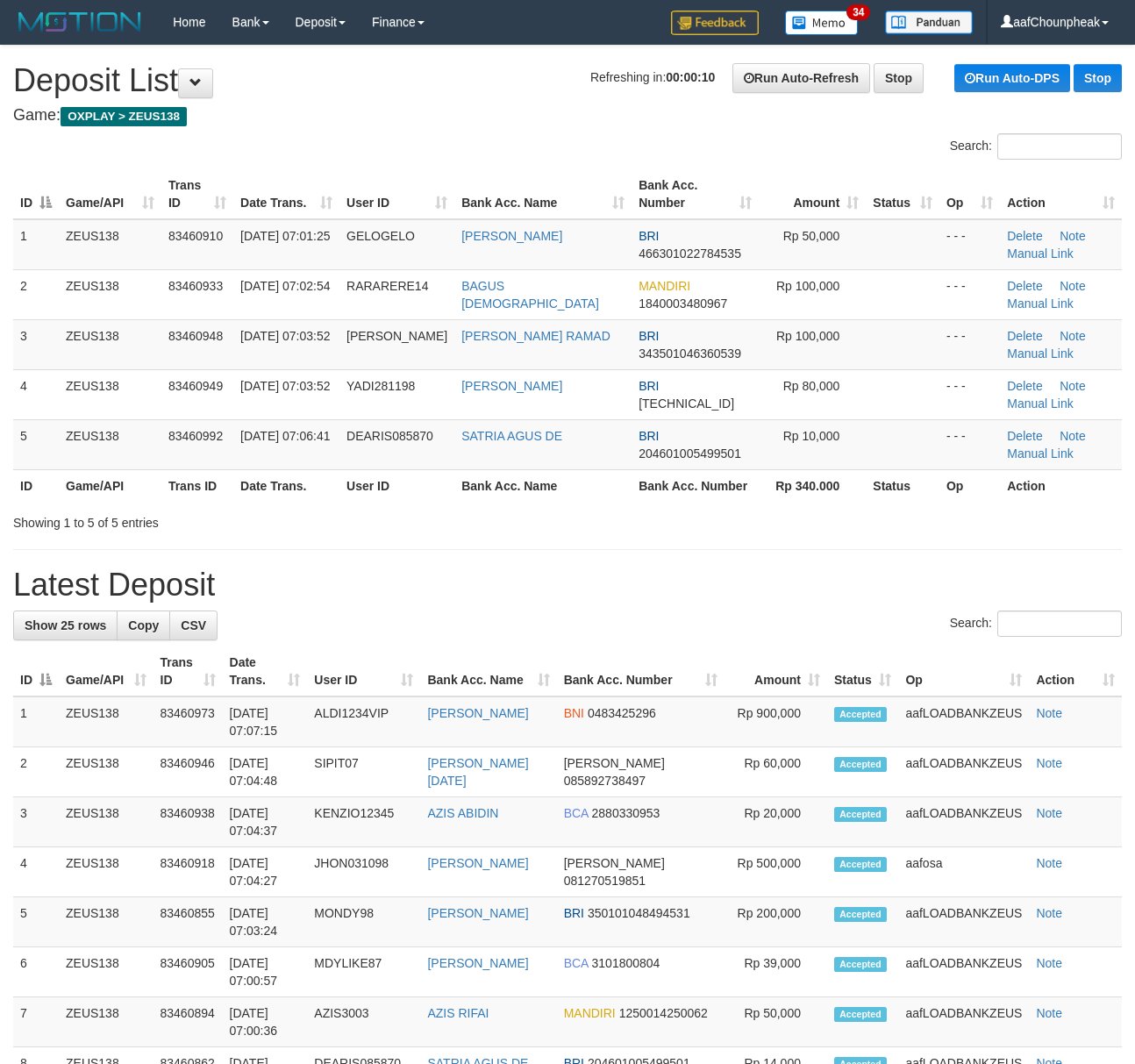 scroll, scrollTop: 0, scrollLeft: 0, axis: both 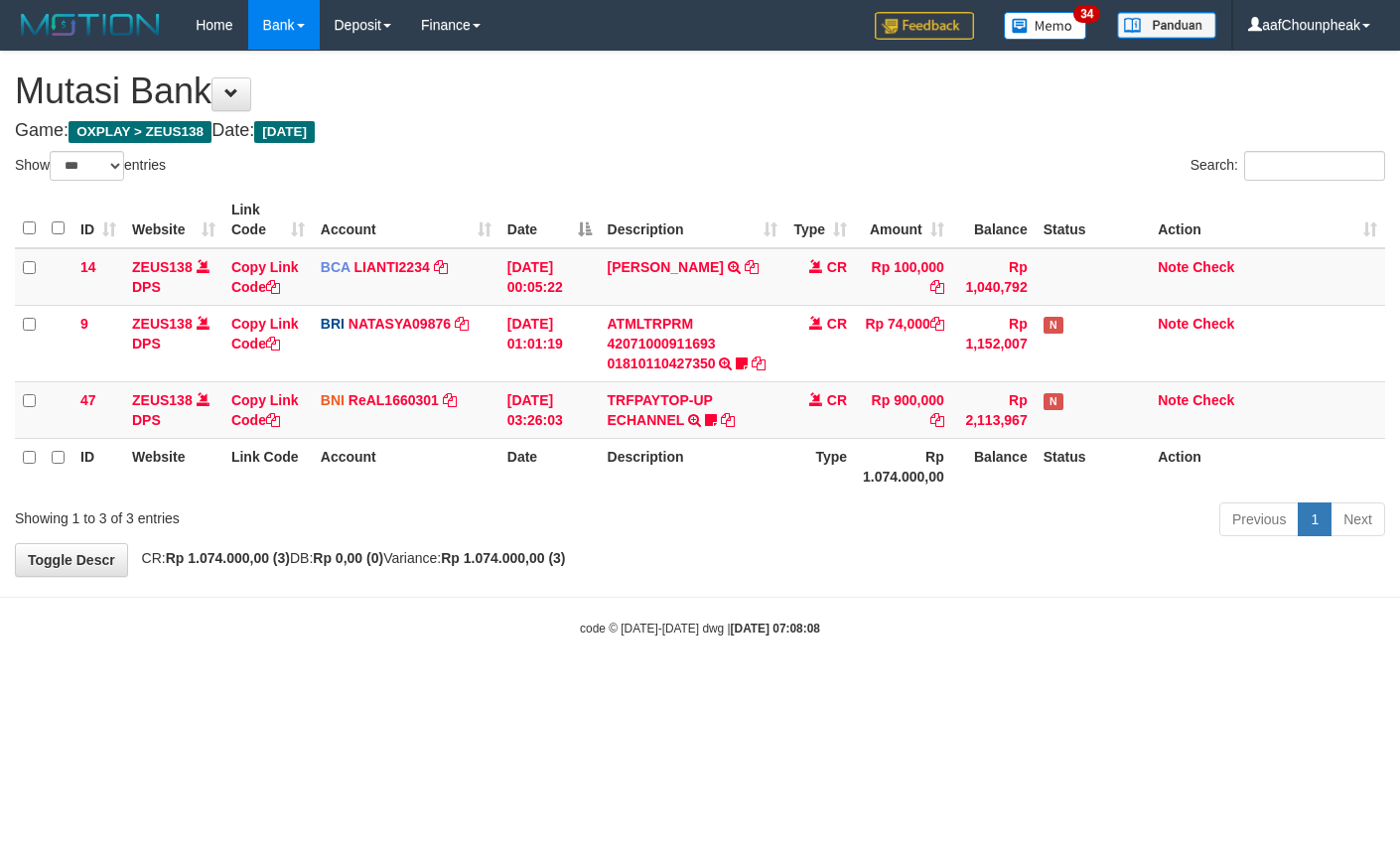 select on "***" 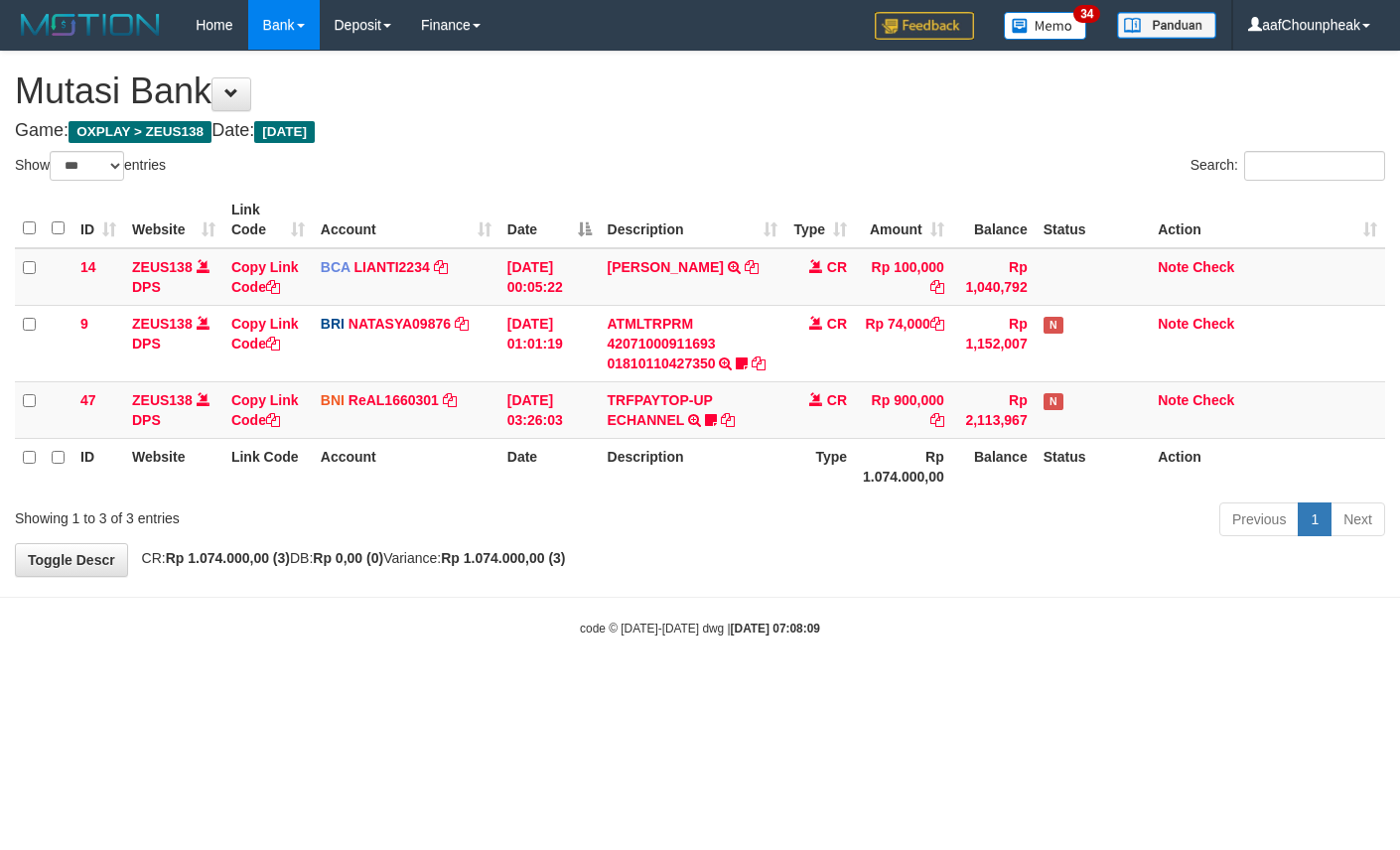 select on "***" 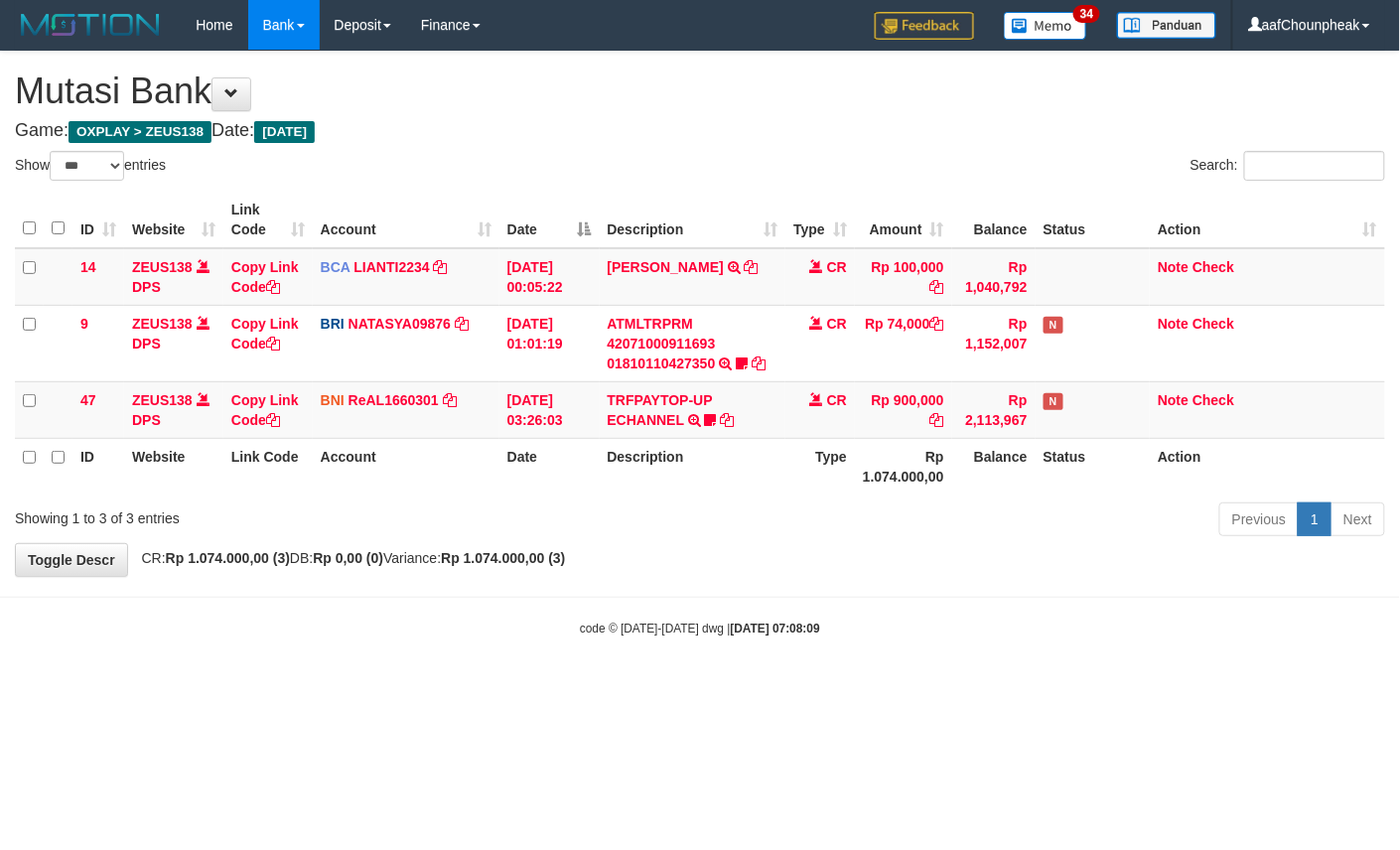 click on "Toggle navigation
Home
Bank
Account List
Mutasi Bank
Search
Note Mutasi
Deposit
DPS List
History
Finance
Financial Data
aafChounpheak
My Profile
Log Out
34" at bounding box center (700, 344) 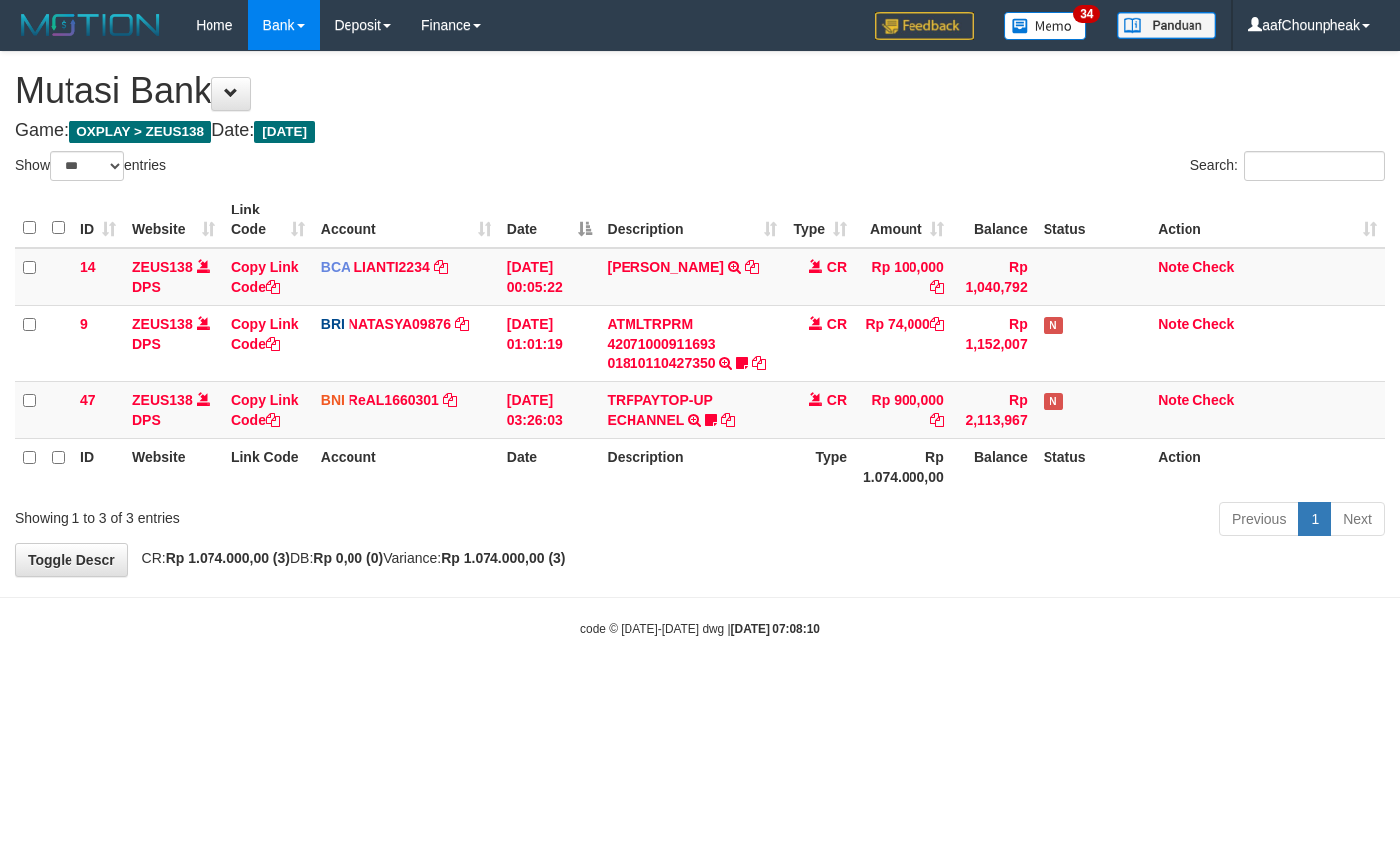 select on "***" 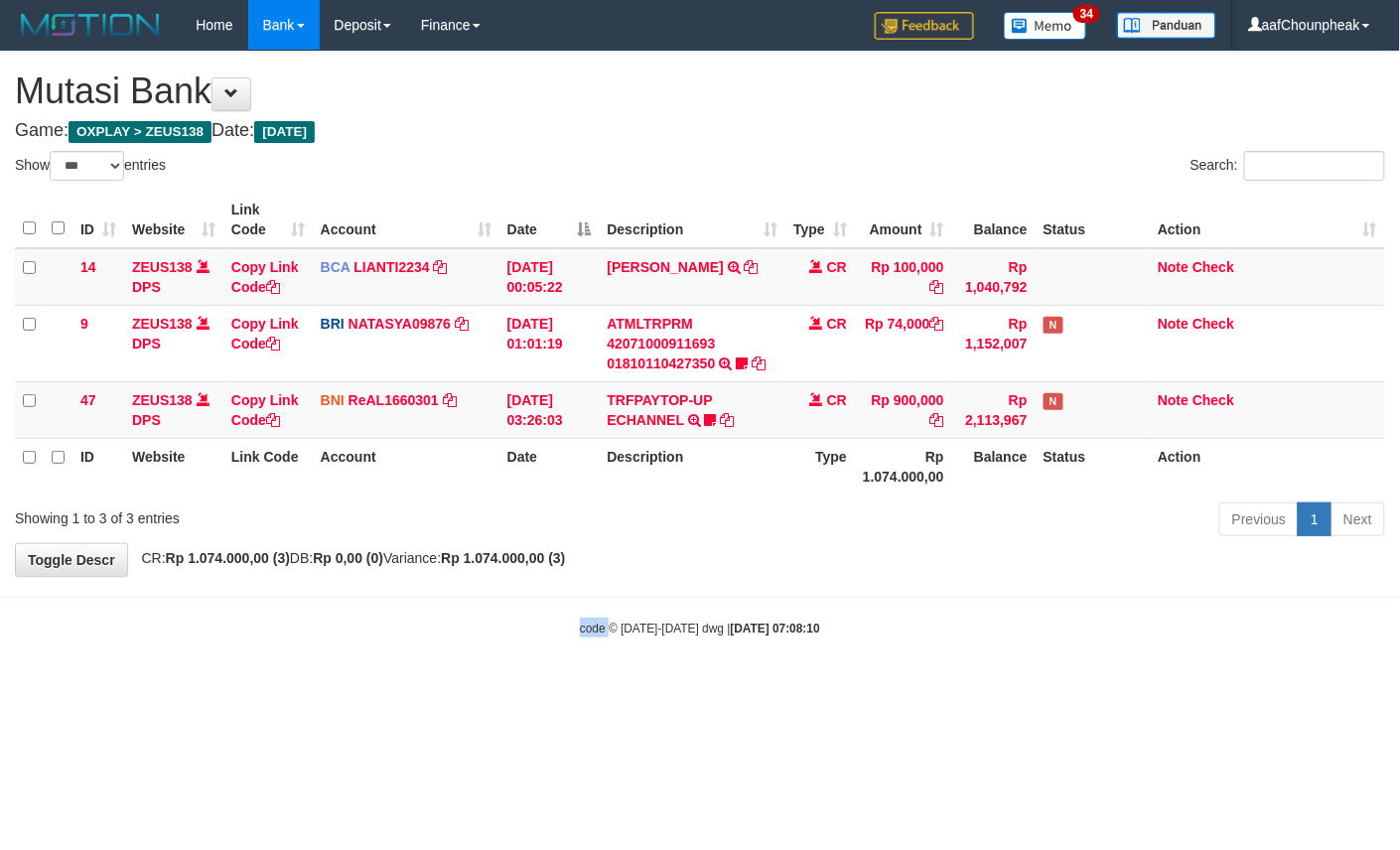 click on "Toggle navigation
Home
Bank
Account List
Mutasi Bank
Search
Note Mutasi
Deposit
DPS List
History
Finance
Financial Data
aafChounpheak
My Profile
Log Out
34" at bounding box center [700, 344] 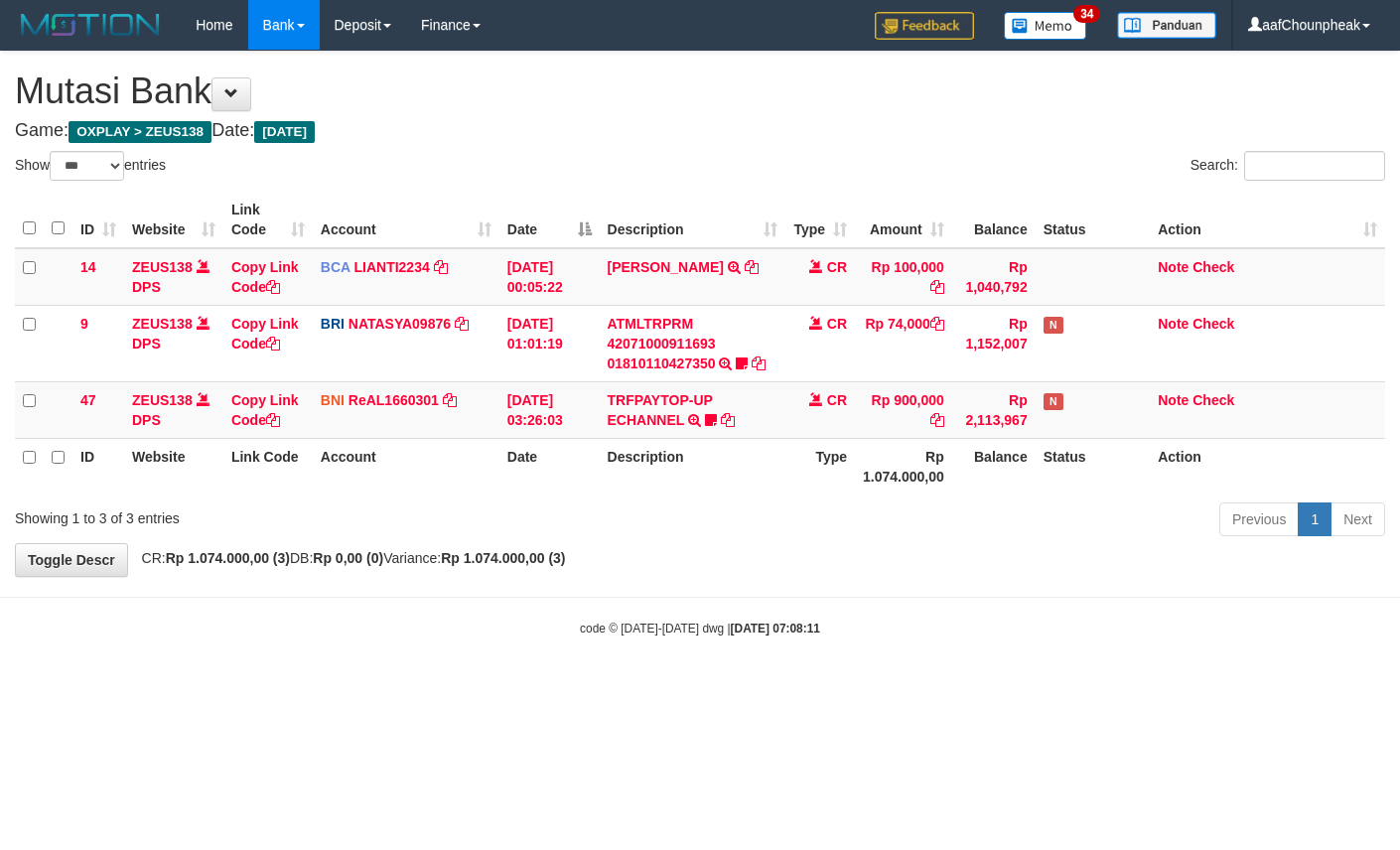 select on "***" 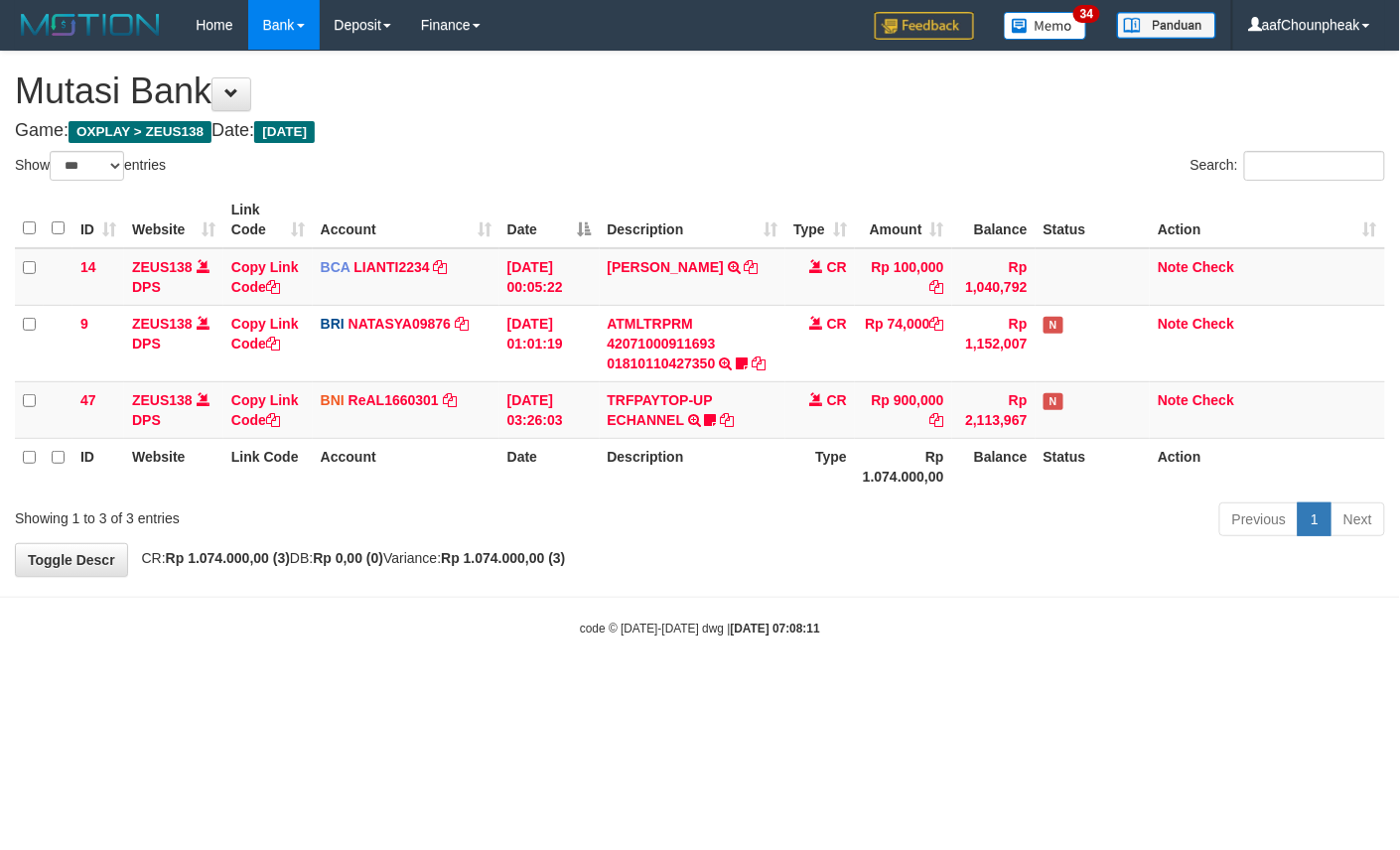 click on "Toggle navigation
Home
Bank
Account List
Mutasi Bank
Search
Note Mutasi
Deposit
DPS List
History
Finance
Financial Data
aafChounpheak
My Profile
Log Out
34" at bounding box center (700, 344) 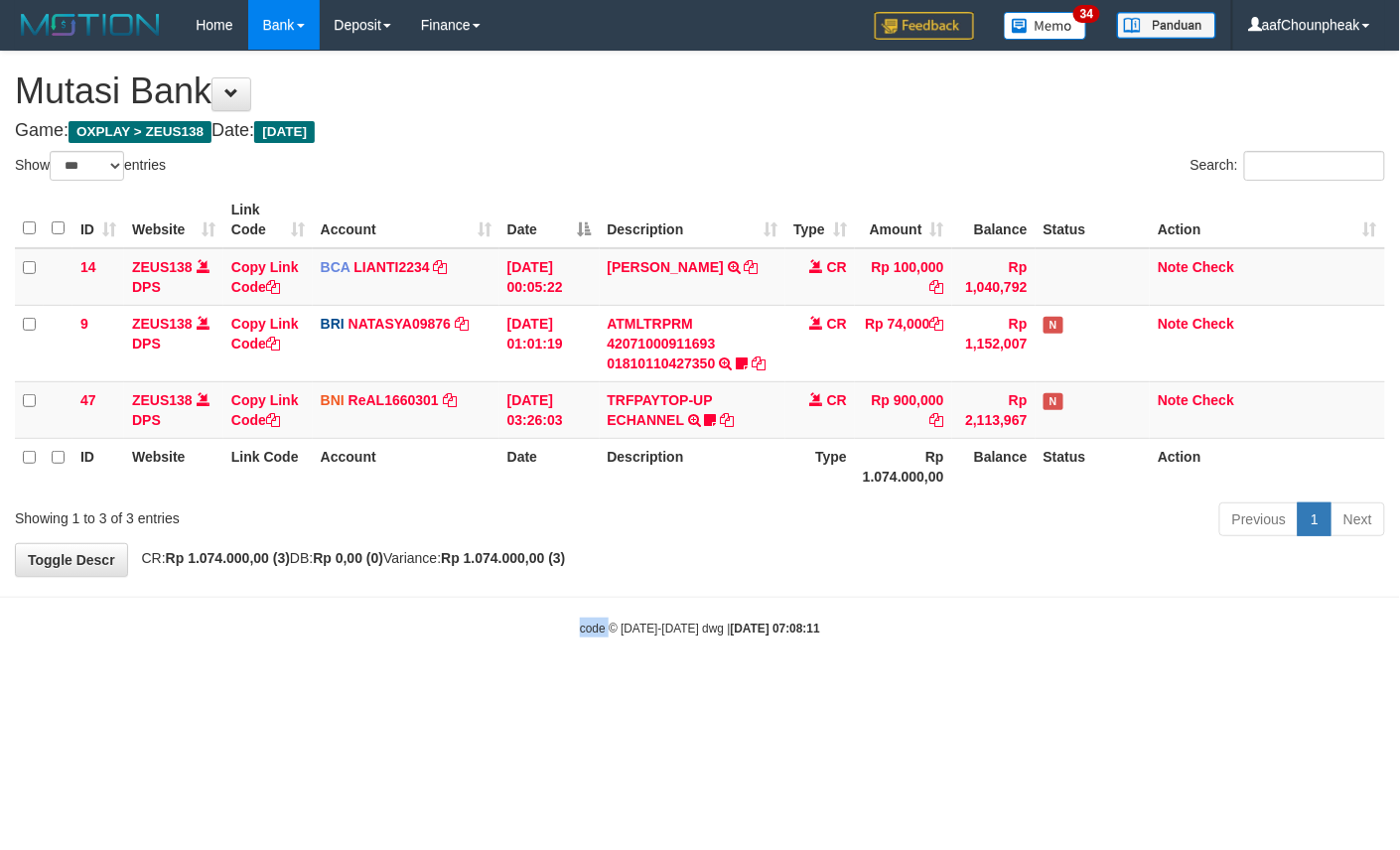 click on "Toggle navigation
Home
Bank
Account List
Mutasi Bank
Search
Note Mutasi
Deposit
DPS List
History
Finance
Financial Data
aafChounpheak
My Profile
Log Out
34" at bounding box center (700, 344) 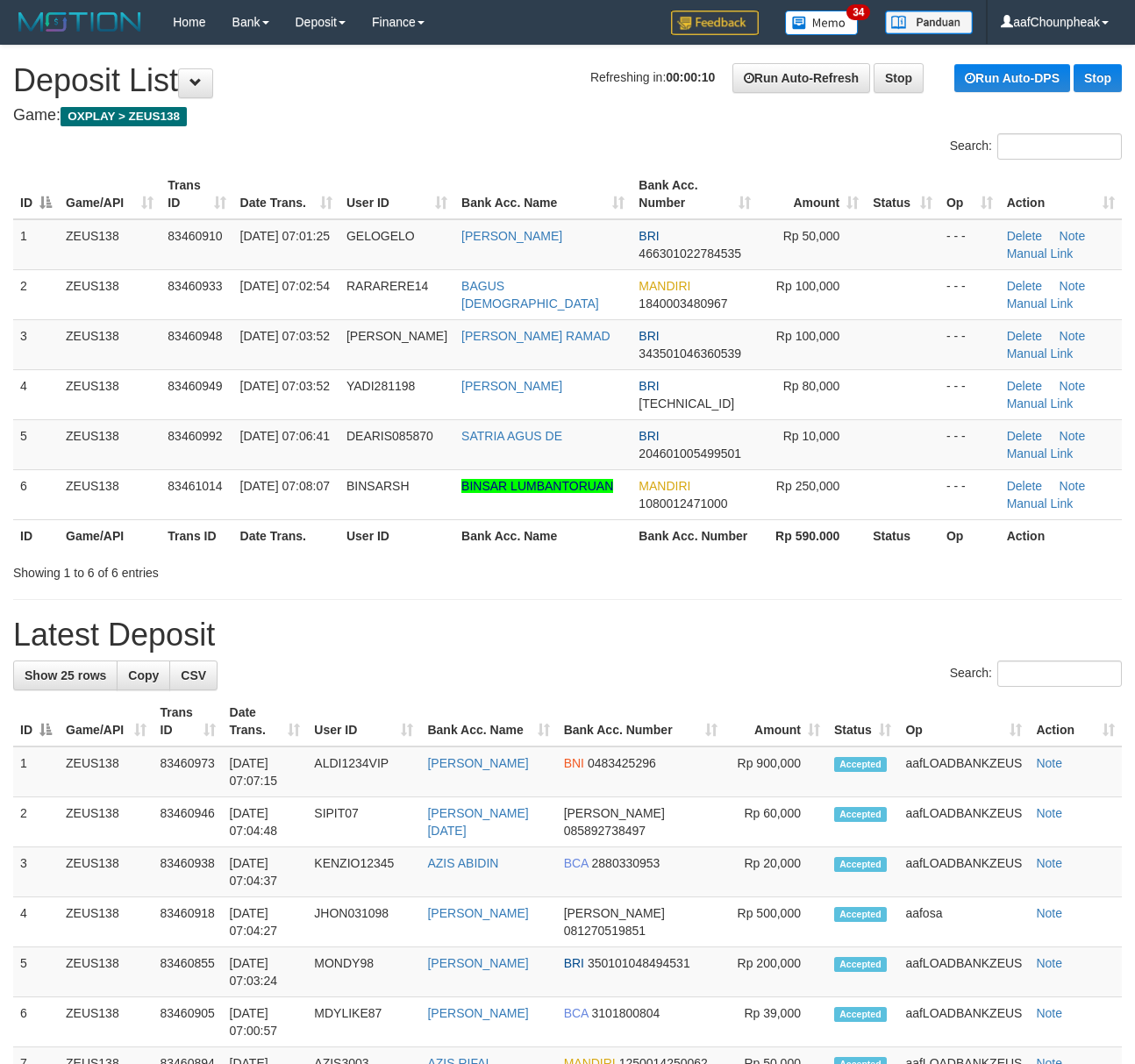 scroll, scrollTop: 0, scrollLeft: 0, axis: both 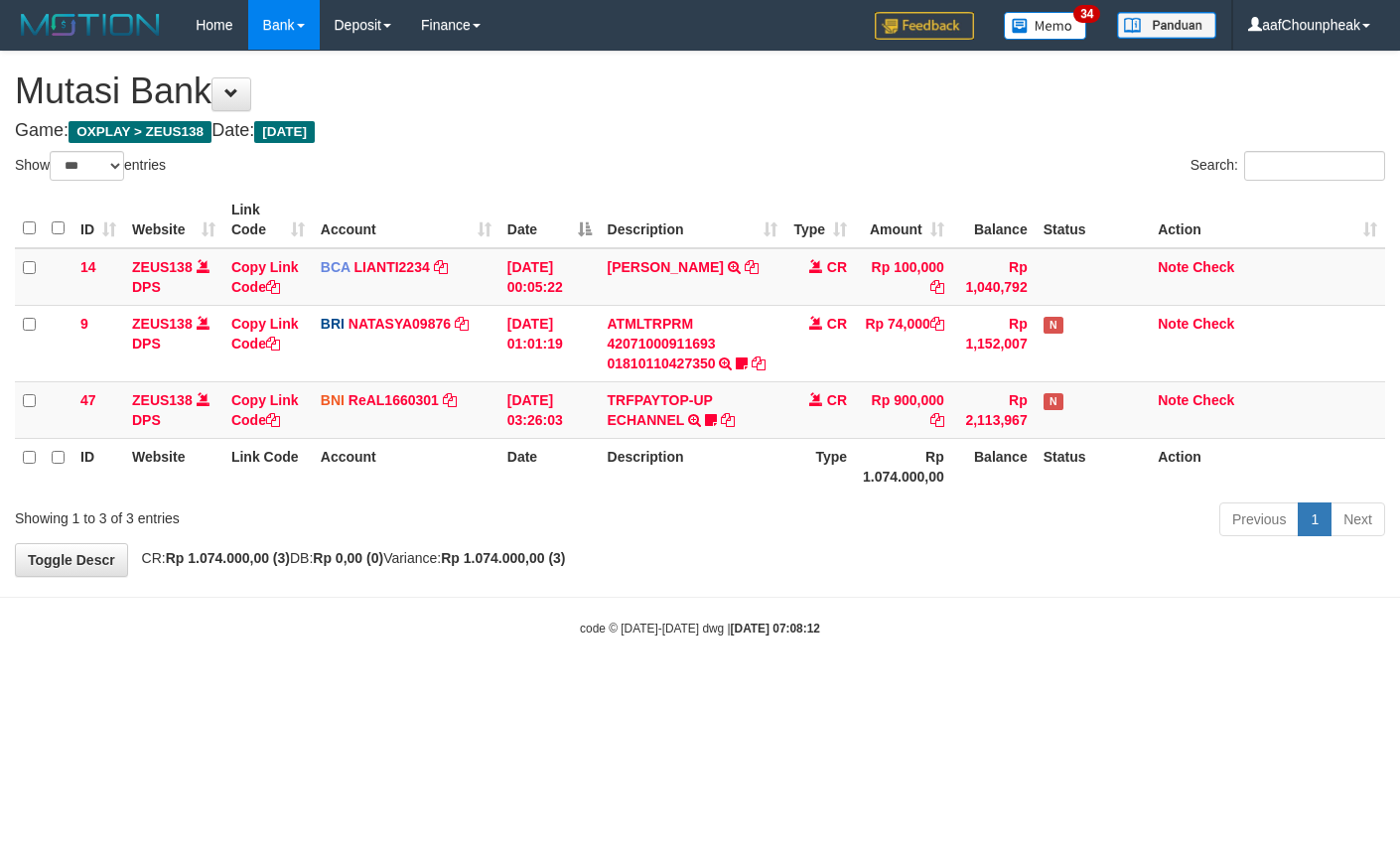 select on "***" 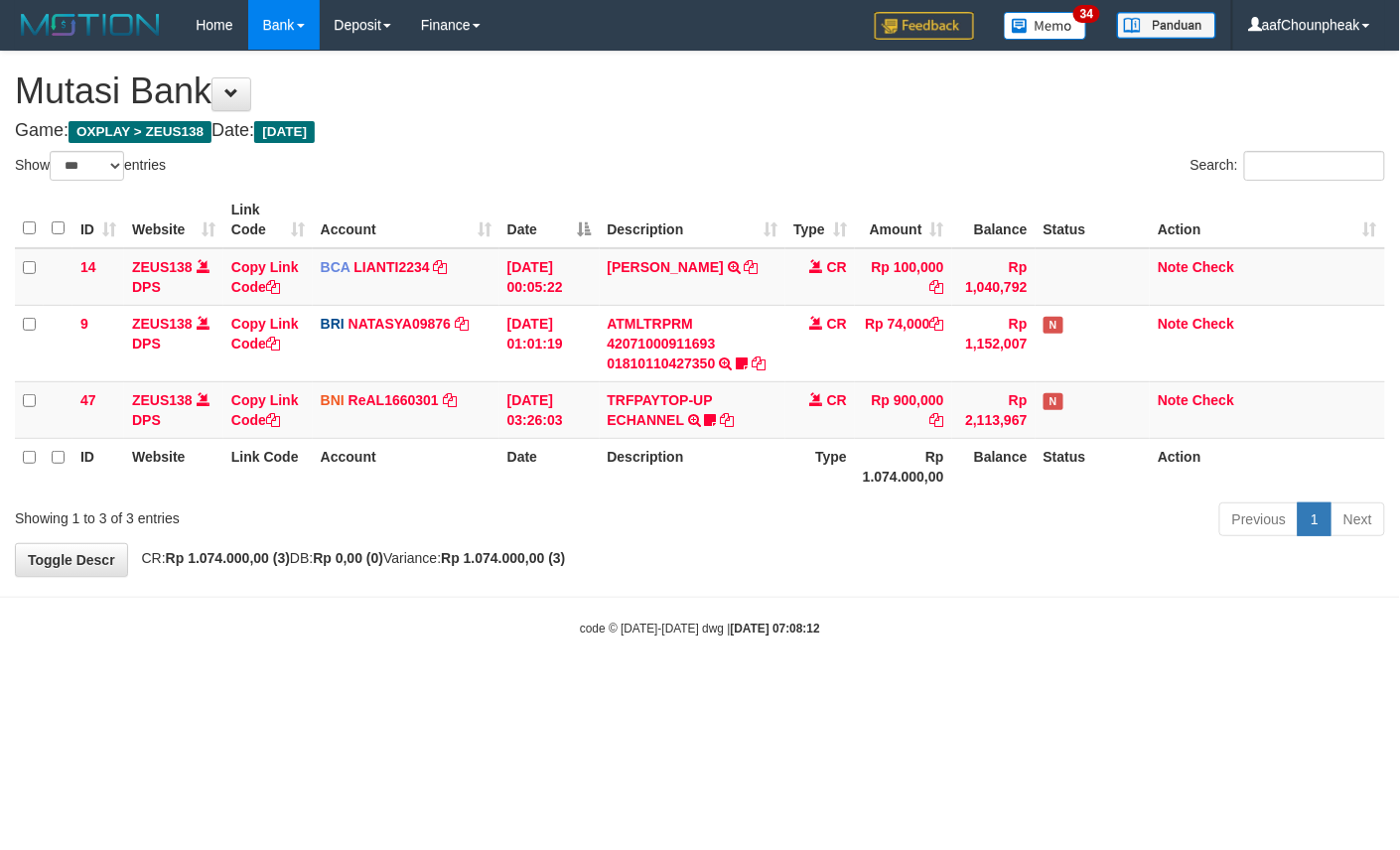 click on "Toggle navigation
Home
Bank
Account List
Mutasi Bank
Search
Note Mutasi
Deposit
DPS List
History
Finance
Financial Data
aafChounpheak
My Profile
Log Out
34" at bounding box center (700, 344) 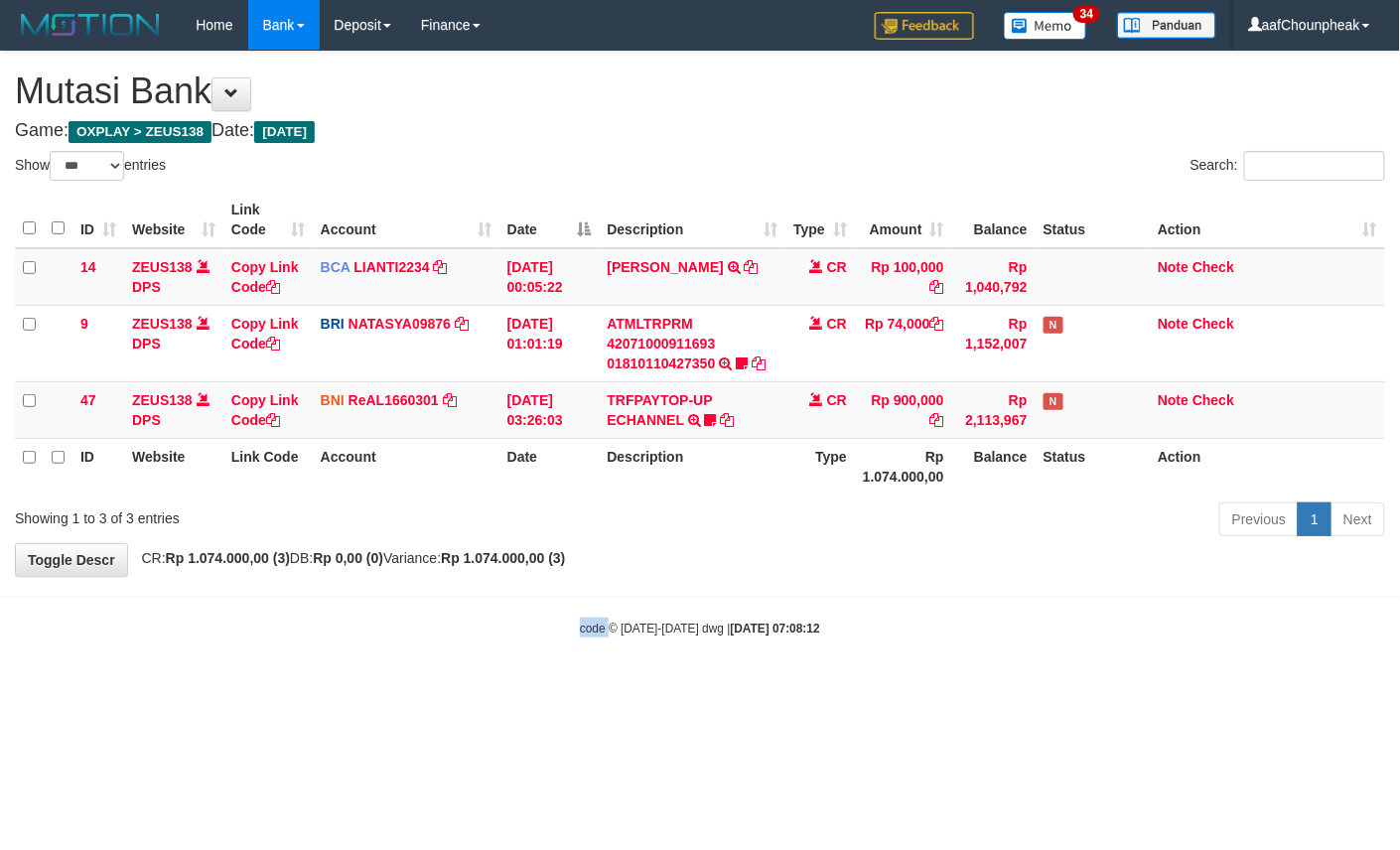 click on "Toggle navigation
Home
Bank
Account List
Mutasi Bank
Search
Note Mutasi
Deposit
DPS List
History
Finance
Financial Data
aafChounpheak
My Profile
Log Out
34" at bounding box center (700, 344) 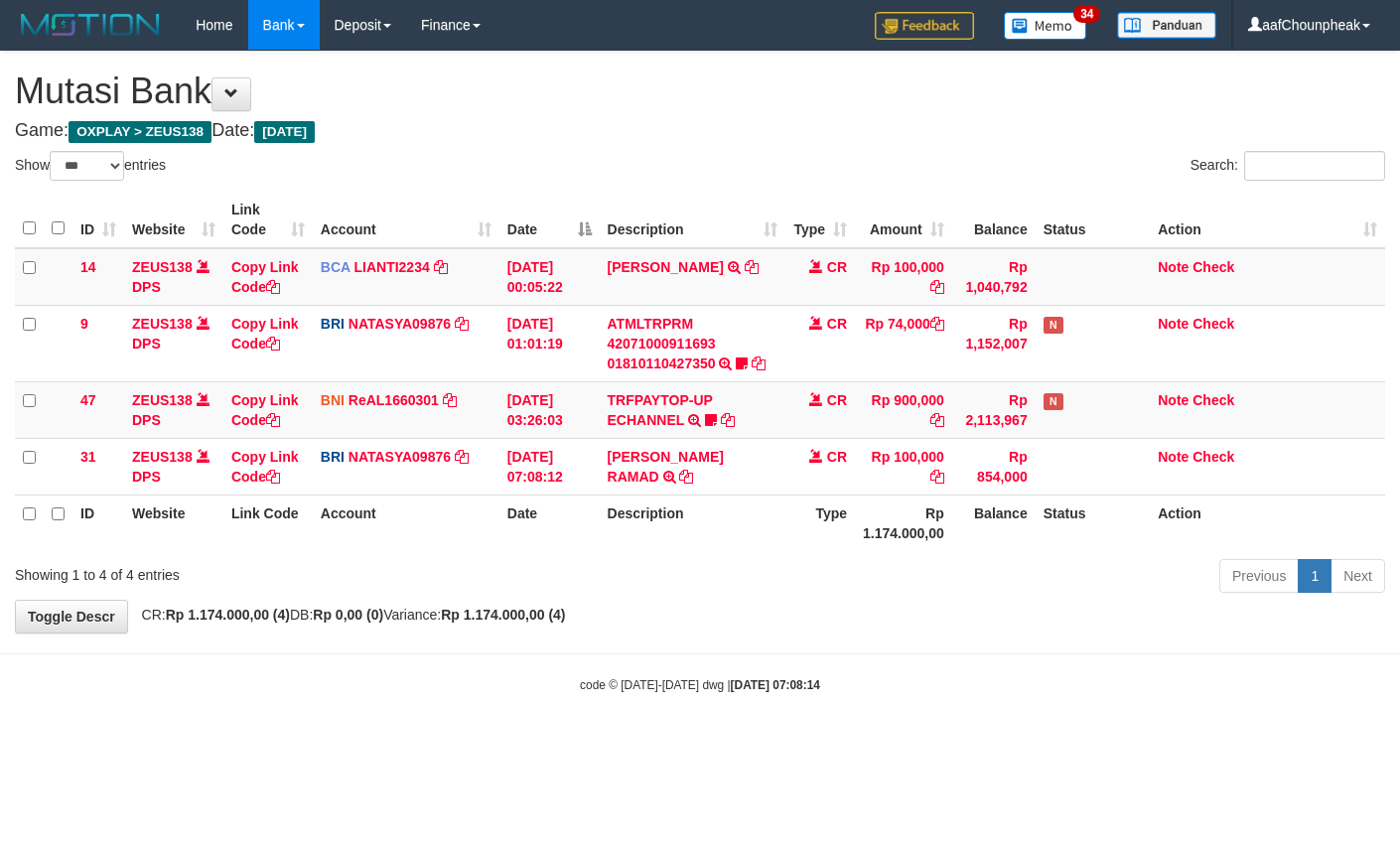 select on "***" 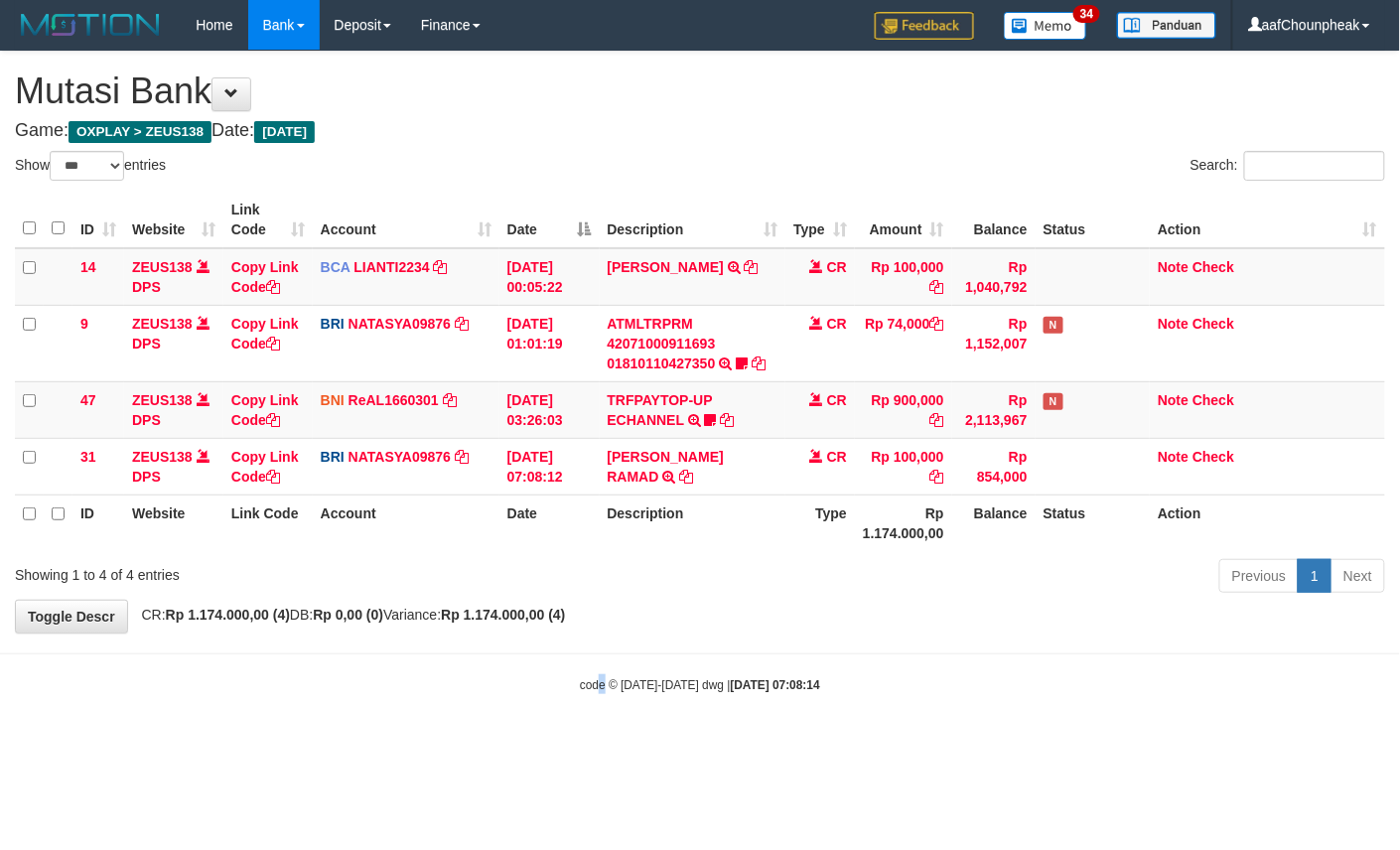 click on "code © [DATE]-[DATE] dwg |  [DATE] 07:08:14" at bounding box center (700, 685) 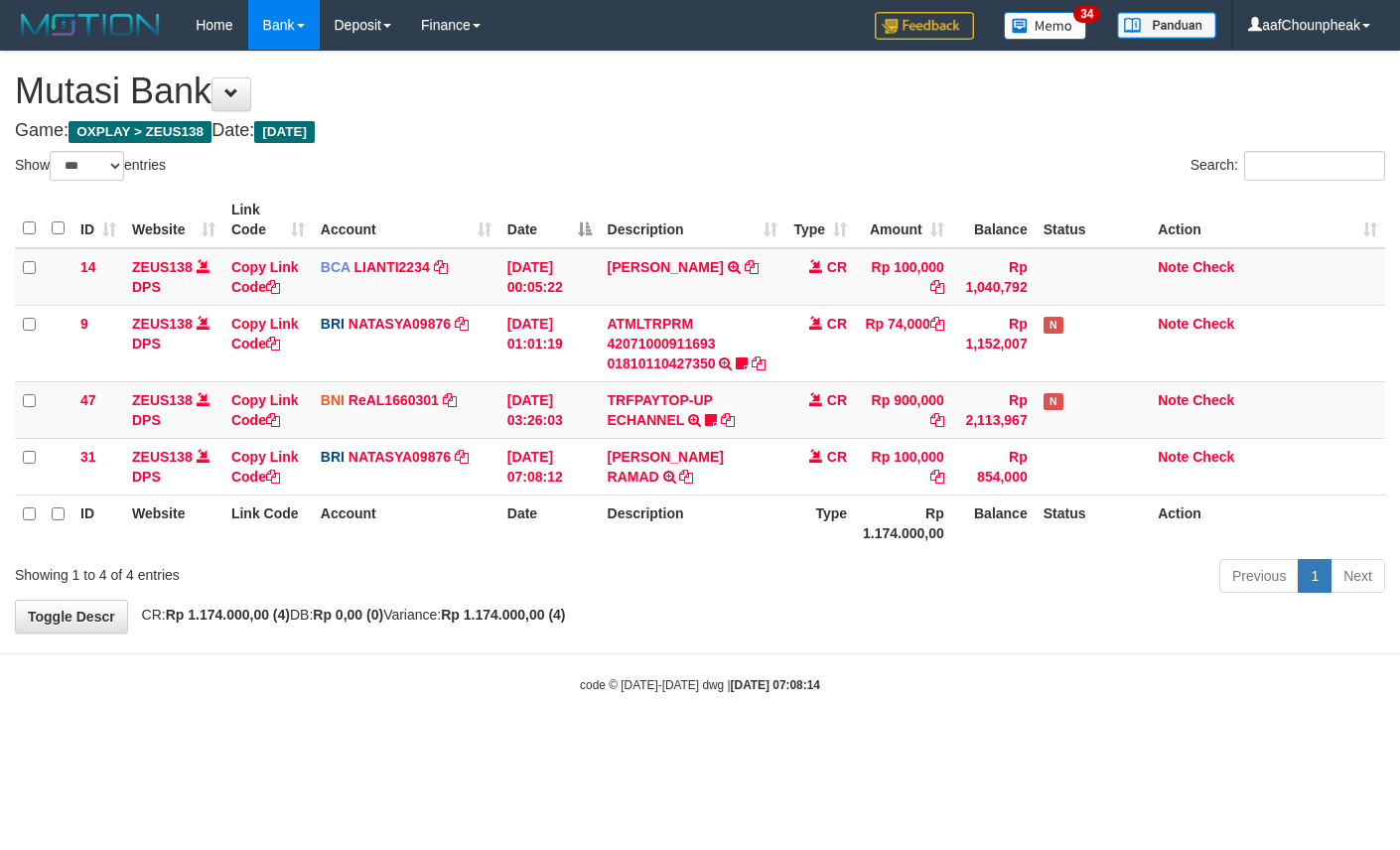 select on "***" 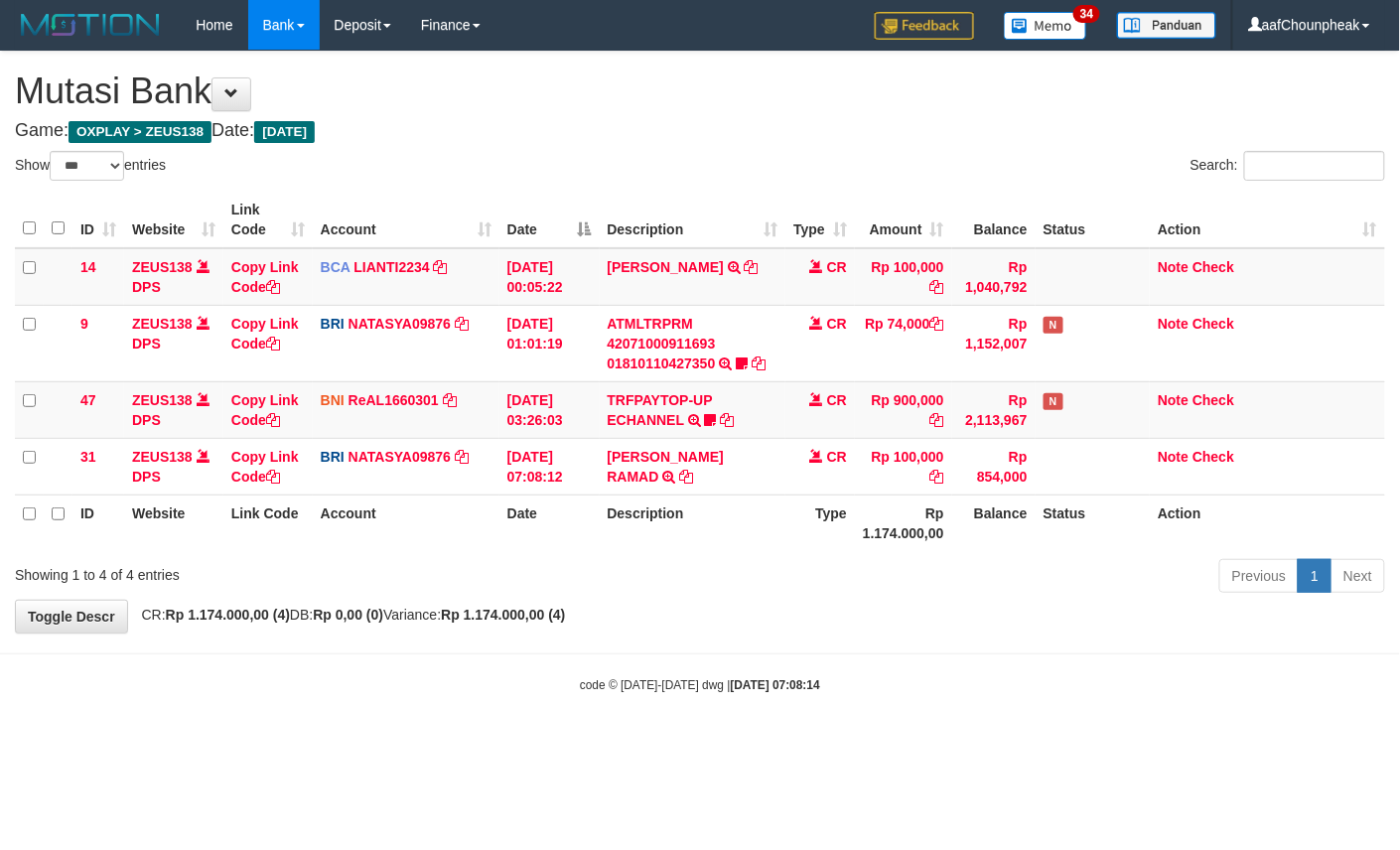 click on "code © 2012-2018 dwg |  2025/07/12 07:08:14" at bounding box center (700, 684) 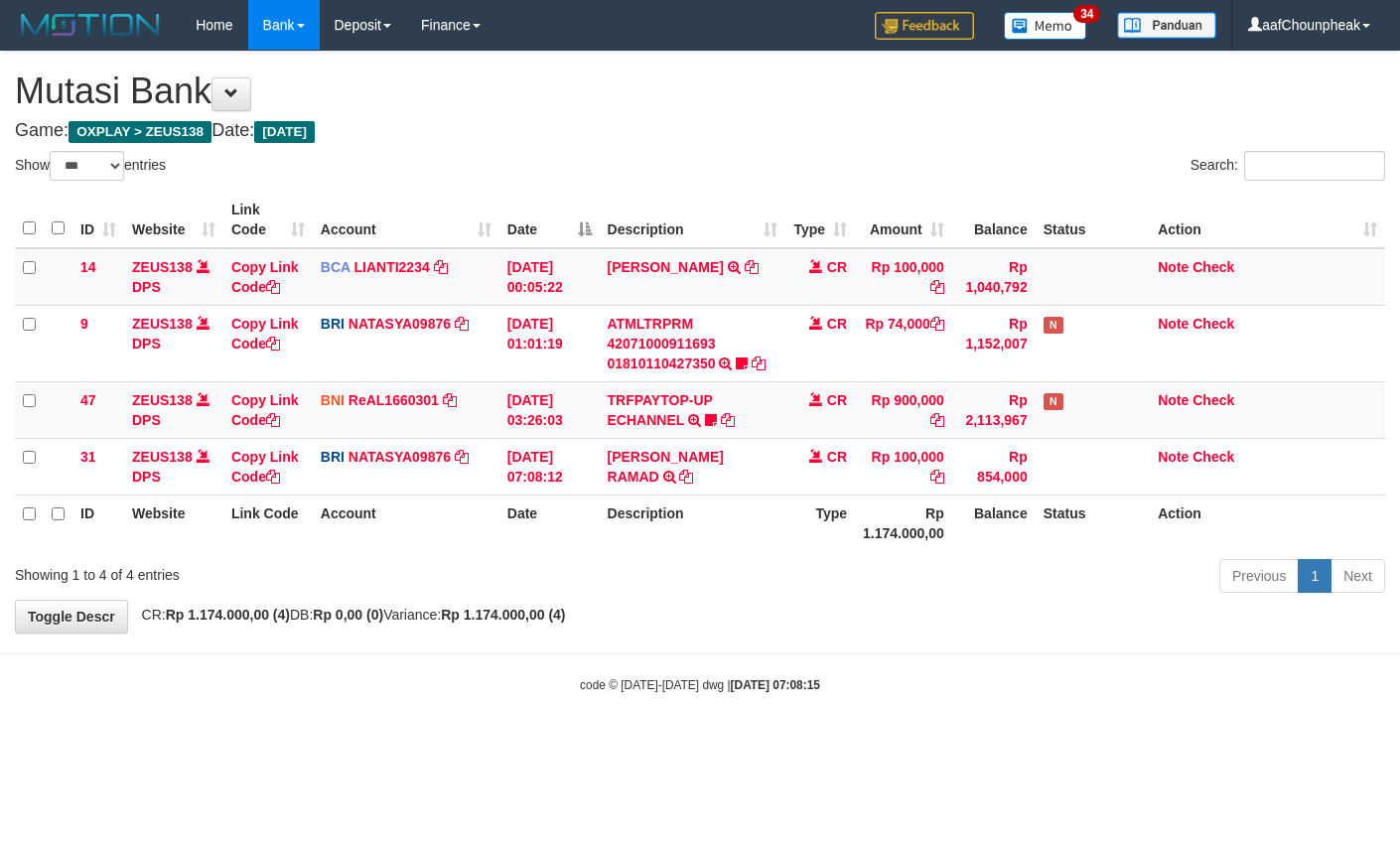 select on "***" 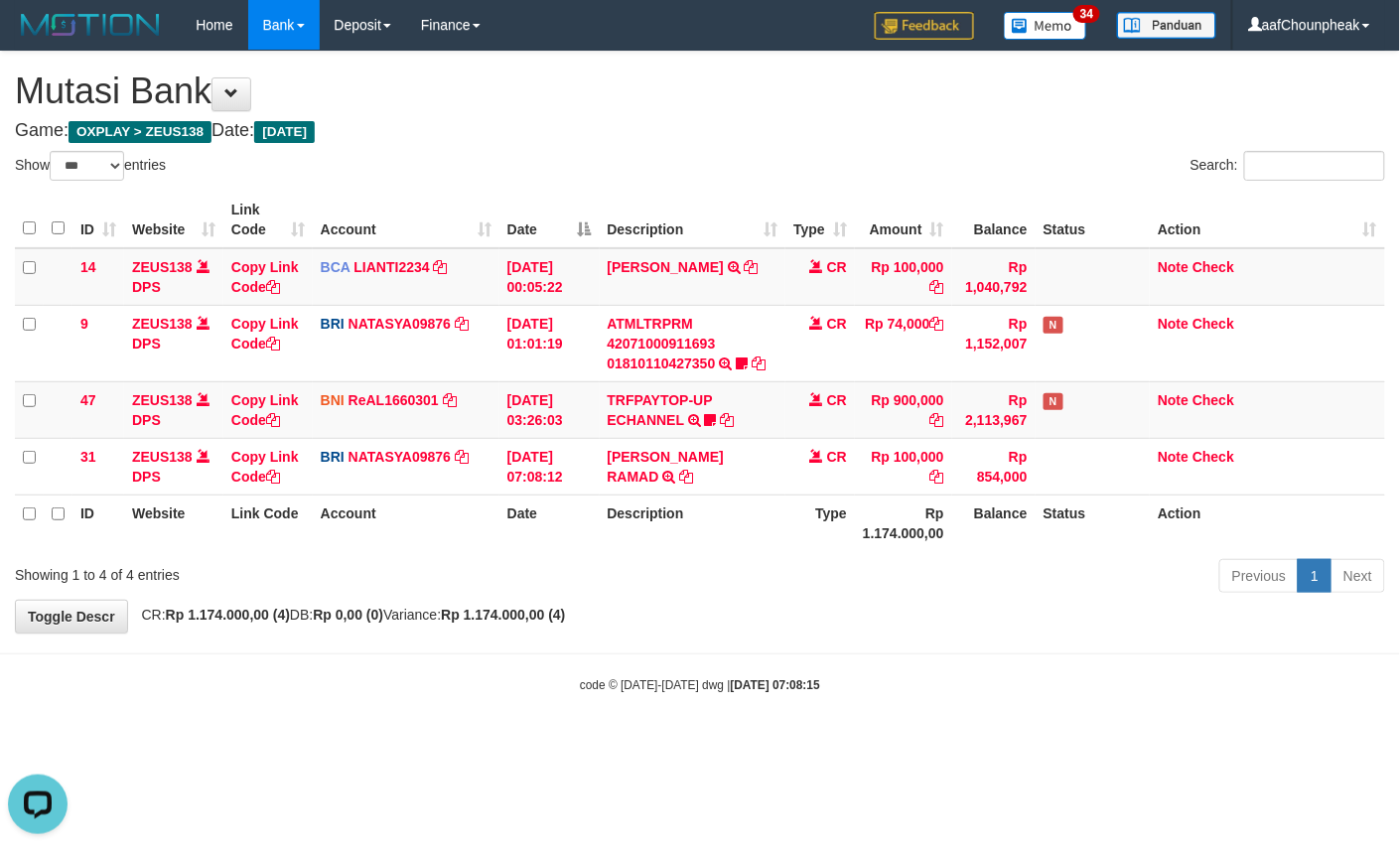 scroll, scrollTop: 0, scrollLeft: 0, axis: both 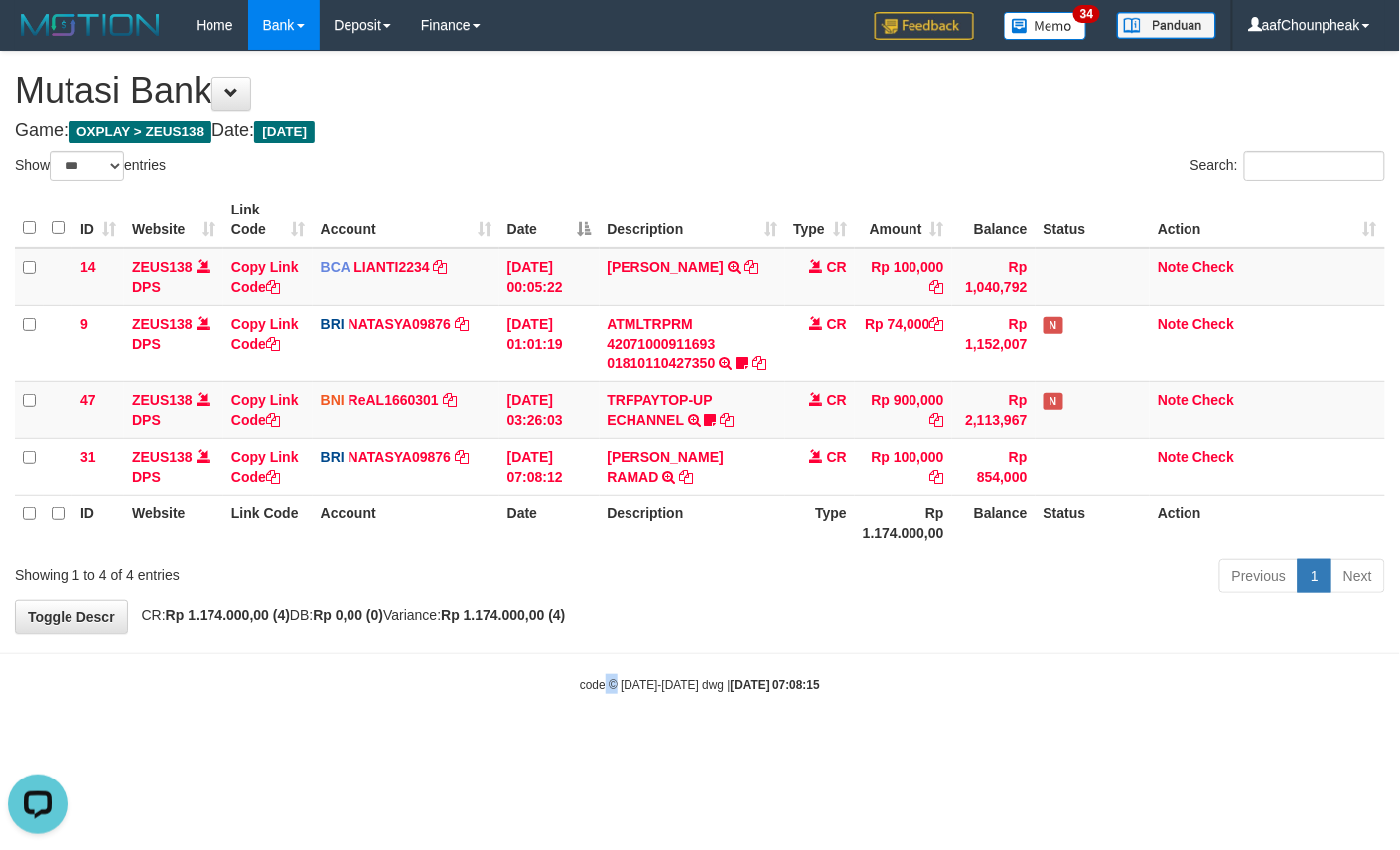 drag, startPoint x: 0, startPoint y: 0, endPoint x: 620, endPoint y: 707, distance: 940.34515 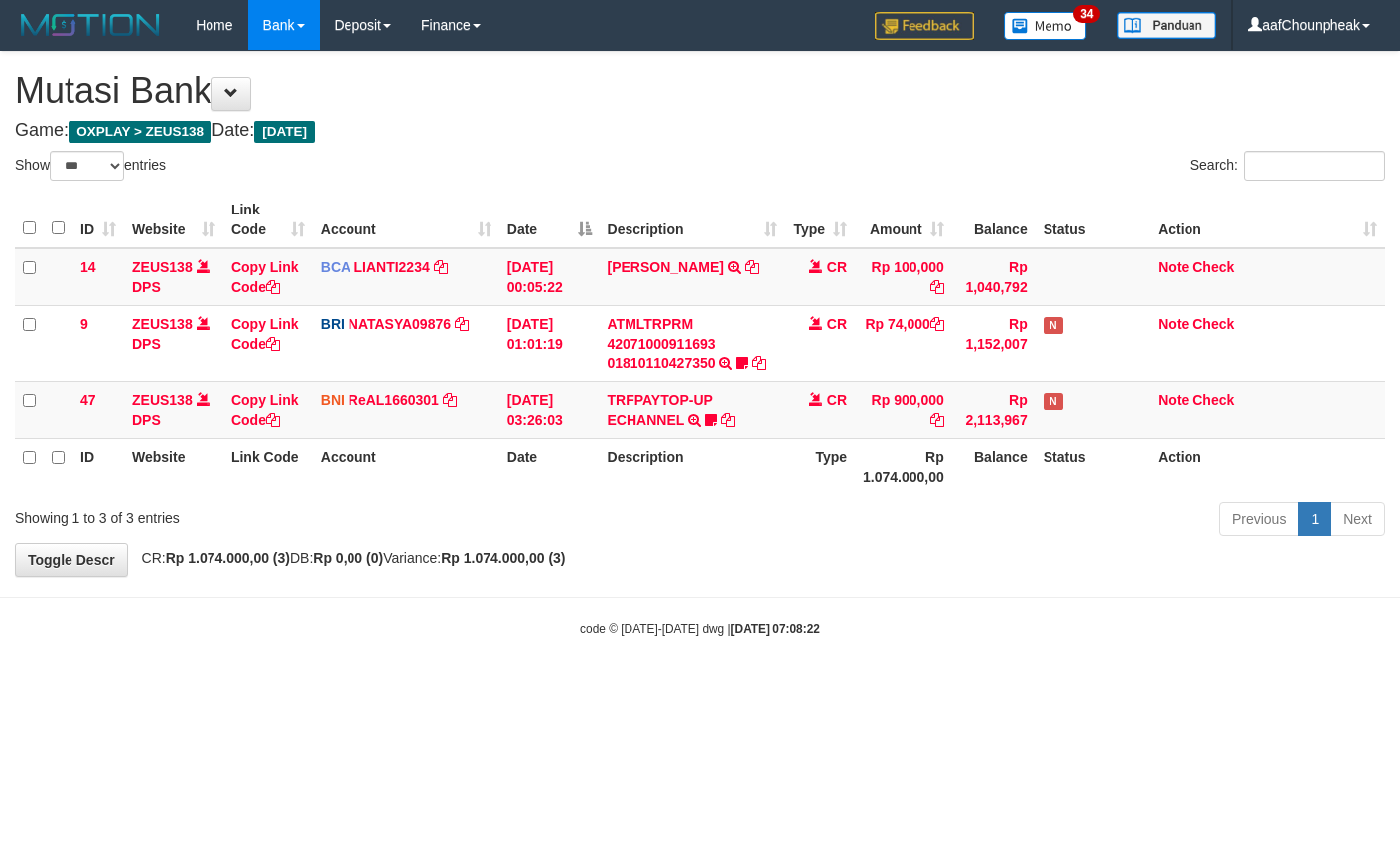 select on "***" 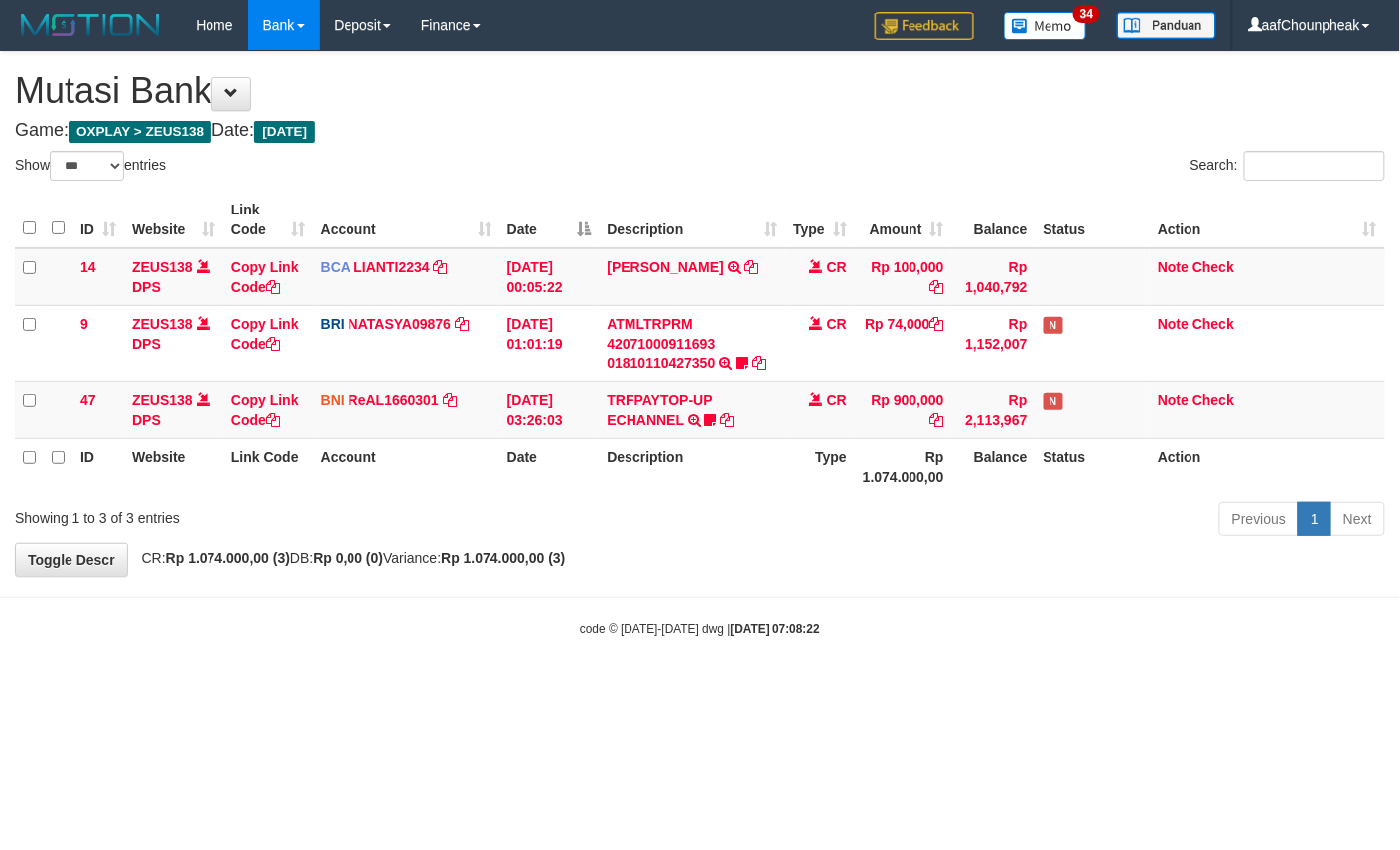 click on "Toggle navigation
Home
Bank
Account List
Mutasi Bank
Search
Note Mutasi
Deposit
DPS List
History
Finance
Financial Data
aafChounpheak
My Profile
Log Out
34" at bounding box center (700, 344) 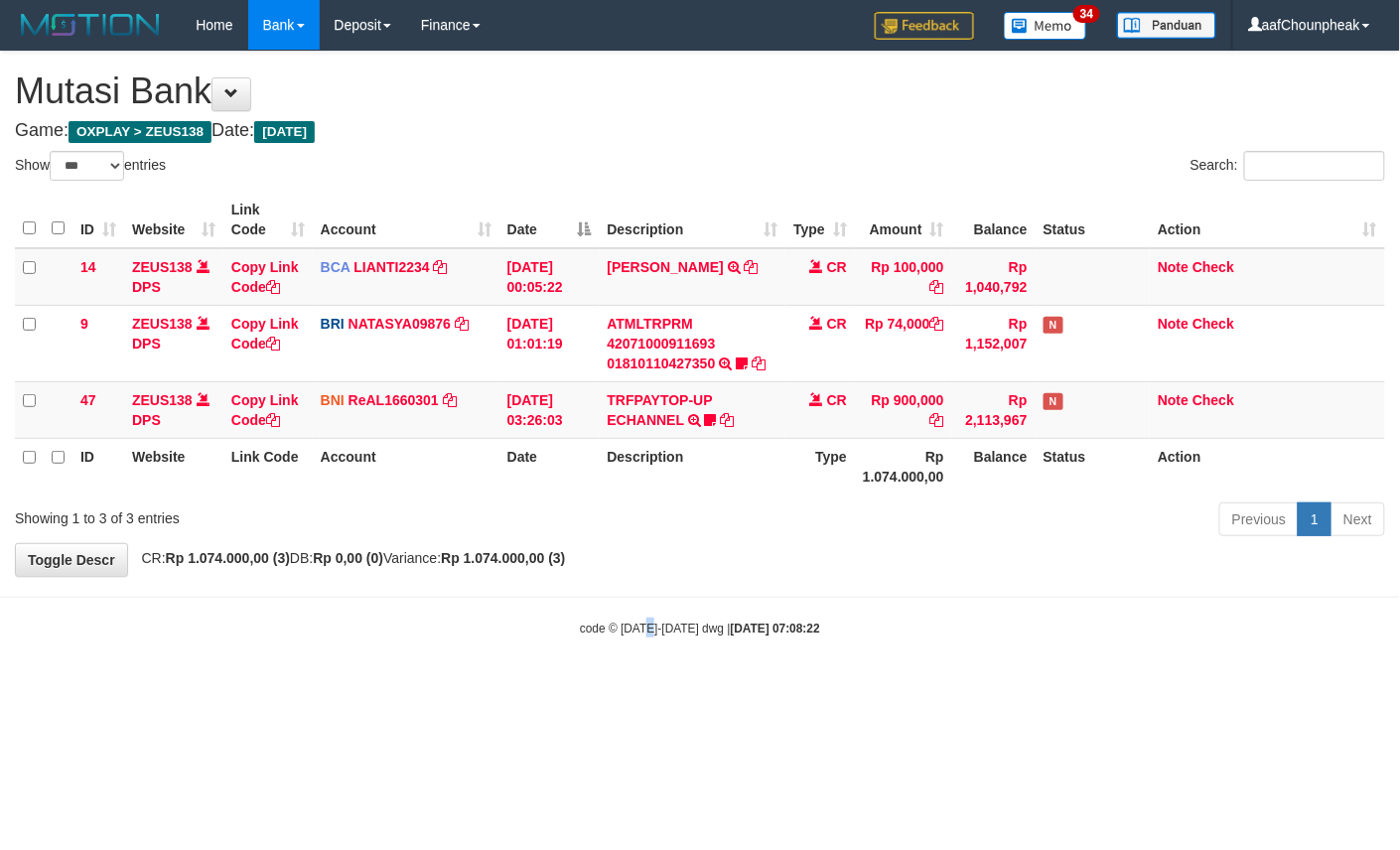 click on "Toggle navigation
Home
Bank
Account List
Mutasi Bank
Search
Note Mutasi
Deposit
DPS List
History
Finance
Financial Data
aafChounpheak
My Profile
Log Out
34" at bounding box center [700, 344] 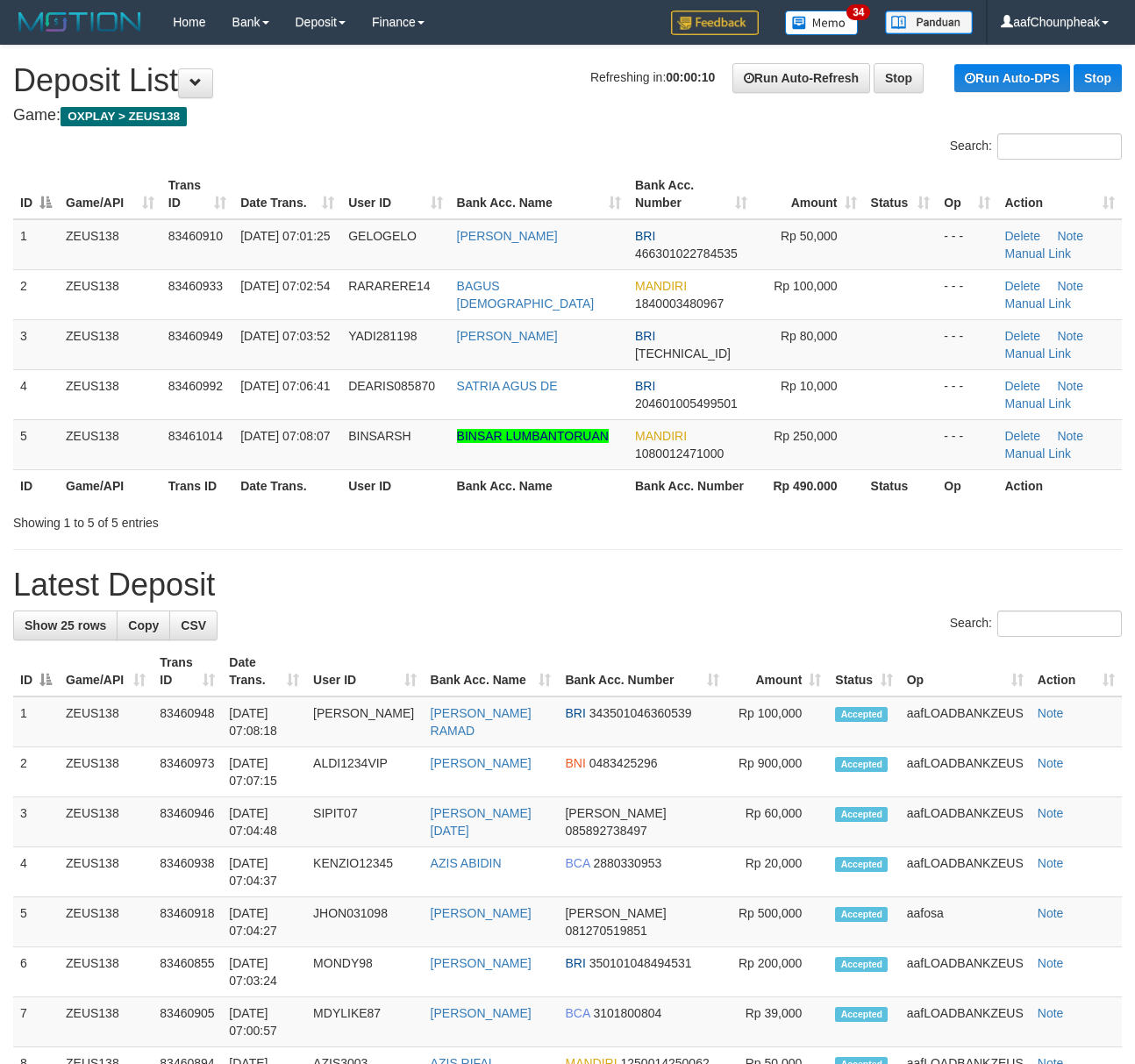 scroll, scrollTop: 0, scrollLeft: 0, axis: both 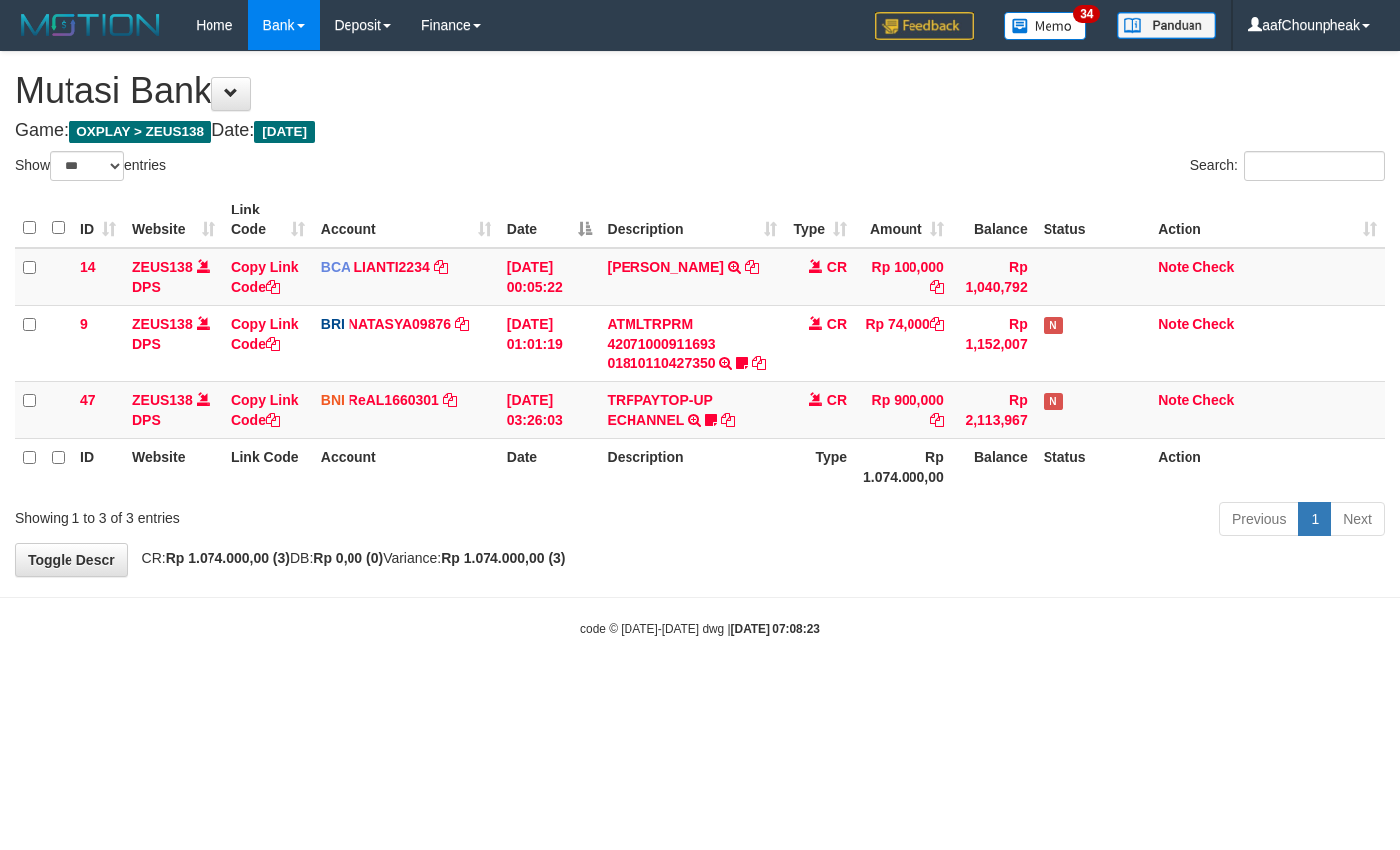 select on "***" 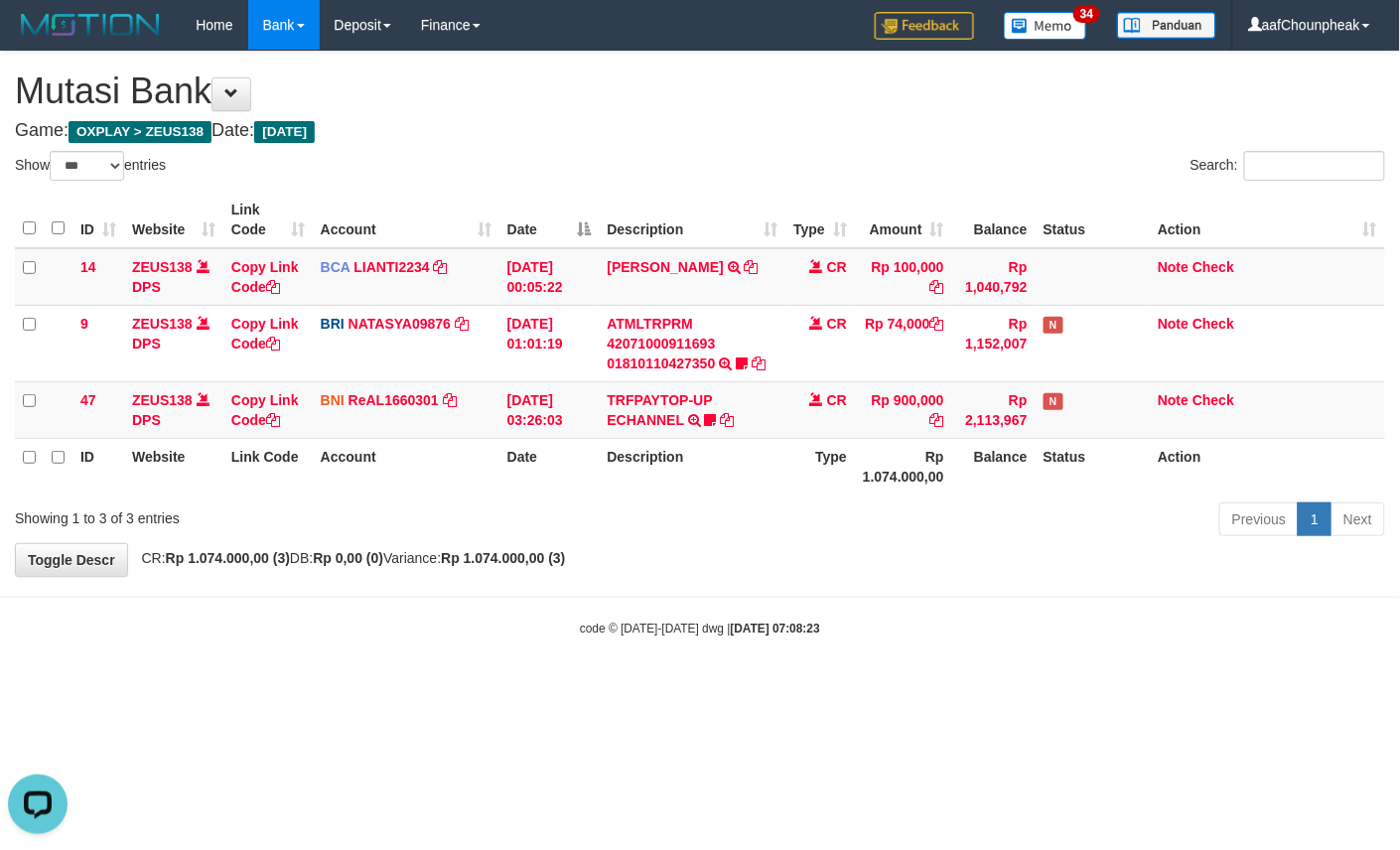 scroll, scrollTop: 0, scrollLeft: 0, axis: both 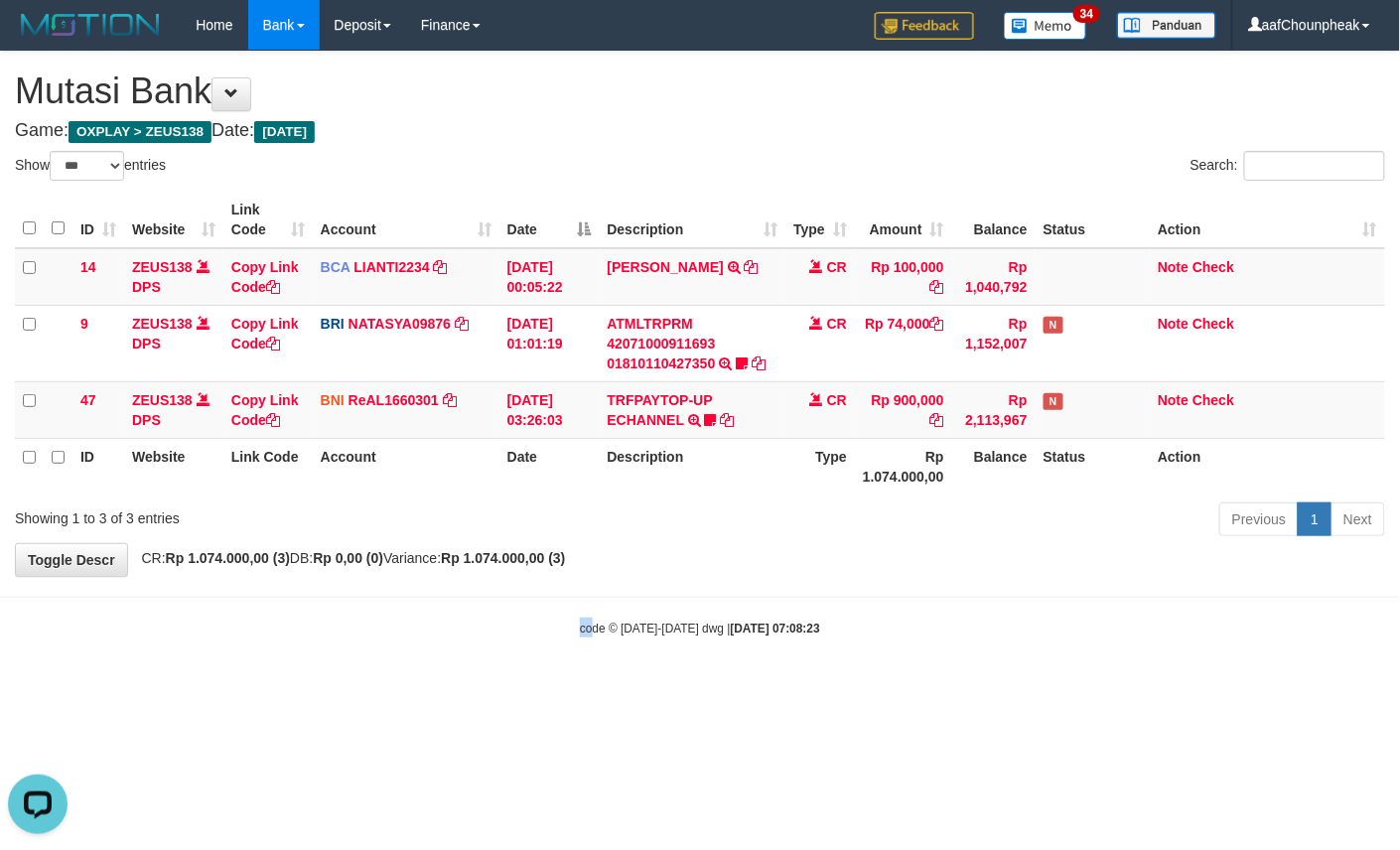 click on "code © 2012-2018 dwg |  2025/07/12 07:08:23" at bounding box center [700, 628] 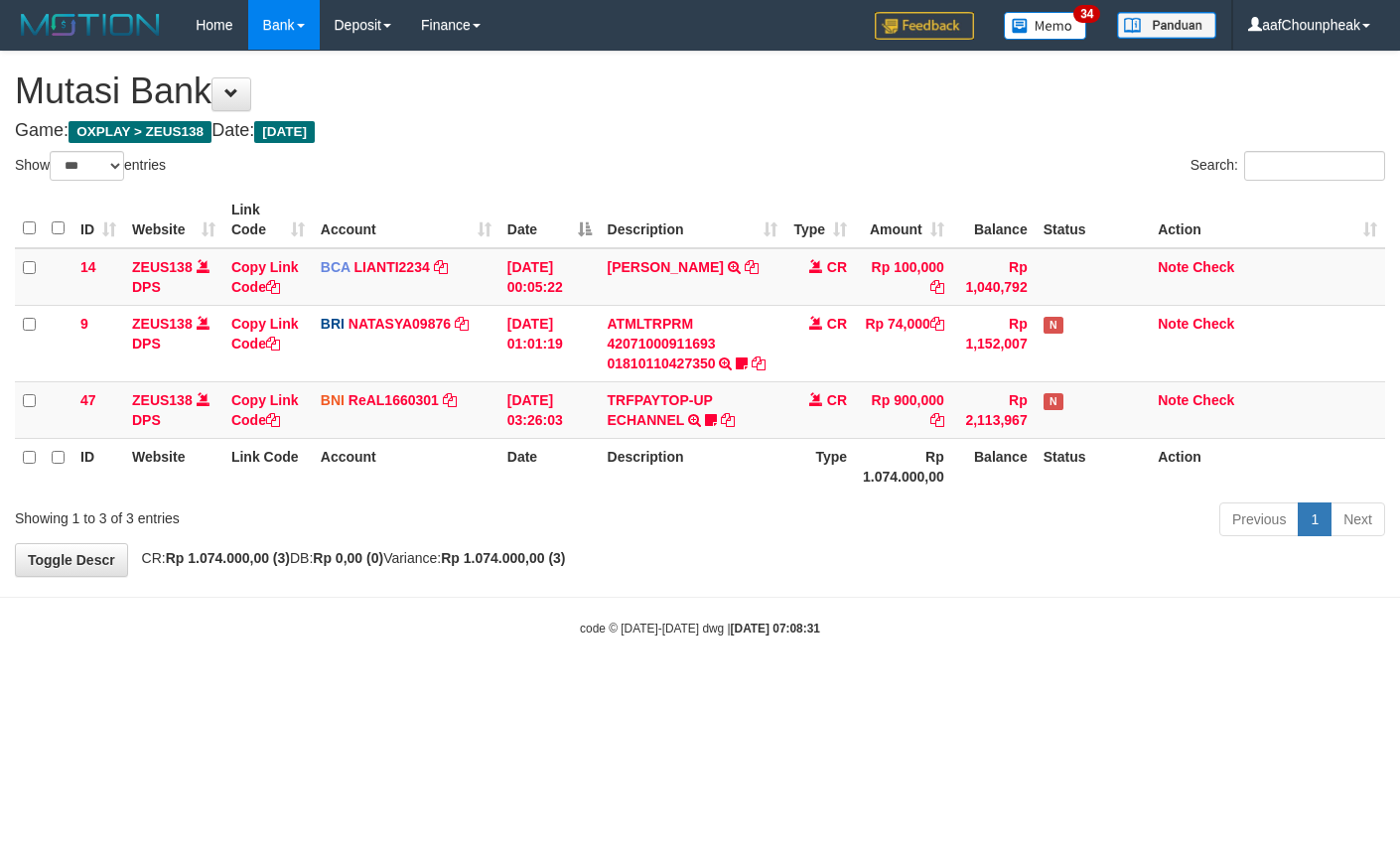 select on "***" 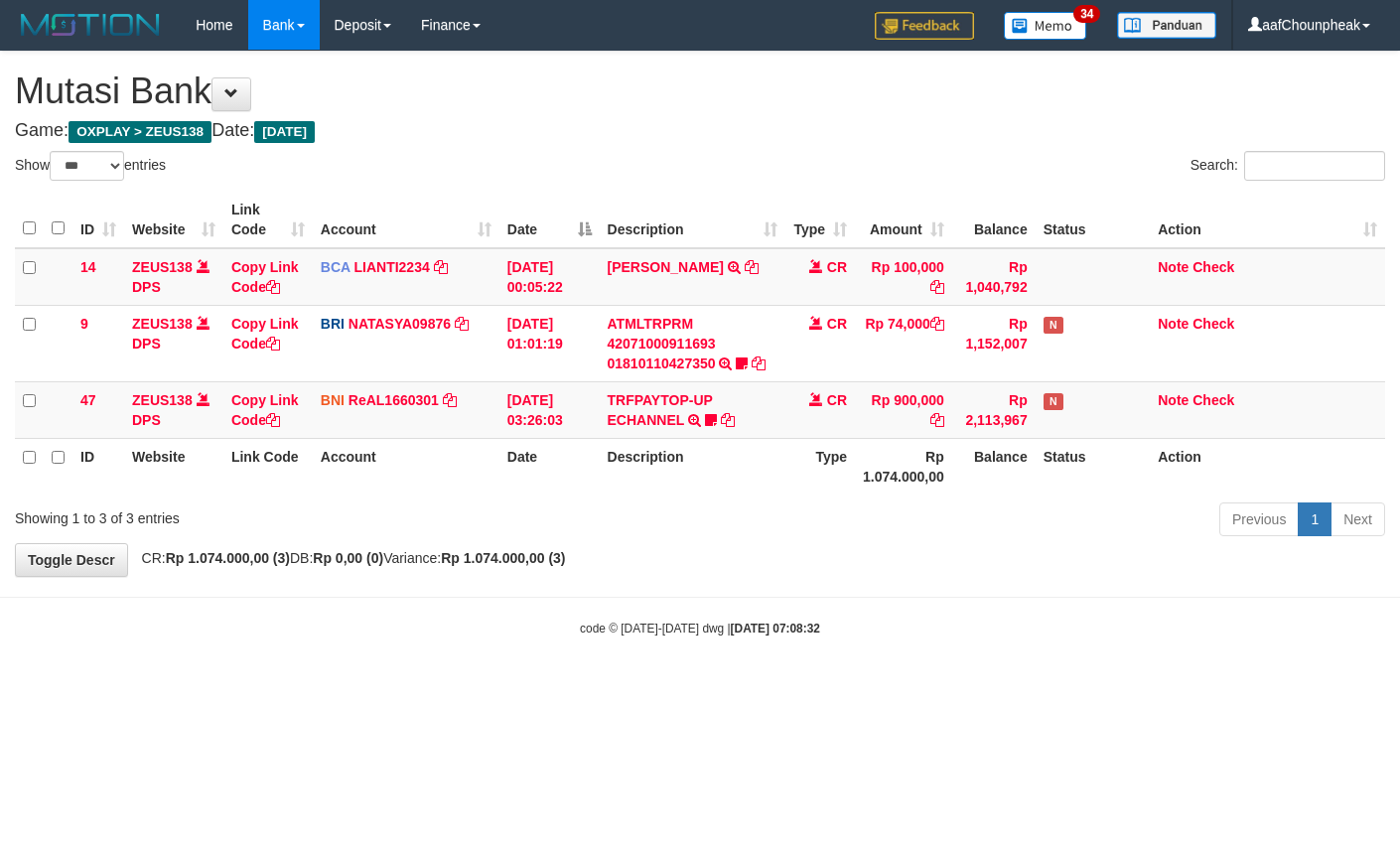 select on "***" 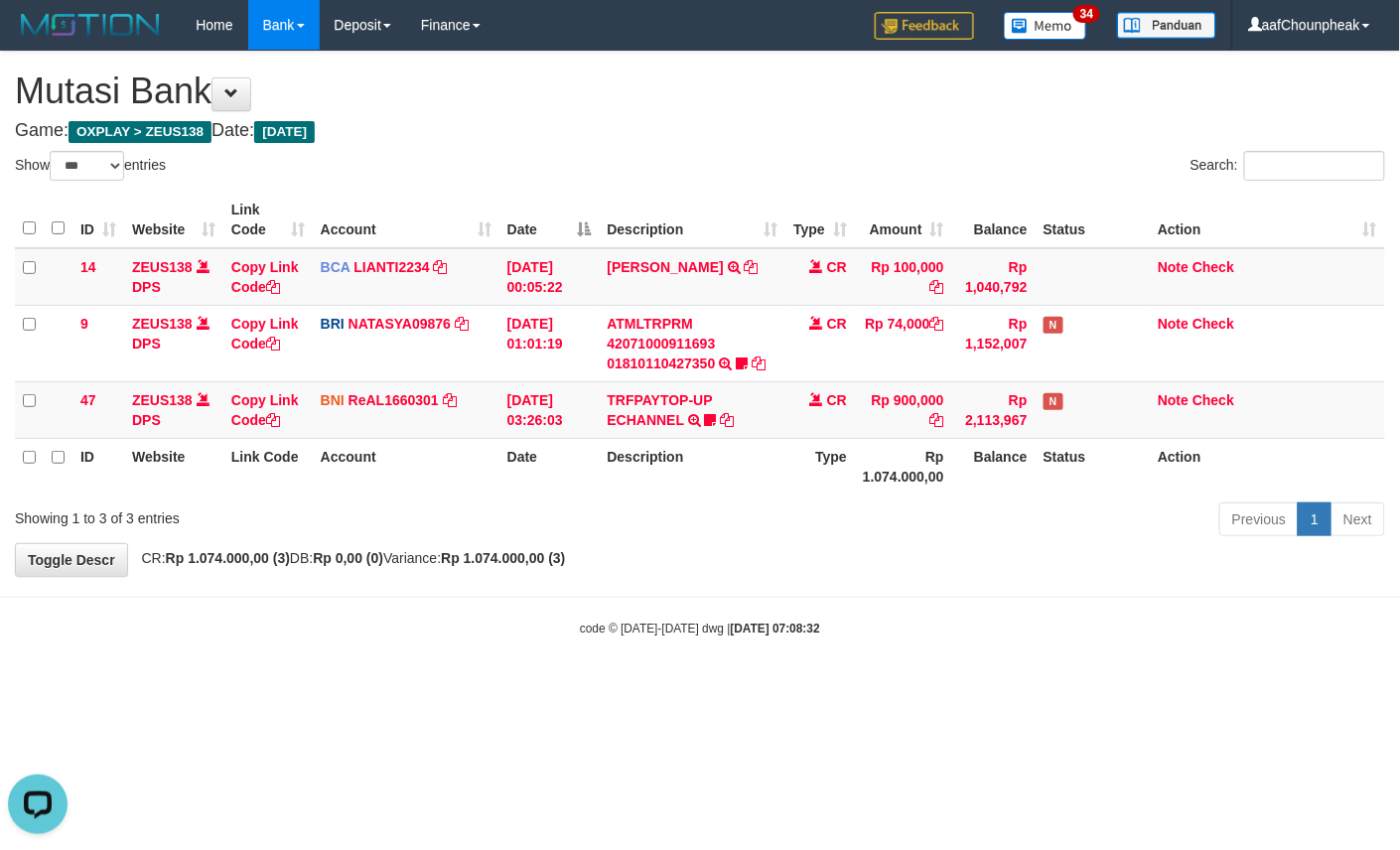 scroll, scrollTop: 0, scrollLeft: 0, axis: both 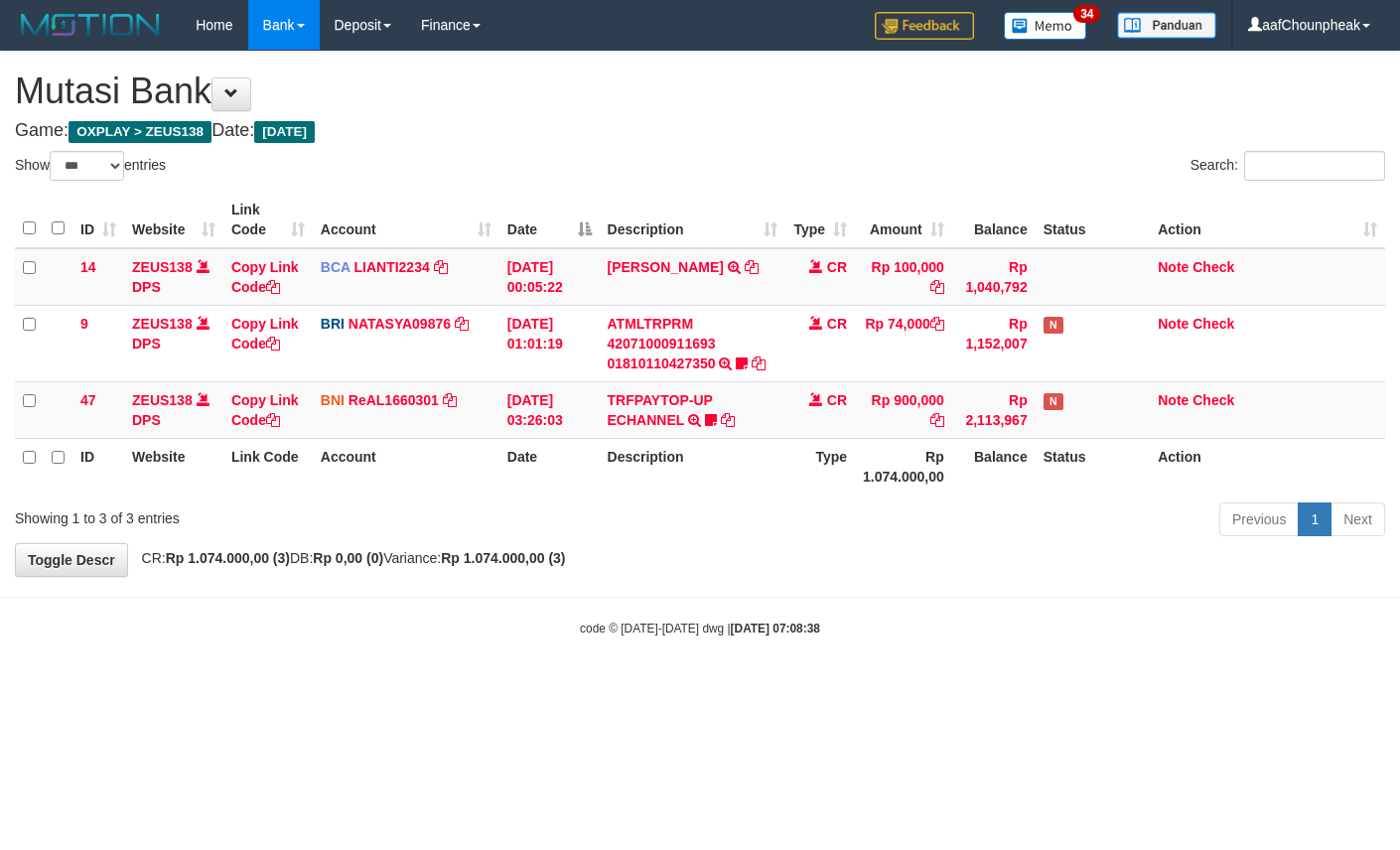 select on "***" 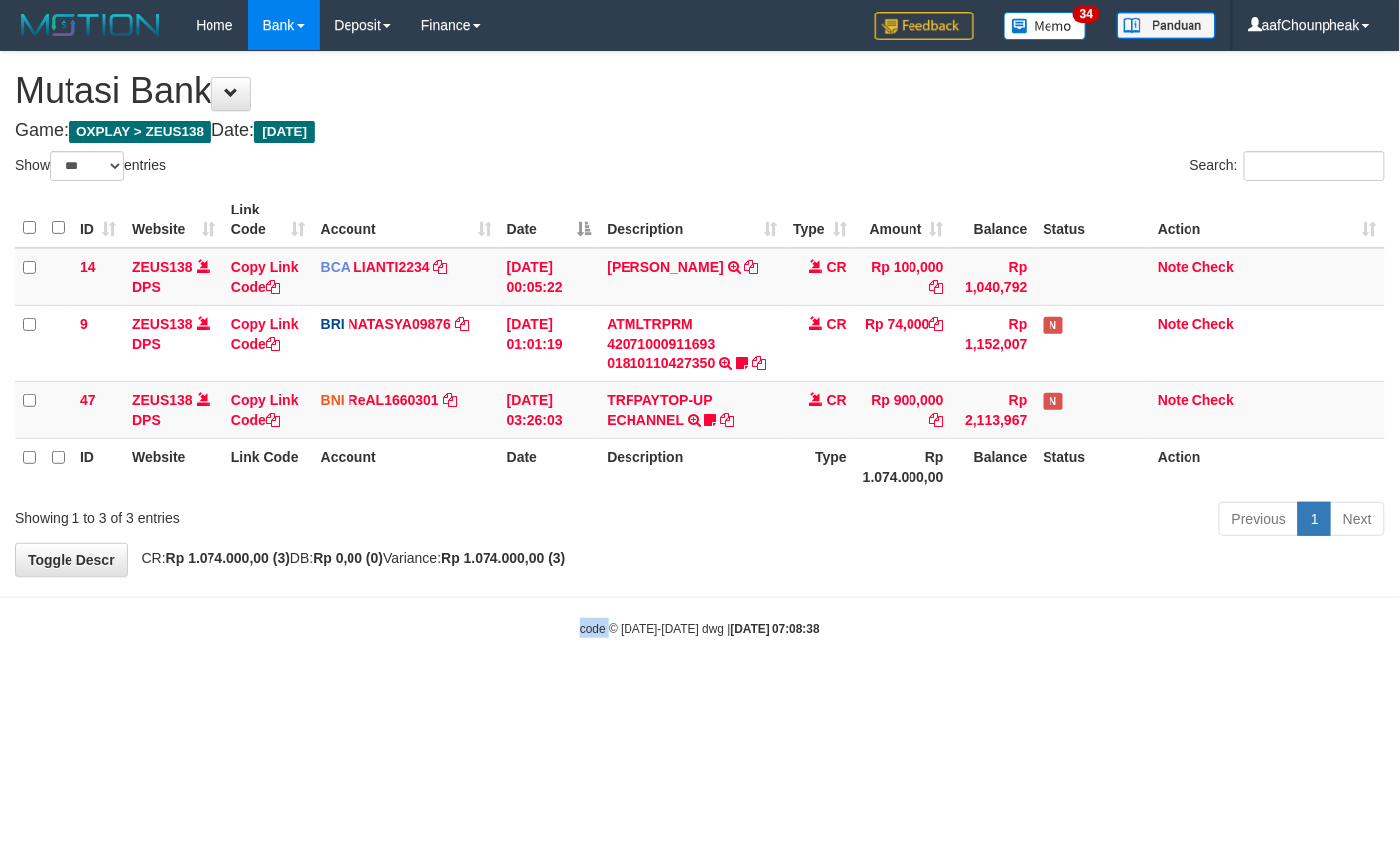 click on "Toggle navigation
Home
Bank
Account List
Mutasi Bank
Search
Note Mutasi
Deposit
DPS List
History
Finance
Financial Data
aafChounpheak
My Profile
Log Out
34" at bounding box center [700, 344] 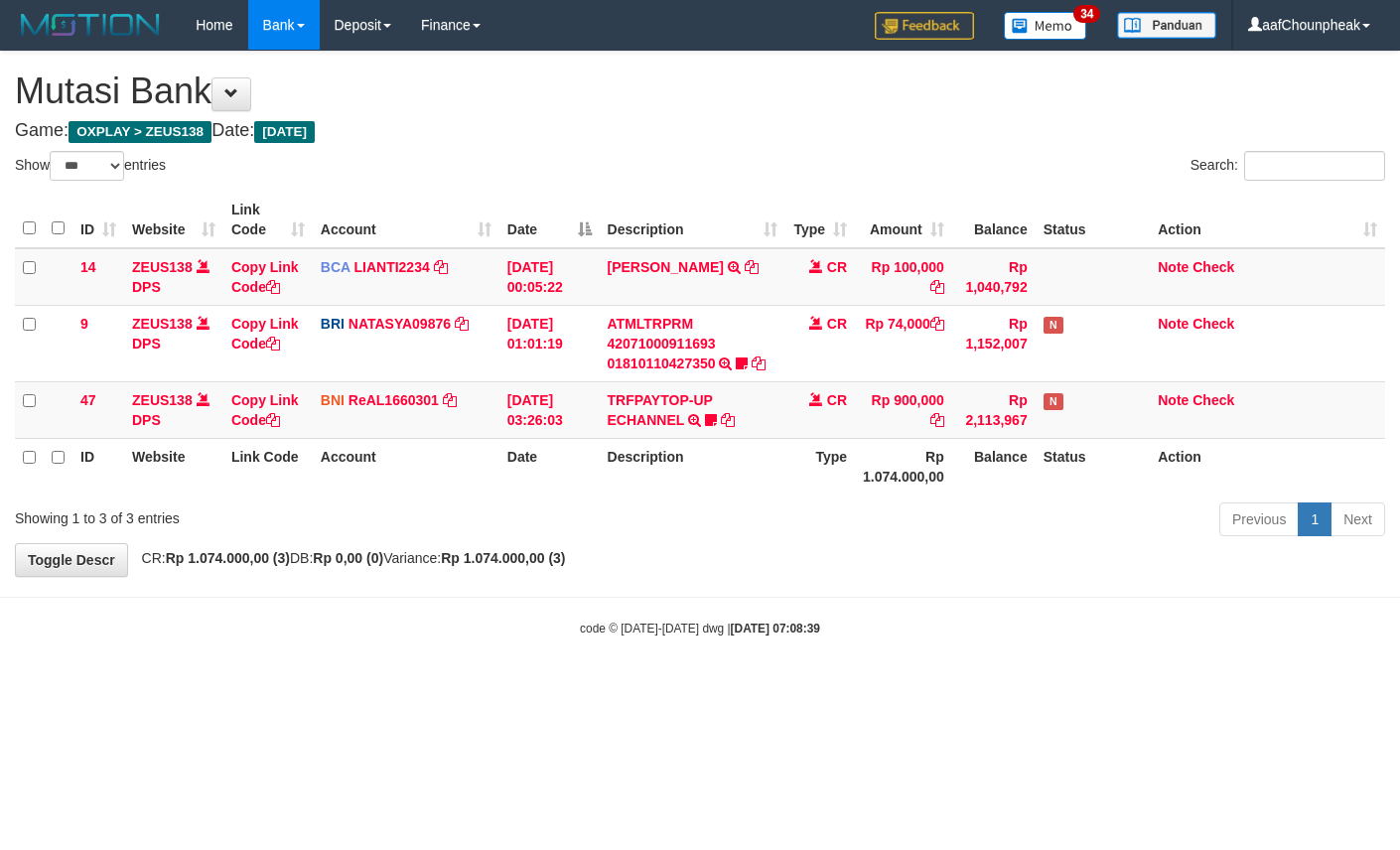 select on "***" 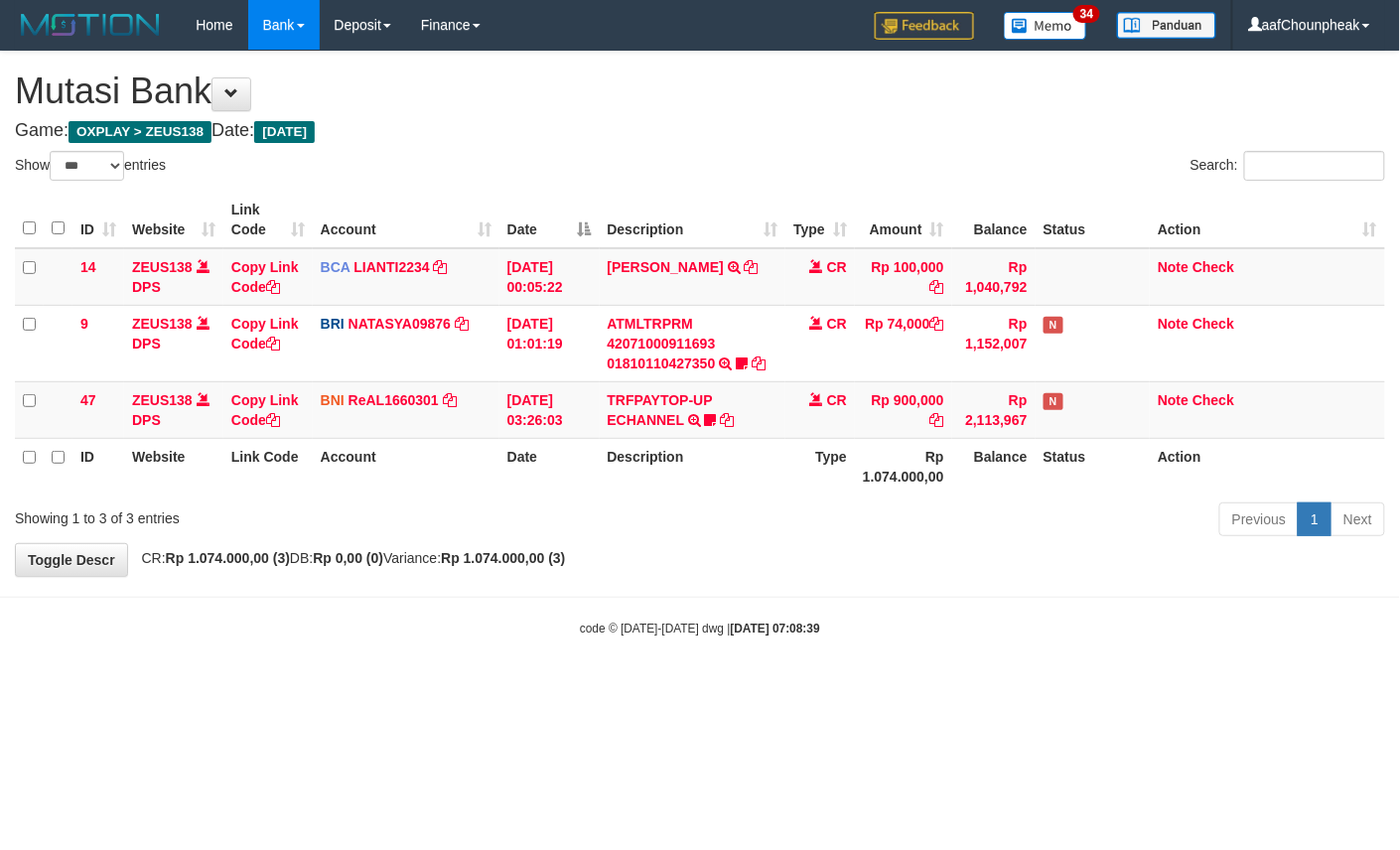 click on "Toggle navigation
Home
Bank
Account List
Mutasi Bank
Search
Note Mutasi
Deposit
DPS List
History
Finance
Financial Data
aafChounpheak
My Profile
Log Out
34" at bounding box center (700, 344) 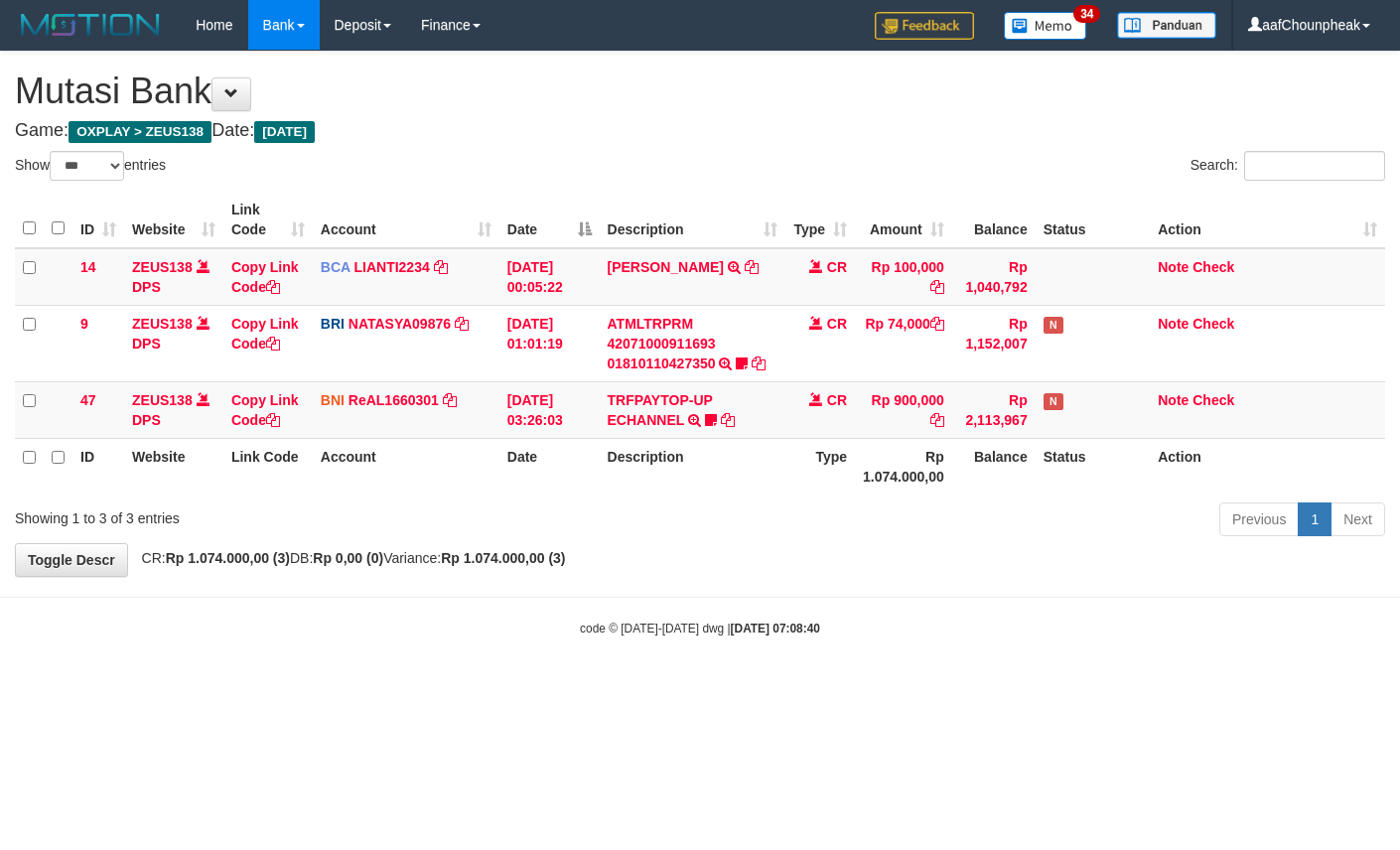 select on "***" 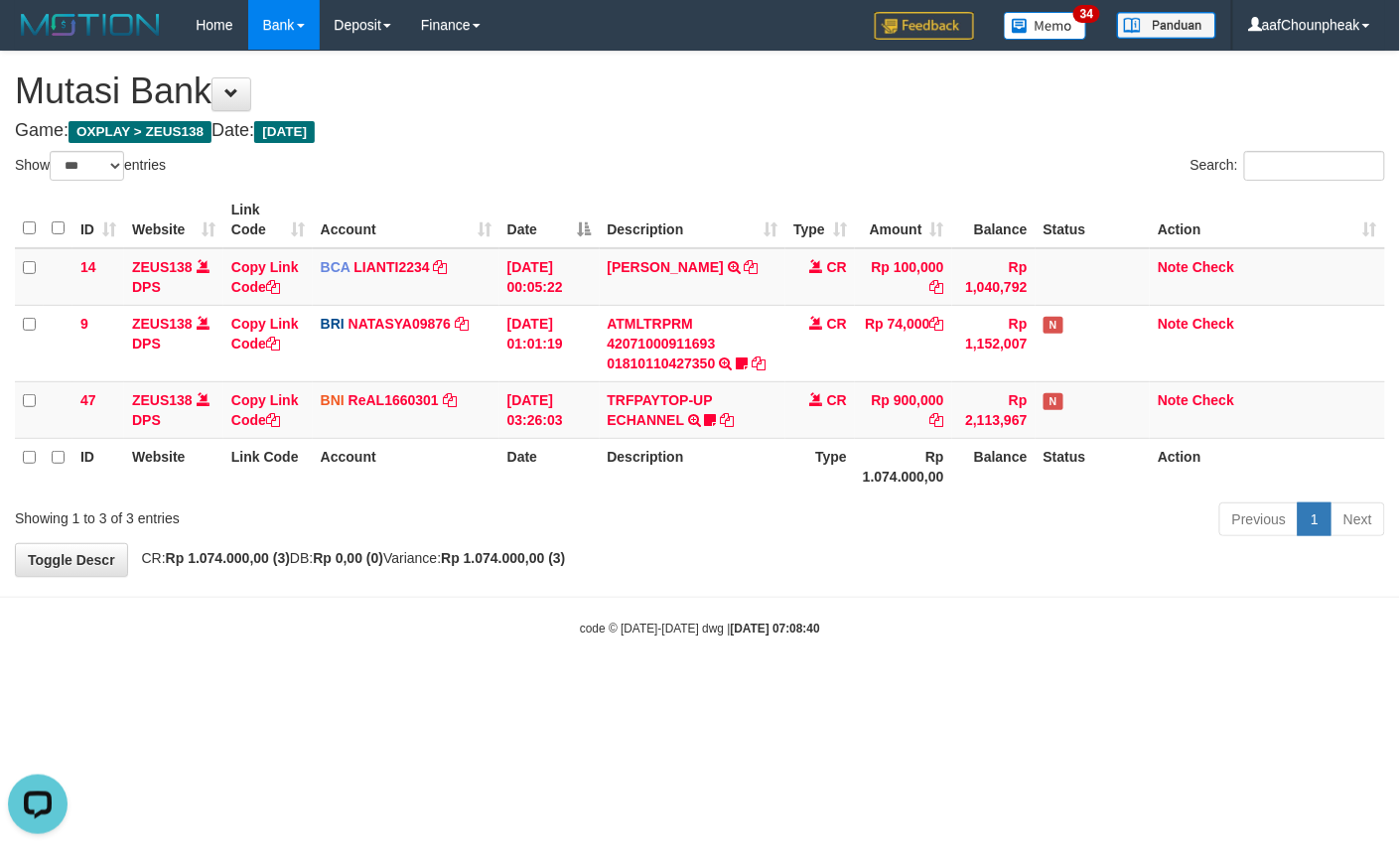 scroll, scrollTop: 0, scrollLeft: 0, axis: both 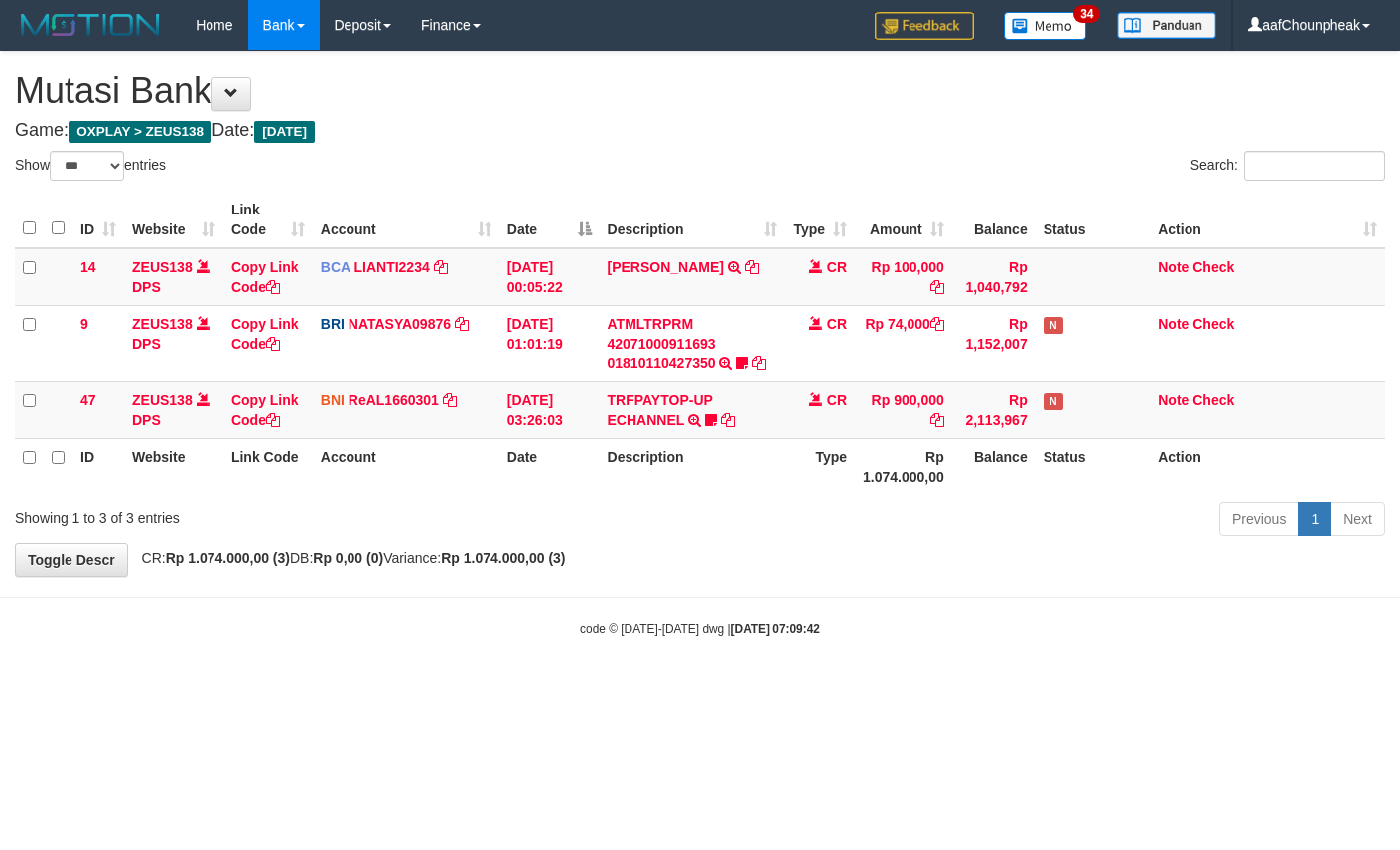 select on "***" 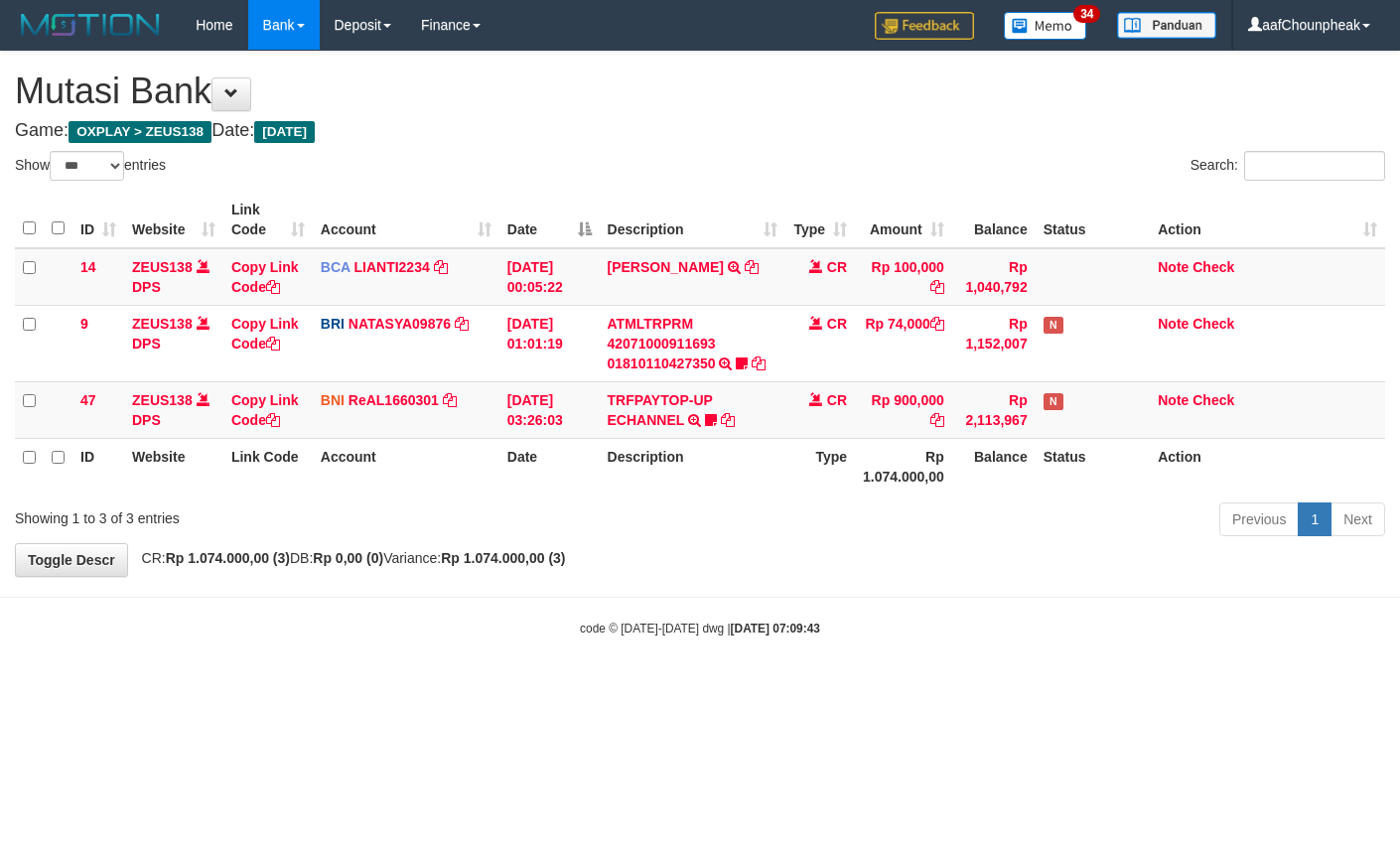 select on "***" 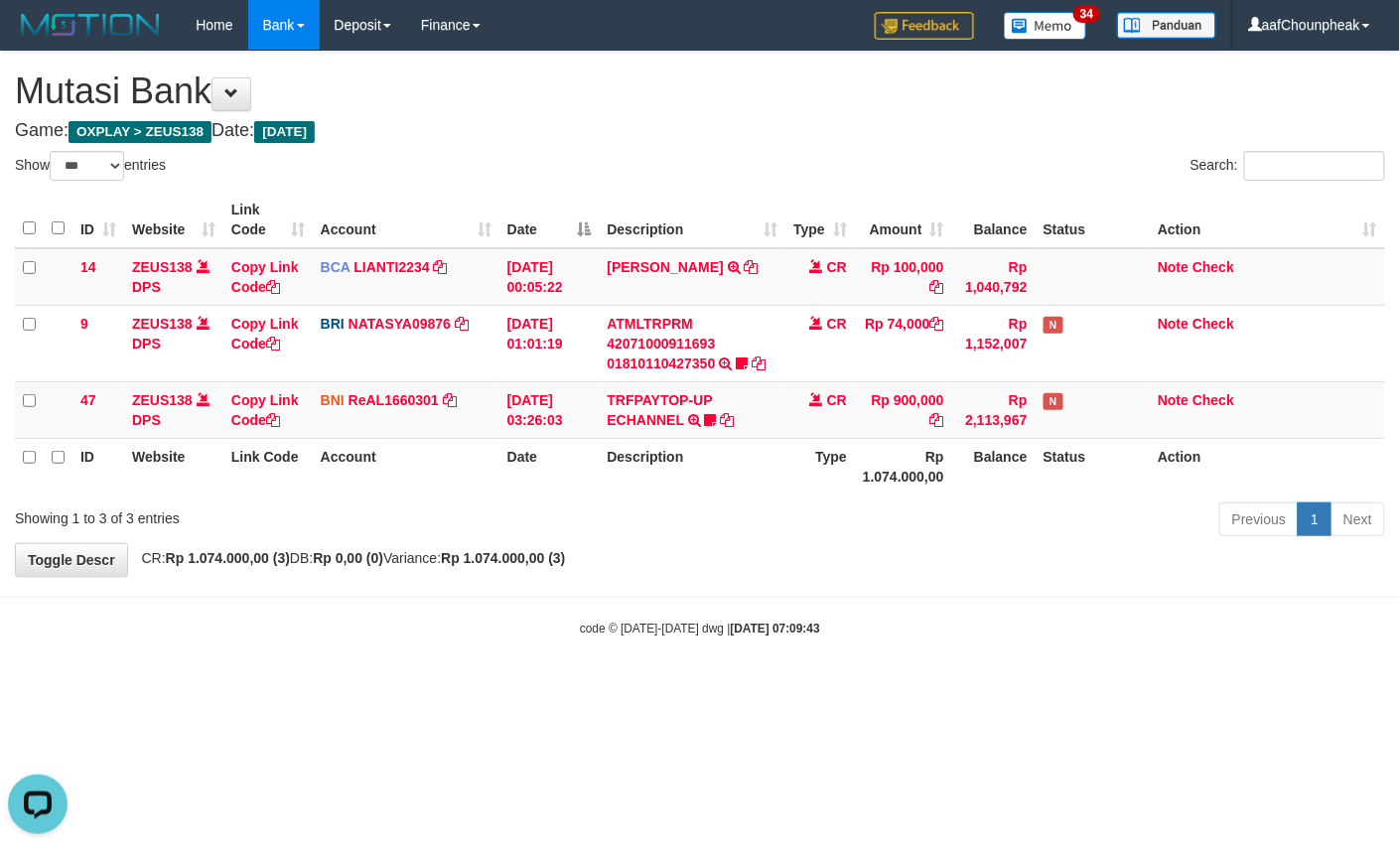 scroll, scrollTop: 0, scrollLeft: 0, axis: both 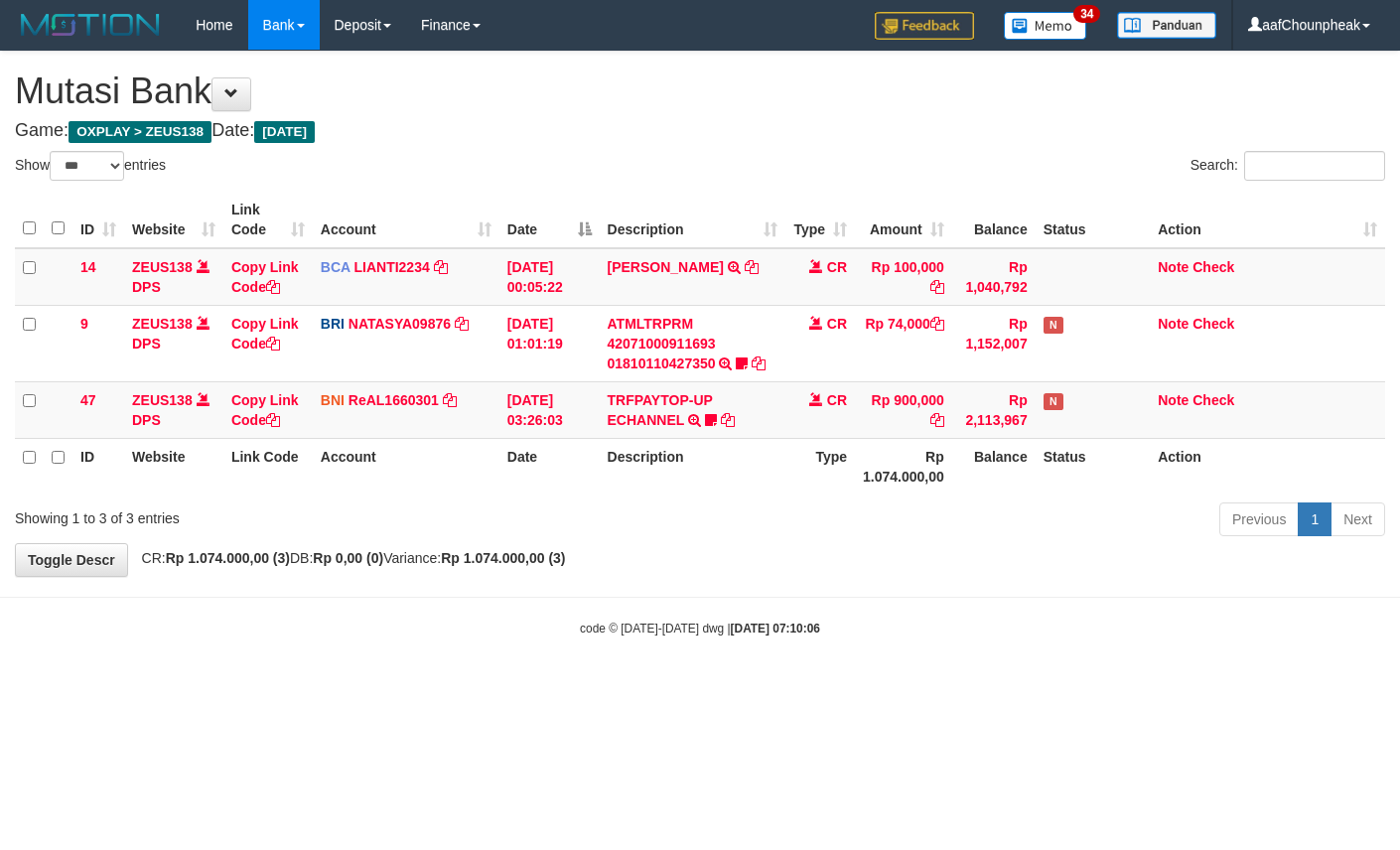 select on "***" 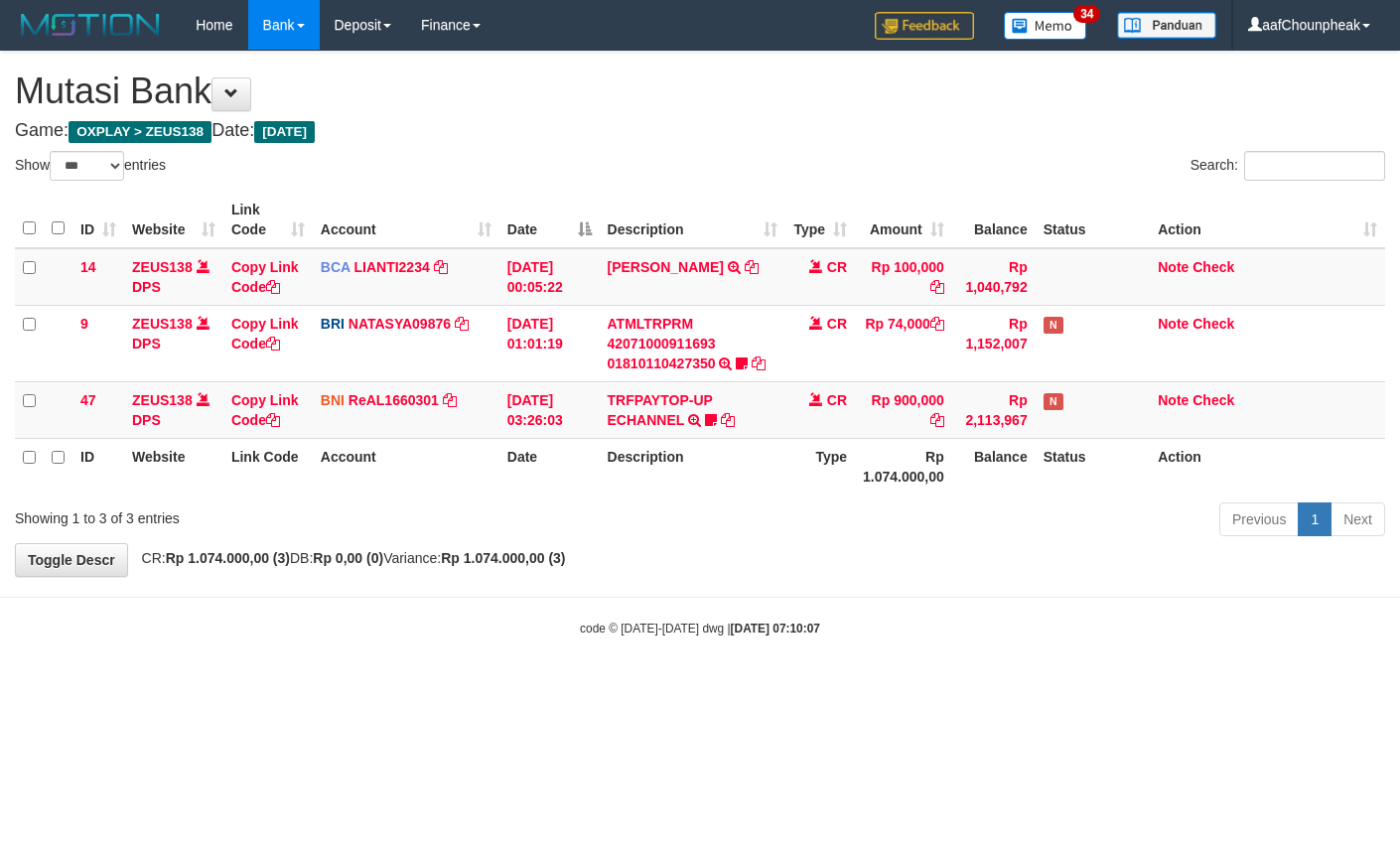 select on "***" 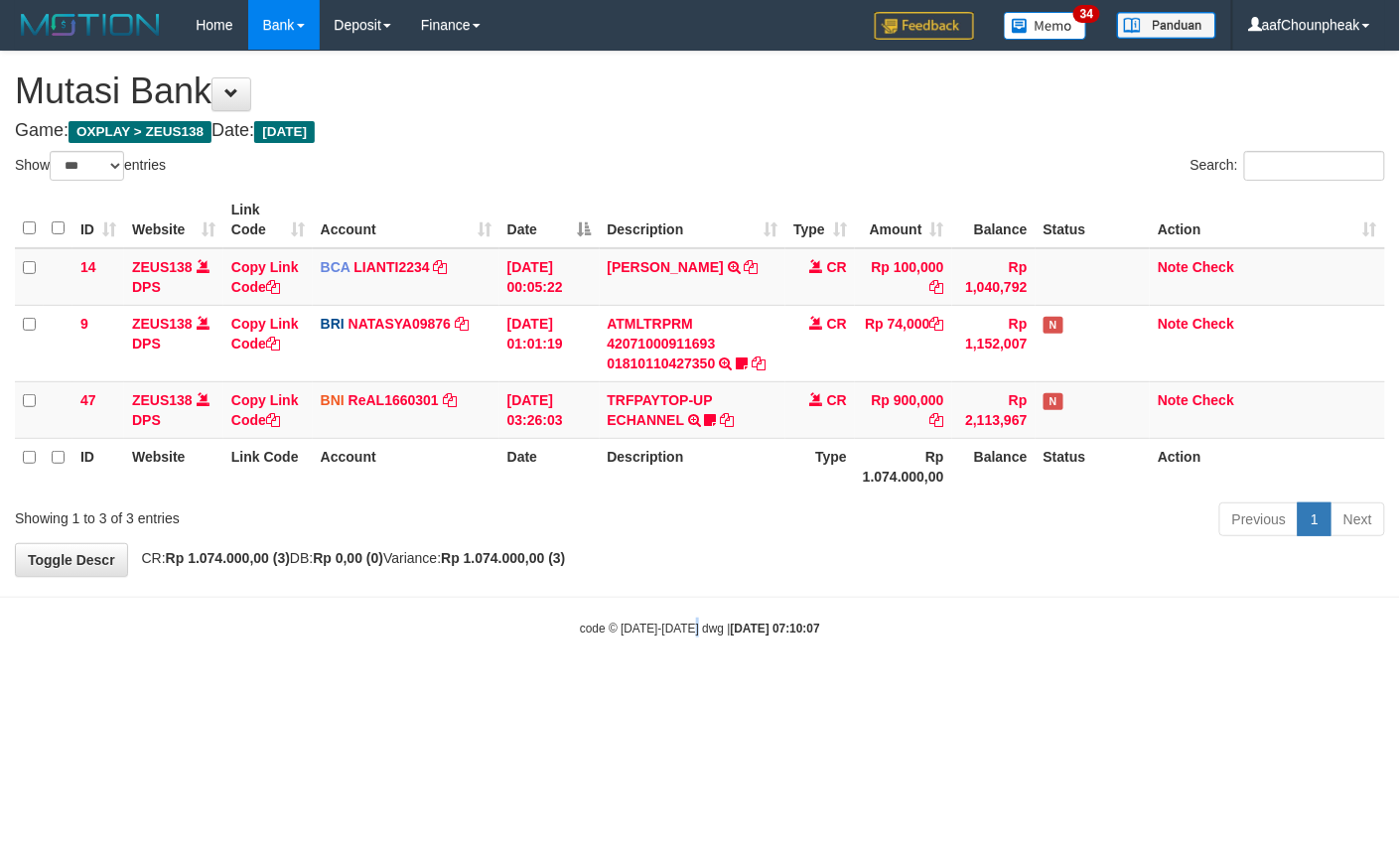 click on "Toggle navigation
Home
Bank
Account List
Mutasi Bank
Search
Note Mutasi
Deposit
DPS List
History
Finance
Financial Data
aafChounpheak
My Profile
Log Out
34" at bounding box center [700, 344] 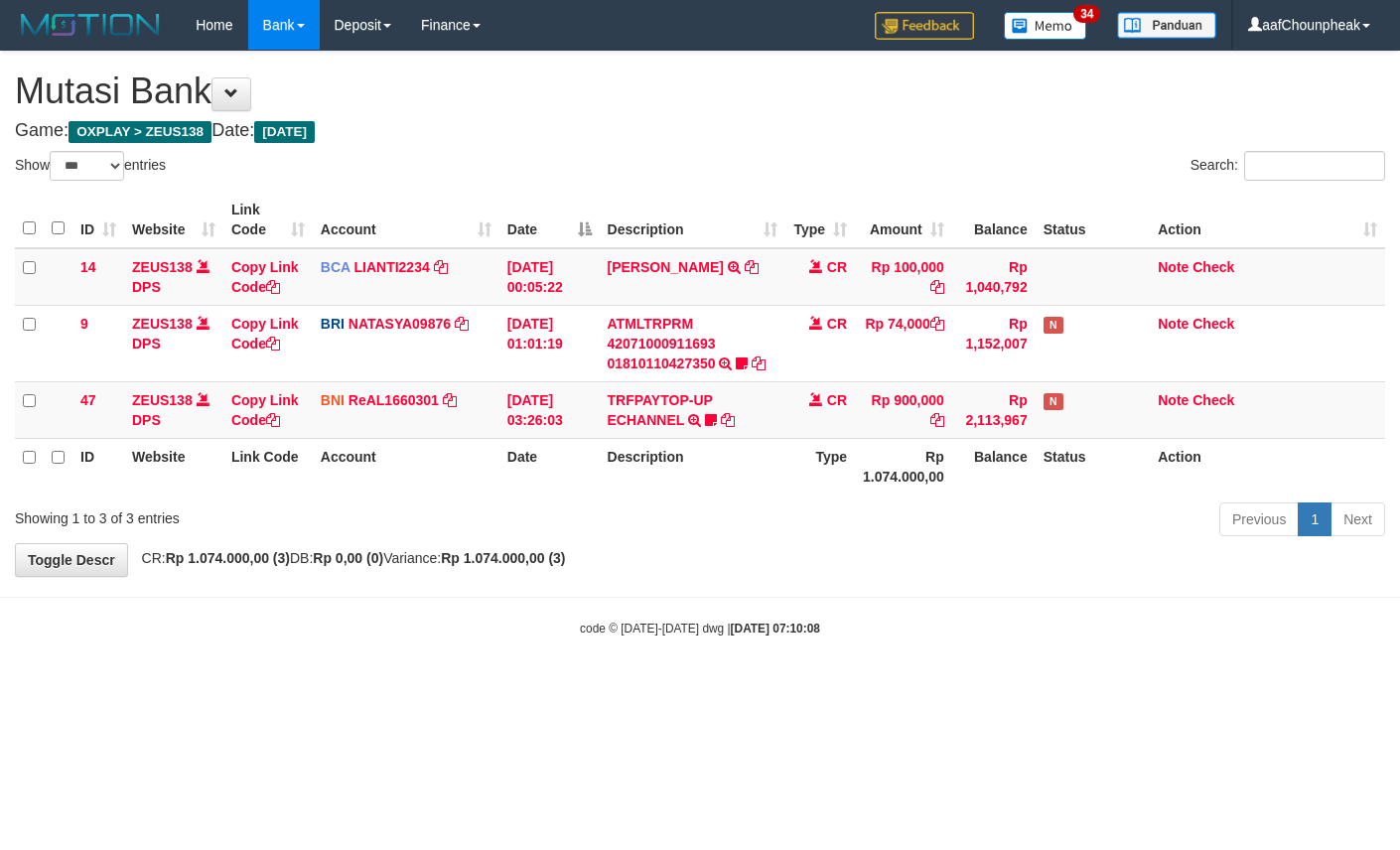 select on "***" 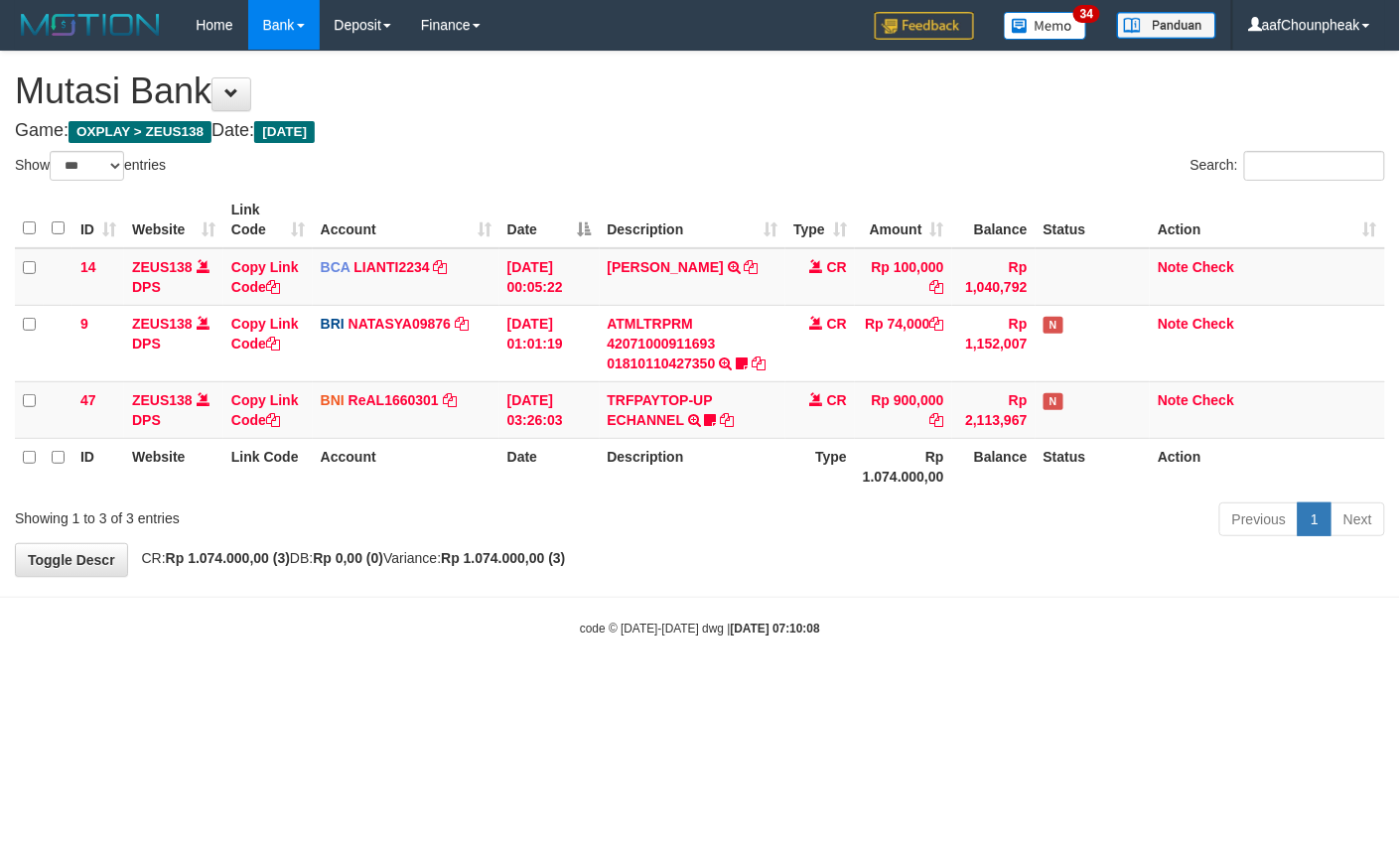 click on "Toggle navigation
Home
Bank
Account List
Mutasi Bank
Search
Note Mutasi
Deposit
DPS List
History
Finance
Financial Data
aafChounpheak
My Profile
Log Out
34" at bounding box center (700, 344) 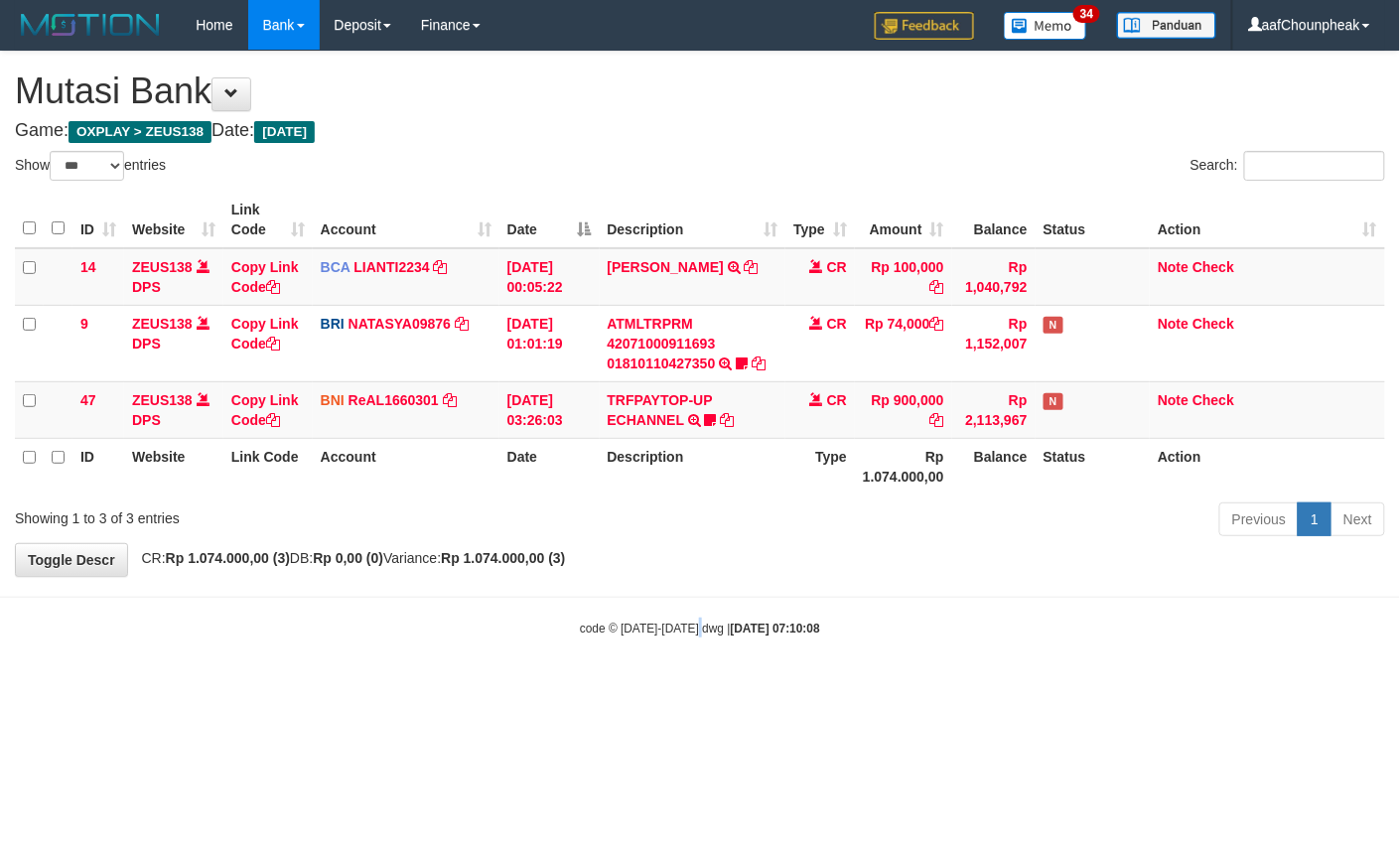 click on "Toggle navigation
Home
Bank
Account List
Mutasi Bank
Search
Note Mutasi
Deposit
DPS List
History
Finance
Financial Data
aafChounpheak
My Profile
Log Out
34" at bounding box center [700, 344] 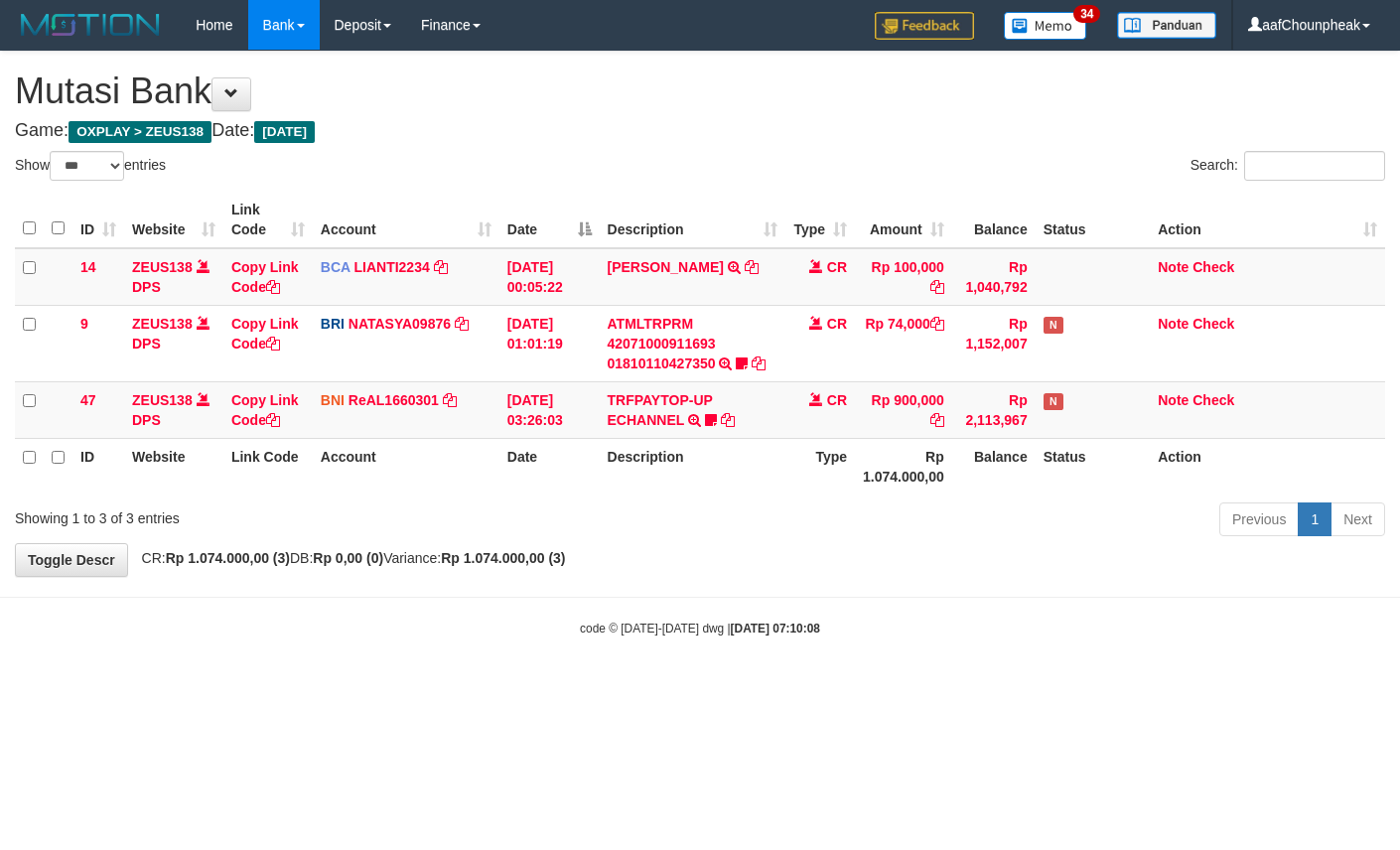 select on "***" 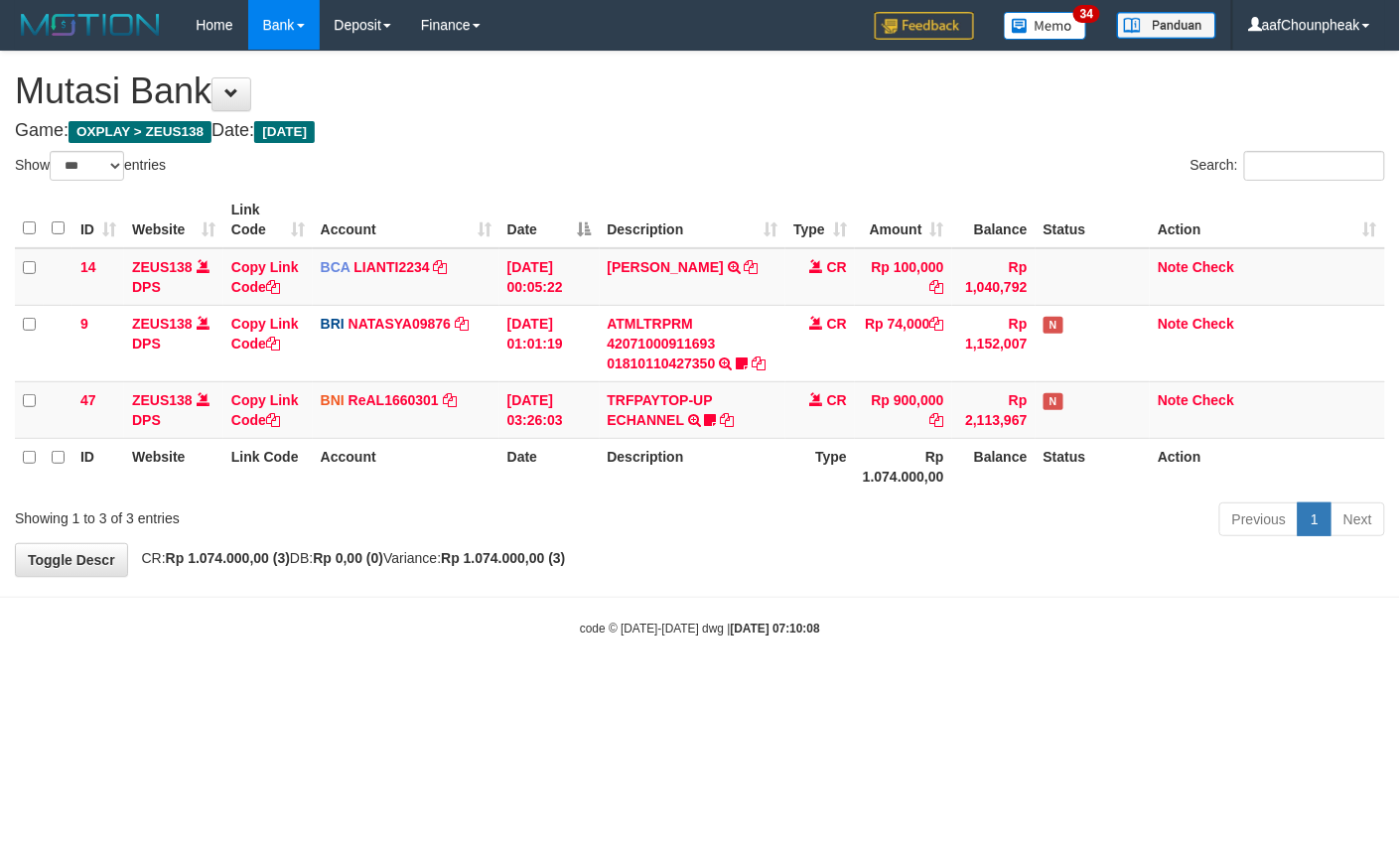 click on "Toggle navigation
Home
Bank
Account List
Mutasi Bank
Search
Note Mutasi
Deposit
DPS List
History
Finance
Financial Data
aafChounpheak
My Profile
Log Out
34" at bounding box center (700, 344) 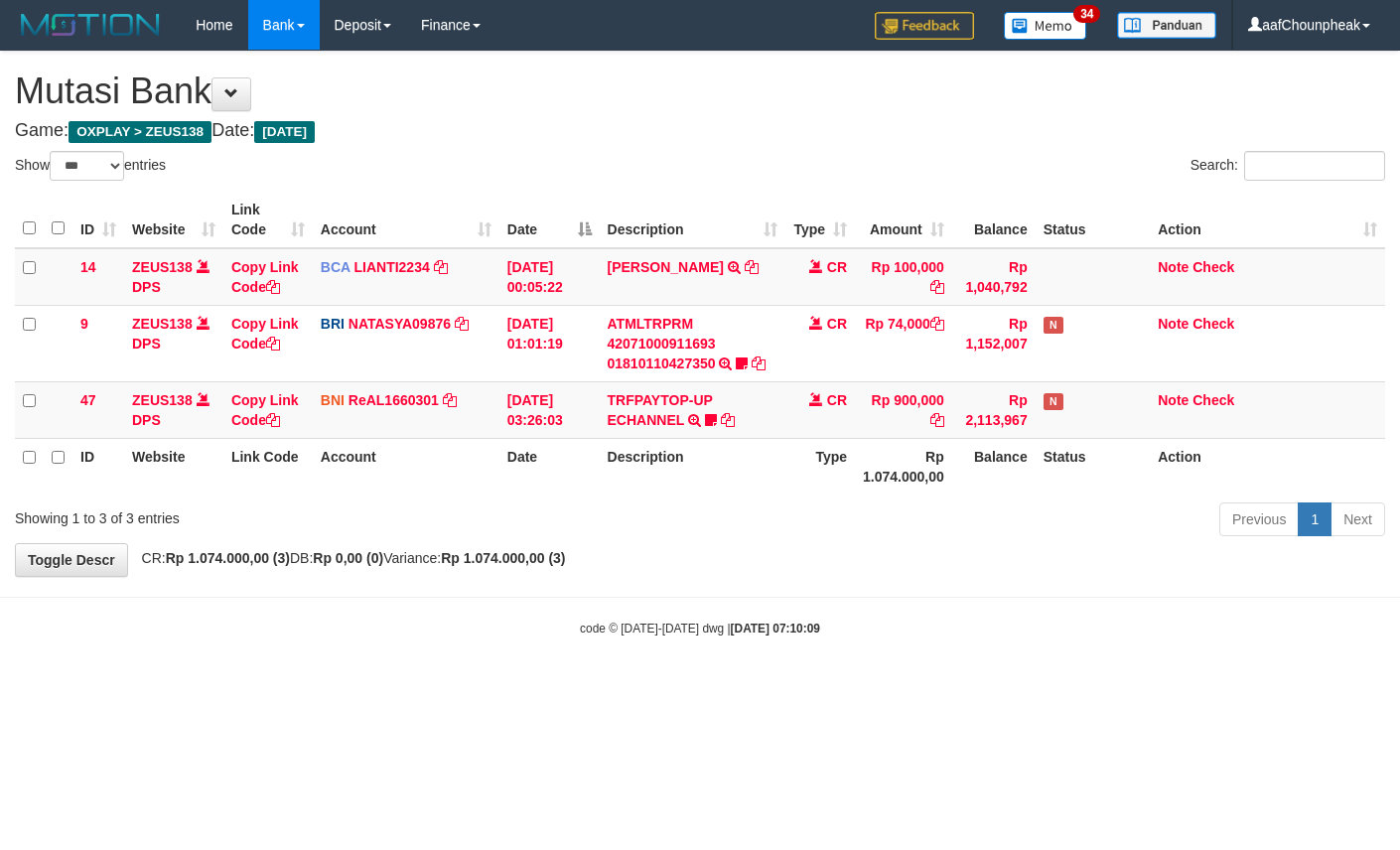 select on "***" 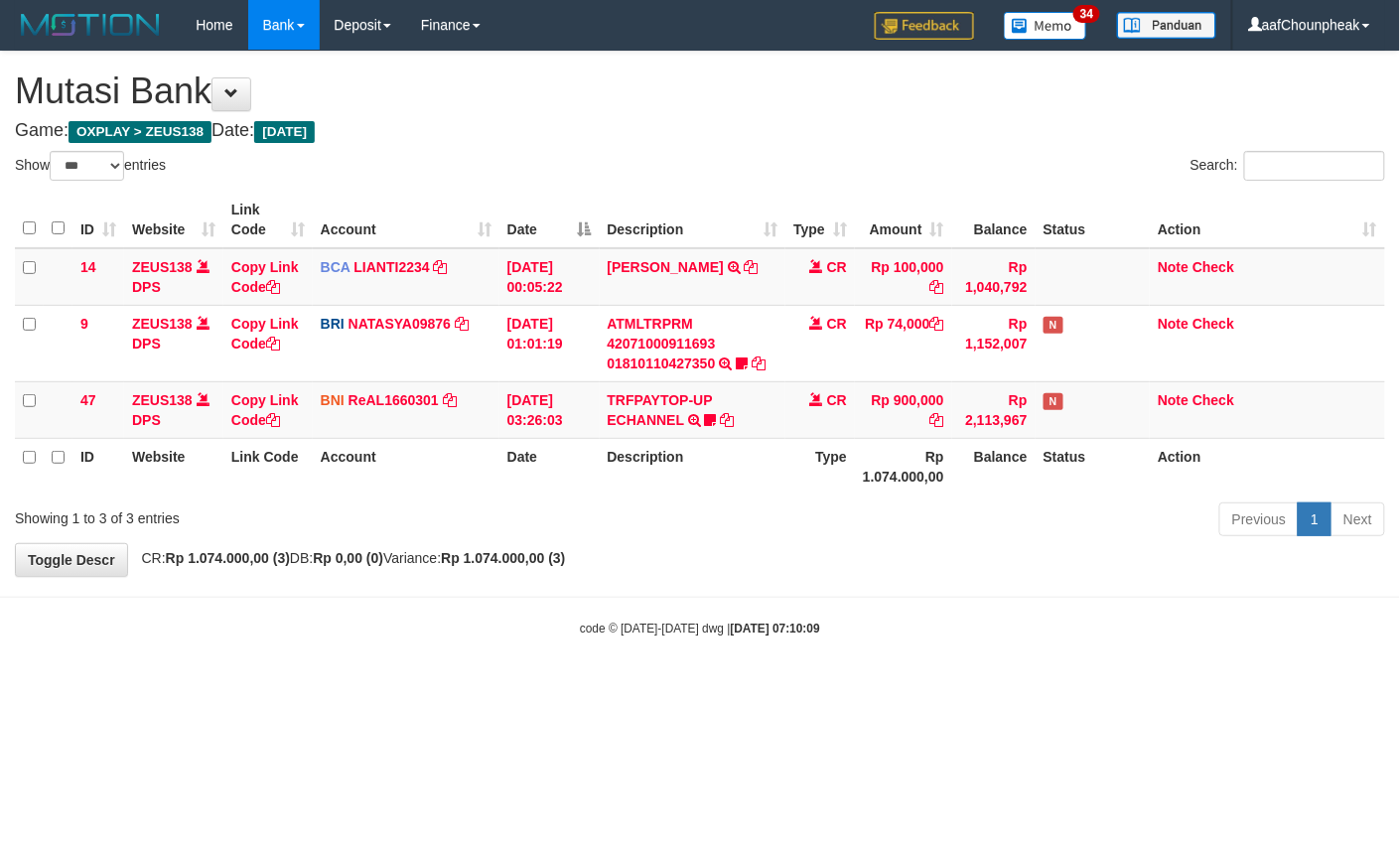 click on "Toggle navigation
Home
Bank
Account List
Mutasi Bank
Search
Note Mutasi
Deposit
DPS List
History
Finance
Financial Data
aafChounpheak
My Profile
Log Out
34" at bounding box center [700, 344] 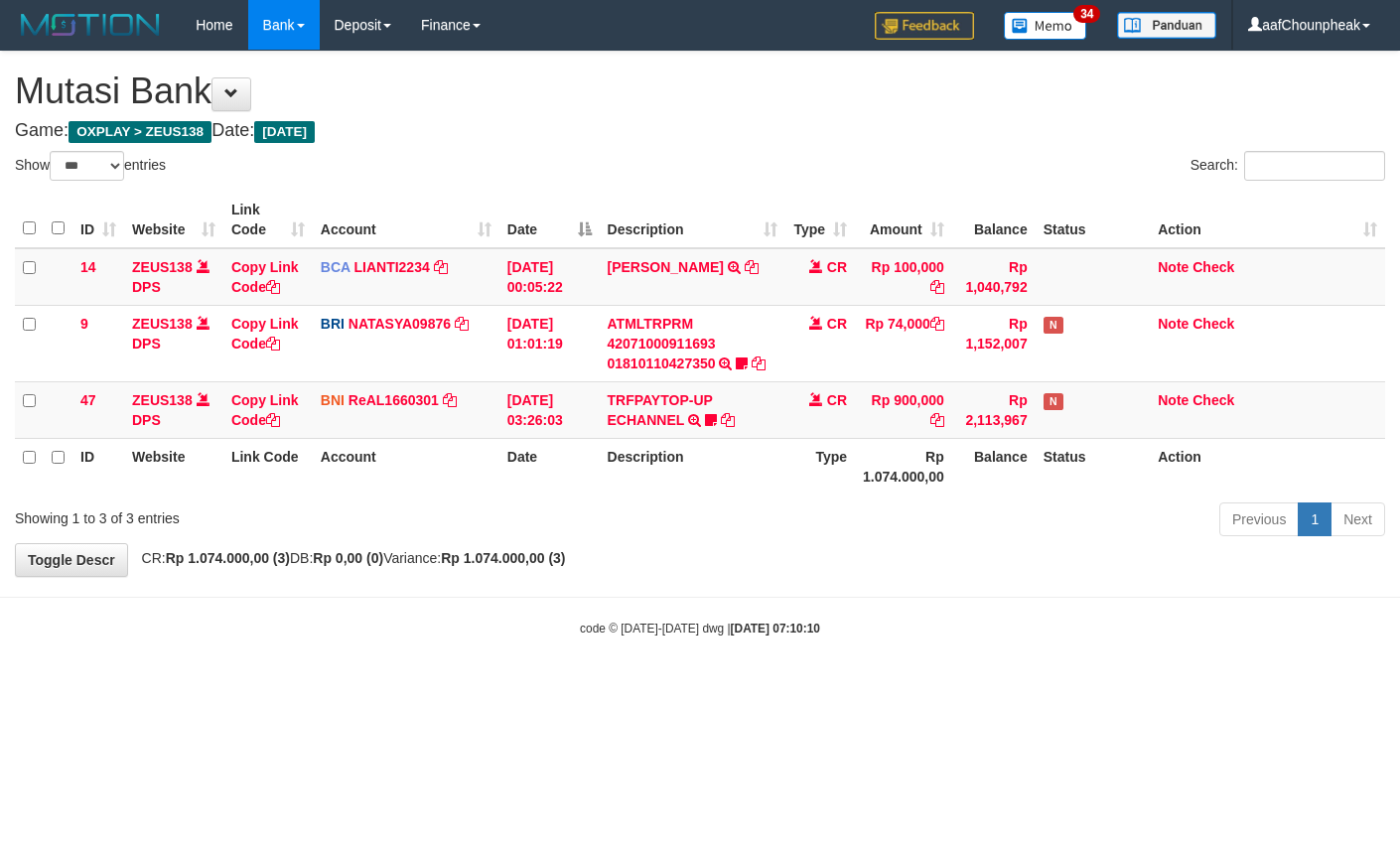select on "***" 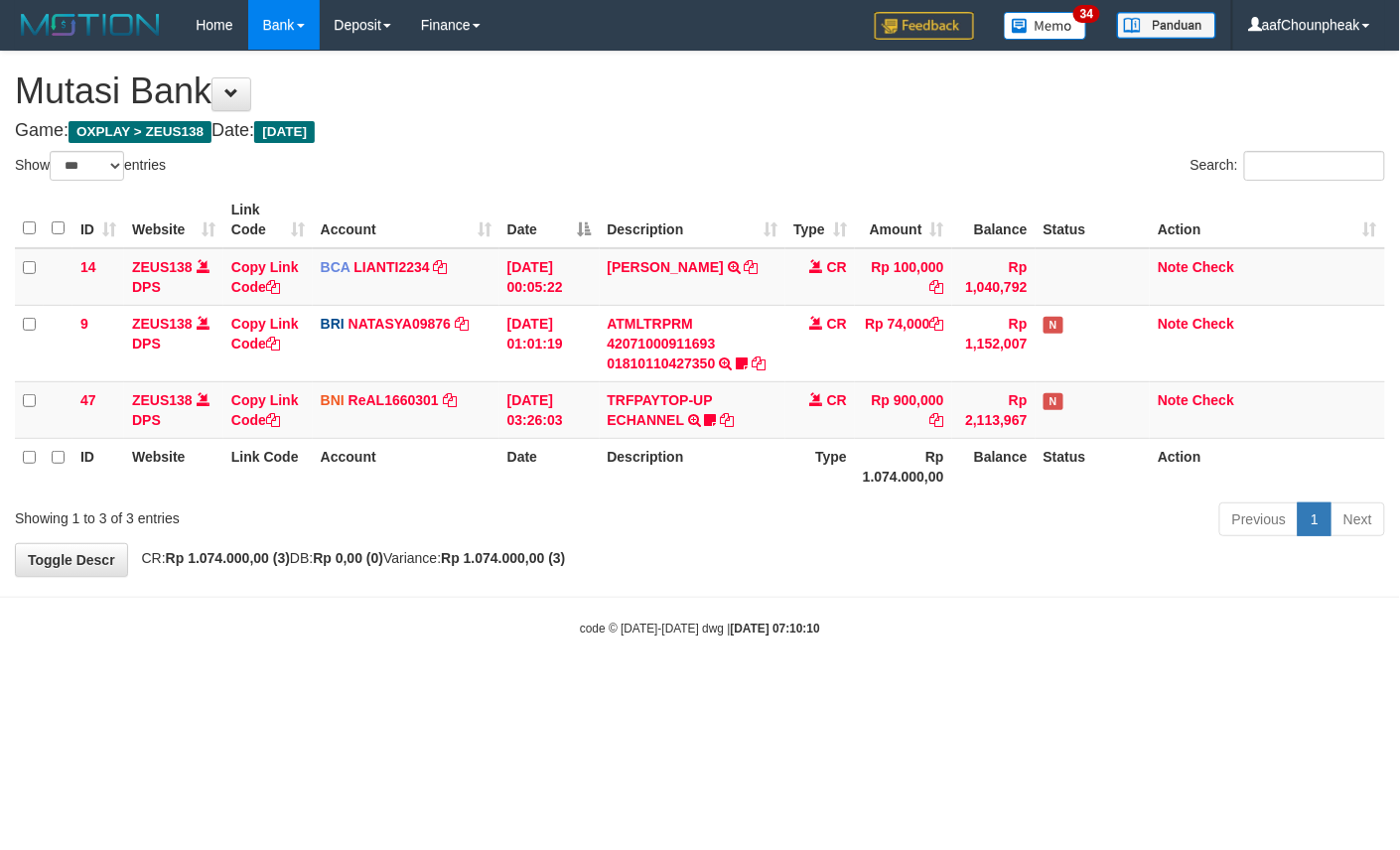 click on "Toggle navigation
Home
Bank
Account List
Mutasi Bank
Search
Note Mutasi
Deposit
DPS List
History
Finance
Financial Data
aafChounpheak
My Profile
Log Out
34" at bounding box center [700, 344] 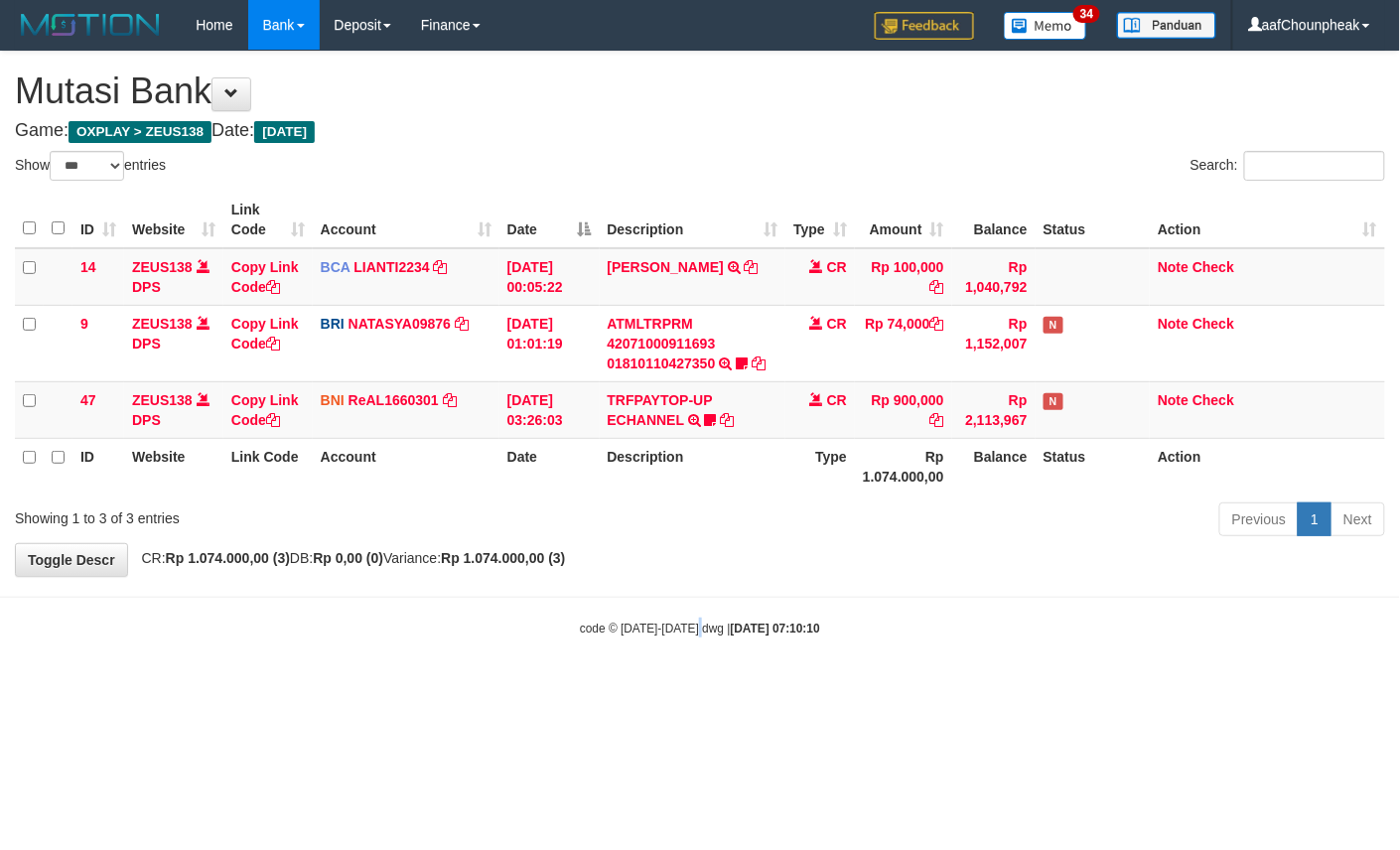 click on "Toggle navigation
Home
Bank
Account List
Mutasi Bank
Search
Note Mutasi
Deposit
DPS List
History
Finance
Financial Data
aafChounpheak
My Profile
Log Out
34" at bounding box center [700, 344] 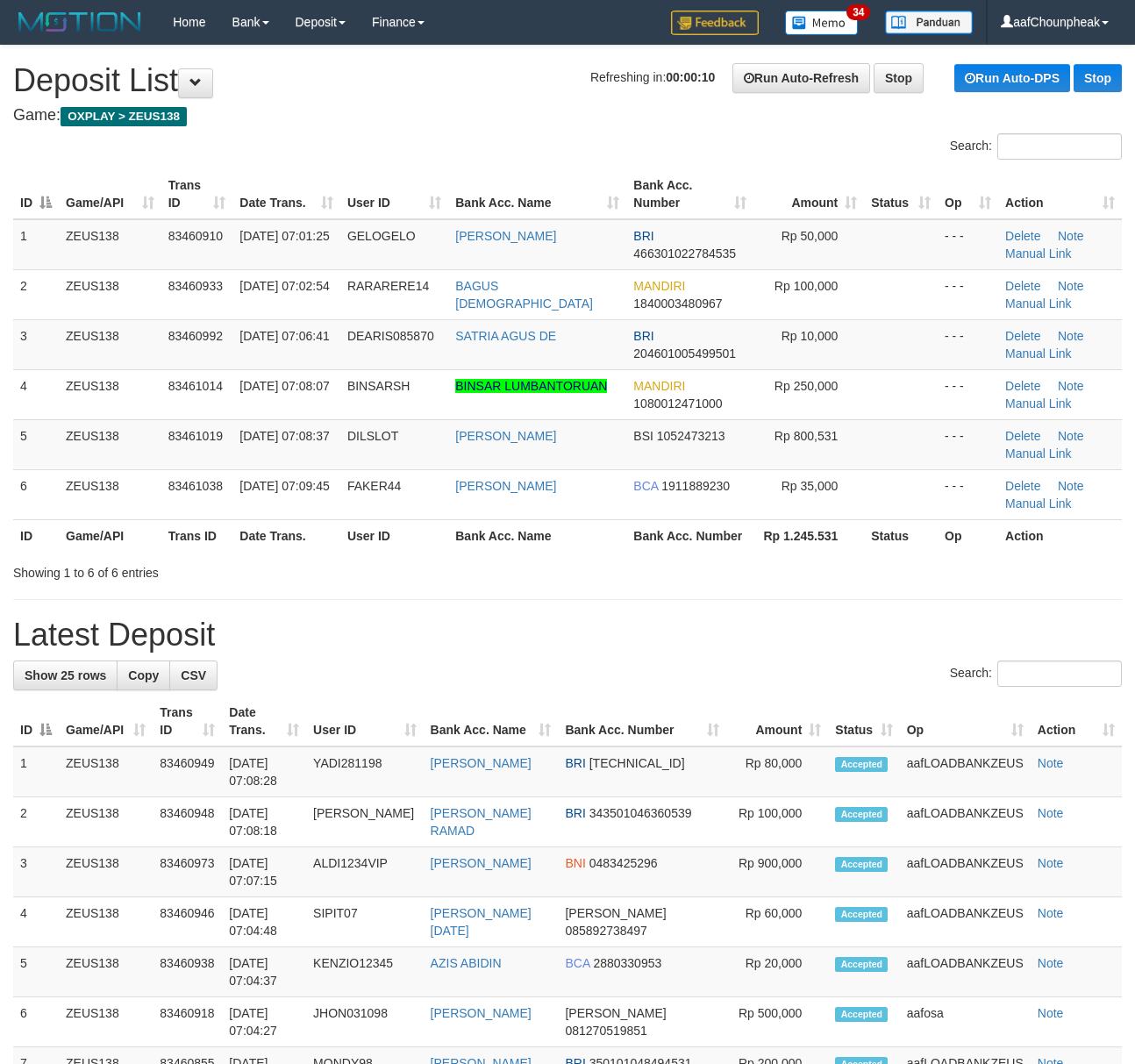 scroll, scrollTop: 0, scrollLeft: 0, axis: both 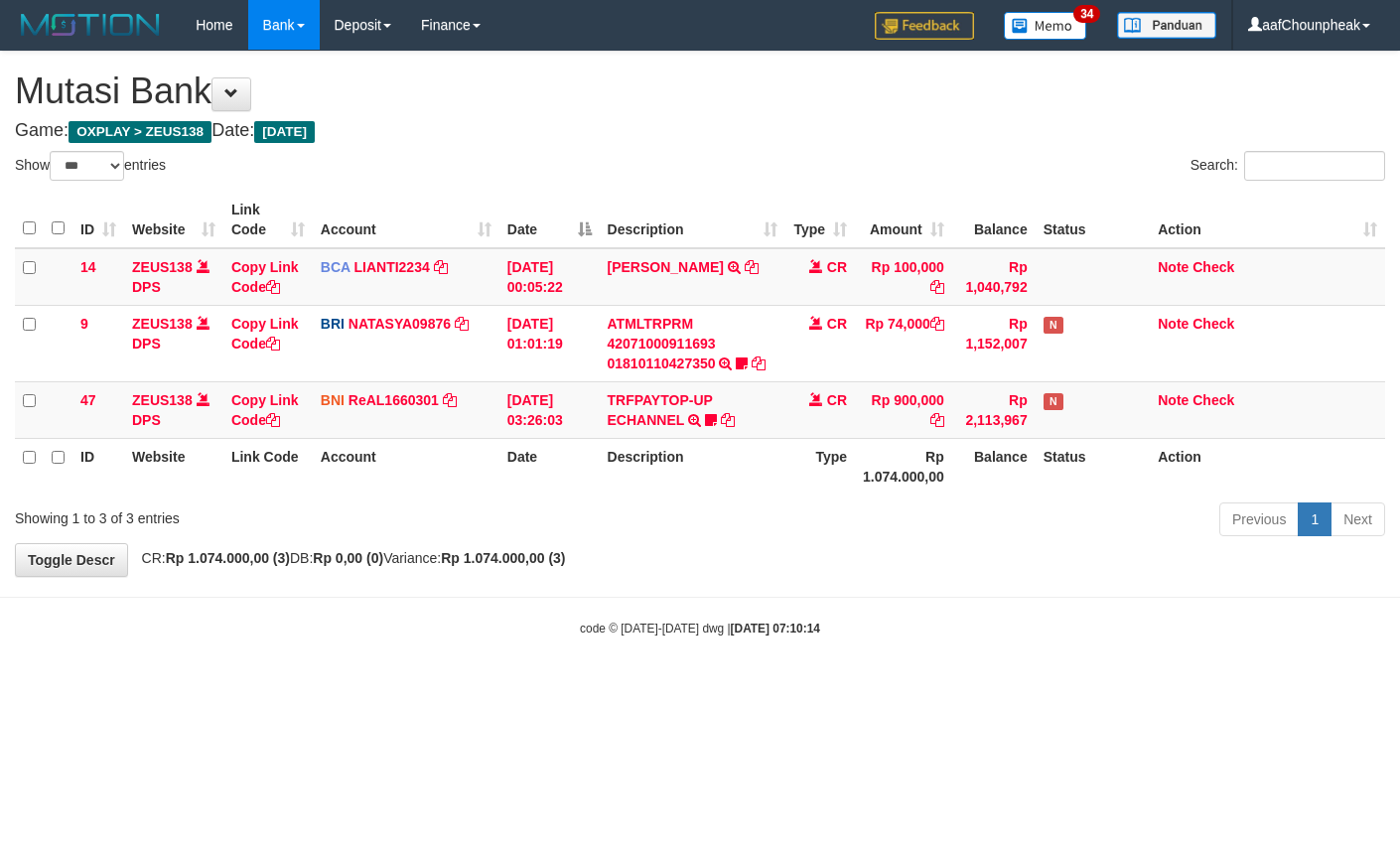 select on "***" 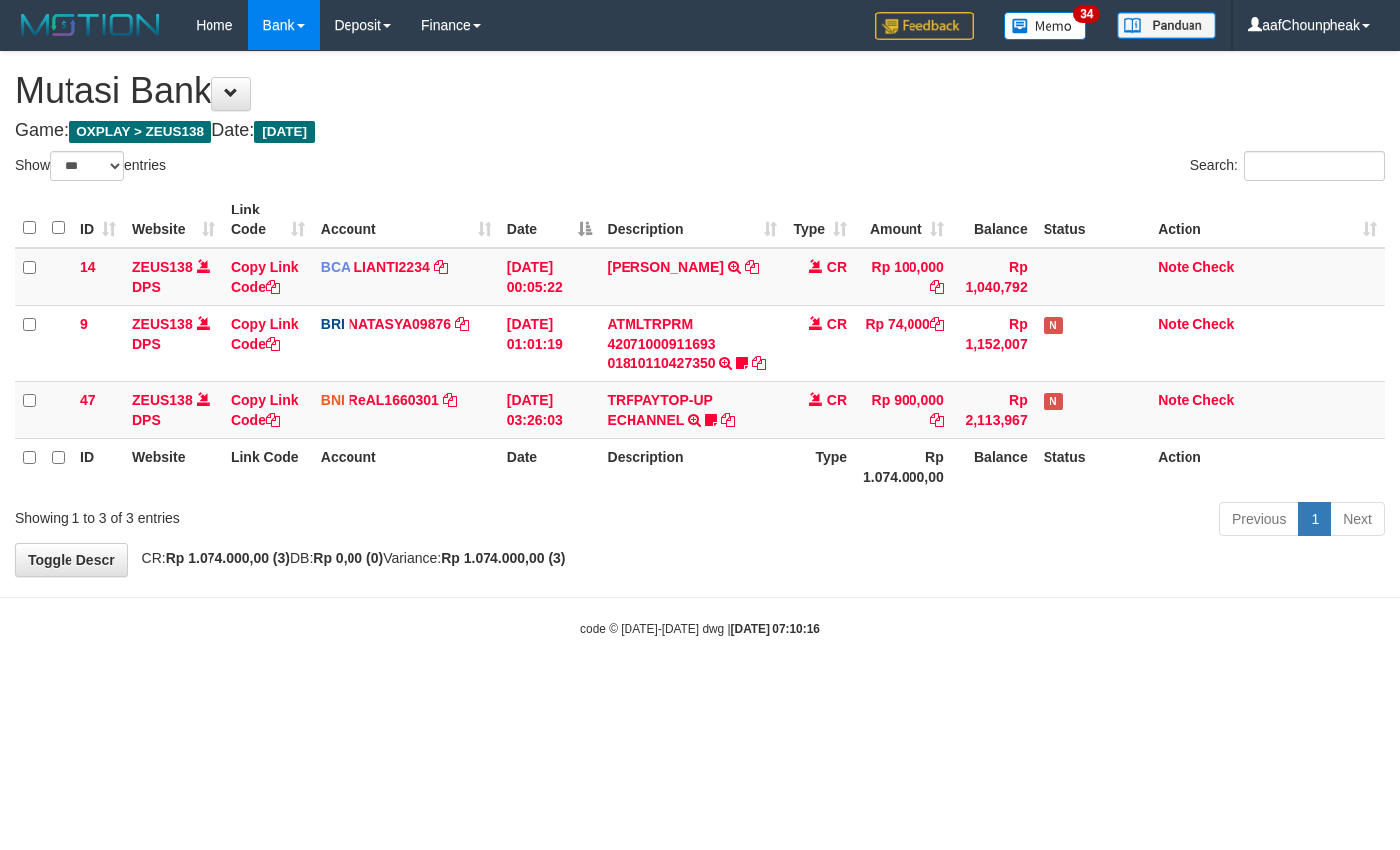 select on "***" 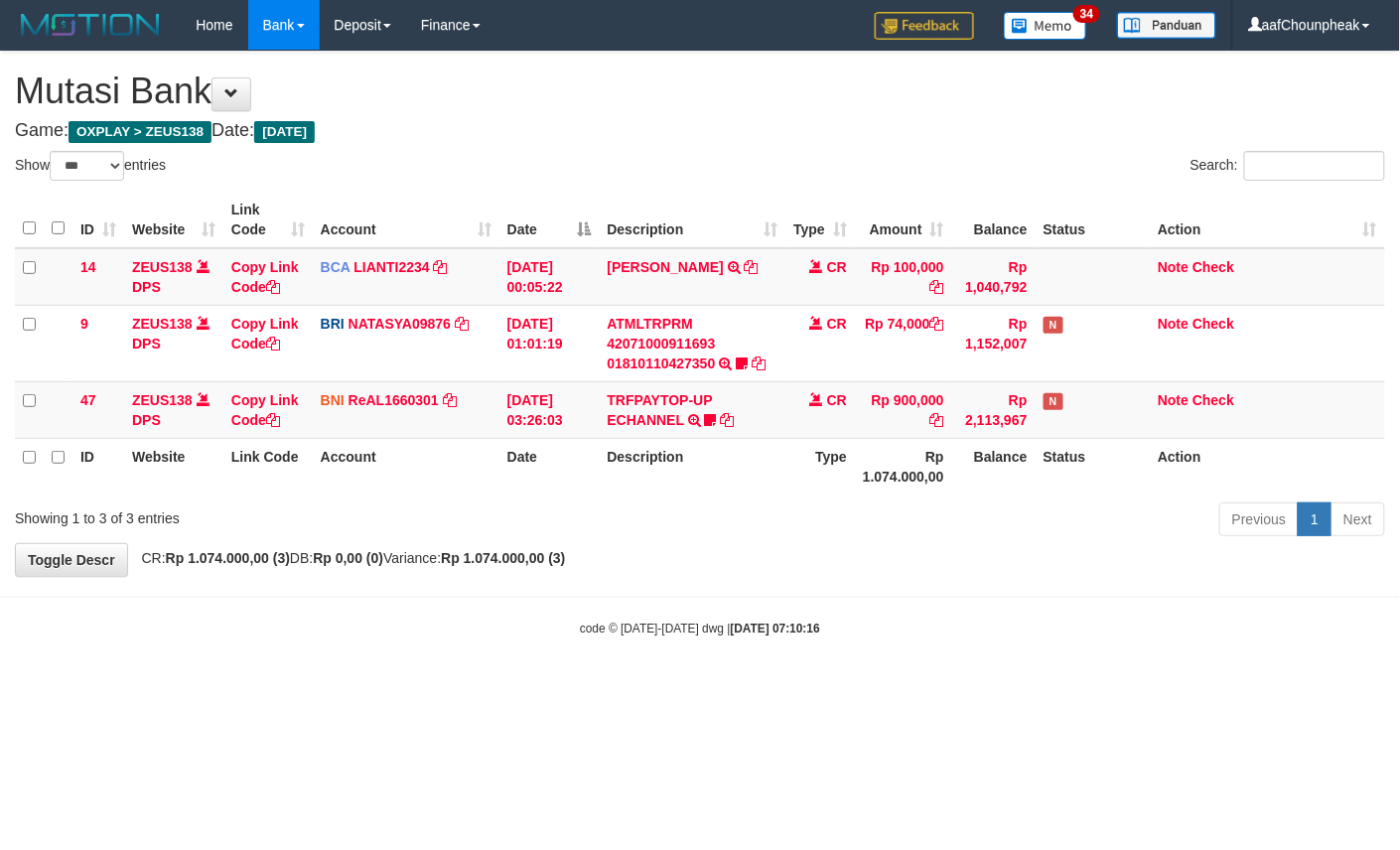 click on "Toggle navigation
Home
Bank
Account List
Mutasi Bank
Search
Note Mutasi
Deposit
DPS List
History
Finance
Financial Data
aafChounpheak
My Profile
Log Out
34" at bounding box center (700, 344) 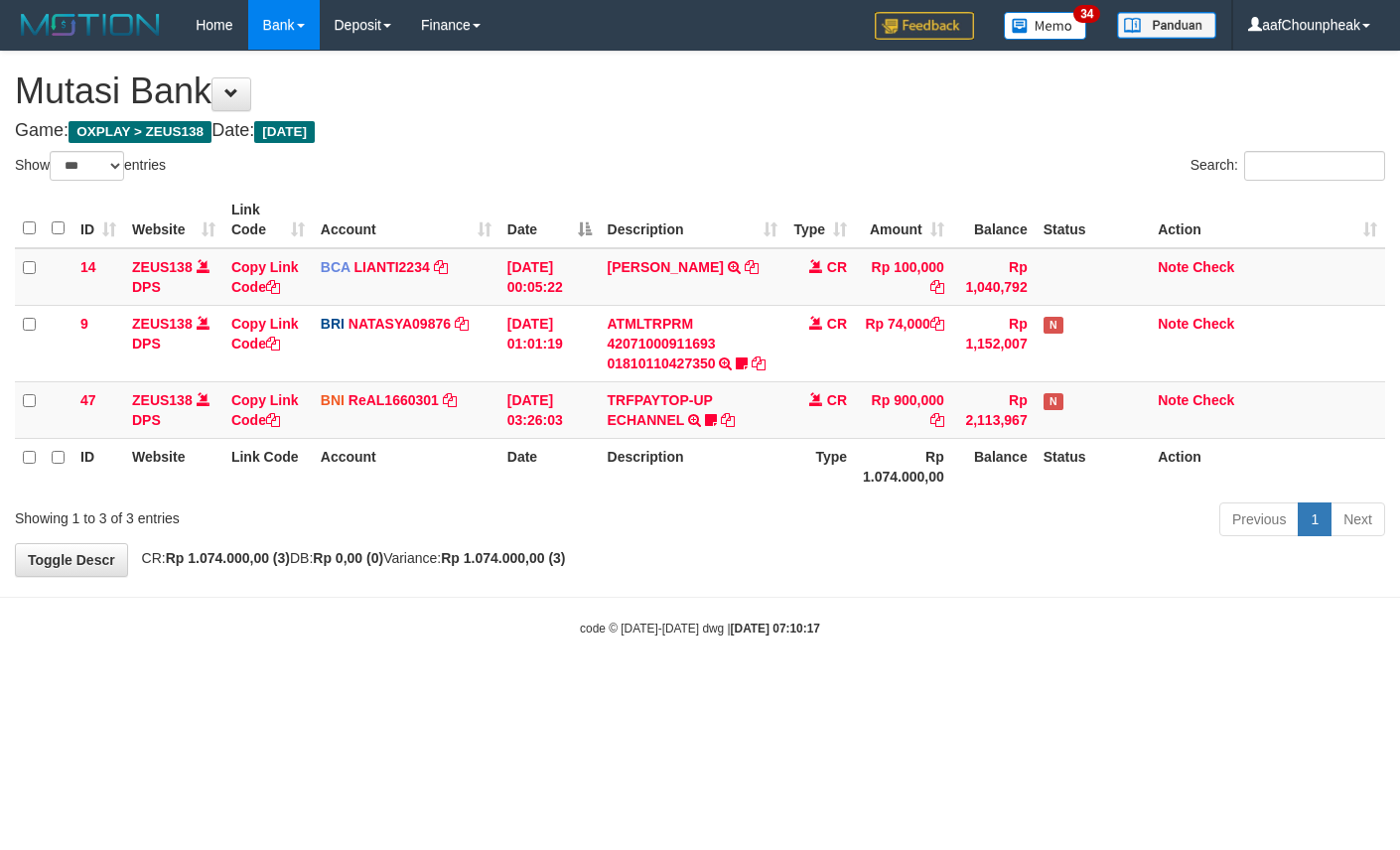 select on "***" 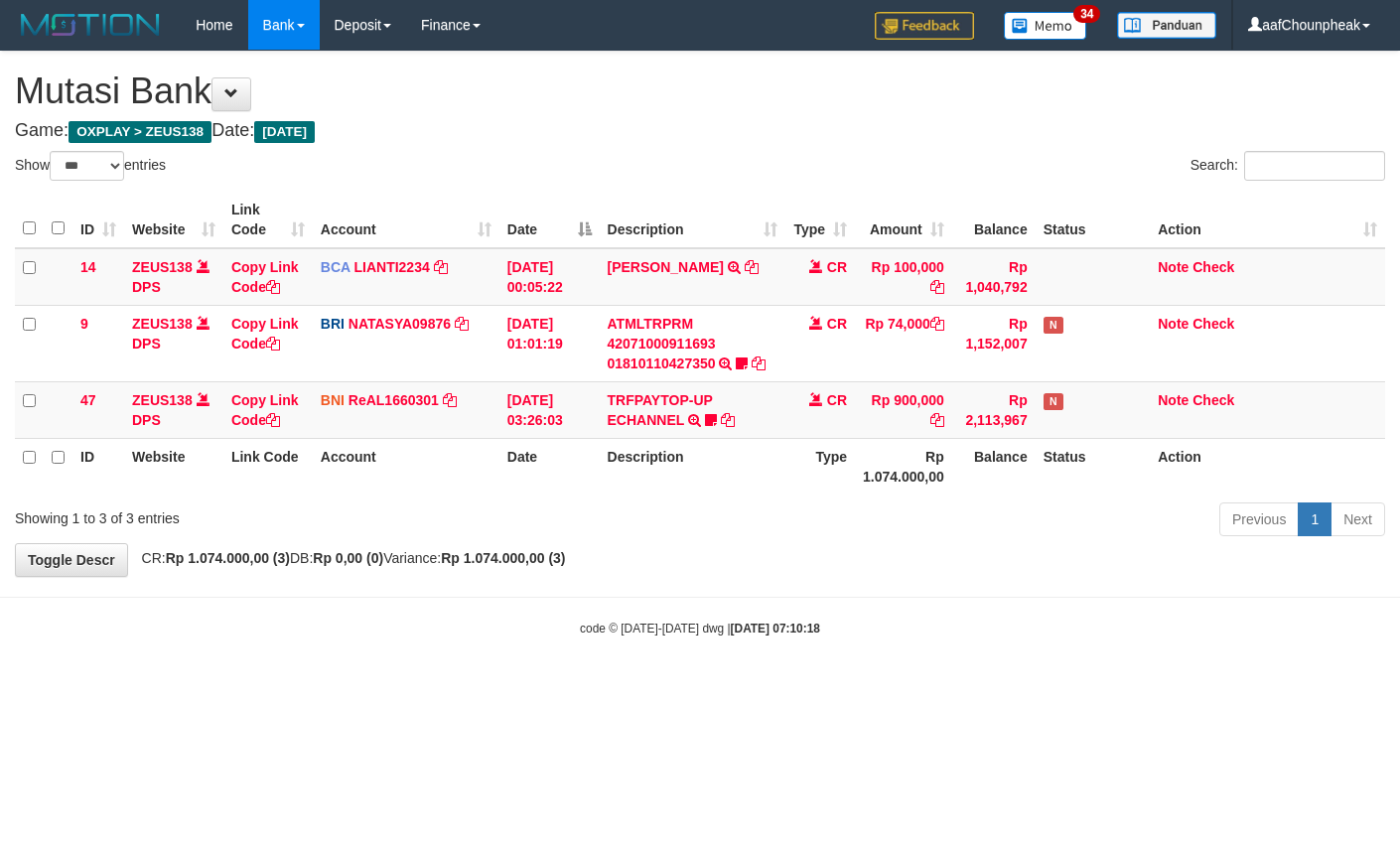 select on "***" 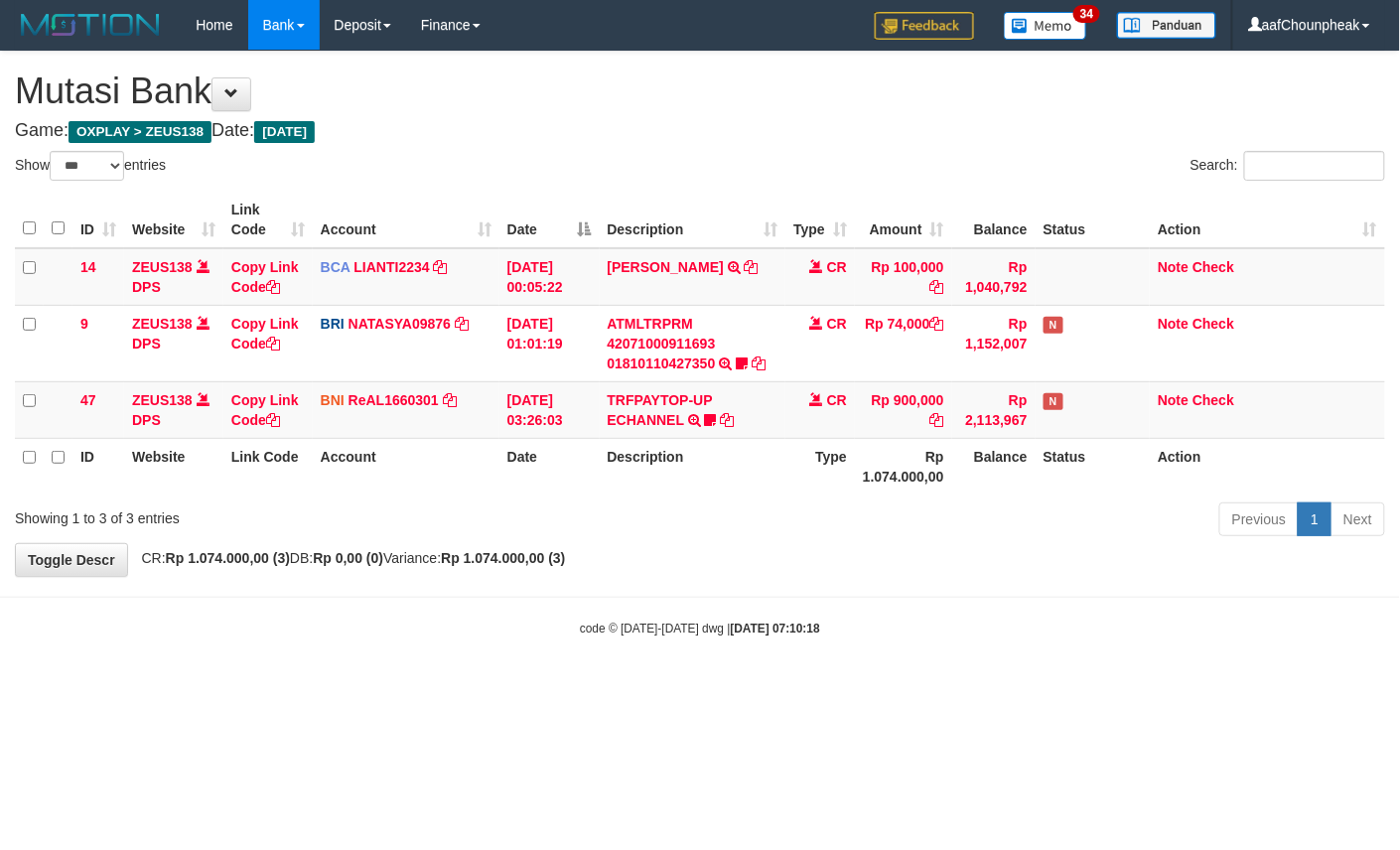 click on "Toggle navigation
Home
Bank
Account List
Mutasi Bank
Search
Note Mutasi
Deposit
DPS List
History
Finance
Financial Data
aafChounpheak
My Profile
Log Out
34" at bounding box center [700, 344] 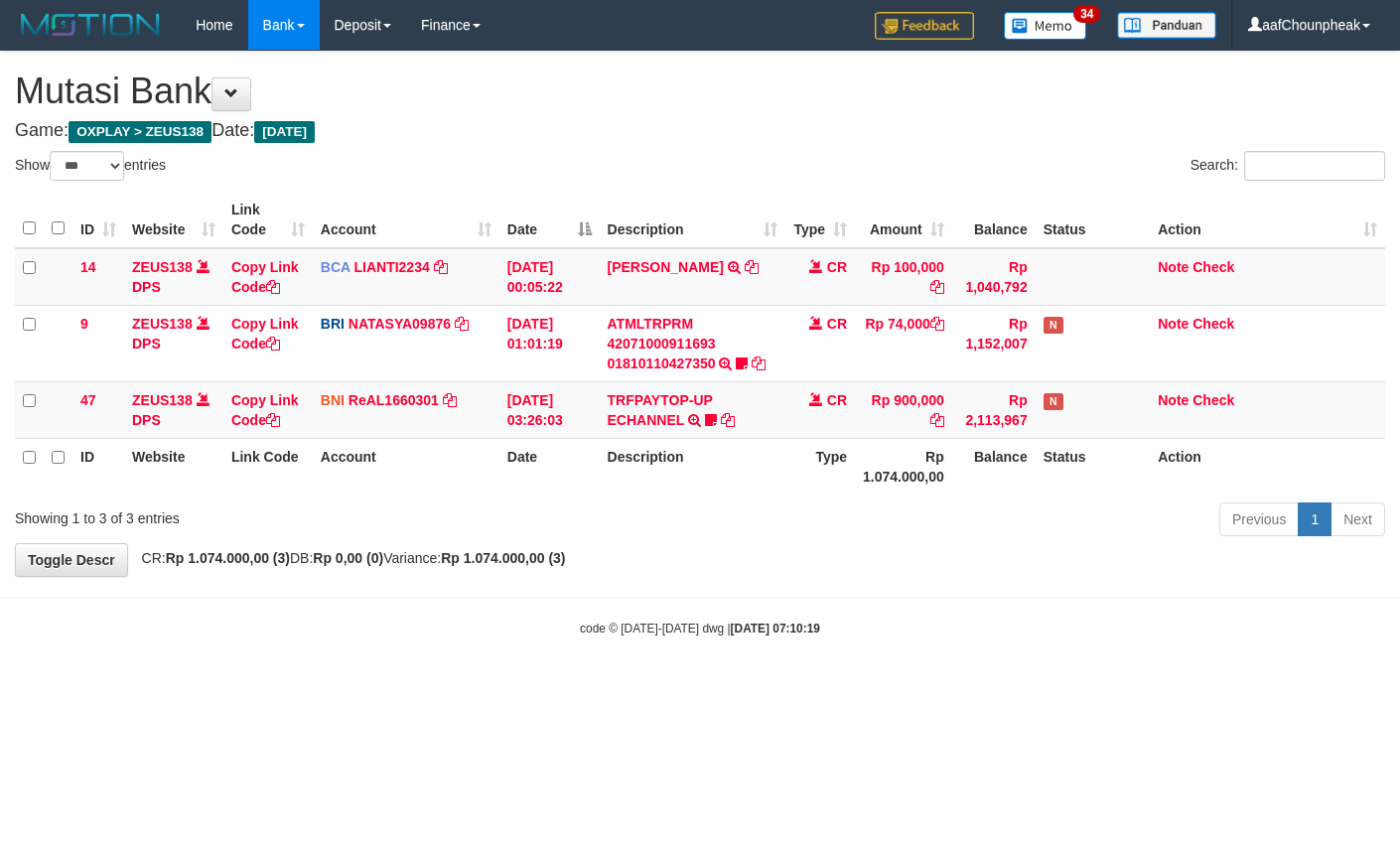 select on "***" 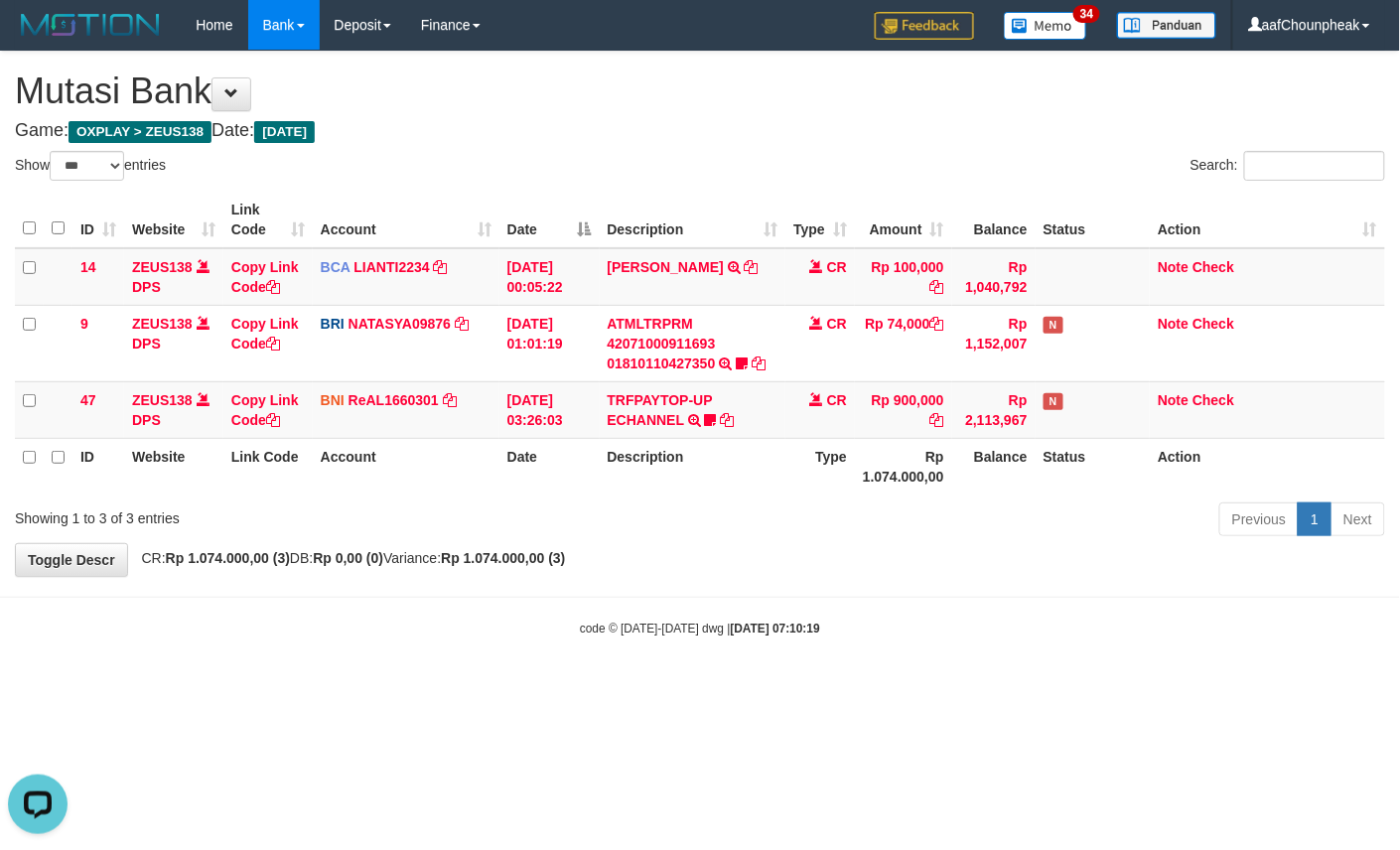 scroll, scrollTop: 0, scrollLeft: 0, axis: both 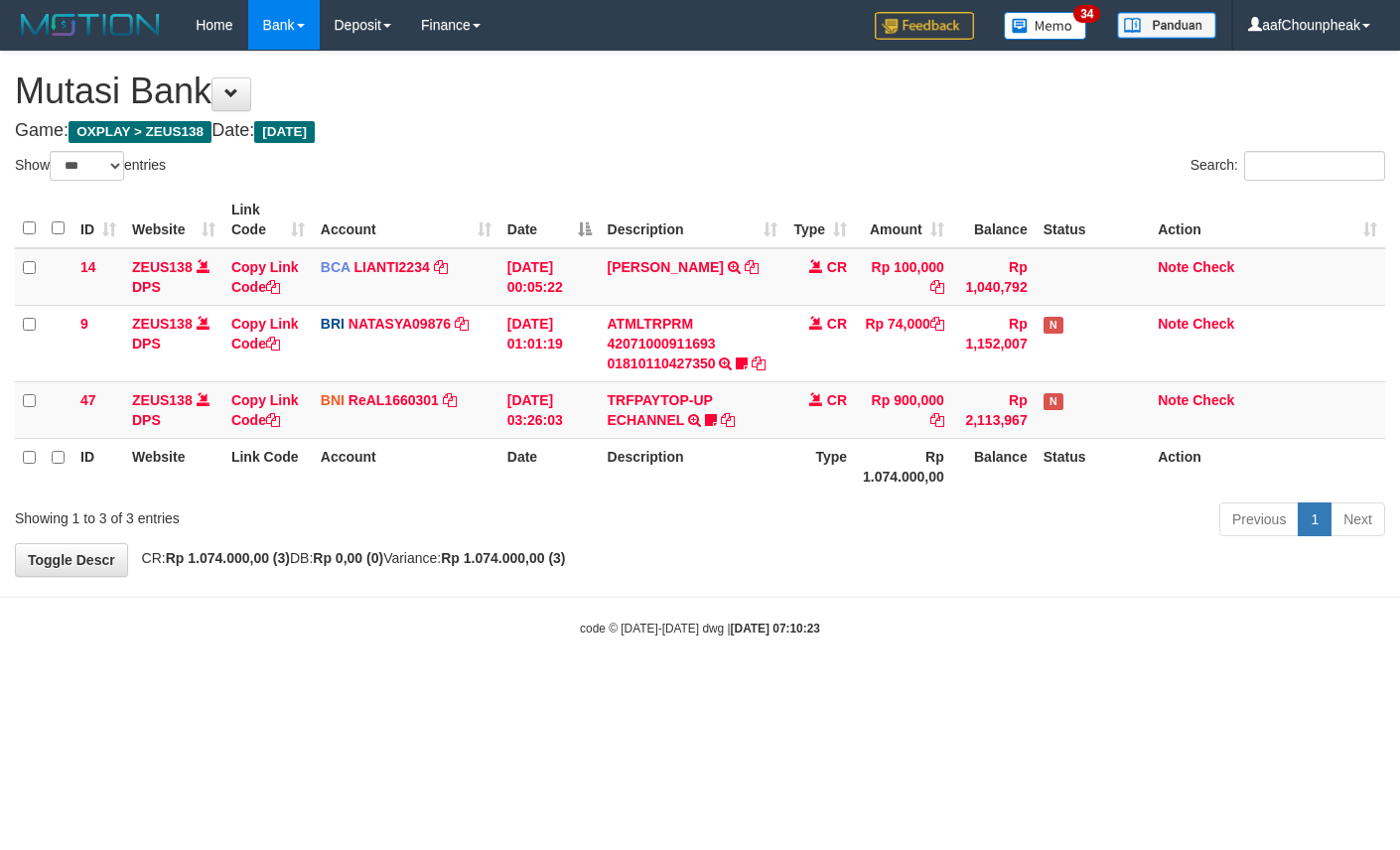 select on "***" 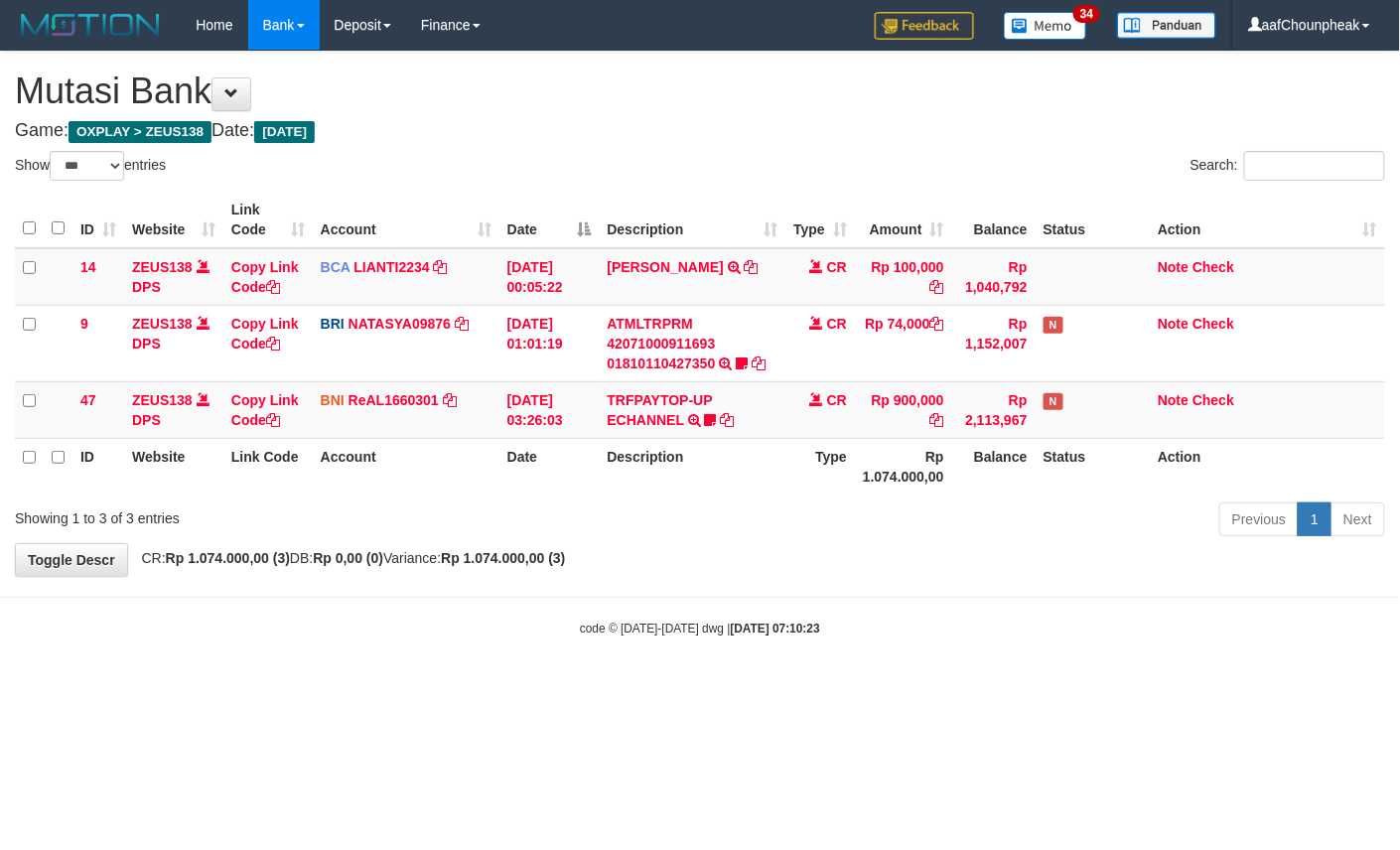 click on "Toggle navigation
Home
Bank
Account List
Mutasi Bank
Search
Note Mutasi
Deposit
DPS List
History
Finance
Financial Data
aafChounpheak
My Profile
Log Out
34" at bounding box center (700, 344) 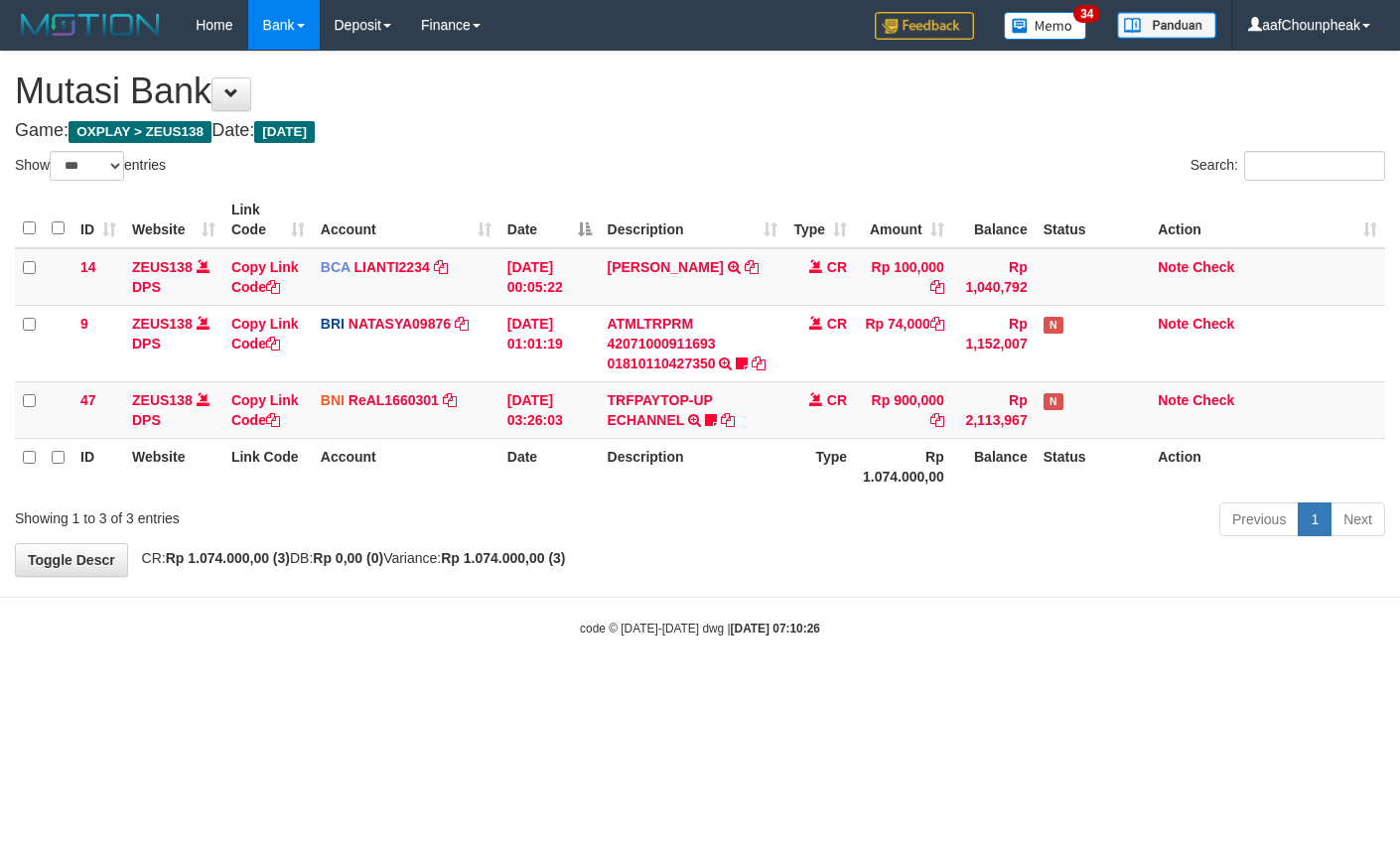 select on "***" 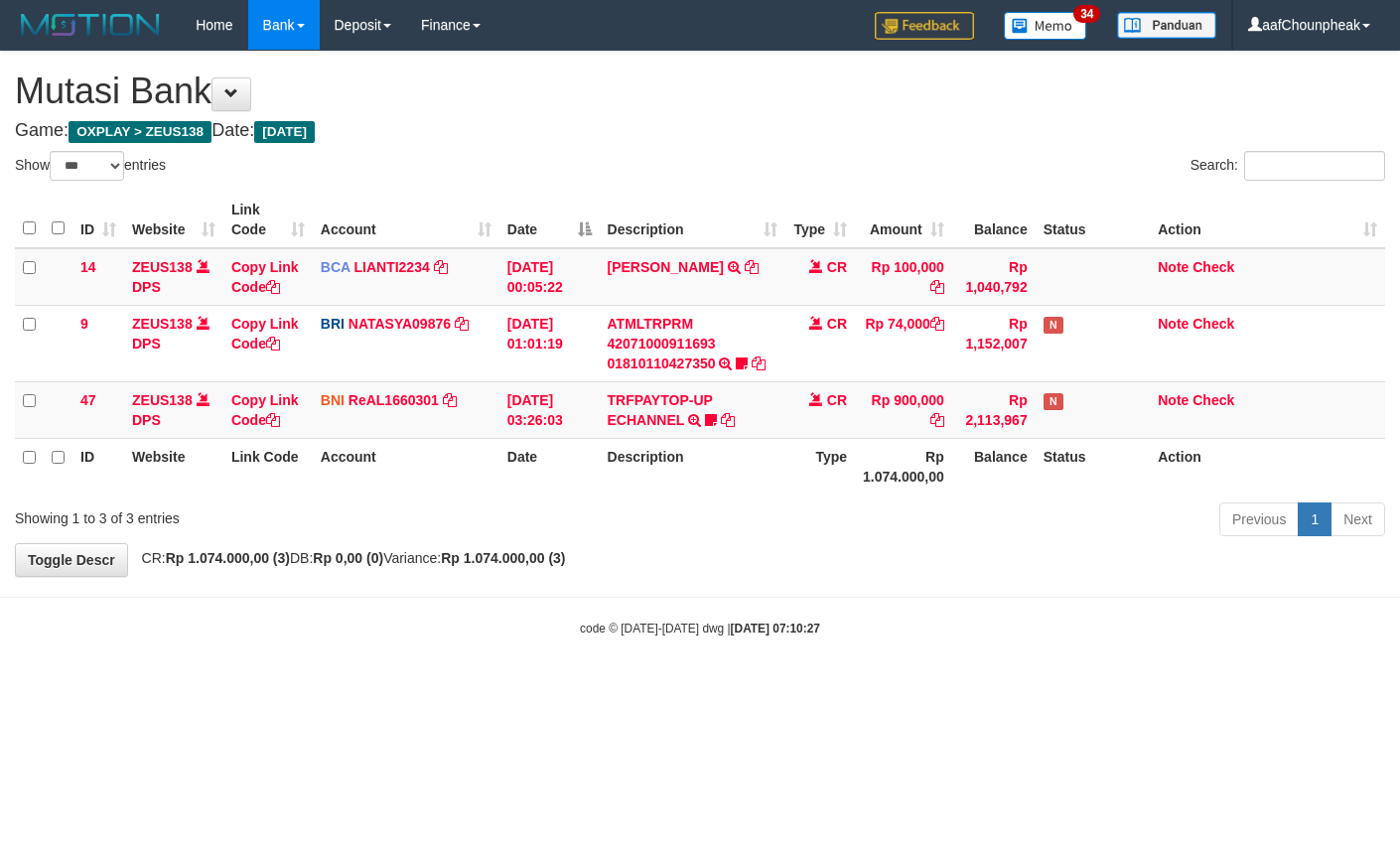 select on "***" 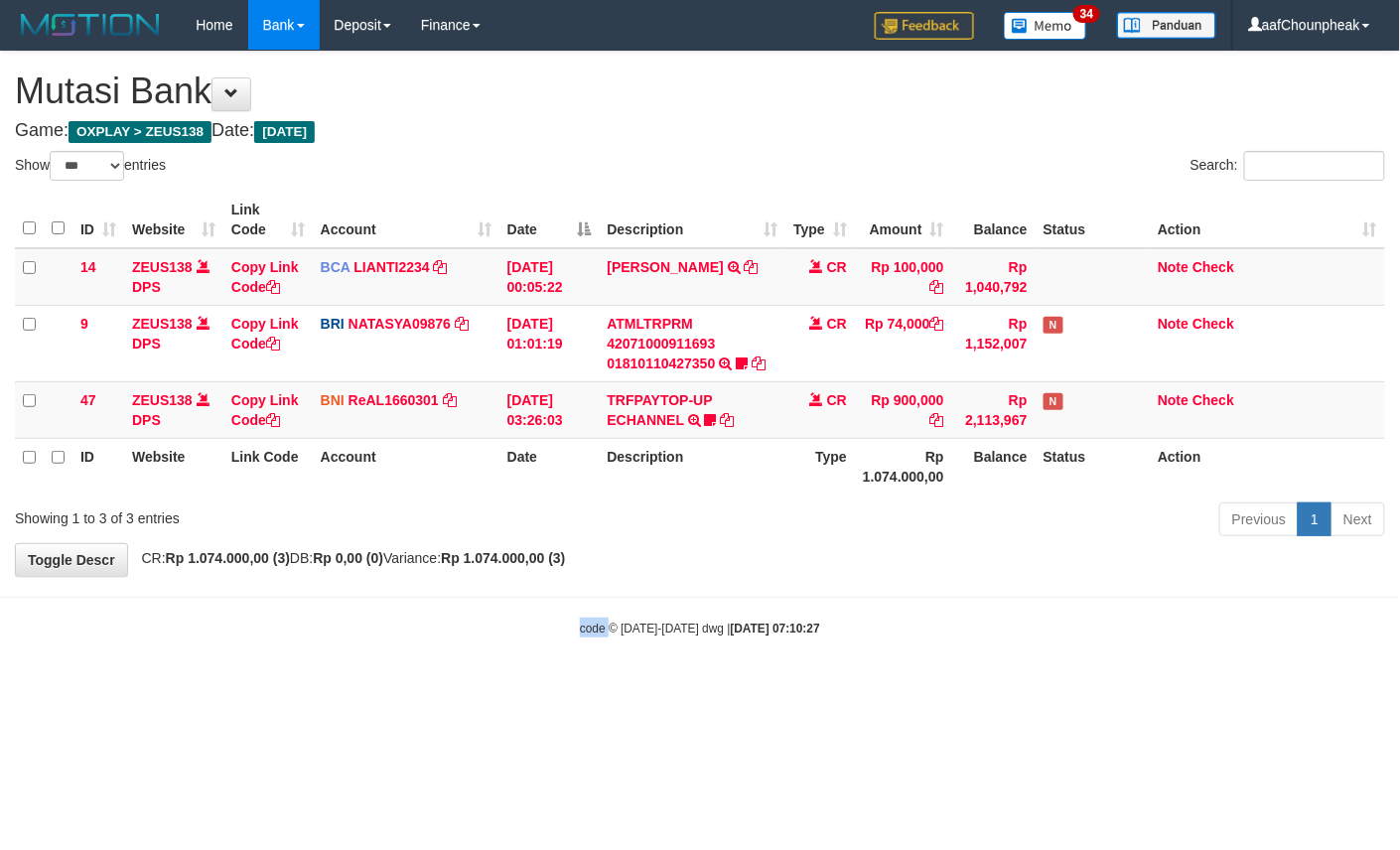 click on "Toggle navigation
Home
Bank
Account List
Mutasi Bank
Search
Note Mutasi
Deposit
DPS List
History
Finance
Financial Data
aafChounpheak
My Profile
Log Out
34" at bounding box center (700, 344) 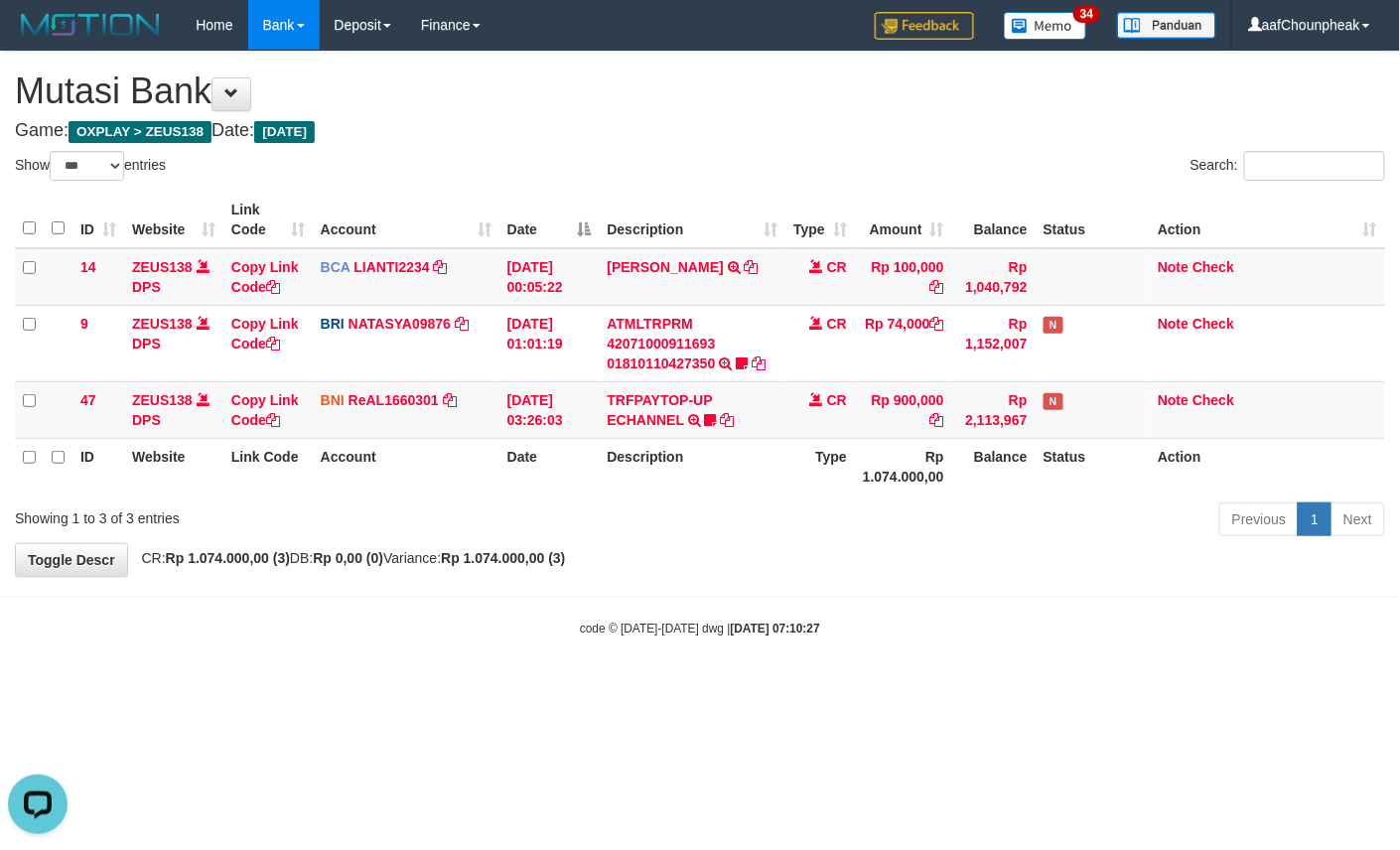 scroll, scrollTop: 0, scrollLeft: 0, axis: both 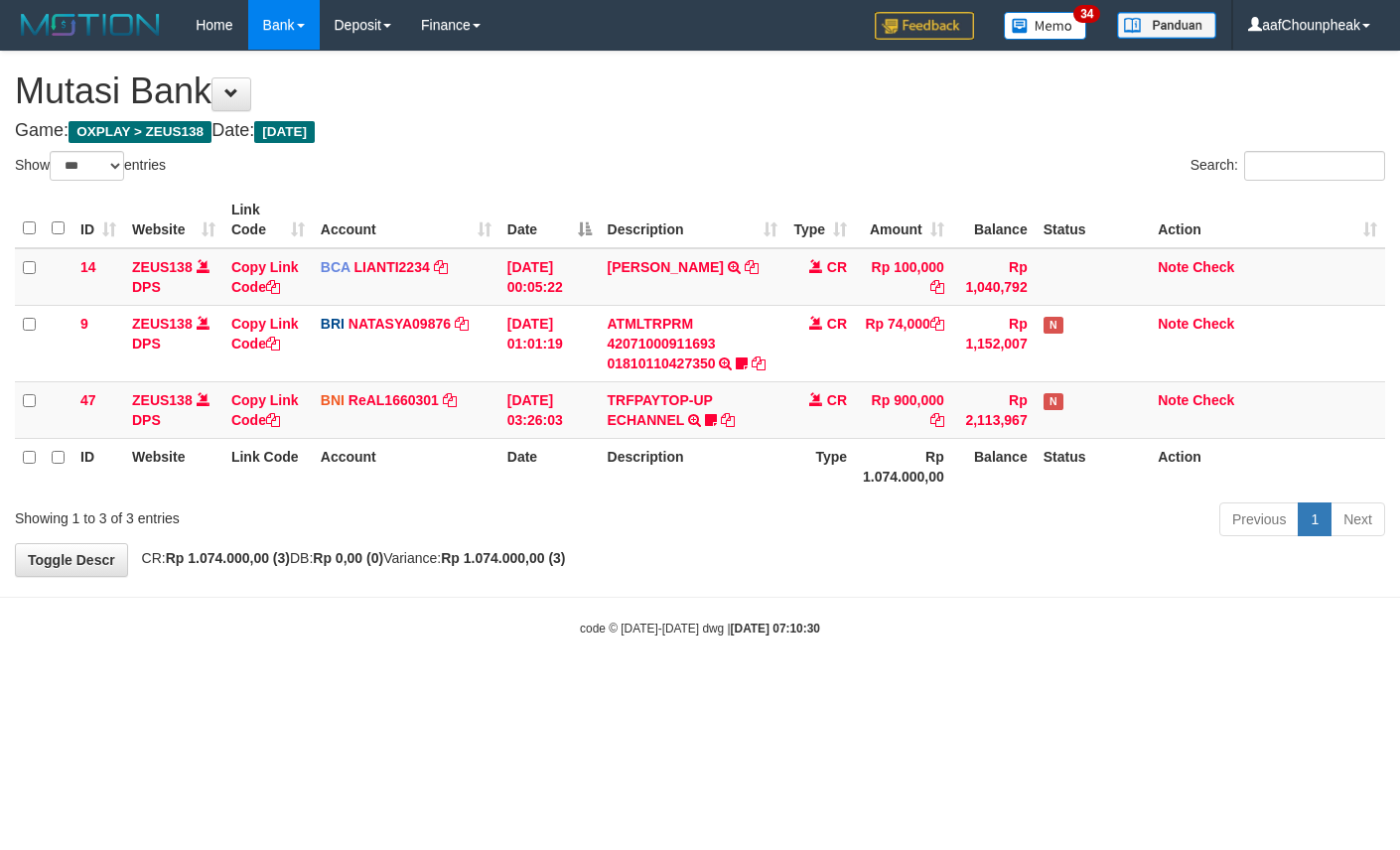 select on "***" 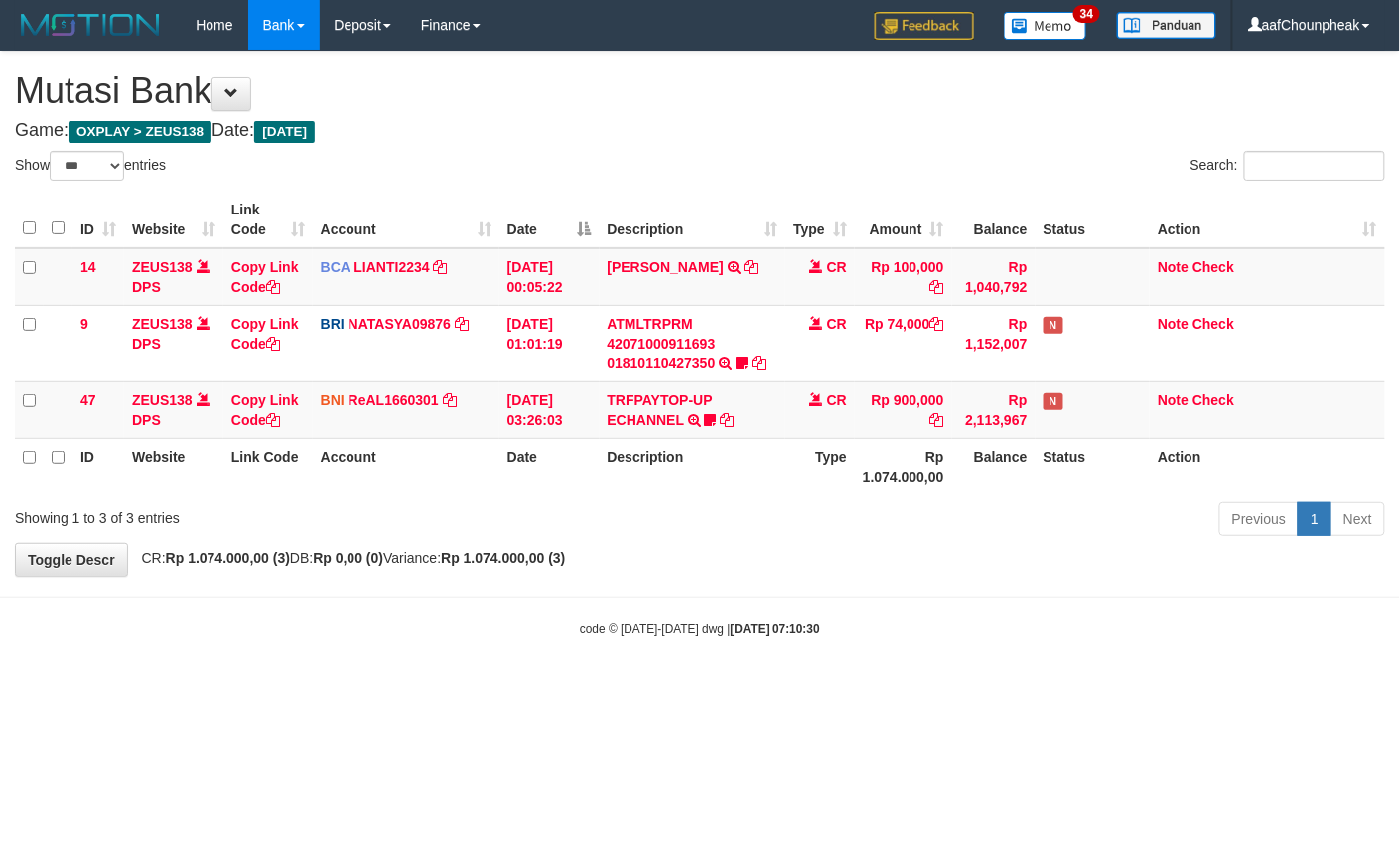 click on "Toggle navigation
Home
Bank
Account List
Mutasi Bank
Search
Note Mutasi
Deposit
DPS List
History
Finance
Financial Data
aafChounpheak
My Profile
Log Out
34" at bounding box center (700, 344) 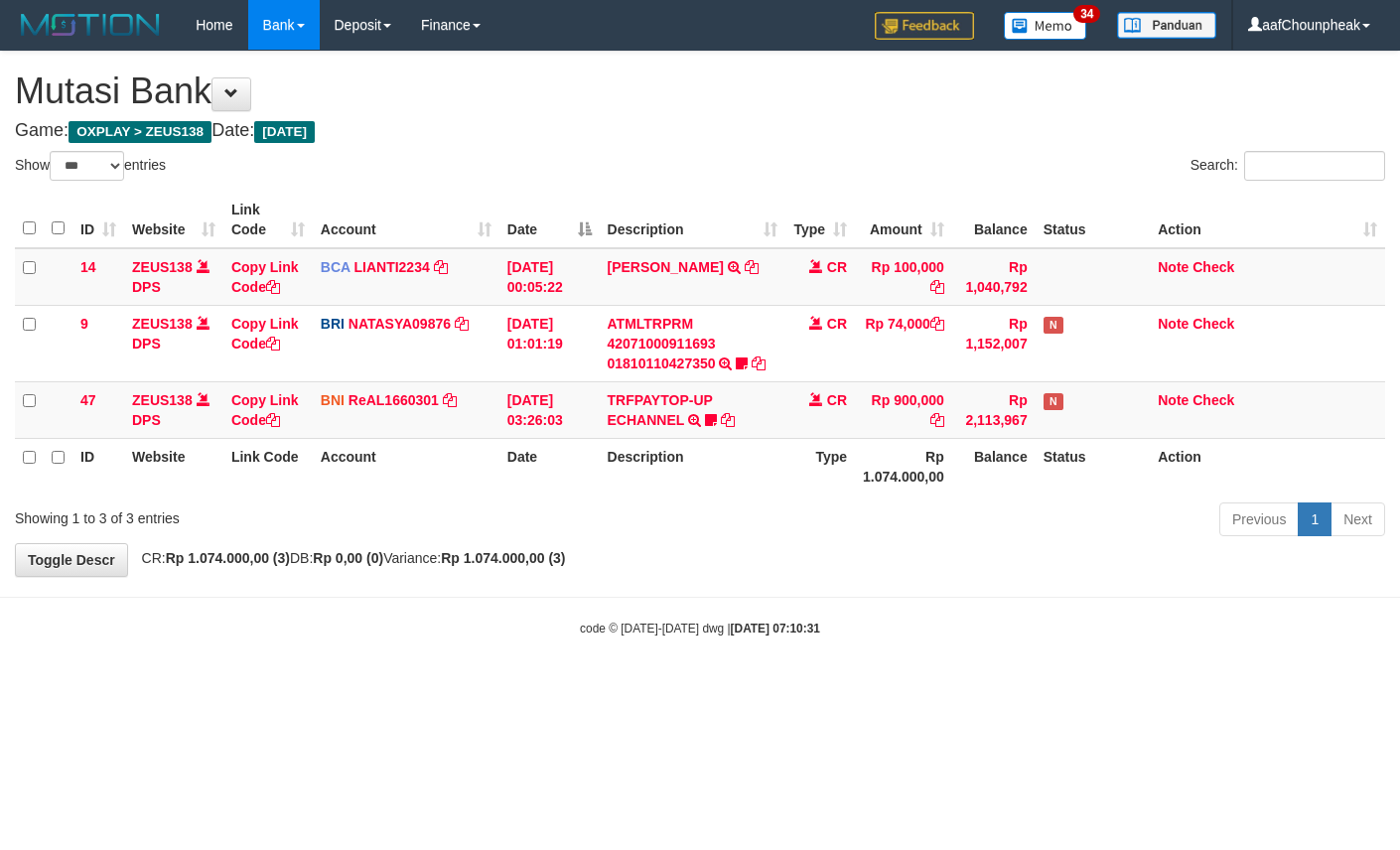 select on "***" 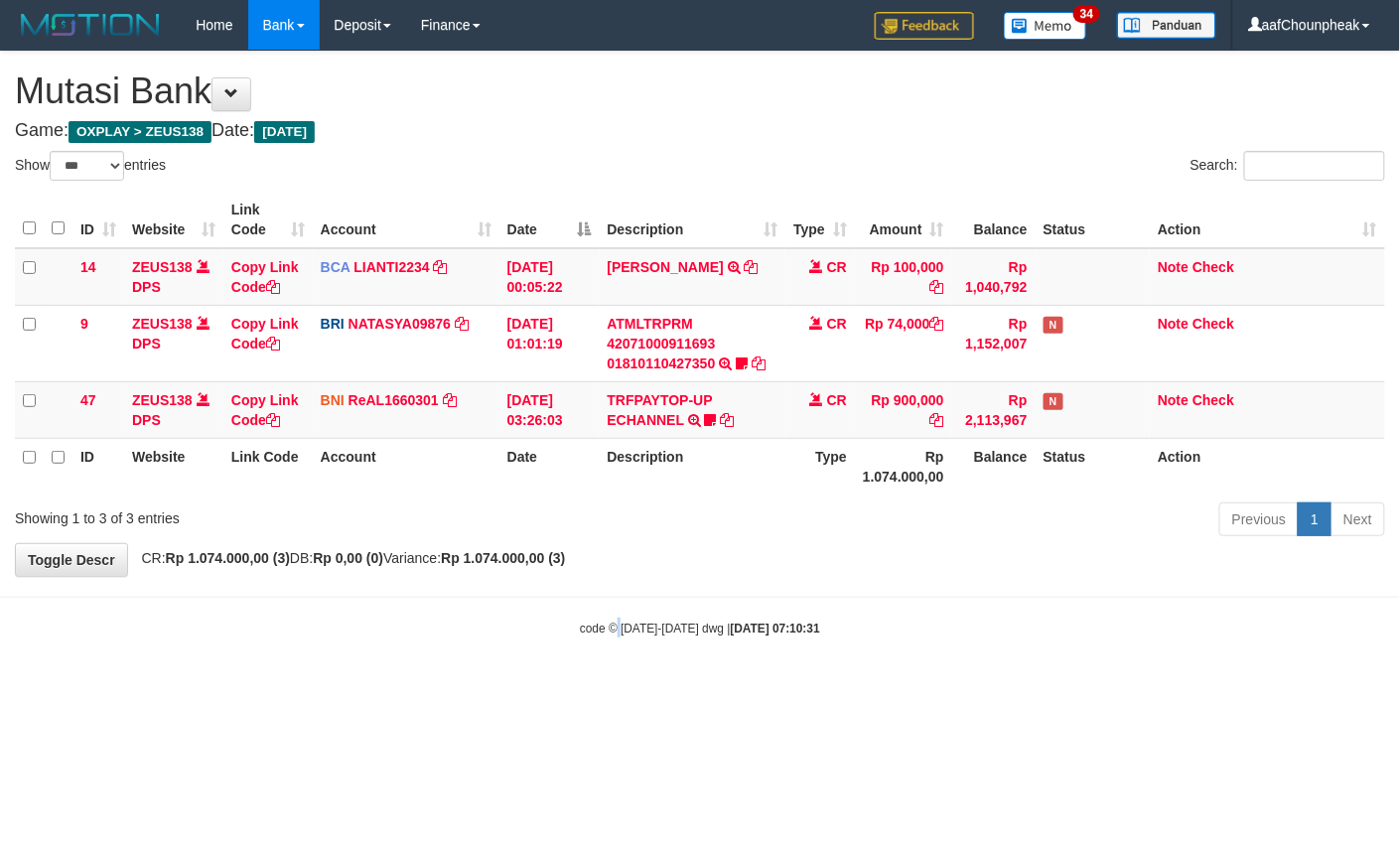click on "Toggle navigation
Home
Bank
Account List
Mutasi Bank
Search
Note Mutasi
Deposit
DPS List
History
Finance
Financial Data
aafChounpheak
My Profile
Log Out
34" at bounding box center [700, 344] 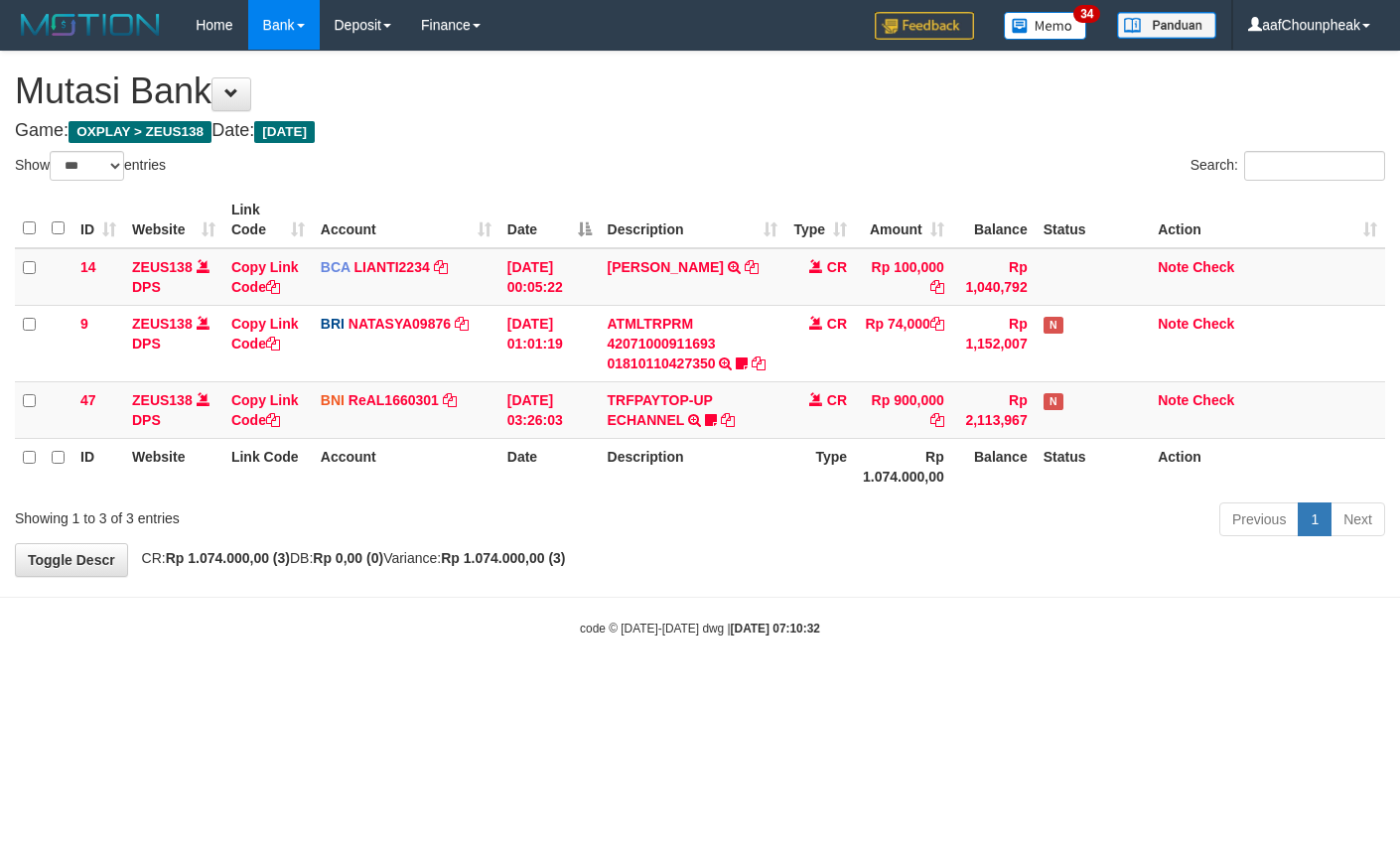 select on "***" 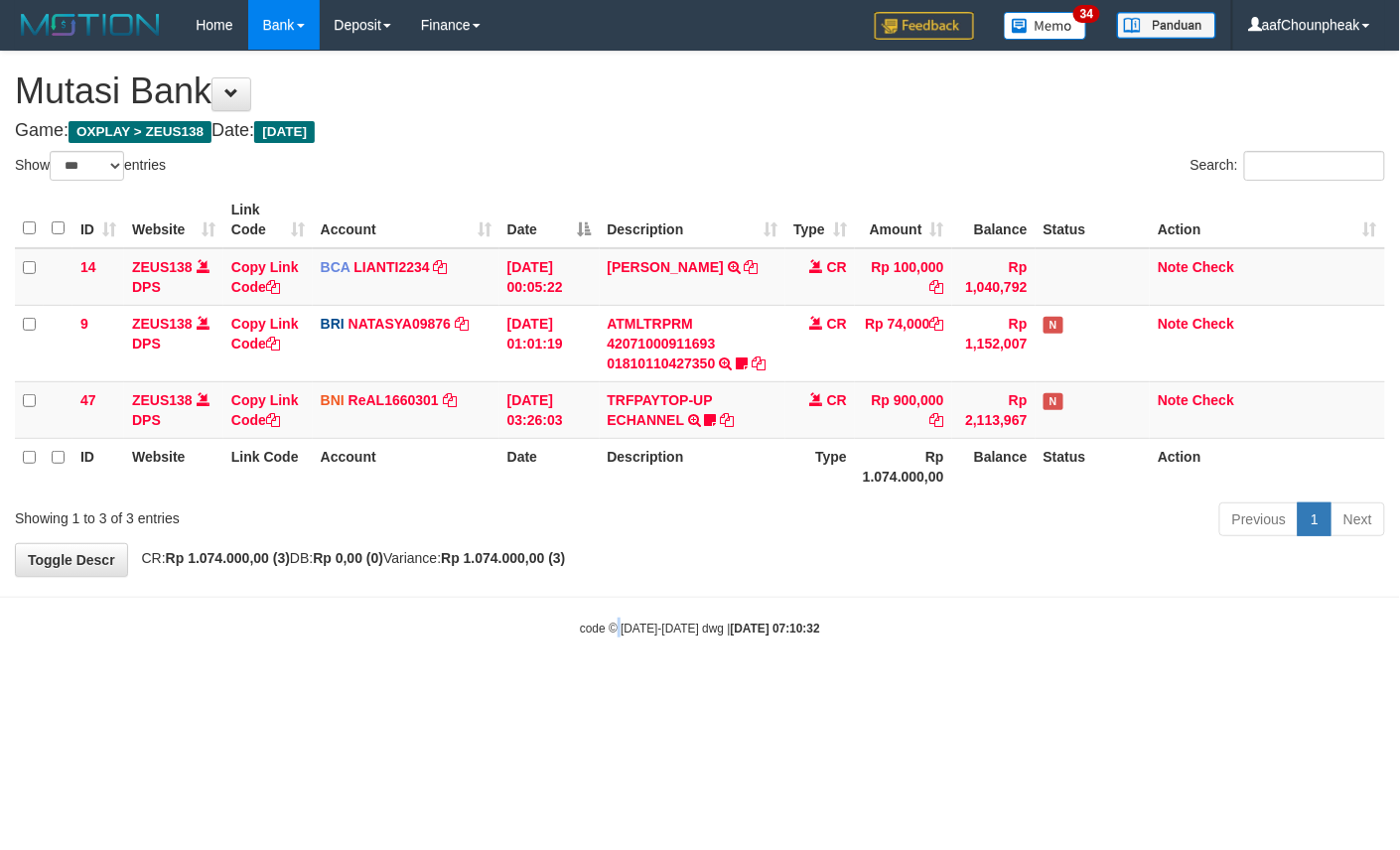 click on "Toggle navigation
Home
Bank
Account List
Mutasi Bank
Search
Note Mutasi
Deposit
DPS List
History
Finance
Financial Data
aafChounpheak
My Profile
Log Out
34" at bounding box center [700, 344] 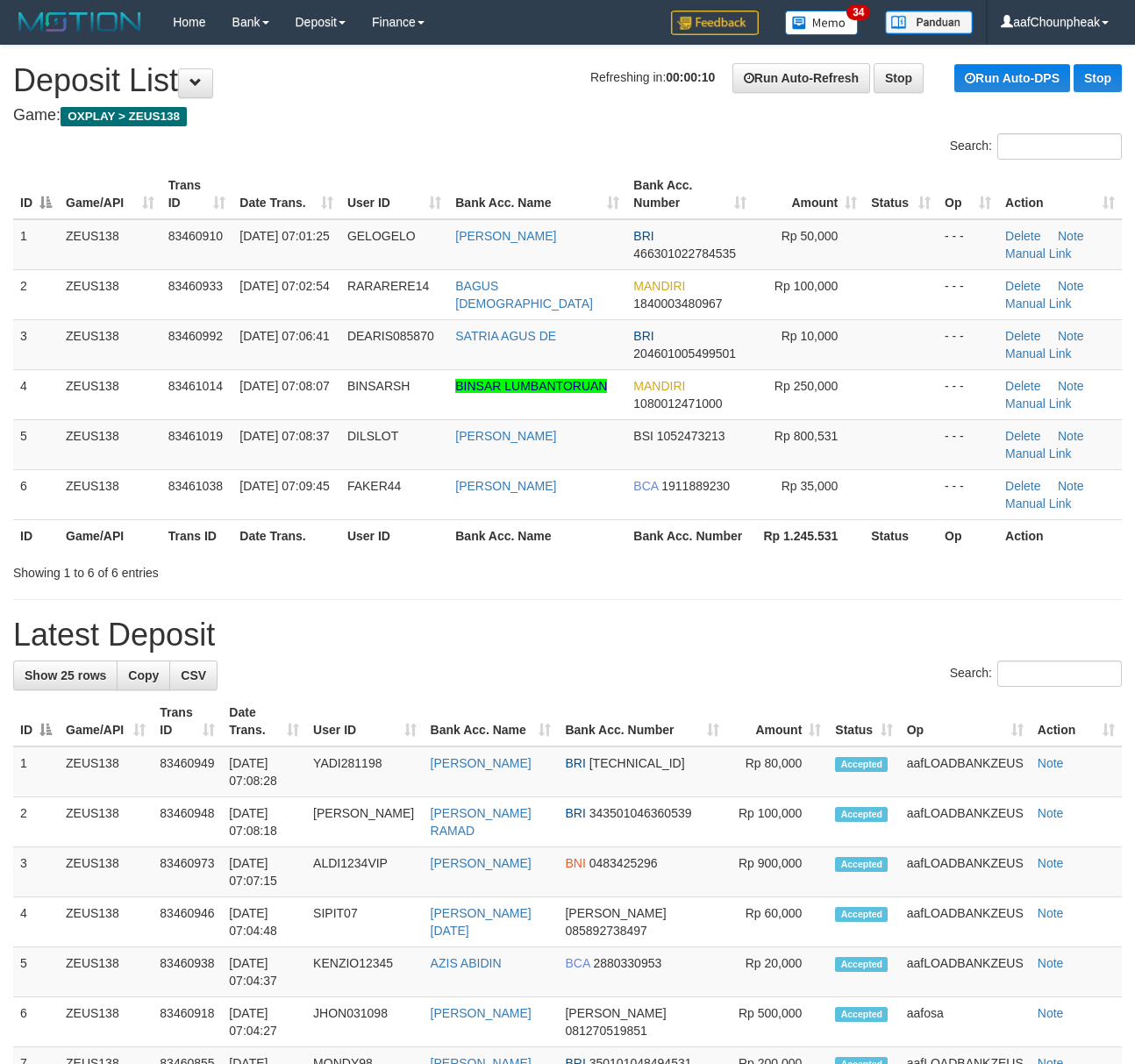 scroll, scrollTop: 0, scrollLeft: 0, axis: both 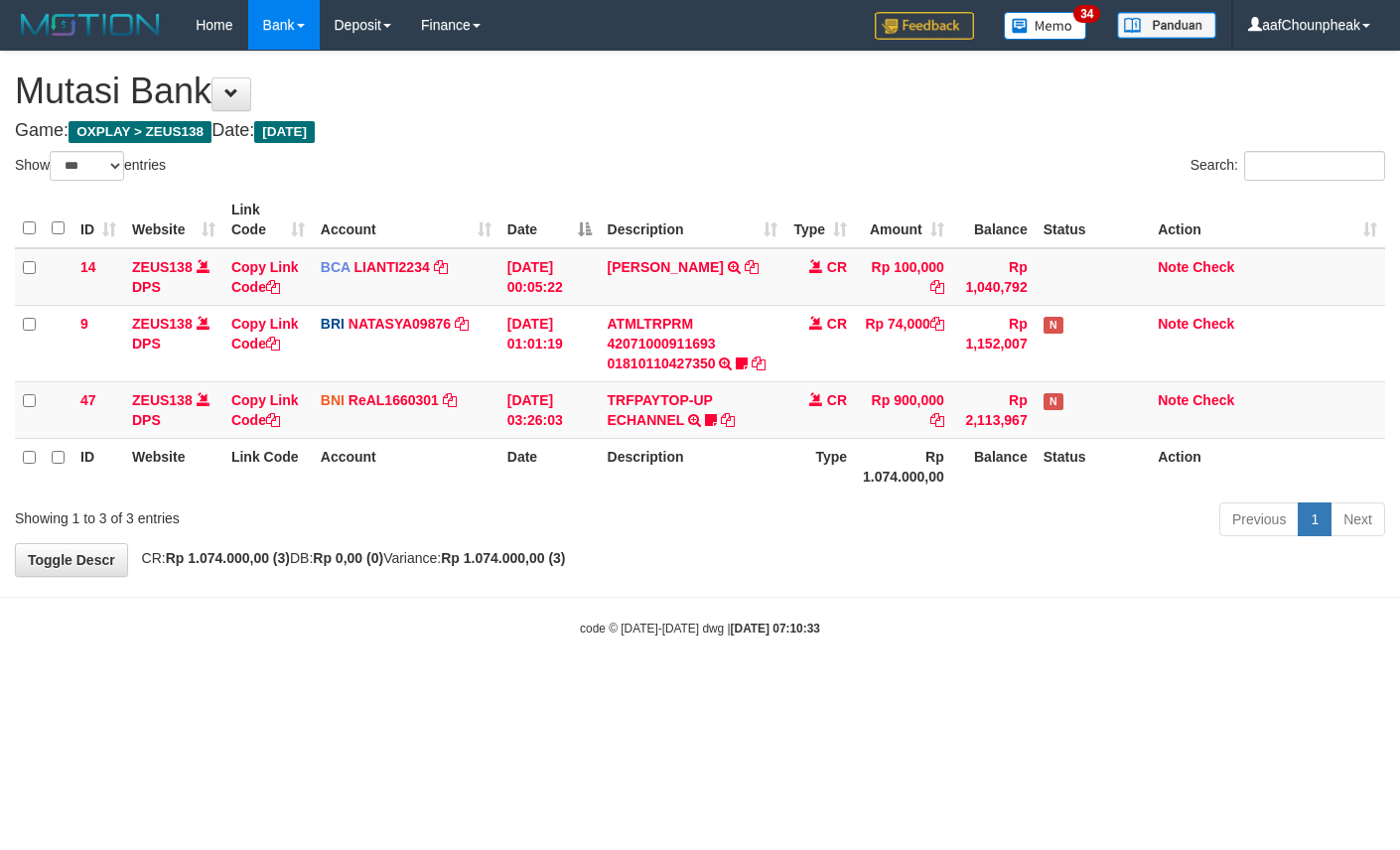 select on "***" 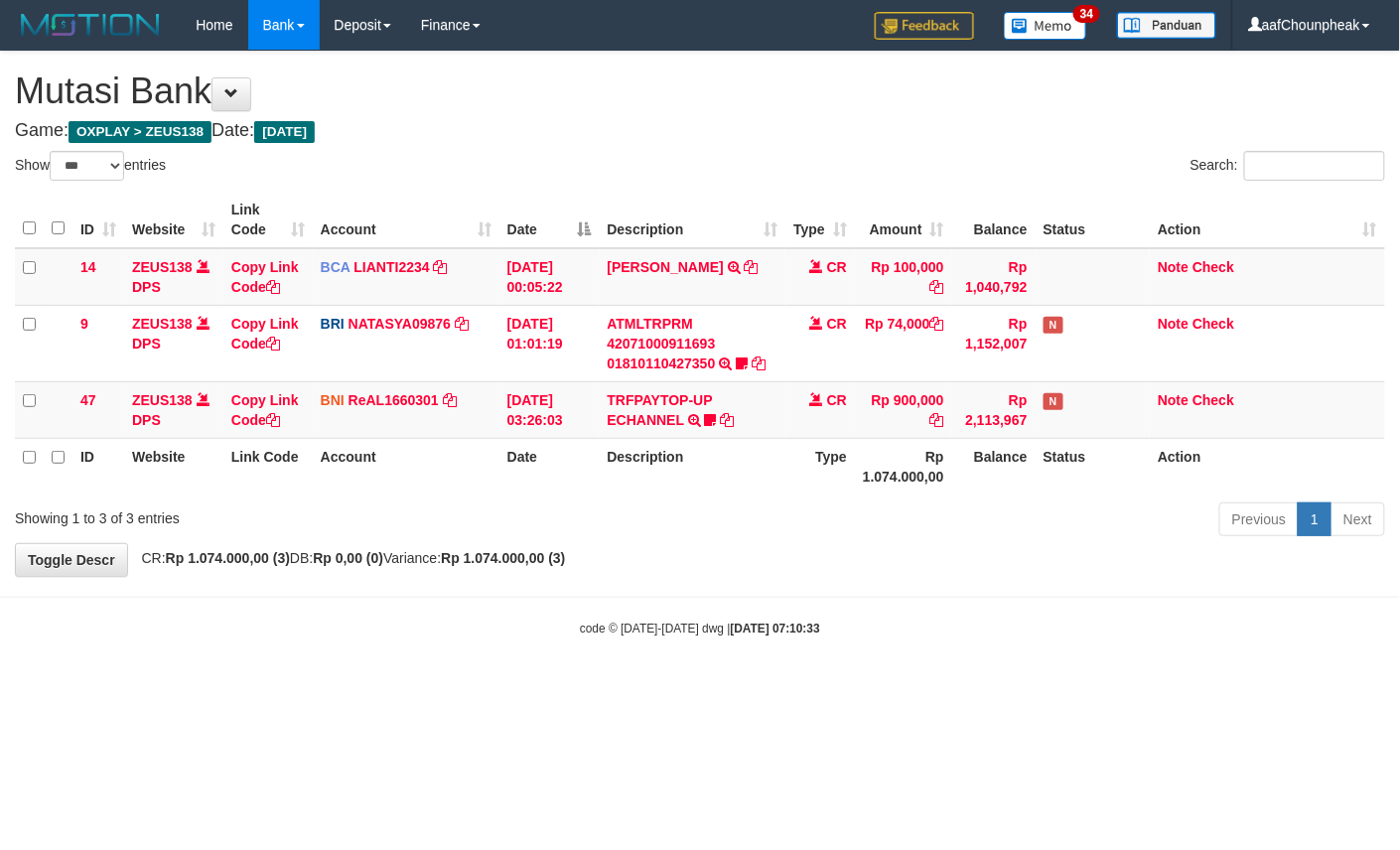 click on "Toggle navigation
Home
Bank
Account List
Mutasi Bank
Search
Note Mutasi
Deposit
DPS List
History
Finance
Financial Data
aafChounpheak
My Profile
Log Out
34" at bounding box center [700, 344] 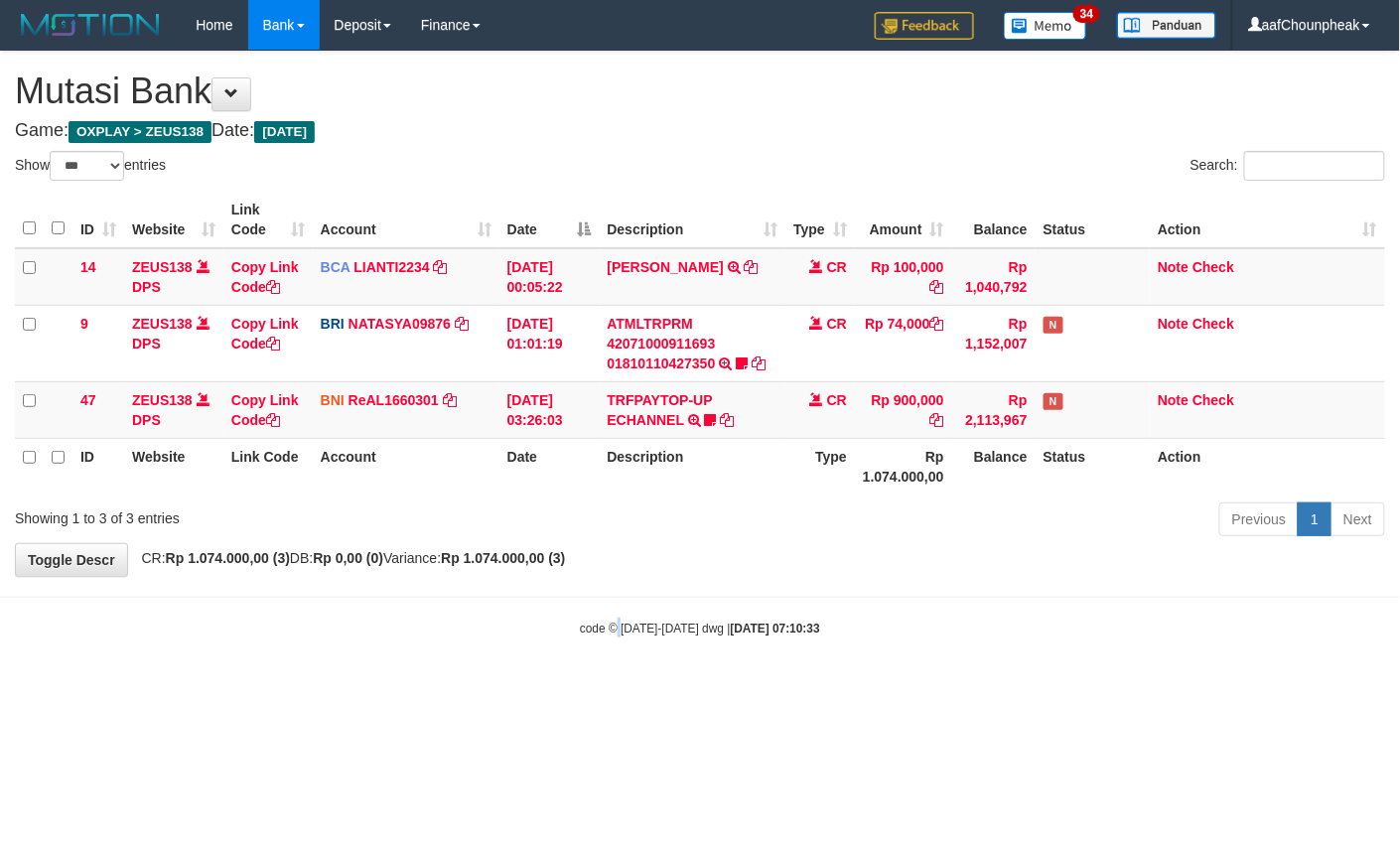 click on "Toggle navigation
Home
Bank
Account List
Mutasi Bank
Search
Note Mutasi
Deposit
DPS List
History
Finance
Financial Data
aafChounpheak
My Profile
Log Out
34" at bounding box center [700, 344] 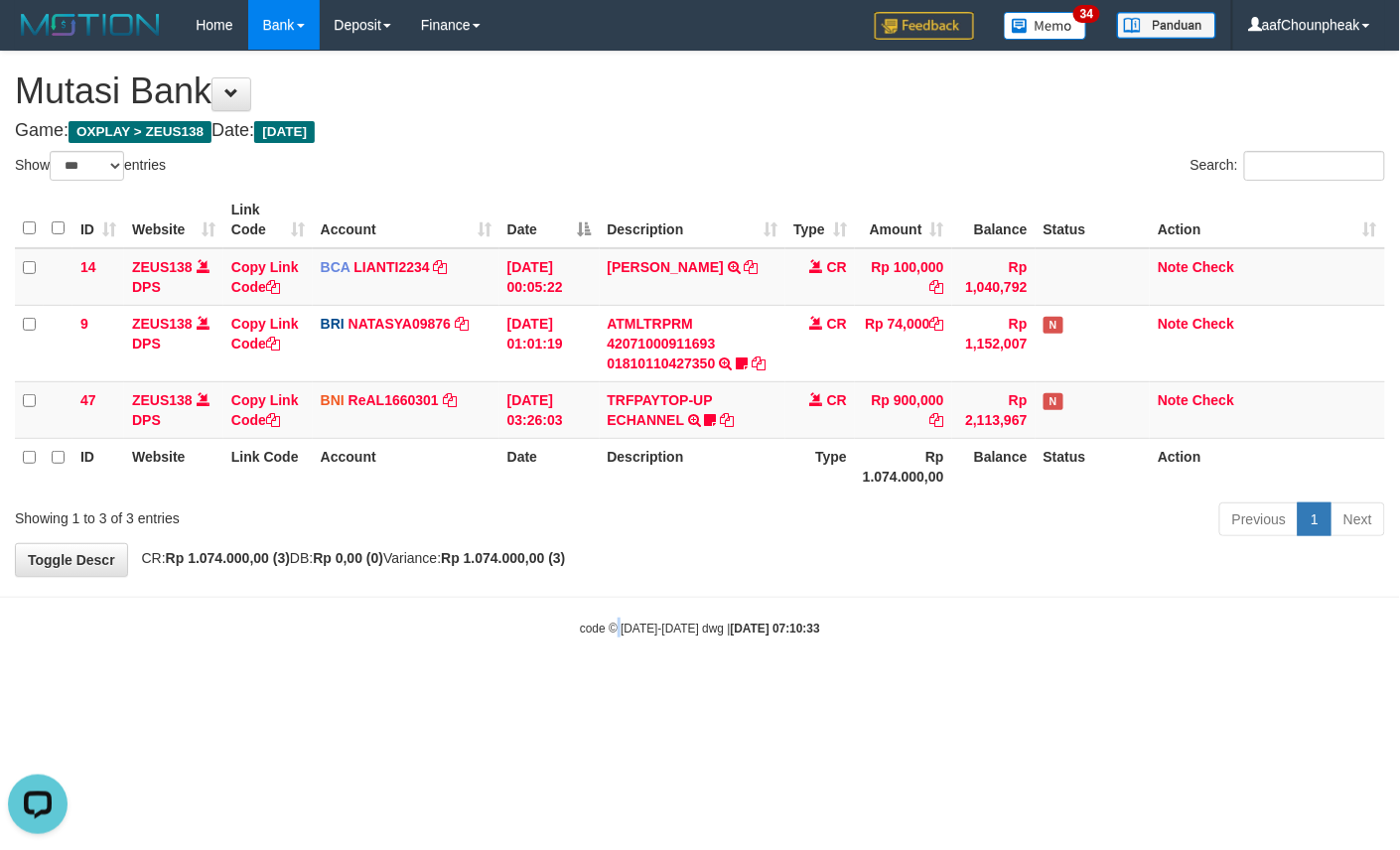 scroll, scrollTop: 0, scrollLeft: 0, axis: both 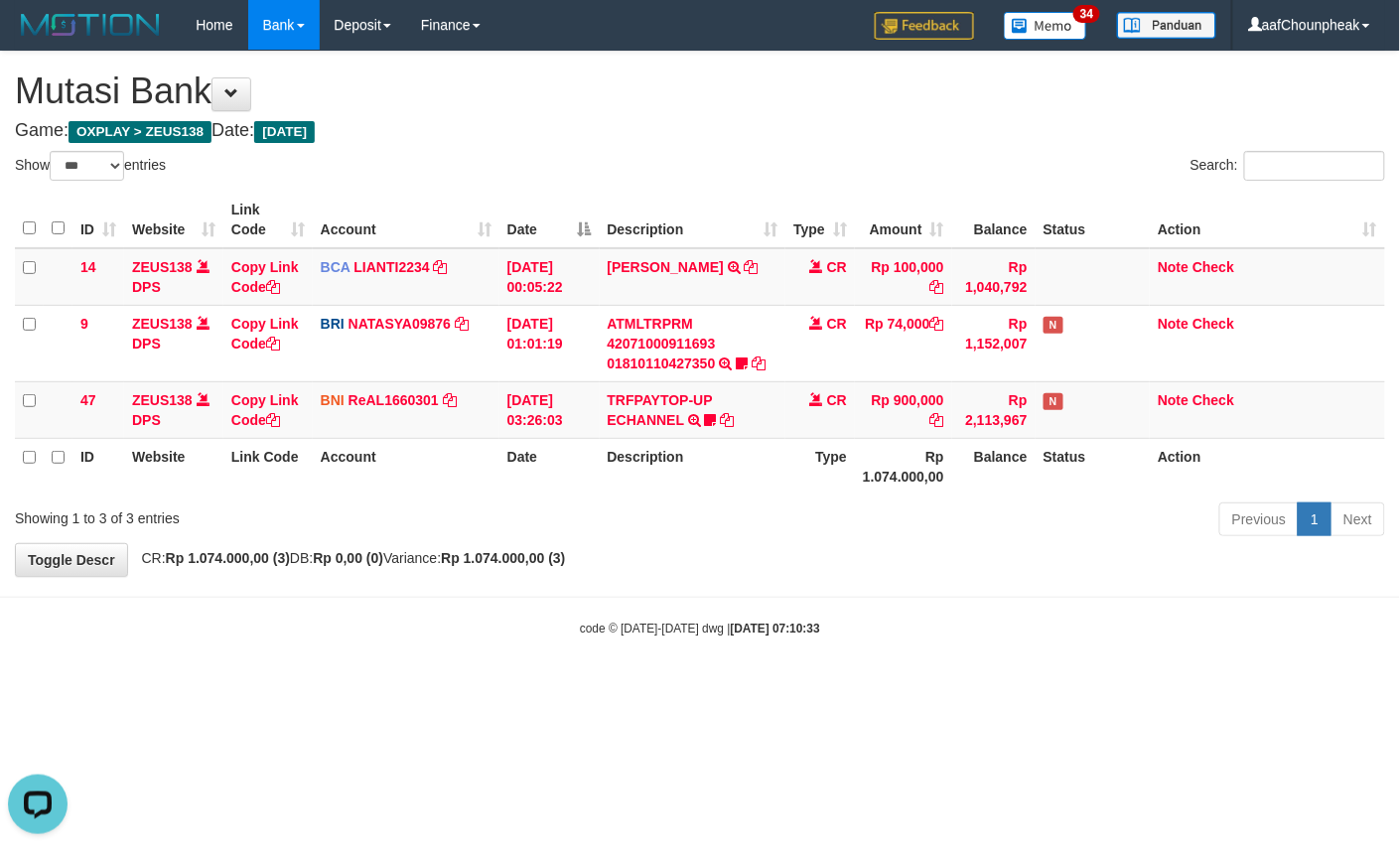 click on "Toggle navigation
Home
Bank
Account List
Mutasi Bank
Search
Note Mutasi
Deposit
DPS List
History
Finance
Financial Data
aafChounpheak
My Profile
Log Out
34" at bounding box center (700, 344) 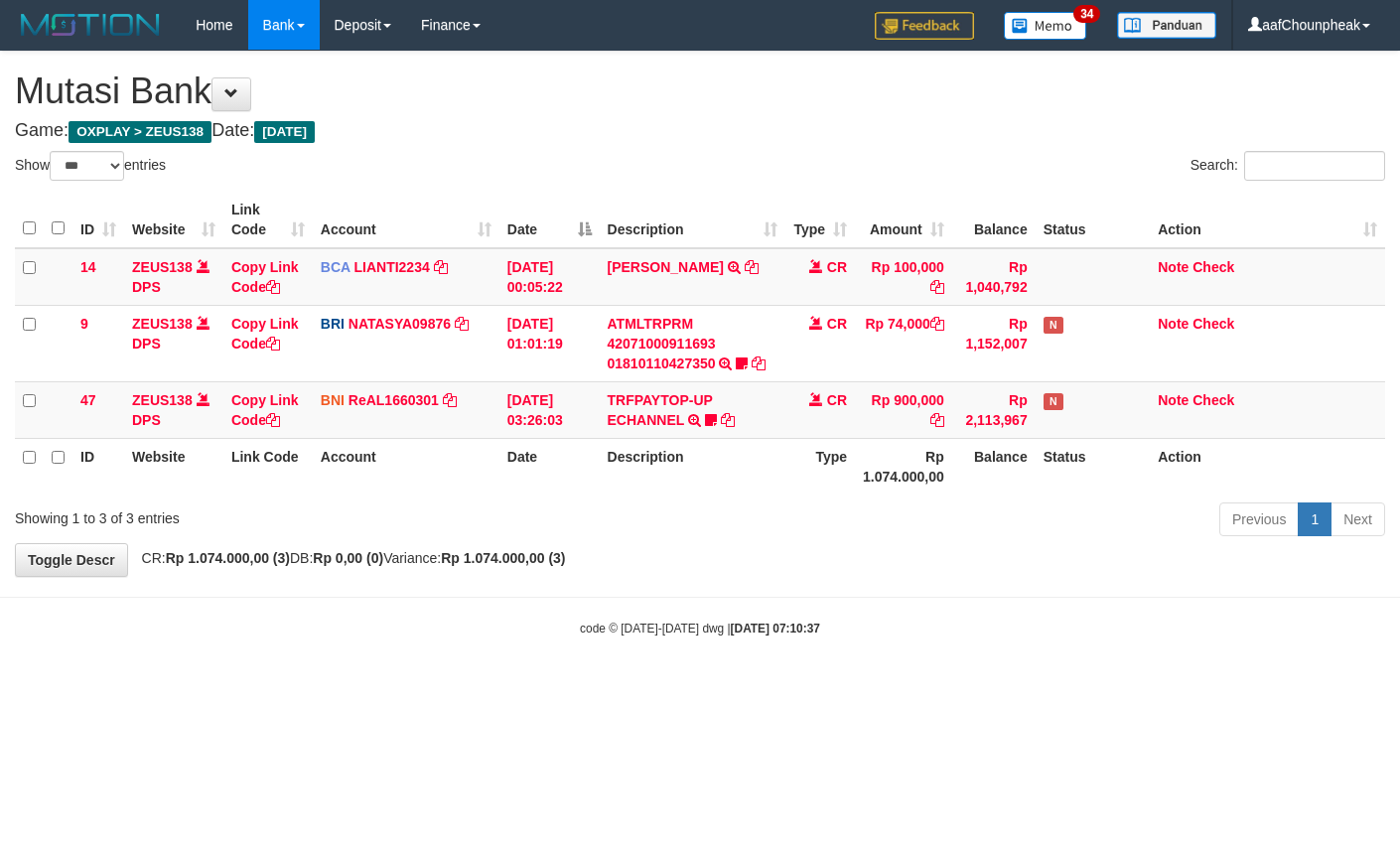 select on "***" 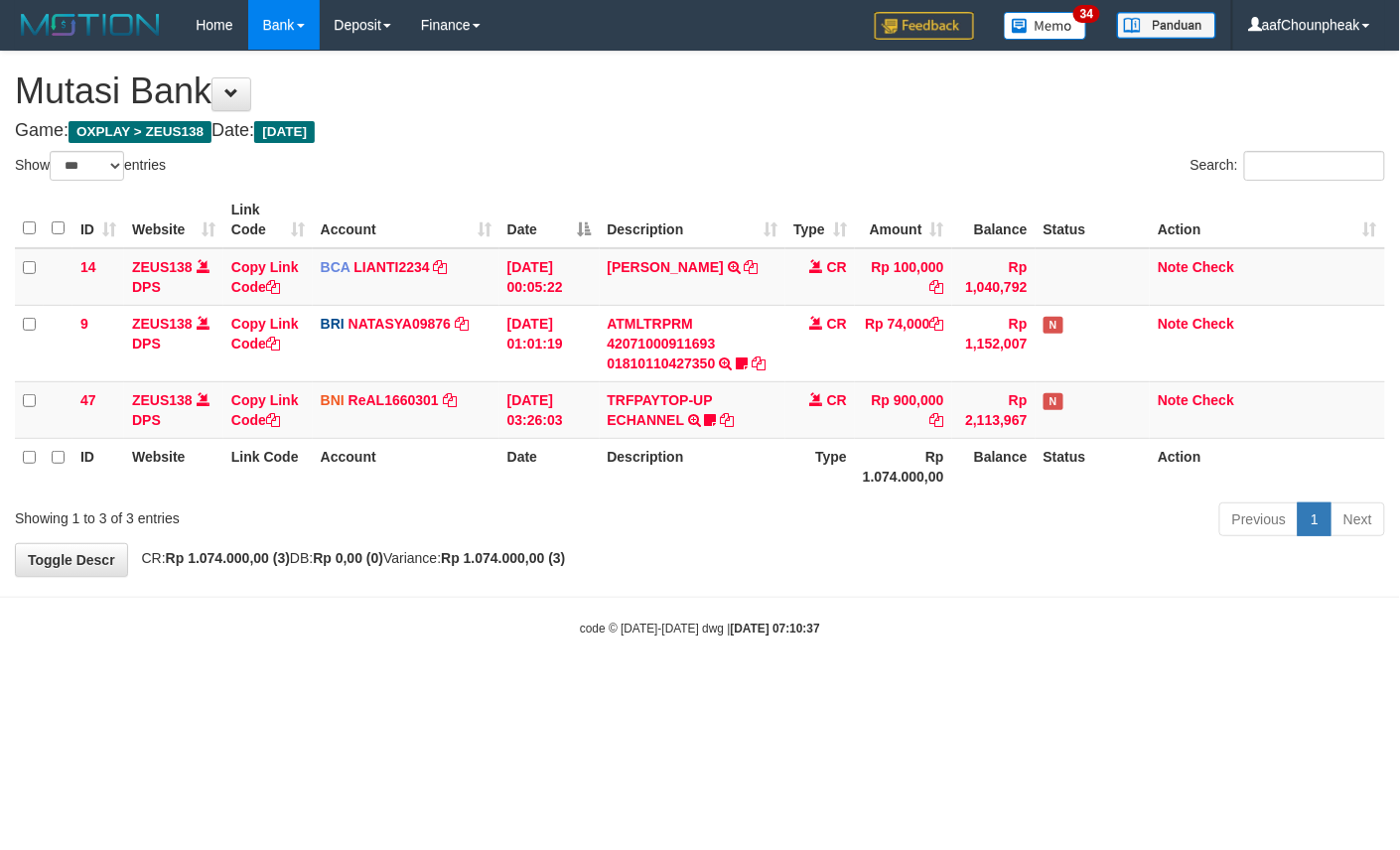 click on "Toggle navigation
Home
Bank
Account List
Mutasi Bank
Search
Note Mutasi
Deposit
DPS List
History
Finance
Financial Data
aafChounpheak
My Profile
Log Out
34" at bounding box center (700, 344) 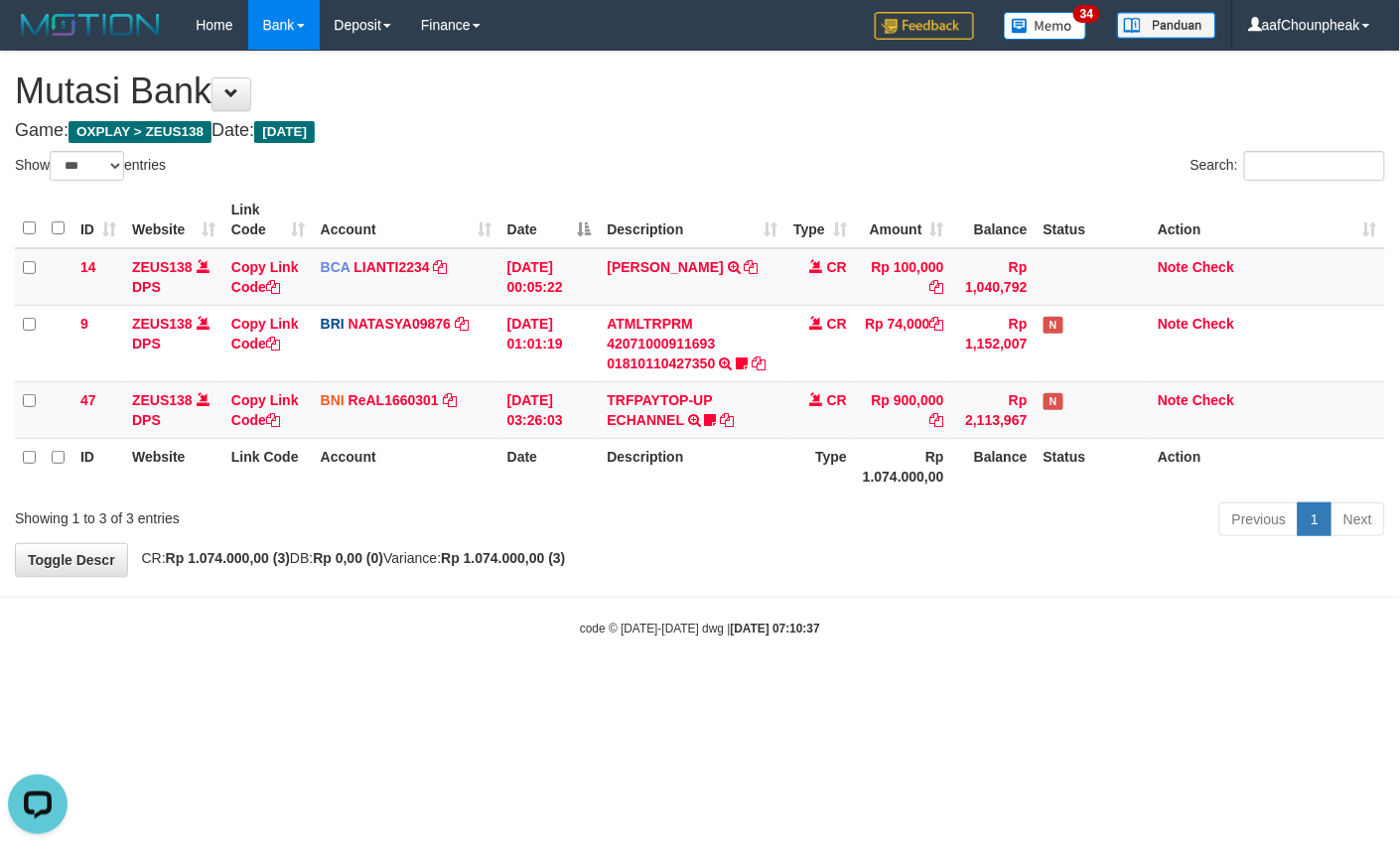 scroll, scrollTop: 0, scrollLeft: 0, axis: both 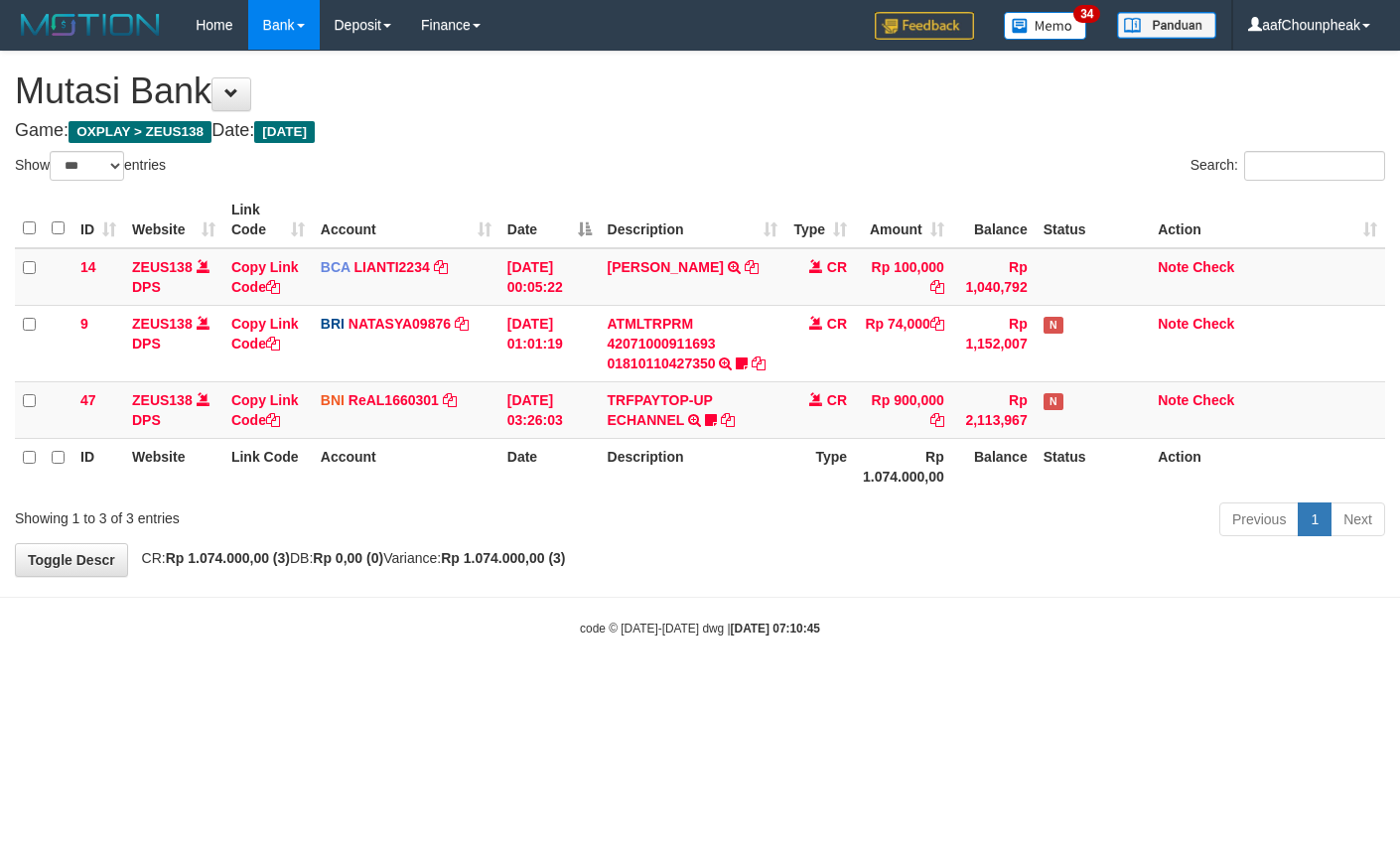 select on "***" 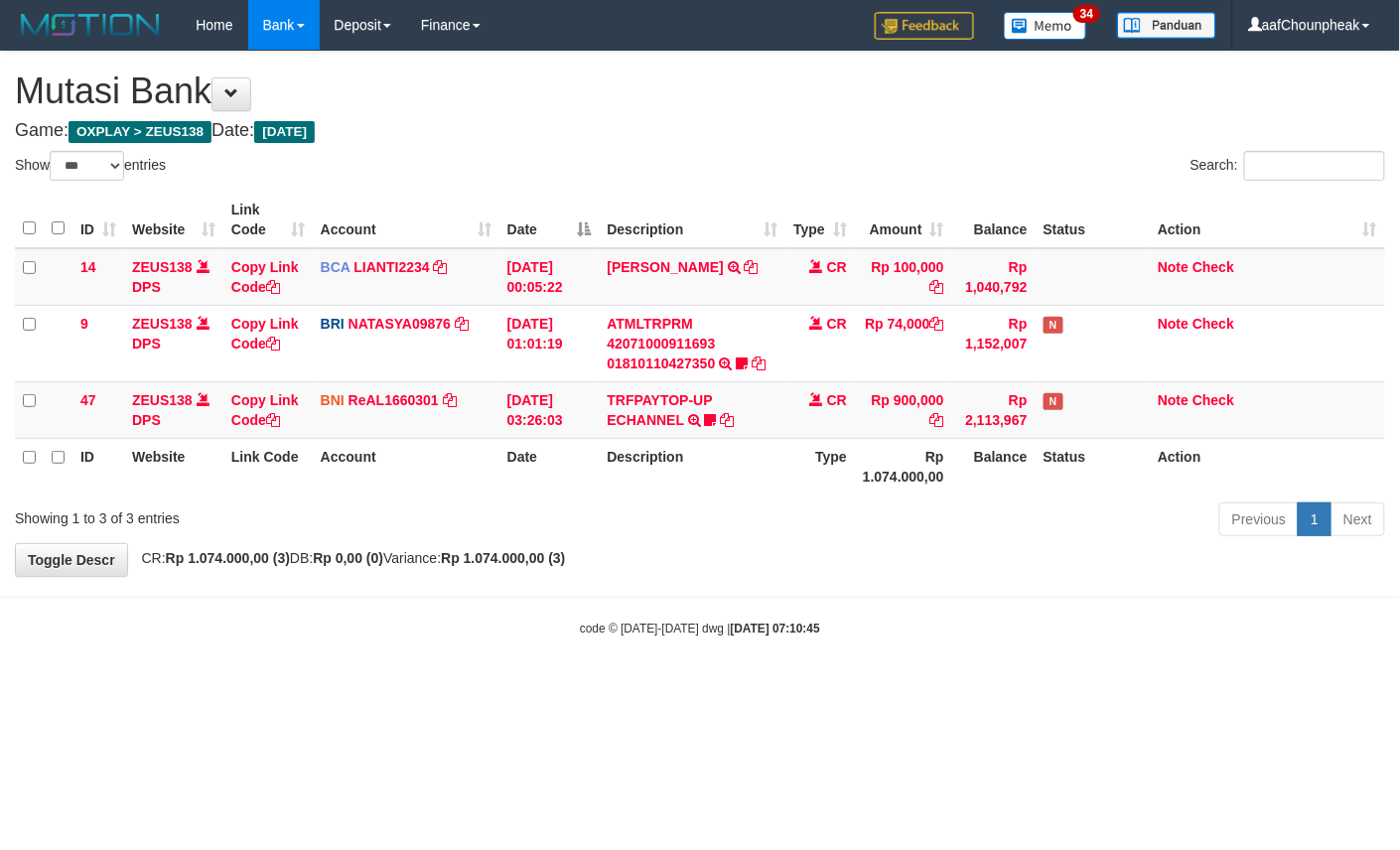 click on "Toggle navigation
Home
Bank
Account List
Mutasi Bank
Search
Note Mutasi
Deposit
DPS List
History
Finance
Financial Data
aafChounpheak
My Profile
Log Out
34" at bounding box center [700, 344] 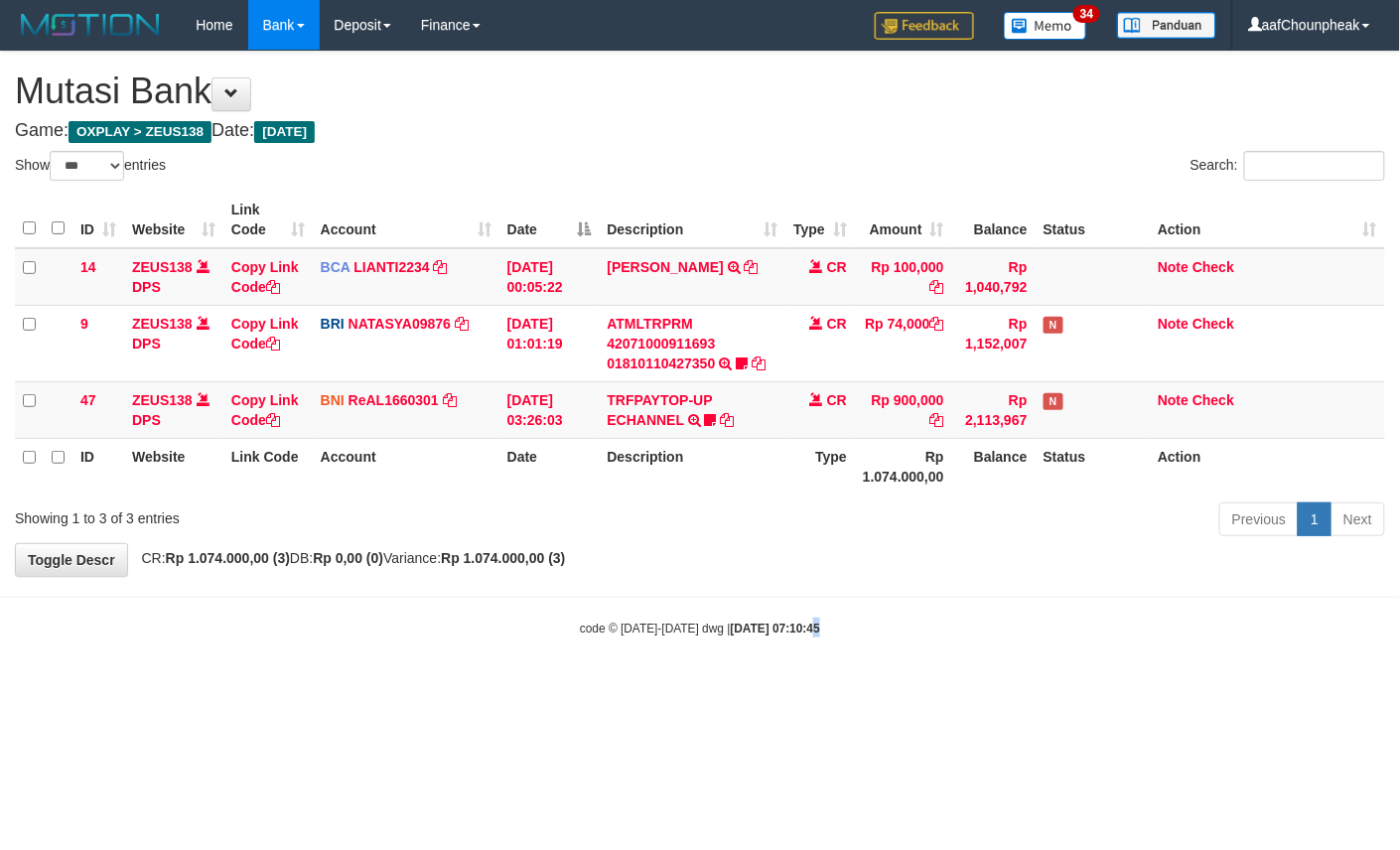 click on "Toggle navigation
Home
Bank
Account List
Mutasi Bank
Search
Note Mutasi
Deposit
DPS List
History
Finance
Financial Data
aafChounpheak
My Profile
Log Out
34" at bounding box center [700, 344] 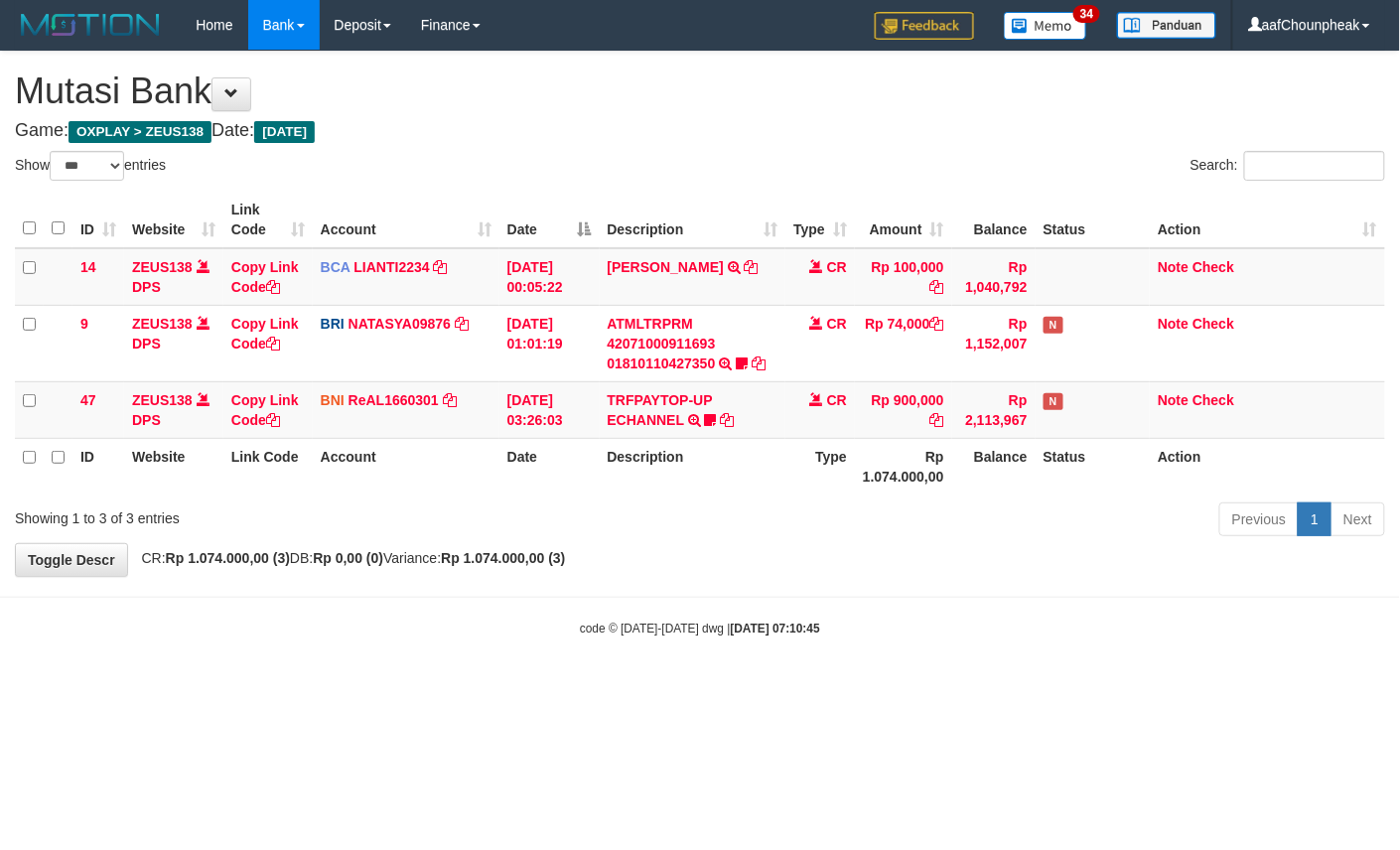 click on "Toggle navigation
Home
Bank
Account List
Mutasi Bank
Search
Note Mutasi
Deposit
DPS List
History
Finance
Financial Data
aafChounpheak
My Profile
Log Out
34" at bounding box center (700, 344) 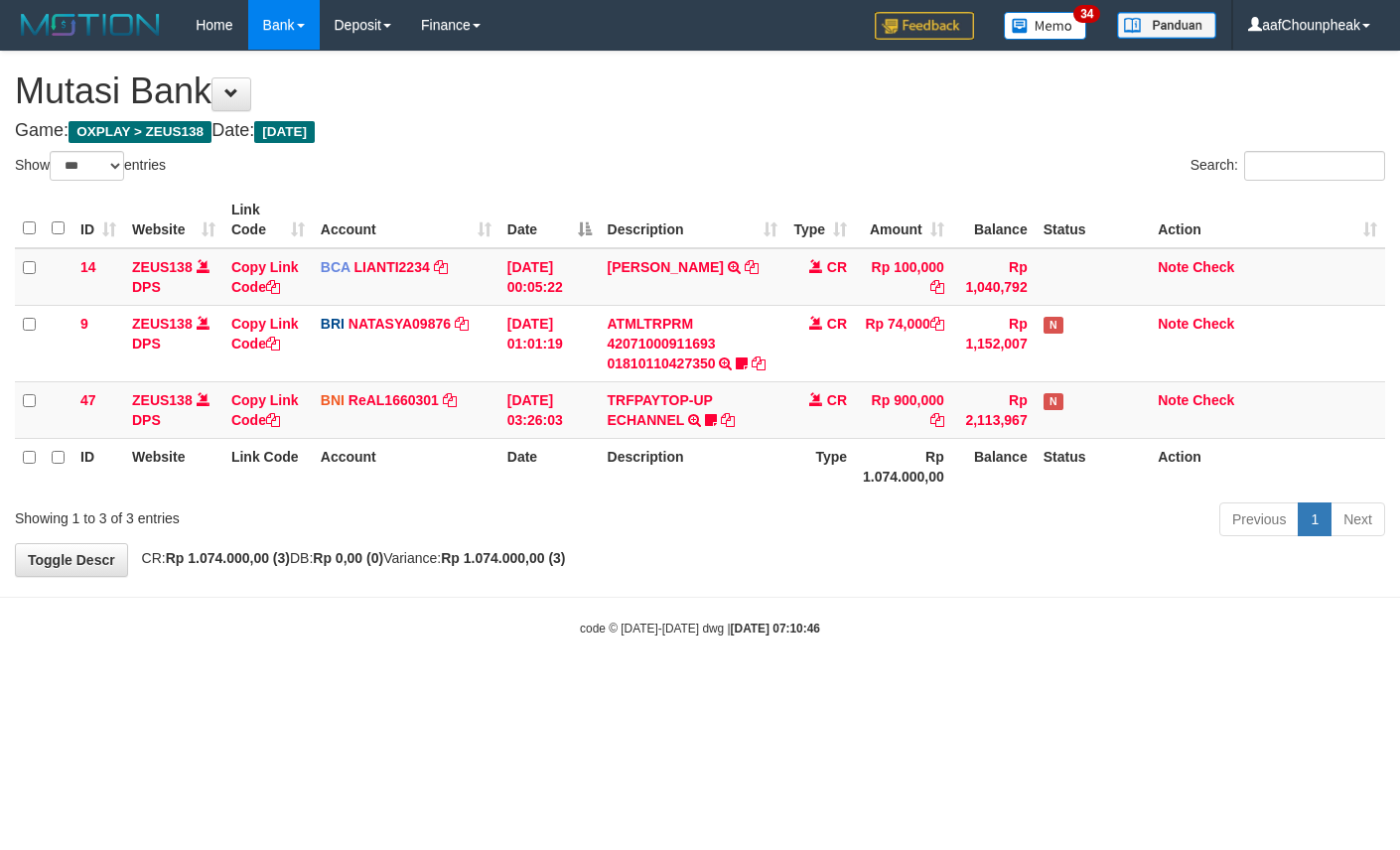 select on "***" 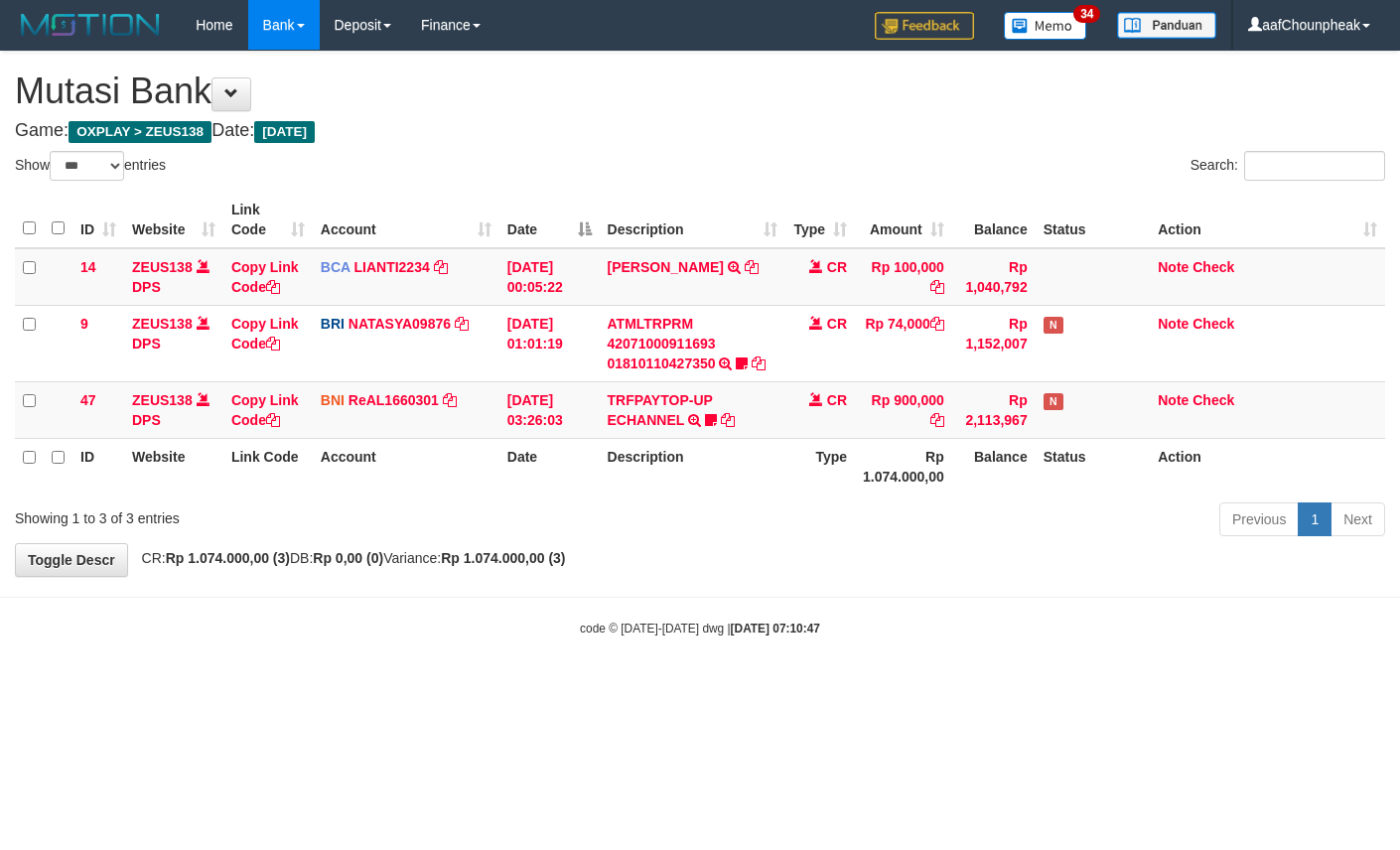 select on "***" 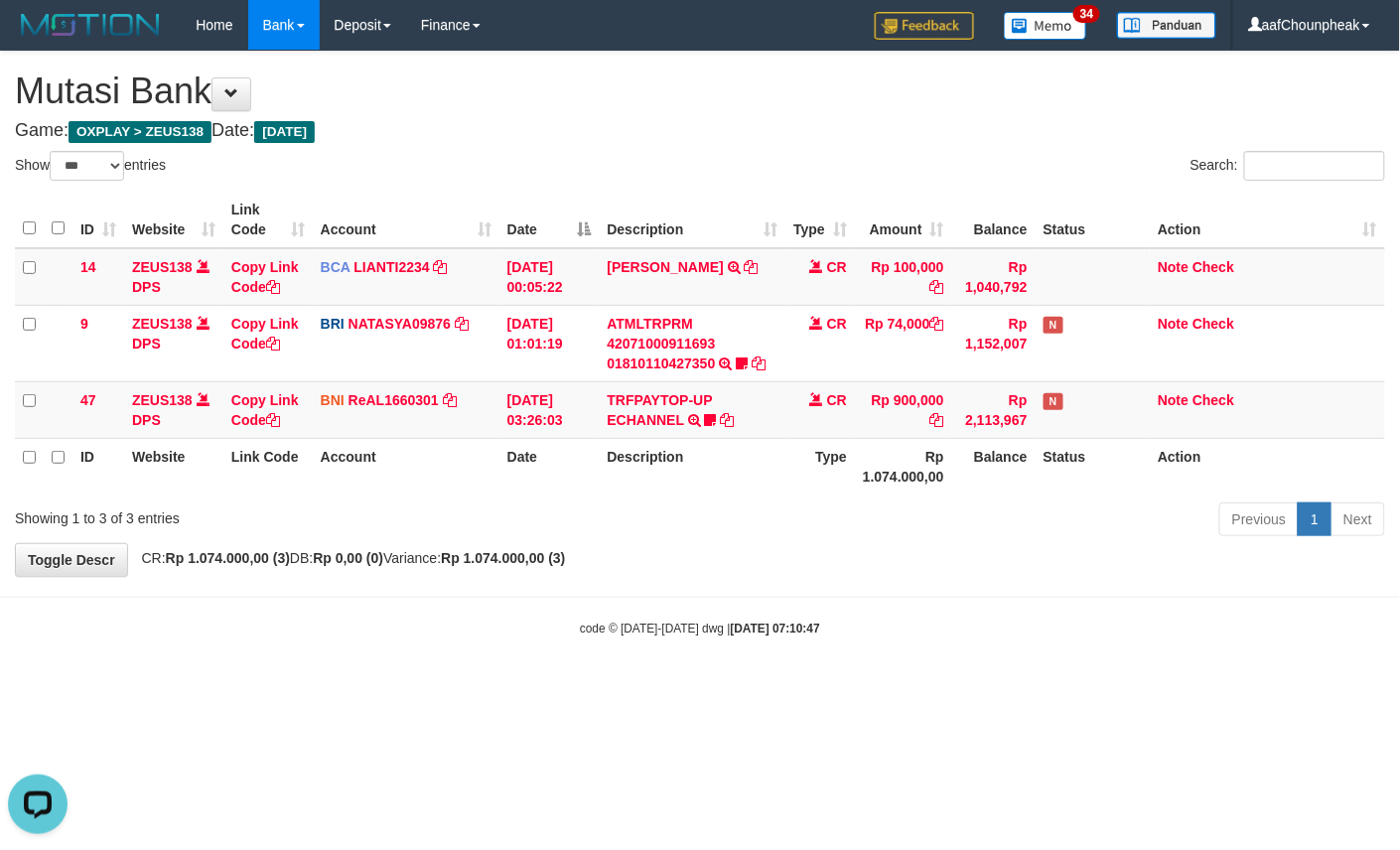 scroll, scrollTop: 0, scrollLeft: 0, axis: both 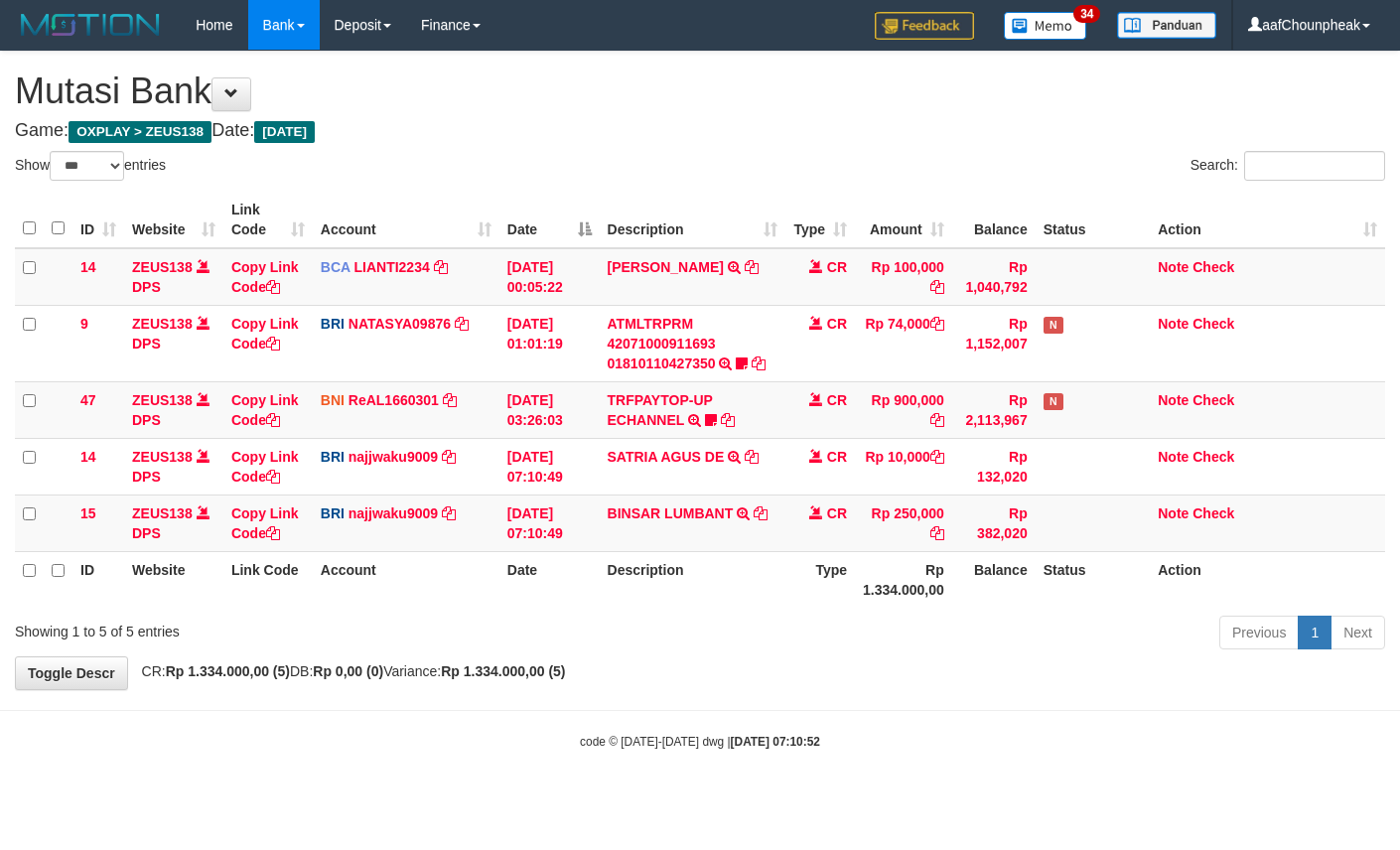 select on "***" 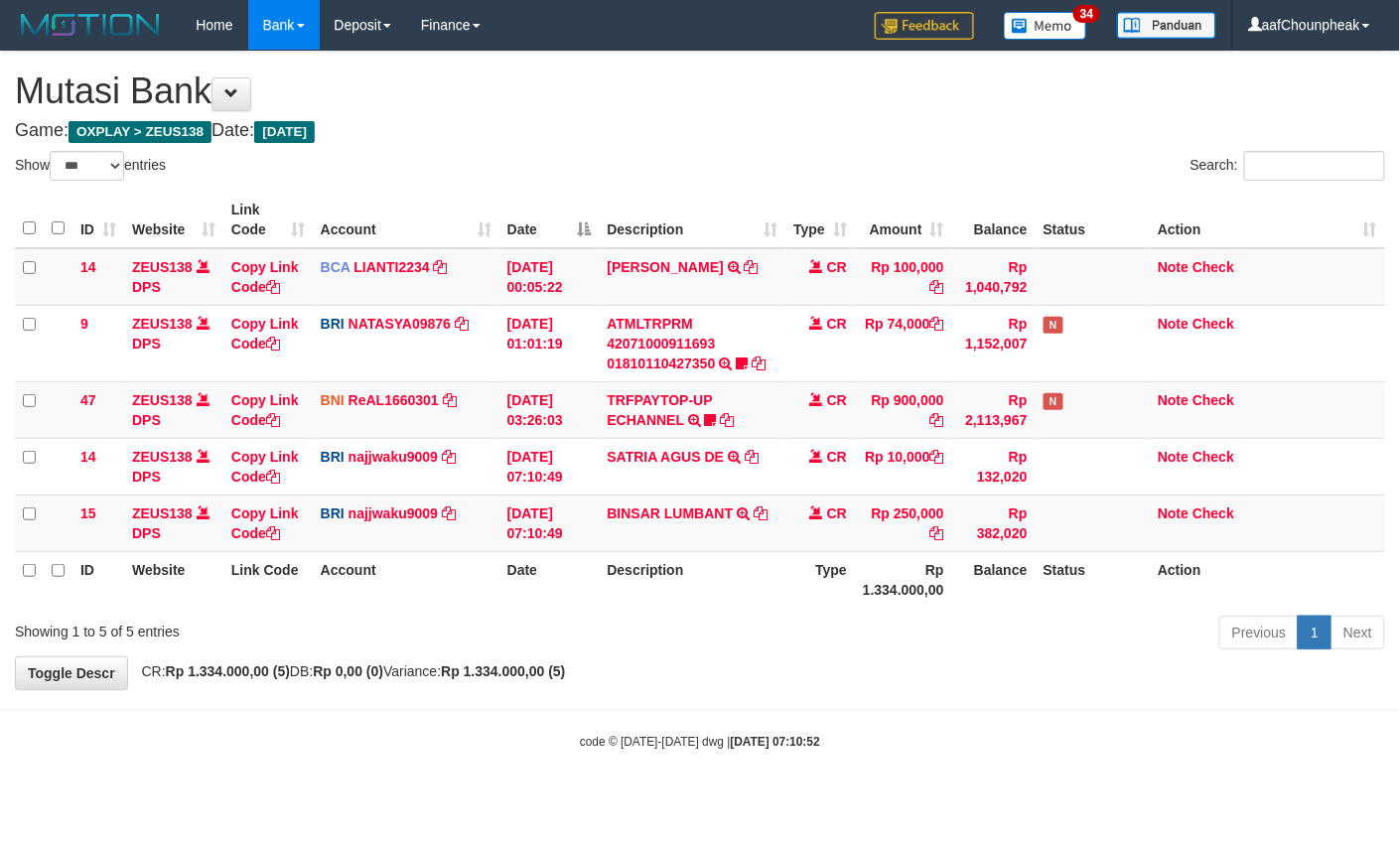 click on "**********" at bounding box center (700, 370) 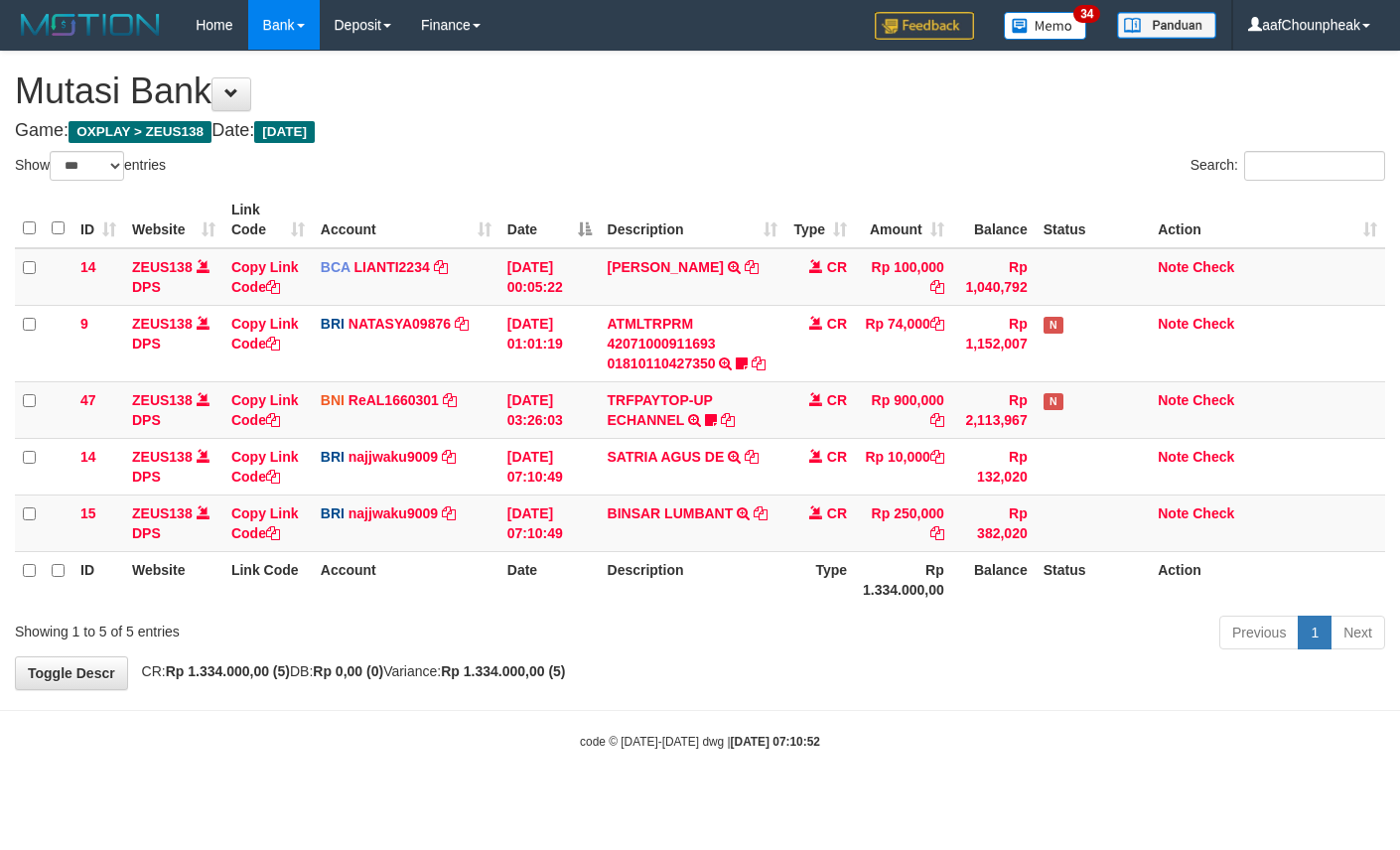 select on "***" 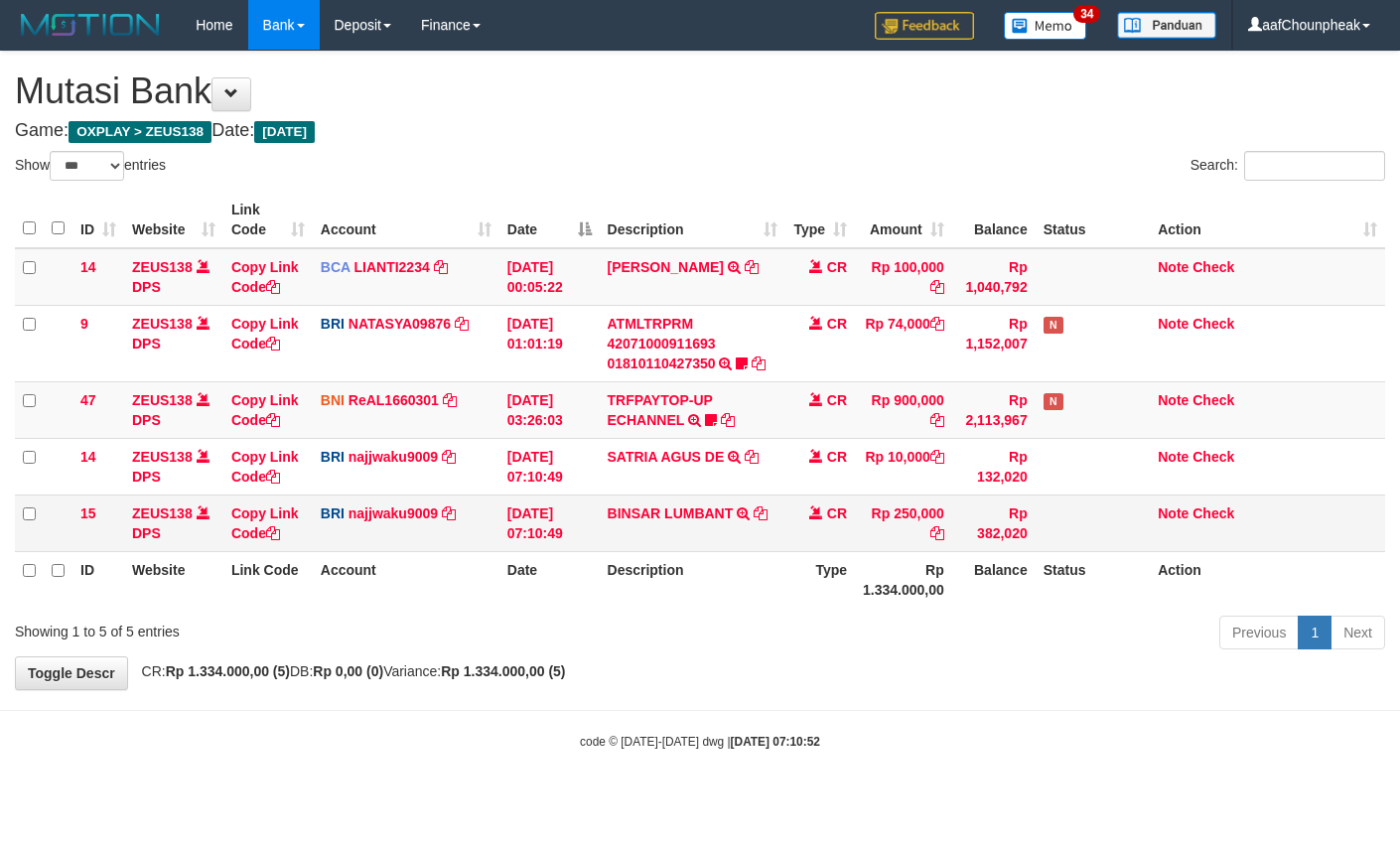 scroll, scrollTop: 0, scrollLeft: 0, axis: both 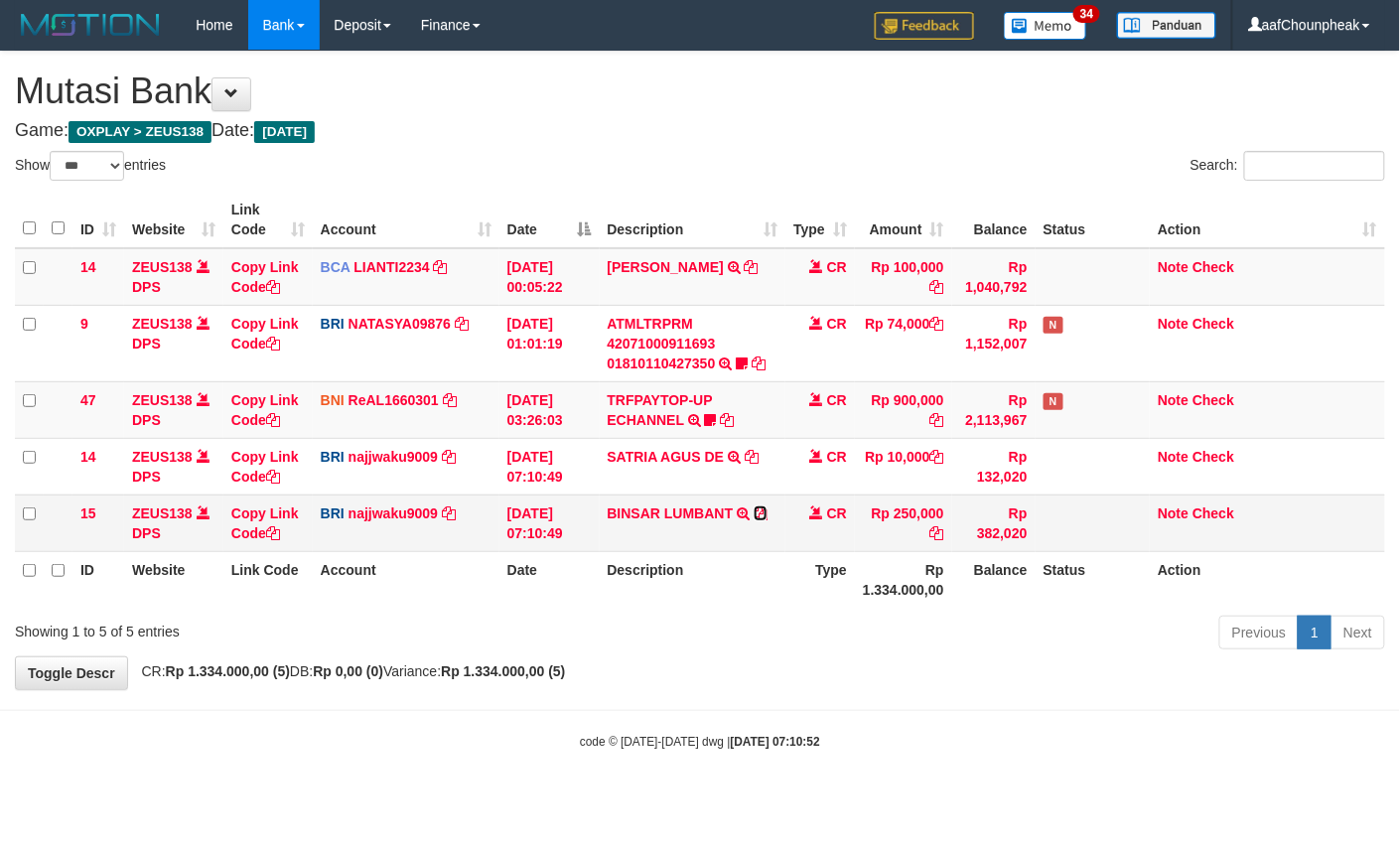 click at bounding box center [761, 513] 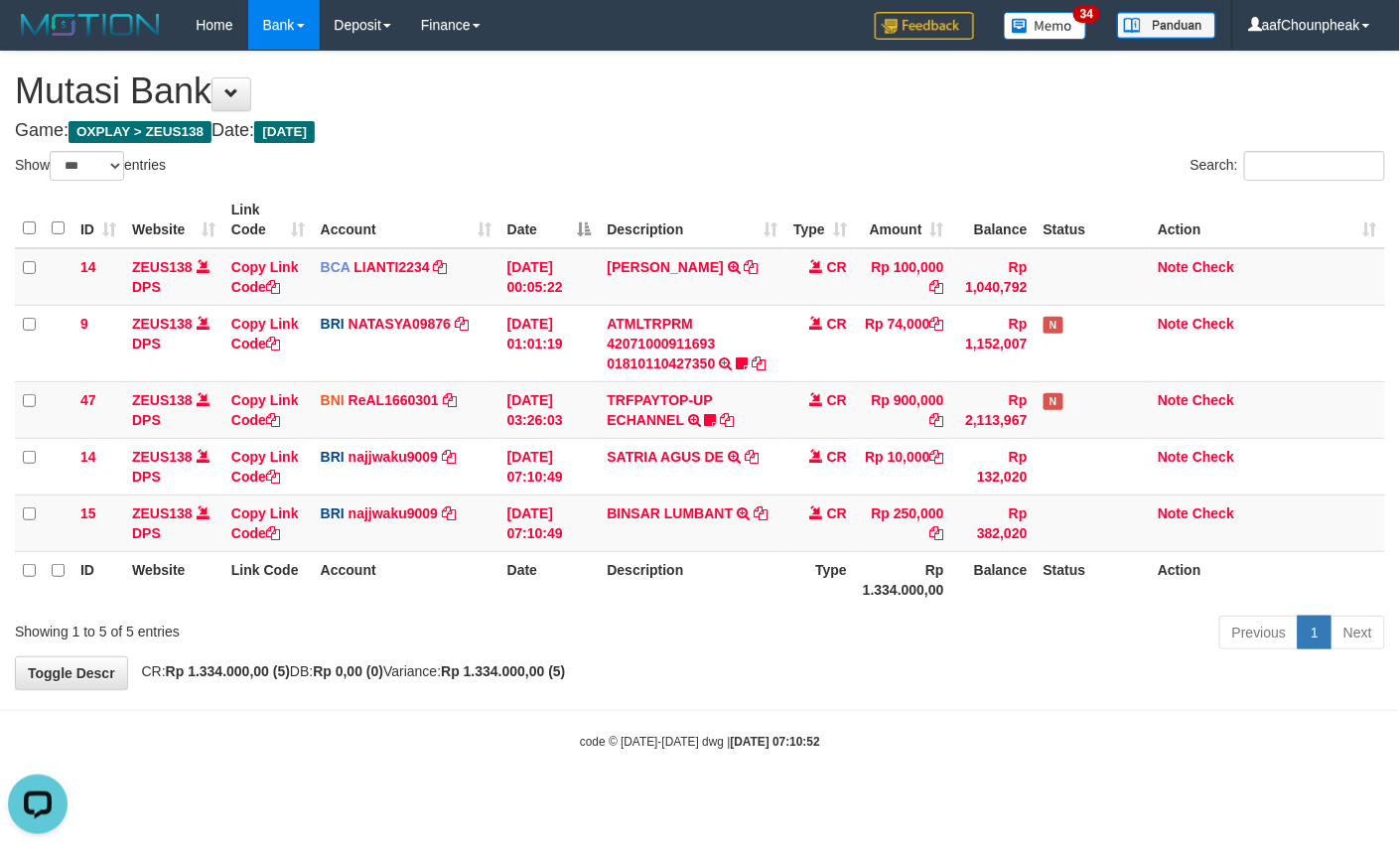 scroll, scrollTop: 0, scrollLeft: 0, axis: both 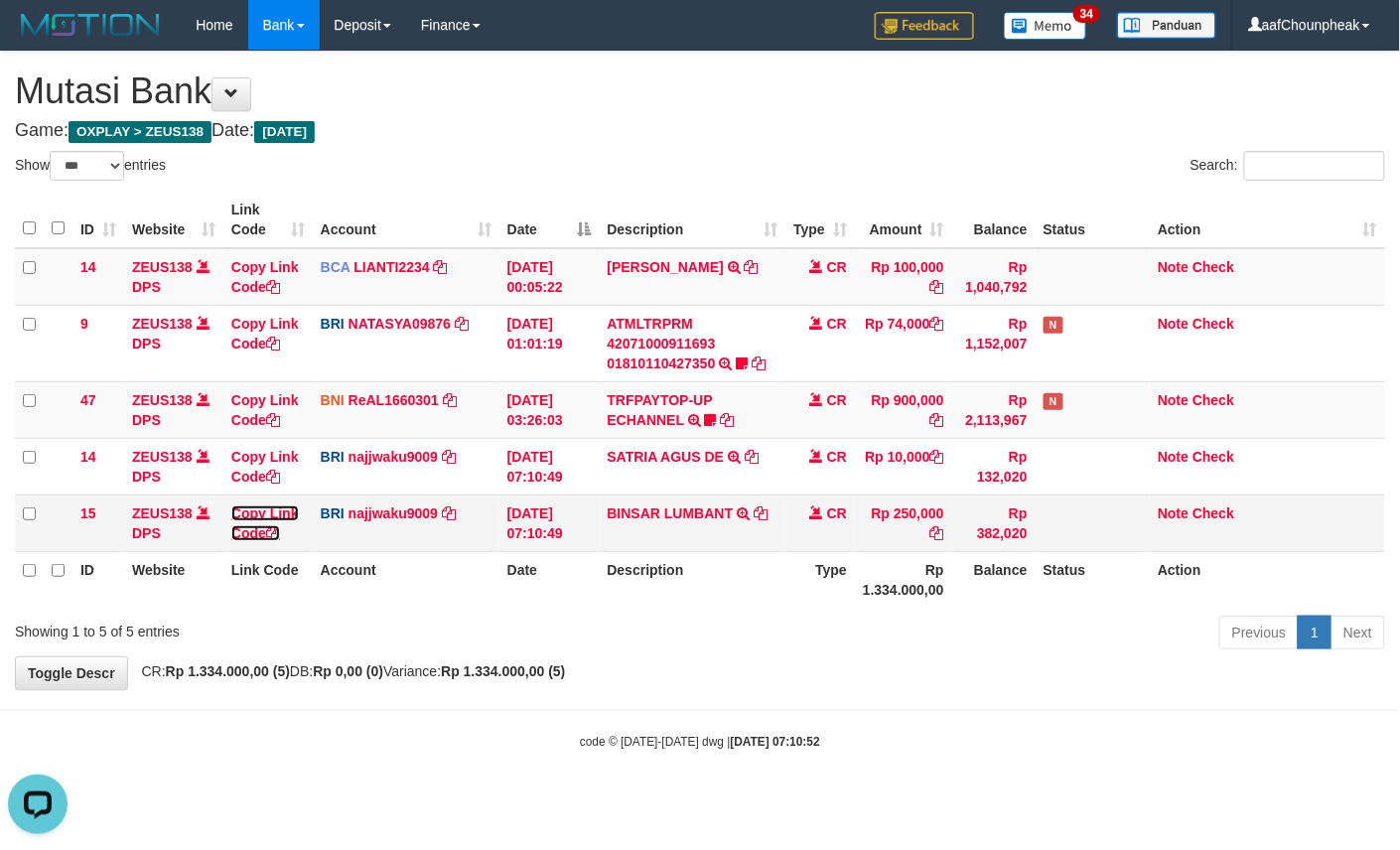 click on "Copy Link Code" at bounding box center [265, 523] 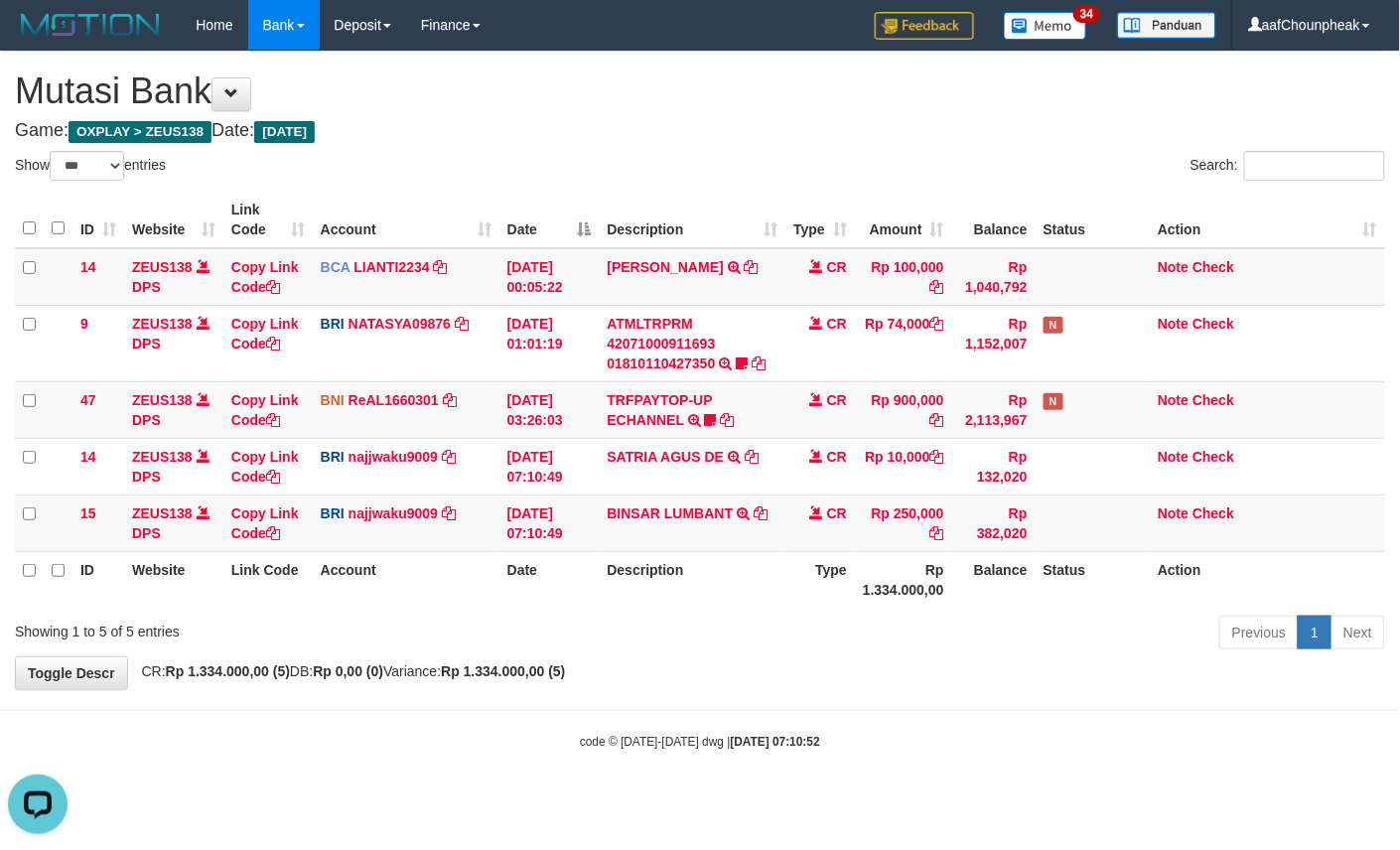 scroll, scrollTop: 250, scrollLeft: 0, axis: vertical 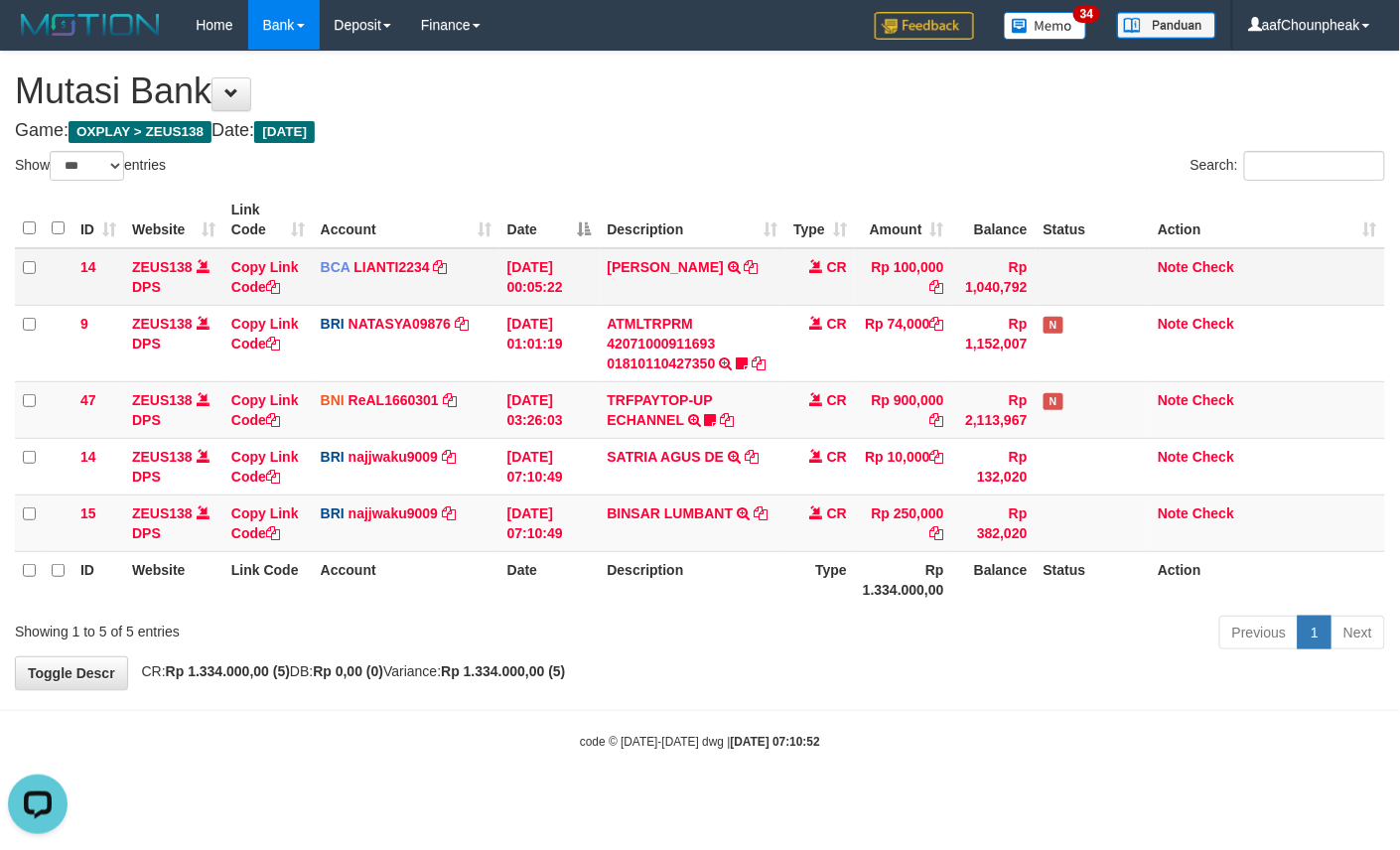 drag, startPoint x: 1047, startPoint y: 292, endPoint x: 1399, endPoint y: 326, distance: 353.63823 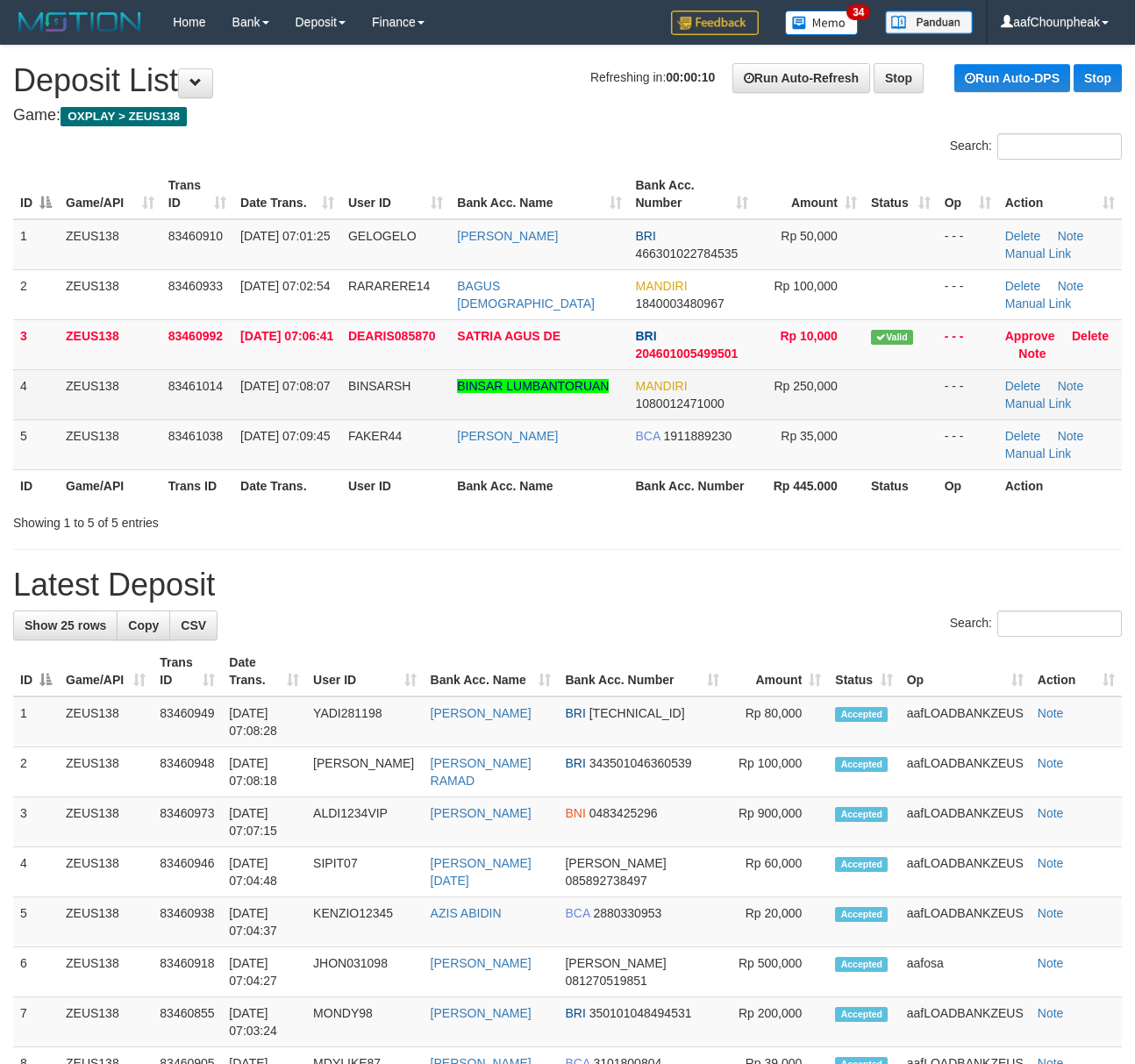 scroll, scrollTop: 0, scrollLeft: 0, axis: both 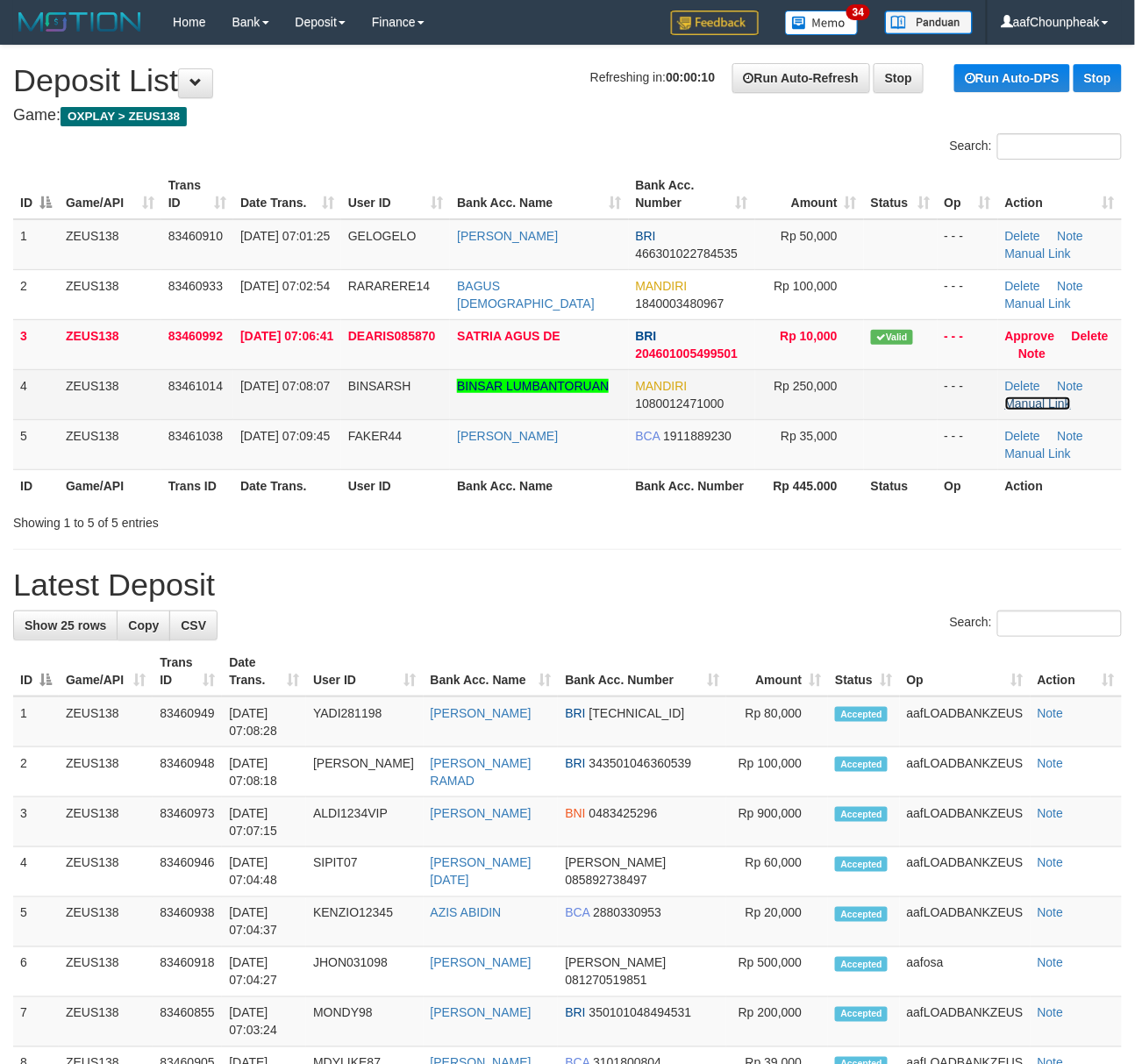 click on "Manual Link" at bounding box center (1039, 403) 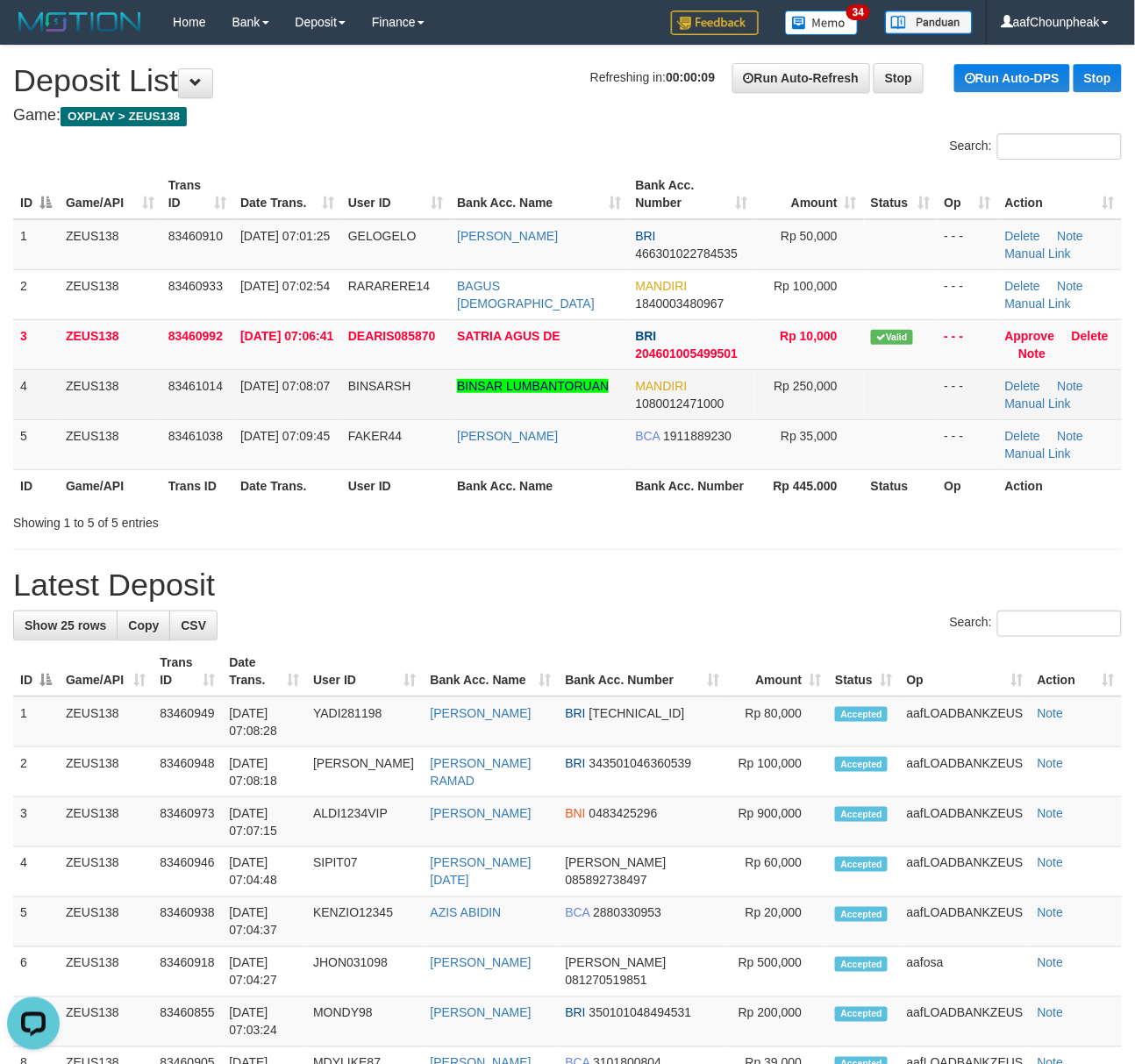 scroll, scrollTop: 0, scrollLeft: 0, axis: both 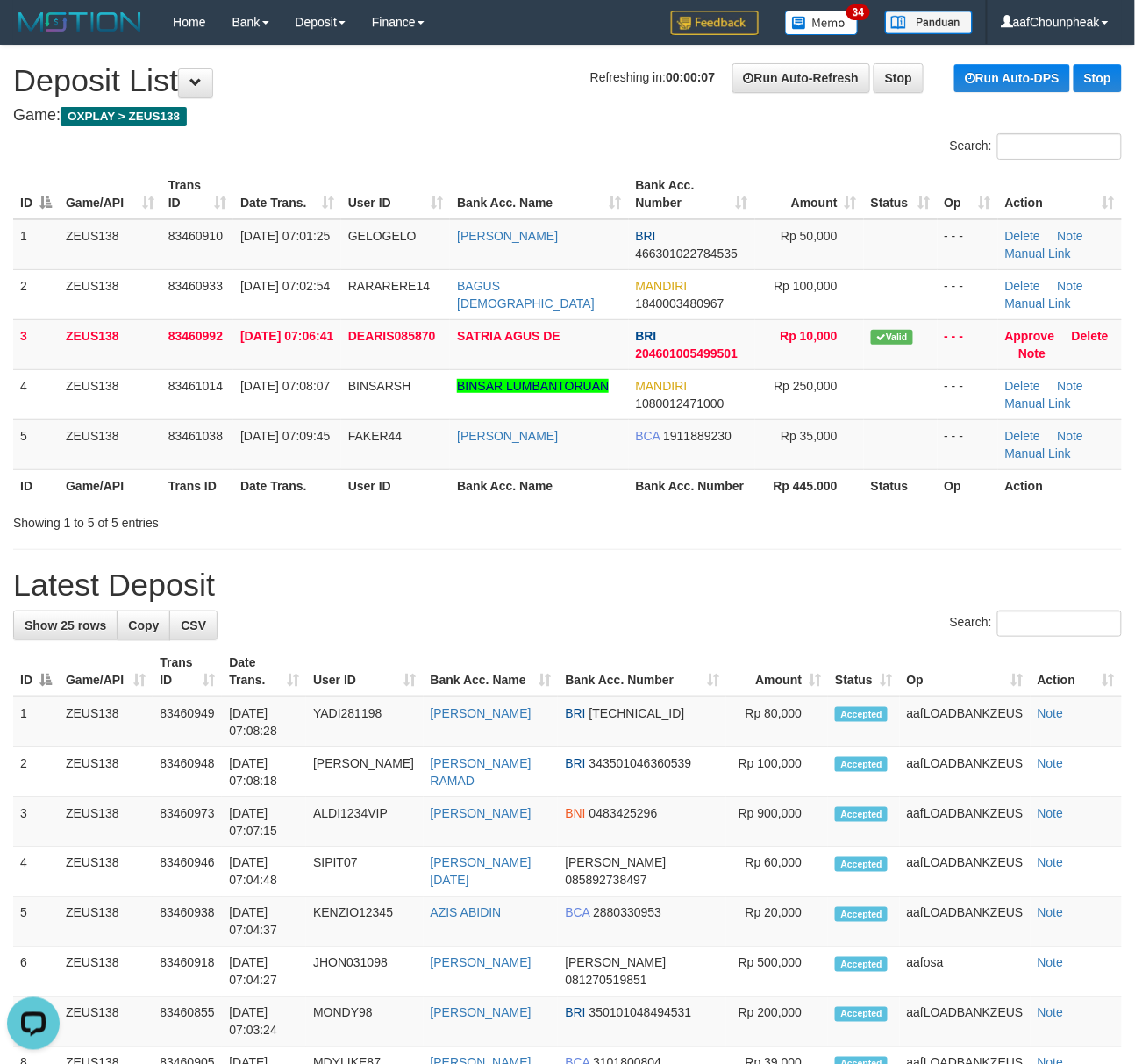 drag, startPoint x: 153, startPoint y: 99, endPoint x: 2, endPoint y: 156, distance: 161.40012 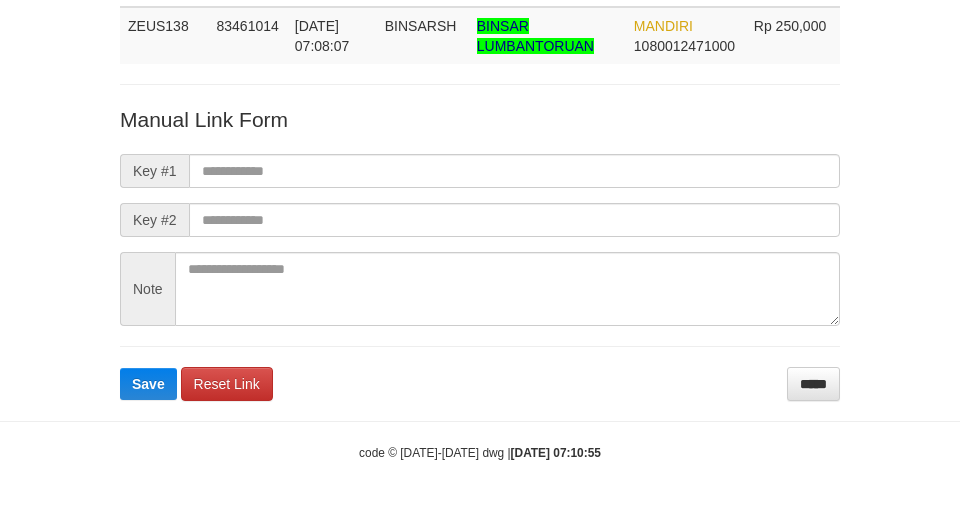 scroll, scrollTop: 146, scrollLeft: 0, axis: vertical 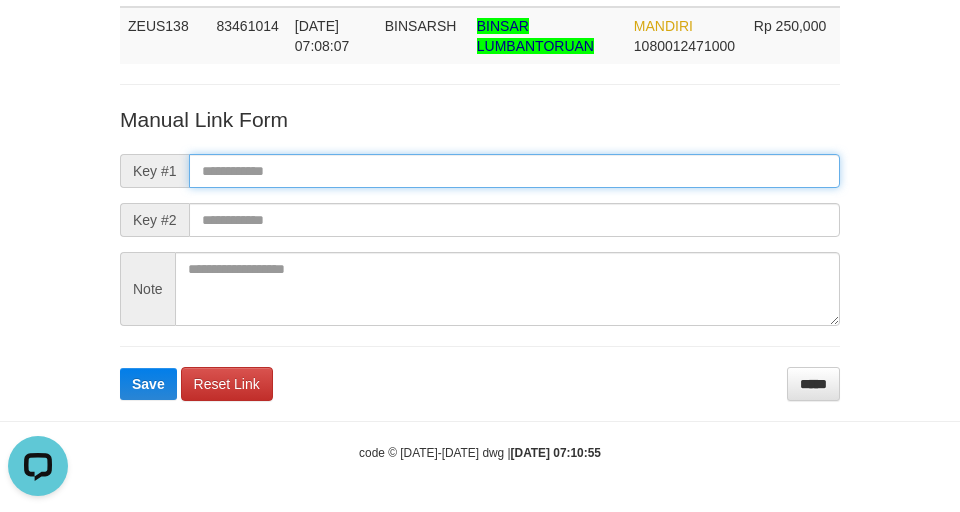 click at bounding box center (514, 171) 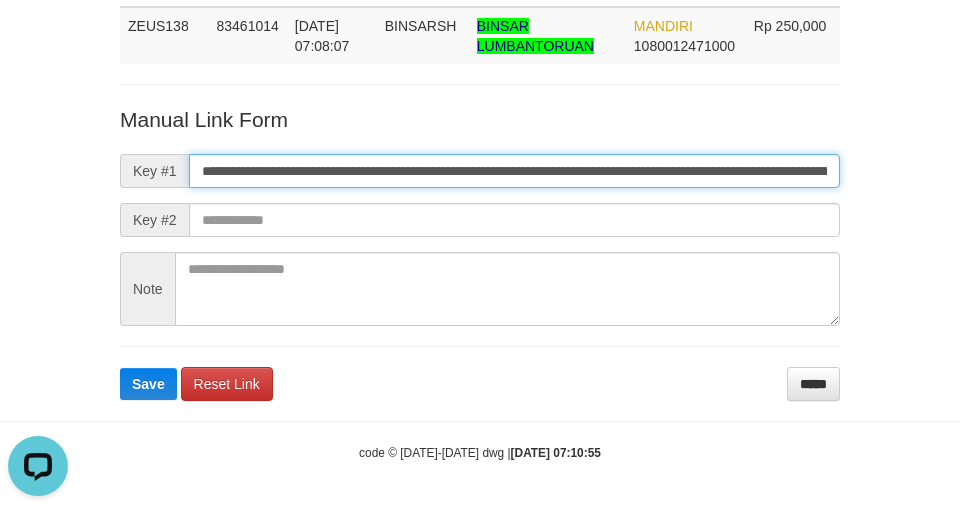 type on "**********" 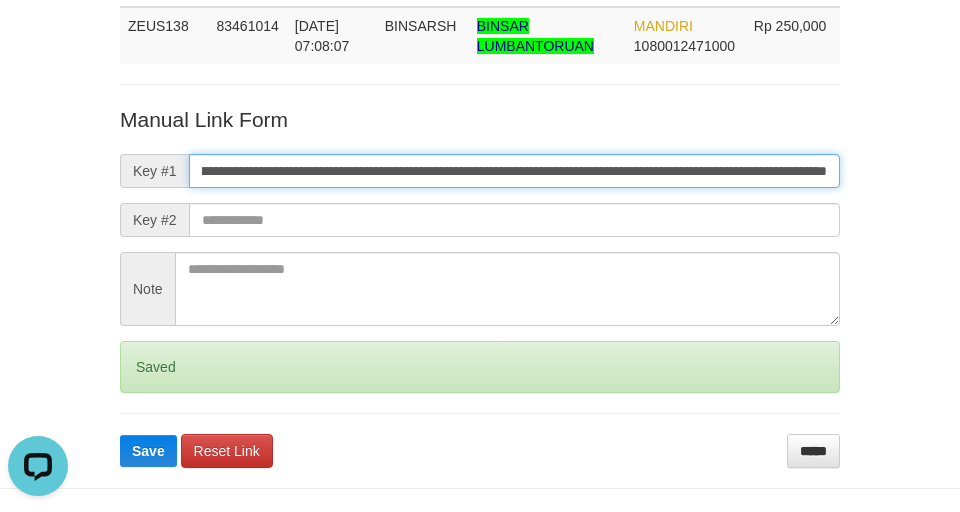 click on "Save" at bounding box center (148, 451) 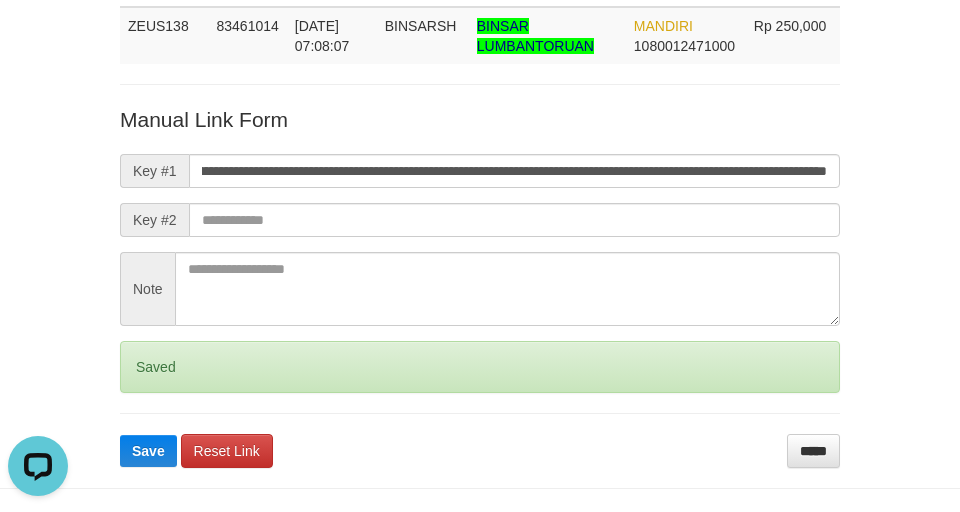 scroll, scrollTop: 0, scrollLeft: 0, axis: both 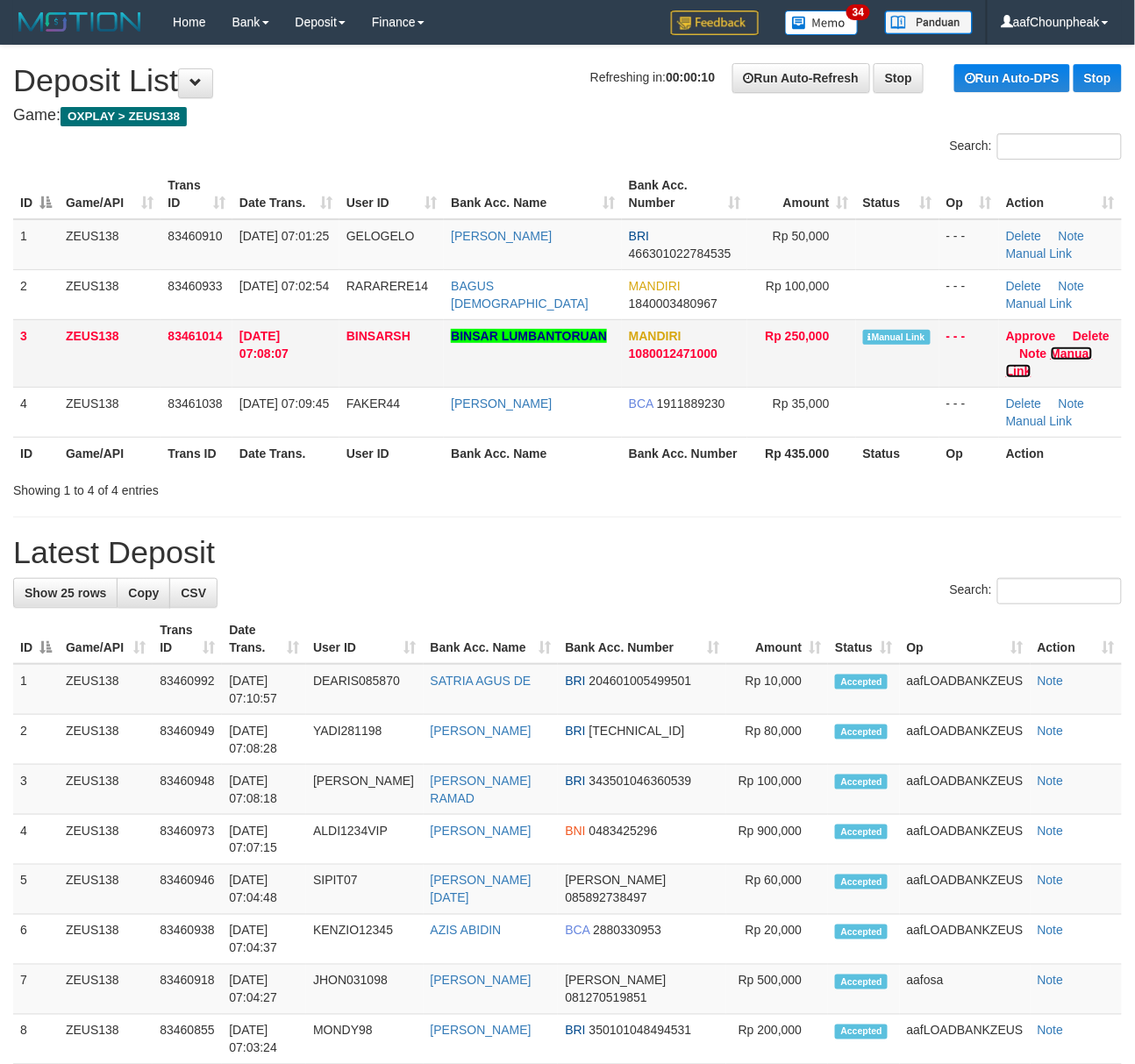 click on "Manual Link" at bounding box center (1049, 362) 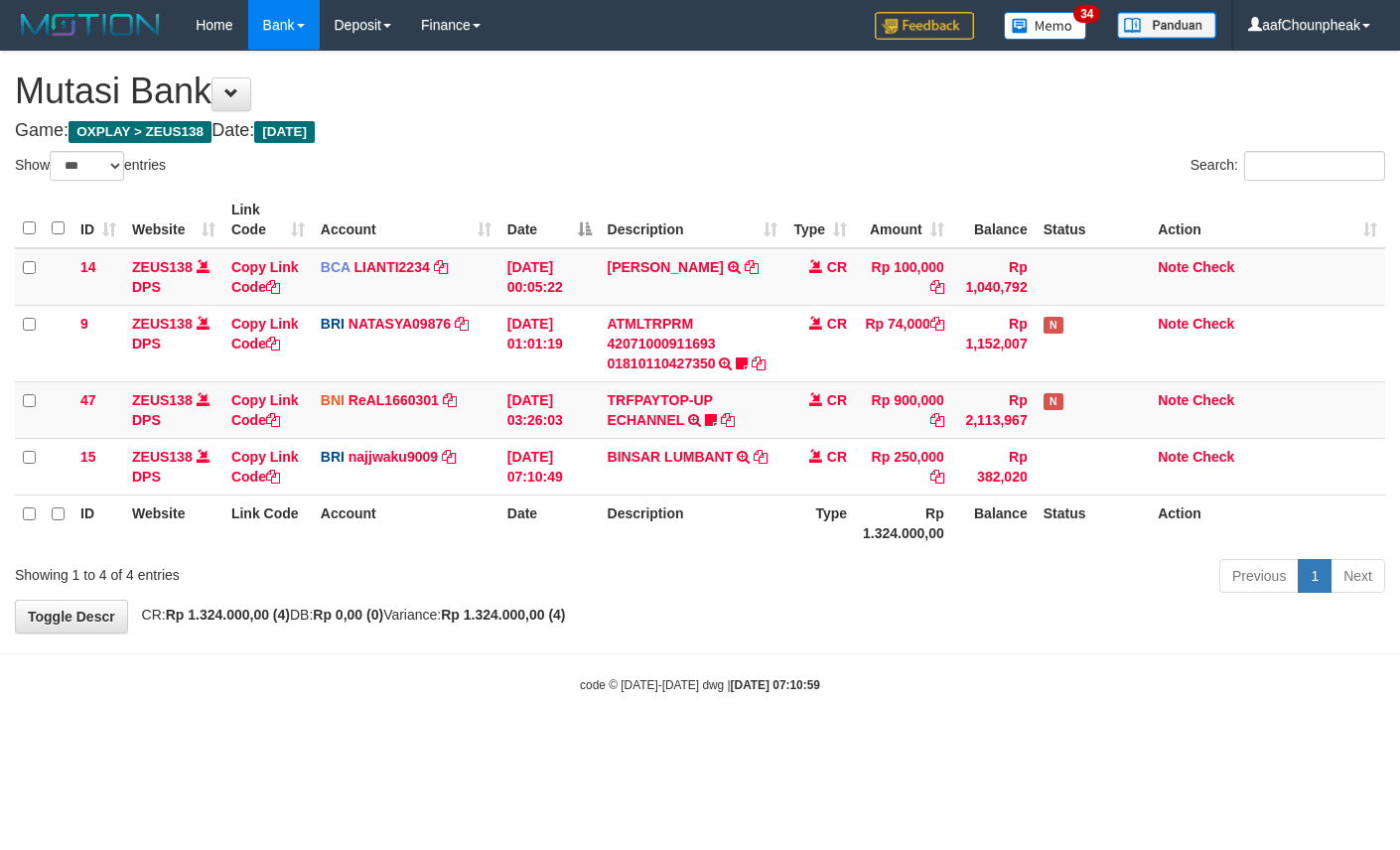 select on "***" 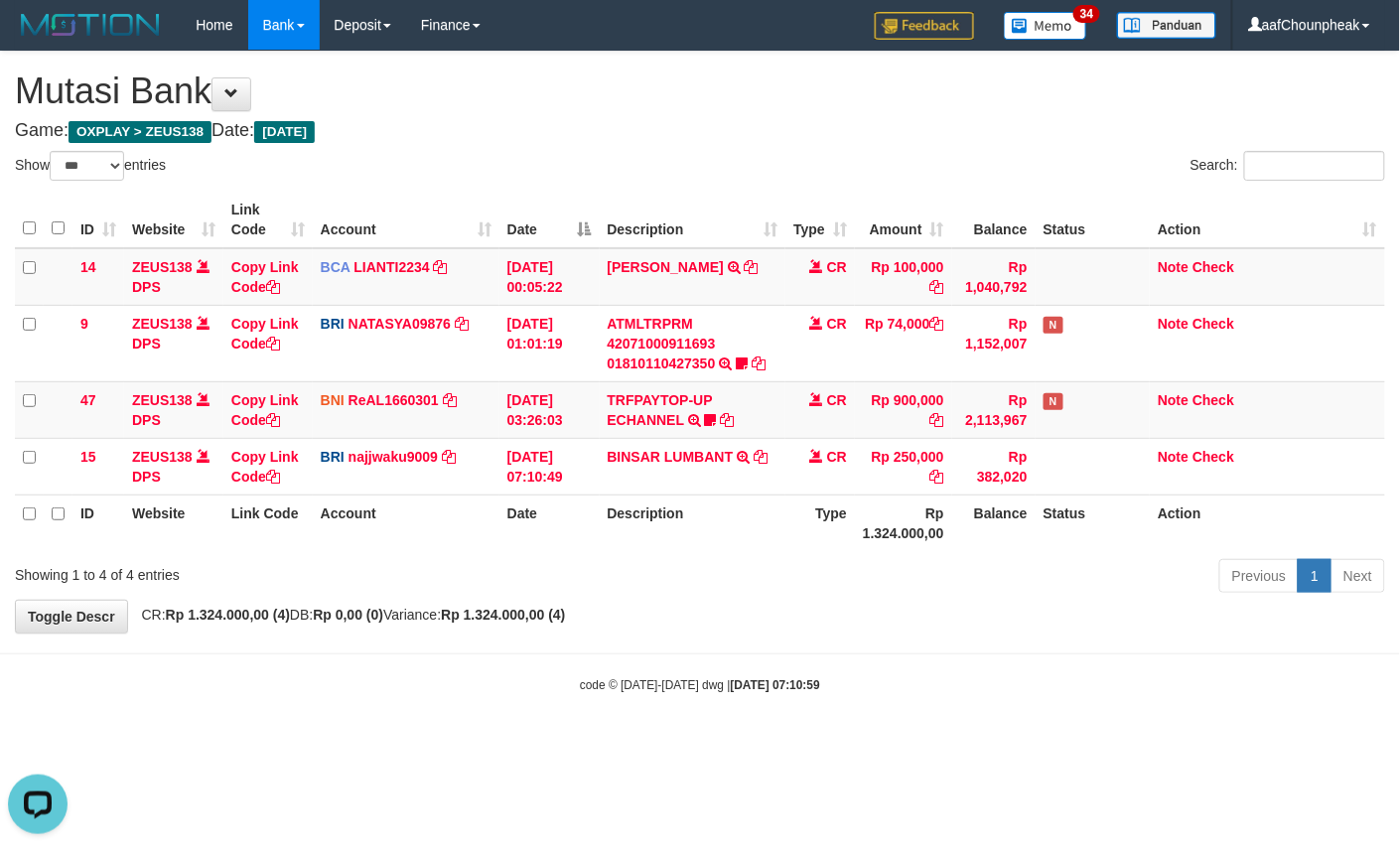 scroll, scrollTop: 0, scrollLeft: 0, axis: both 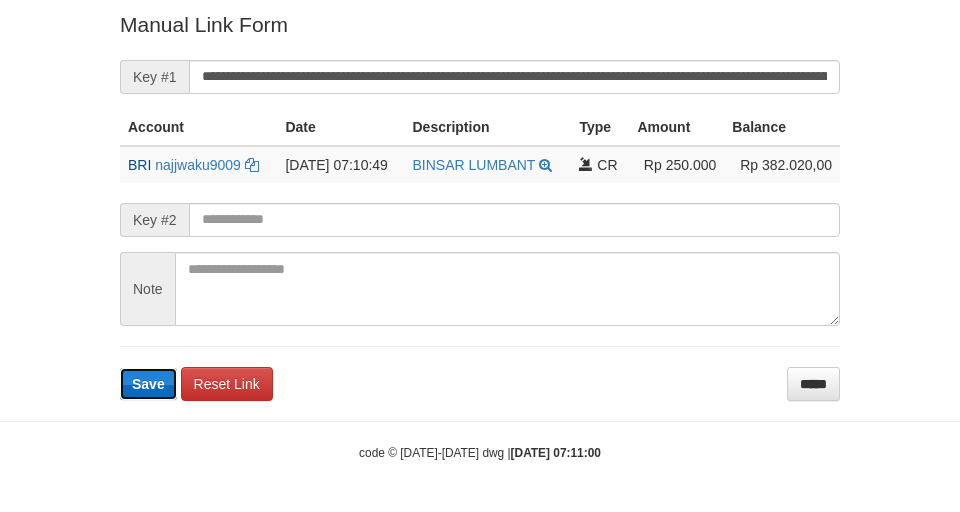 type 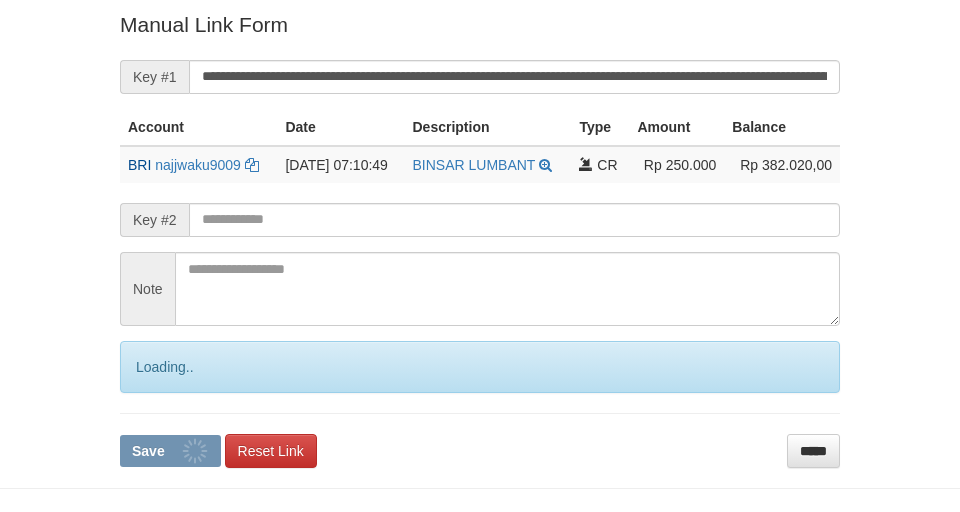 scroll, scrollTop: 414, scrollLeft: 0, axis: vertical 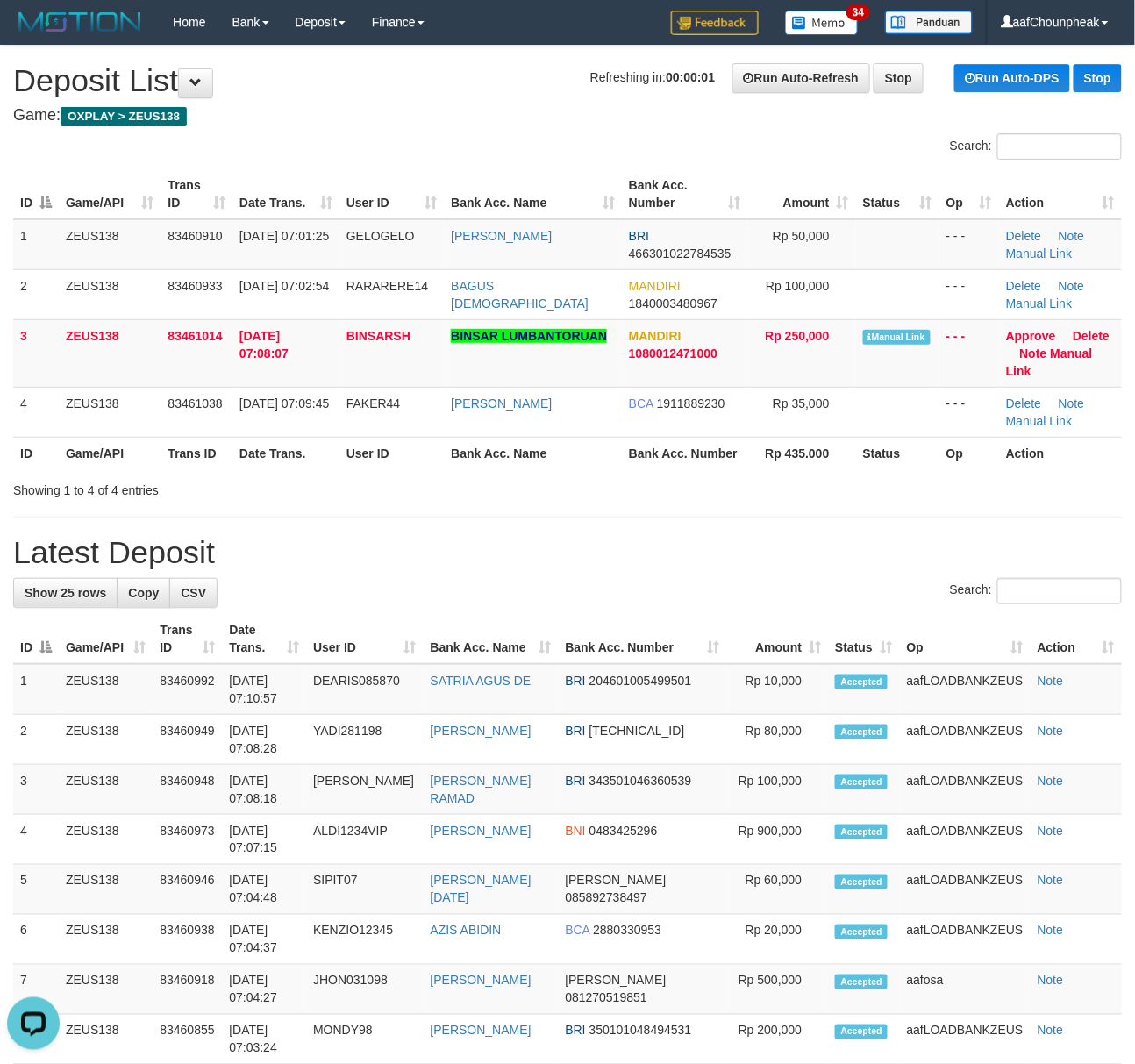 drag, startPoint x: 351, startPoint y: 179, endPoint x: 0, endPoint y: 256, distance: 359.3466 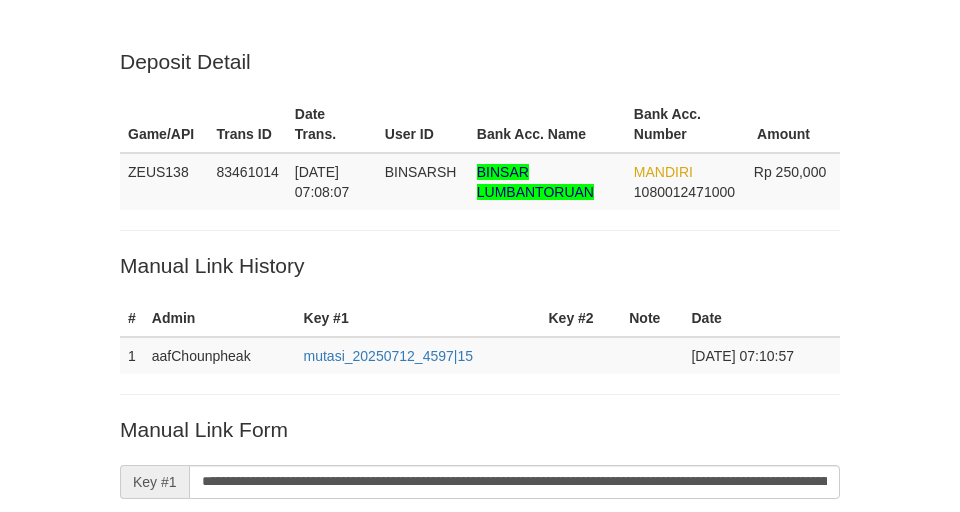 click on "**********" at bounding box center (480, 643) 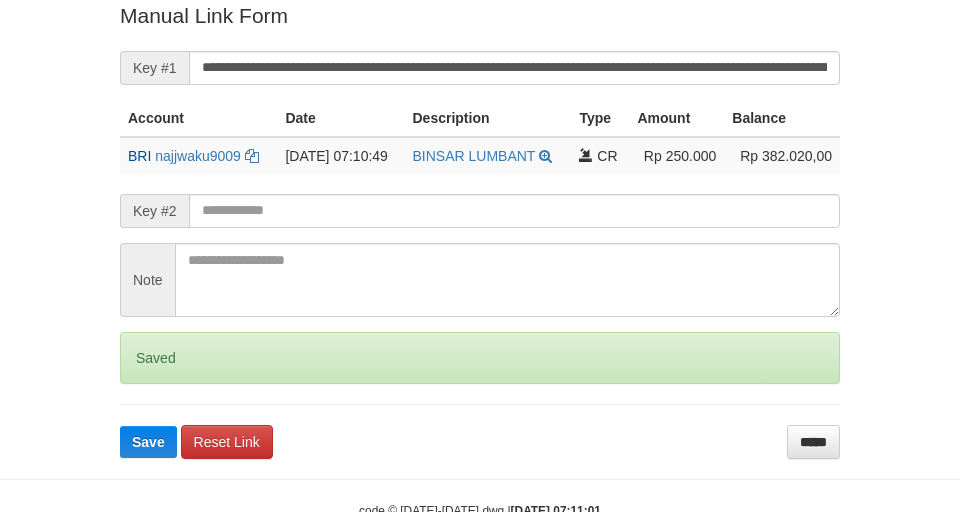 click on "**********" at bounding box center [480, 229] 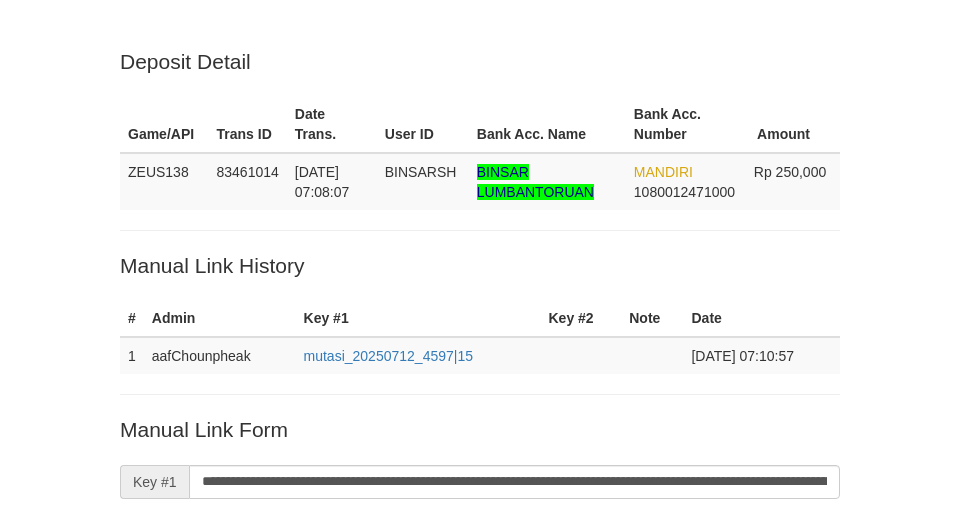 scroll, scrollTop: 414, scrollLeft: 0, axis: vertical 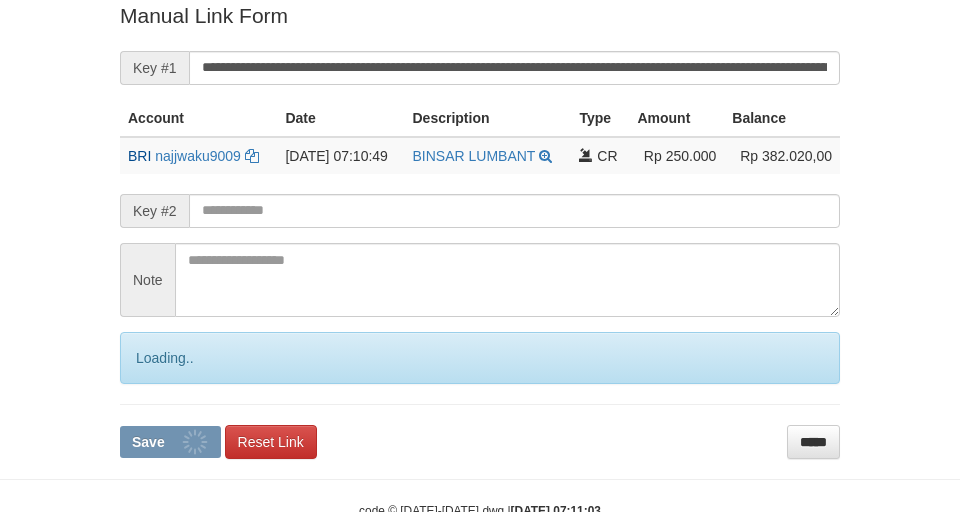 click on "**********" at bounding box center (480, 229) 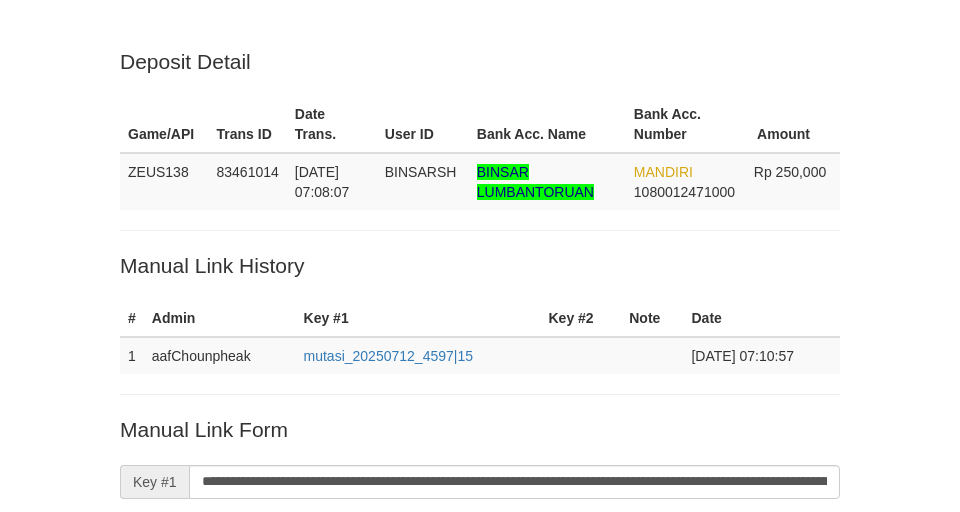 click on "**********" at bounding box center [480, 643] 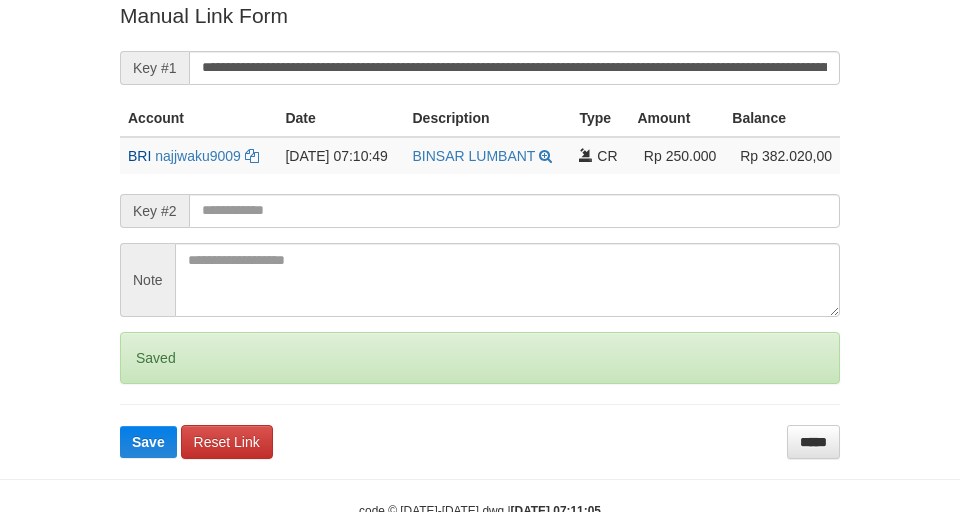 scroll, scrollTop: 413, scrollLeft: 0, axis: vertical 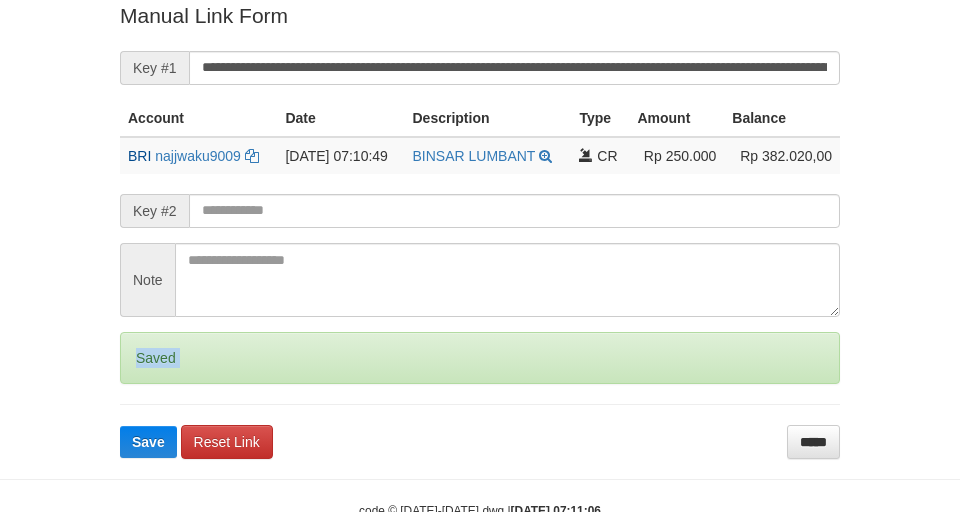 click on "**********" at bounding box center (480, 229) 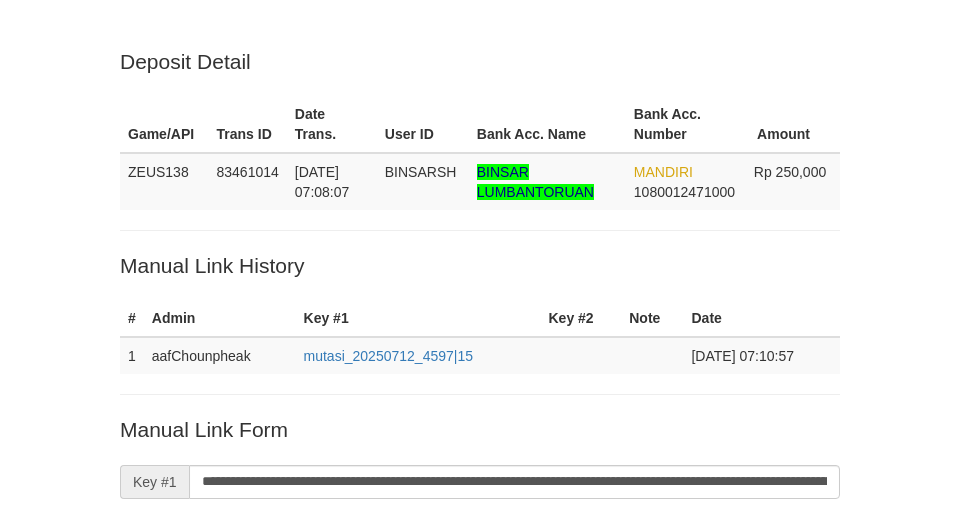 scroll, scrollTop: 414, scrollLeft: 0, axis: vertical 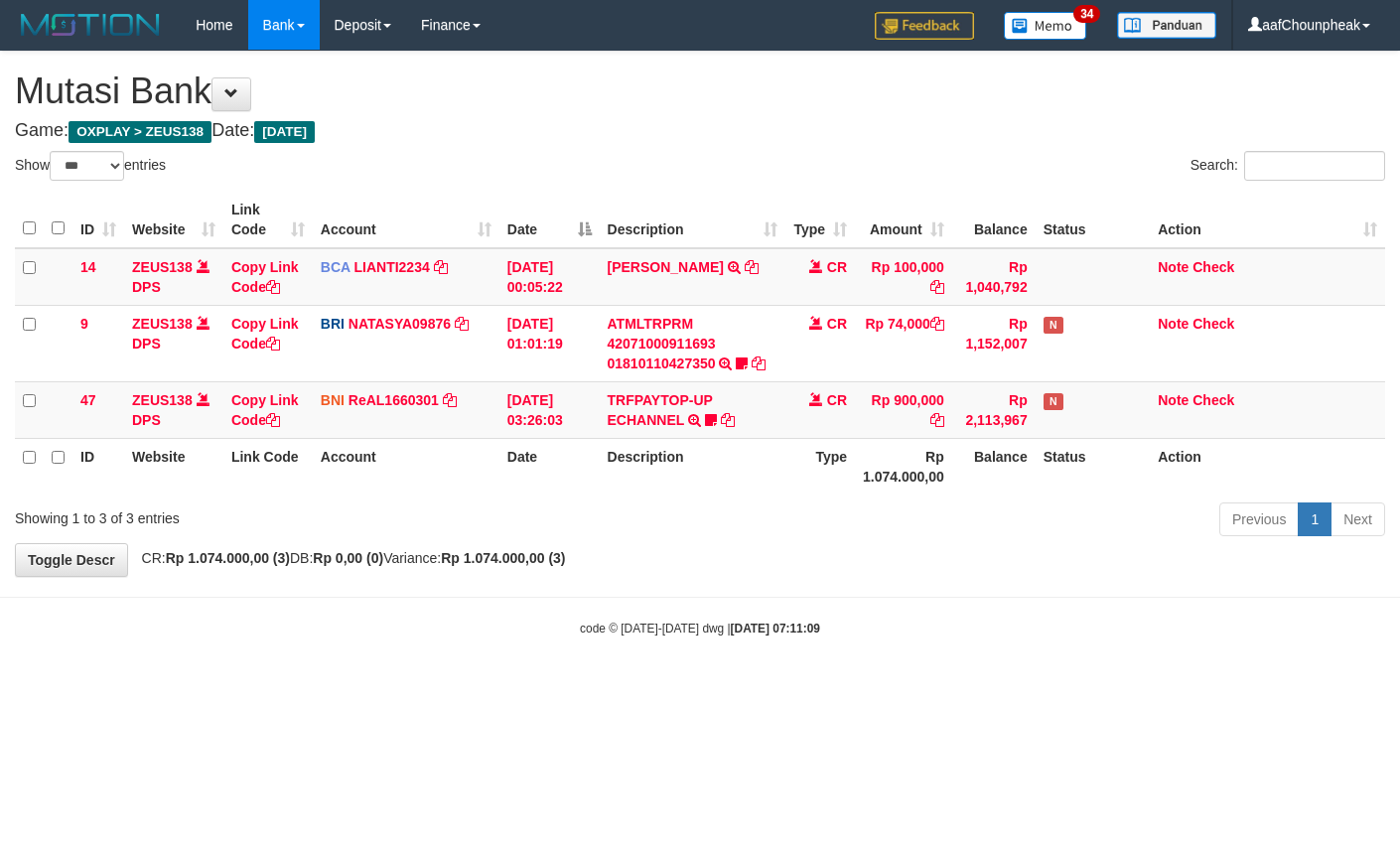 select on "***" 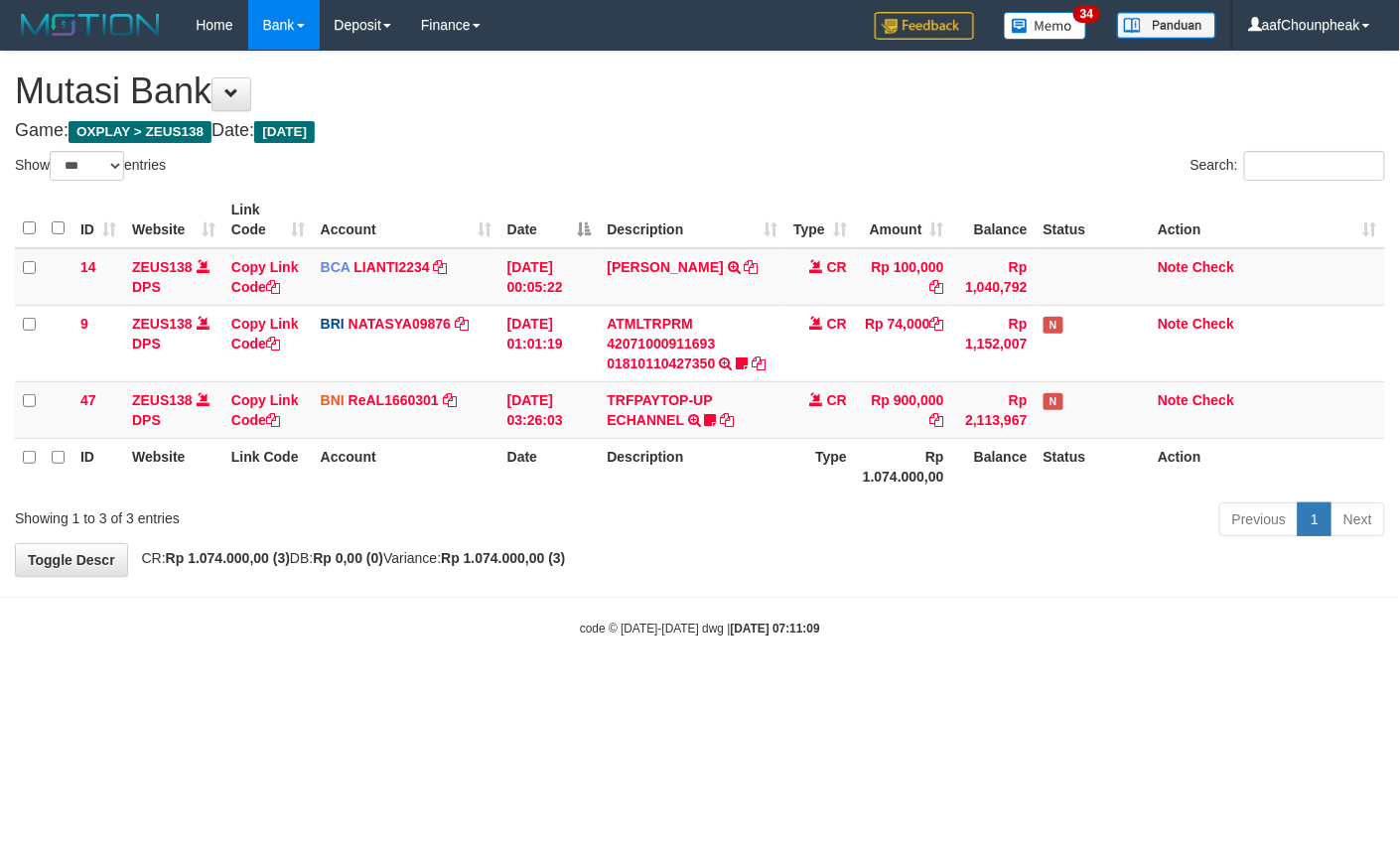 click on "Toggle navigation
Home
Bank
Account List
Mutasi Bank
Search
Note Mutasi
Deposit
DPS List
History
Finance
Financial Data
aafChounpheak
My Profile
Log Out
34" at bounding box center (700, 344) 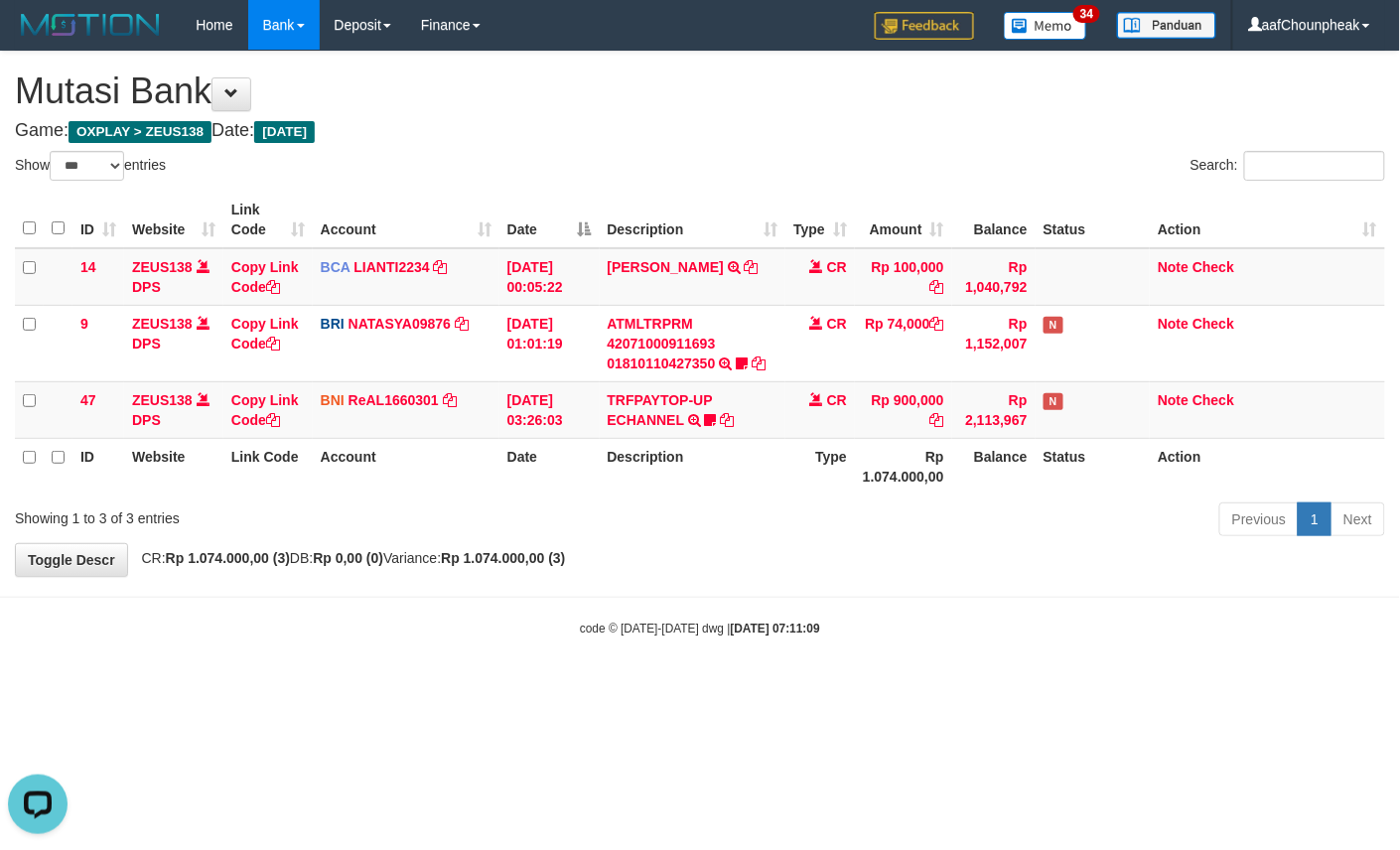 scroll, scrollTop: 0, scrollLeft: 0, axis: both 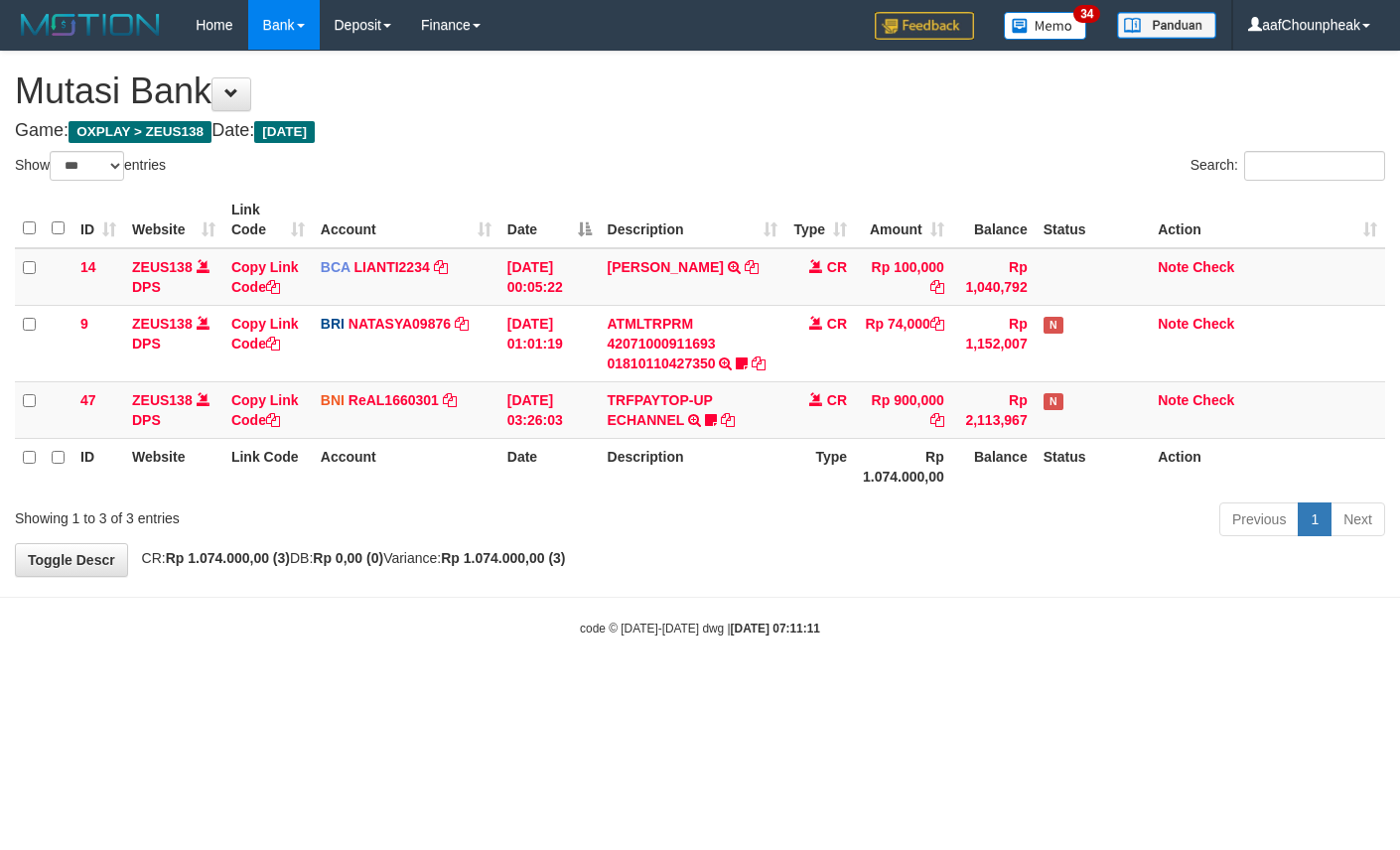 select on "***" 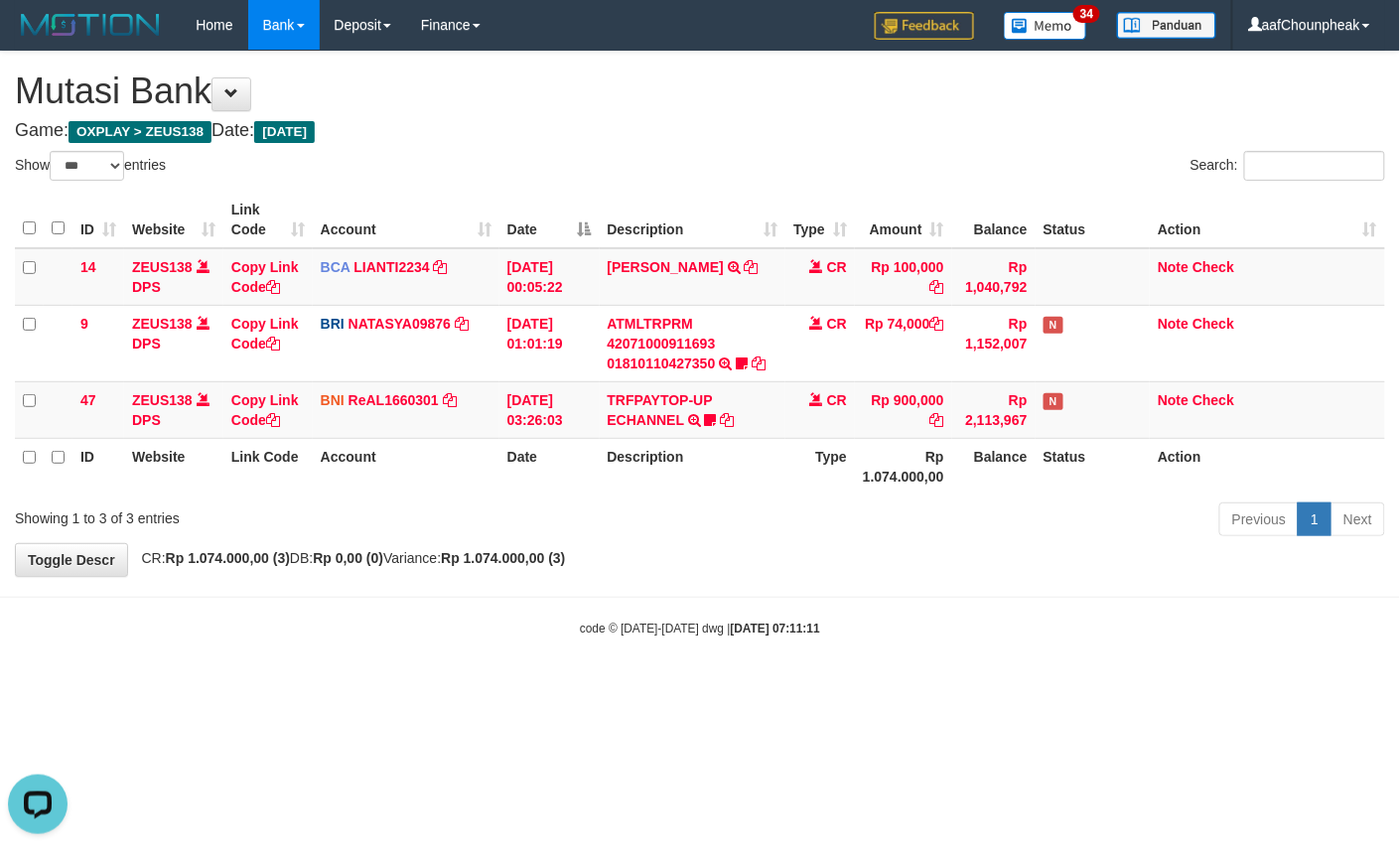 scroll, scrollTop: 0, scrollLeft: 0, axis: both 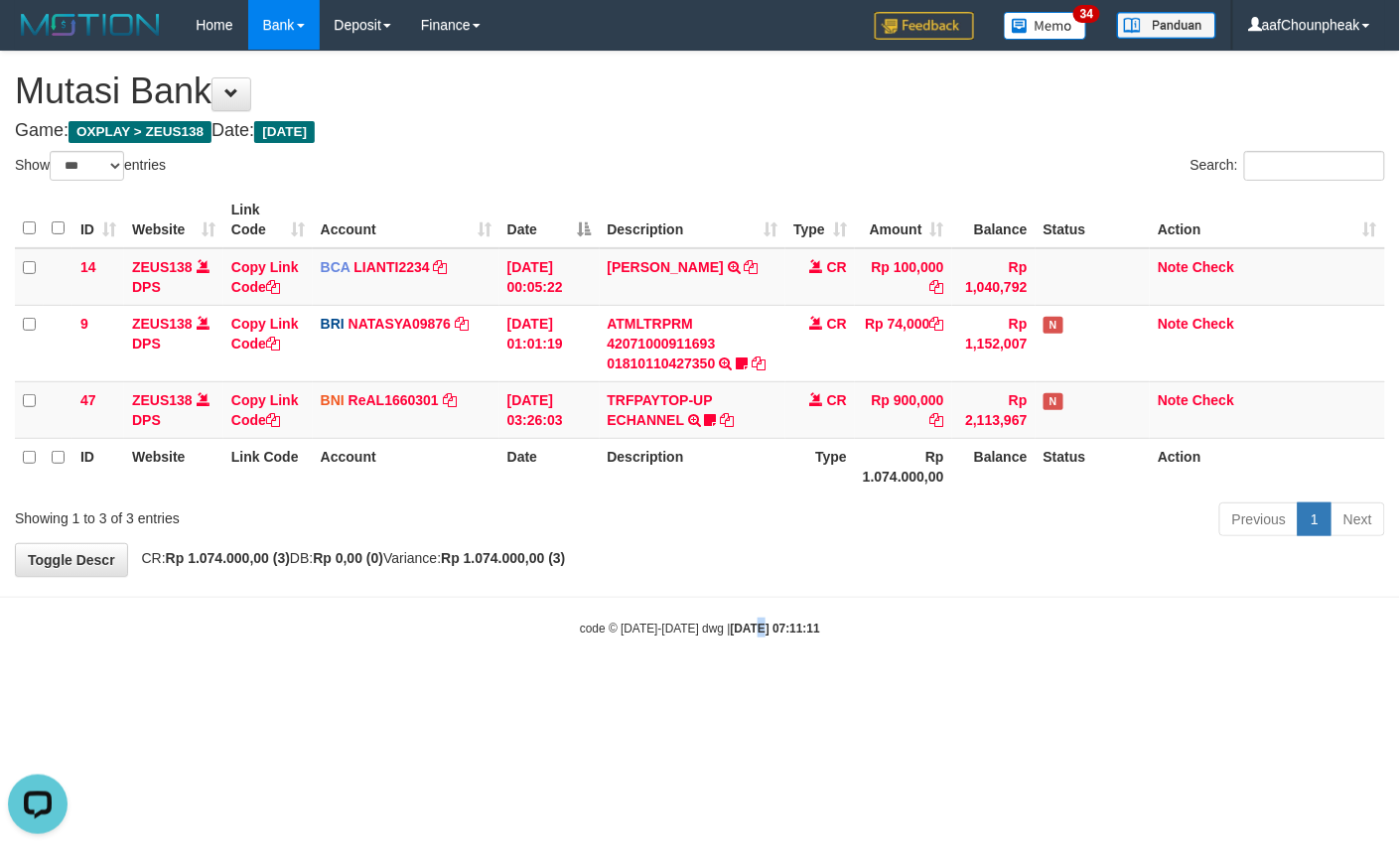 click on "Toggle navigation
Home
Bank
Account List
Mutasi Bank
Search
Note Mutasi
Deposit
DPS List
History
Finance
Financial Data
aafChounpheak
My Profile
Log Out
34" at bounding box center (700, 344) 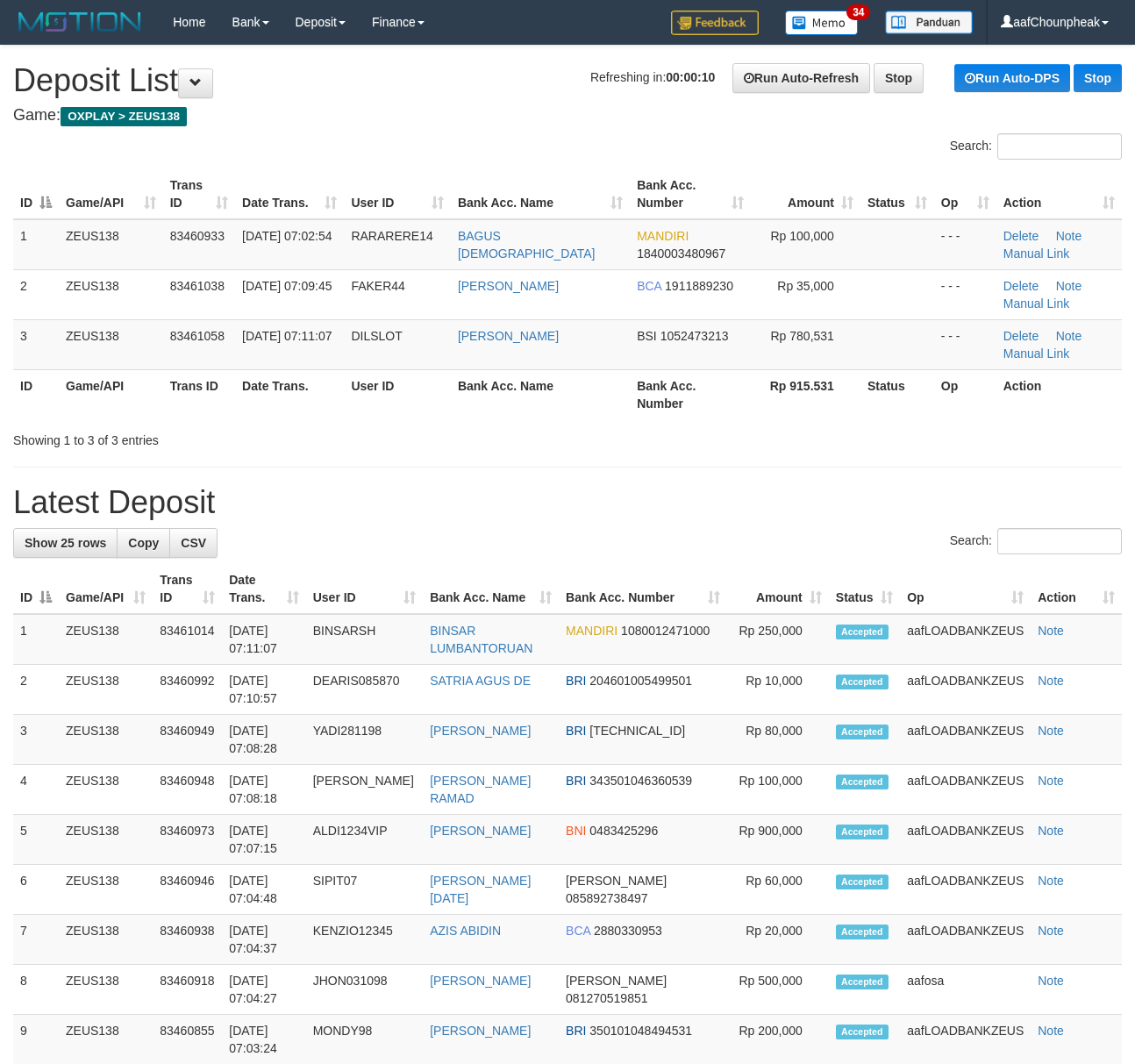 scroll, scrollTop: 0, scrollLeft: 0, axis: both 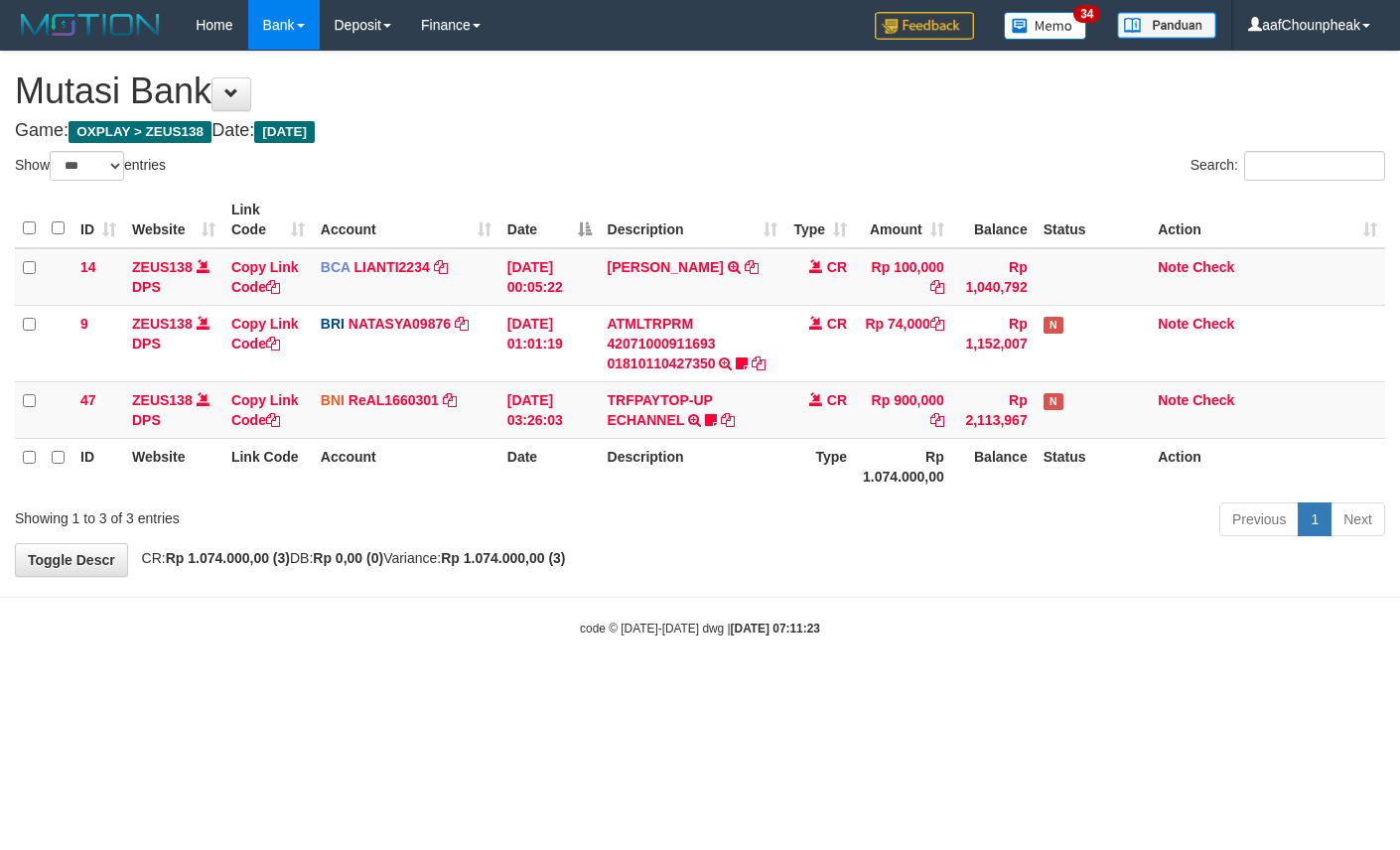 select on "***" 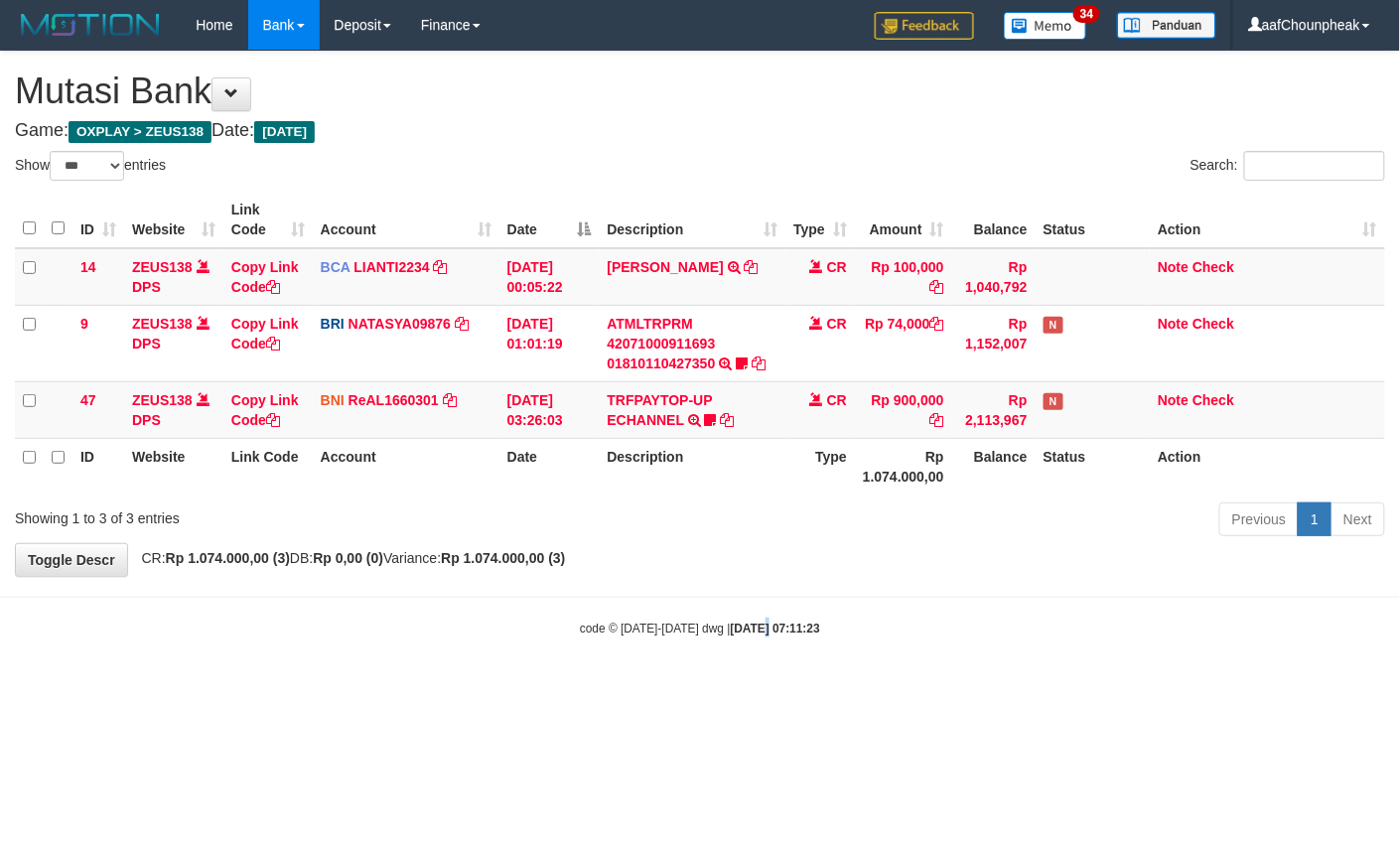 drag, startPoint x: 739, startPoint y: 703, endPoint x: 751, endPoint y: 732, distance: 31.38471 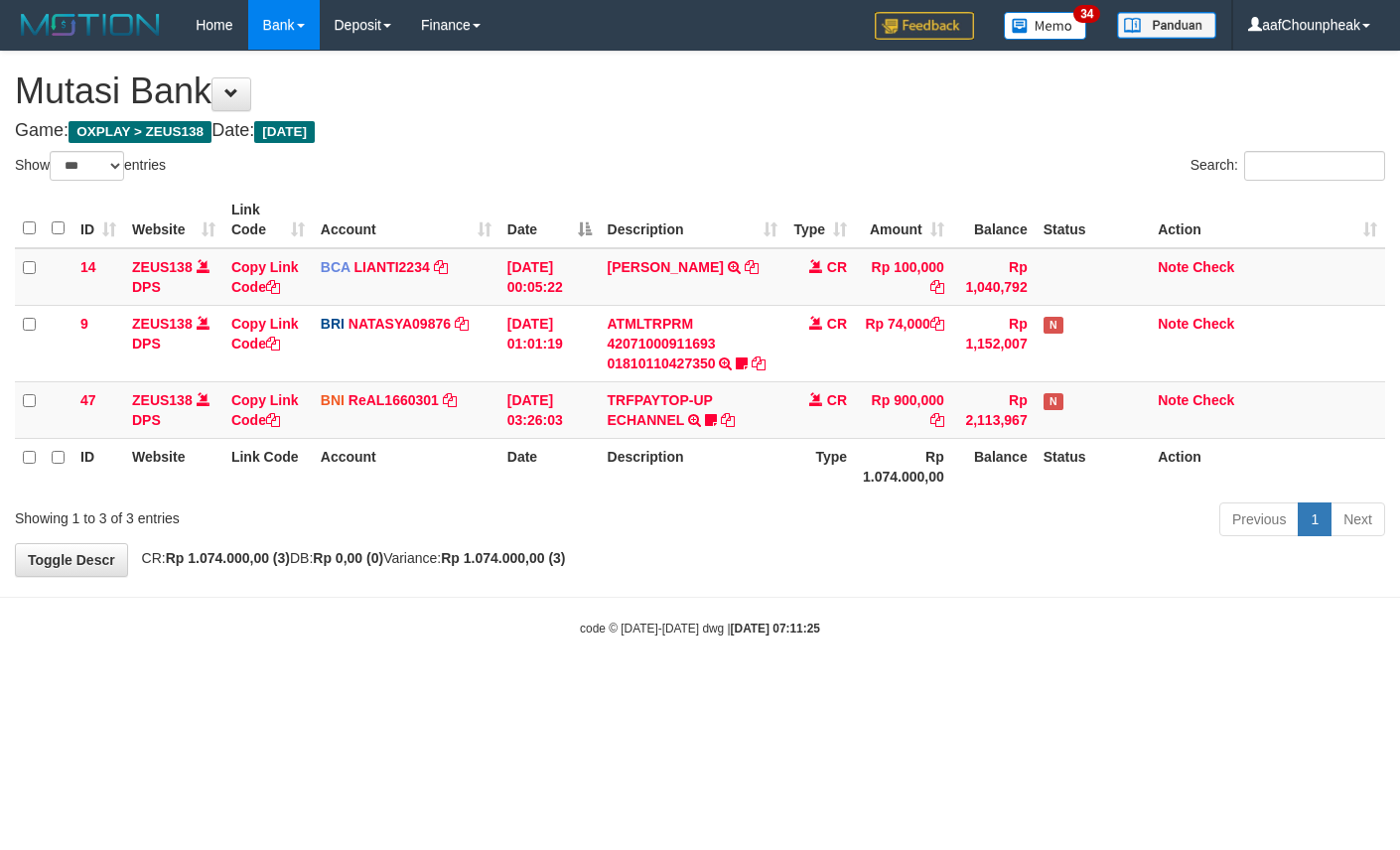 select on "***" 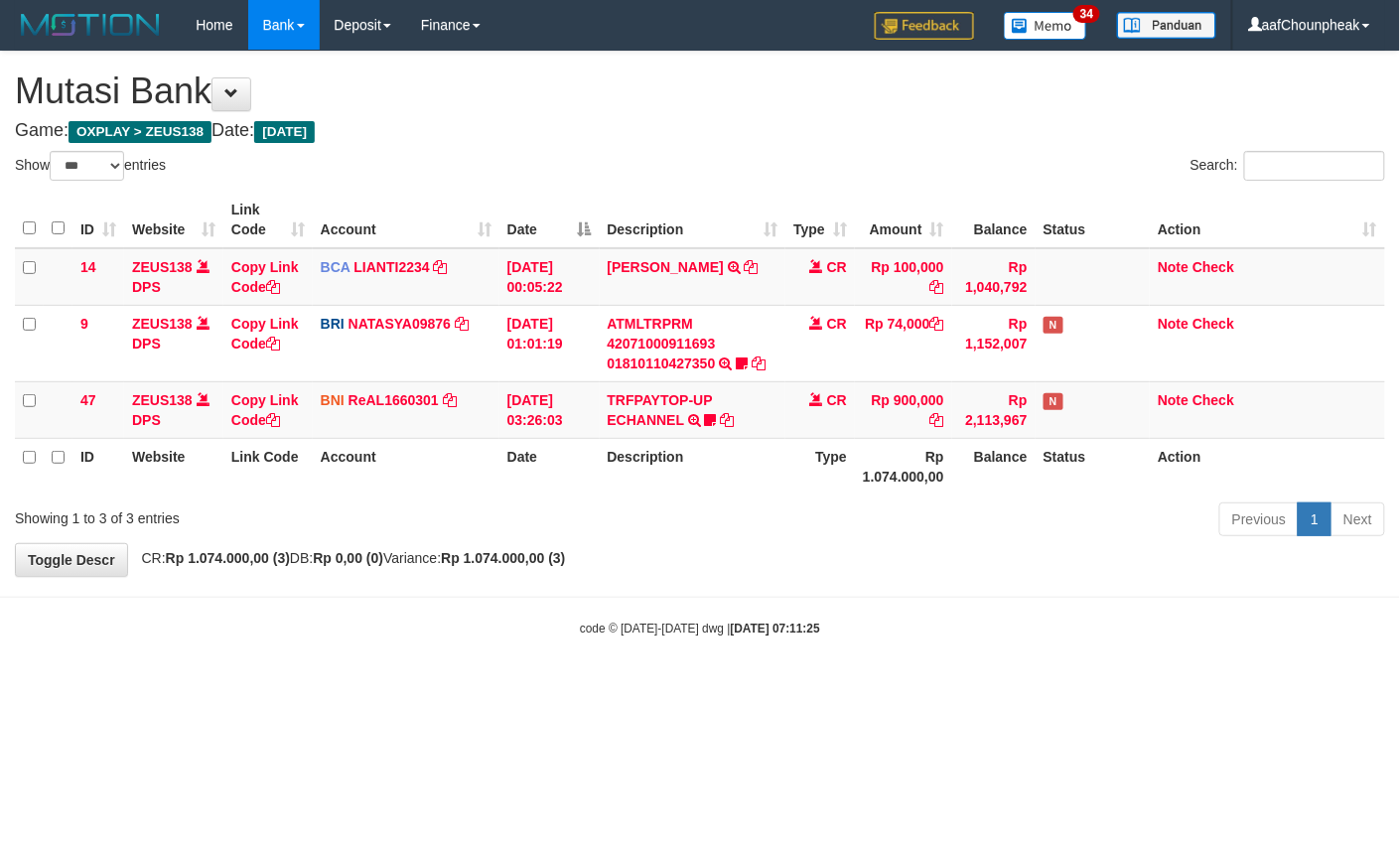 click on "Toggle navigation
Home
Bank
Account List
Mutasi Bank
Search
Note Mutasi
Deposit
DPS List
History
Finance
Financial Data
aafChounpheak
My Profile
Log Out
34" at bounding box center [700, 344] 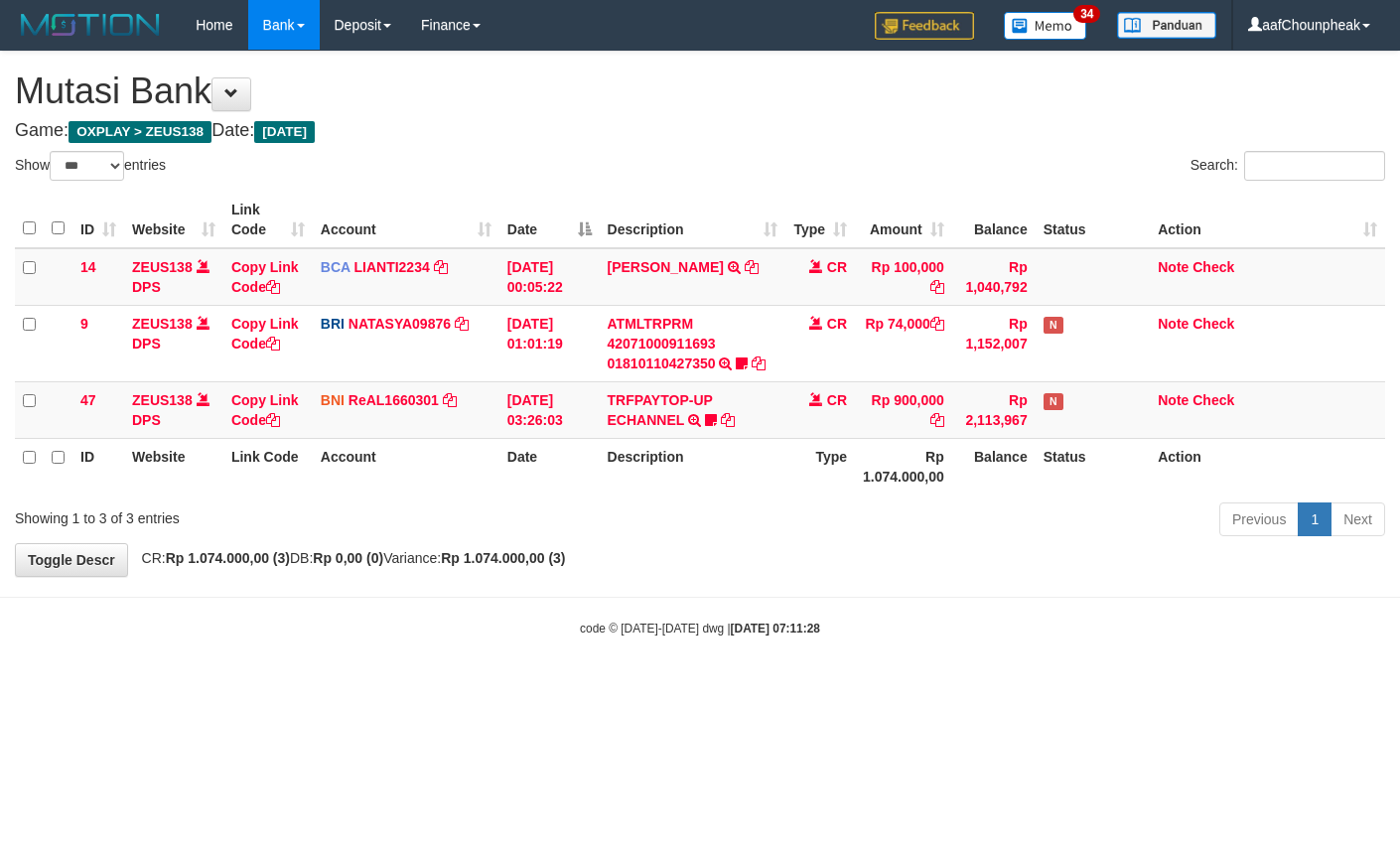 select on "***" 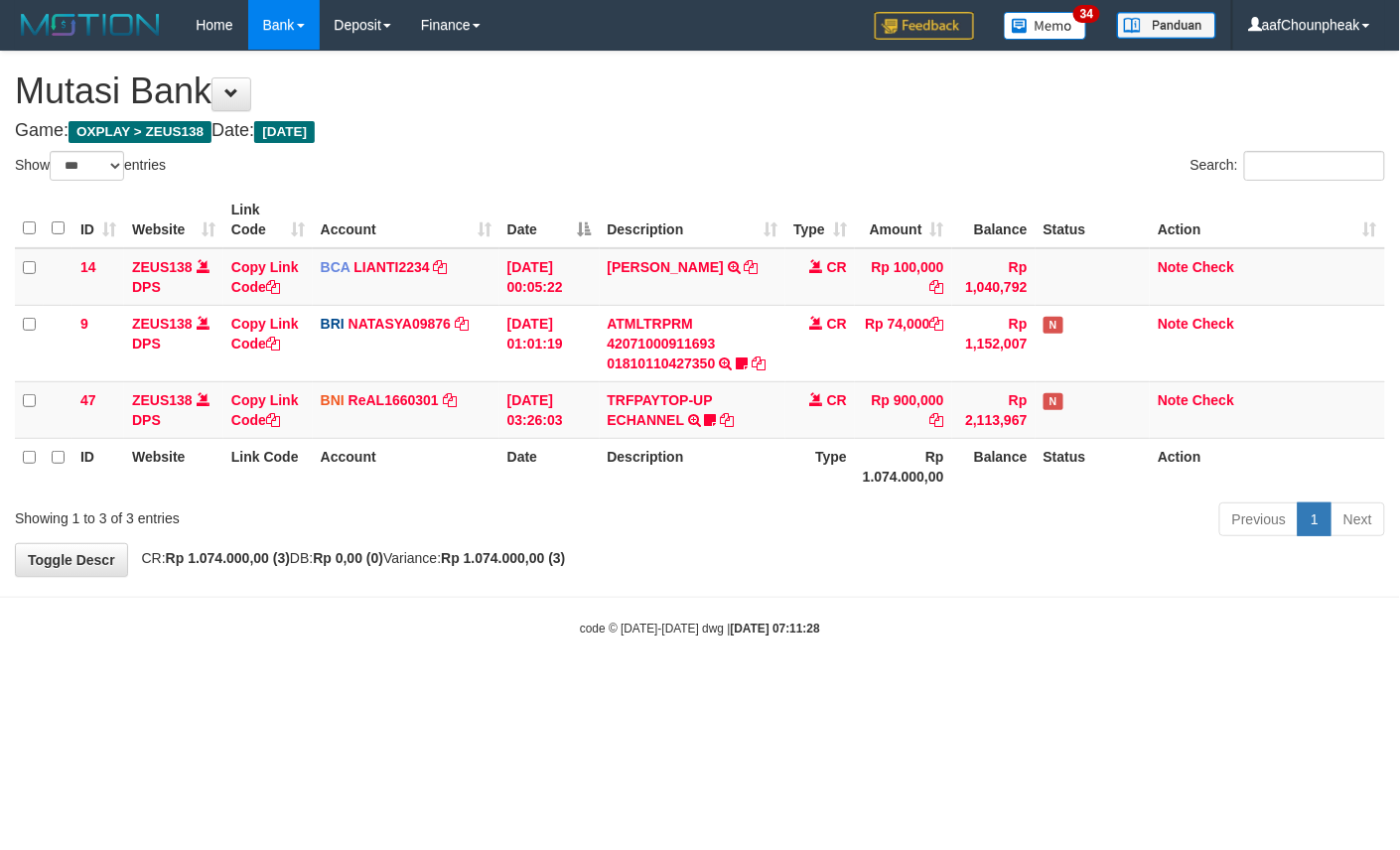 click on "Toggle navigation
Home
Bank
Account List
Mutasi Bank
Search
Note Mutasi
Deposit
DPS List
History
Finance
Financial Data
aafChounpheak
My Profile
Log Out
34" at bounding box center (700, 344) 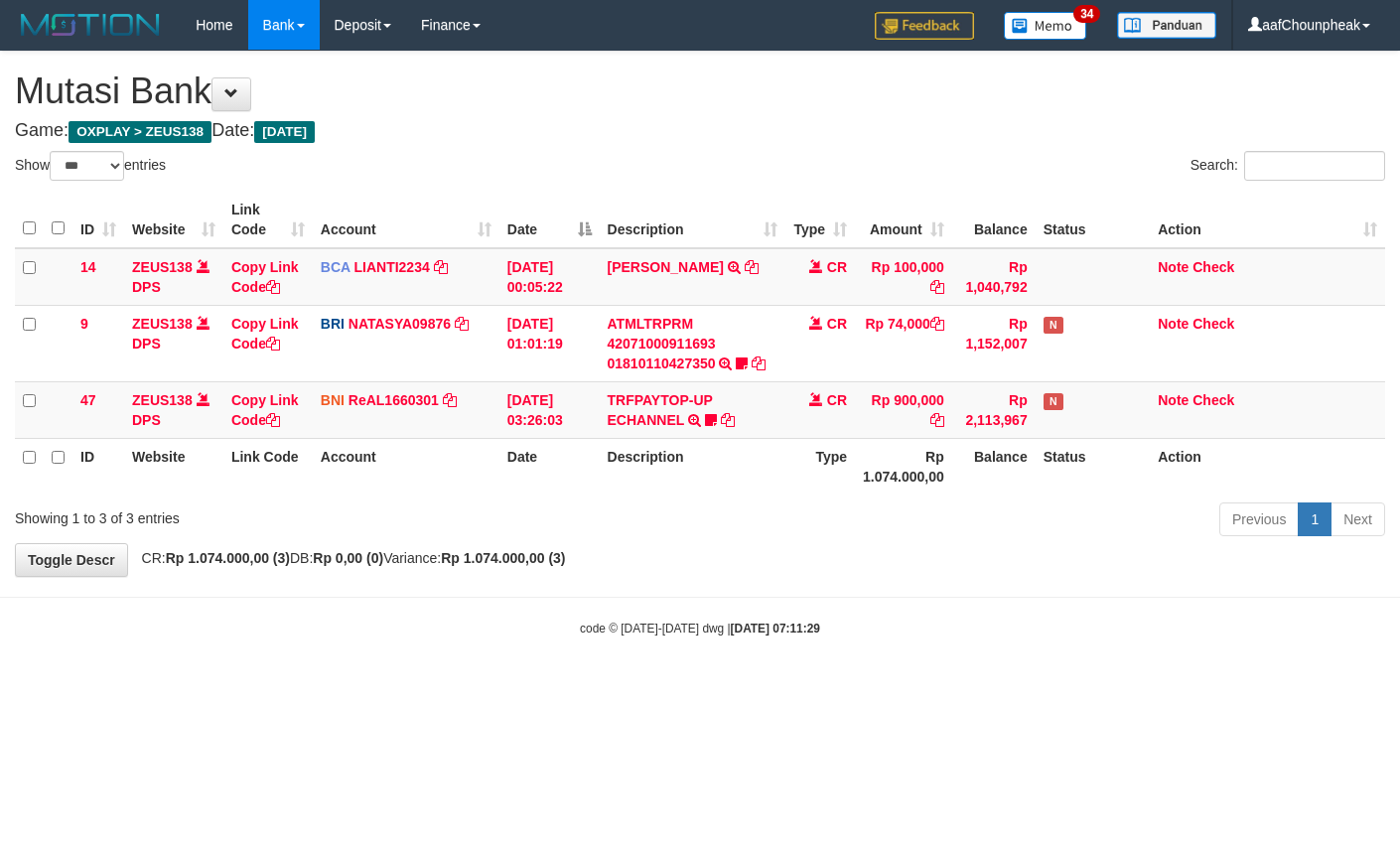 select on "***" 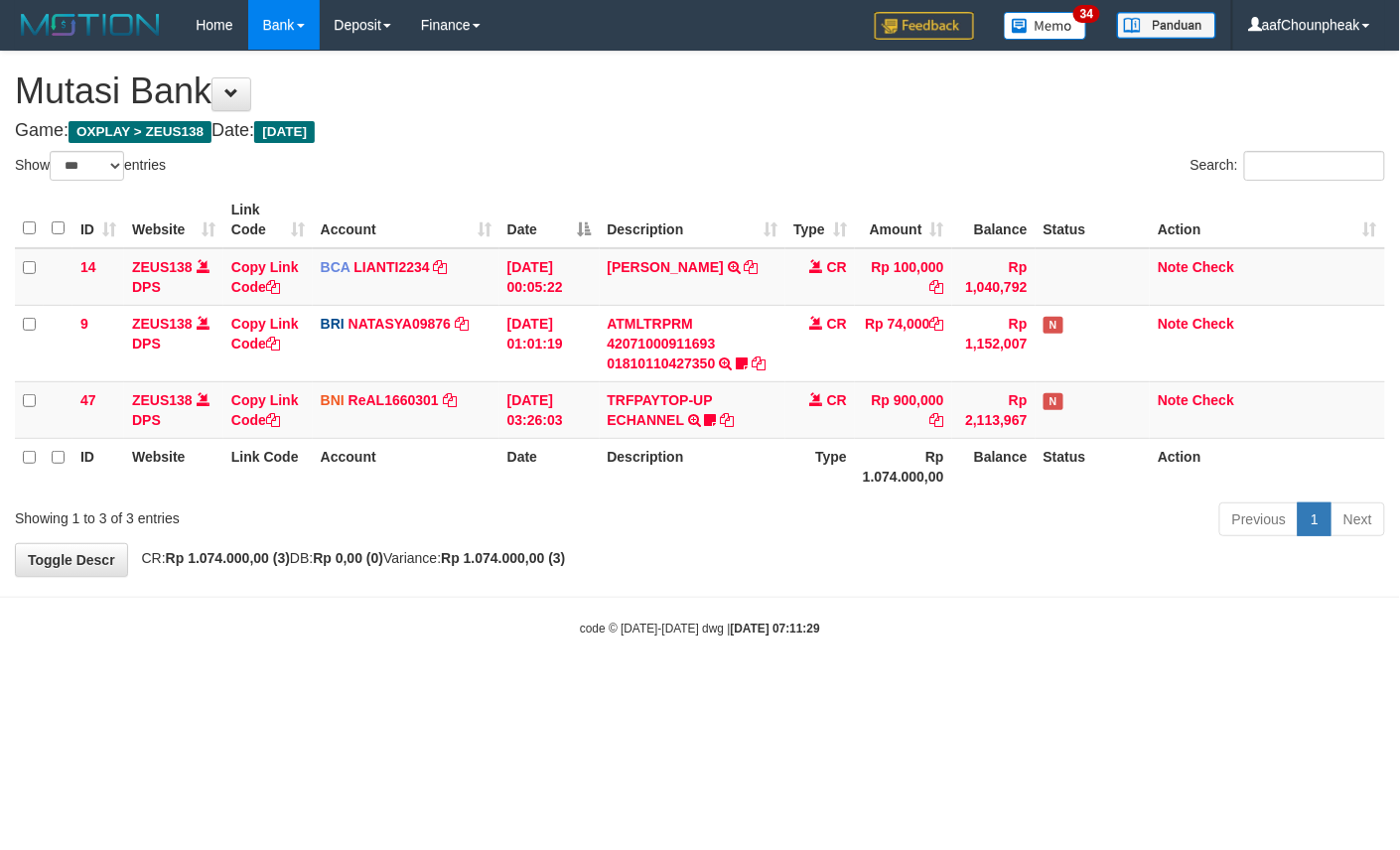 click on "Toggle navigation
Home
Bank
Account List
Mutasi Bank
Search
Note Mutasi
Deposit
DPS List
History
Finance
Financial Data
aafChounpheak
My Profile
Log Out
34" at bounding box center (700, 344) 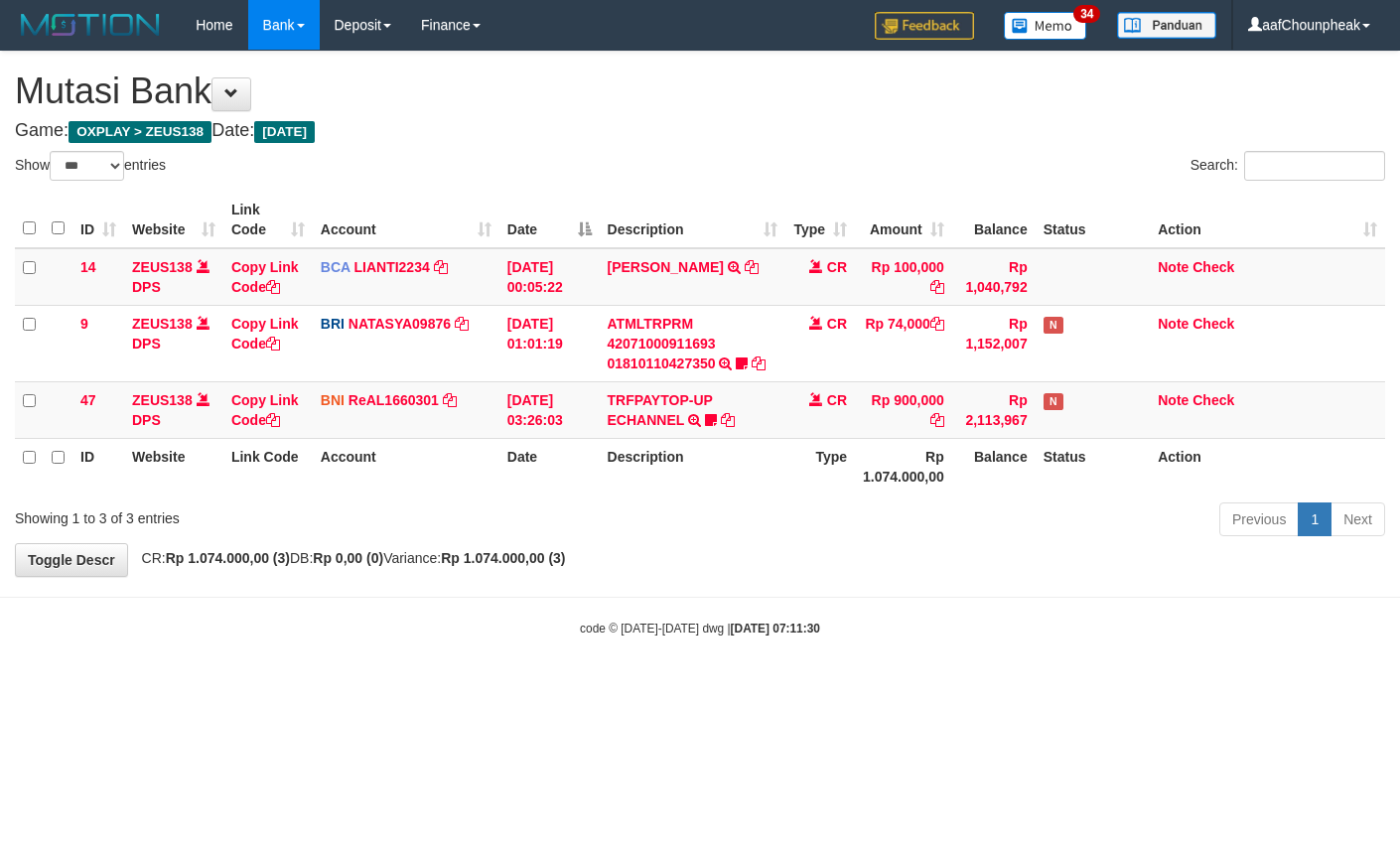 select on "***" 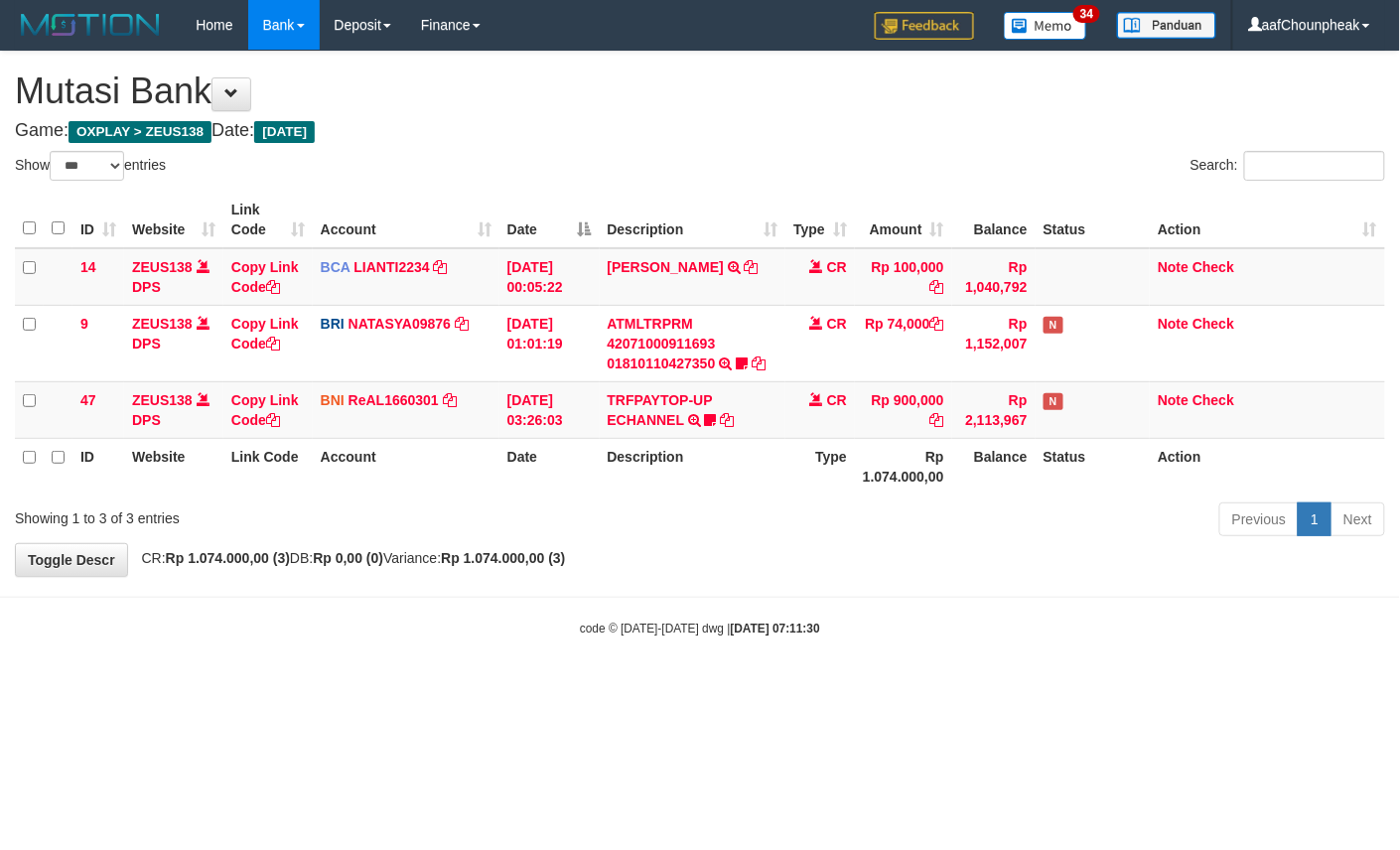 click on "Toggle navigation
Home
Bank
Account List
Mutasi Bank
Search
Note Mutasi
Deposit
DPS List
History
Finance
Financial Data
aafChounpheak
My Profile
Log Out
34" at bounding box center [700, 344] 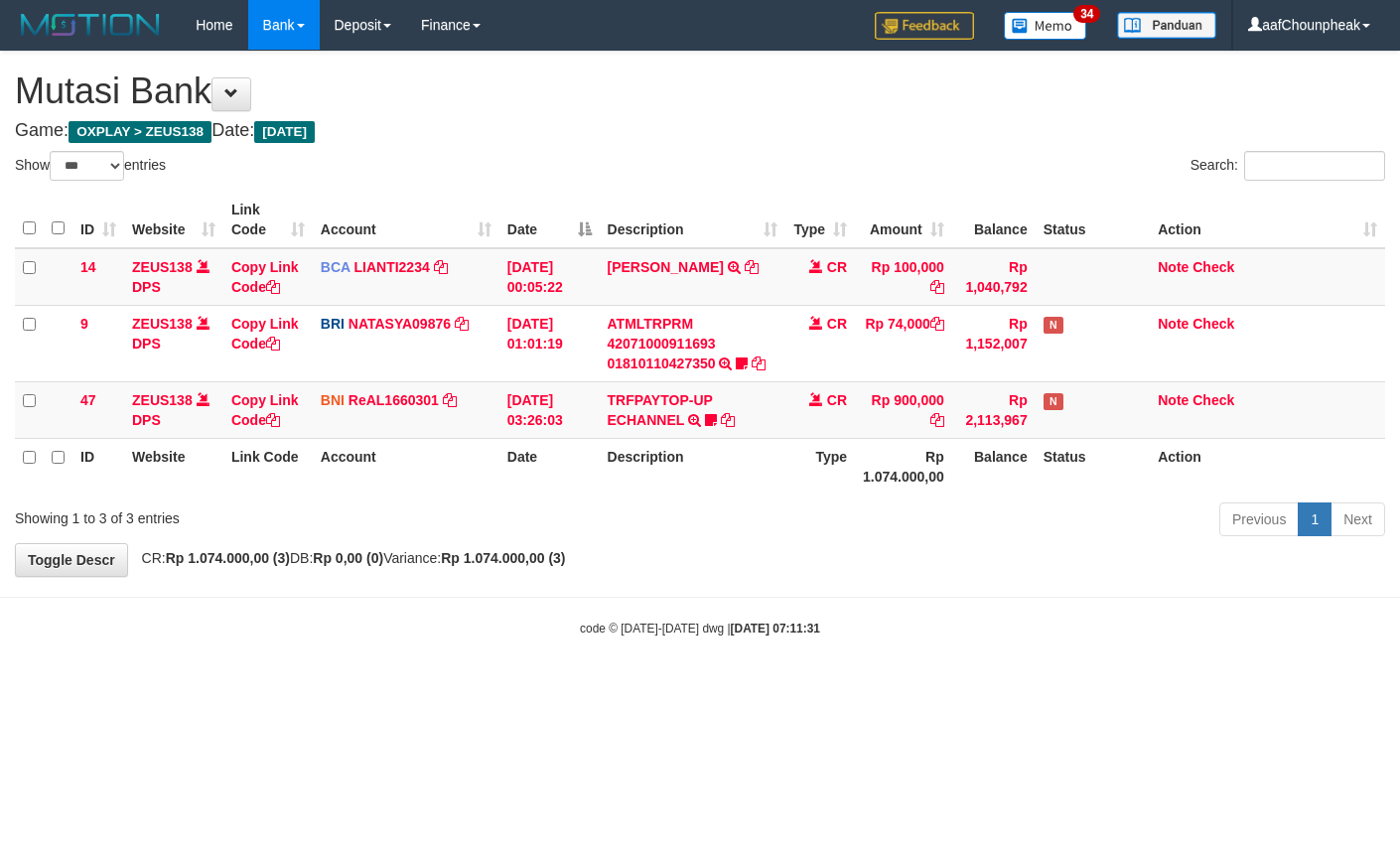 select on "***" 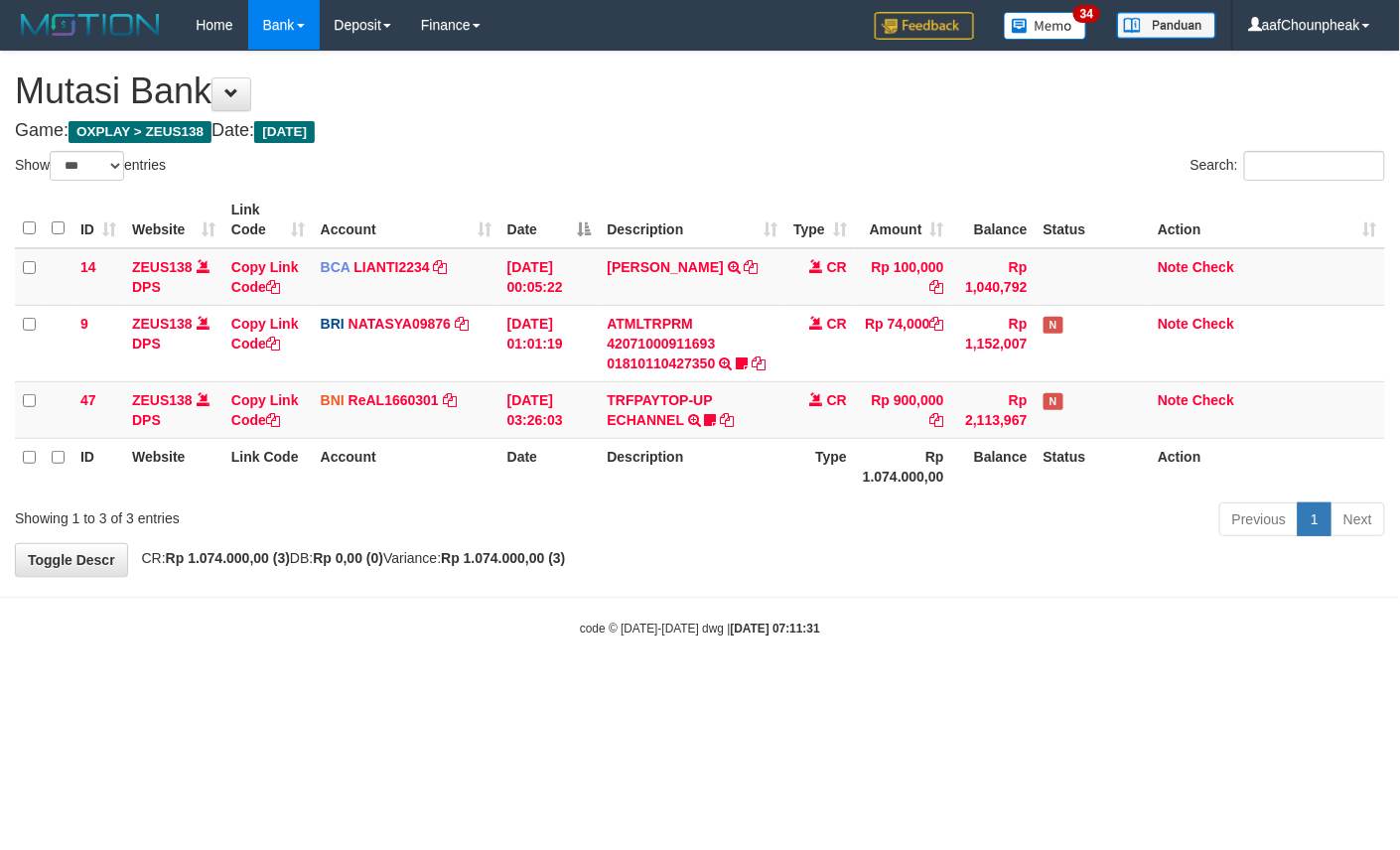 click on "Toggle navigation
Home
Bank
Account List
Mutasi Bank
Search
Note Mutasi
Deposit
DPS List
History
Finance
Financial Data
aafChounpheak
My Profile
Log Out
34" at bounding box center [700, 344] 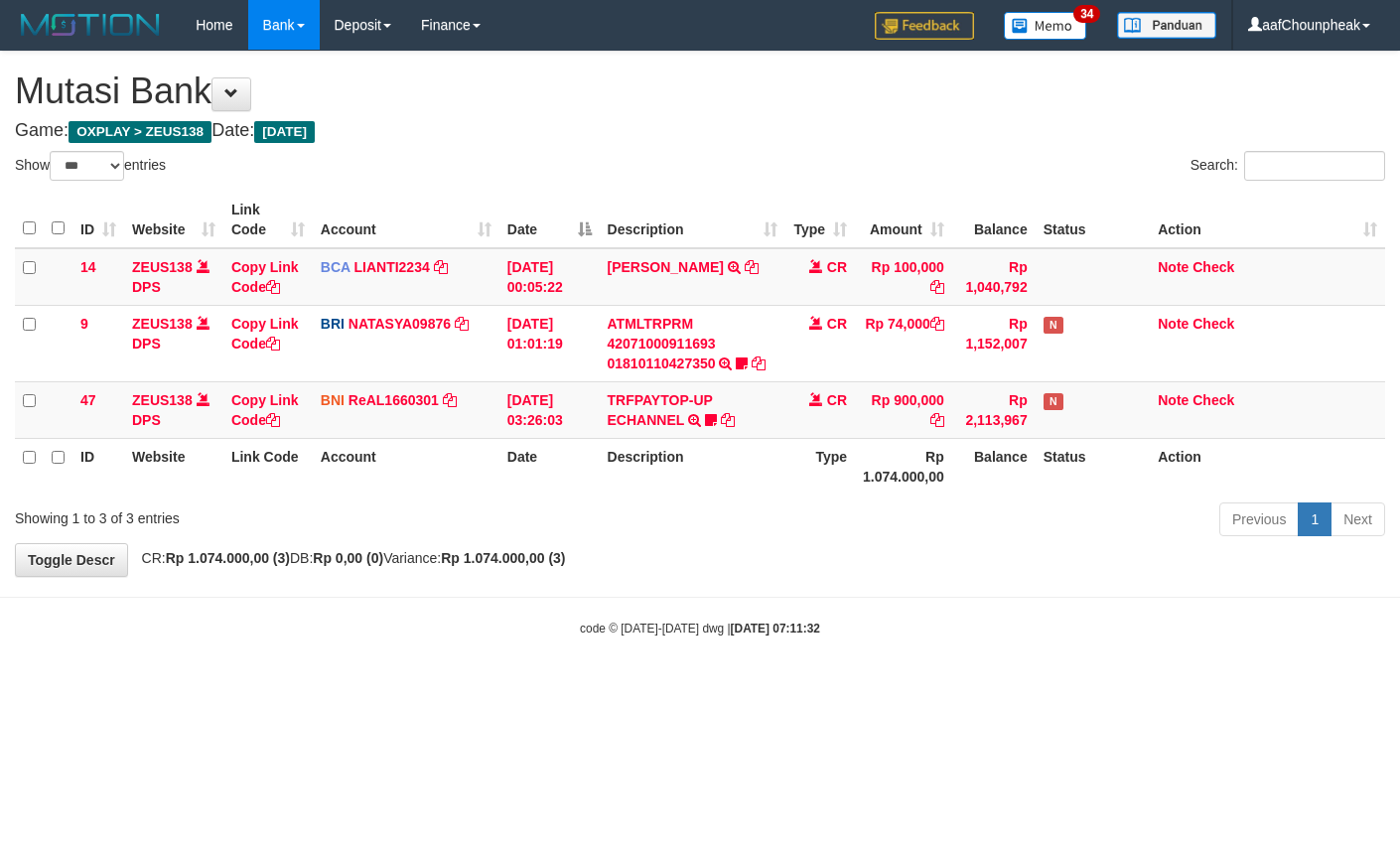 select on "***" 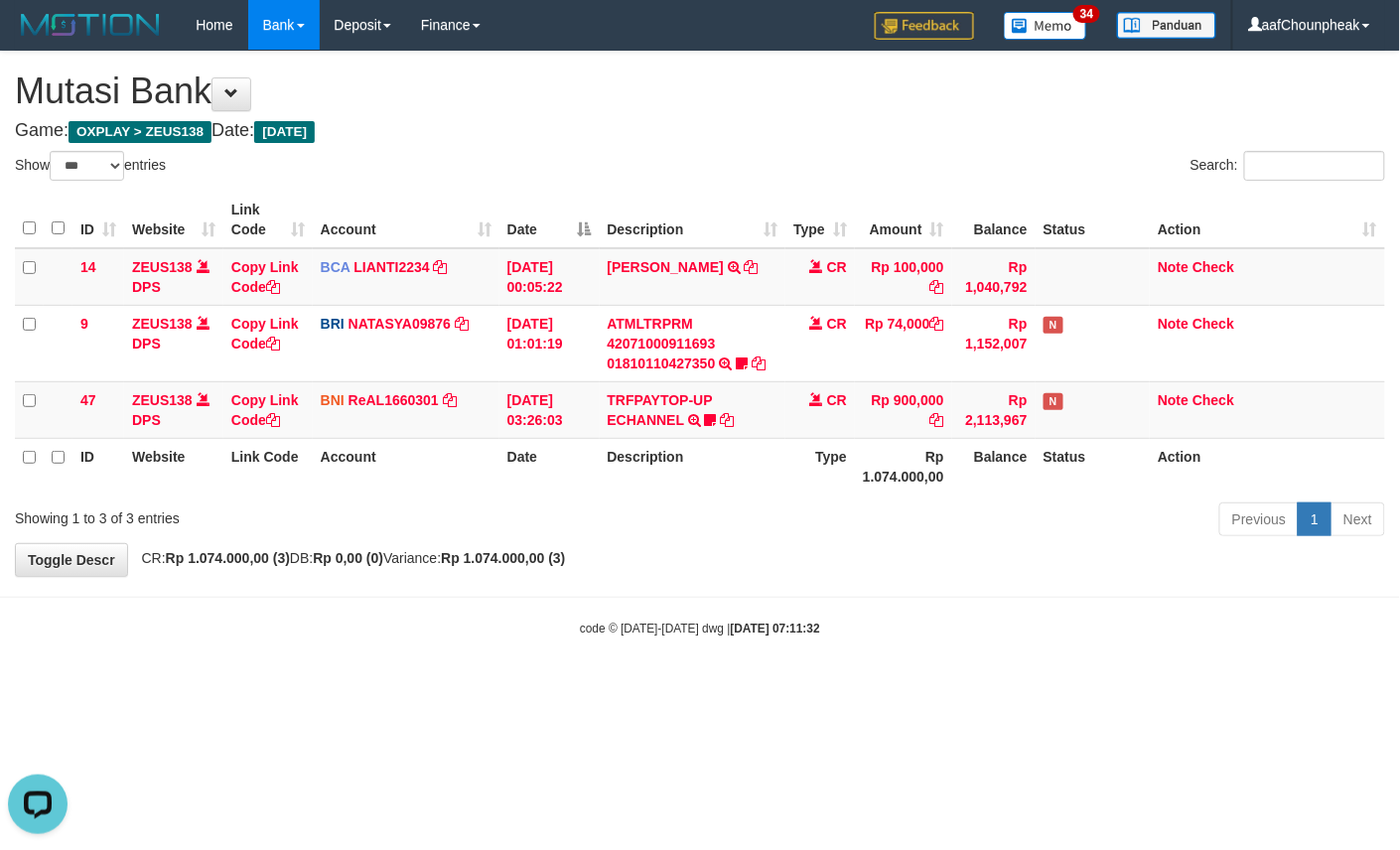 scroll, scrollTop: 0, scrollLeft: 0, axis: both 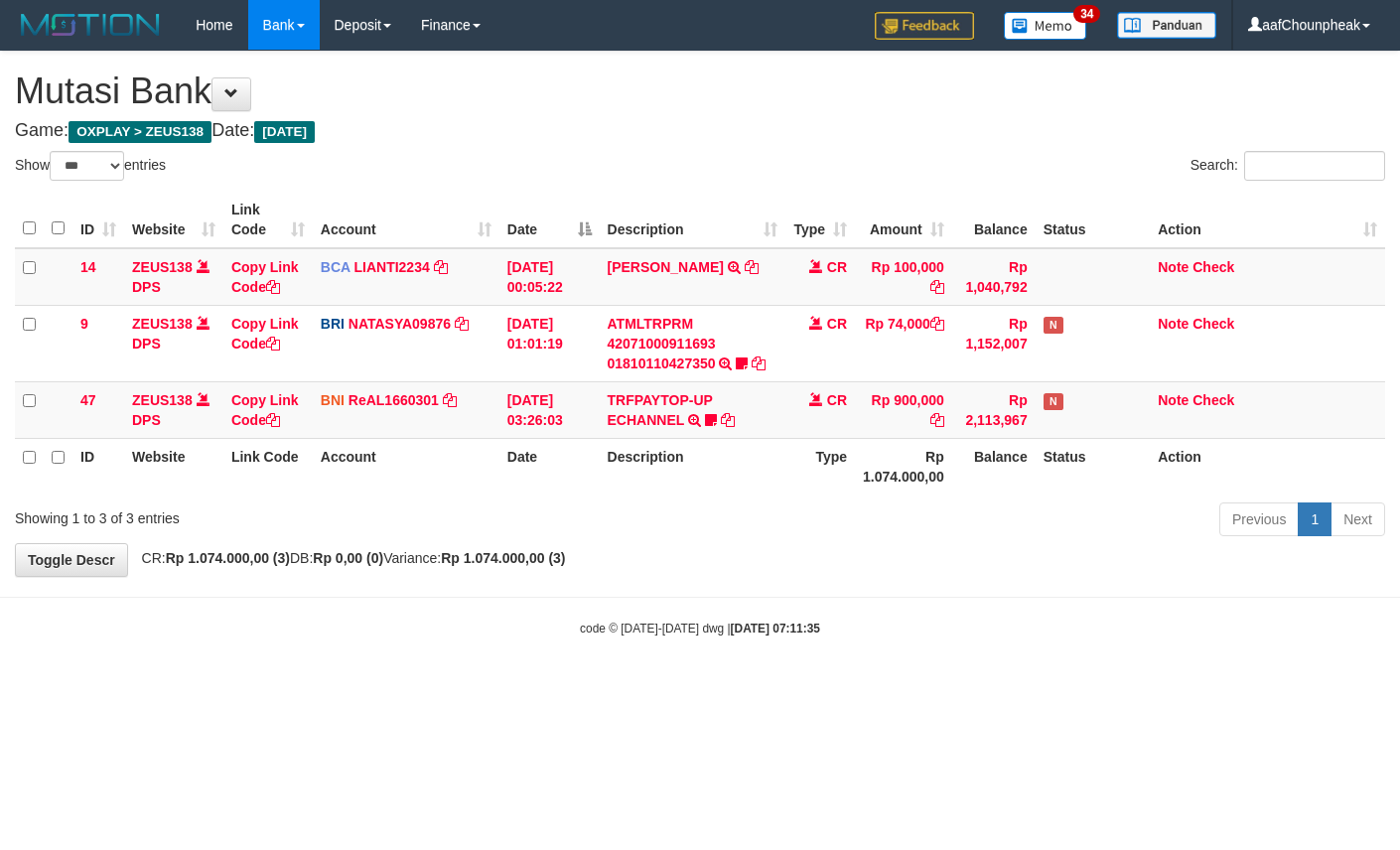 select on "***" 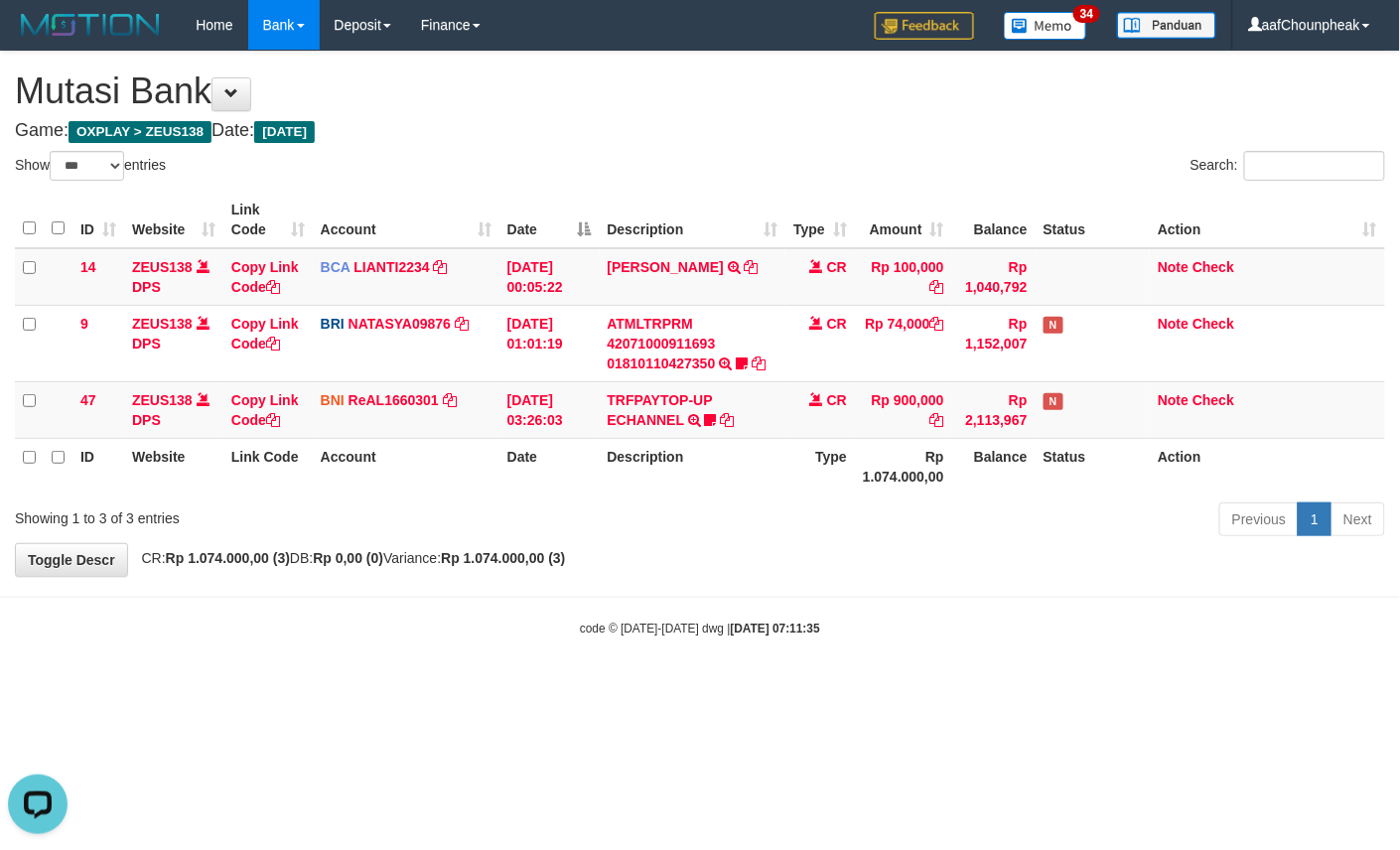 scroll, scrollTop: 0, scrollLeft: 0, axis: both 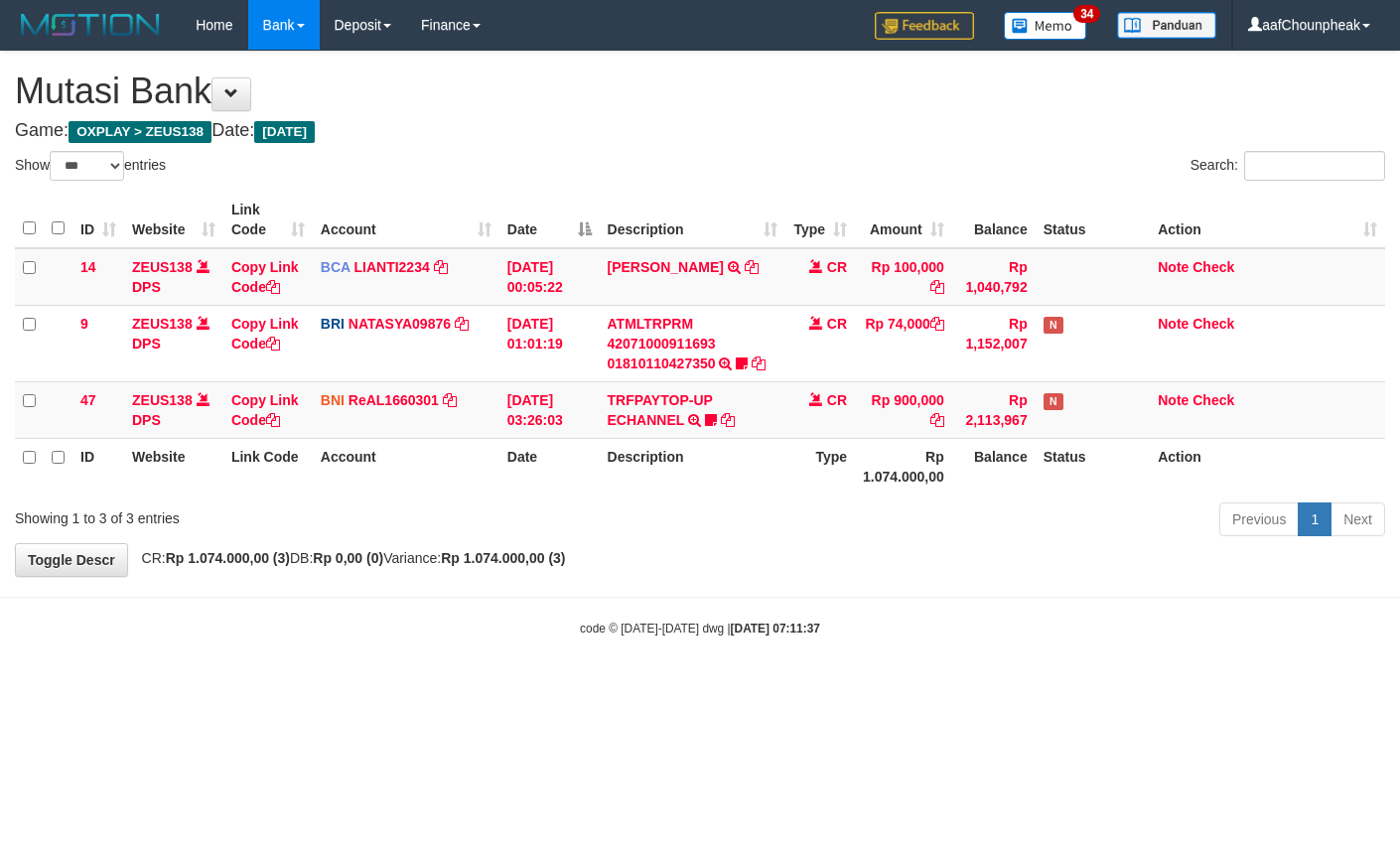 select on "***" 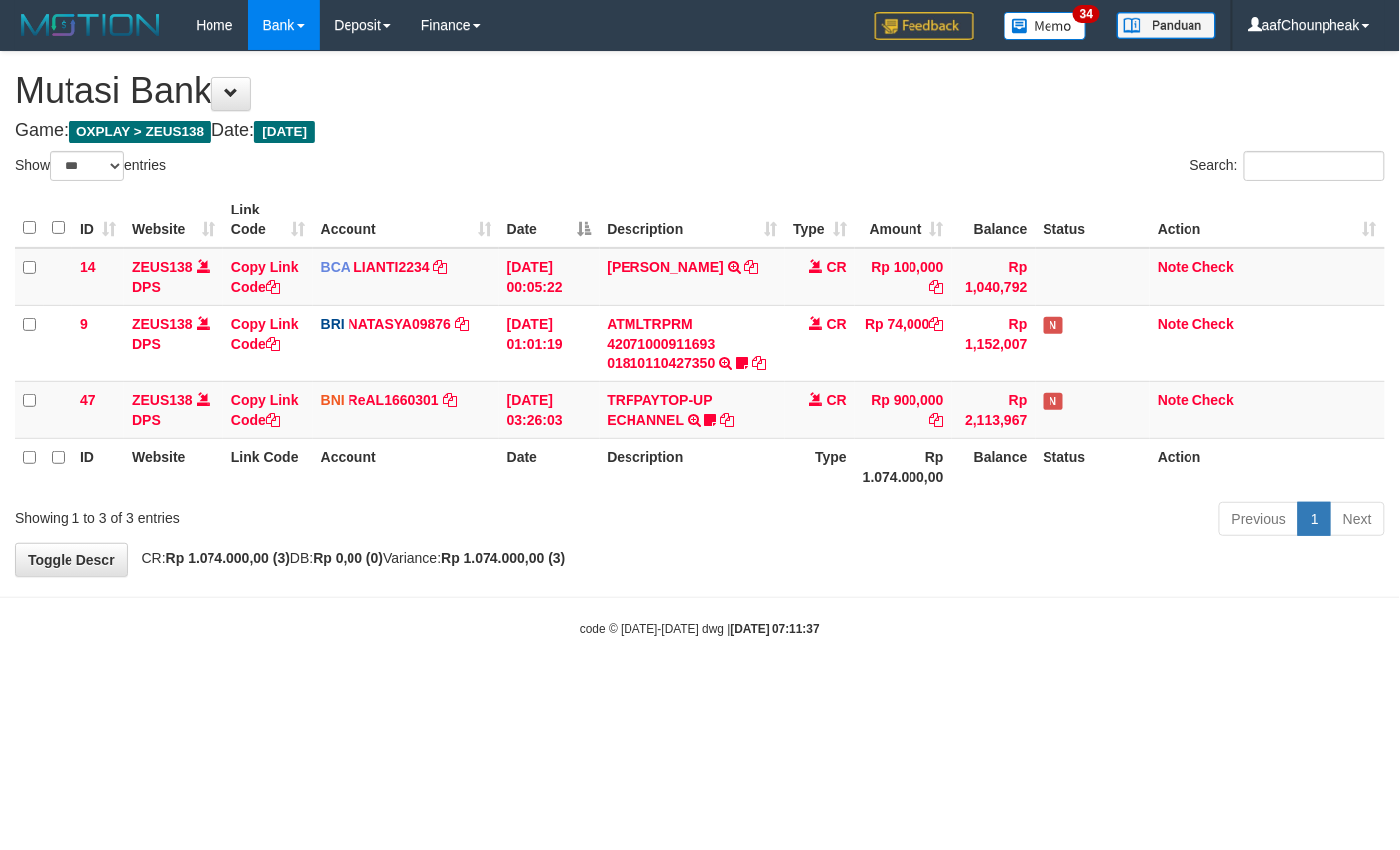 click on "Toggle navigation
Home
Bank
Account List
Mutasi Bank
Search
Note Mutasi
Deposit
DPS List
History
Finance
Financial Data
aafChounpheak
My Profile
Log Out
34" at bounding box center (700, 344) 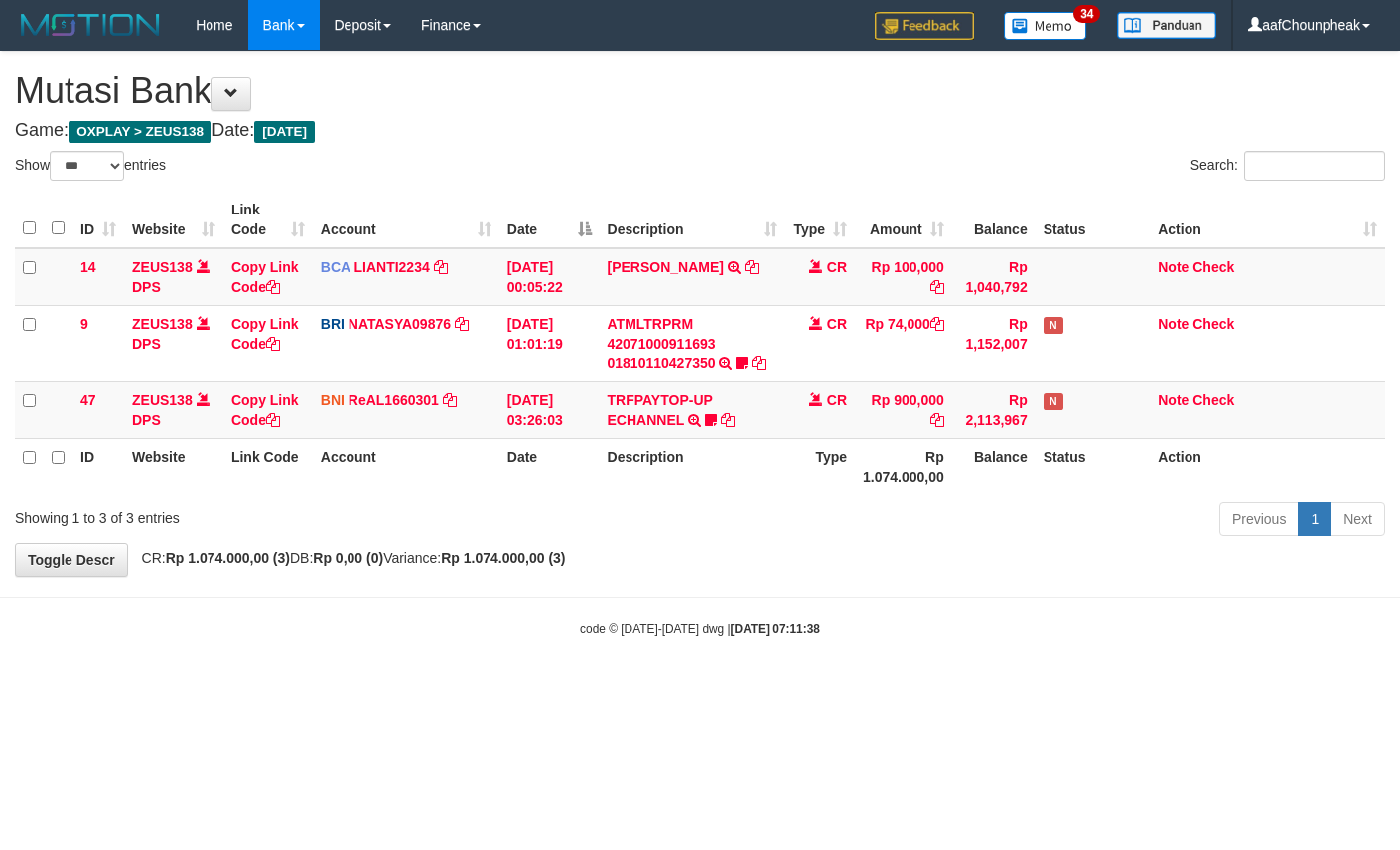 select on "***" 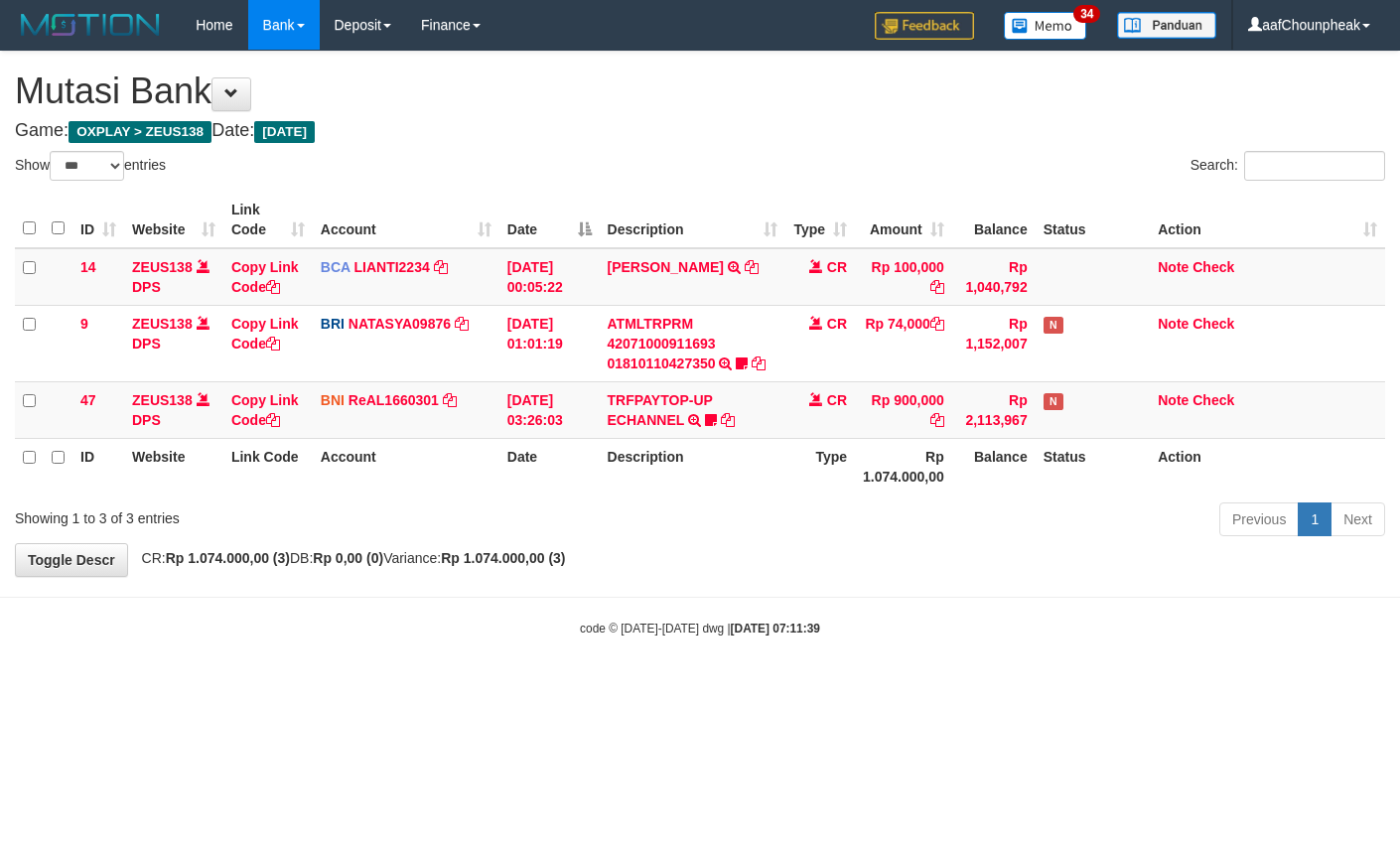 select on "***" 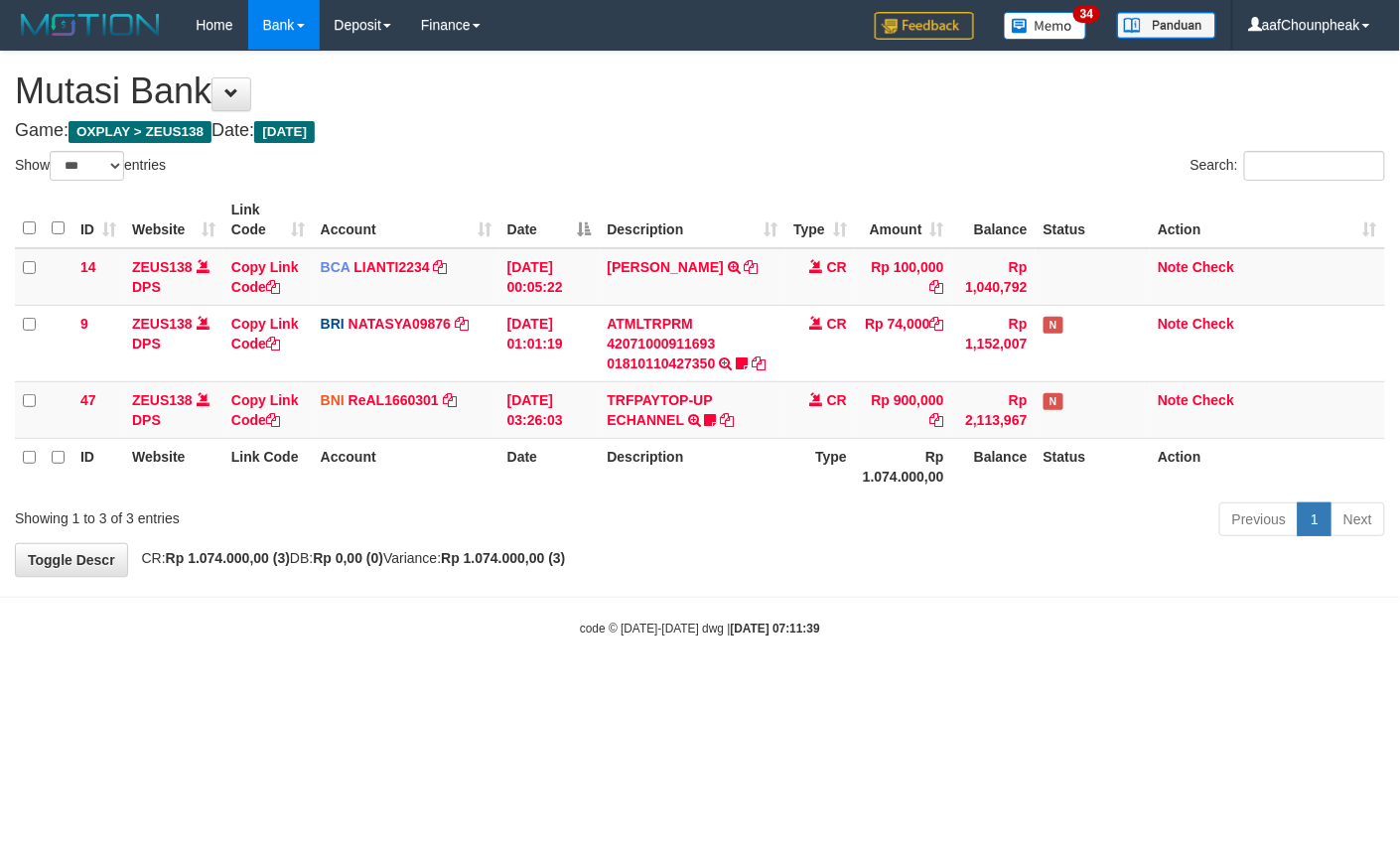 click on "Toggle navigation
Home
Bank
Account List
Mutasi Bank
Search
Note Mutasi
Deposit
DPS List
History
Finance
Financial Data
aafChounpheak
My Profile
Log Out
34" at bounding box center [700, 344] 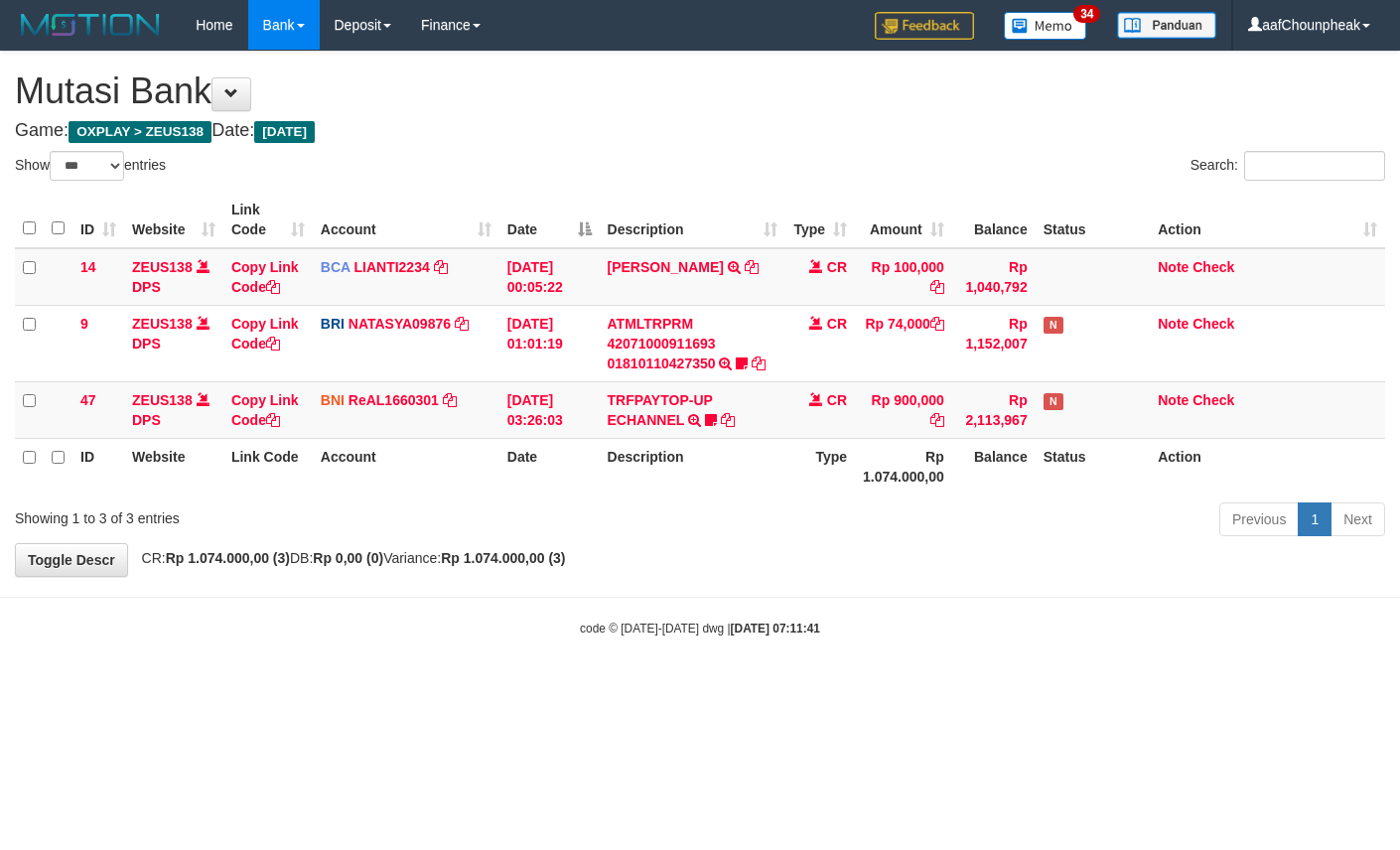 select on "***" 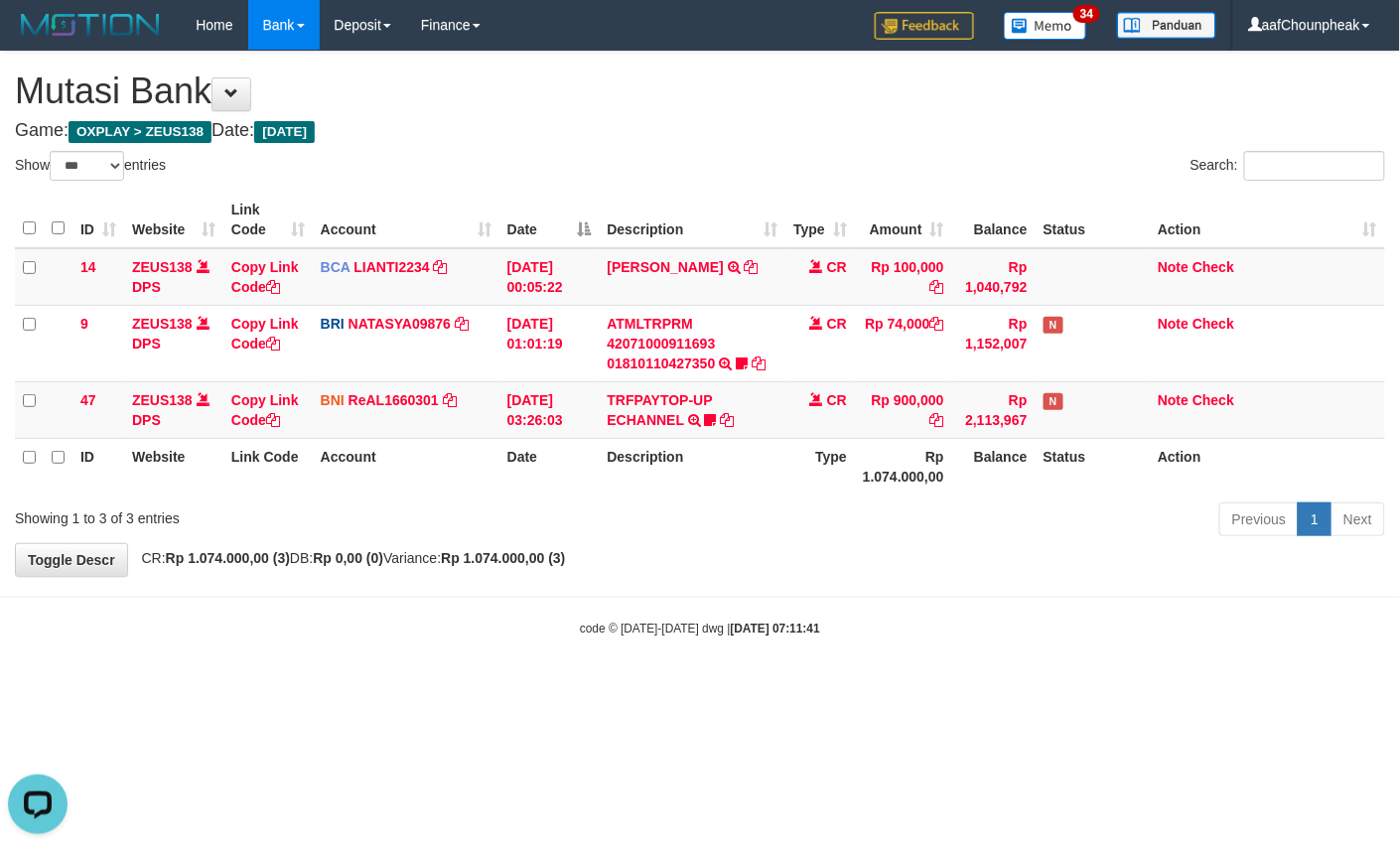 scroll, scrollTop: 0, scrollLeft: 0, axis: both 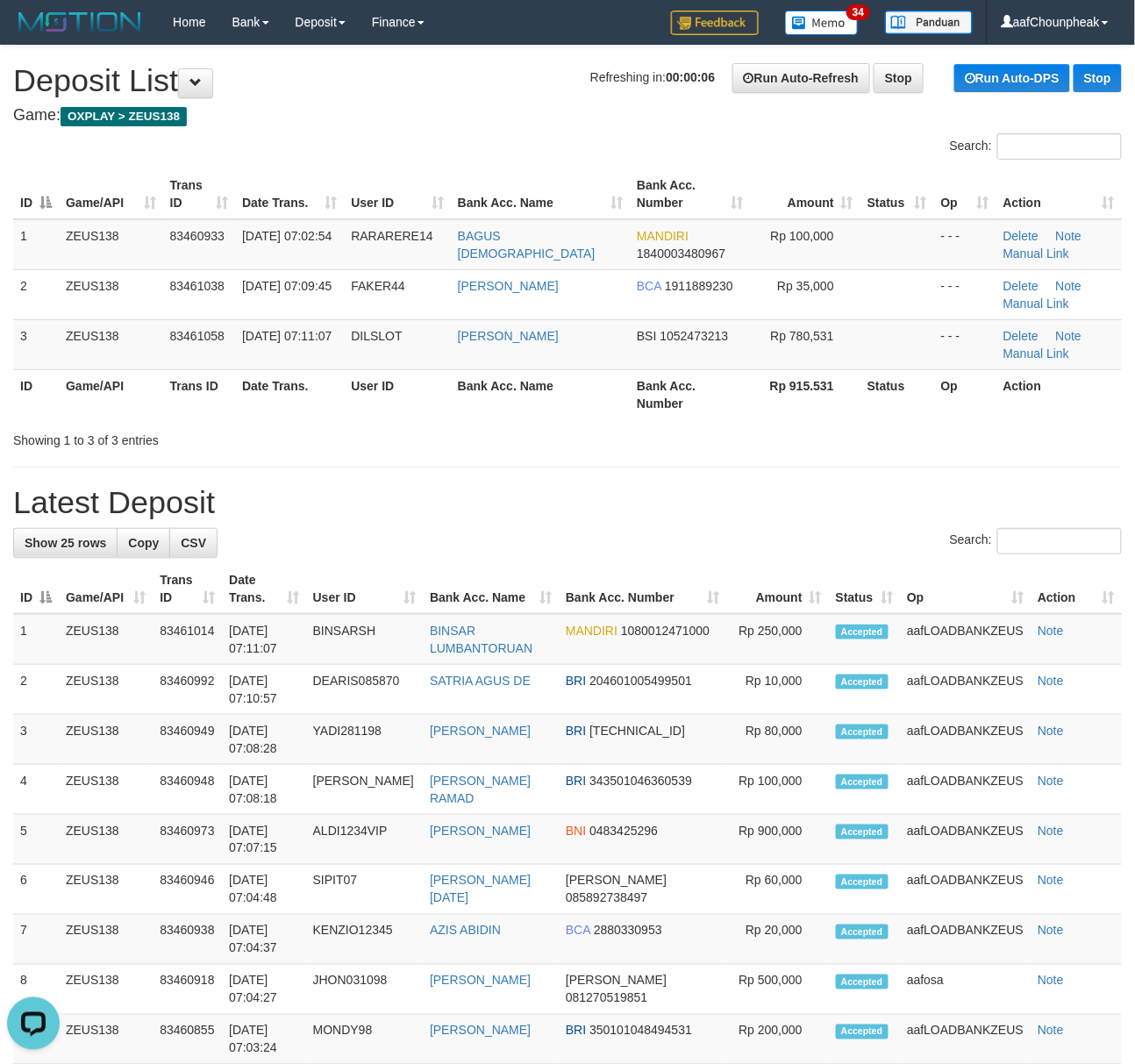 click on "Search:" at bounding box center (568, 148) 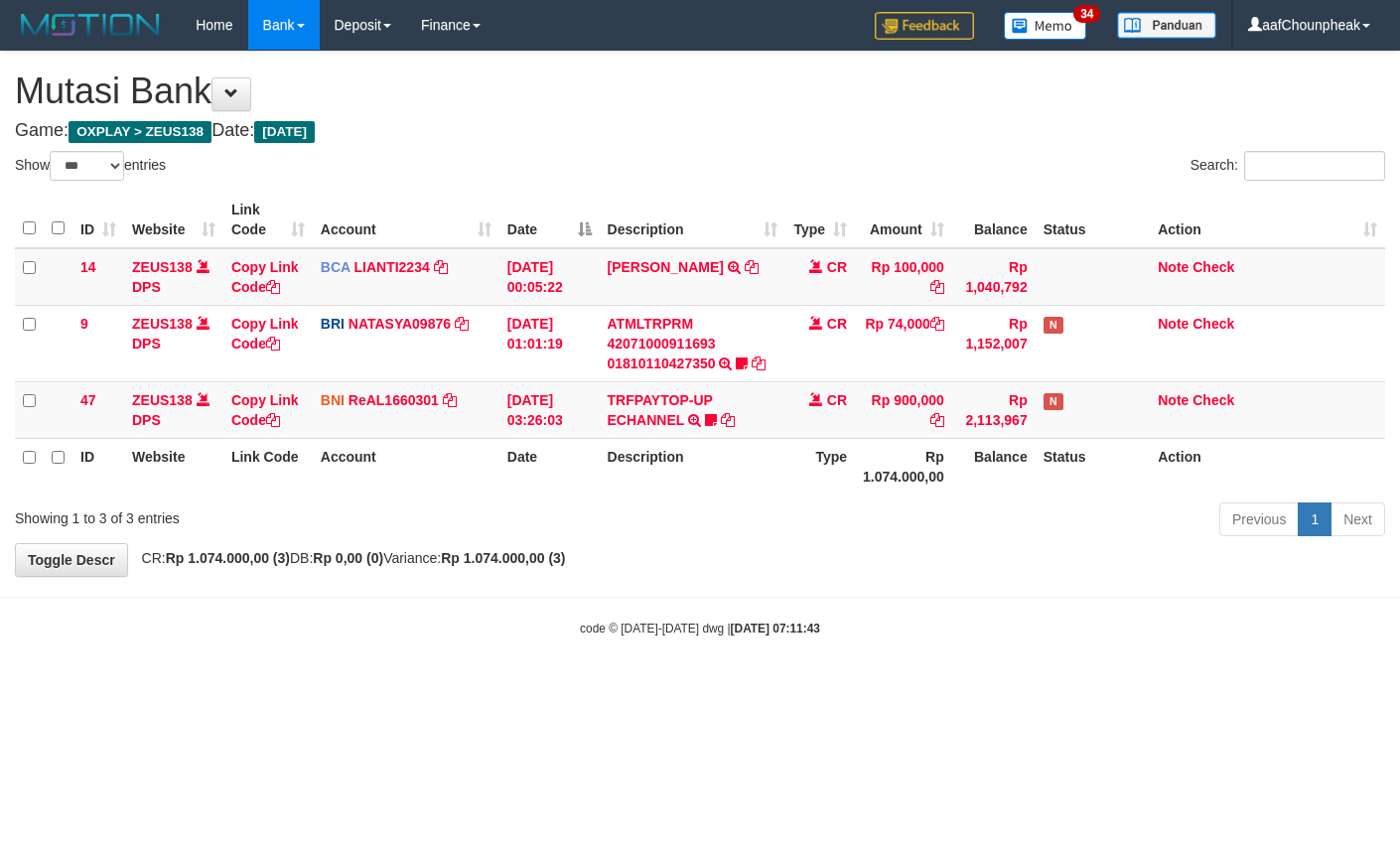 select on "***" 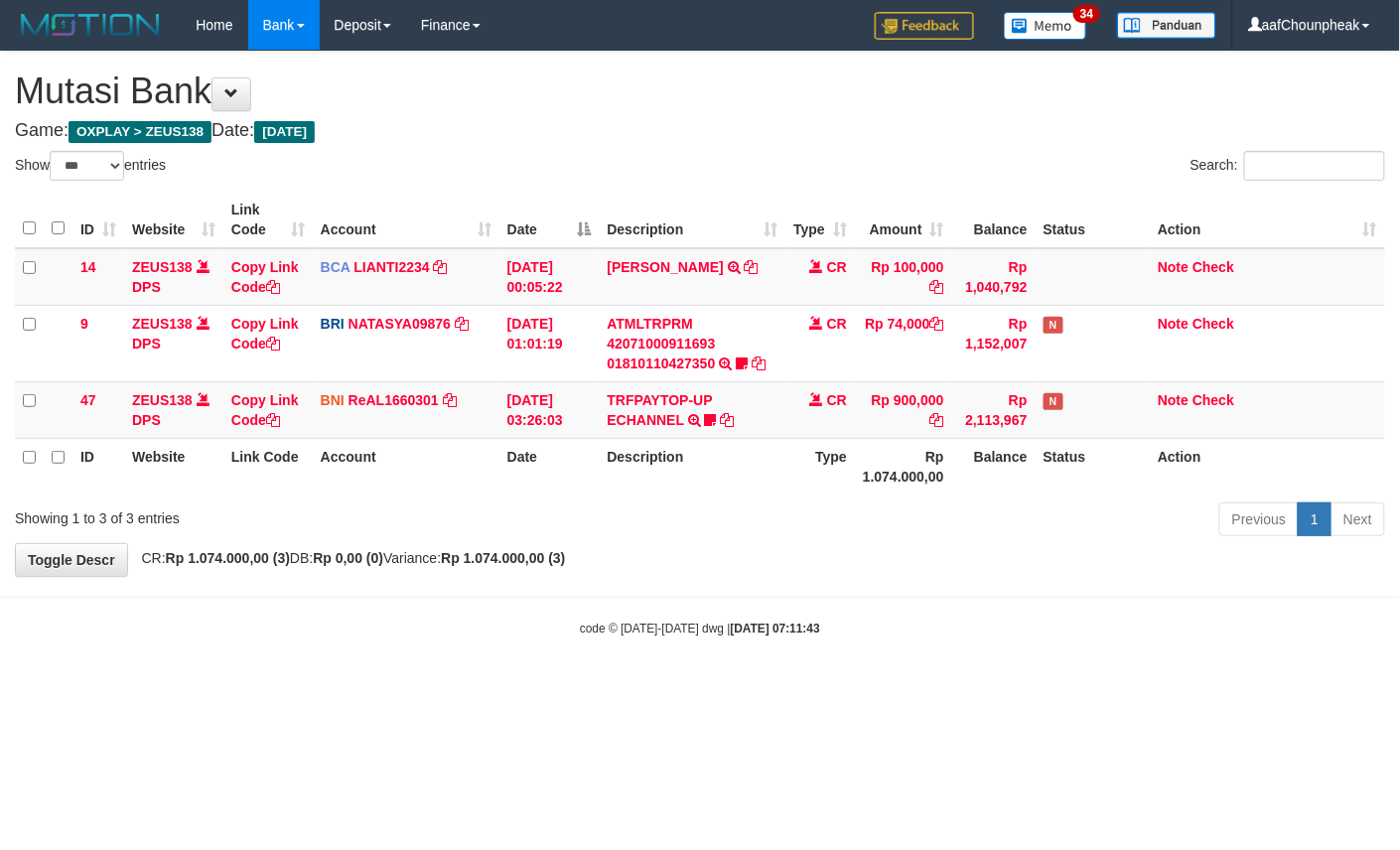 drag, startPoint x: 859, startPoint y: 638, endPoint x: 938, endPoint y: 684, distance: 91.4166 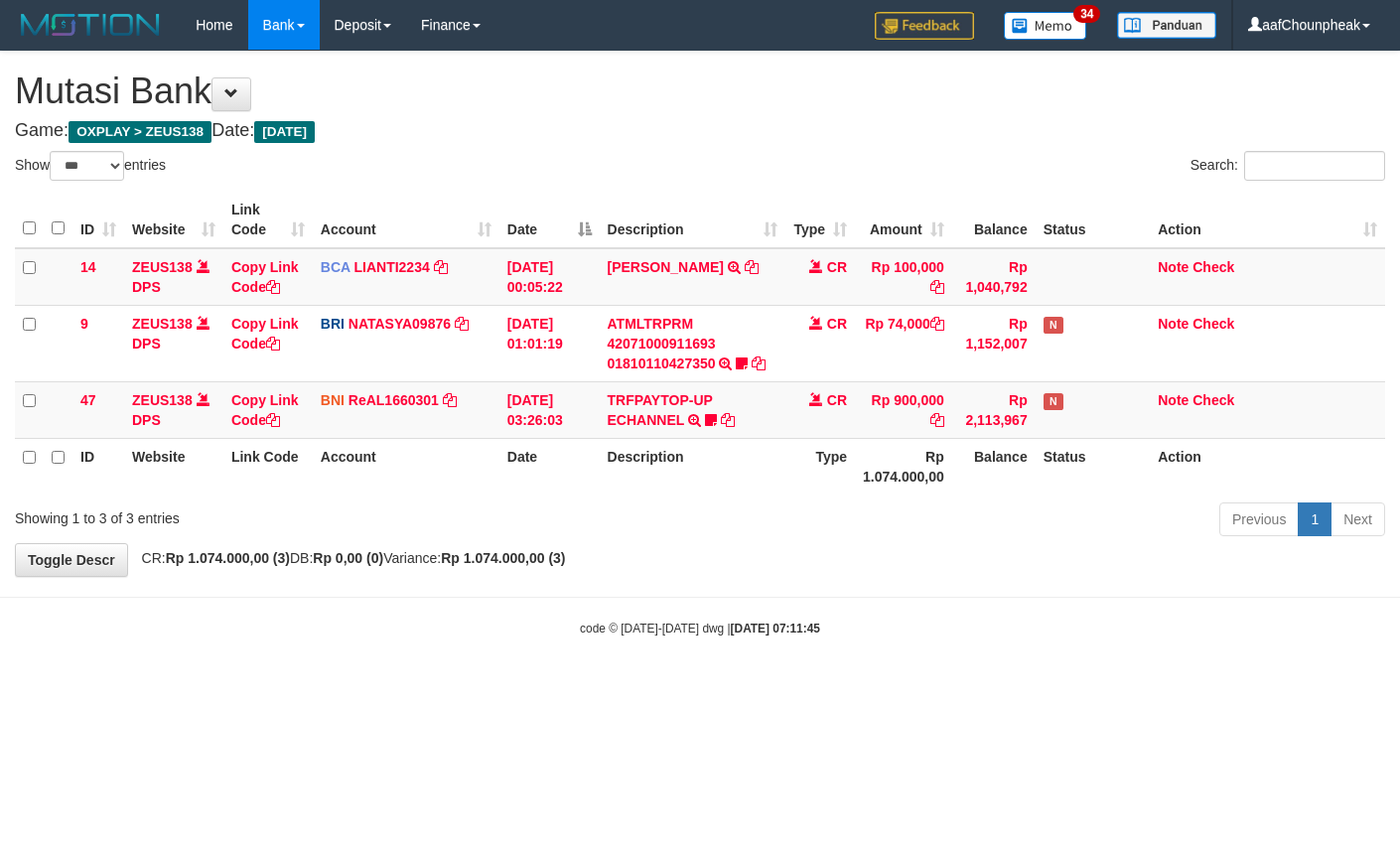 select on "***" 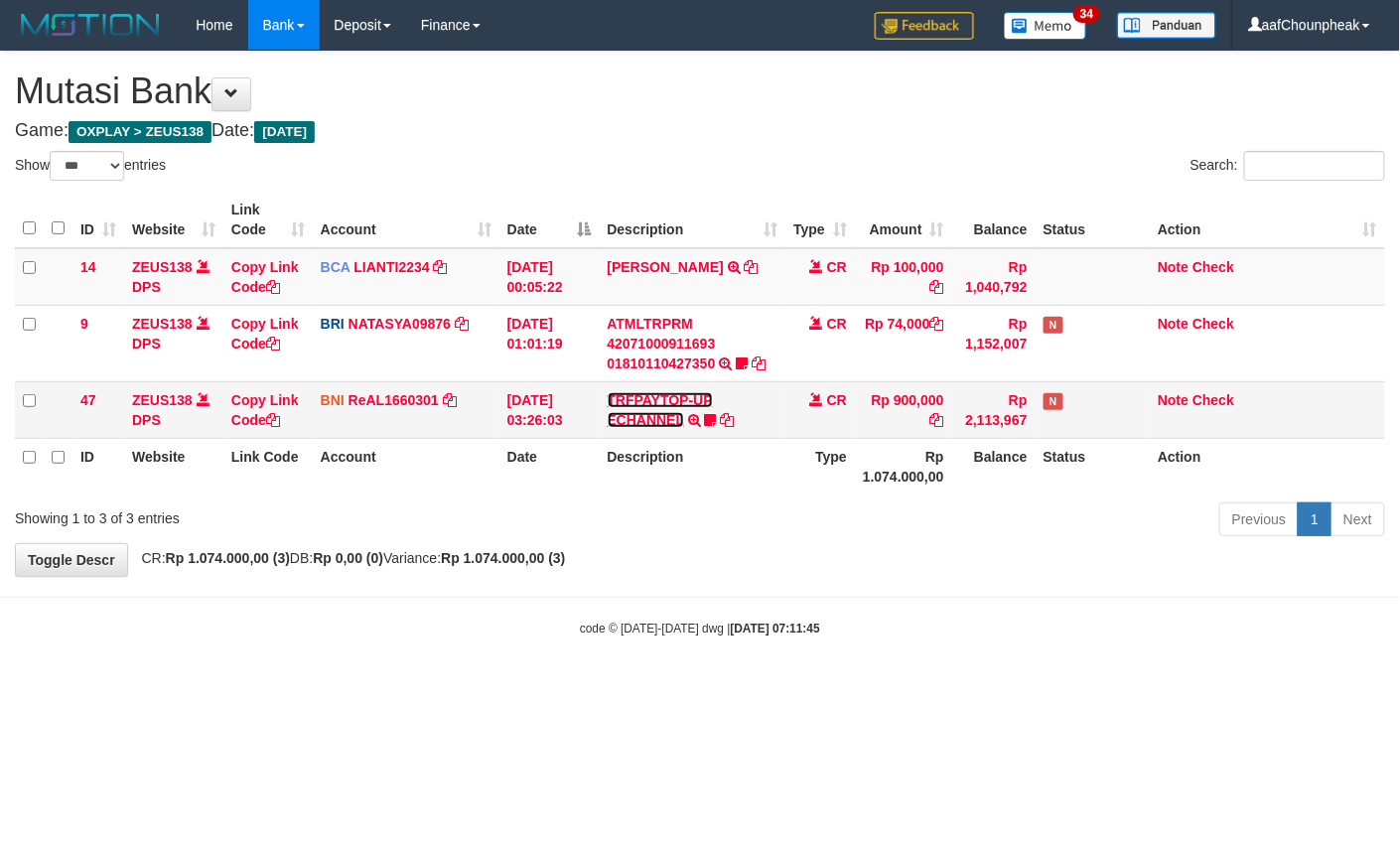 click on "TRFPAYTOP-UP ECHANNEL" at bounding box center (660, 410) 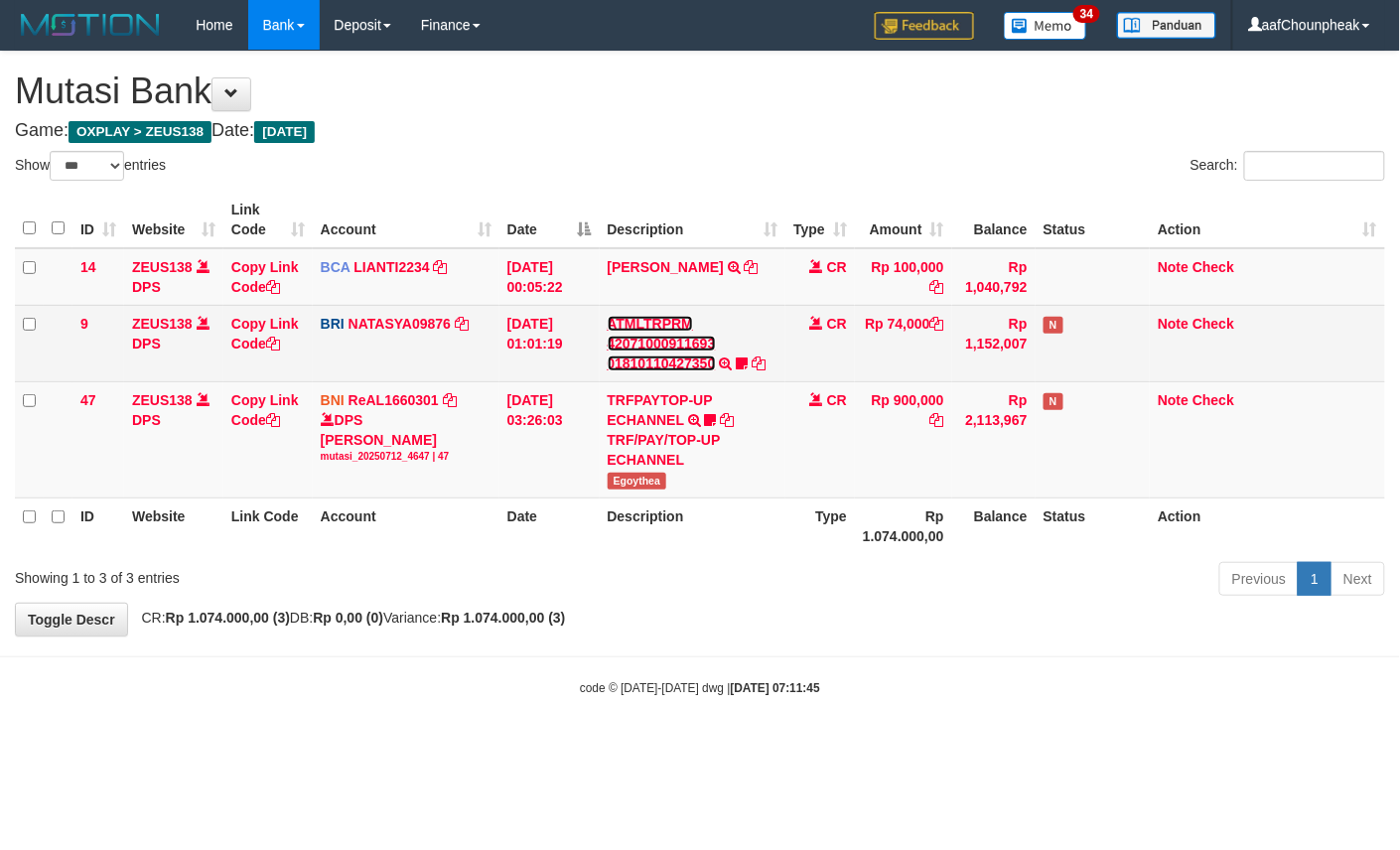 click on "ATMLTRPRM 42071000911693 01810110427350" at bounding box center [661, 344] 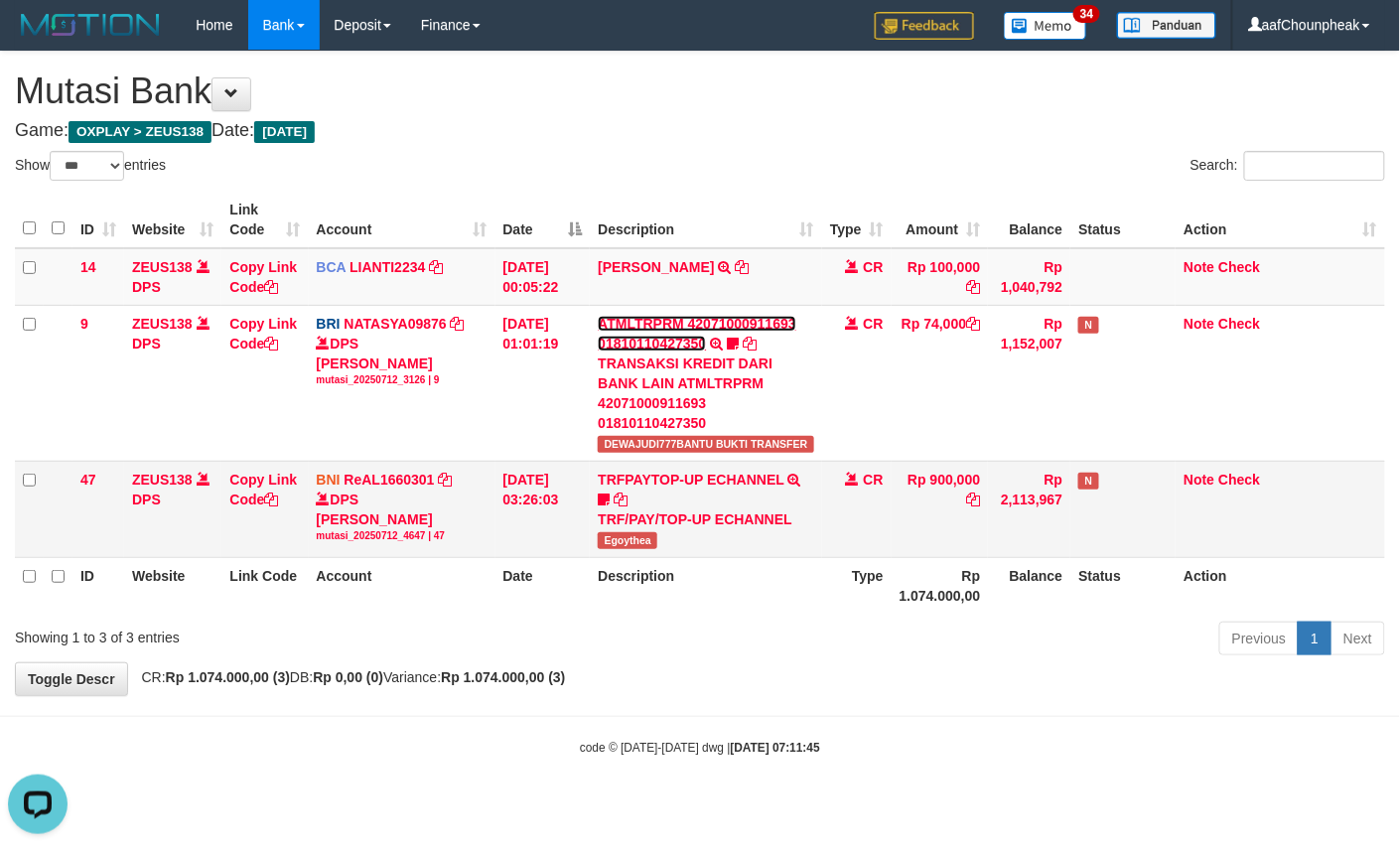 scroll, scrollTop: 0, scrollLeft: 0, axis: both 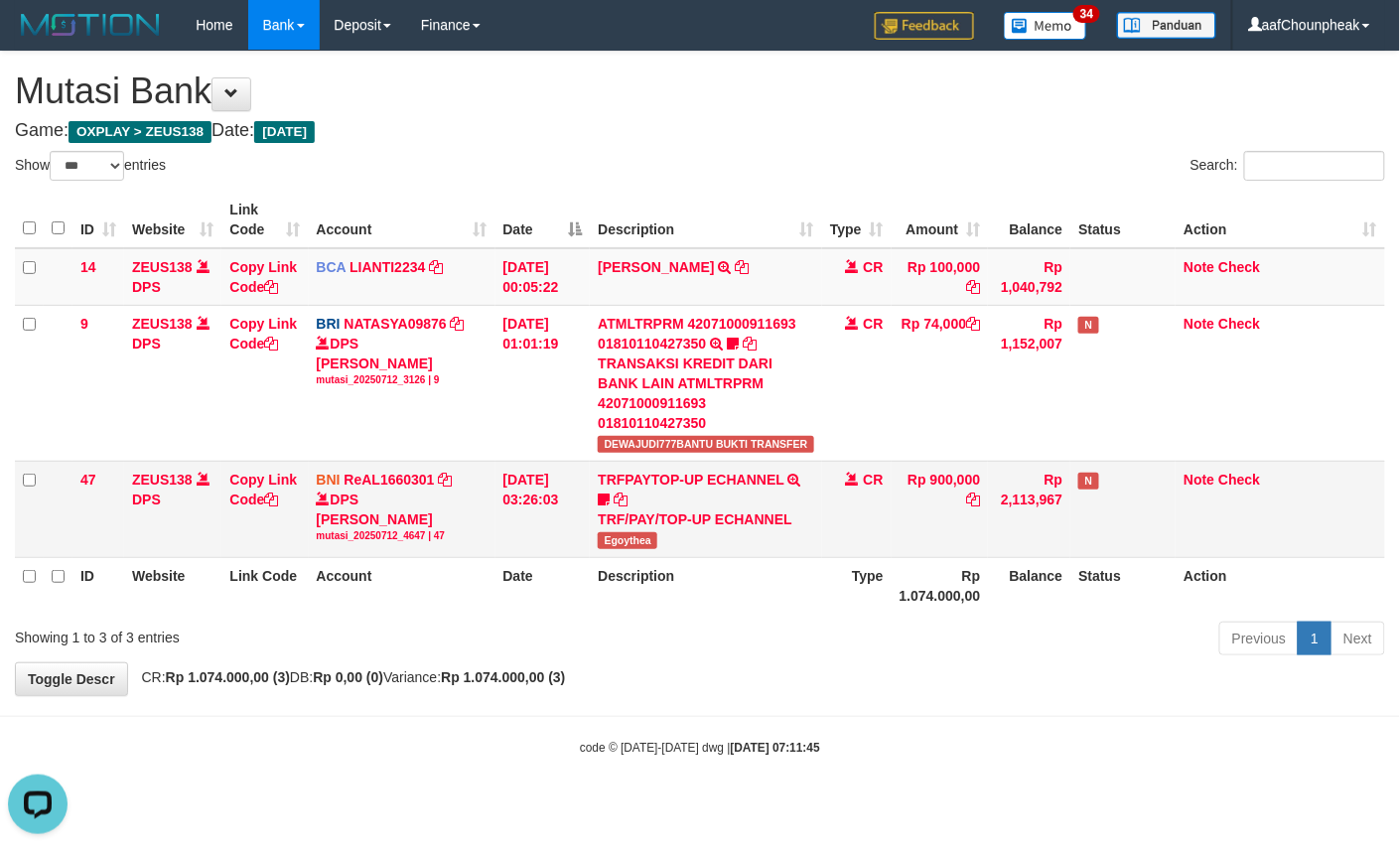 click on "Egoythea" at bounding box center [628, 540] 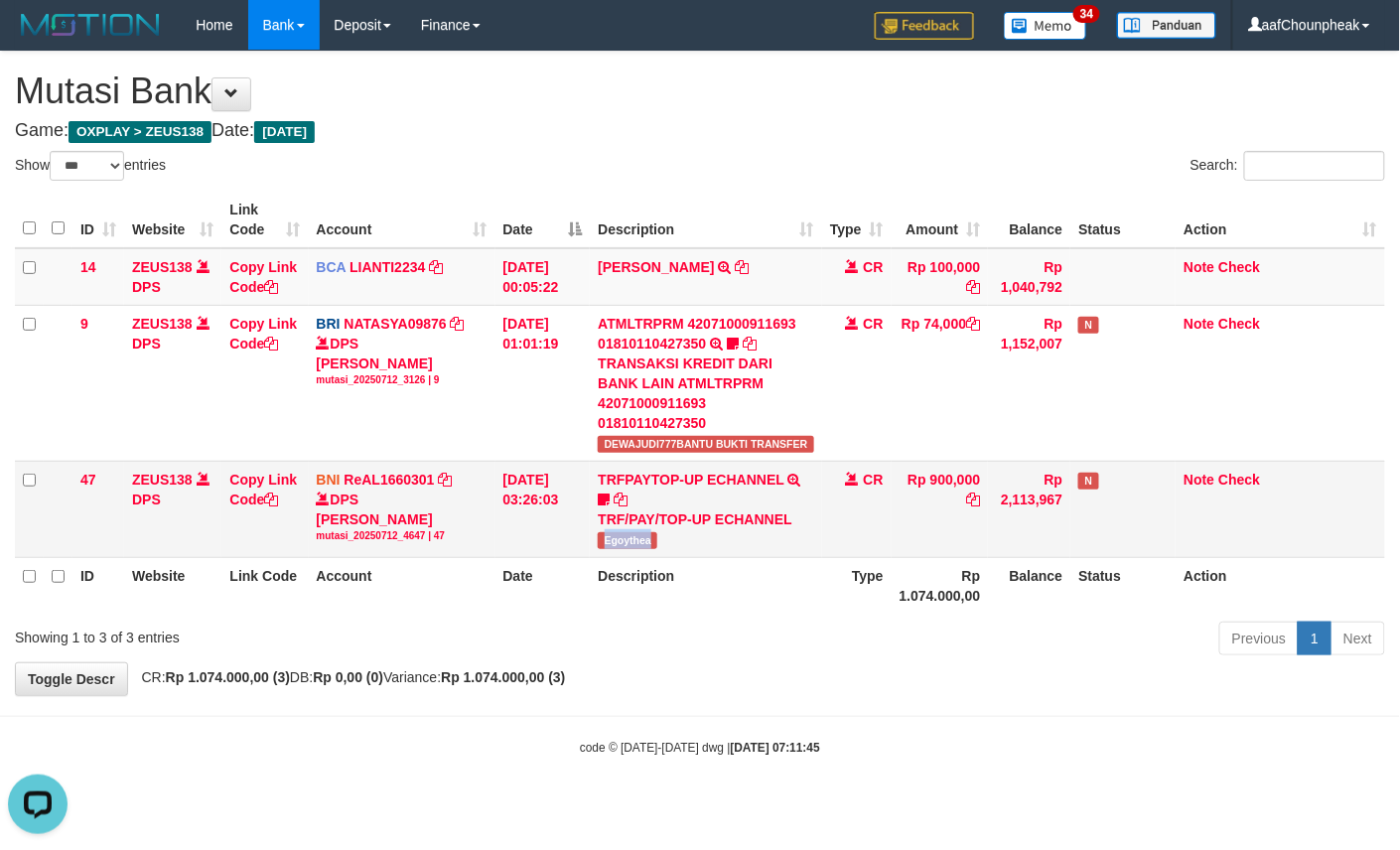 click on "Egoythea" at bounding box center (628, 540) 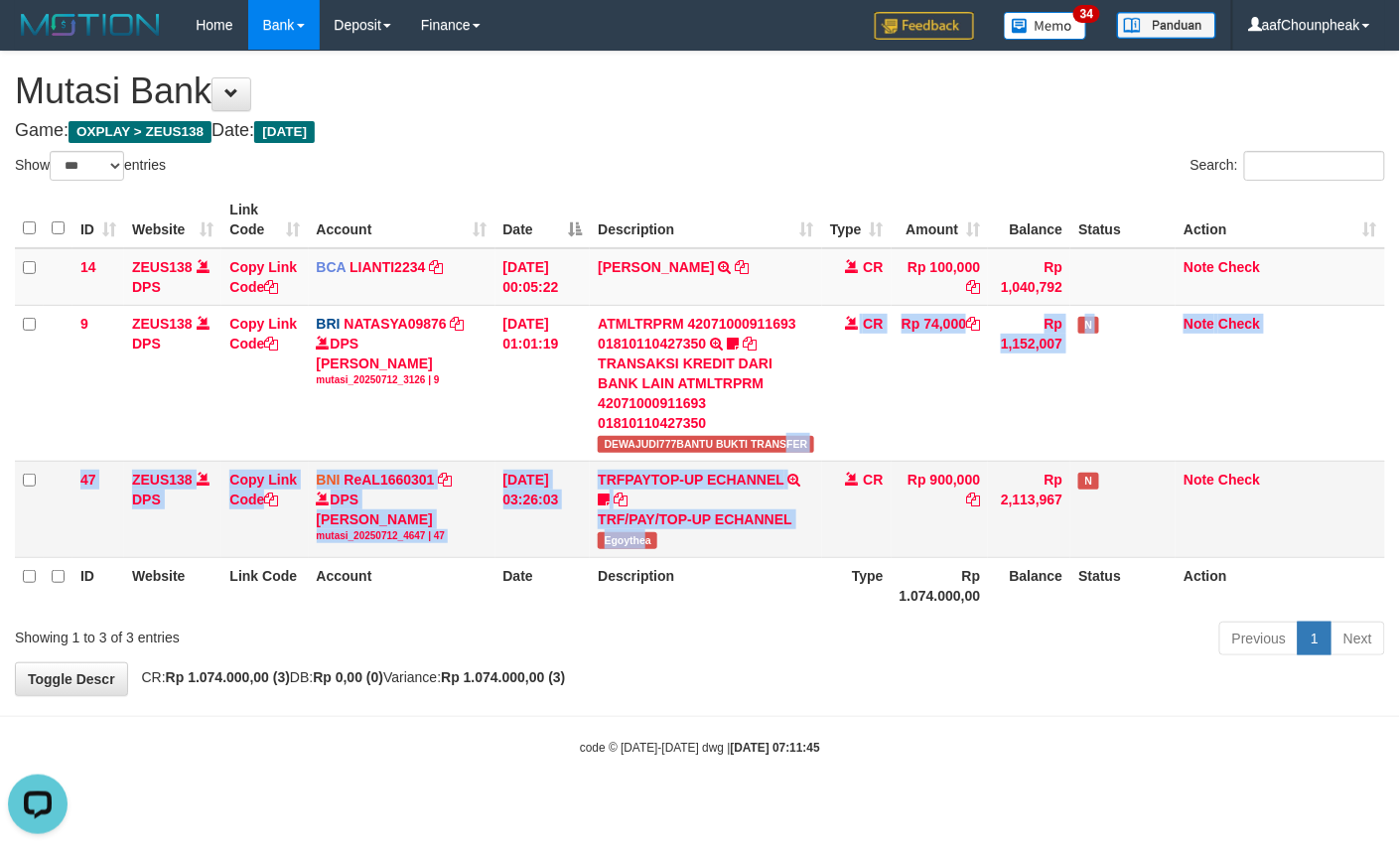 click on "14
ZEUS138    DPS
Copy Link Code
BCA
LIANTI2234
DPS
YULIANTI
mutasi_20250712_4646 | 14
mutasi_20250712_4646 | 14
12/07/2025 00:05:22
YUSUP MAULAN         TRSF E-BANKING CR 1207/FTSCY/WS95051
100000.002025071262819090 TRFDN-YUSUP MAULANESPAY DEBIT INDONE
CR
Rp 100,000
Rp 1,040,792
Note
Check
9
ZEUS138    DPS
Copy Link Code
BRI
NATASYA09876
DPS
SITI NURLITA SAPITRI
mutasi_20250712_3126 | 9" at bounding box center (700, 403) 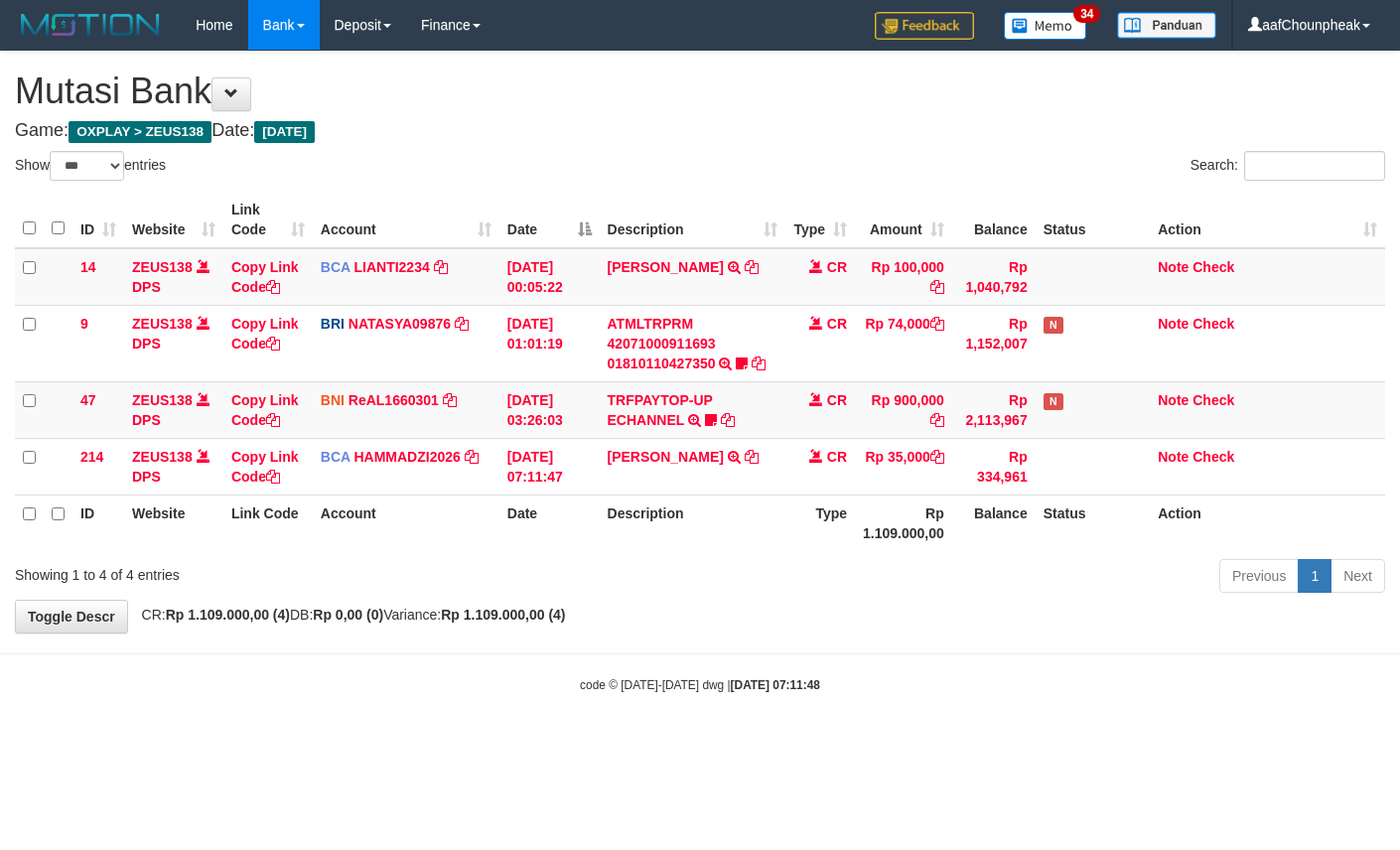 select on "***" 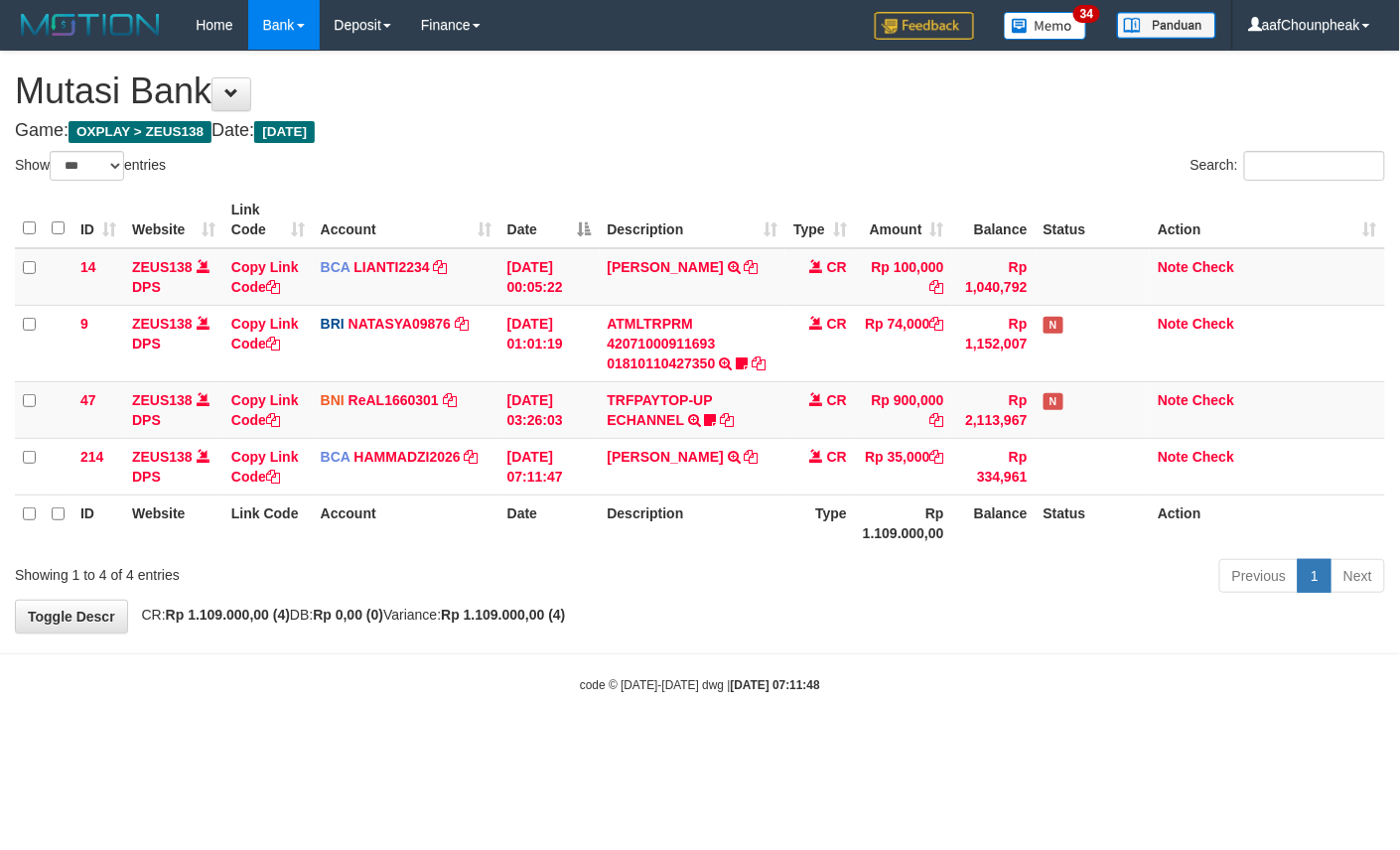 click on "**********" at bounding box center (700, 342) 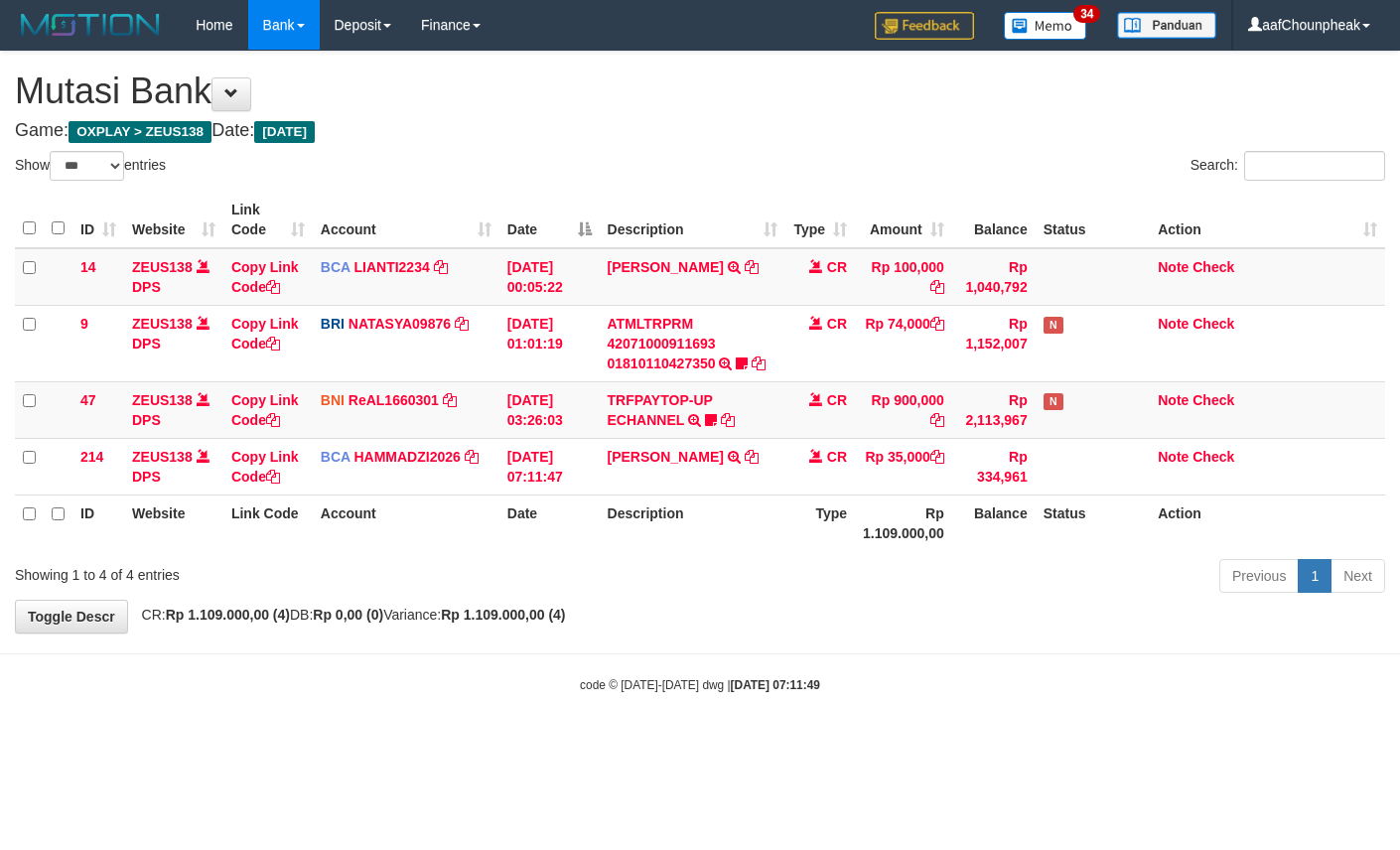 select on "***" 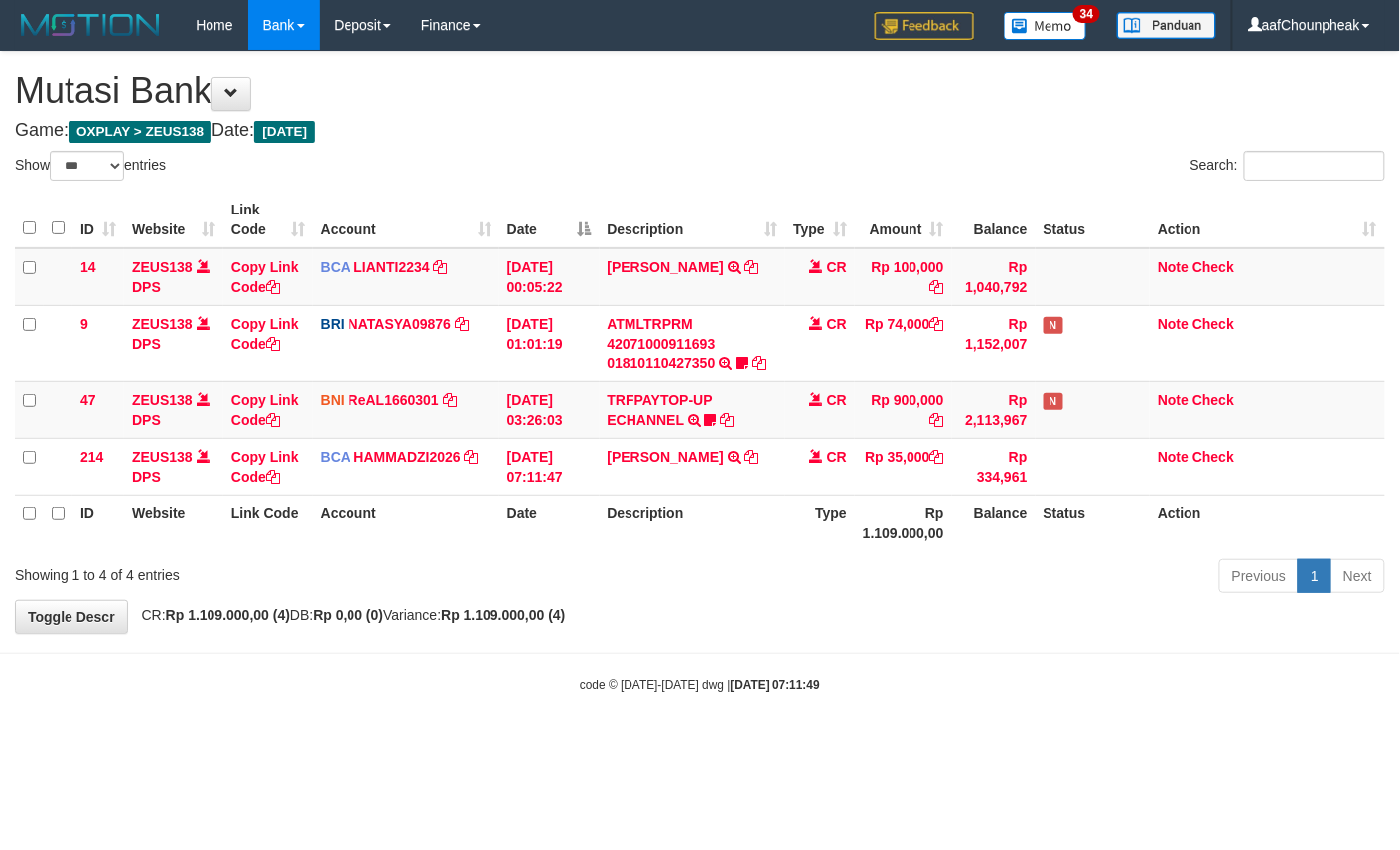 drag, startPoint x: 0, startPoint y: 0, endPoint x: 684, endPoint y: 651, distance: 944.27591 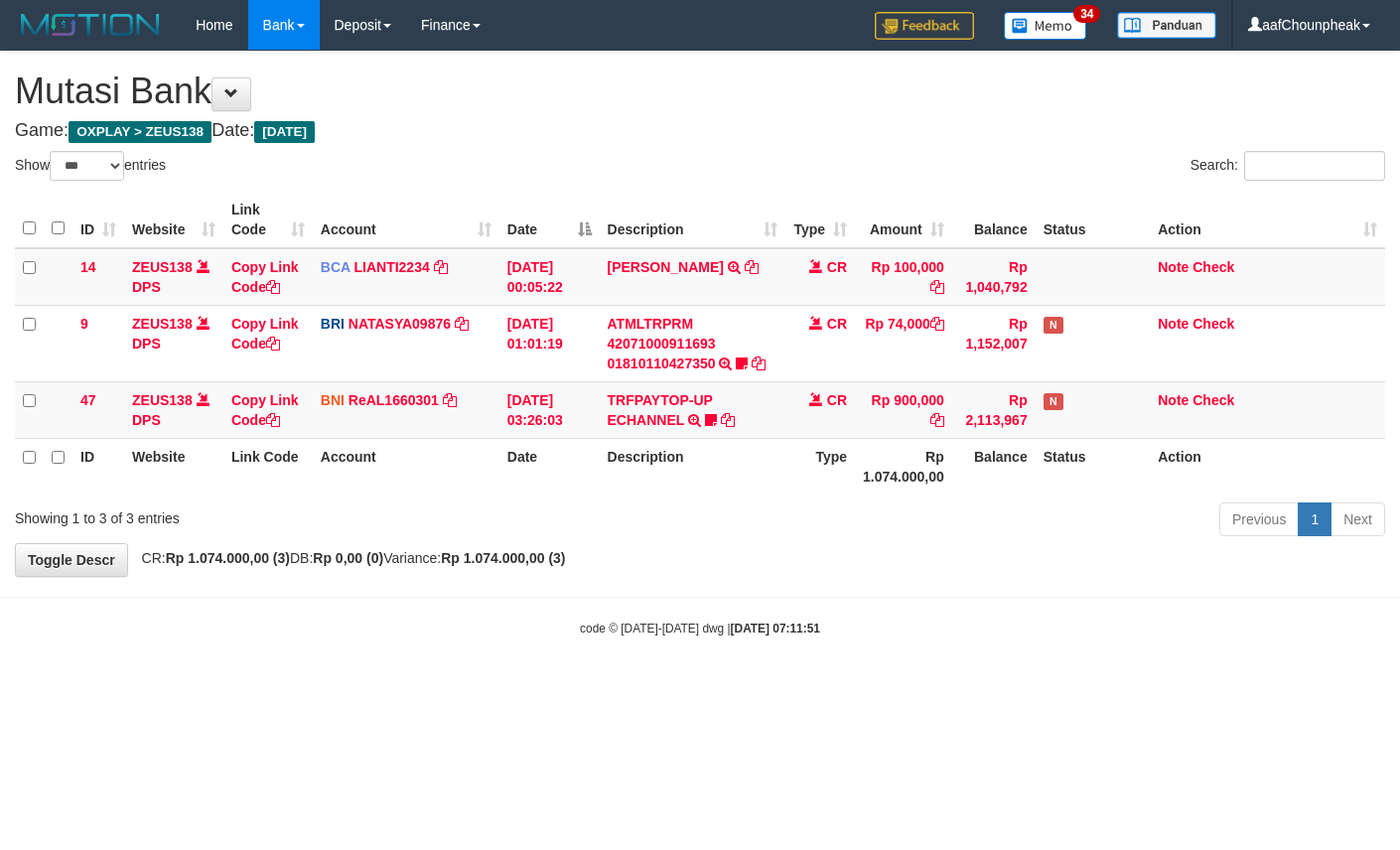select on "***" 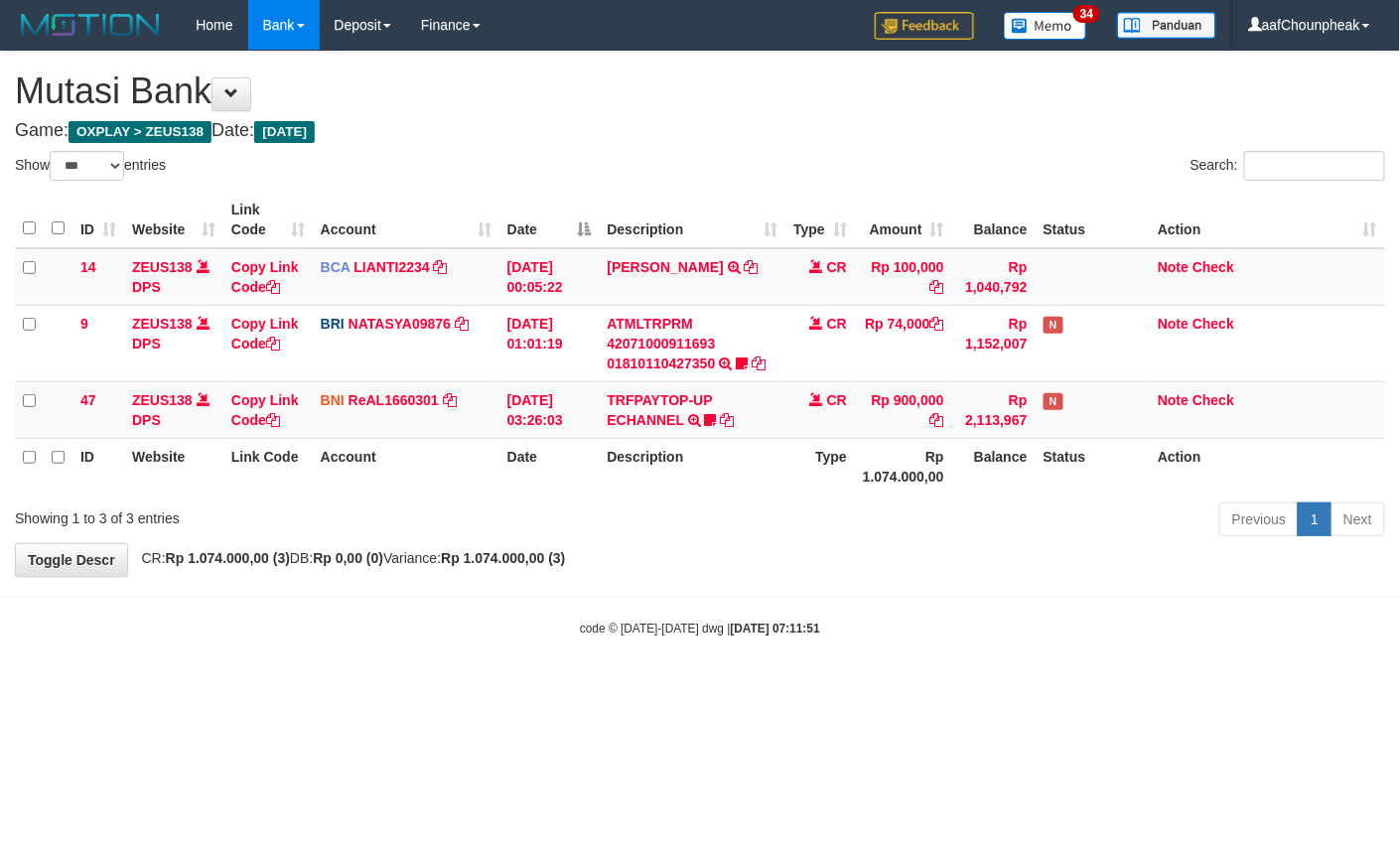 click on "Toggle navigation
Home
Bank
Account List
Mutasi Bank
Search
Note Mutasi
Deposit
DPS List
History
Finance
Financial Data
aafChounpheak
My Profile
Log Out
34" at bounding box center [700, 344] 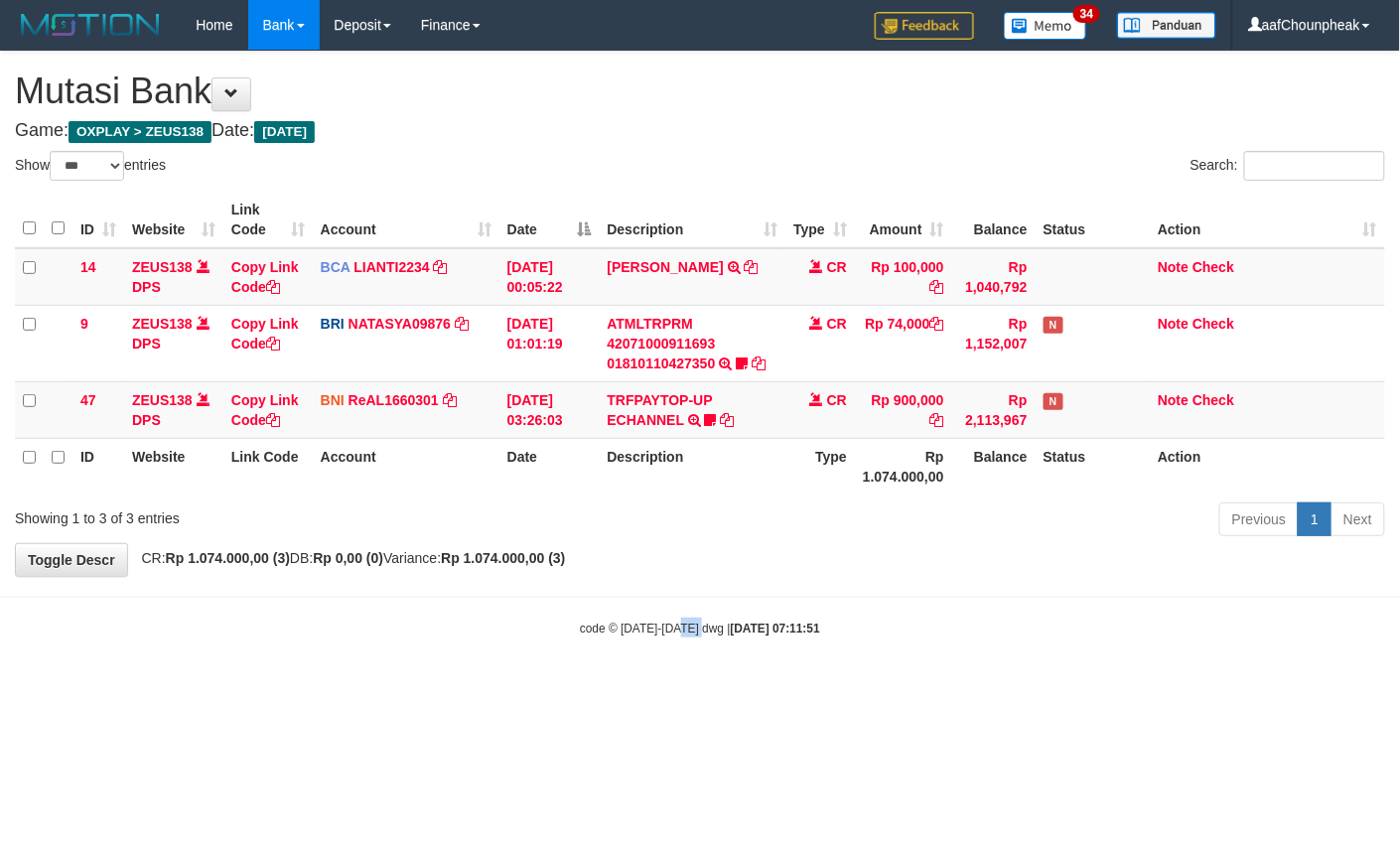 click on "Toggle navigation
Home
Bank
Account List
Mutasi Bank
Search
Note Mutasi
Deposit
DPS List
History
Finance
Financial Data
aafChounpheak
My Profile
Log Out
34" at bounding box center [700, 344] 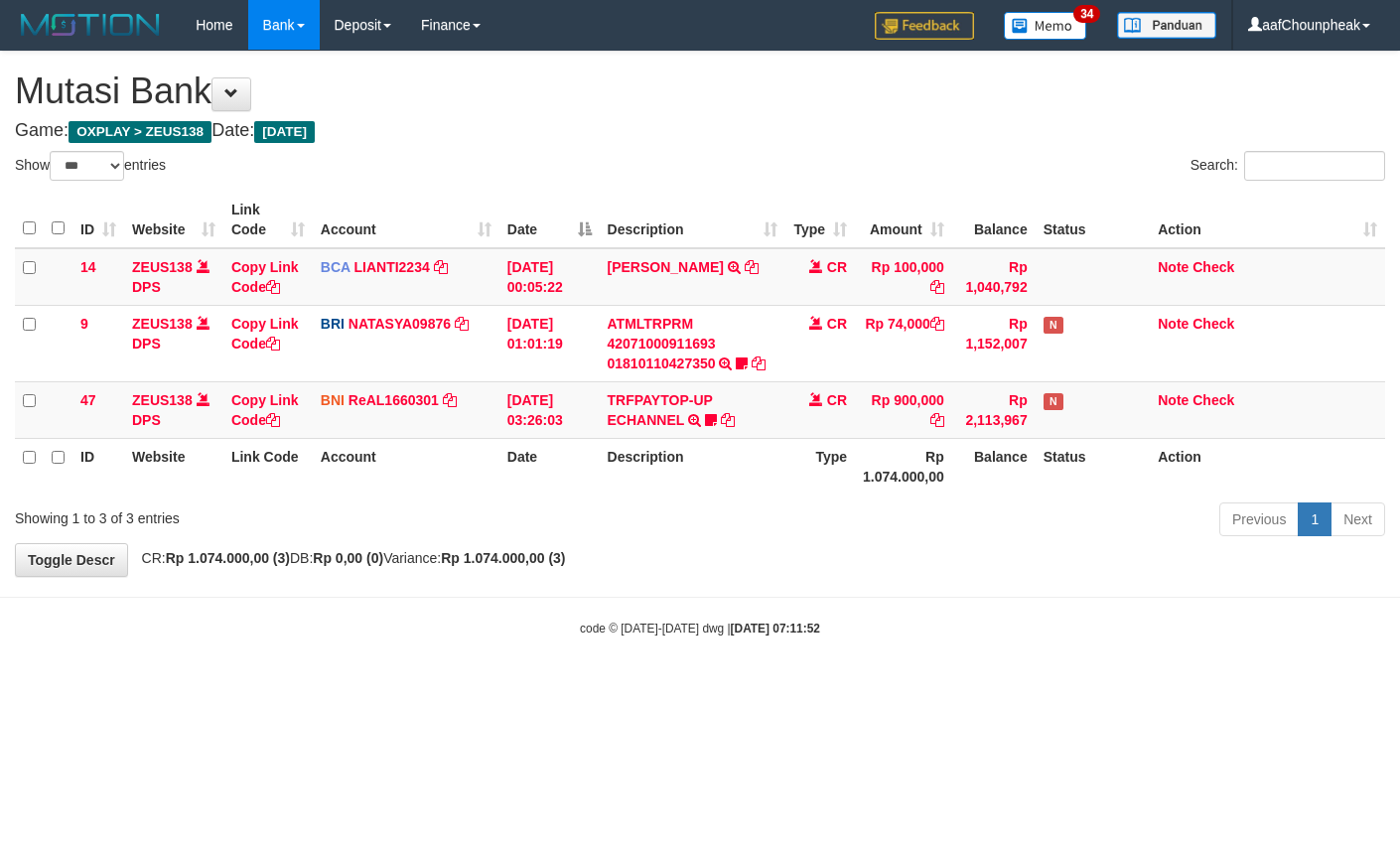 select on "***" 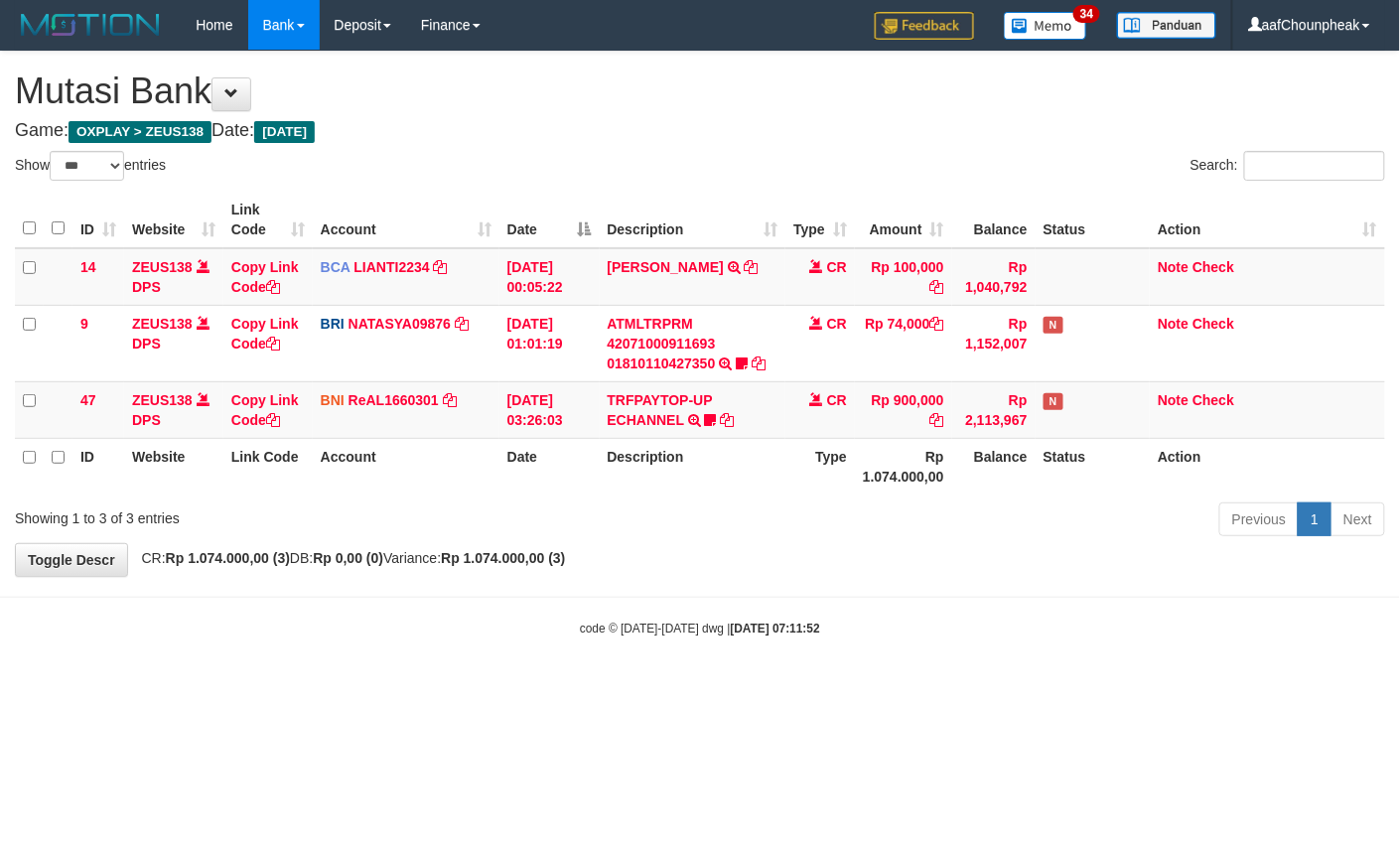 drag, startPoint x: 0, startPoint y: 0, endPoint x: 684, endPoint y: 655, distance: 947.038 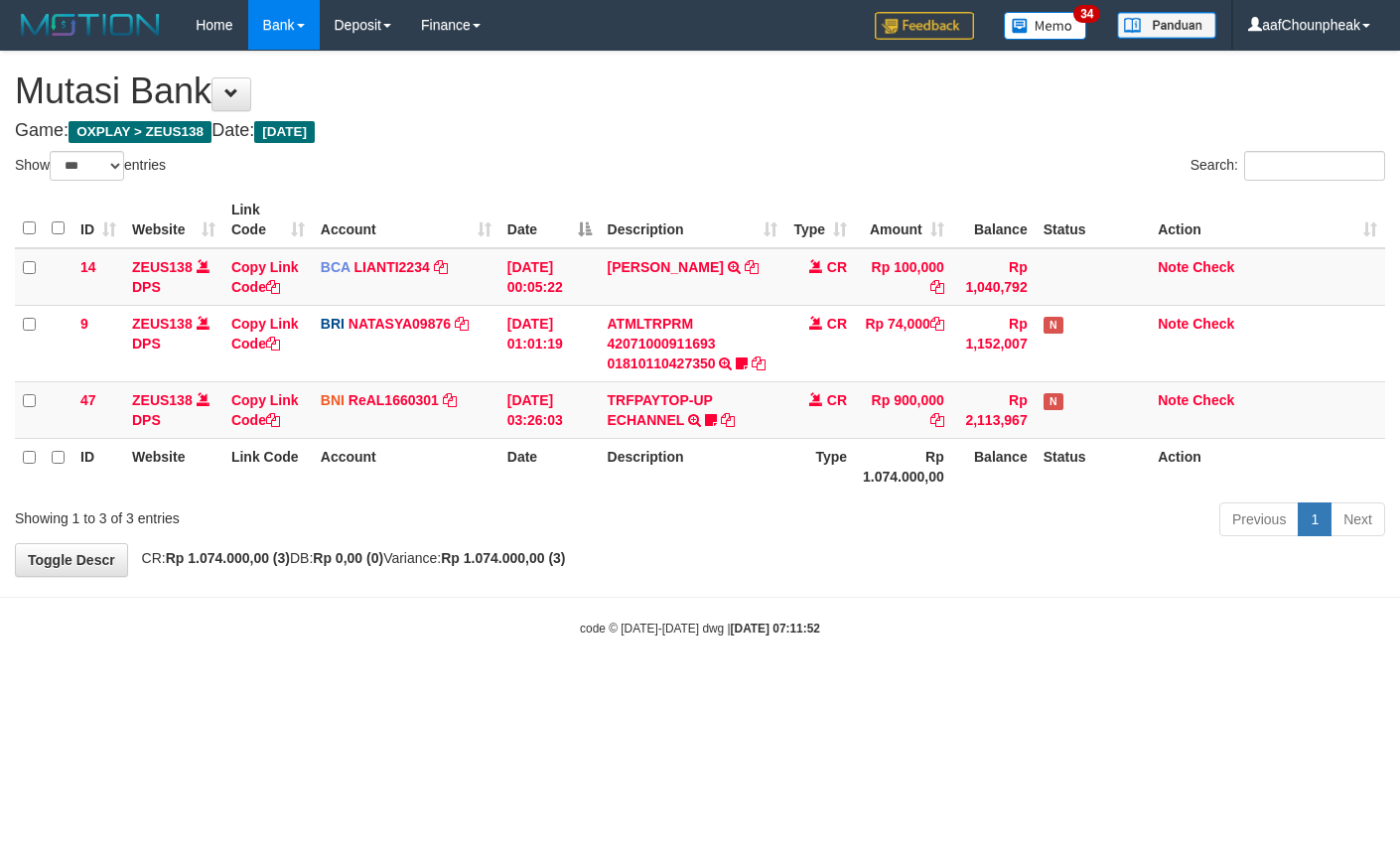 select on "***" 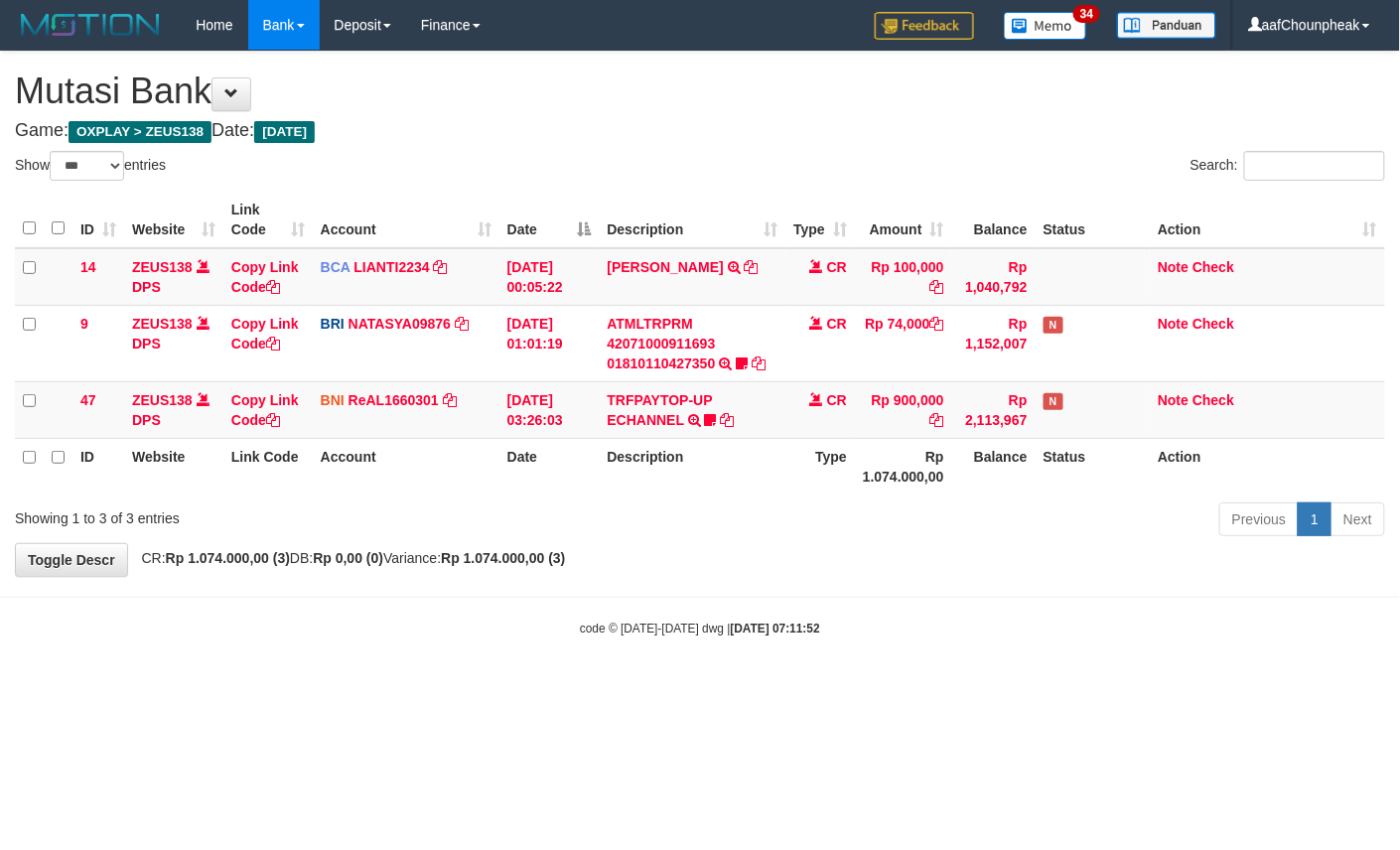 click on "Toggle navigation
Home
Bank
Account List
Mutasi Bank
Search
Note Mutasi
Deposit
DPS List
History
Finance
Financial Data
aafChounpheak
My Profile
Log Out
34" at bounding box center (700, 344) 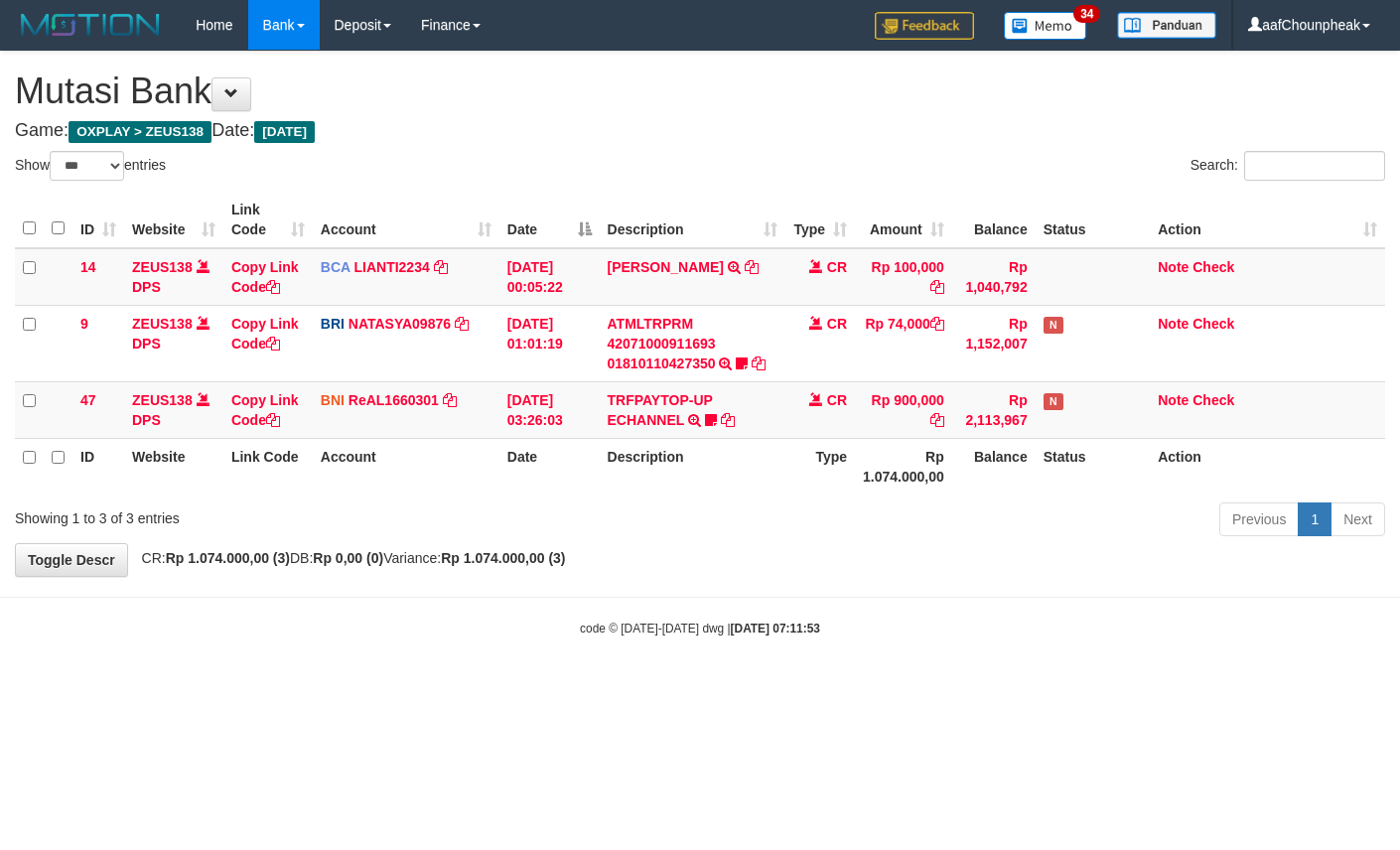 select on "***" 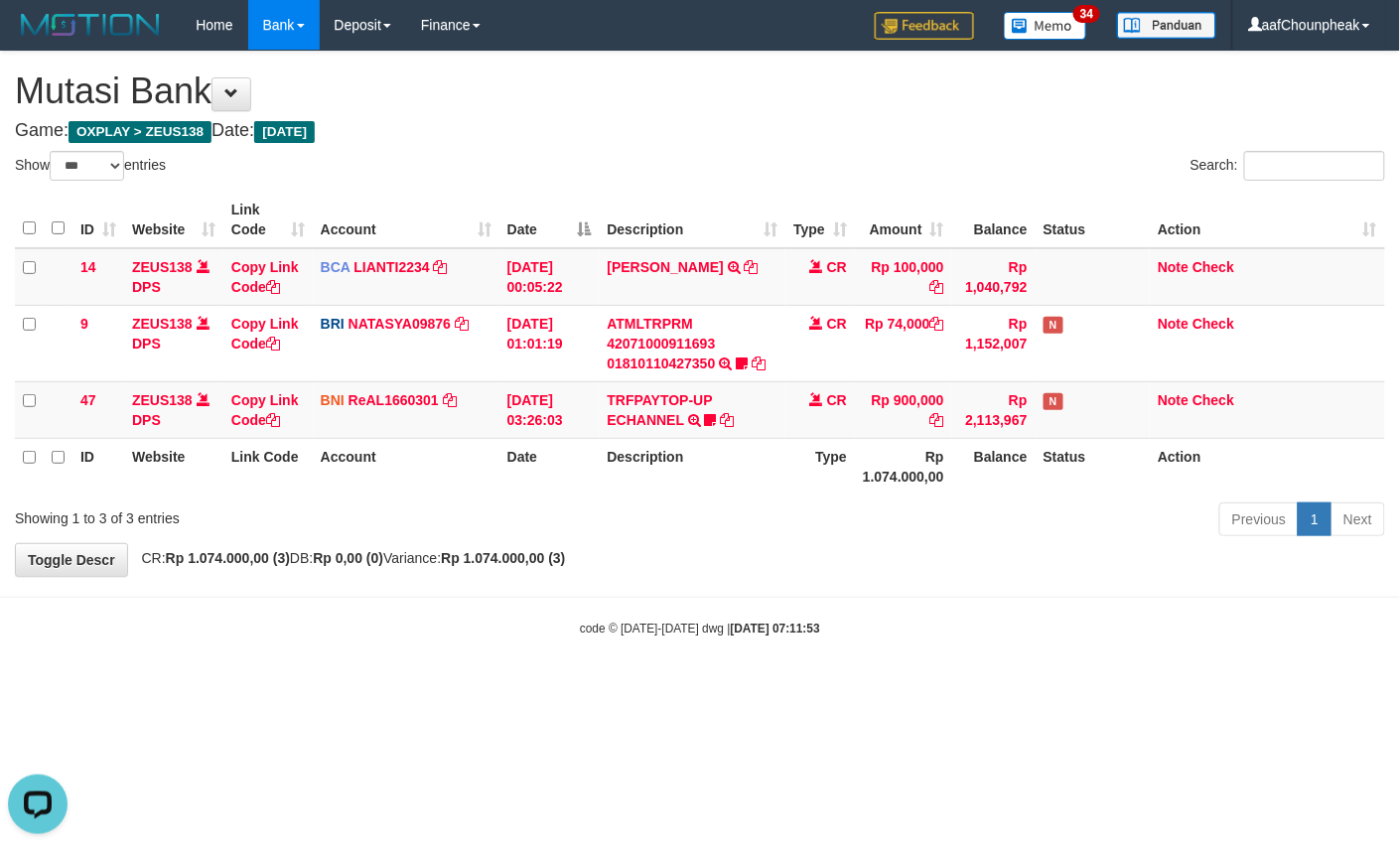 scroll, scrollTop: 0, scrollLeft: 0, axis: both 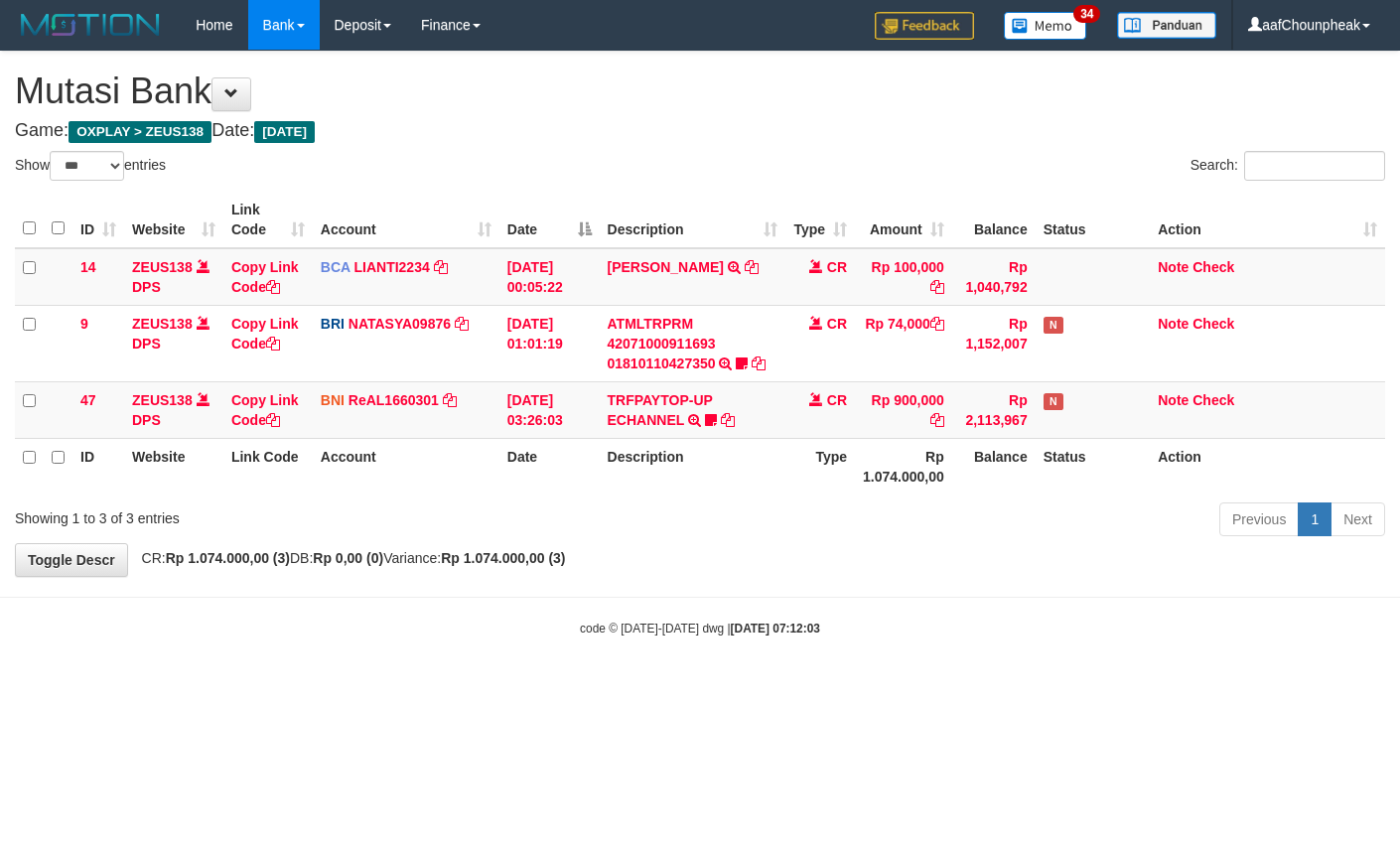 select on "***" 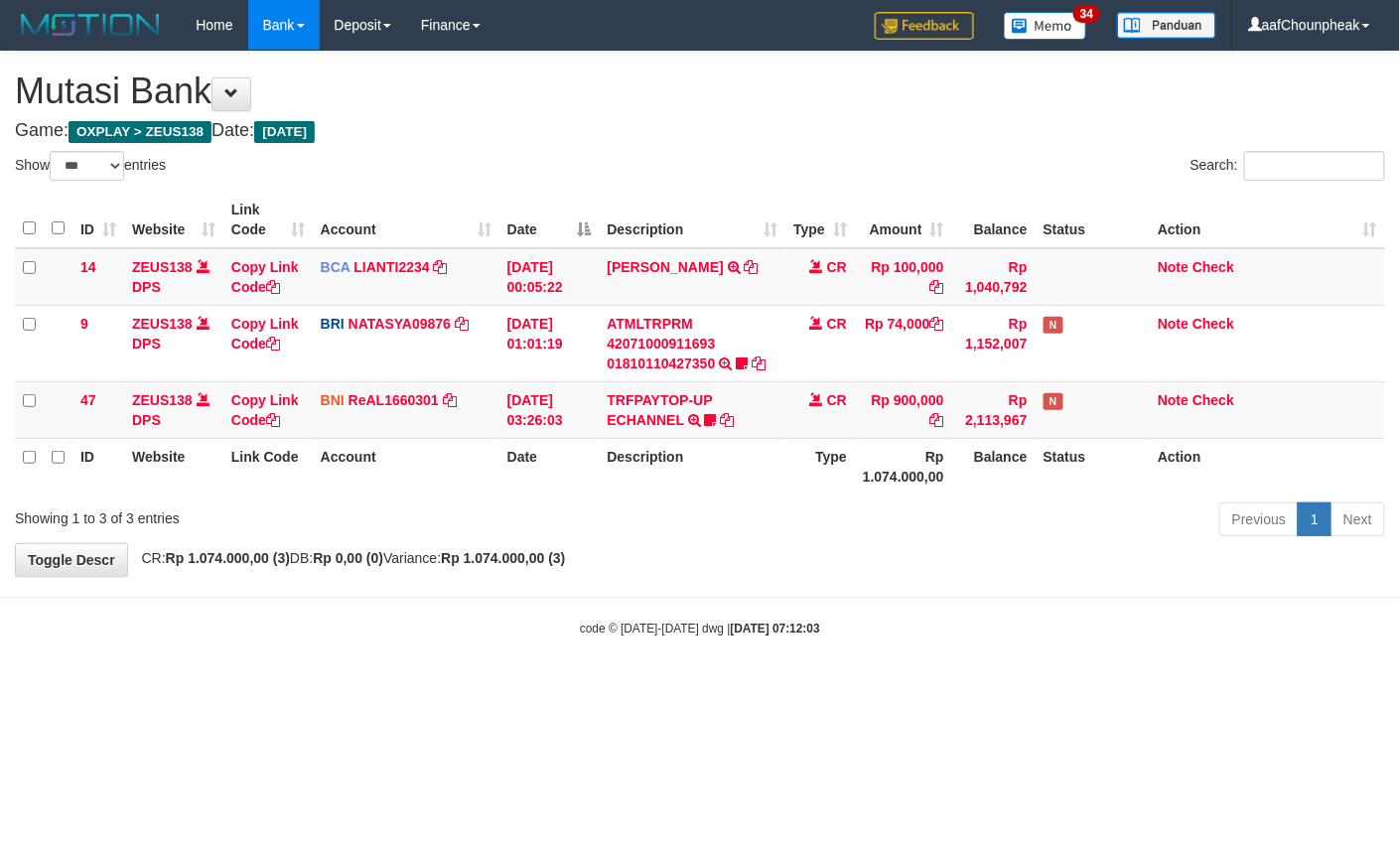 click on "Toggle navigation
Home
Bank
Account List
Mutasi Bank
Search
Note Mutasi
Deposit
DPS List
History
Finance
Financial Data
aafChounpheak
My Profile
Log Out
34" at bounding box center (700, 344) 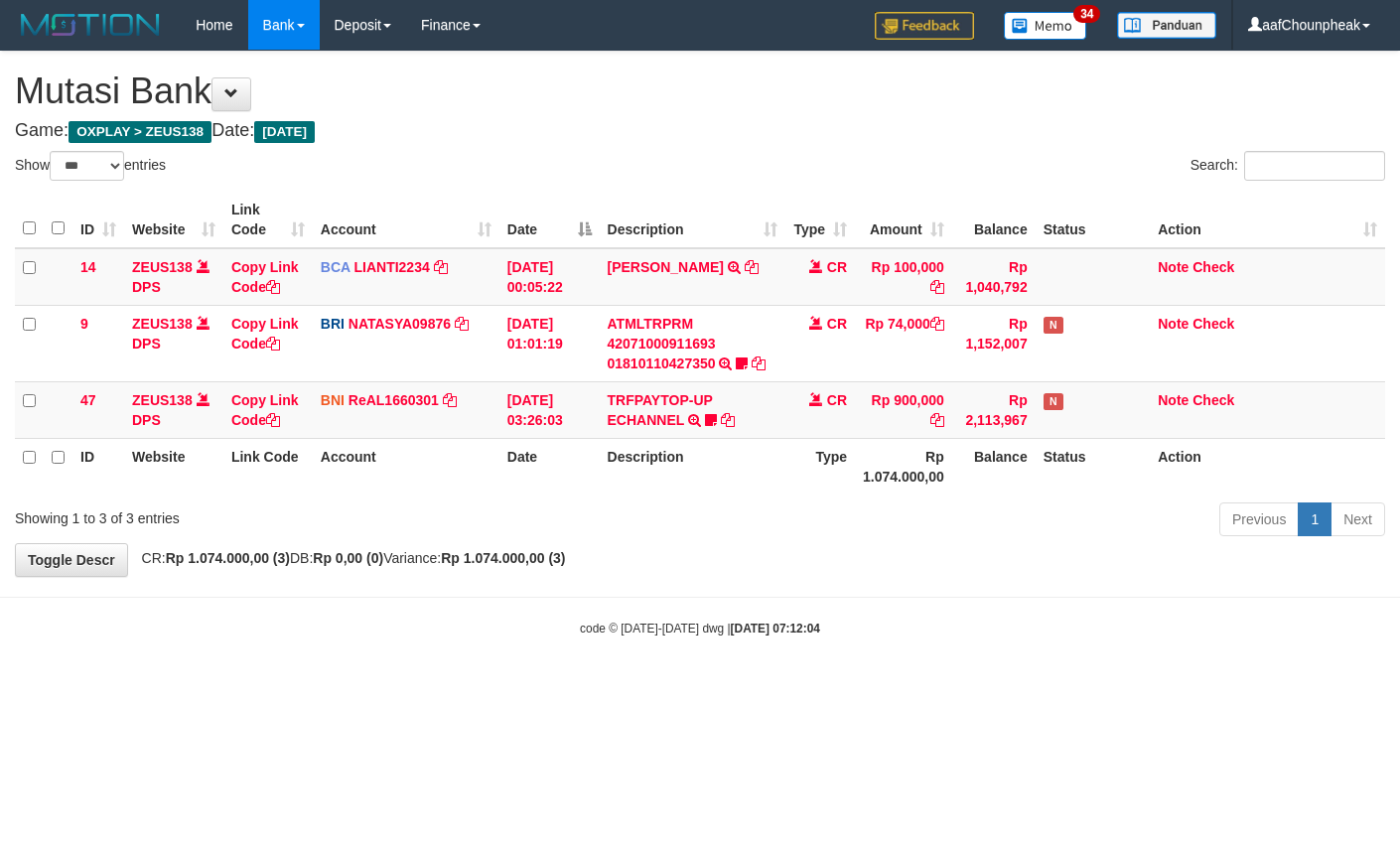 select on "***" 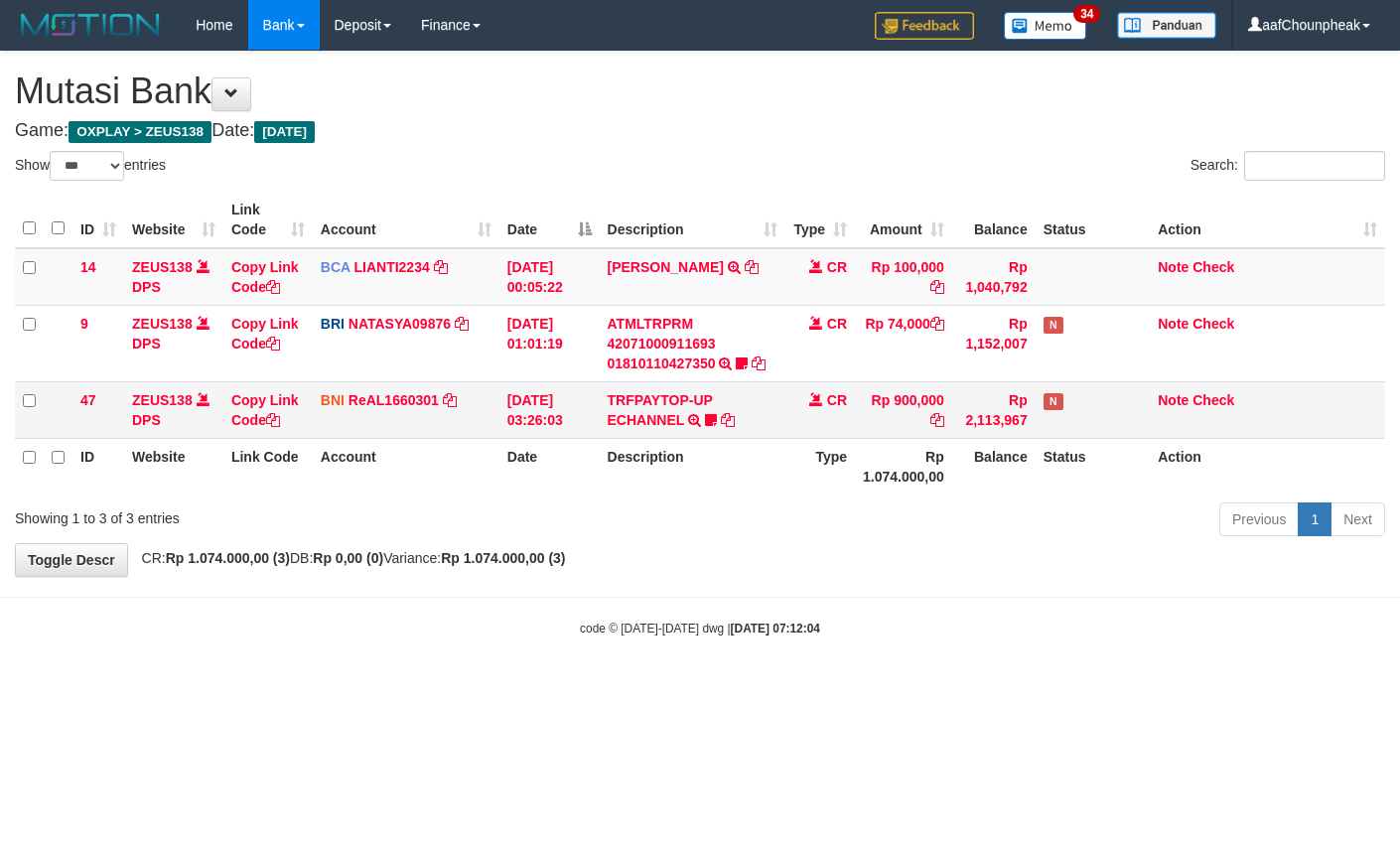 scroll, scrollTop: 0, scrollLeft: 0, axis: both 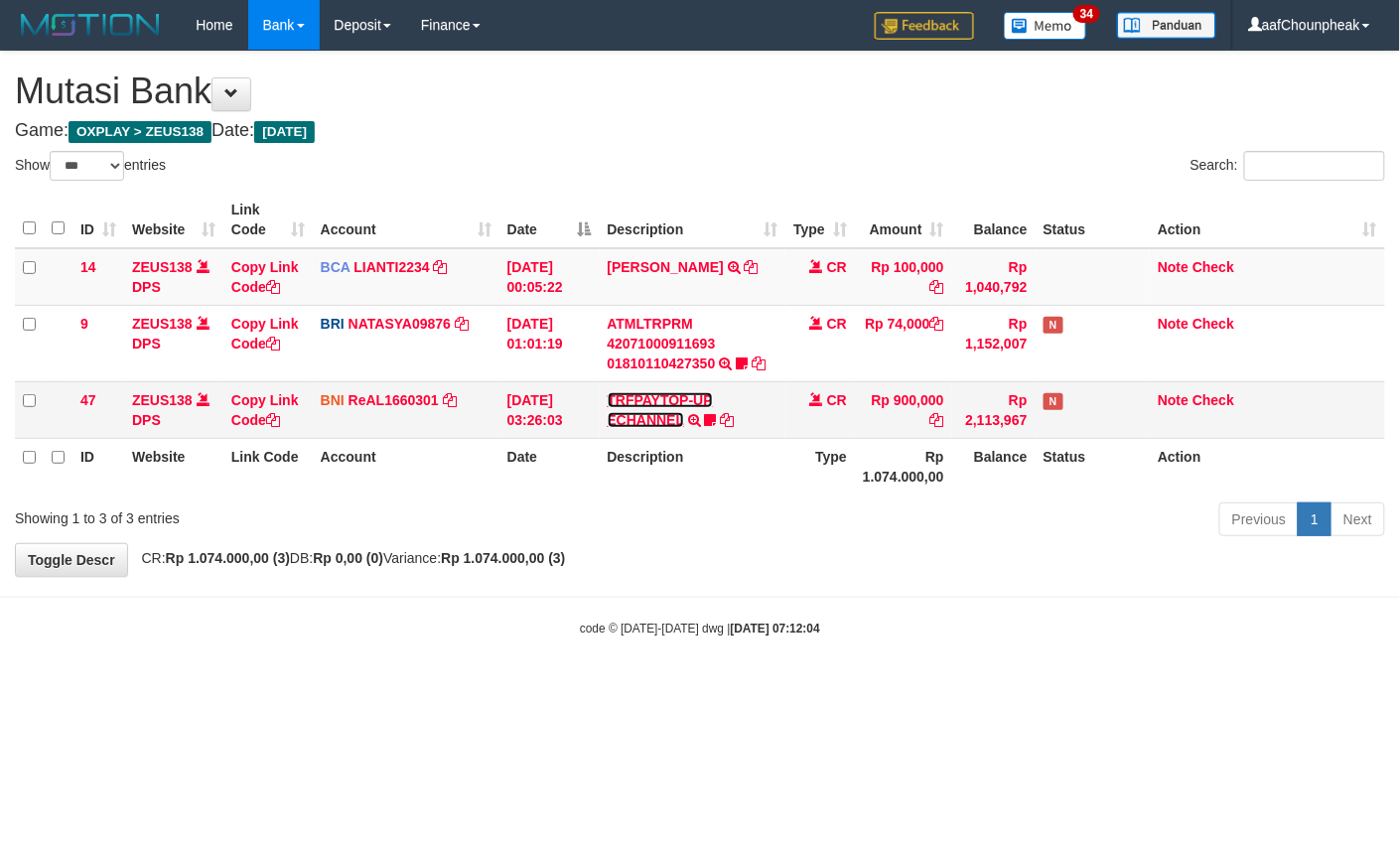 click on "TRFPAYTOP-UP ECHANNEL" at bounding box center (660, 410) 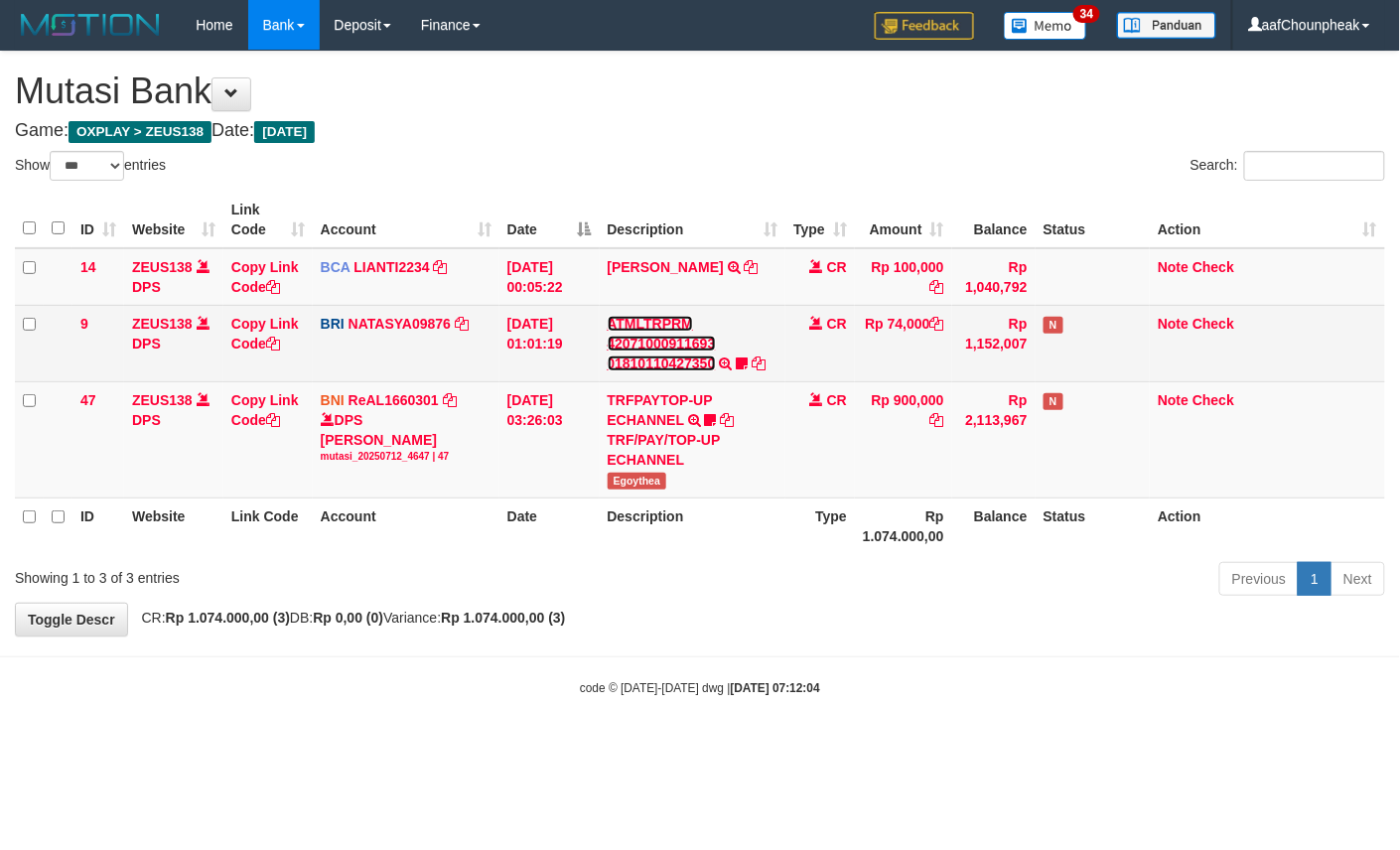 click on "ATMLTRPRM 42071000911693 01810110427350" at bounding box center [661, 344] 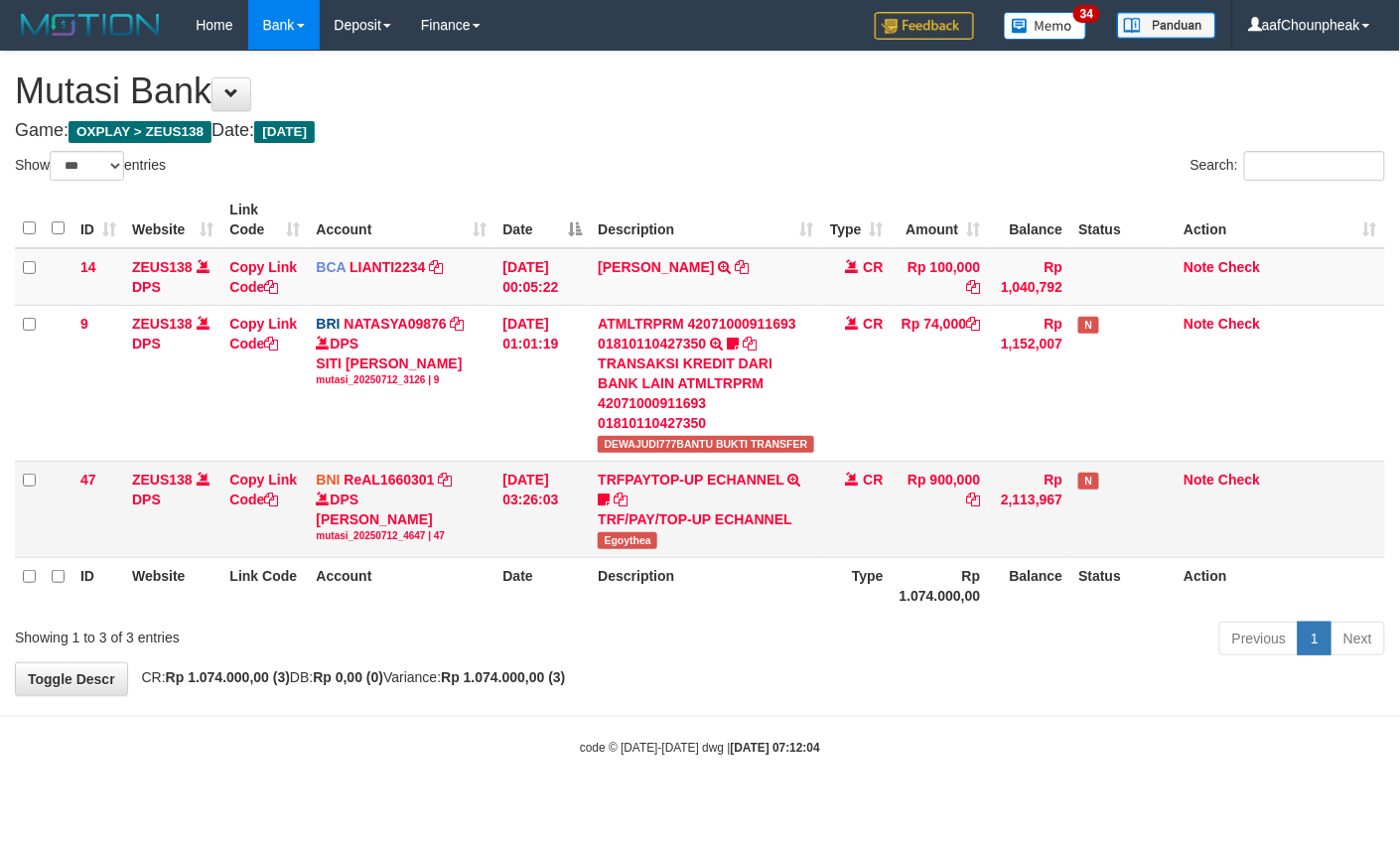 click on "Egoythea" at bounding box center (628, 540) 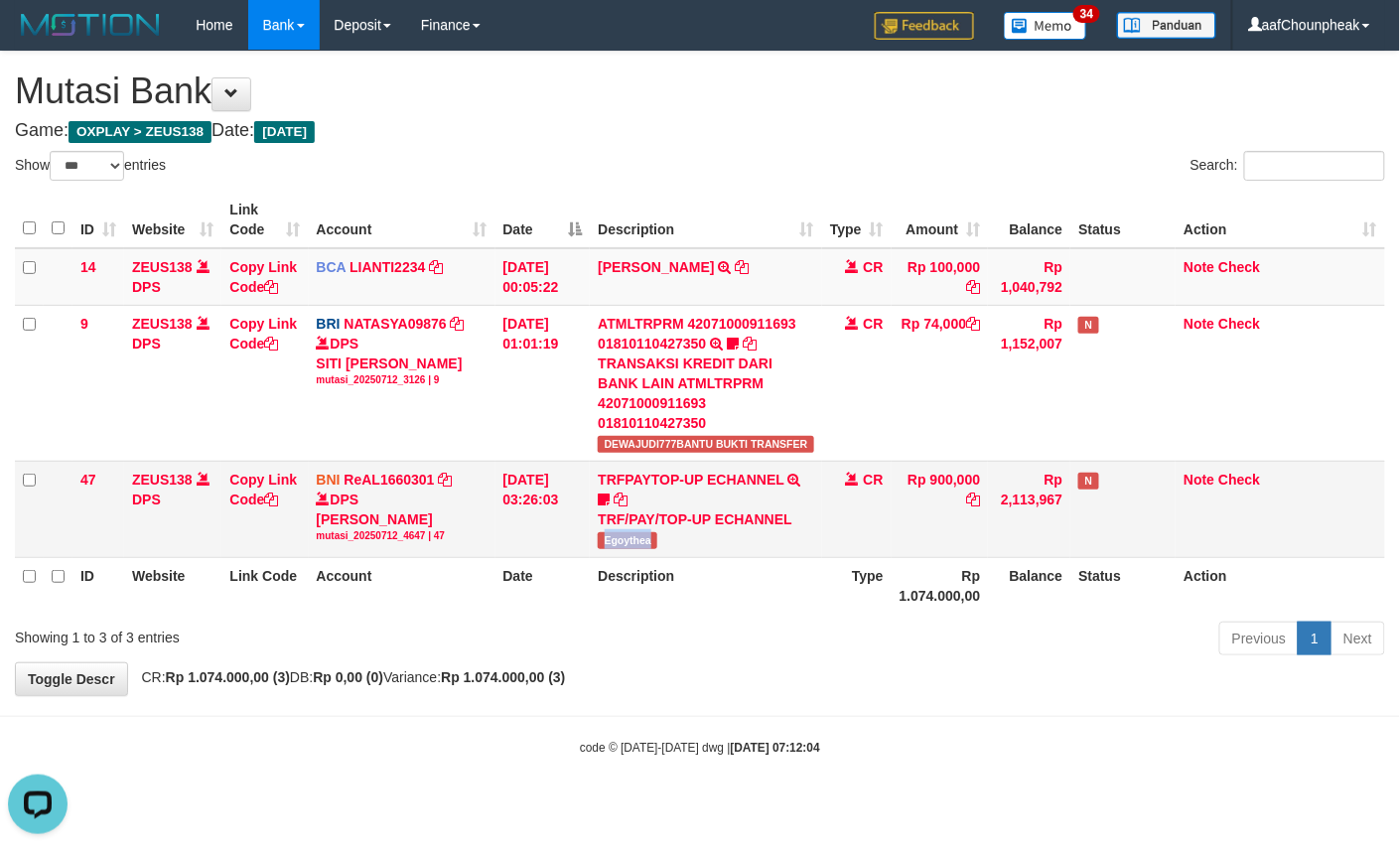 scroll, scrollTop: 0, scrollLeft: 0, axis: both 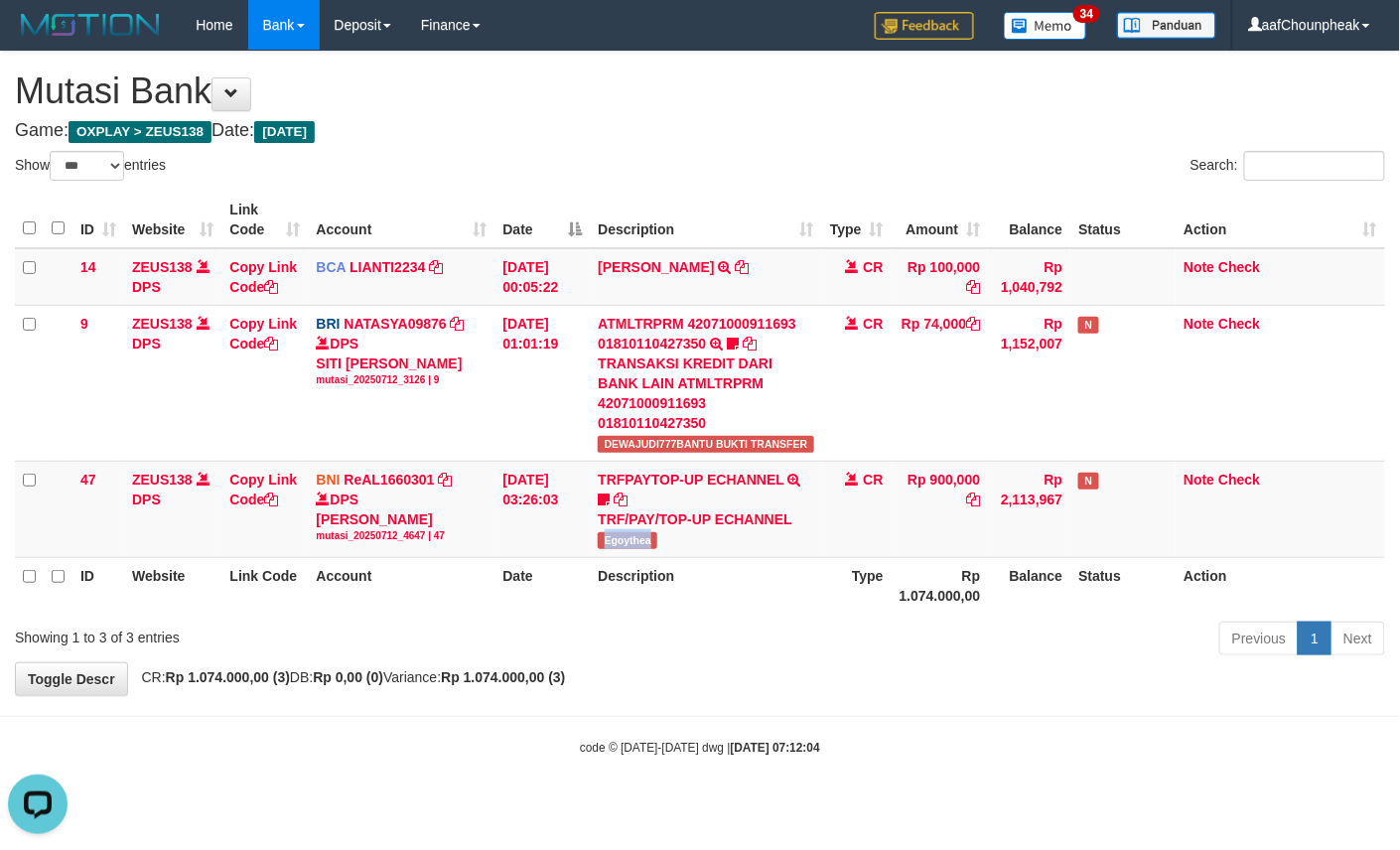 copy on "Egoythea" 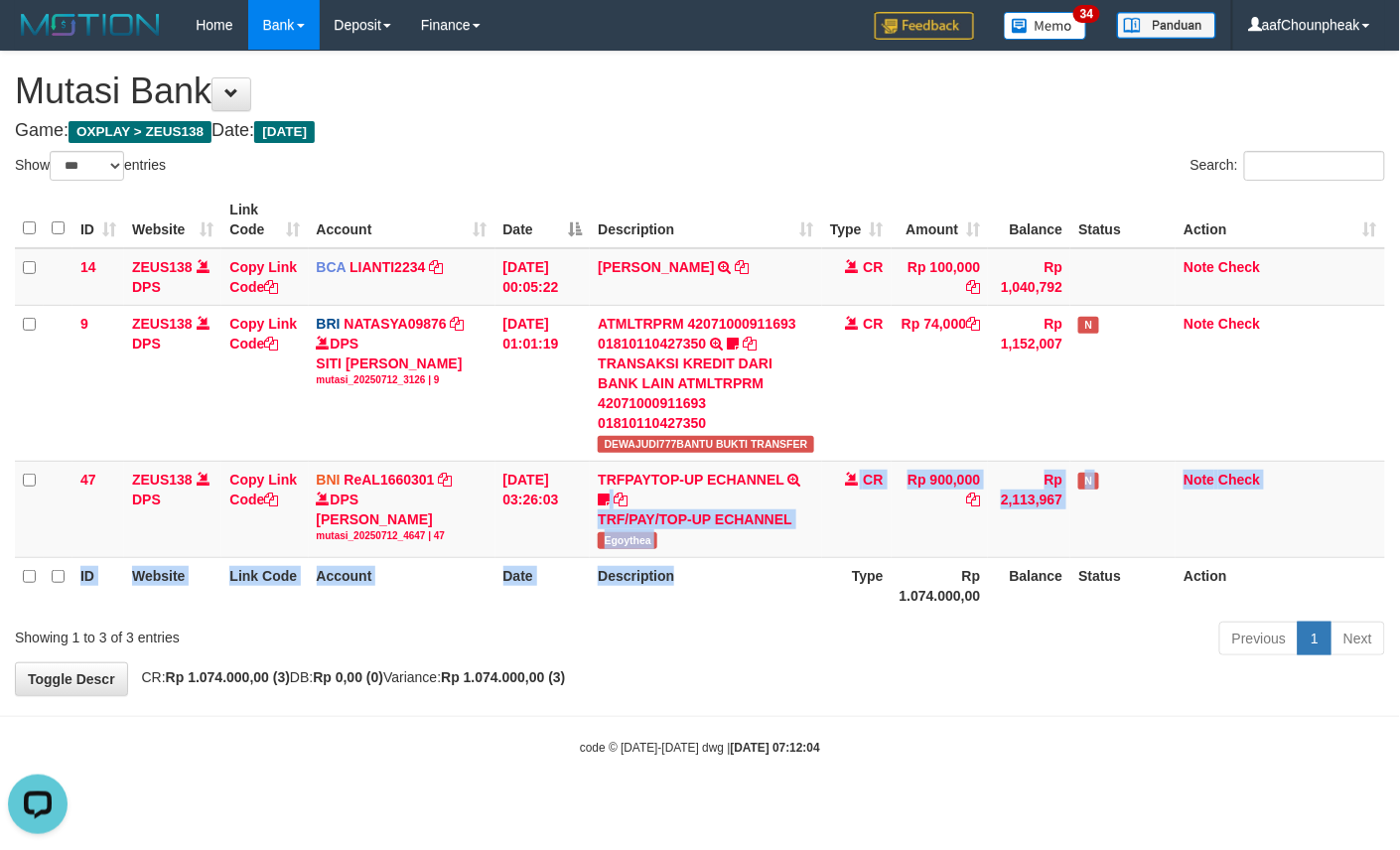 drag, startPoint x: 711, startPoint y: 541, endPoint x: 697, endPoint y: 585, distance: 46.173586 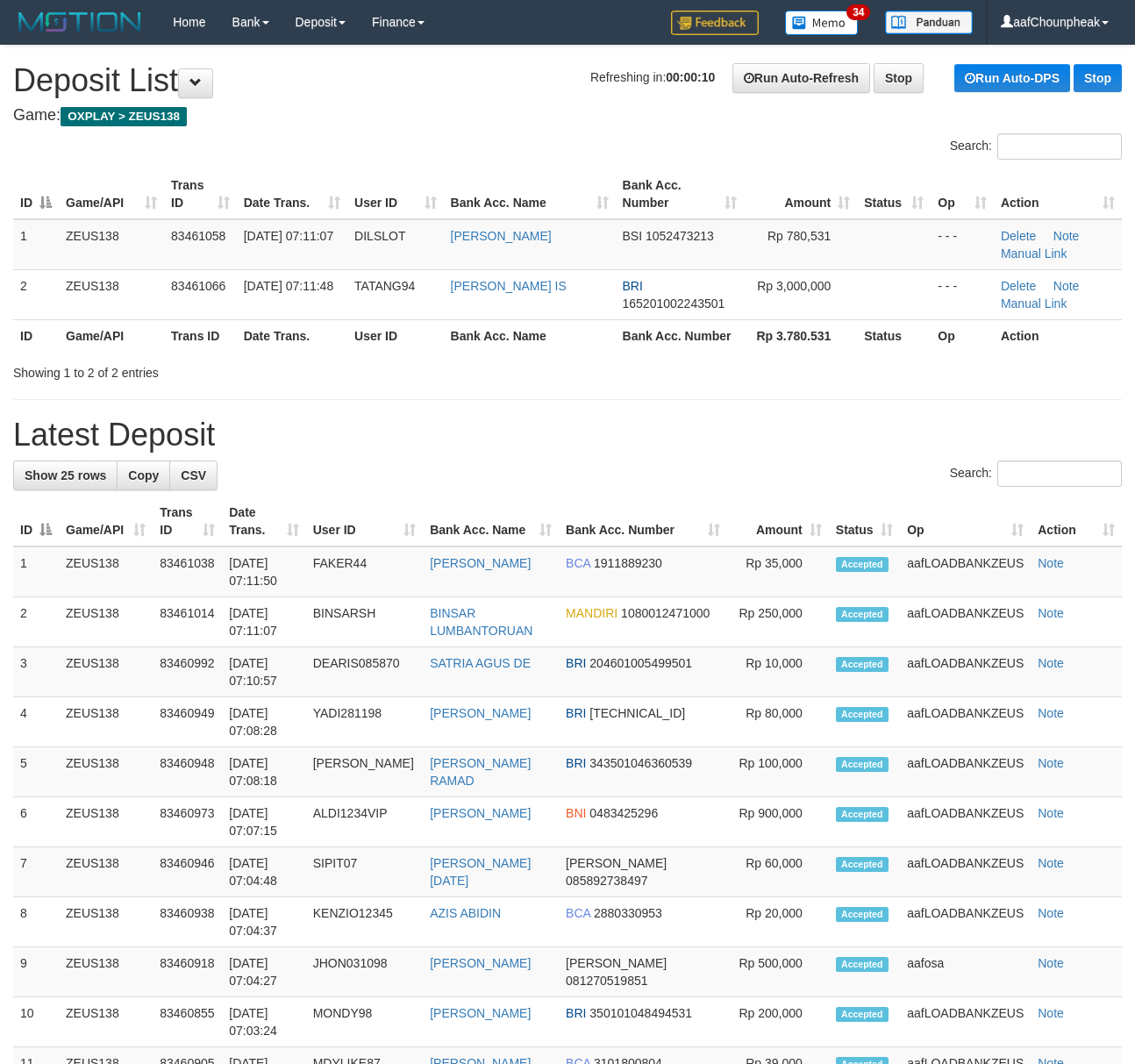 scroll, scrollTop: 0, scrollLeft: 0, axis: both 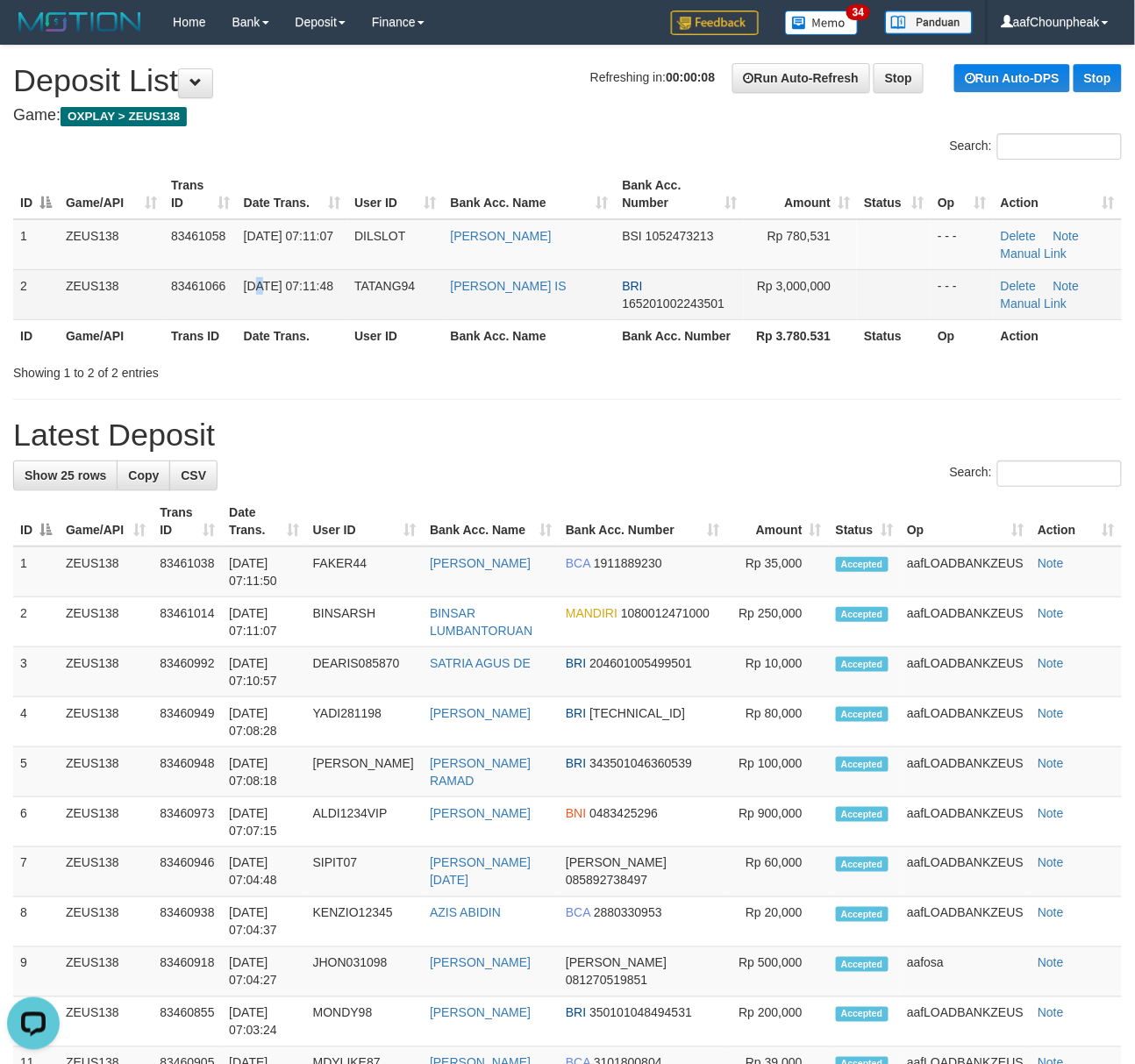 click on "[DATE] 07:11:48" at bounding box center [292, 294] 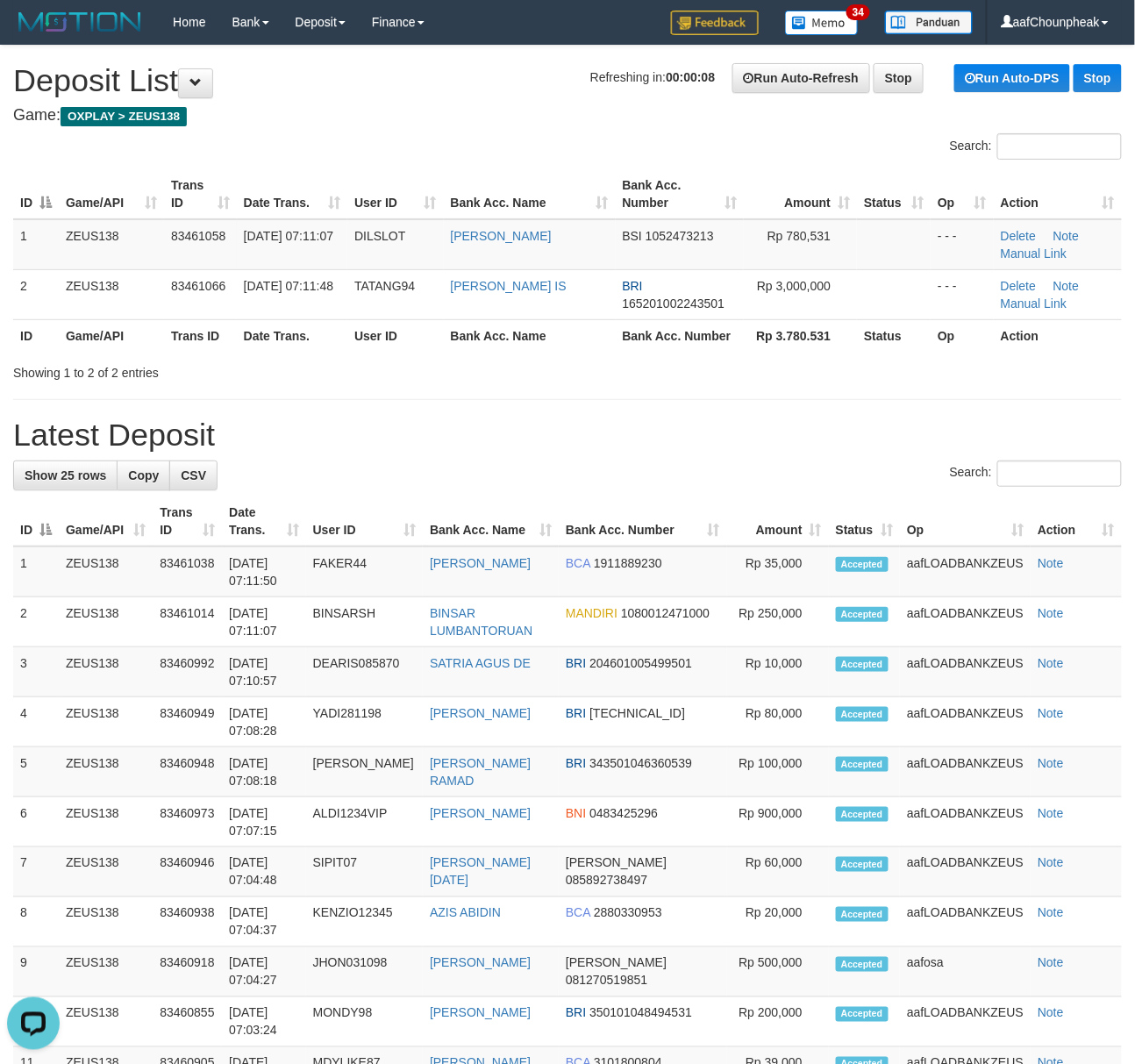 drag, startPoint x: 218, startPoint y: 198, endPoint x: 126, endPoint y: 205, distance: 92.26592 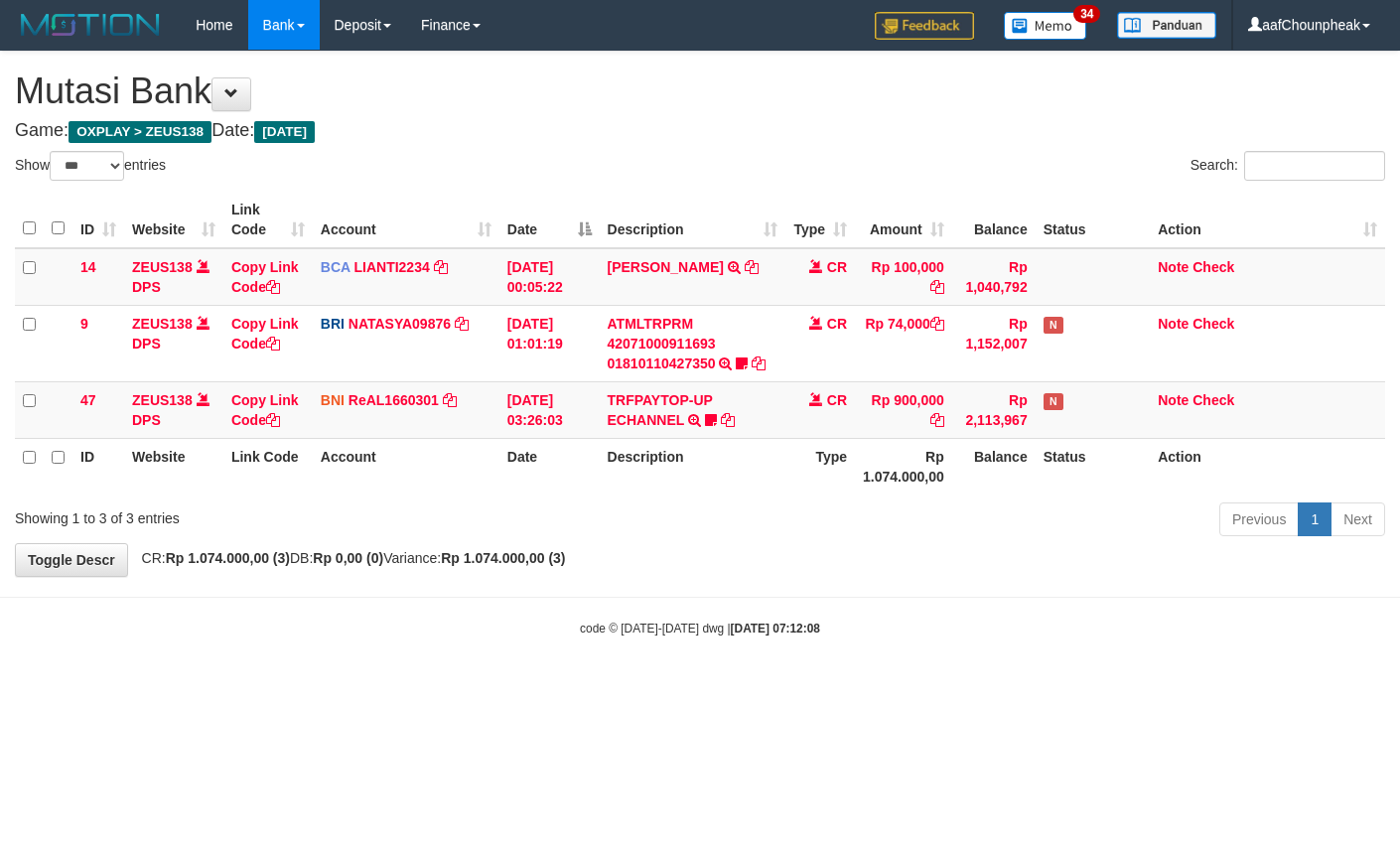 select on "***" 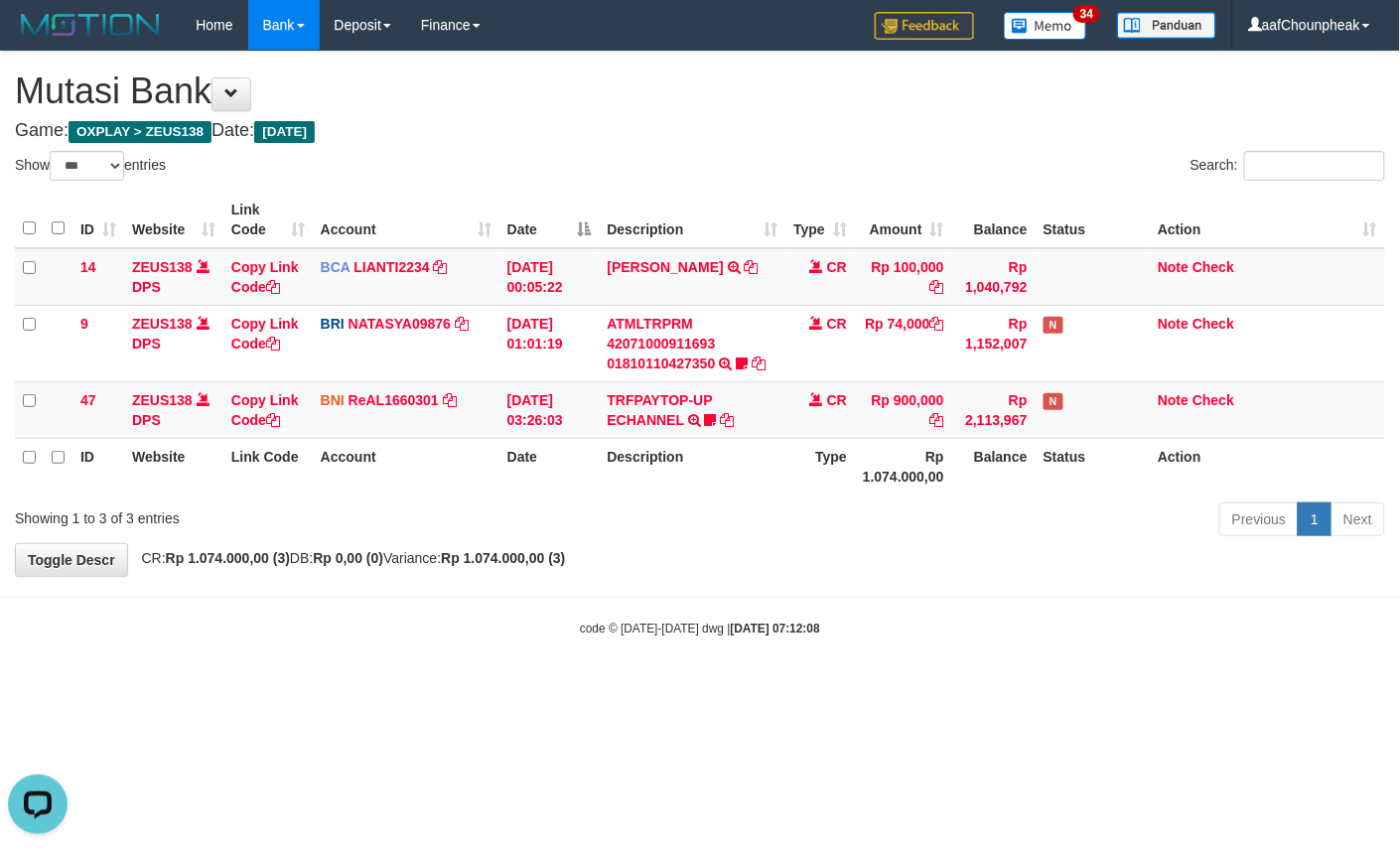 scroll, scrollTop: 0, scrollLeft: 0, axis: both 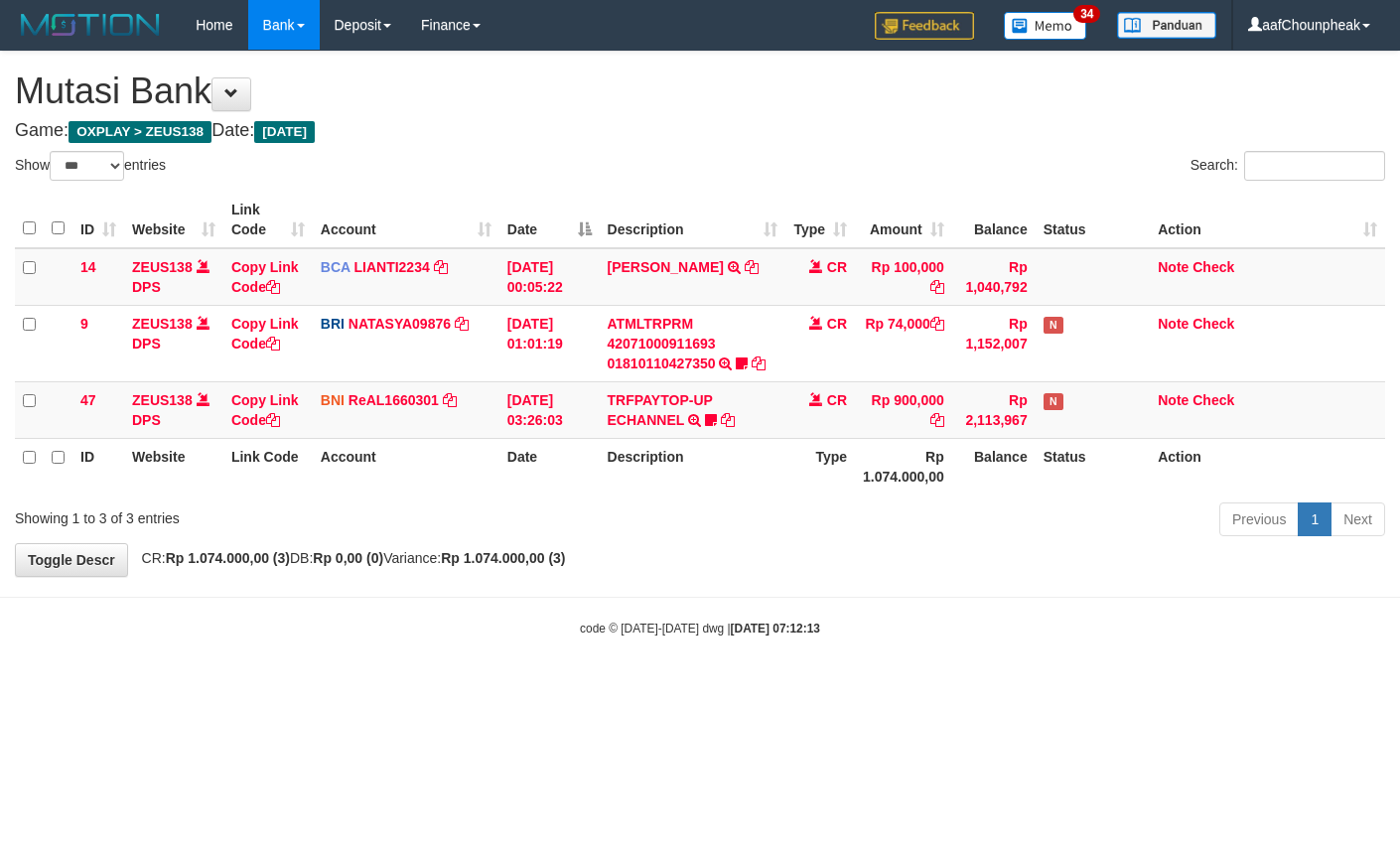 select on "***" 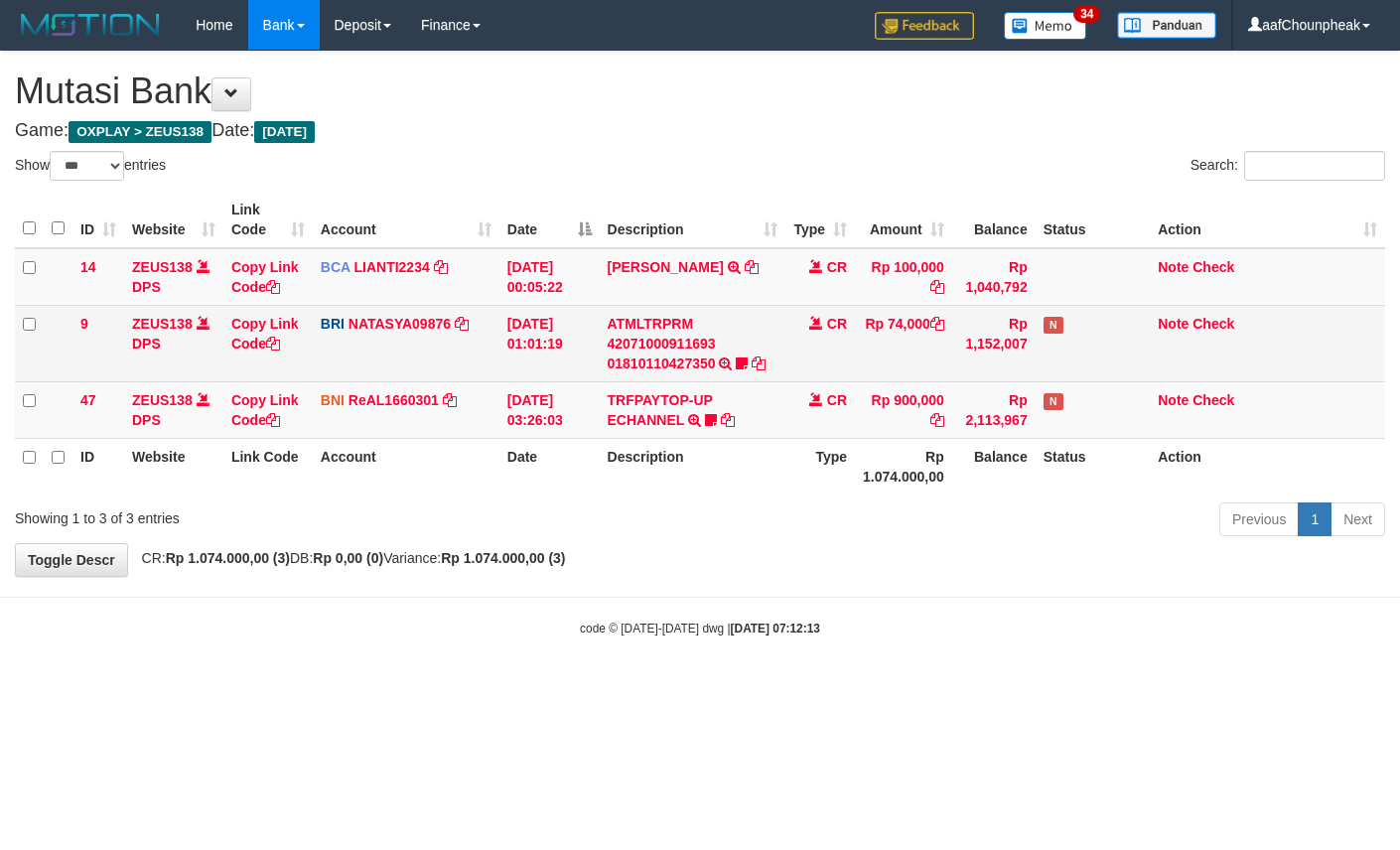 scroll, scrollTop: 0, scrollLeft: 0, axis: both 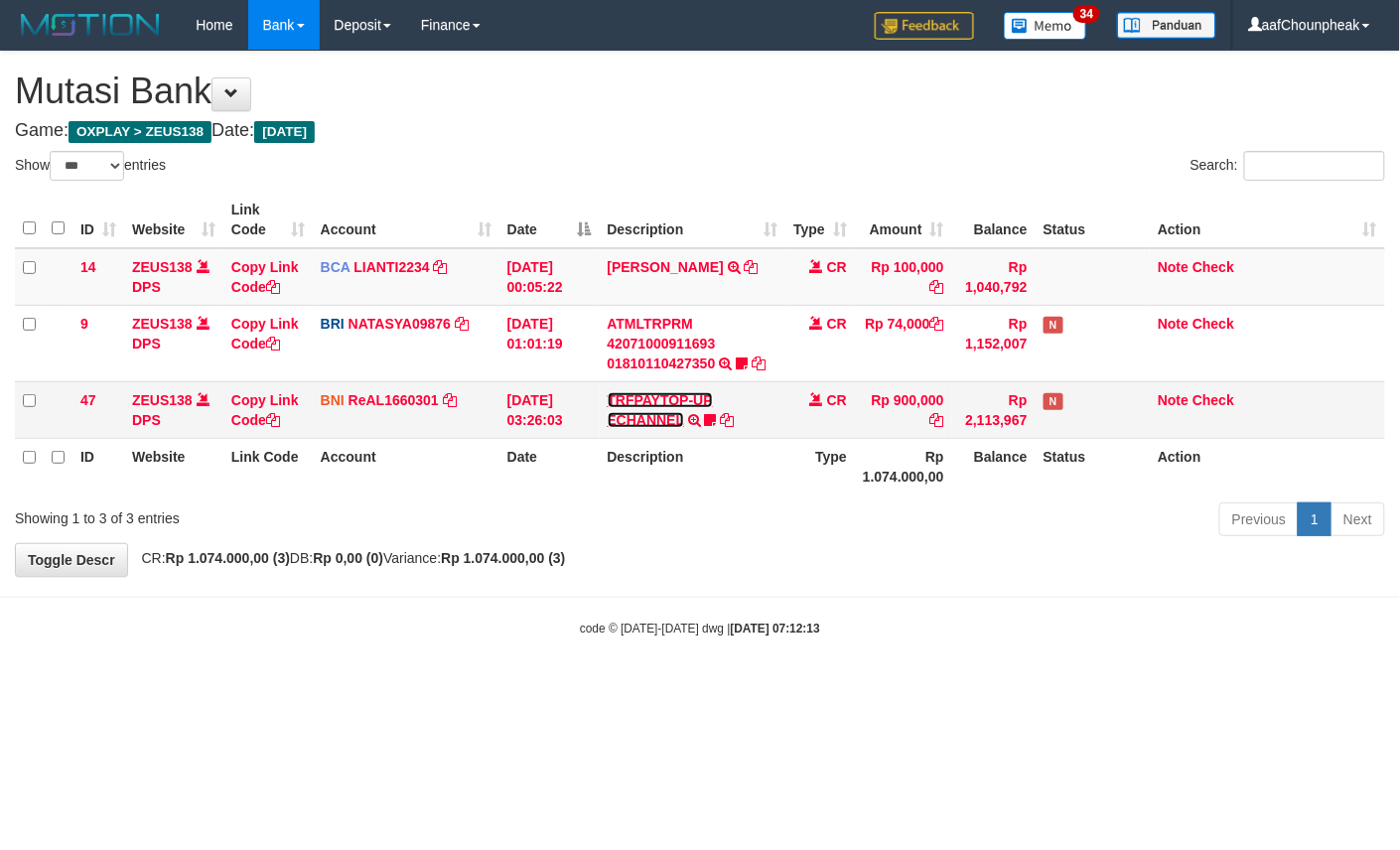 click on "TRFPAYTOP-UP ECHANNEL" at bounding box center (660, 410) 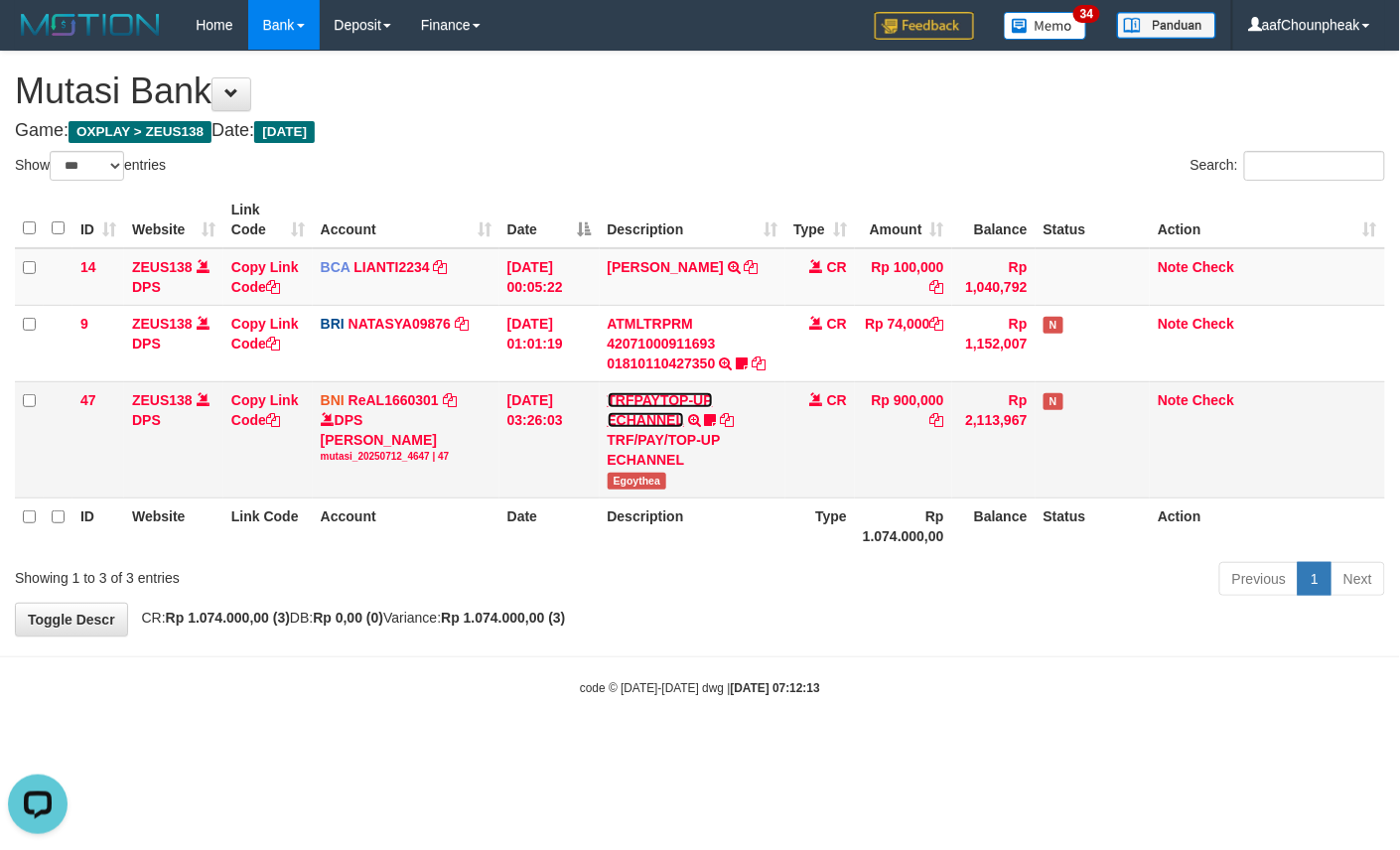 scroll, scrollTop: 0, scrollLeft: 0, axis: both 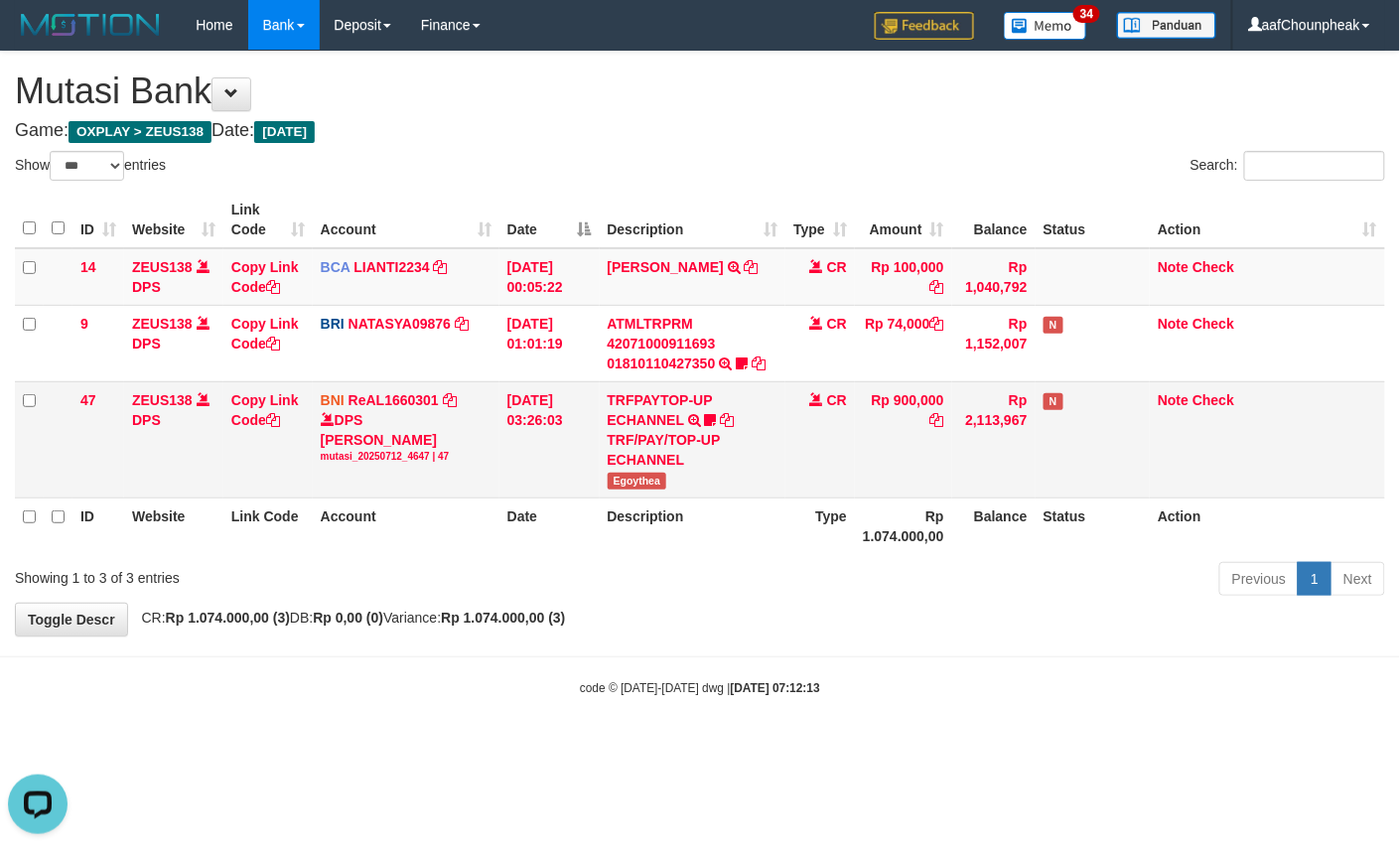 click on "Egoythea" at bounding box center (637, 481) 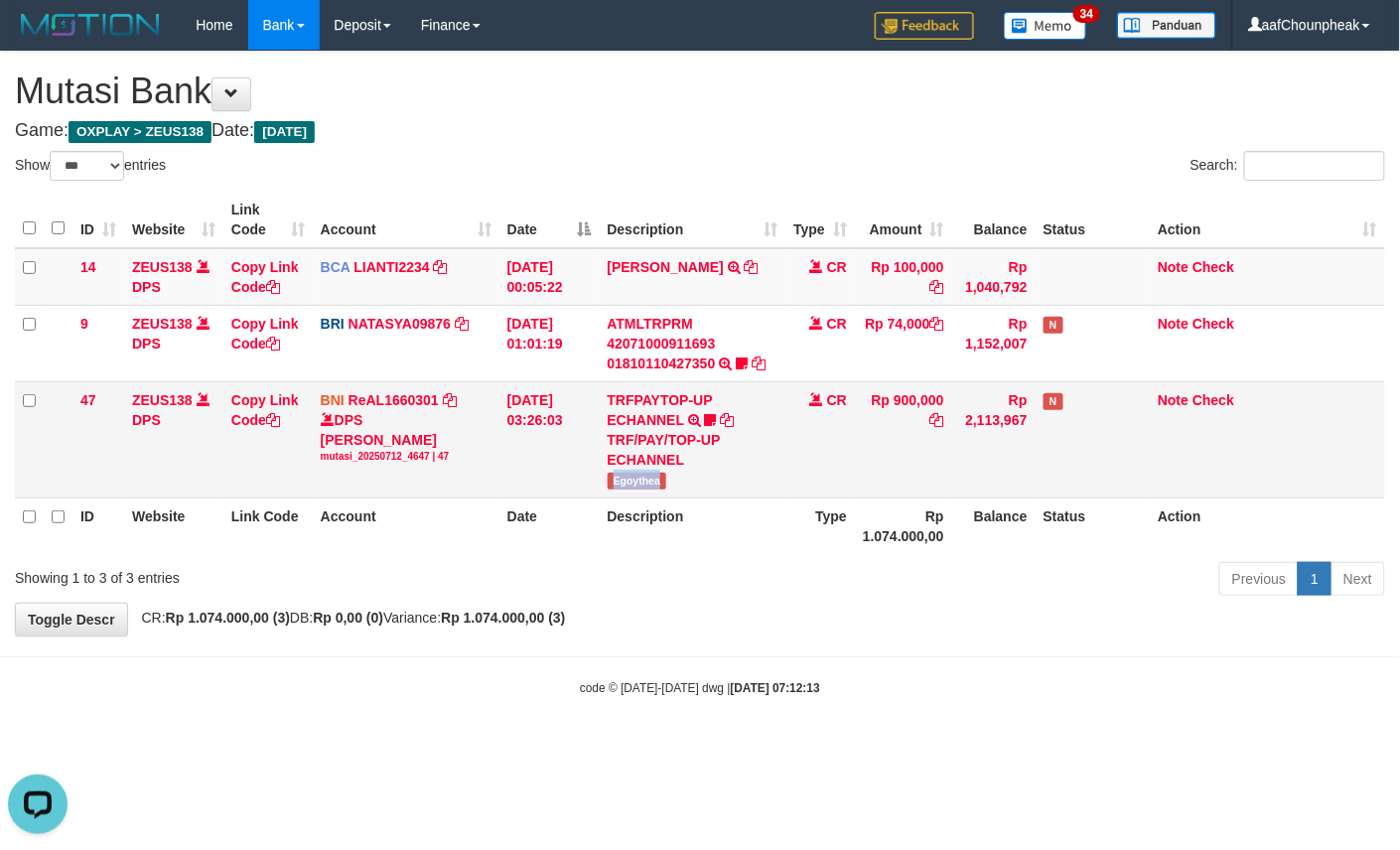 click on "Egoythea" at bounding box center [637, 481] 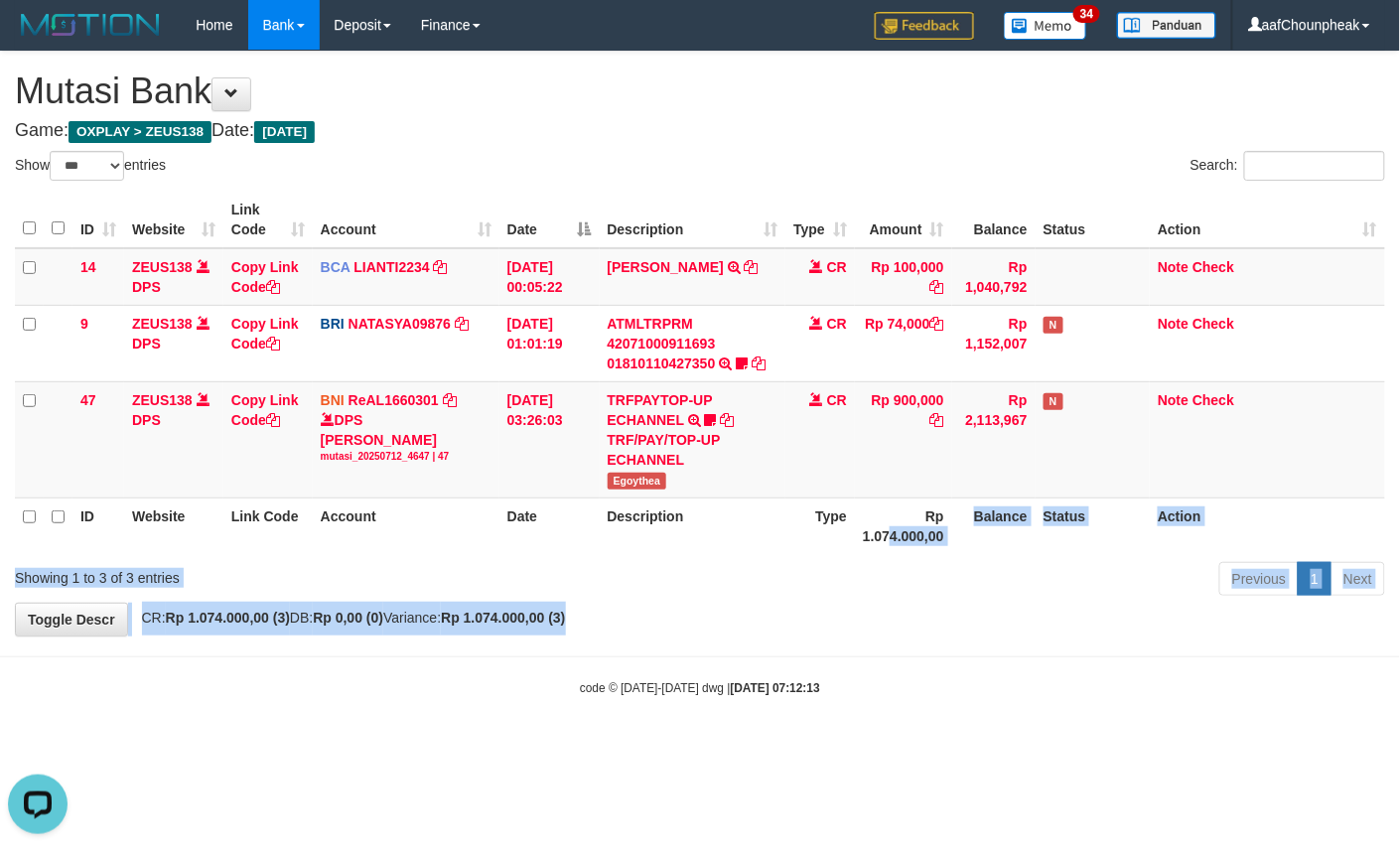click on "**********" at bounding box center [700, 344] 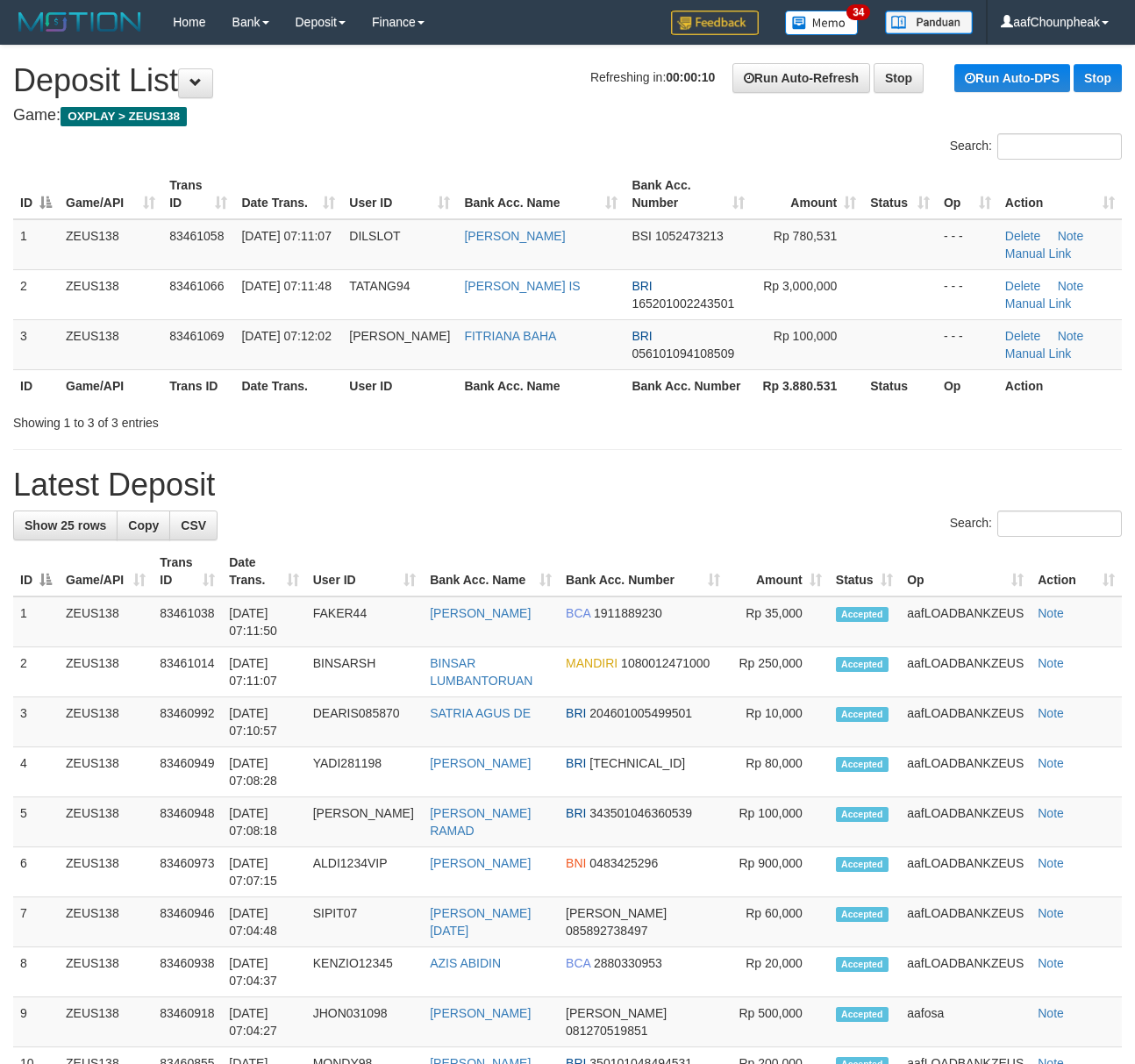 scroll, scrollTop: 0, scrollLeft: 0, axis: both 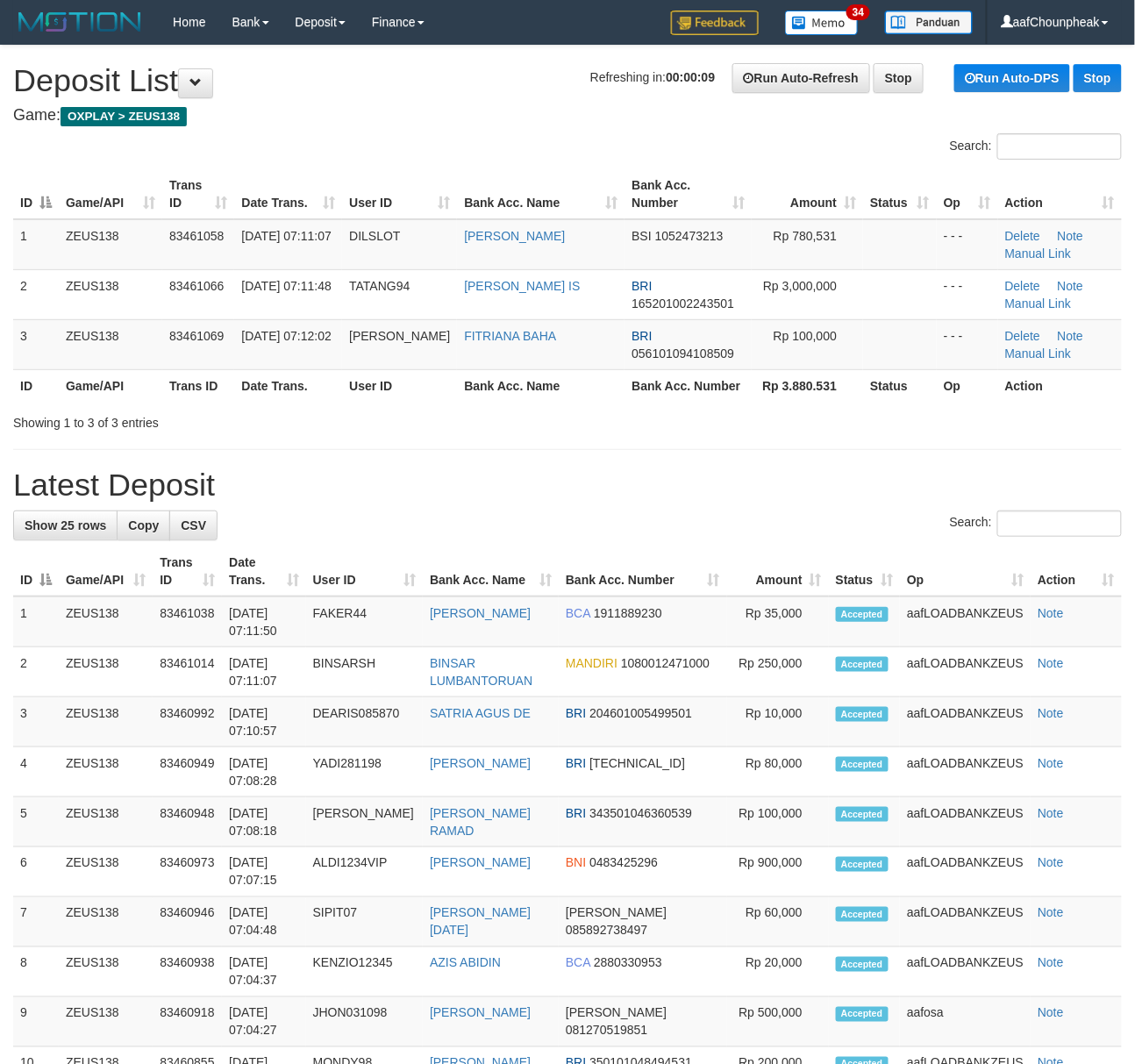 click on "User ID" at bounding box center (399, 194) 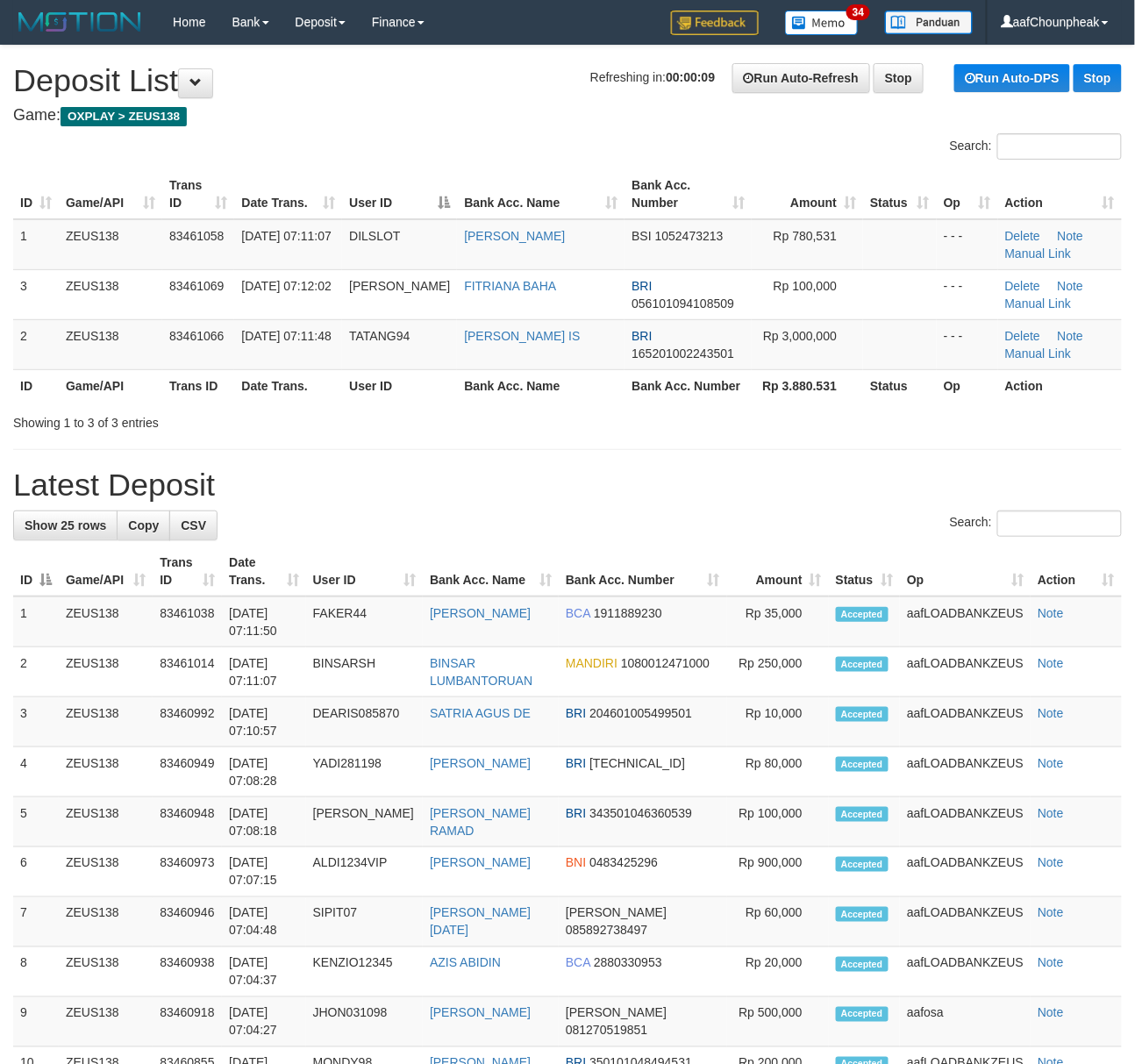 drag, startPoint x: 432, startPoint y: 161, endPoint x: 257, endPoint y: 174, distance: 175.4822 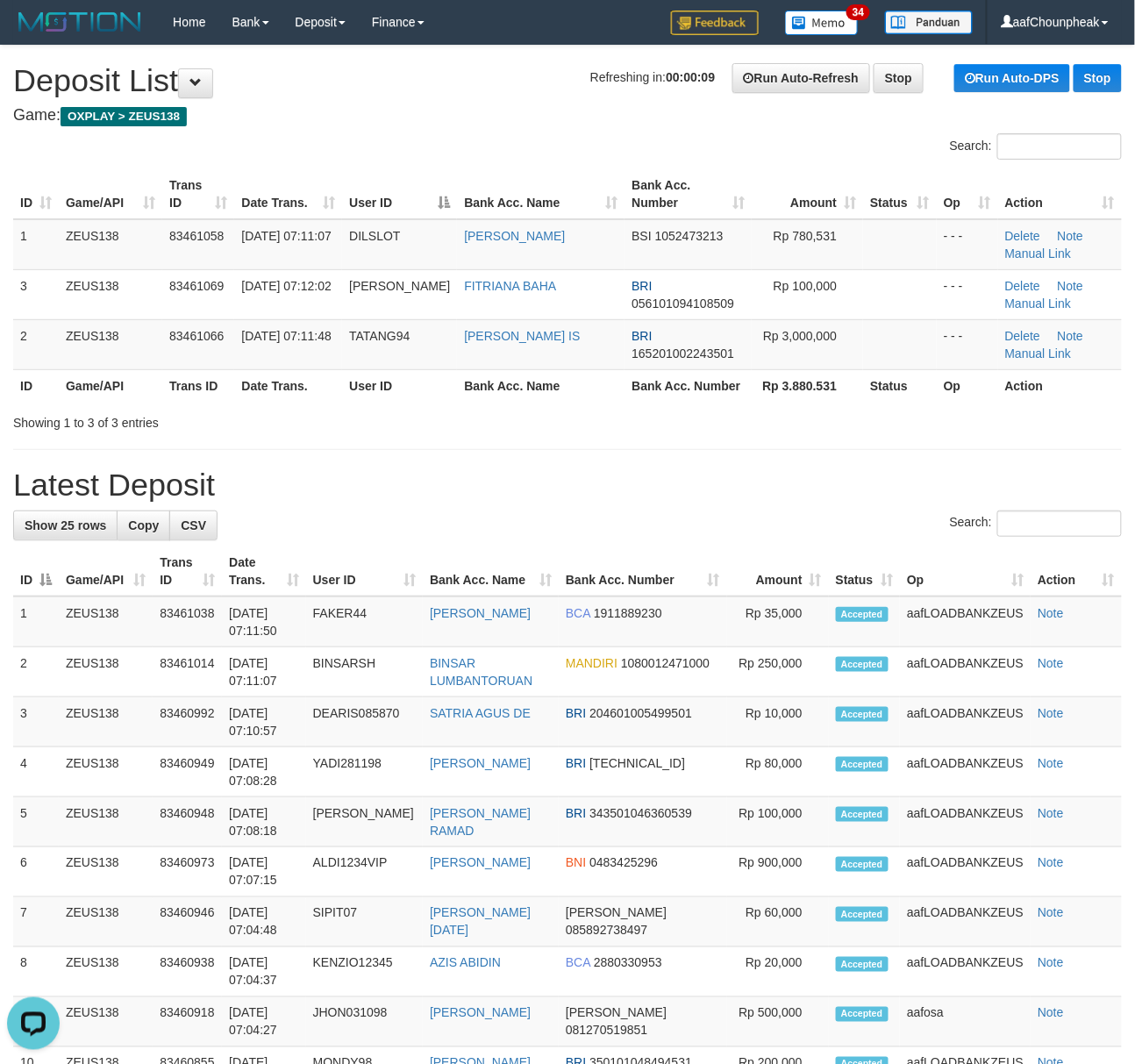scroll, scrollTop: 0, scrollLeft: 0, axis: both 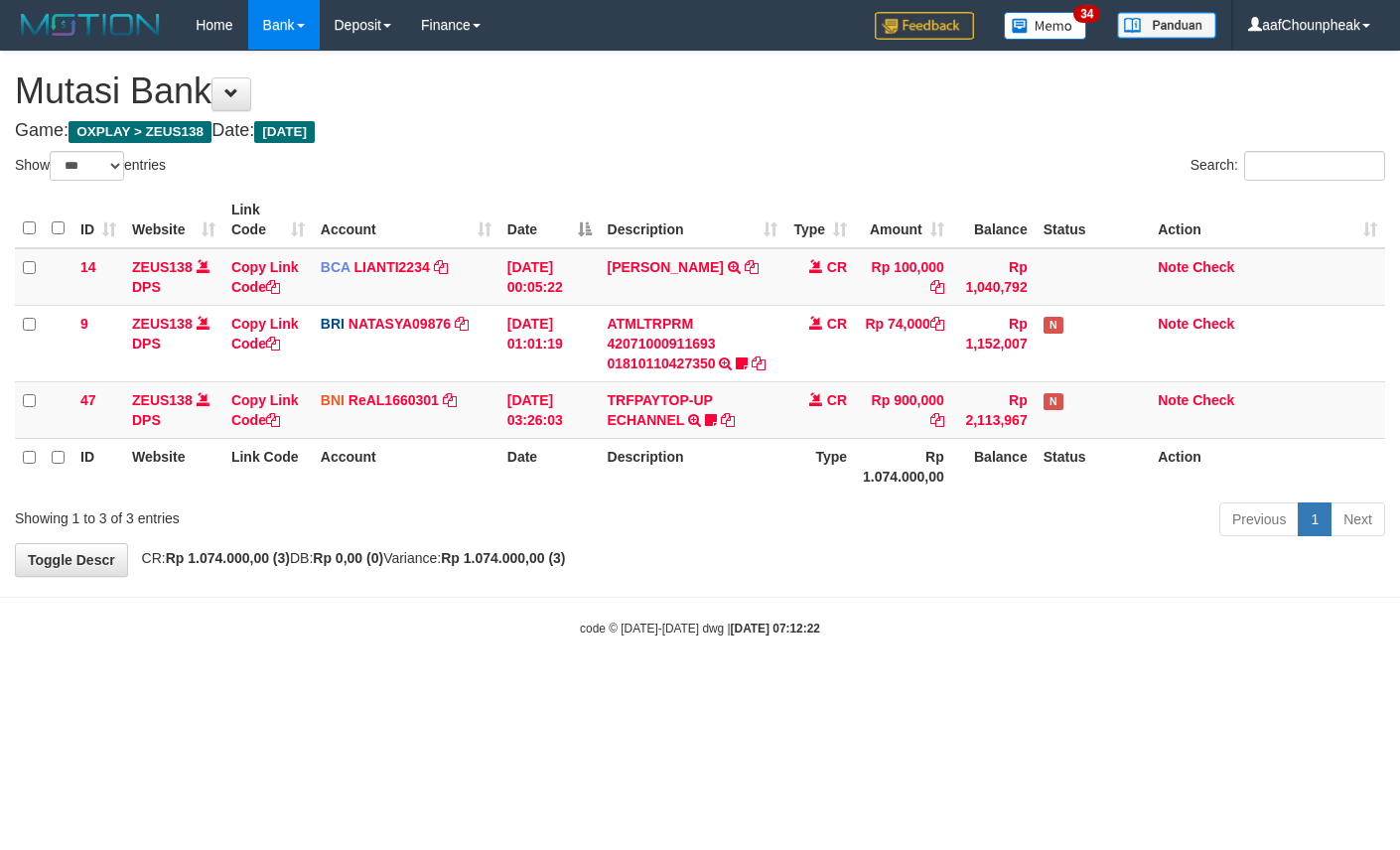 select on "***" 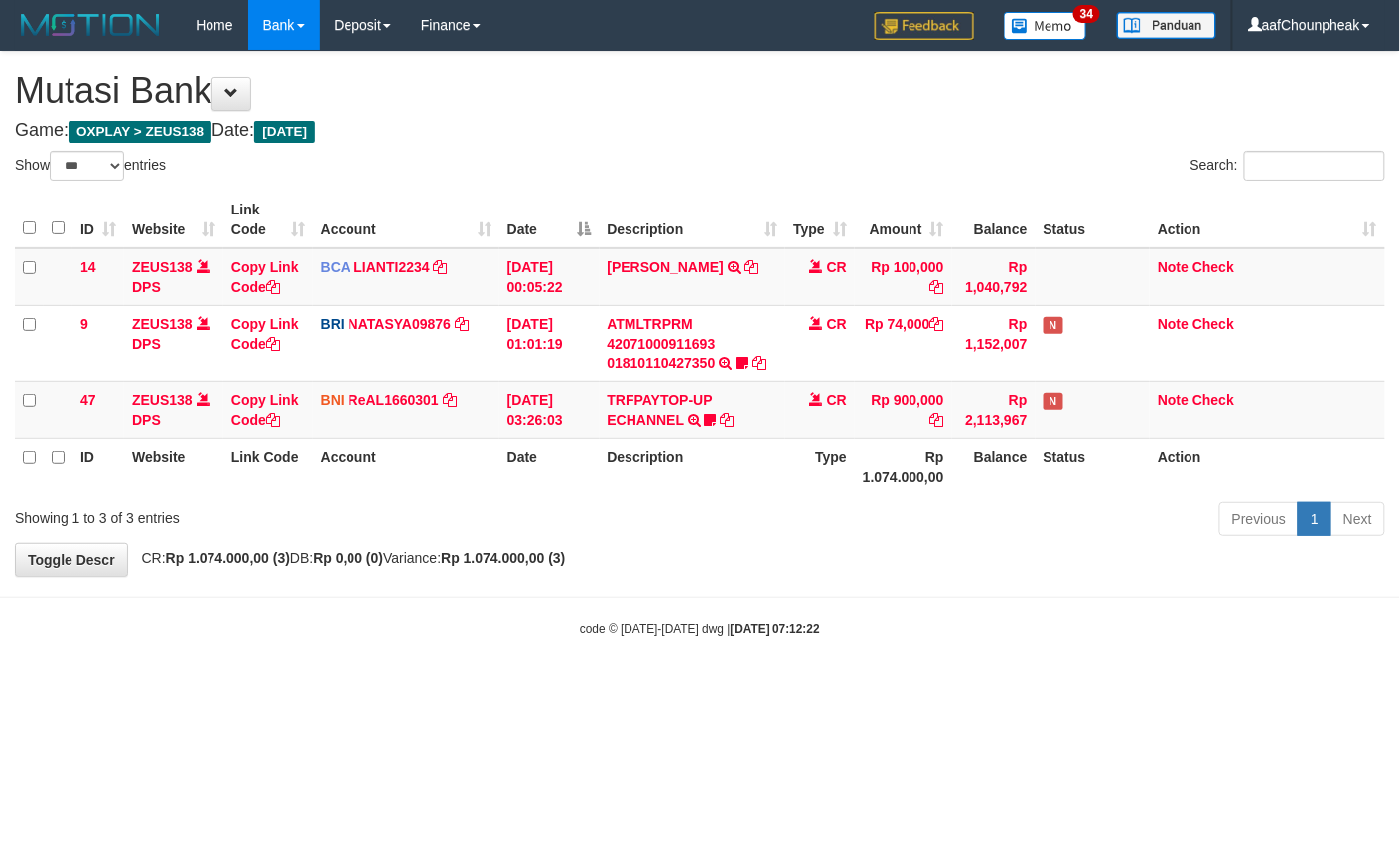 drag, startPoint x: 0, startPoint y: 0, endPoint x: 685, endPoint y: 616, distance: 921.2388 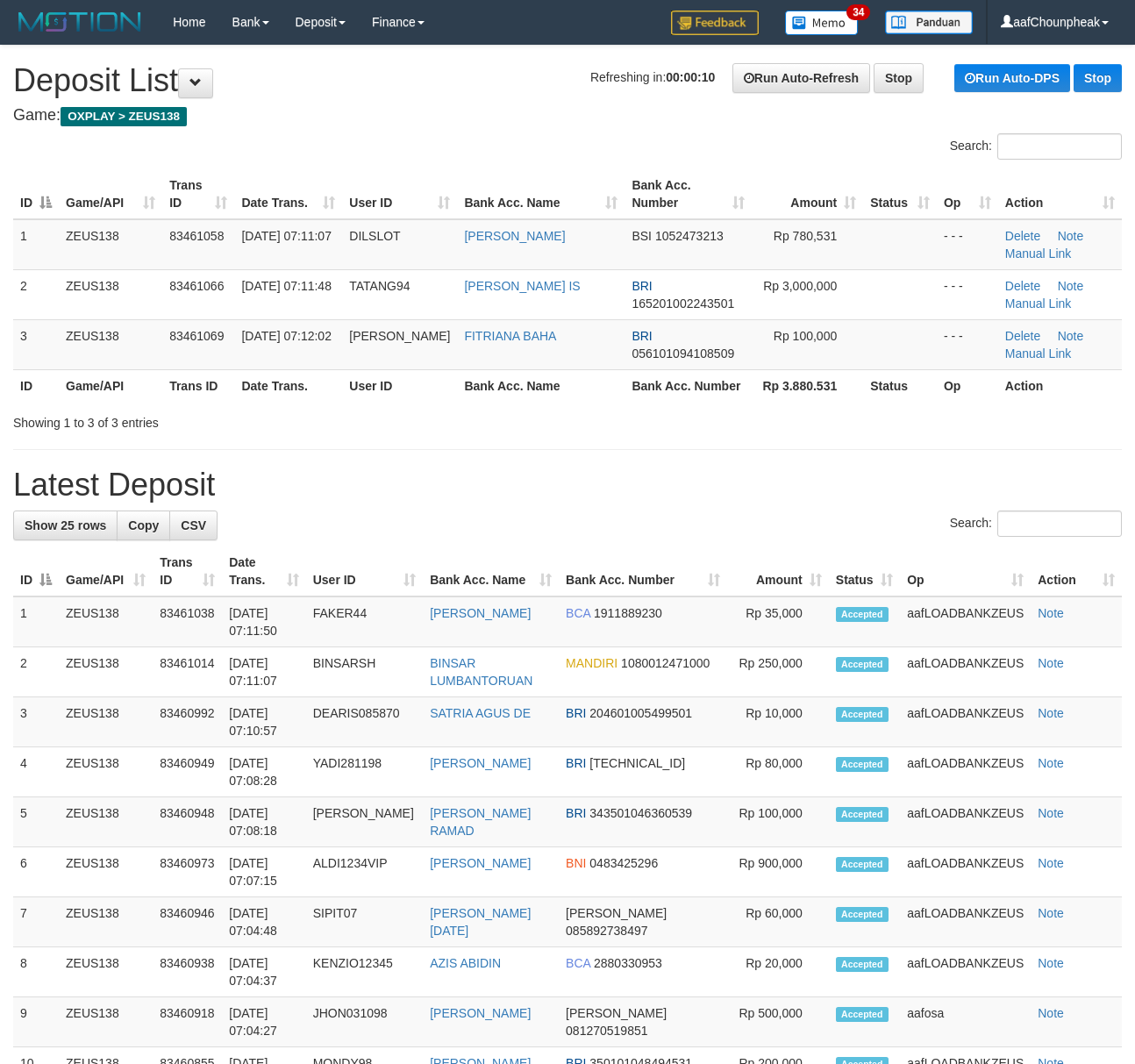 scroll, scrollTop: 0, scrollLeft: 0, axis: both 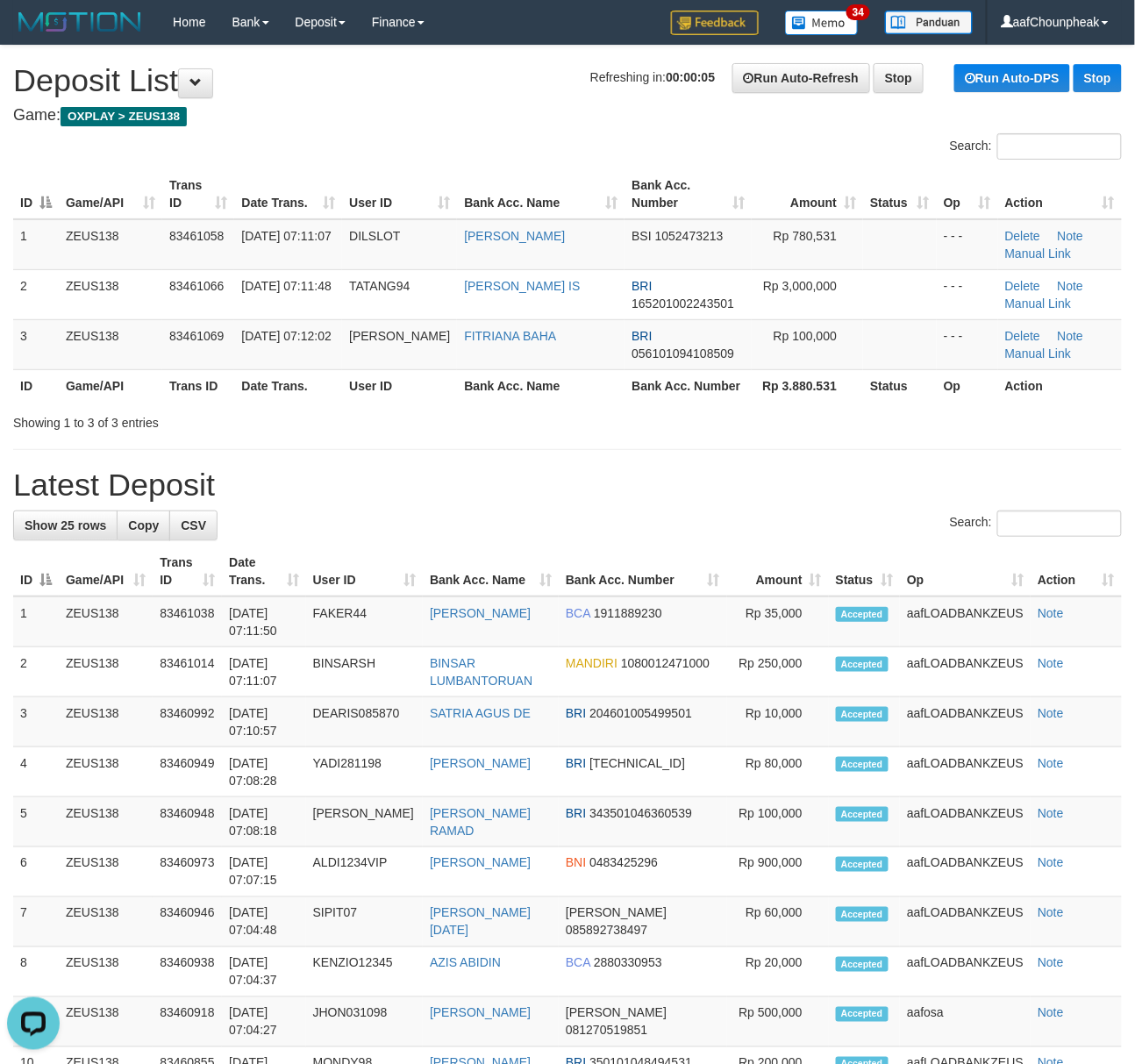 drag, startPoint x: 184, startPoint y: 183, endPoint x: 209, endPoint y: 159, distance: 34.65545 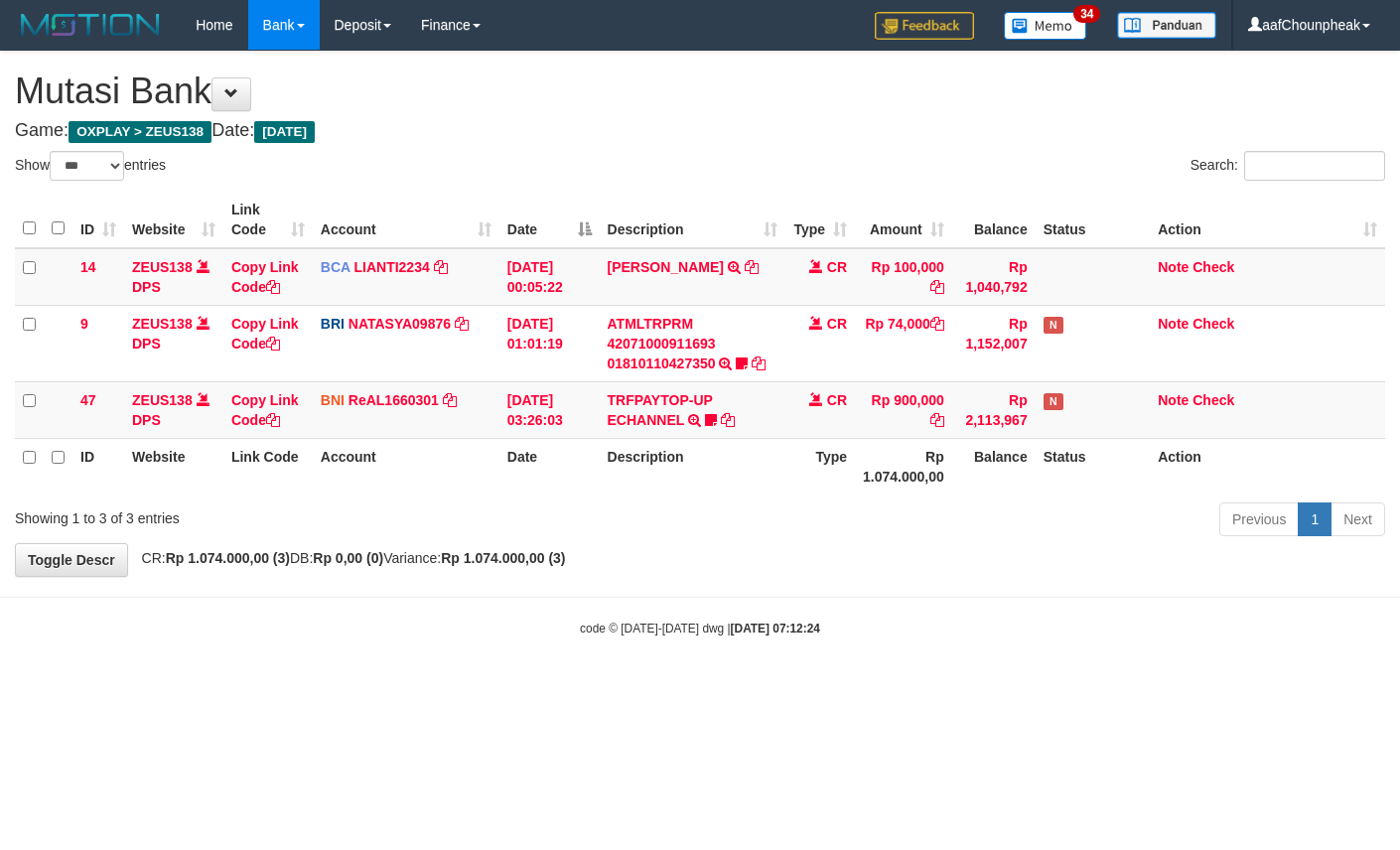select on "***" 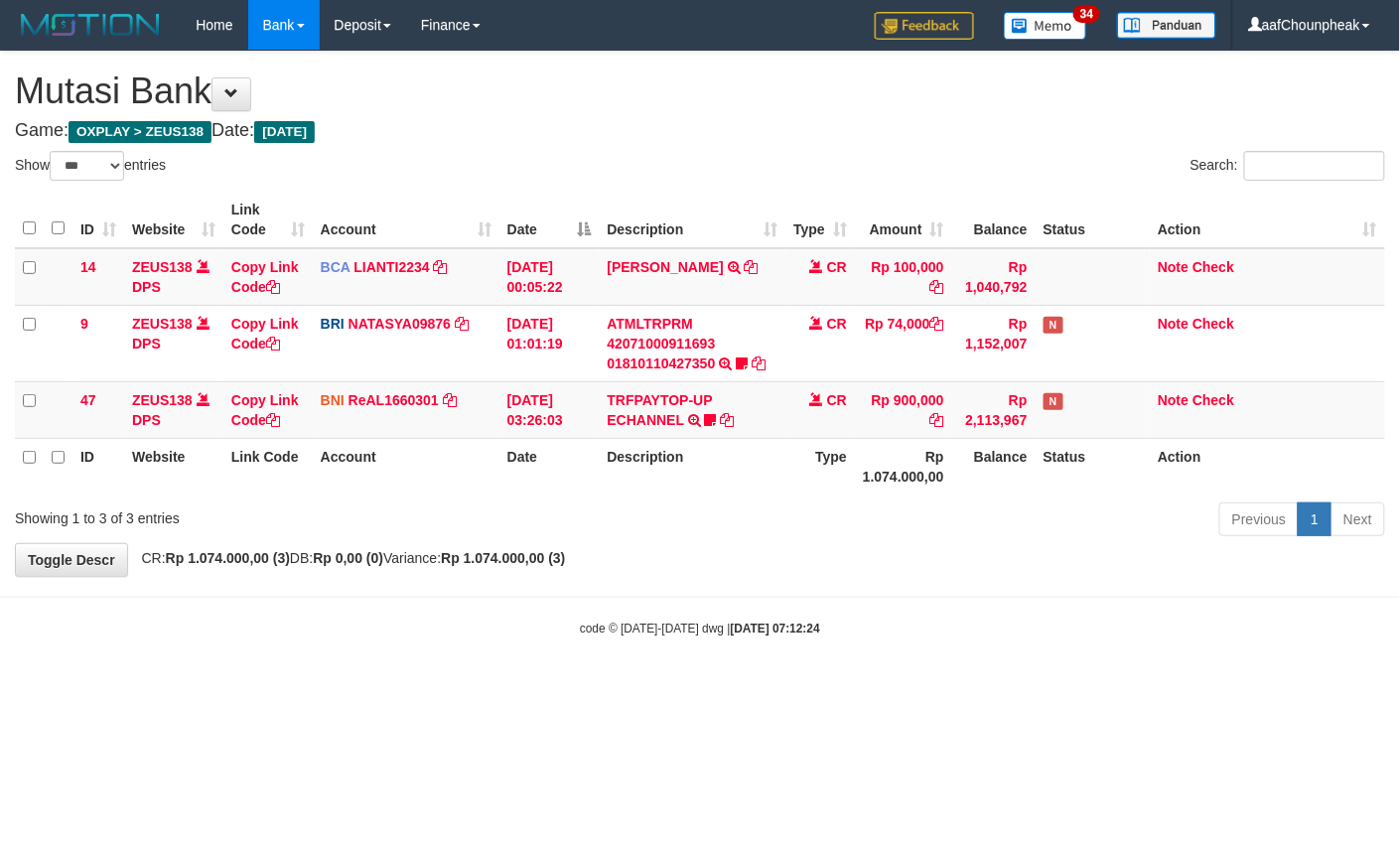 click on "Toggle navigation
Home
Bank
Account List
Mutasi Bank
Search
Note Mutasi
Deposit
DPS List
History
Finance
Financial Data
aafChounpheak
My Profile
Log Out
34" at bounding box center (700, 344) 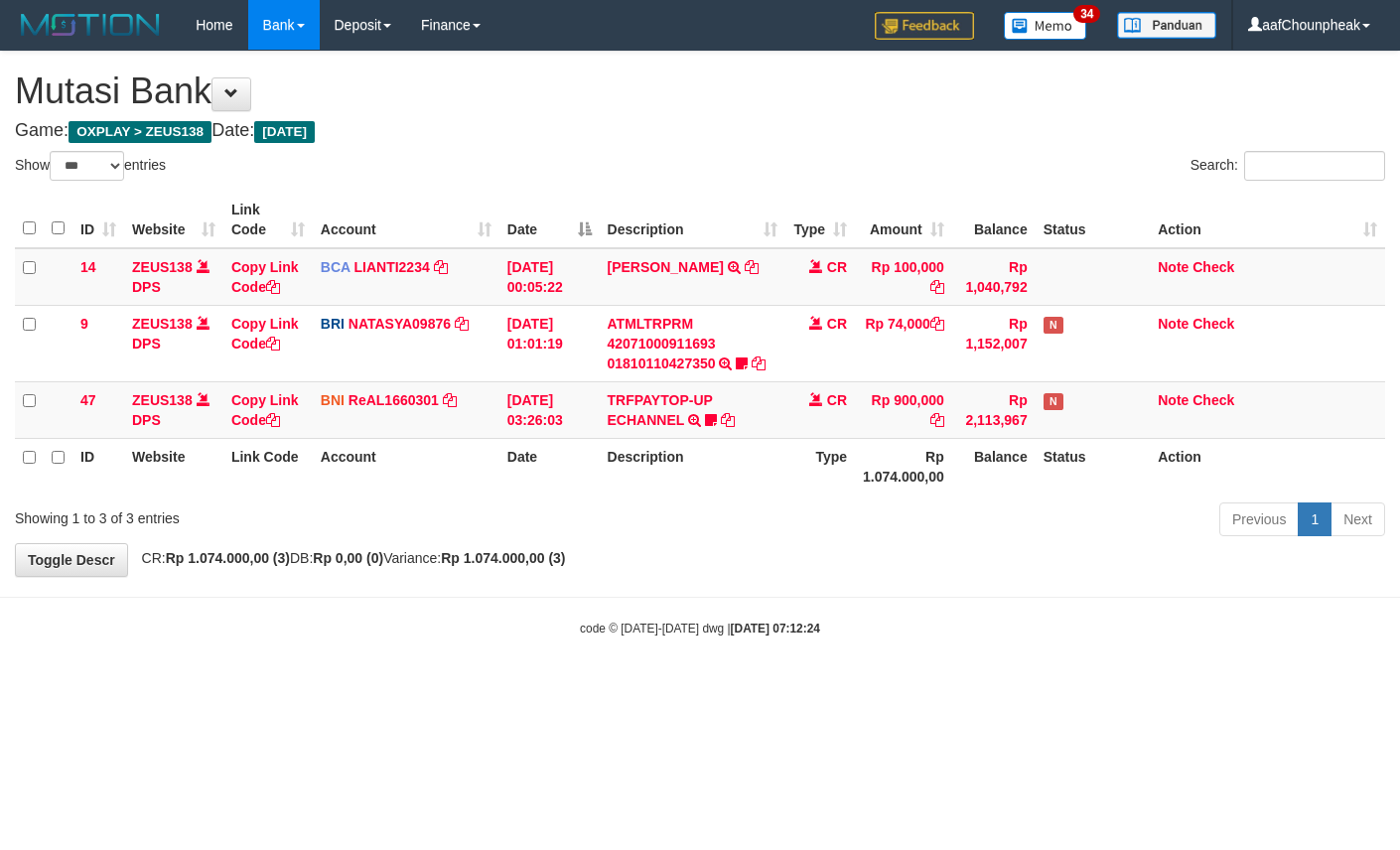 select on "***" 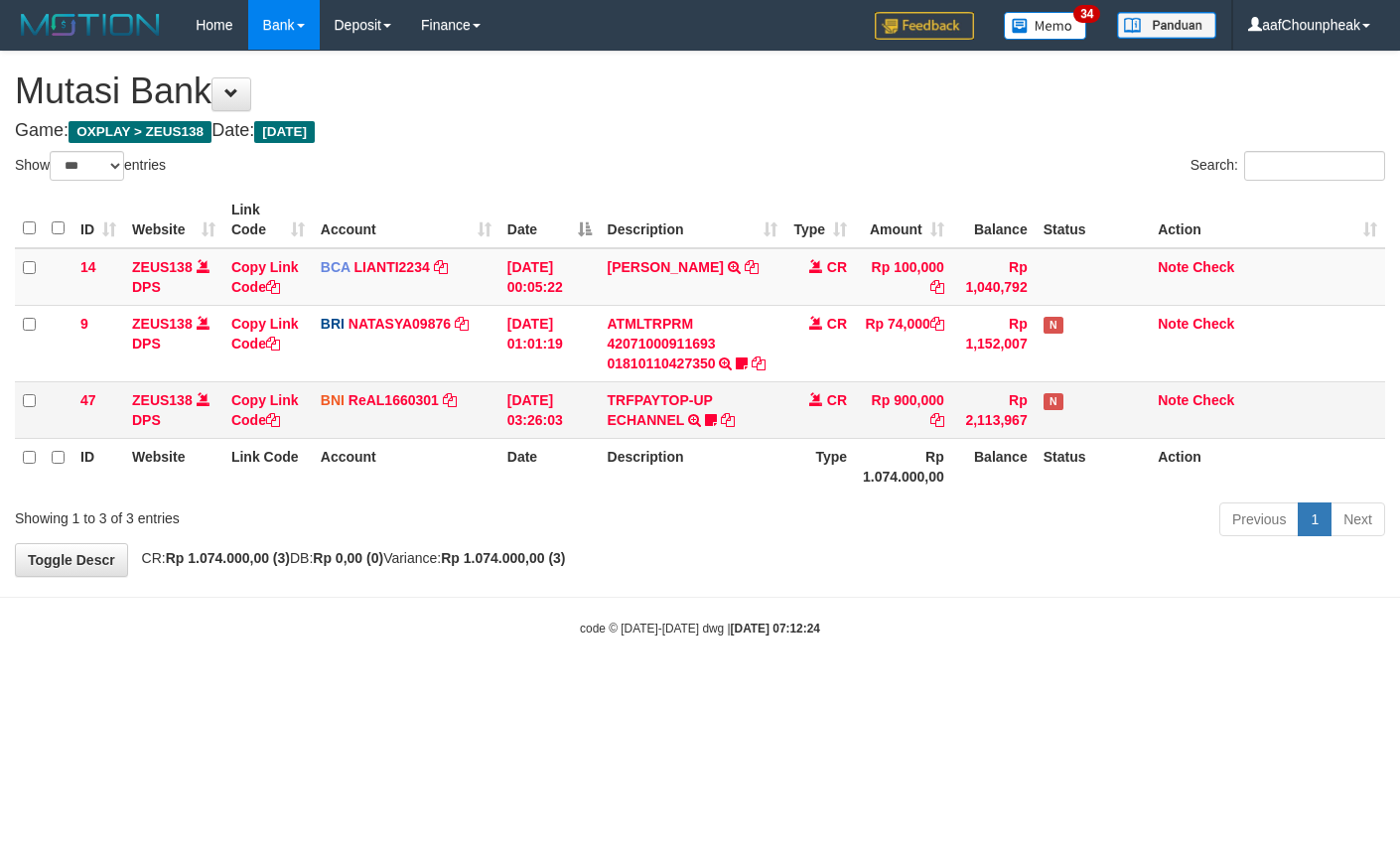 scroll, scrollTop: 0, scrollLeft: 0, axis: both 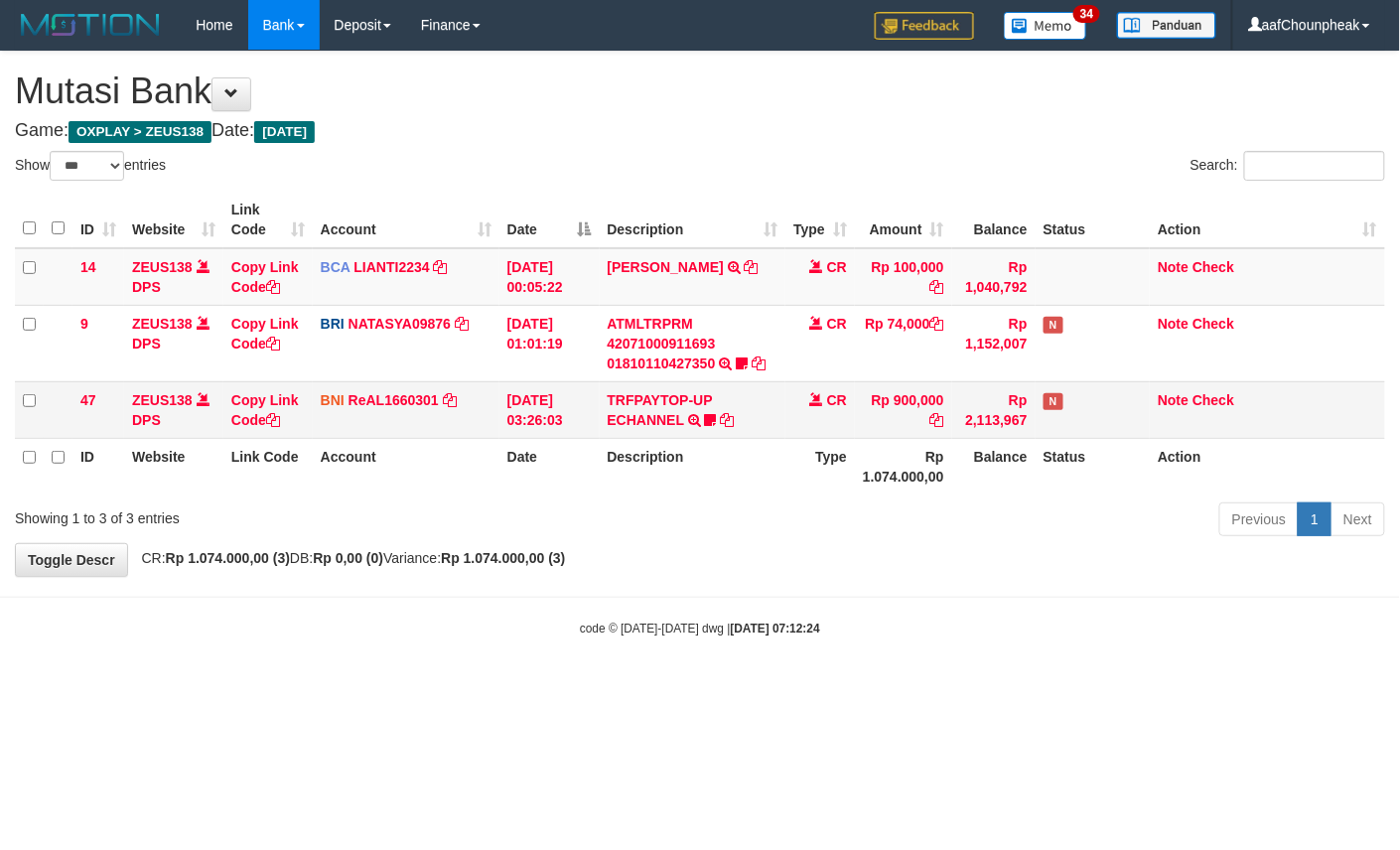 click on "TRFPAYTOP-UP ECHANNEL            TRF/PAY/TOP-UP ECHANNEL    Egoythea" at bounding box center (693, 409) 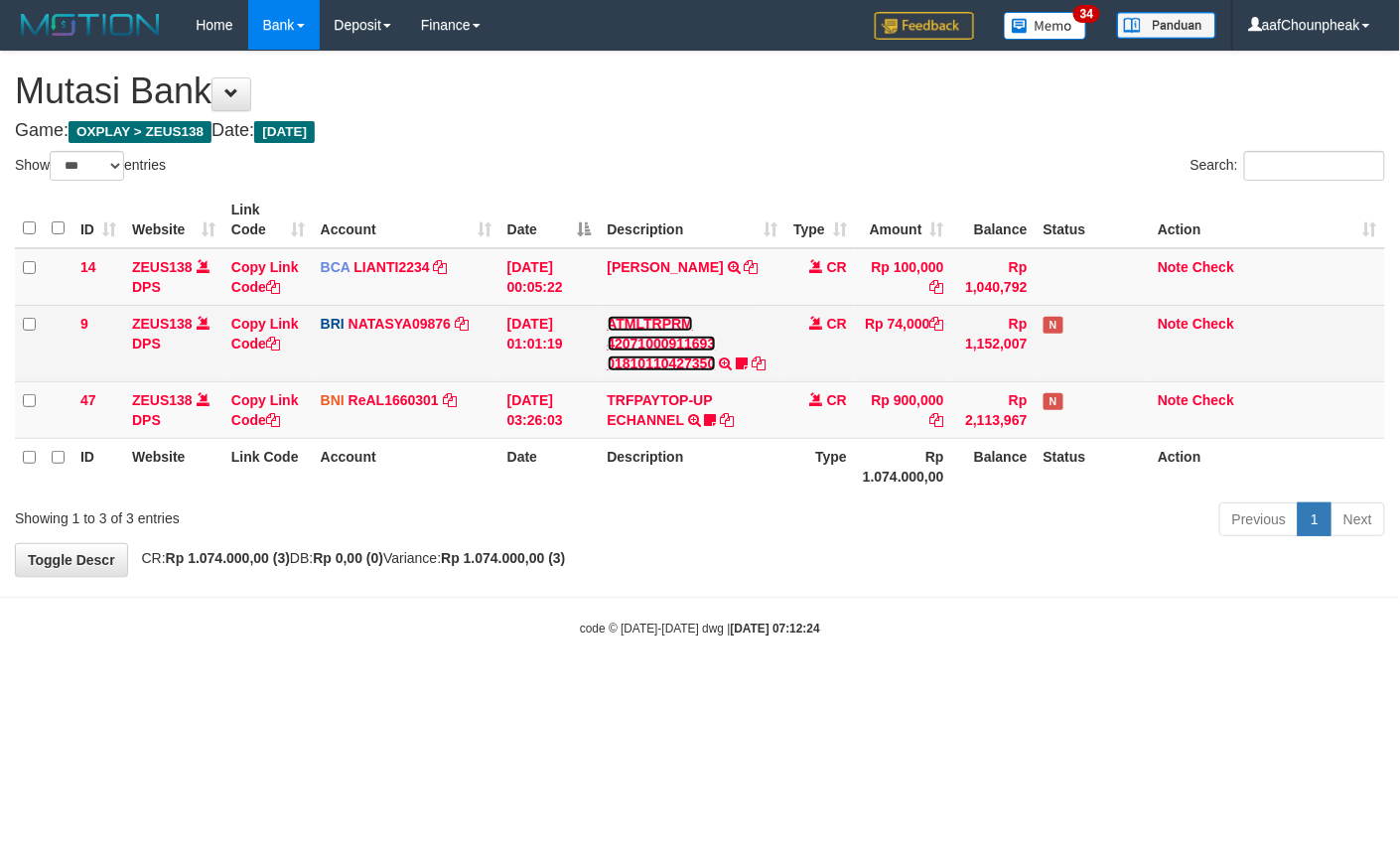 click on "ATMLTRPRM 42071000911693 01810110427350" at bounding box center (661, 344) 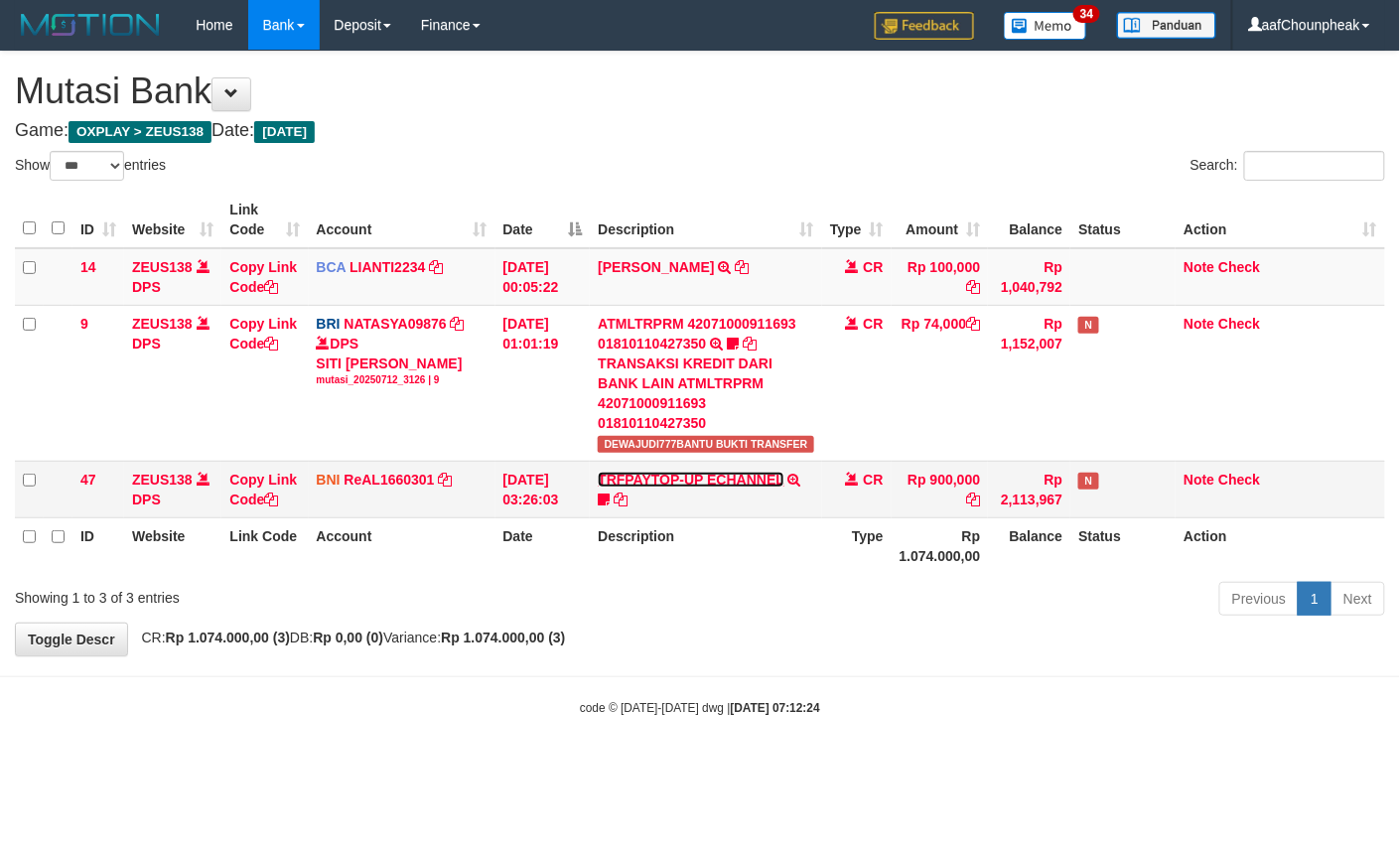 click on "TRFPAYTOP-UP ECHANNEL" at bounding box center (690, 480) 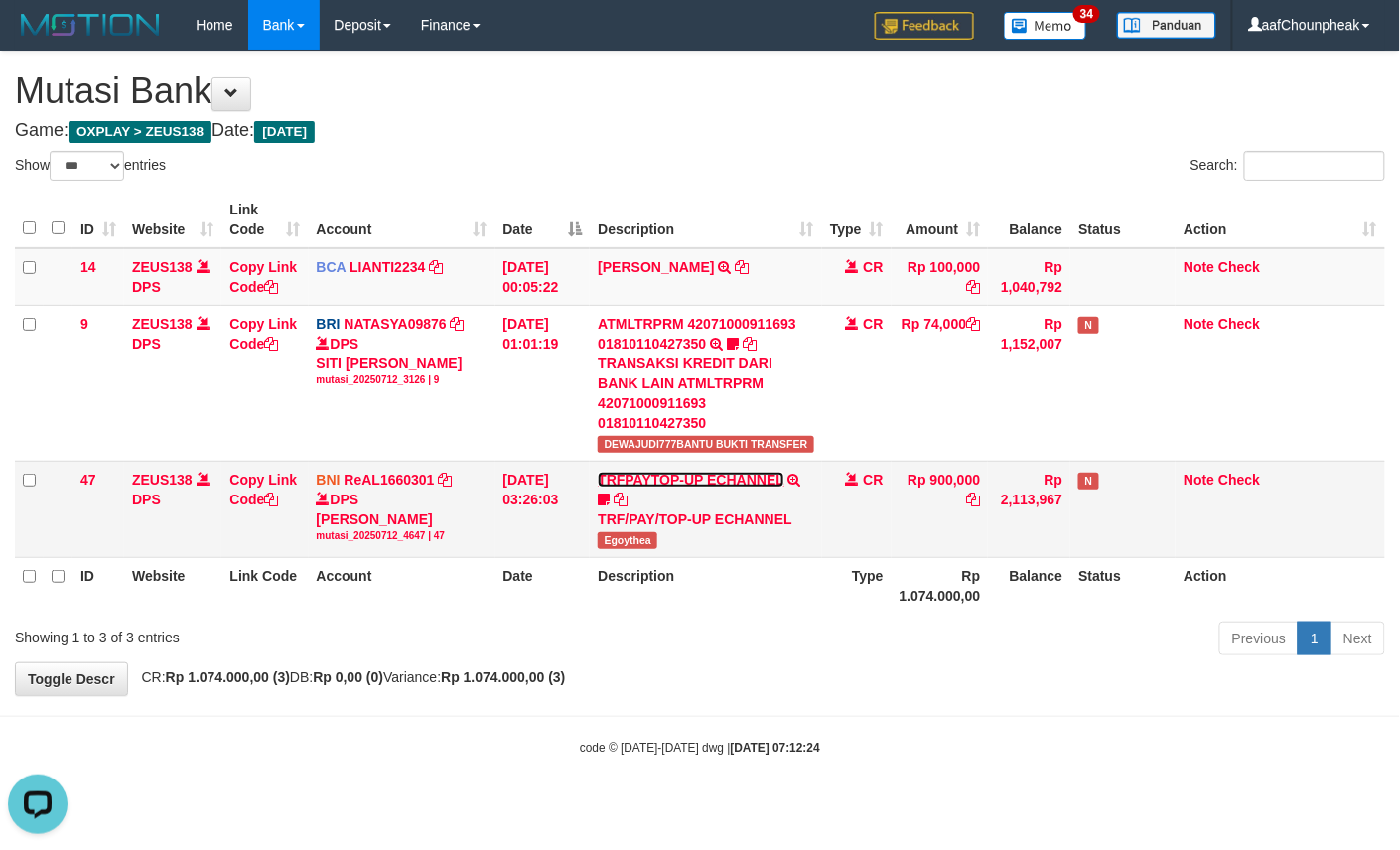 scroll, scrollTop: 0, scrollLeft: 0, axis: both 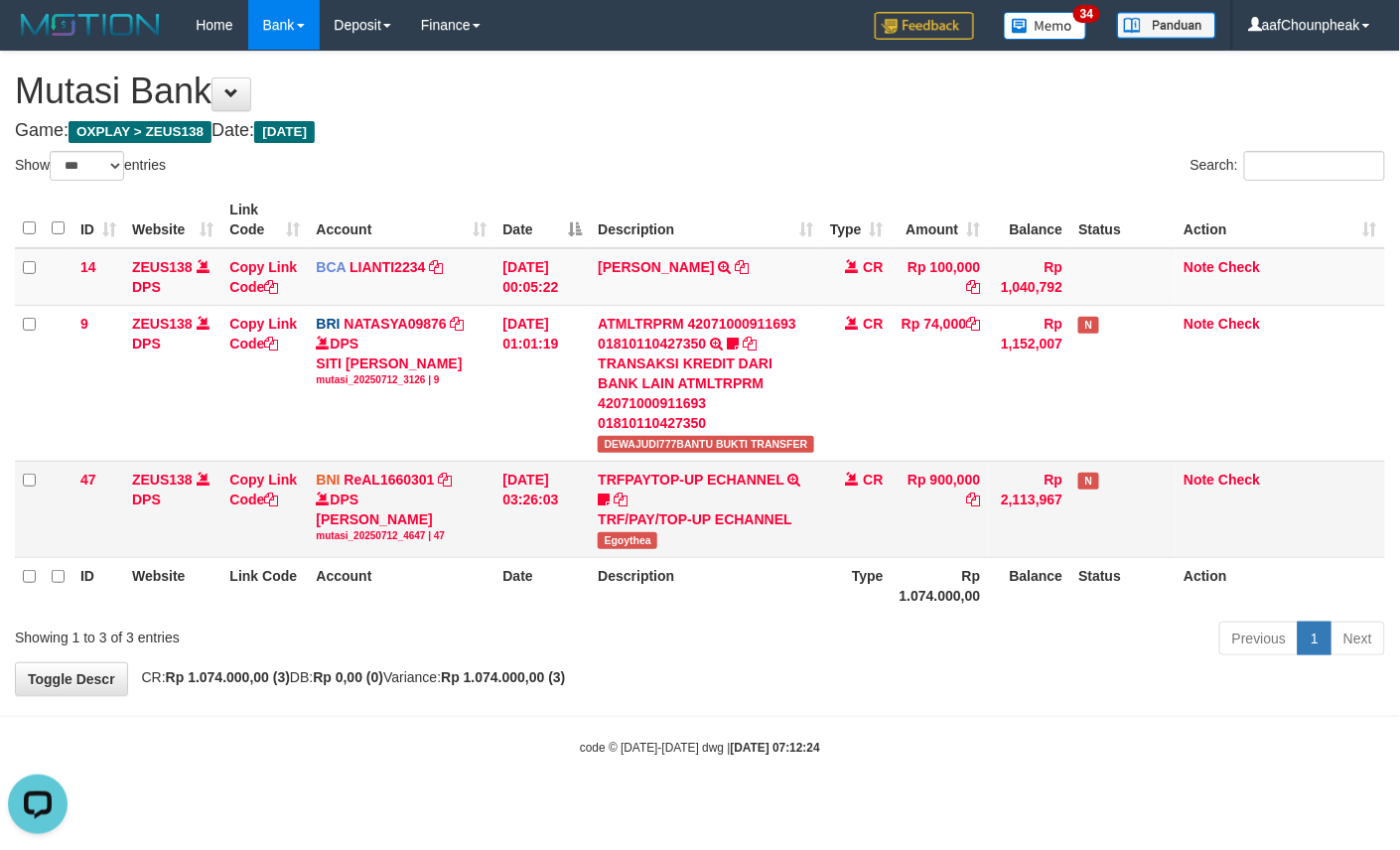 click on "Egoythea" at bounding box center [628, 540] 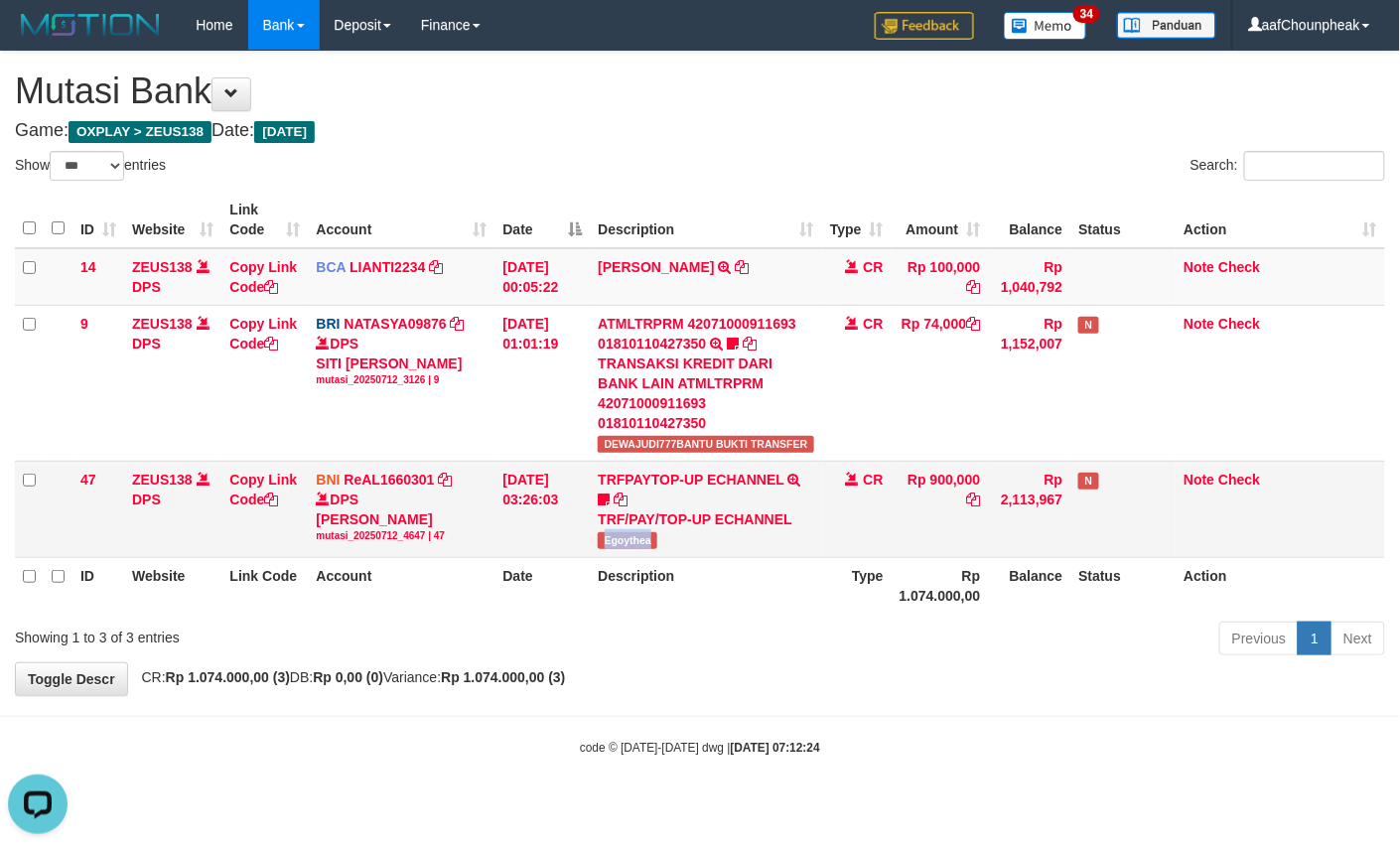 click on "Egoythea" at bounding box center [628, 540] 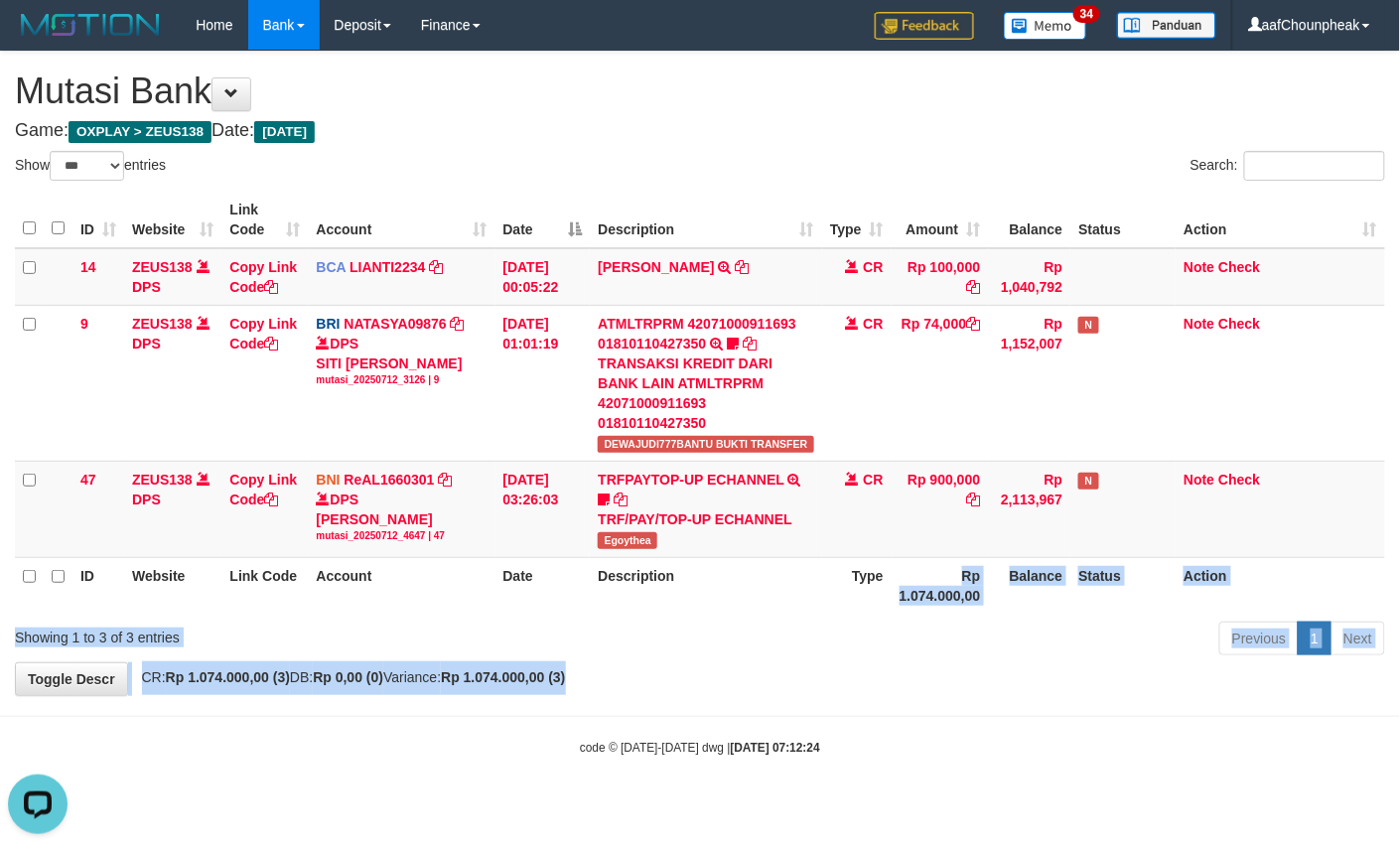 click on "**********" at bounding box center (700, 373) 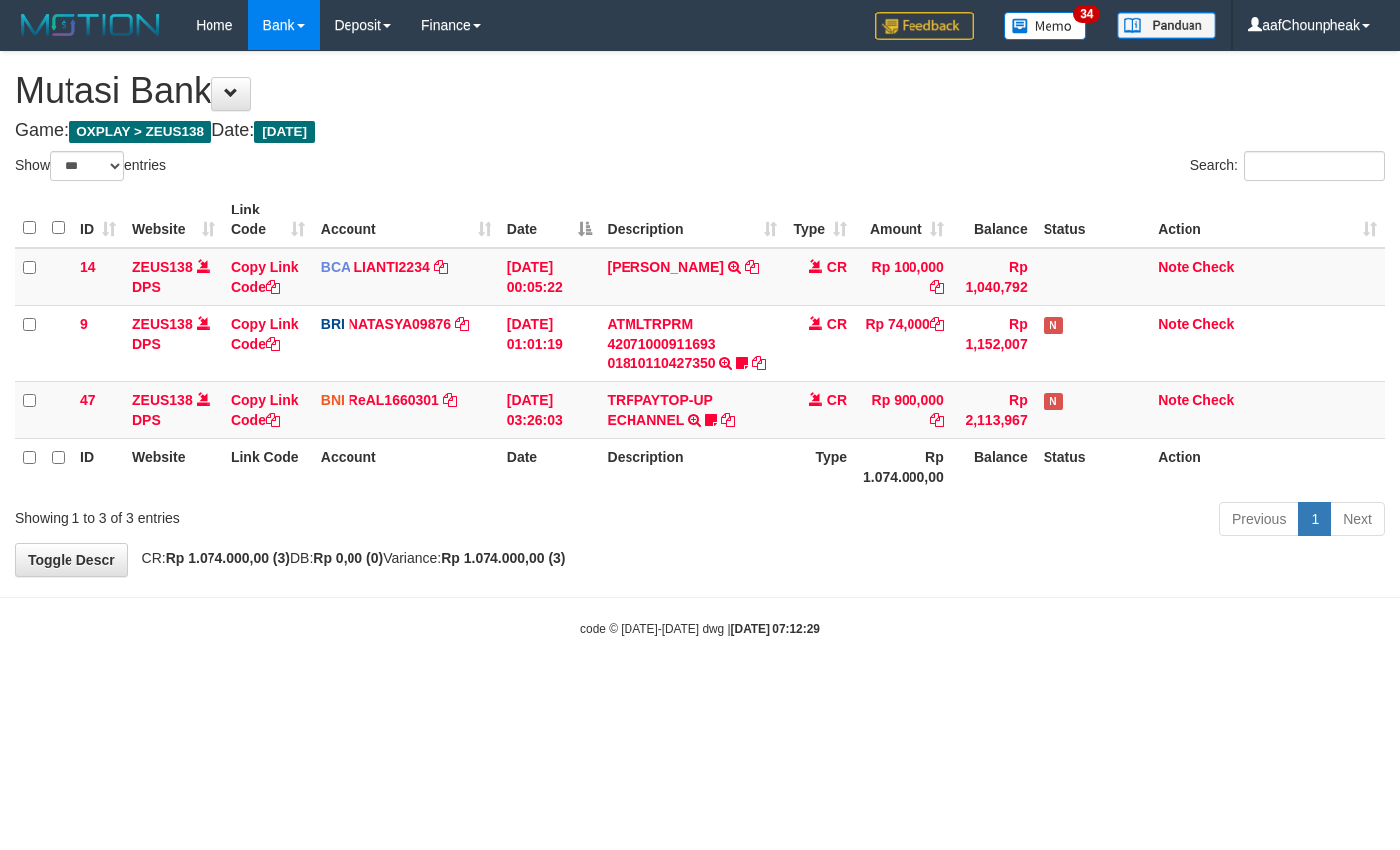 select on "***" 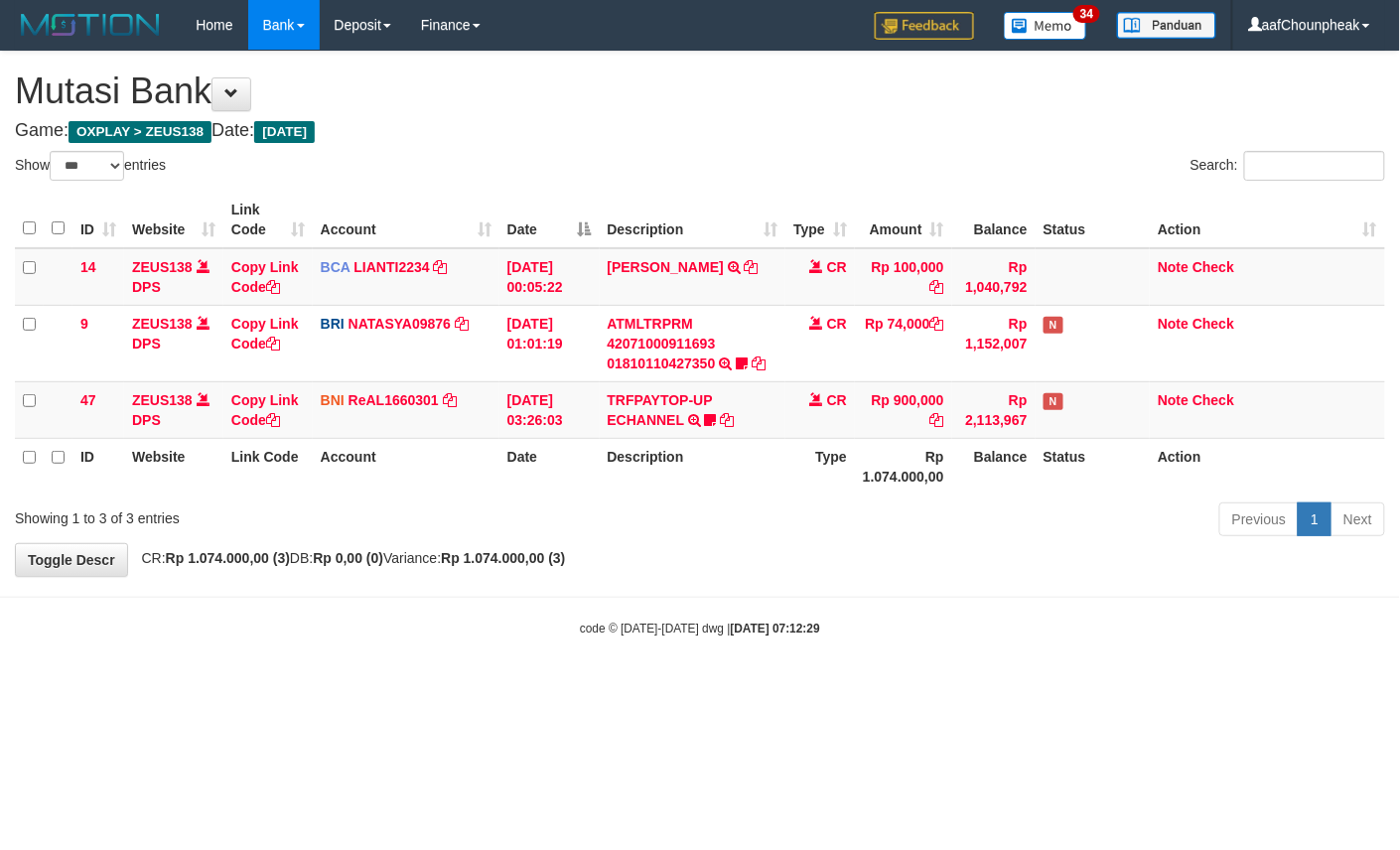 click on "Toggle navigation
Home
Bank
Account List
Mutasi Bank
Search
Note Mutasi
Deposit
DPS List
History
Finance
Financial Data
aafChounpheak
My Profile
Log Out
34" at bounding box center (700, 344) 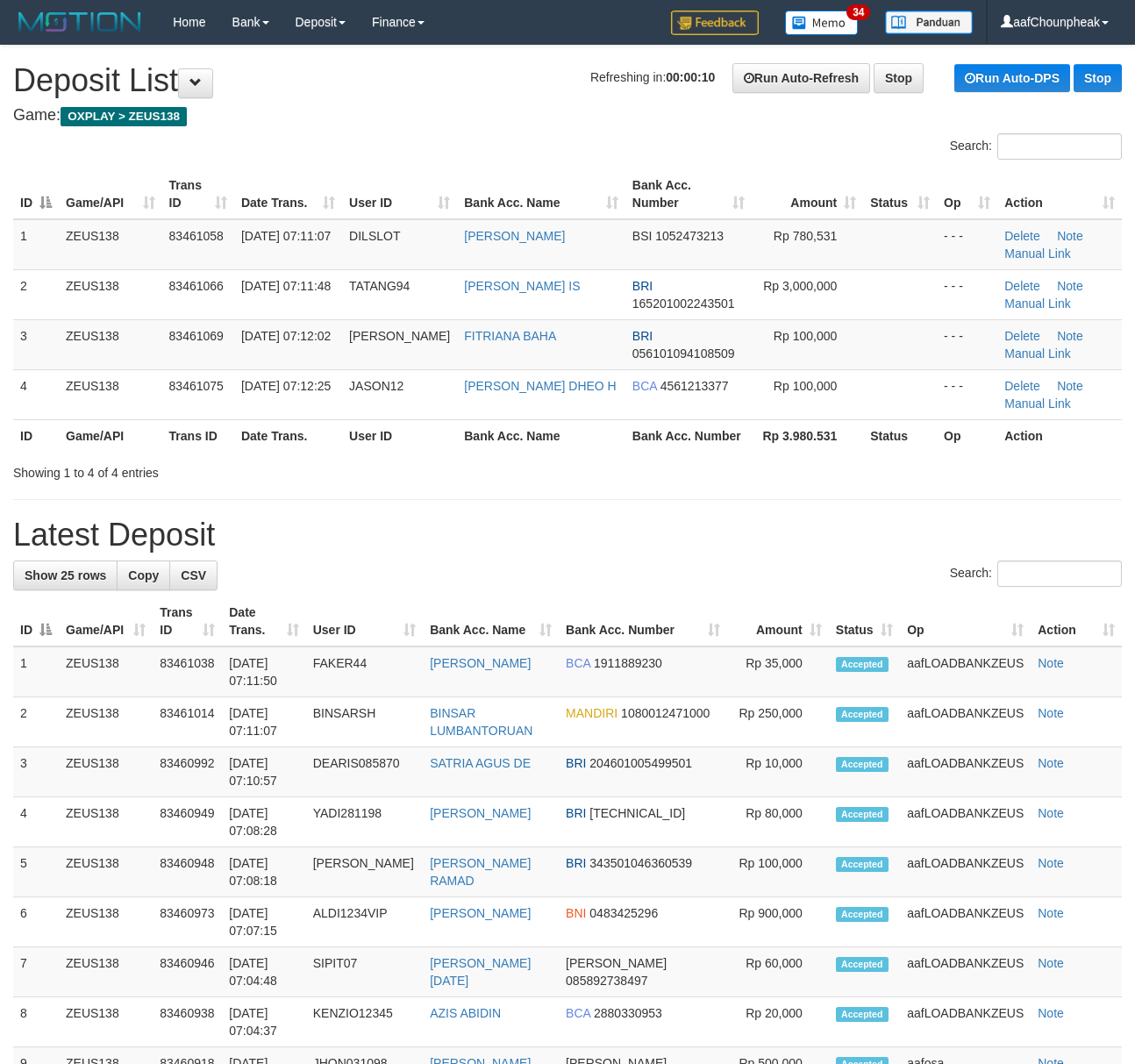 scroll, scrollTop: 0, scrollLeft: 0, axis: both 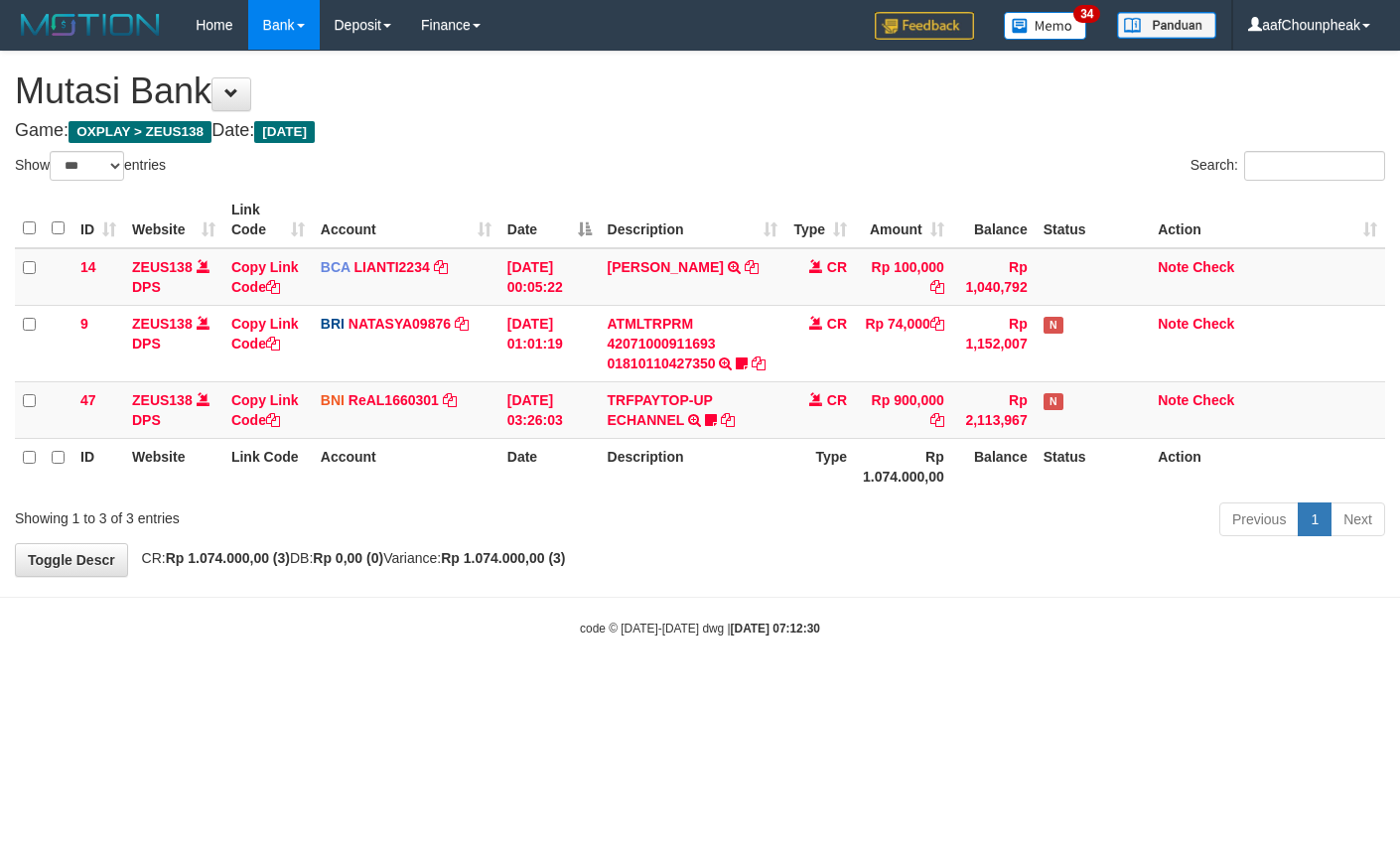 select on "***" 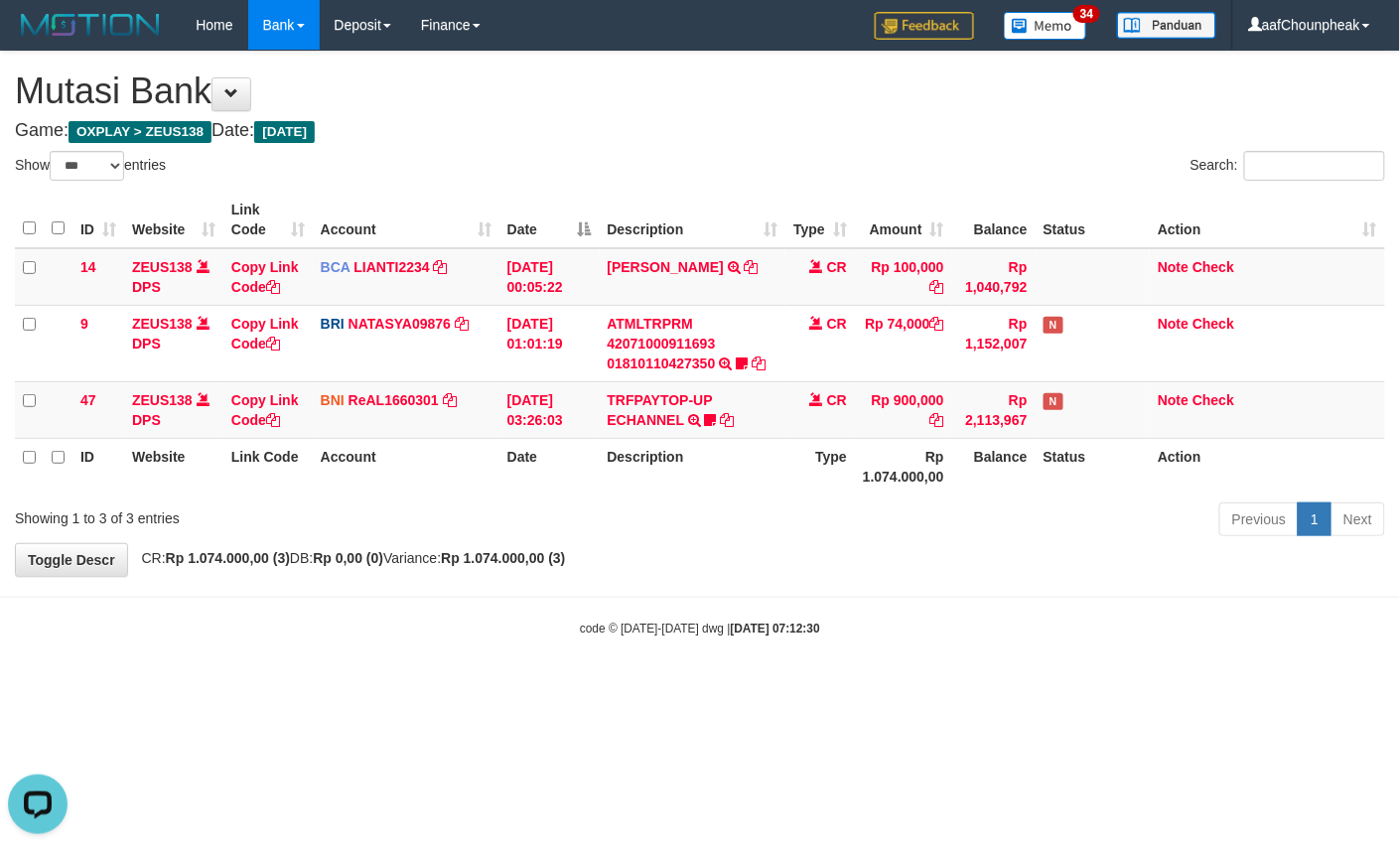 scroll, scrollTop: 0, scrollLeft: 0, axis: both 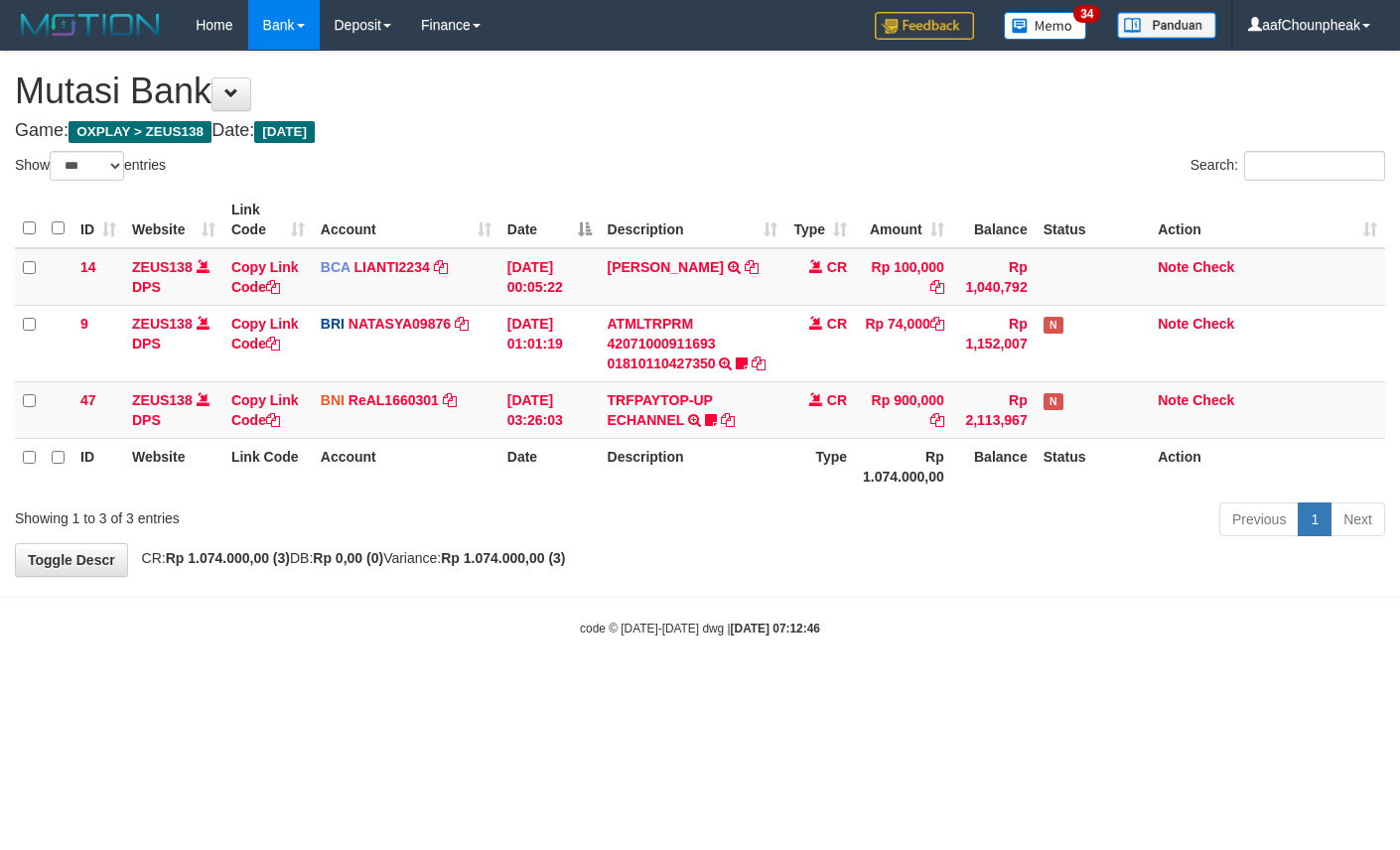select on "***" 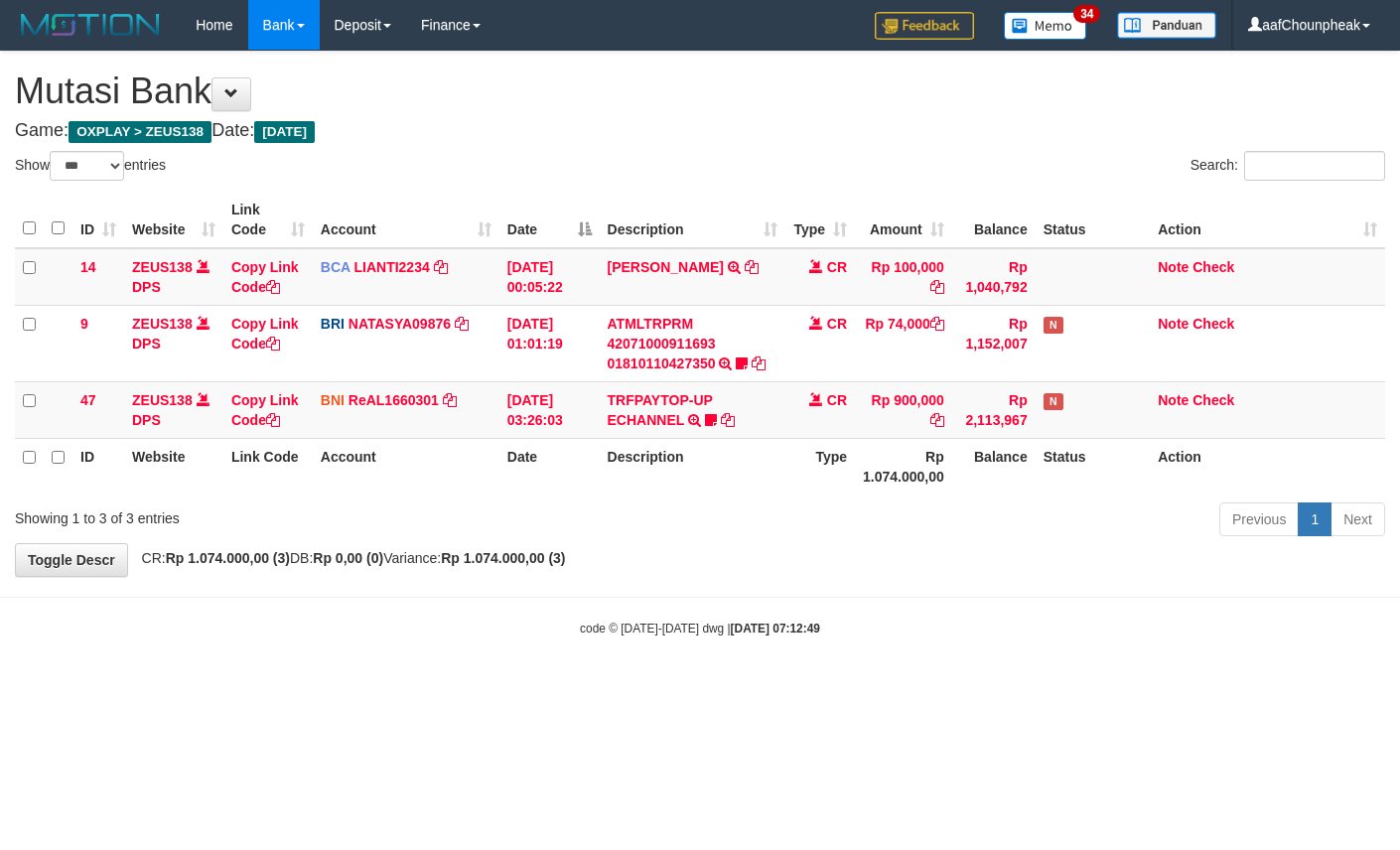 select on "***" 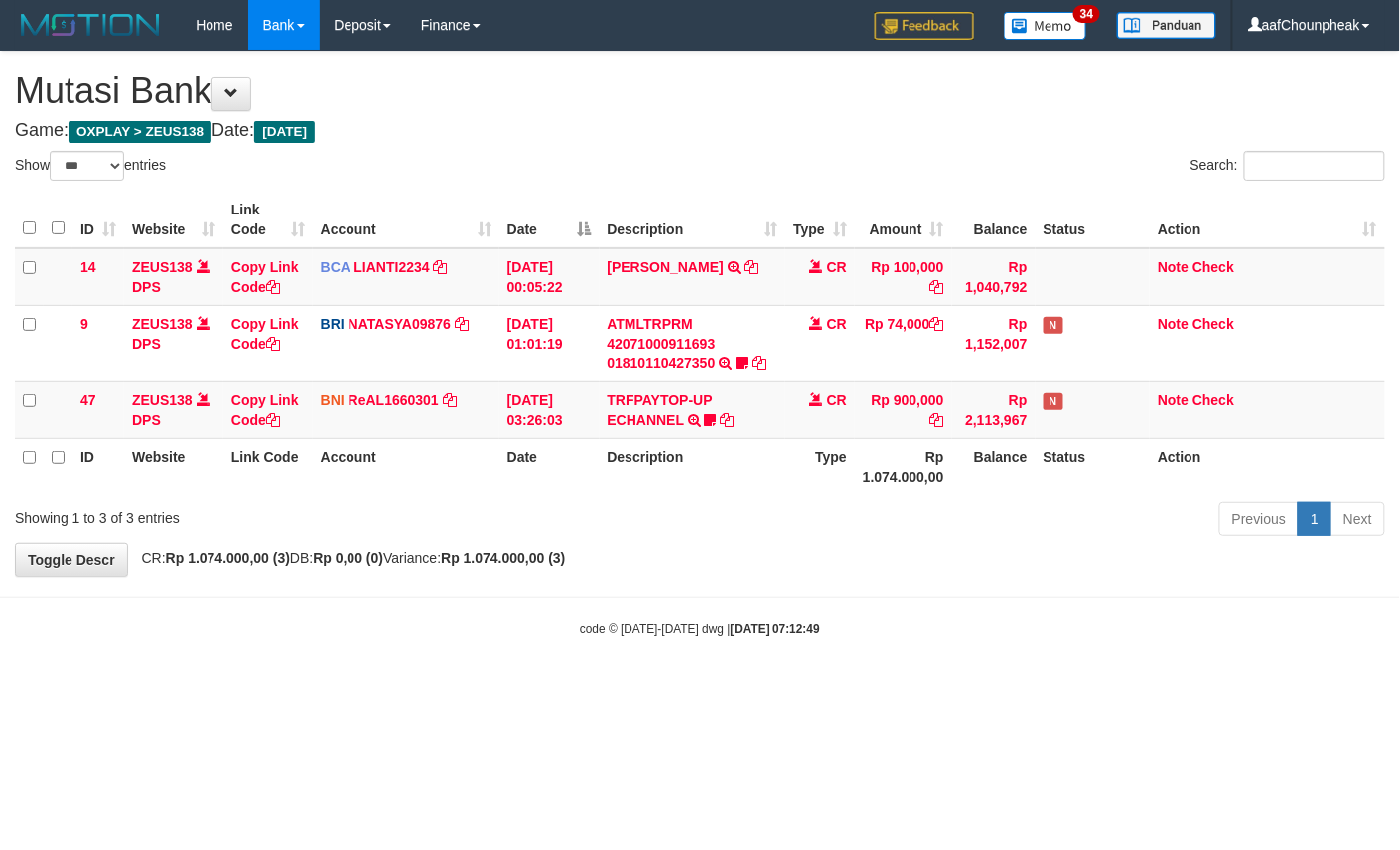click on "Toggle navigation
Home
Bank
Account List
Mutasi Bank
Search
Note Mutasi
Deposit
DPS List
History
Finance
Financial Data
aafChounpheak
My Profile
Log Out
34" at bounding box center (700, 344) 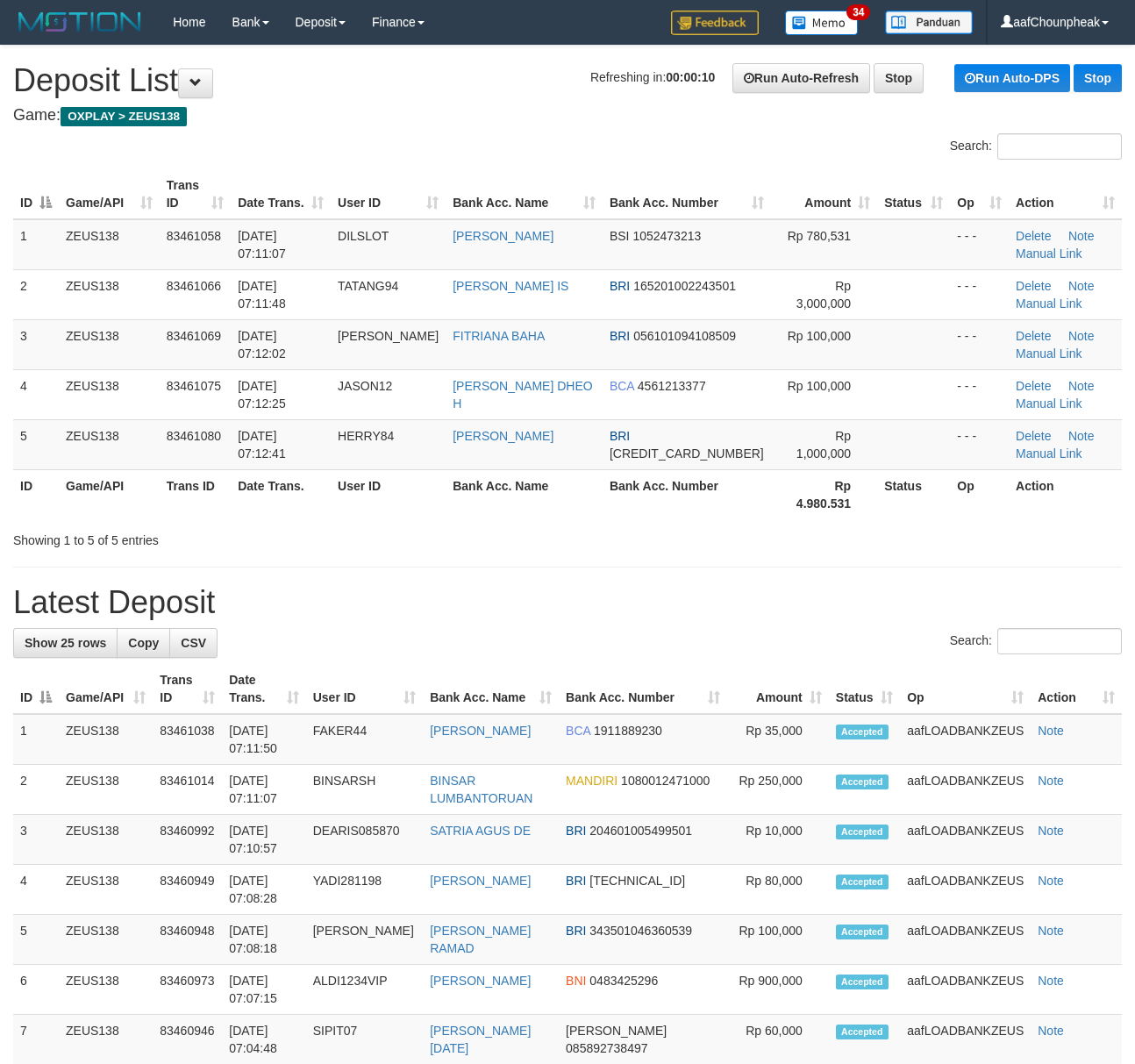 scroll, scrollTop: 0, scrollLeft: 0, axis: both 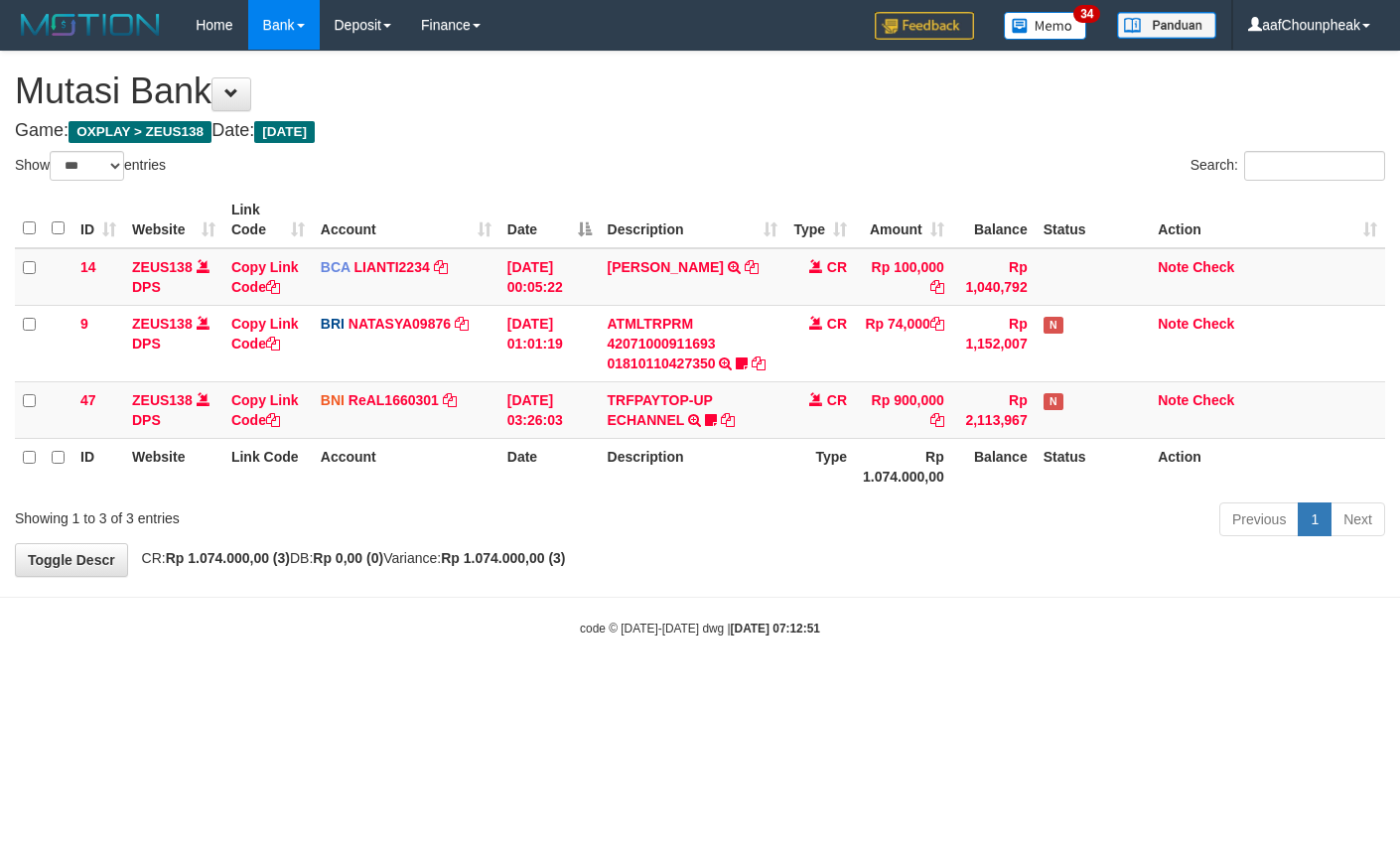 select on "***" 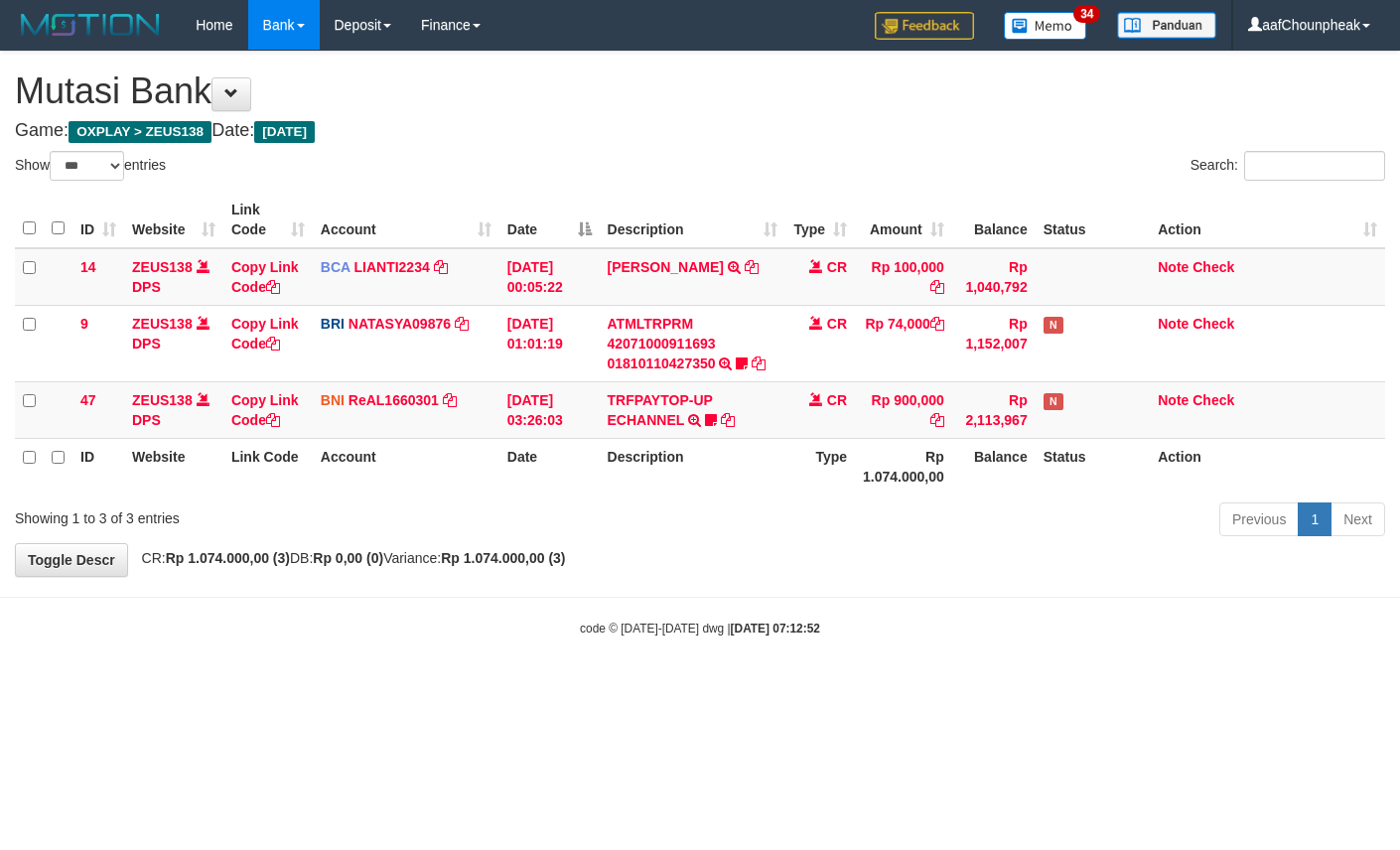 select on "***" 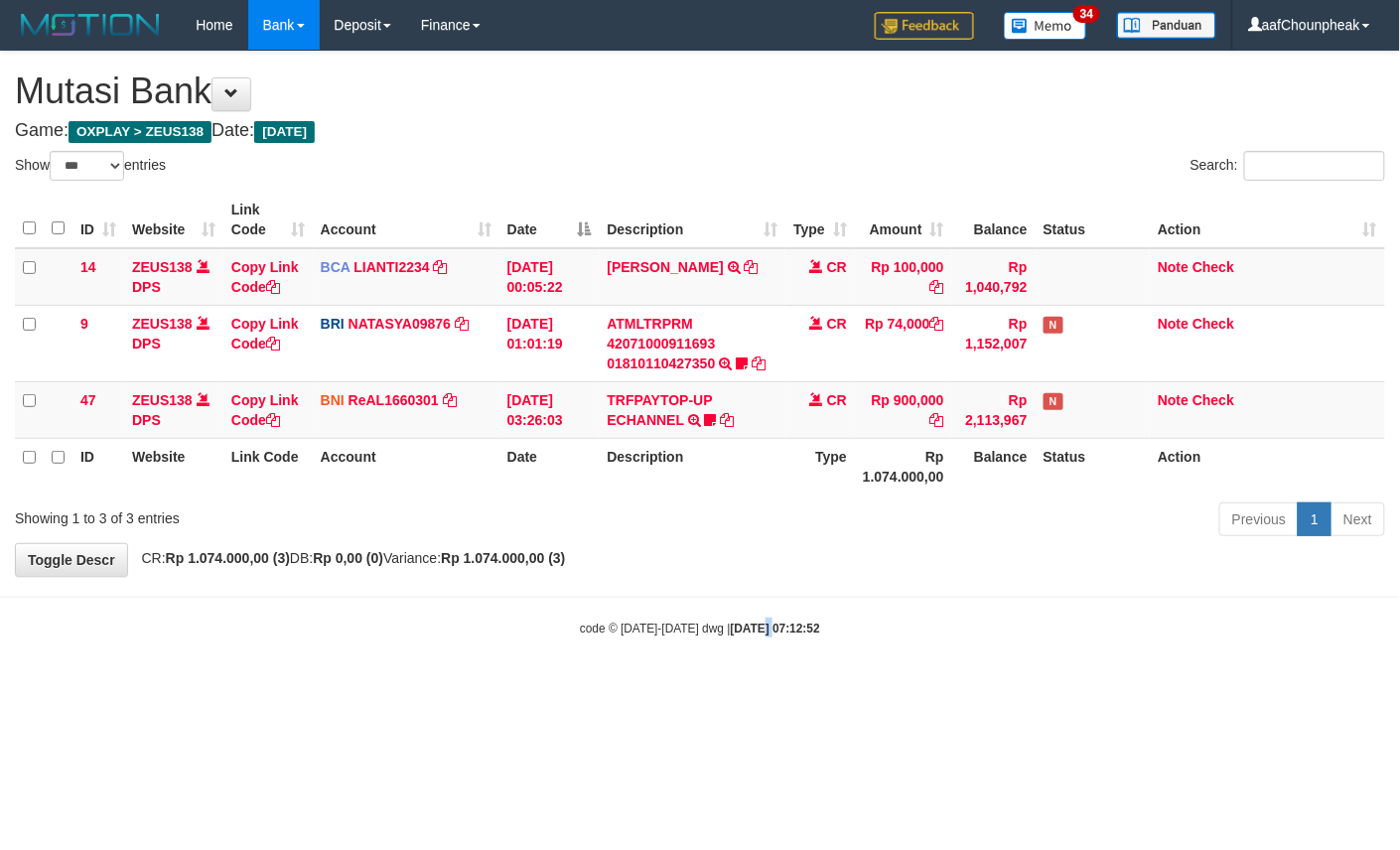 click on "Toggle navigation
Home
Bank
Account List
Mutasi Bank
Search
Note Mutasi
Deposit
DPS List
History
Finance
Financial Data
aafChounpheak
My Profile
Log Out
34" at bounding box center [700, 344] 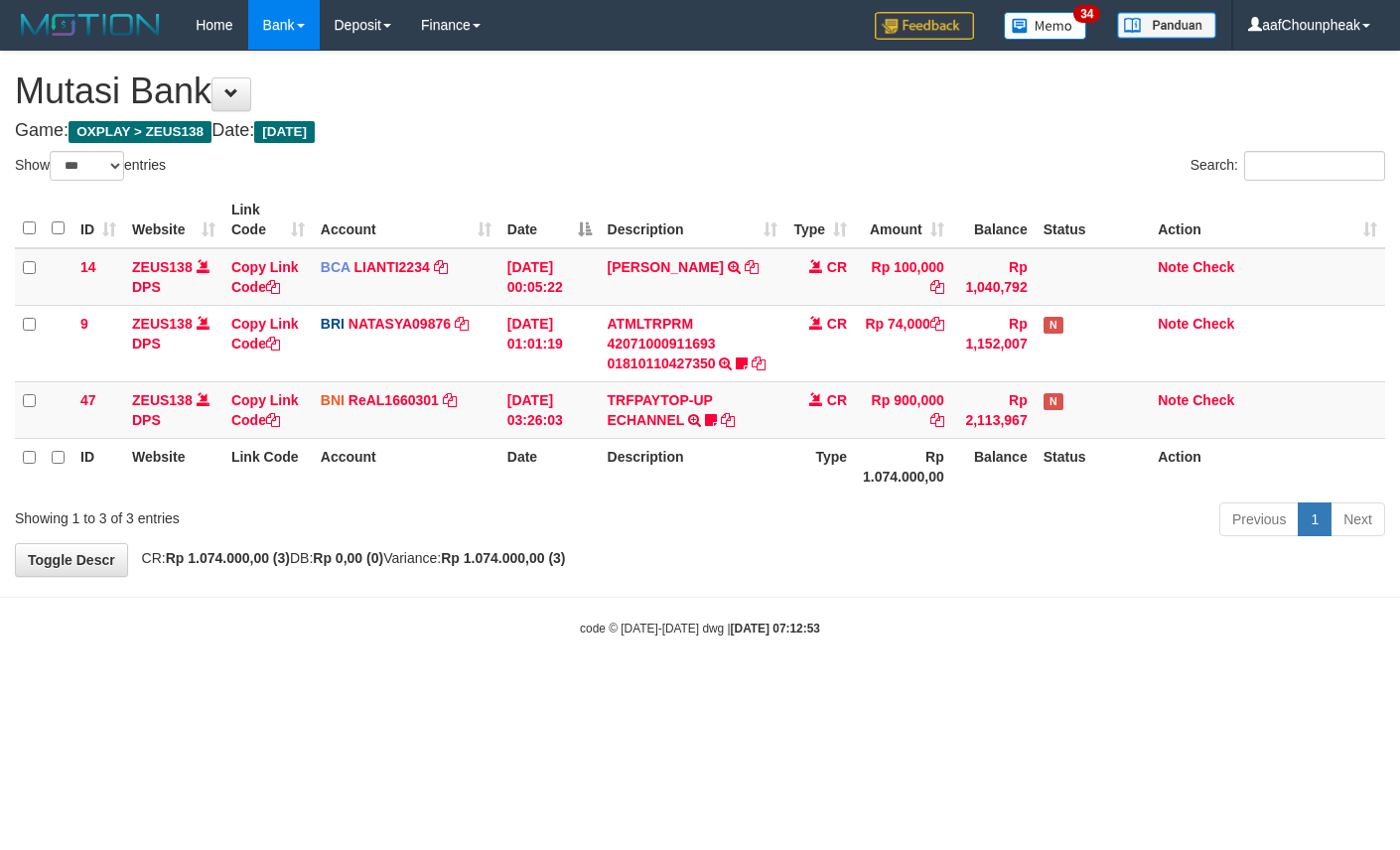 select on "***" 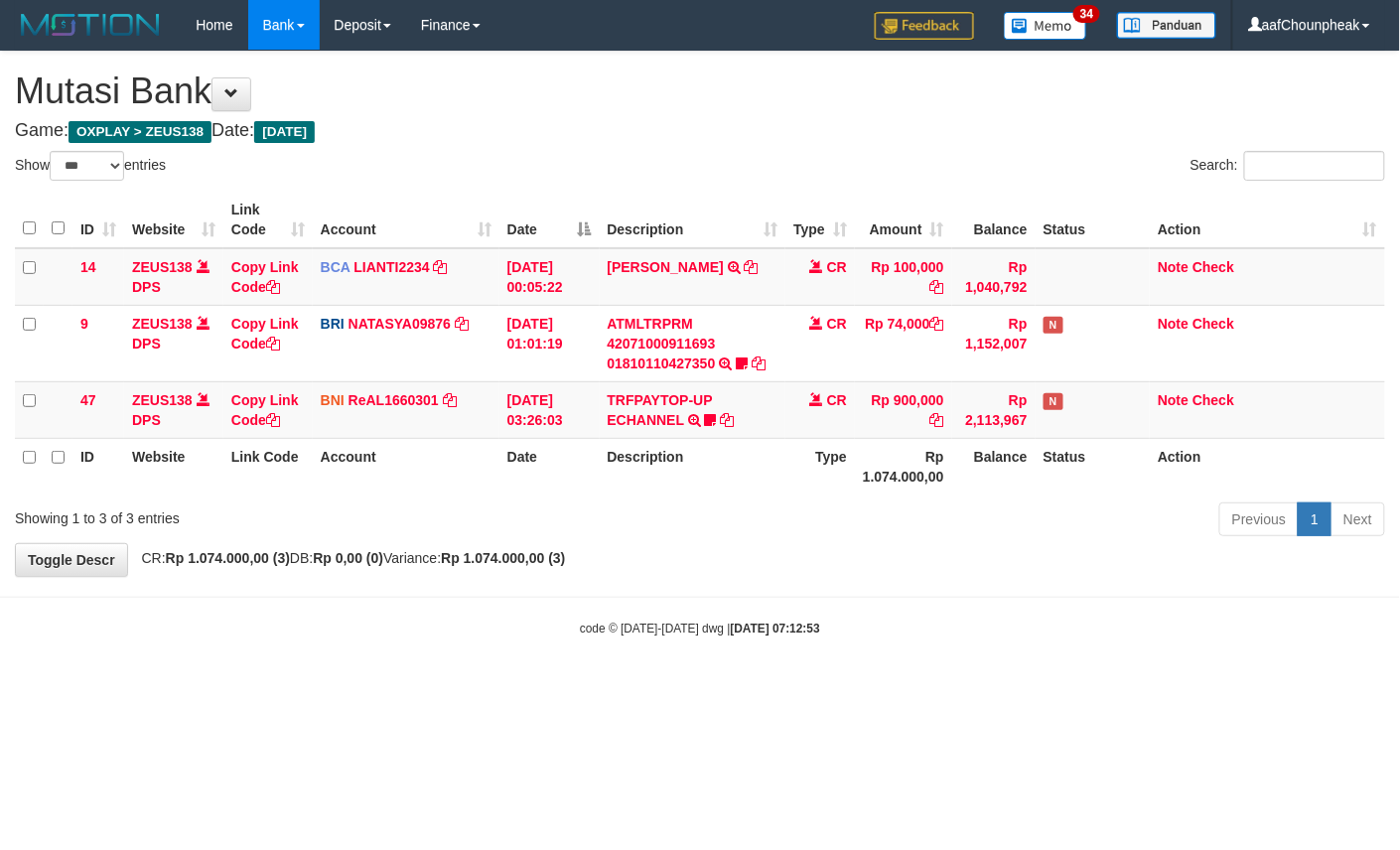 click on "Toggle navigation
Home
Bank
Account List
Mutasi Bank
Search
Note Mutasi
Deposit
DPS List
History
Finance
Financial Data
aafChounpheak
My Profile
Log Out
34" at bounding box center [700, 344] 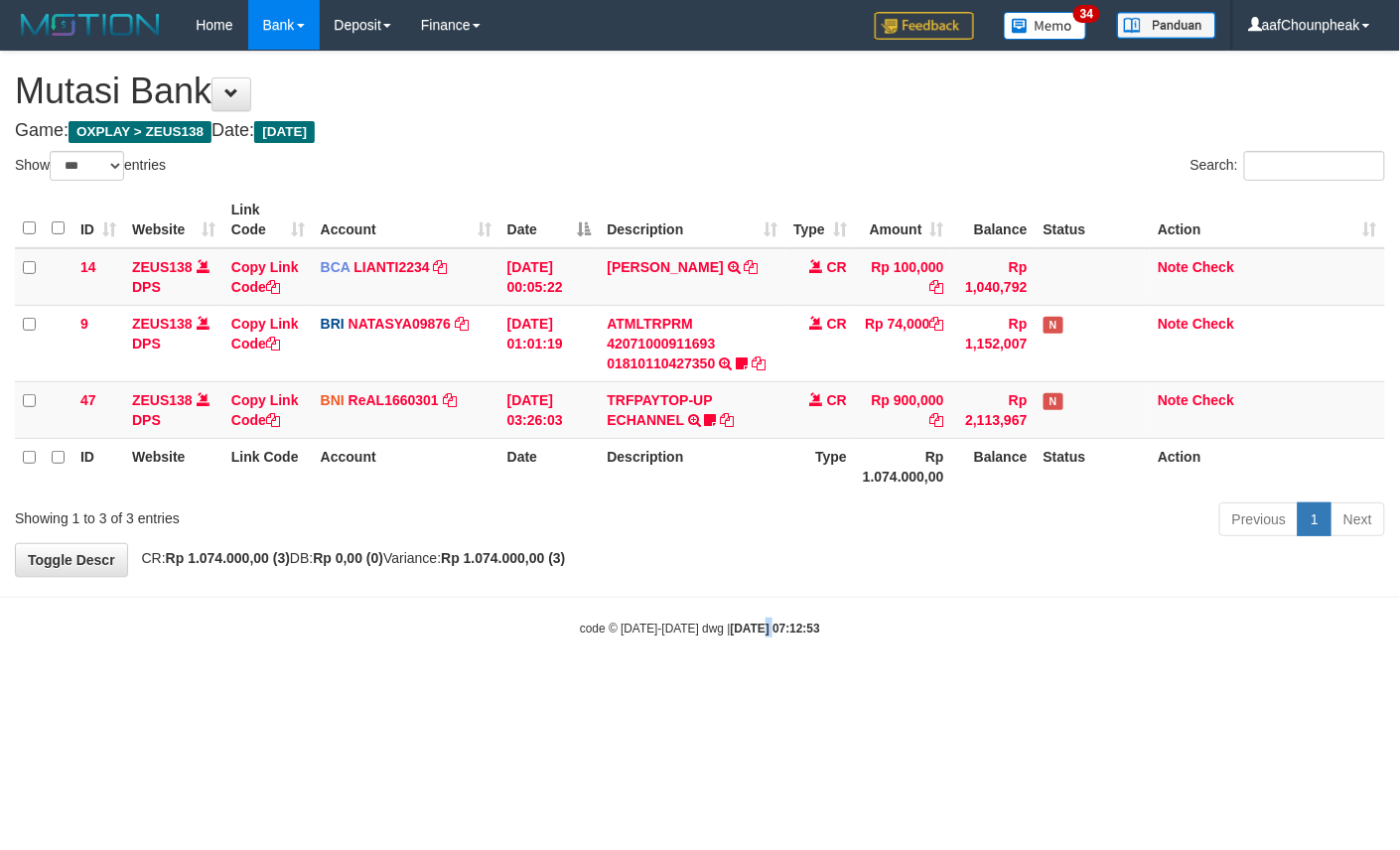 click on "Toggle navigation
Home
Bank
Account List
Mutasi Bank
Search
Note Mutasi
Deposit
DPS List
History
Finance
Financial Data
aafChounpheak
My Profile
Log Out
34" at bounding box center (700, 344) 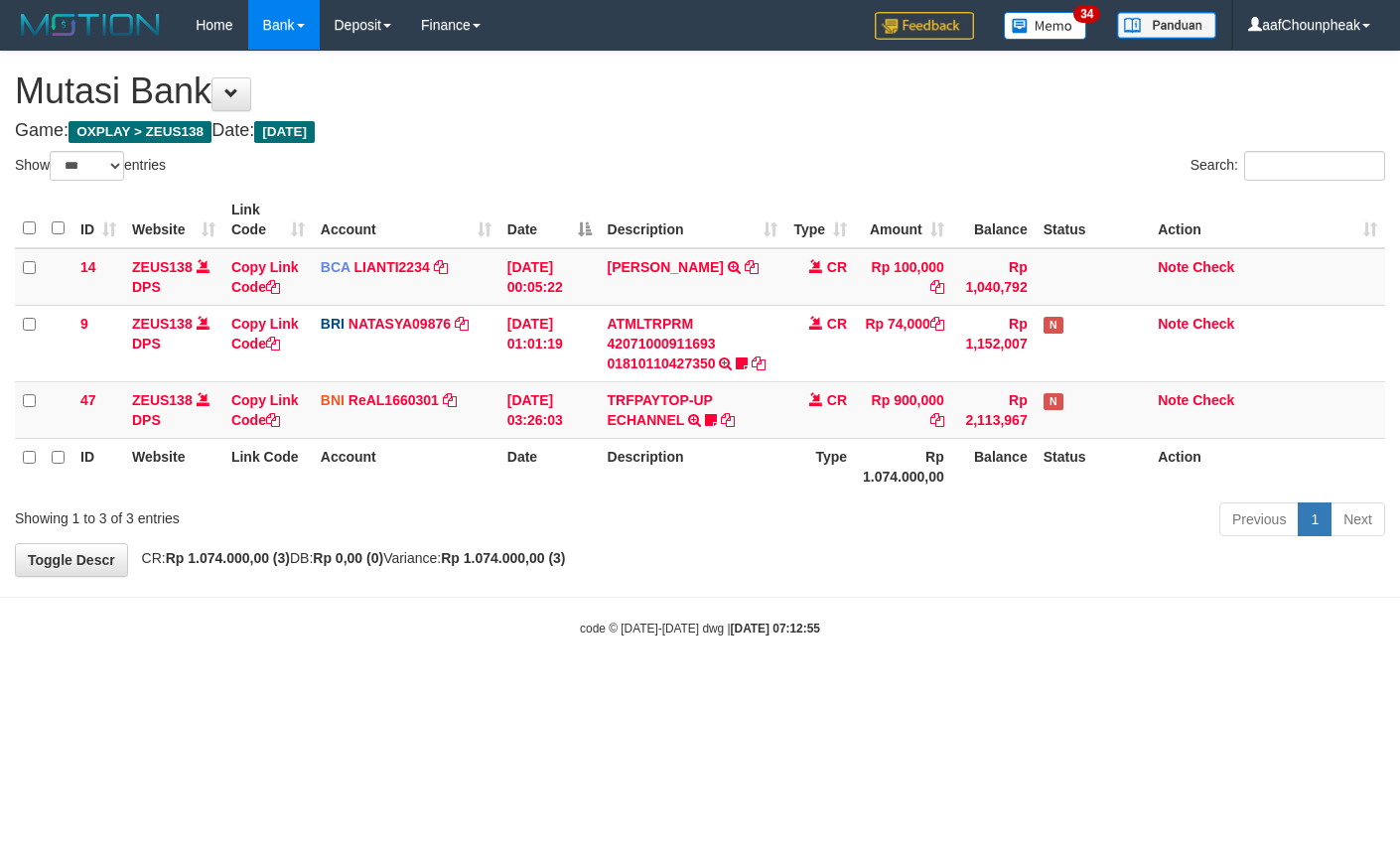 select on "***" 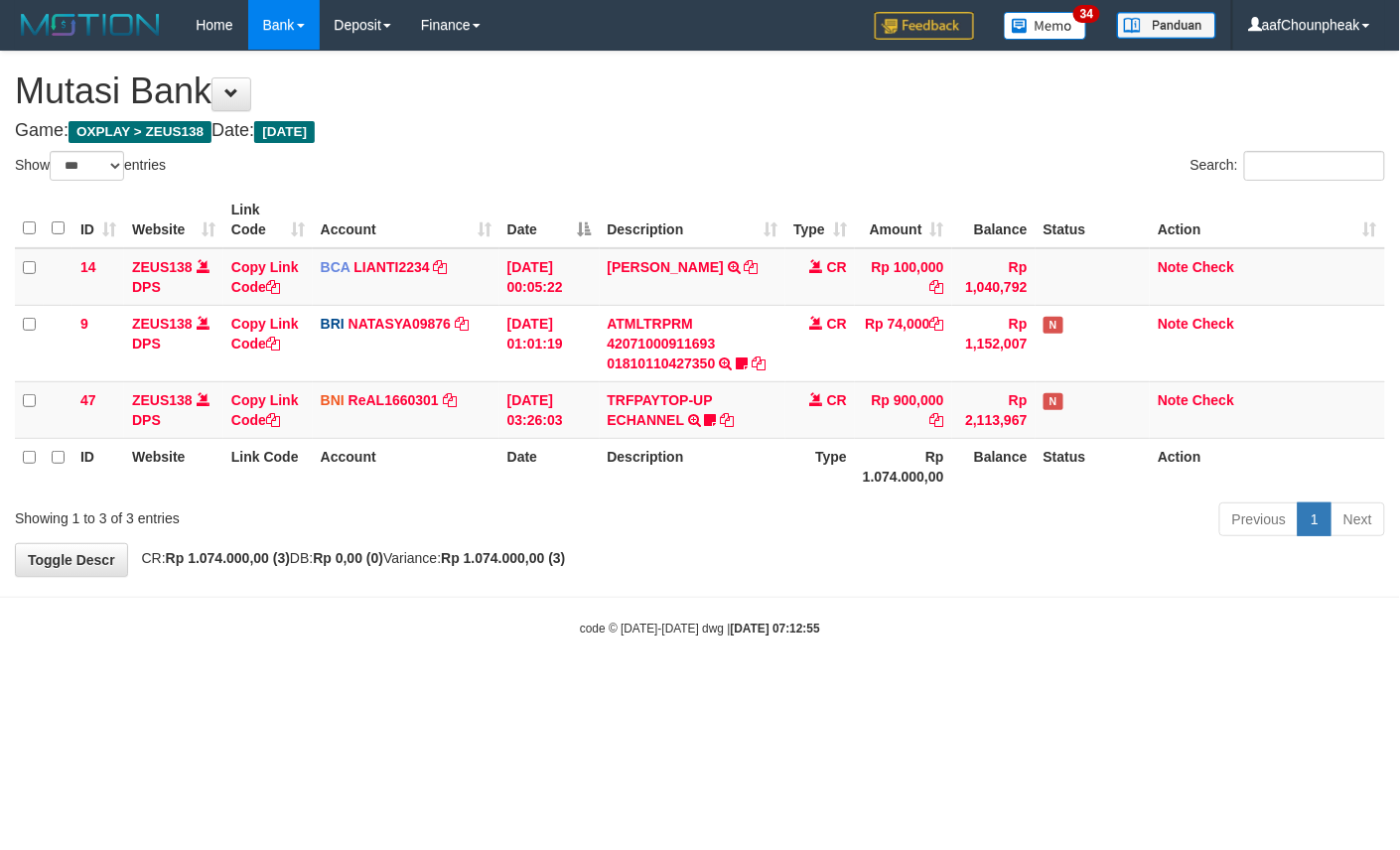 drag, startPoint x: 0, startPoint y: 0, endPoint x: 744, endPoint y: 687, distance: 1012.67221 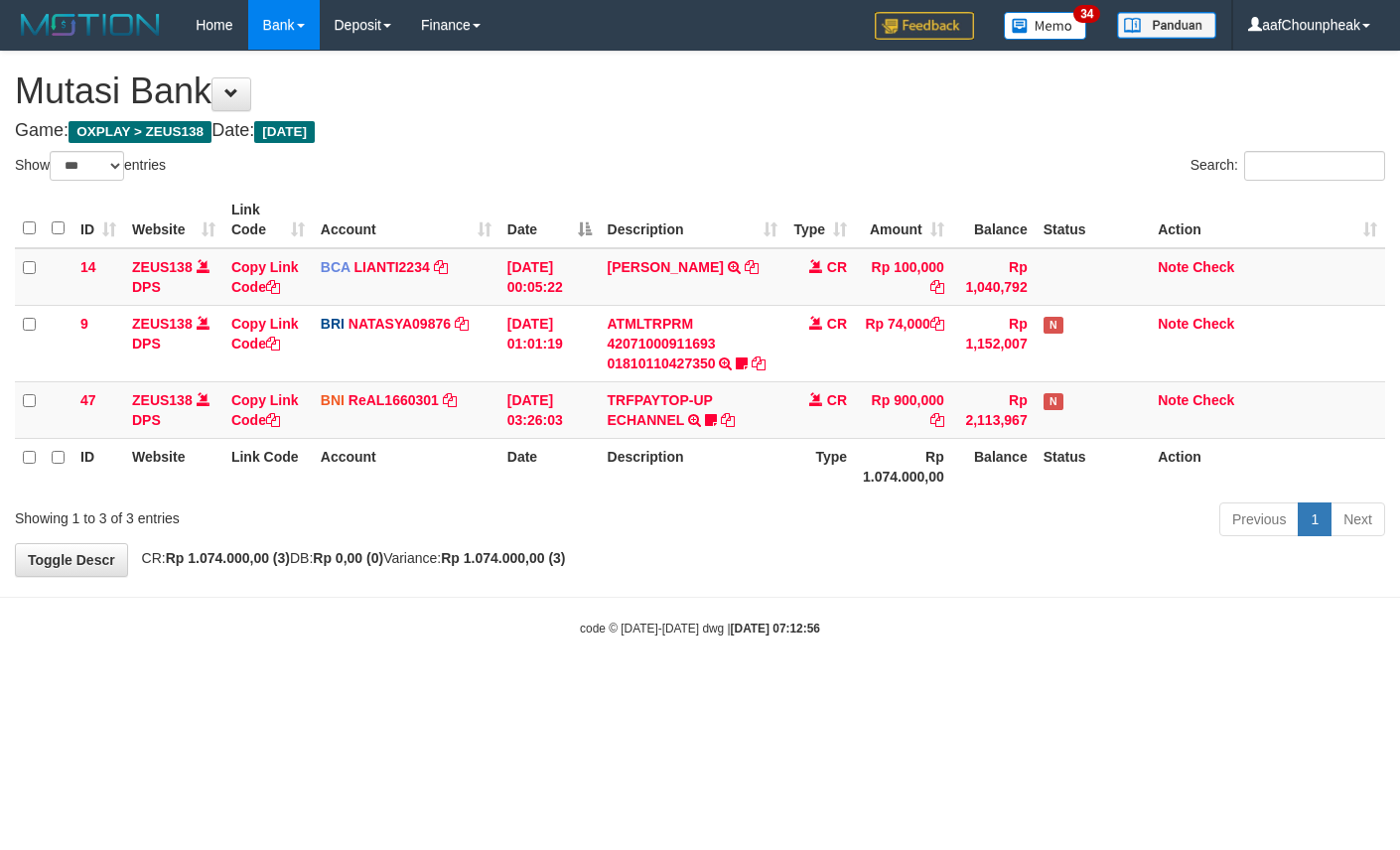 select on "***" 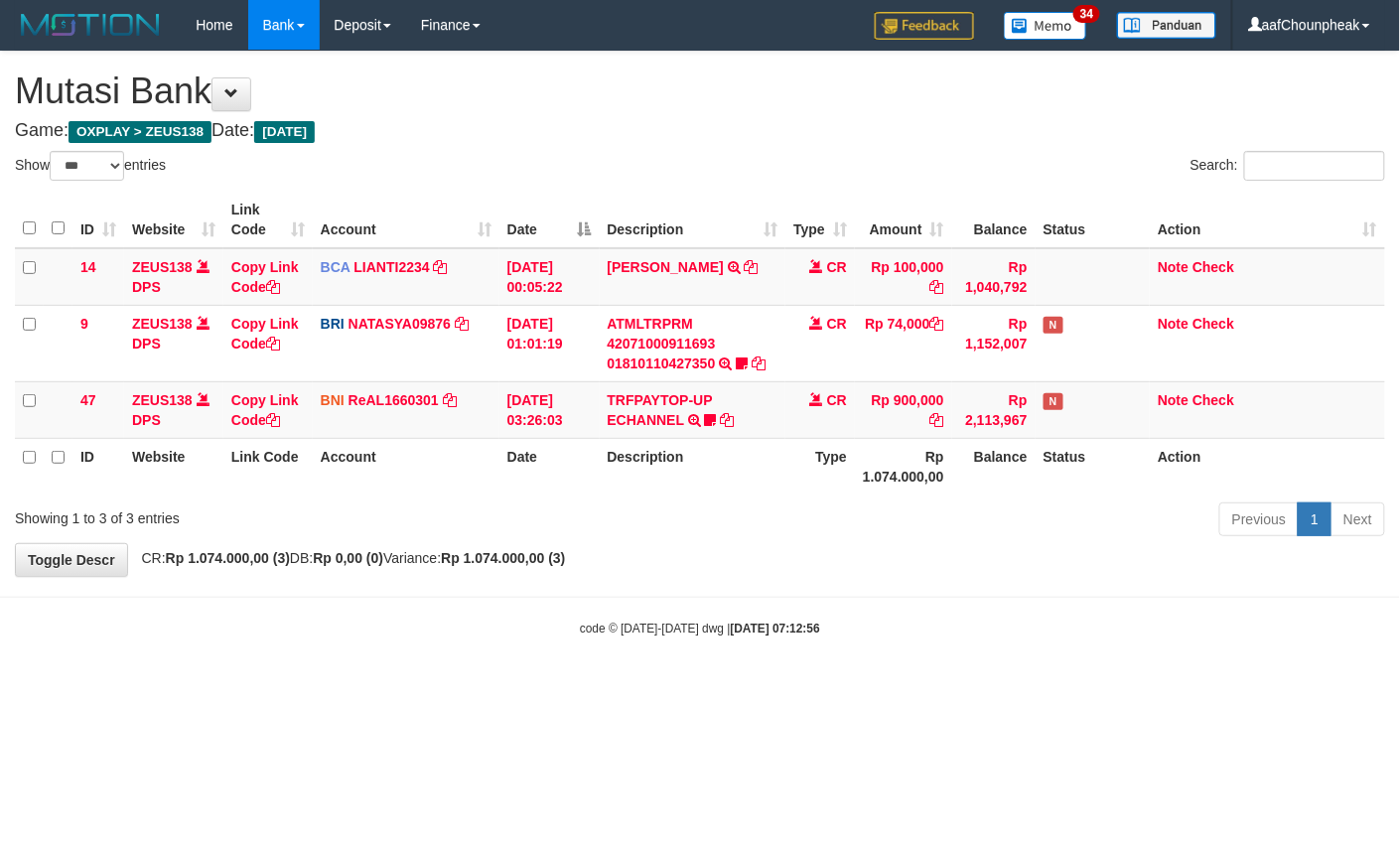 click on "Toggle navigation
Home
Bank
Account List
Mutasi Bank
Search
Note Mutasi
Deposit
DPS List
History
Finance
Financial Data
aafChounpheak
My Profile
Log Out
34" at bounding box center [700, 344] 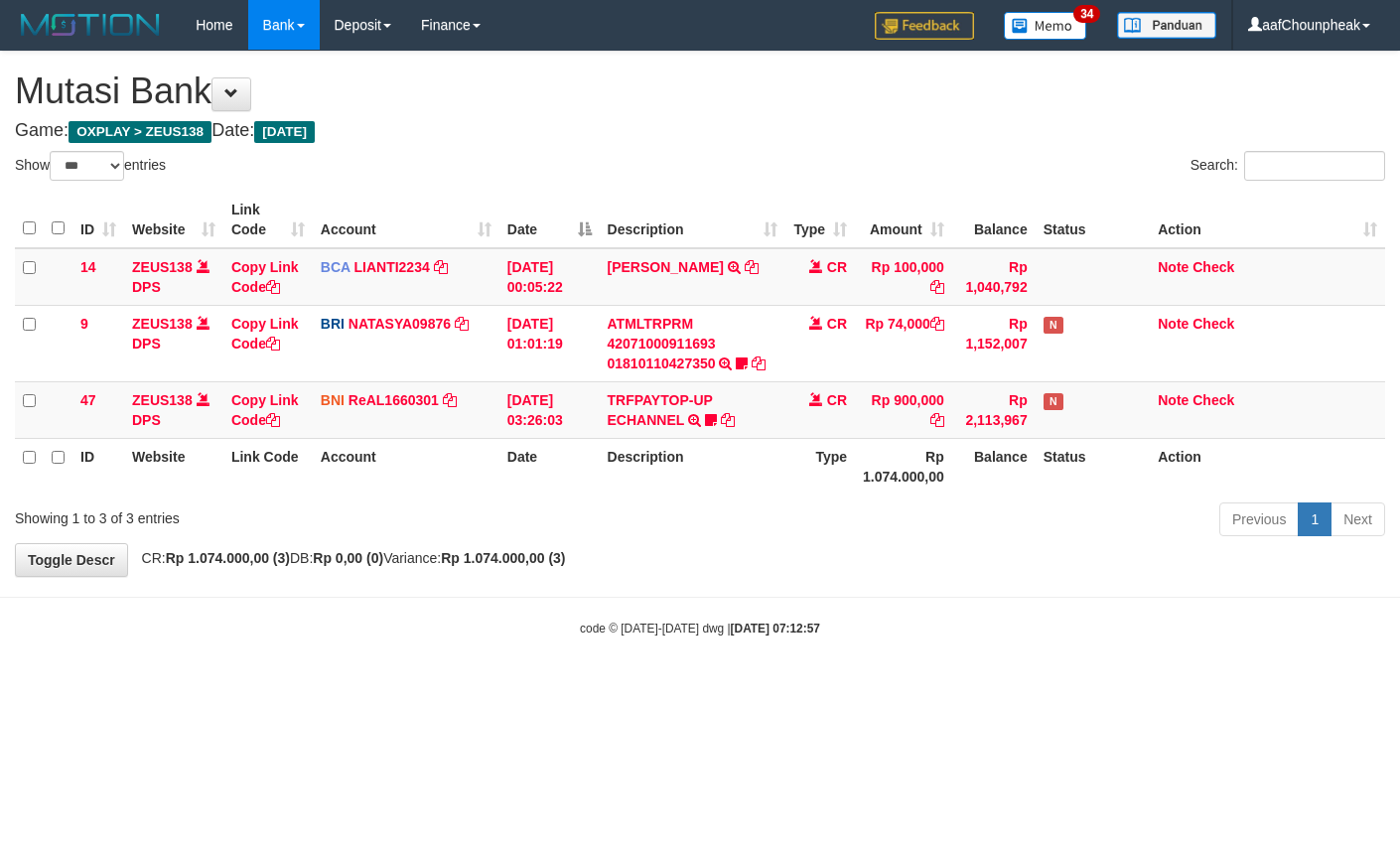 select on "***" 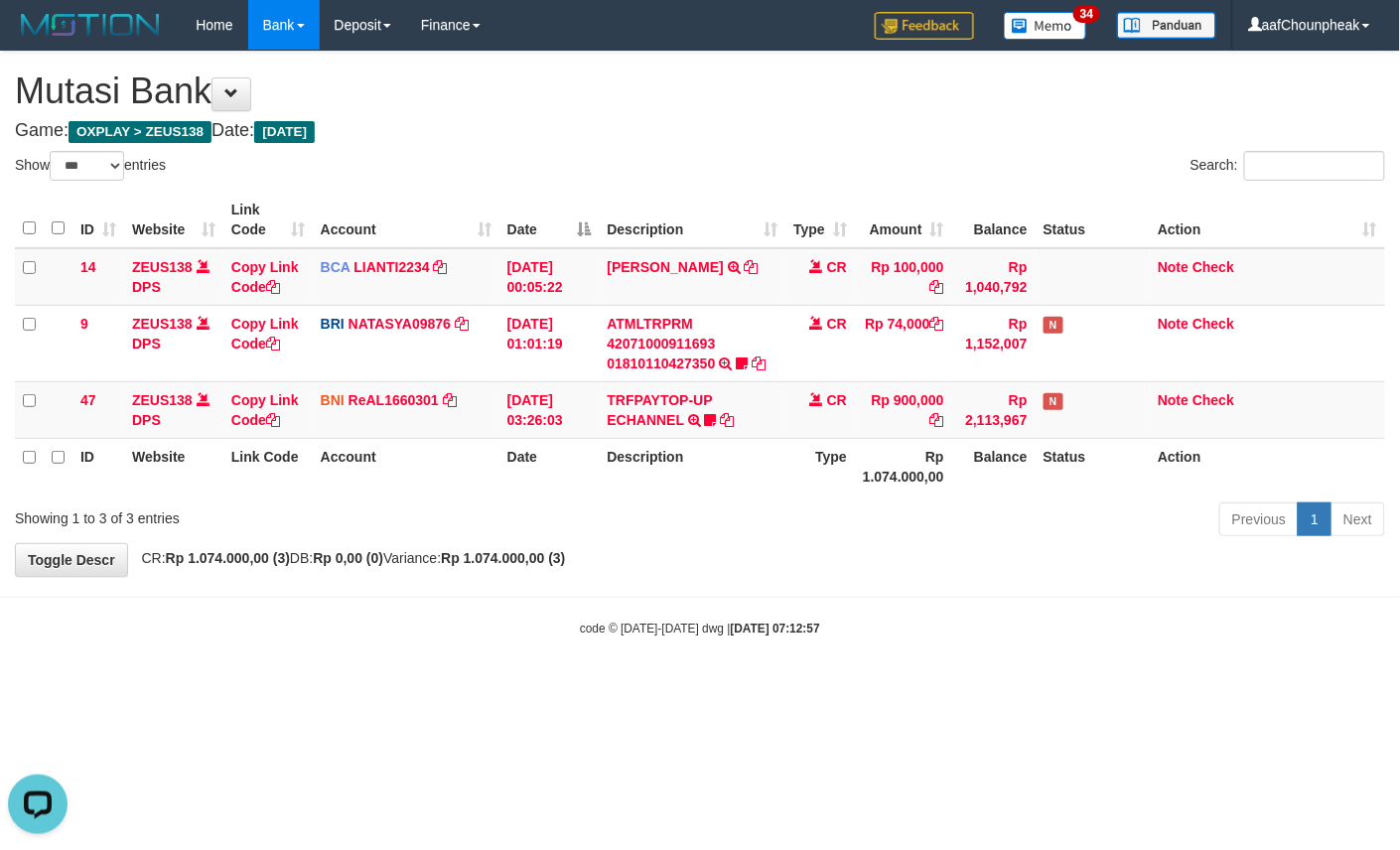 scroll, scrollTop: 0, scrollLeft: 0, axis: both 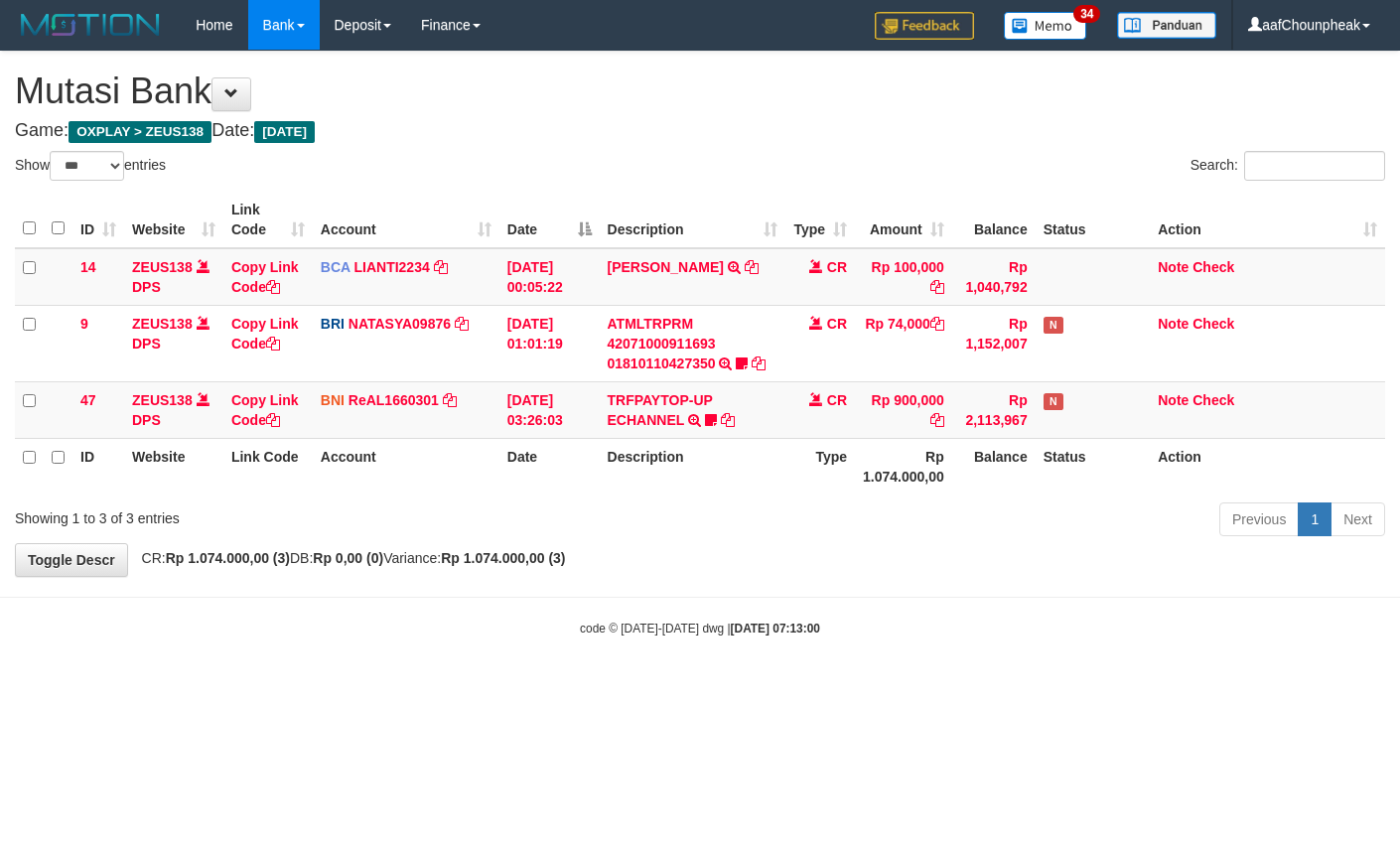 select on "***" 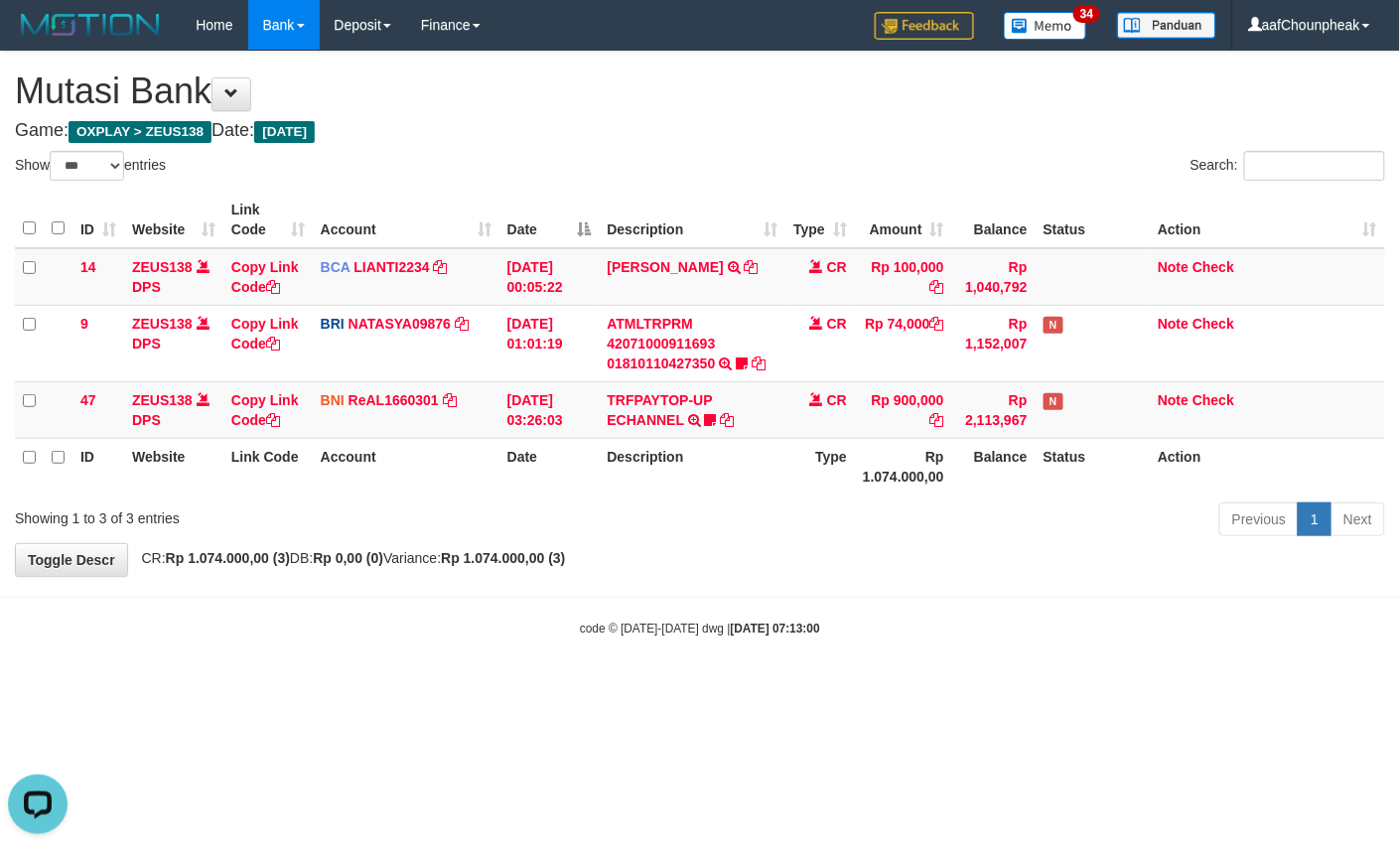 scroll, scrollTop: 0, scrollLeft: 0, axis: both 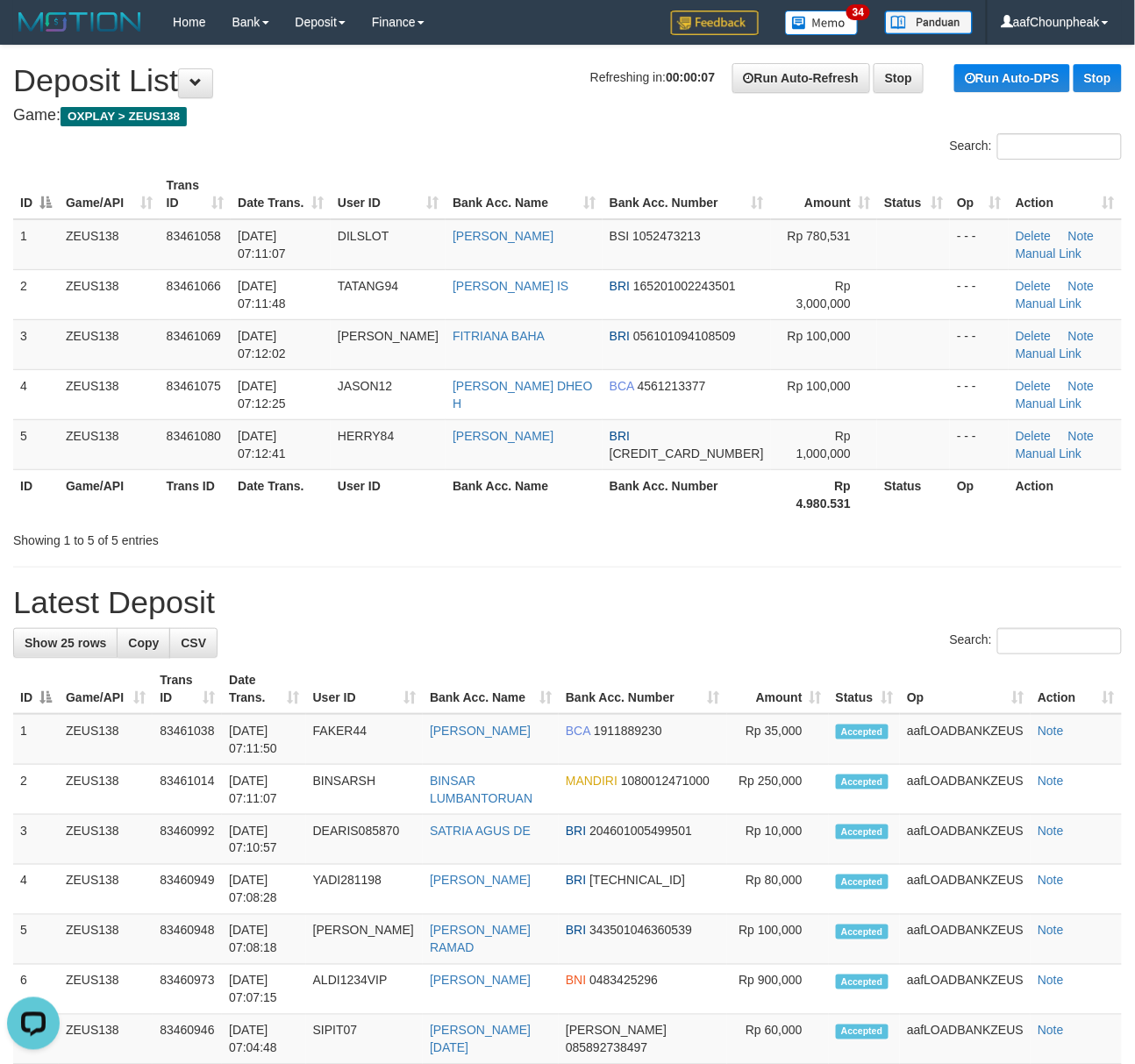click on "Game:   OXPLAY > ZEUS138" at bounding box center [568, 116] 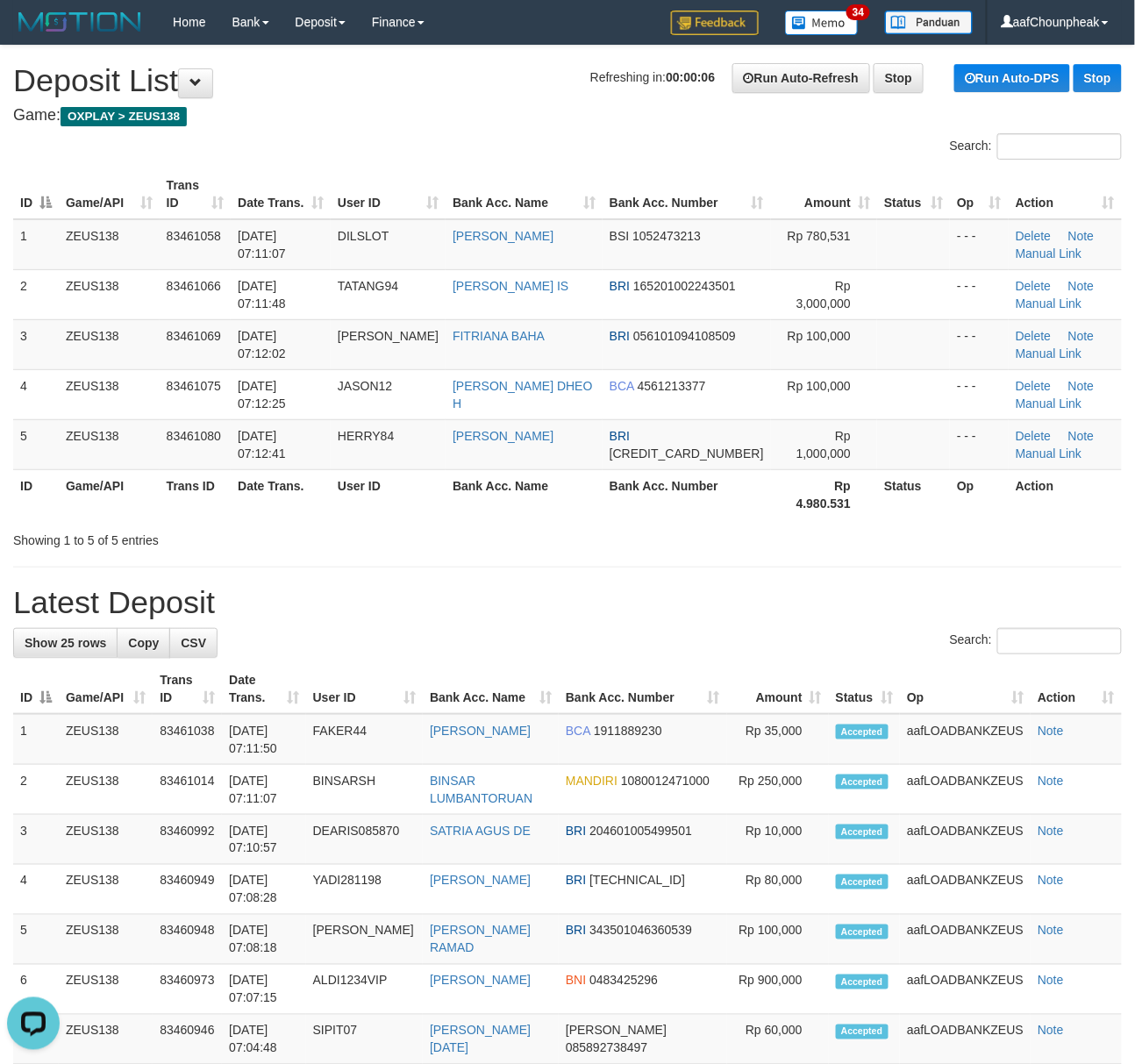 drag, startPoint x: 367, startPoint y: 111, endPoint x: 7, endPoint y: 172, distance: 365.13148 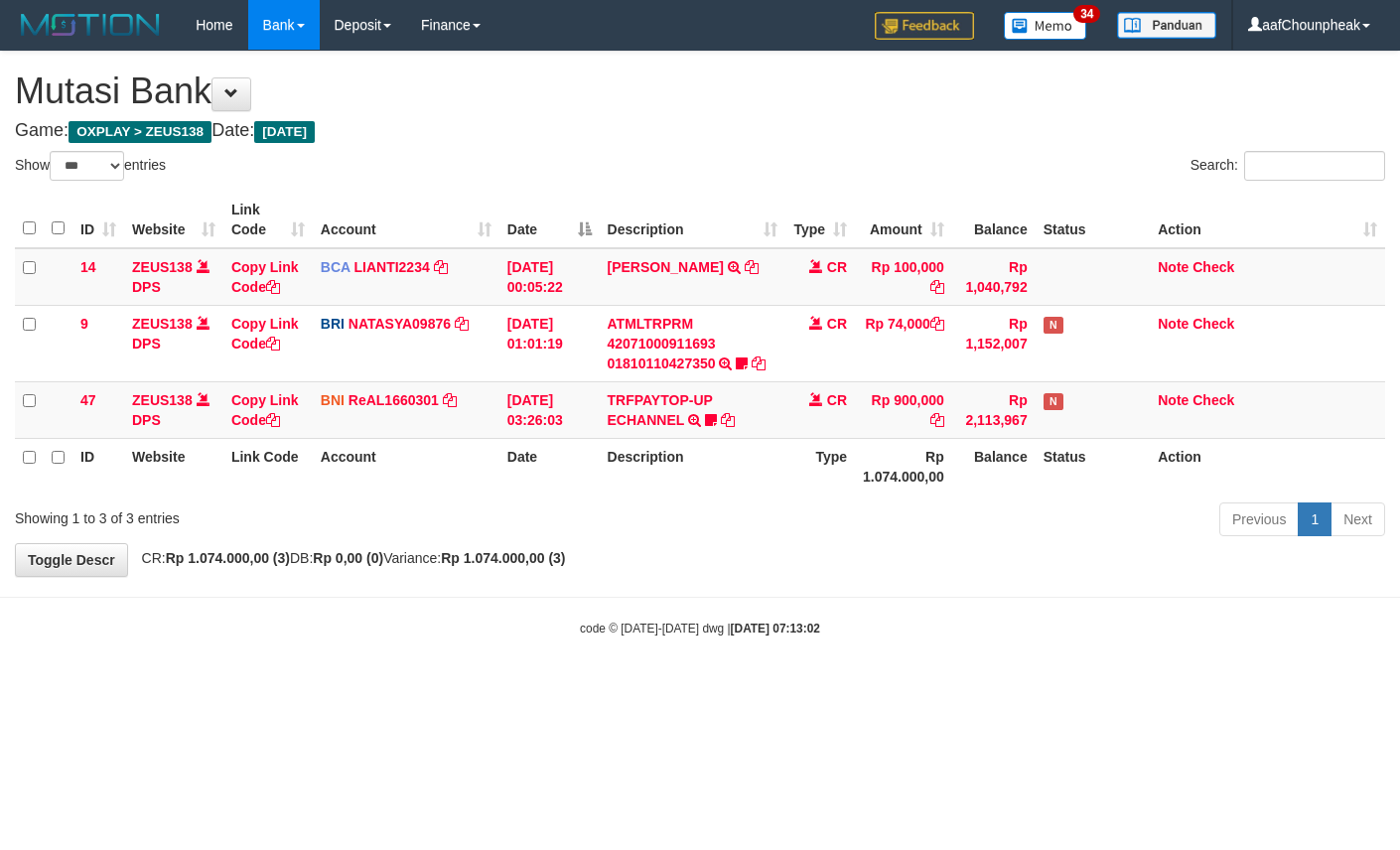 select on "***" 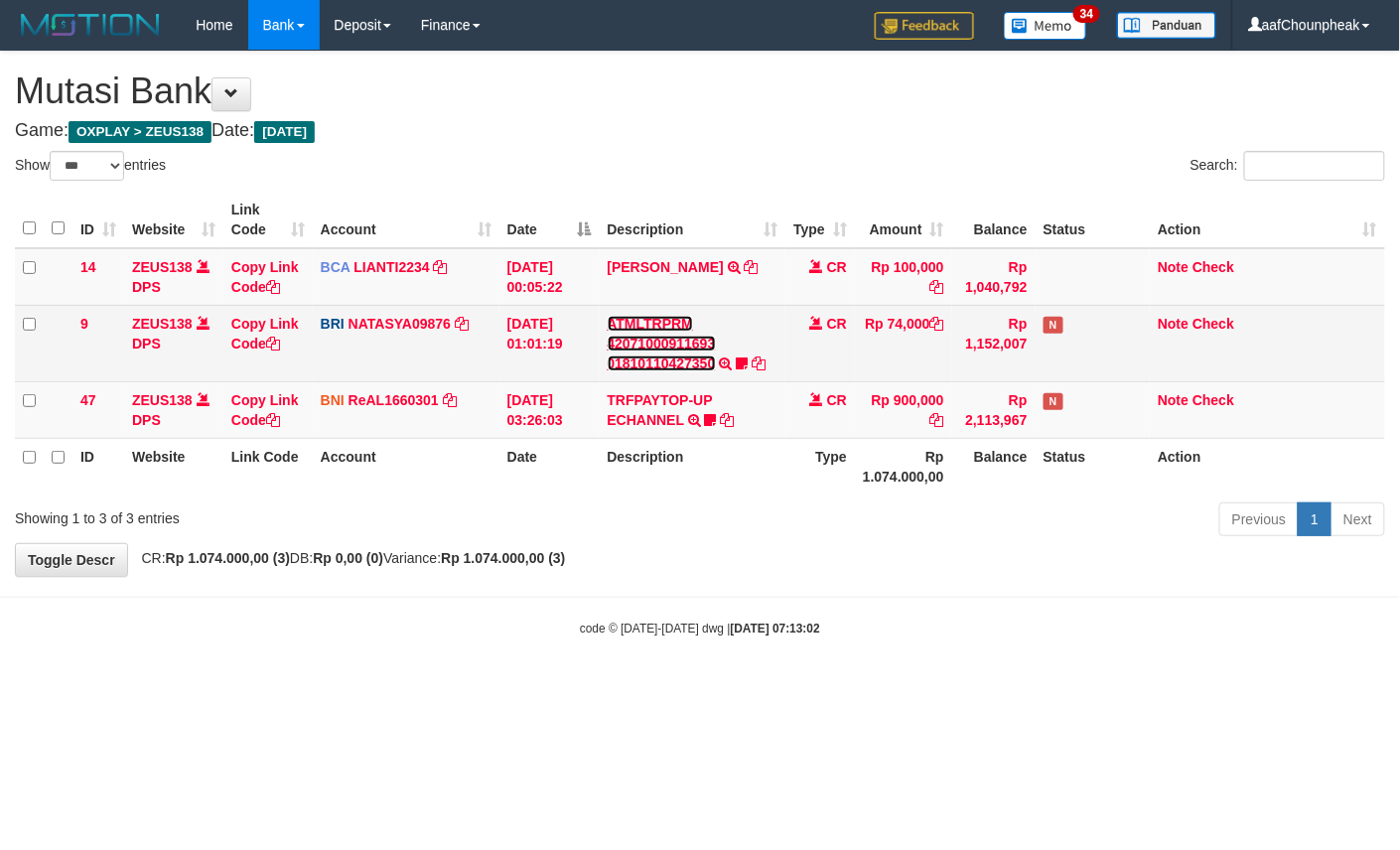 drag, startPoint x: 0, startPoint y: 0, endPoint x: 635, endPoint y: 358, distance: 728.96433 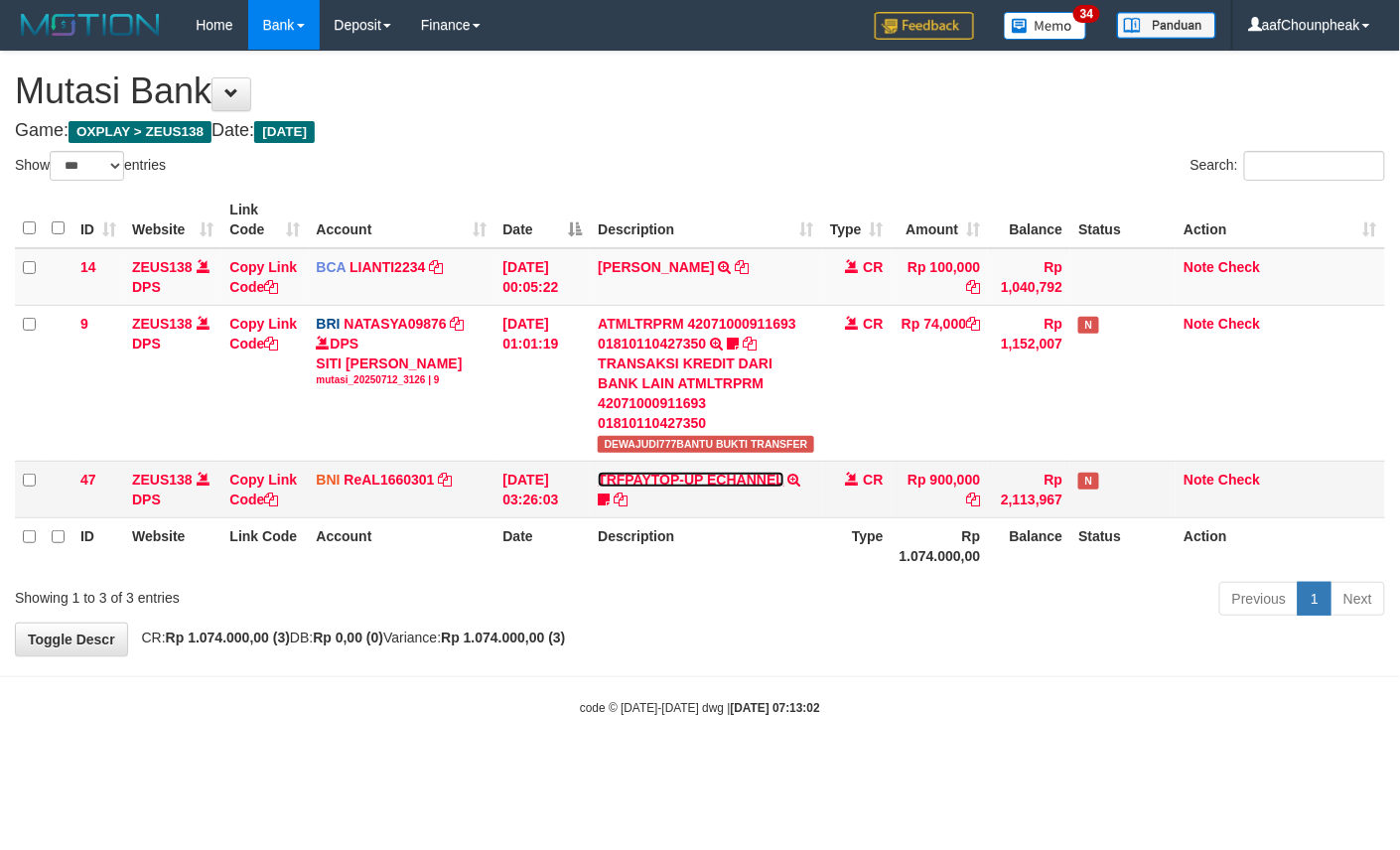 click on "TRFPAYTOP-UP ECHANNEL" at bounding box center (690, 480) 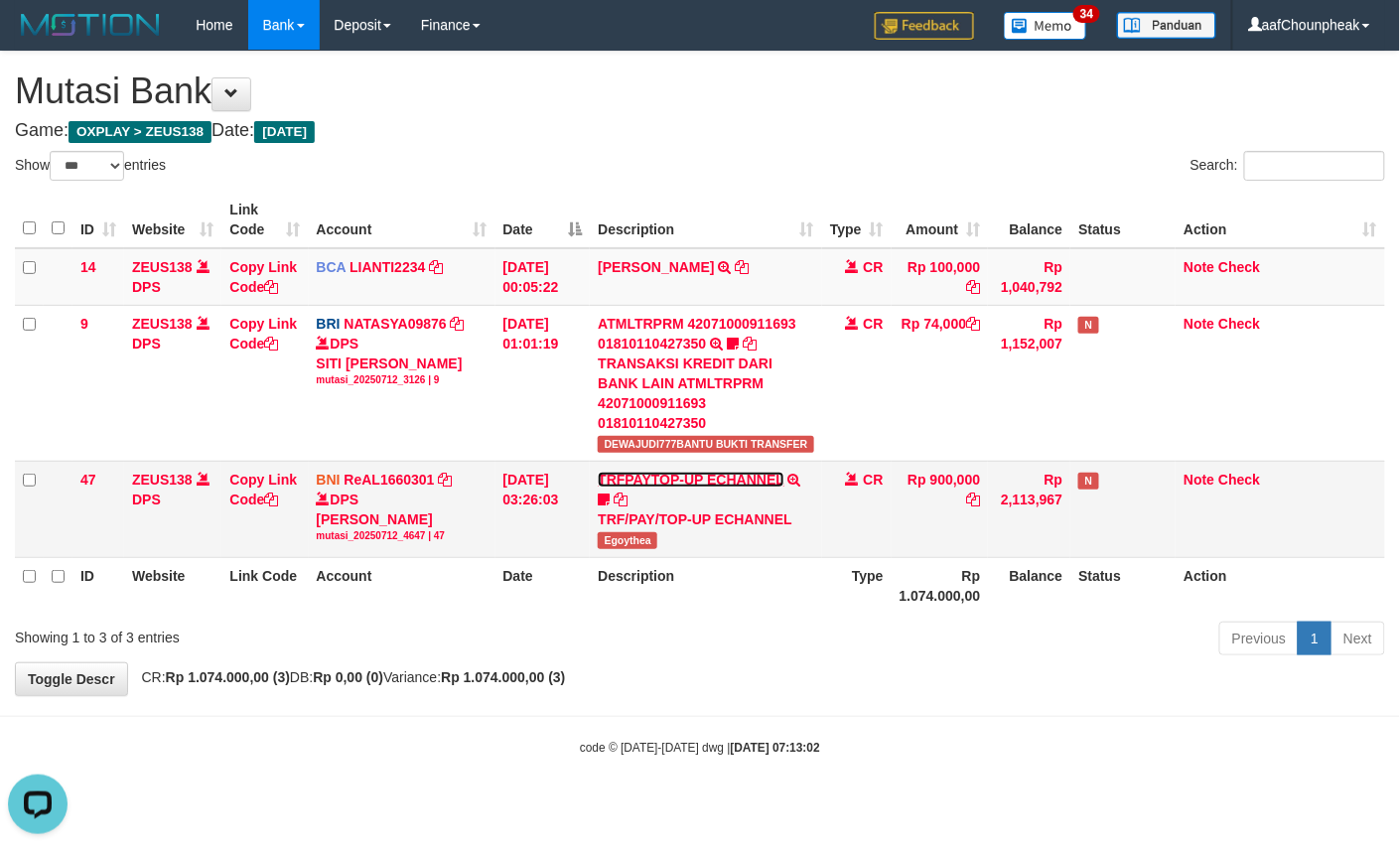 scroll, scrollTop: 0, scrollLeft: 0, axis: both 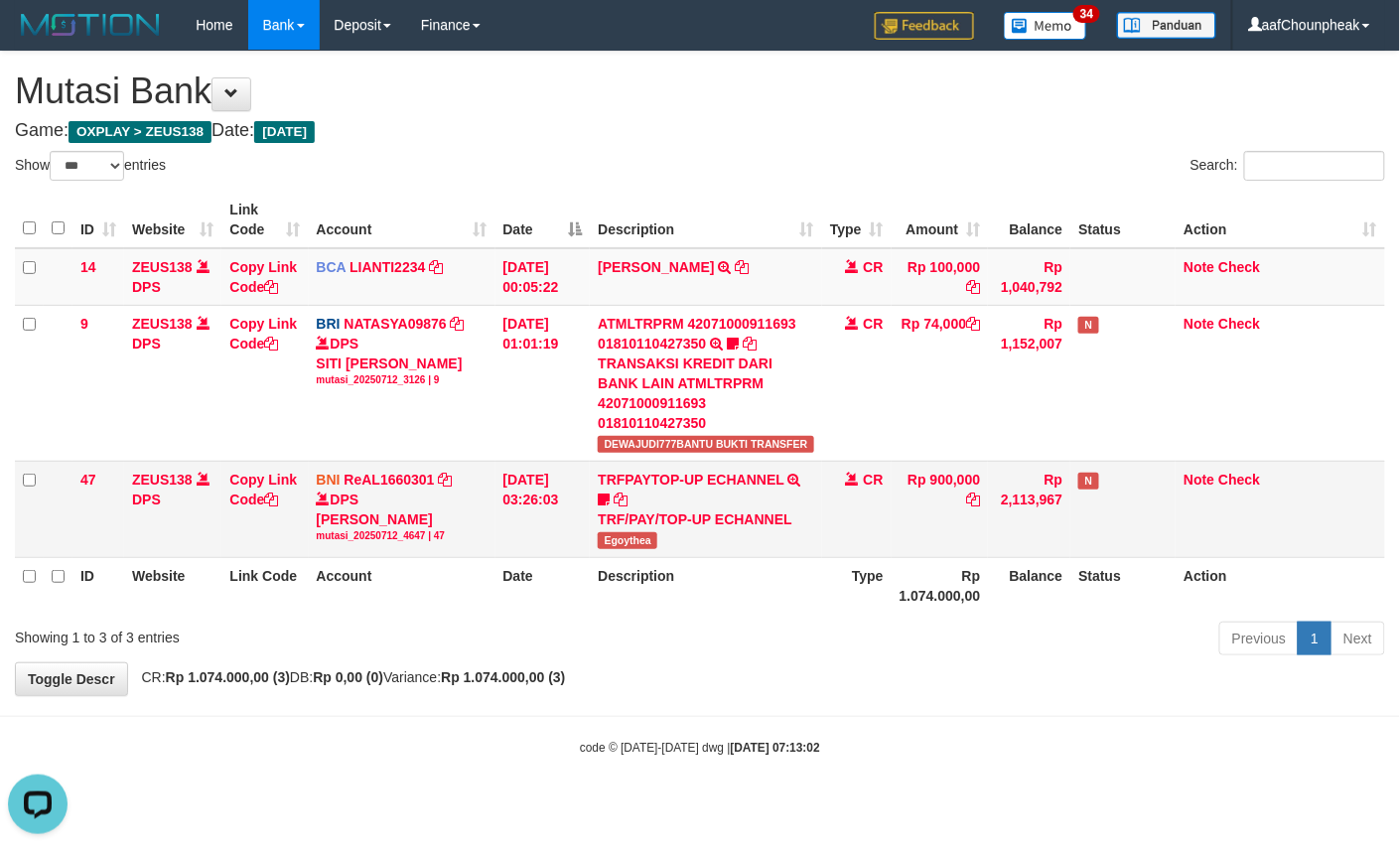 click on "Egoythea" at bounding box center (628, 540) 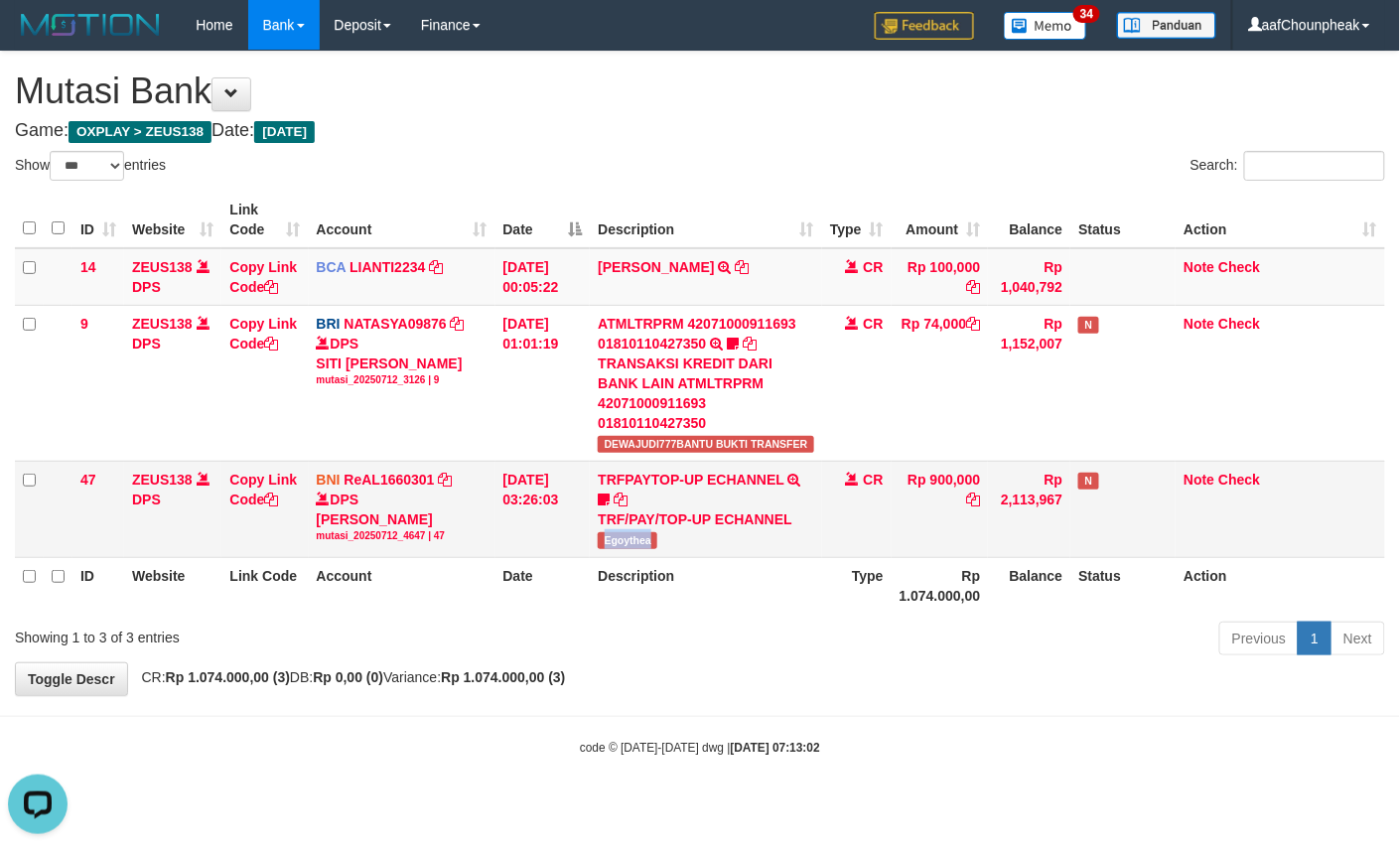 click on "Egoythea" at bounding box center (628, 540) 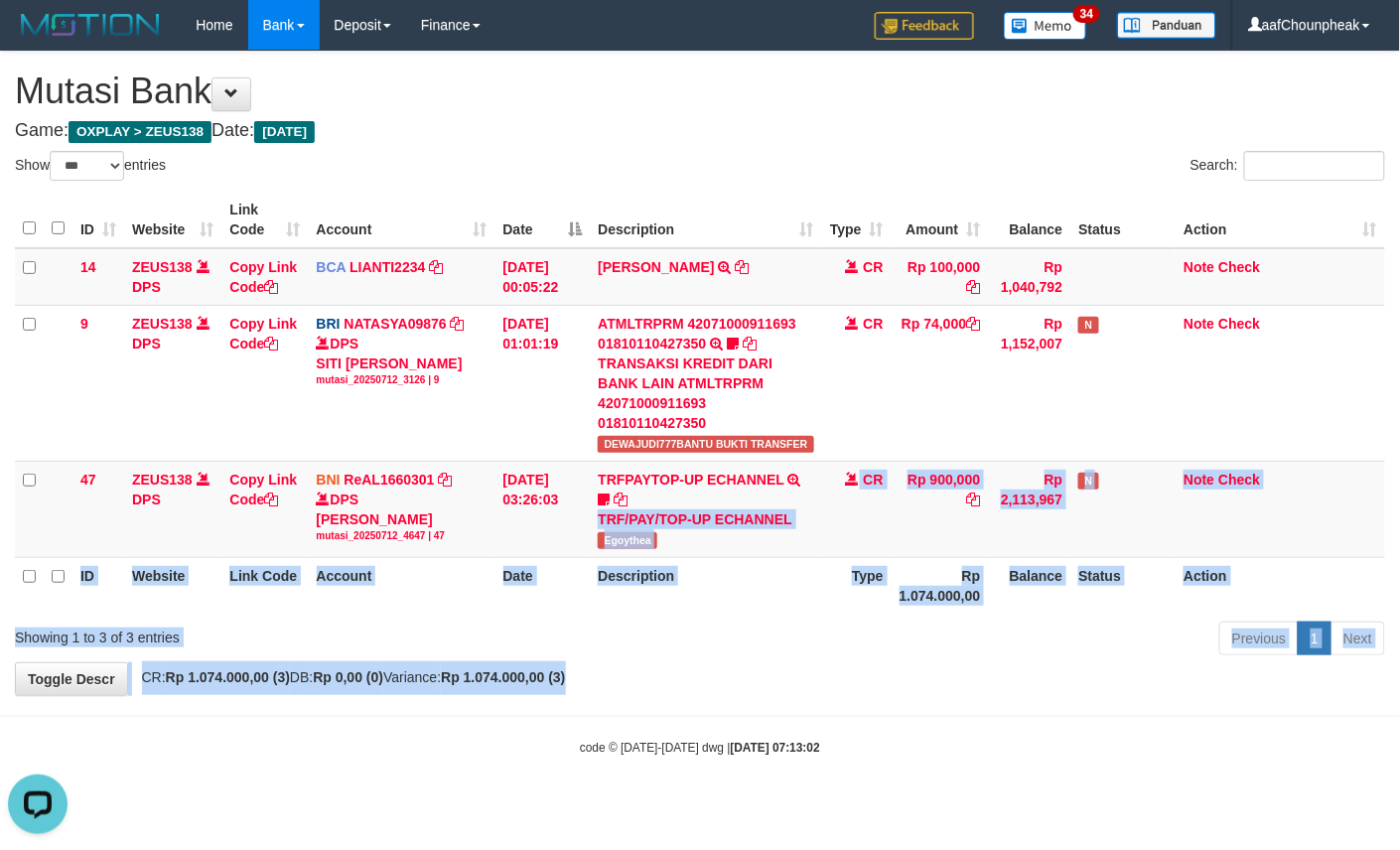 drag, startPoint x: 632, startPoint y: 683, endPoint x: 632, endPoint y: 696, distance: 13 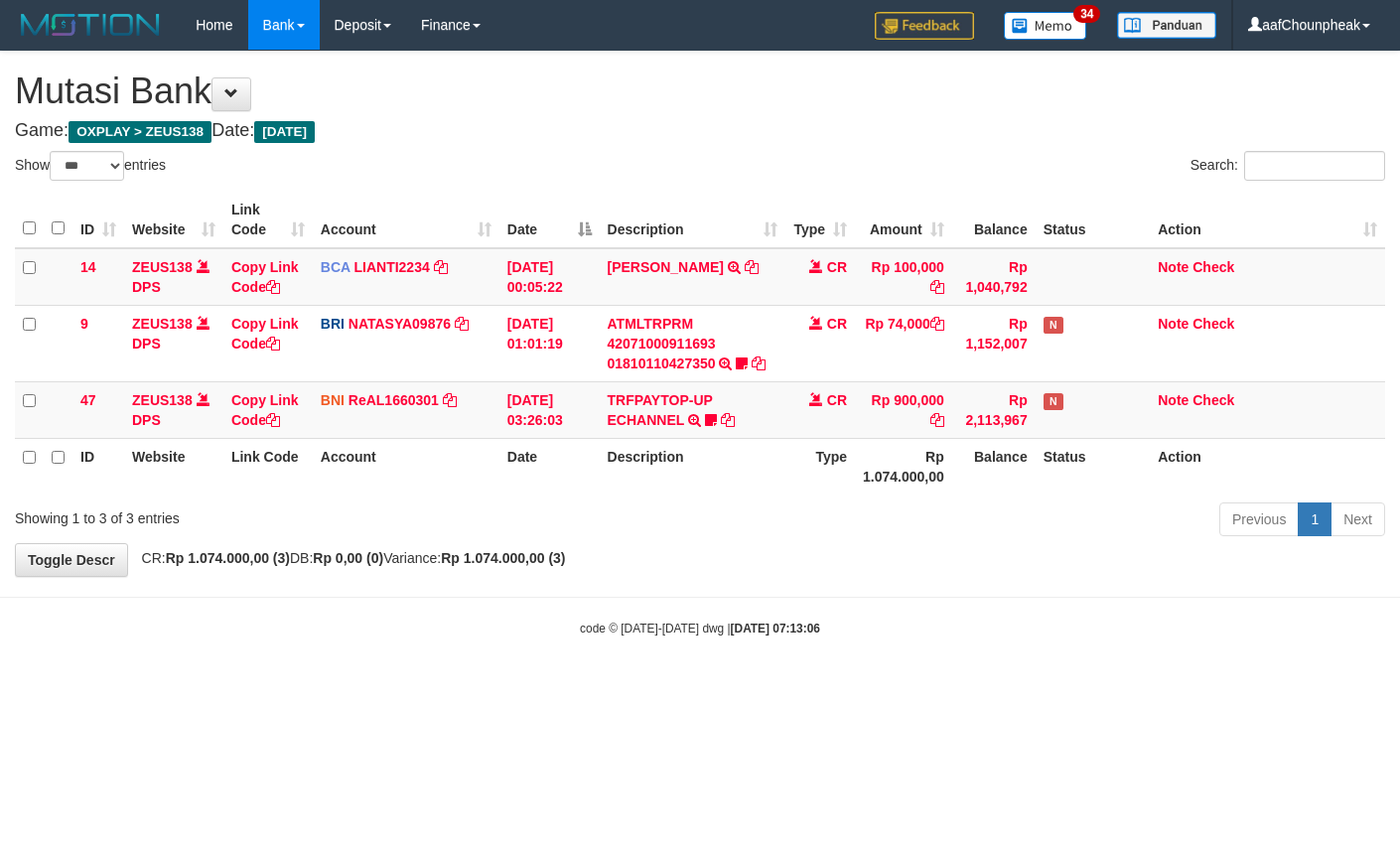 select on "***" 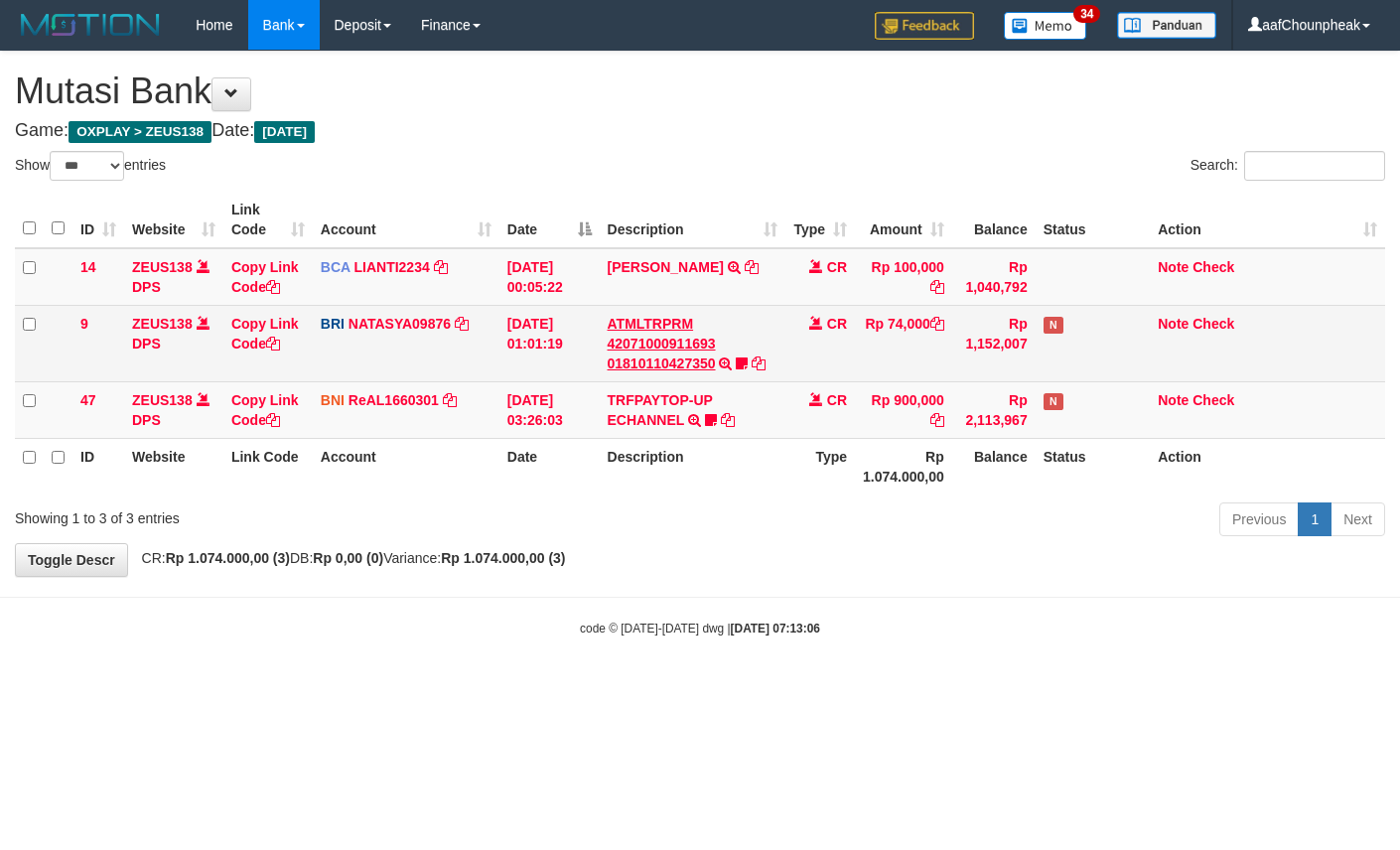 scroll, scrollTop: 0, scrollLeft: 0, axis: both 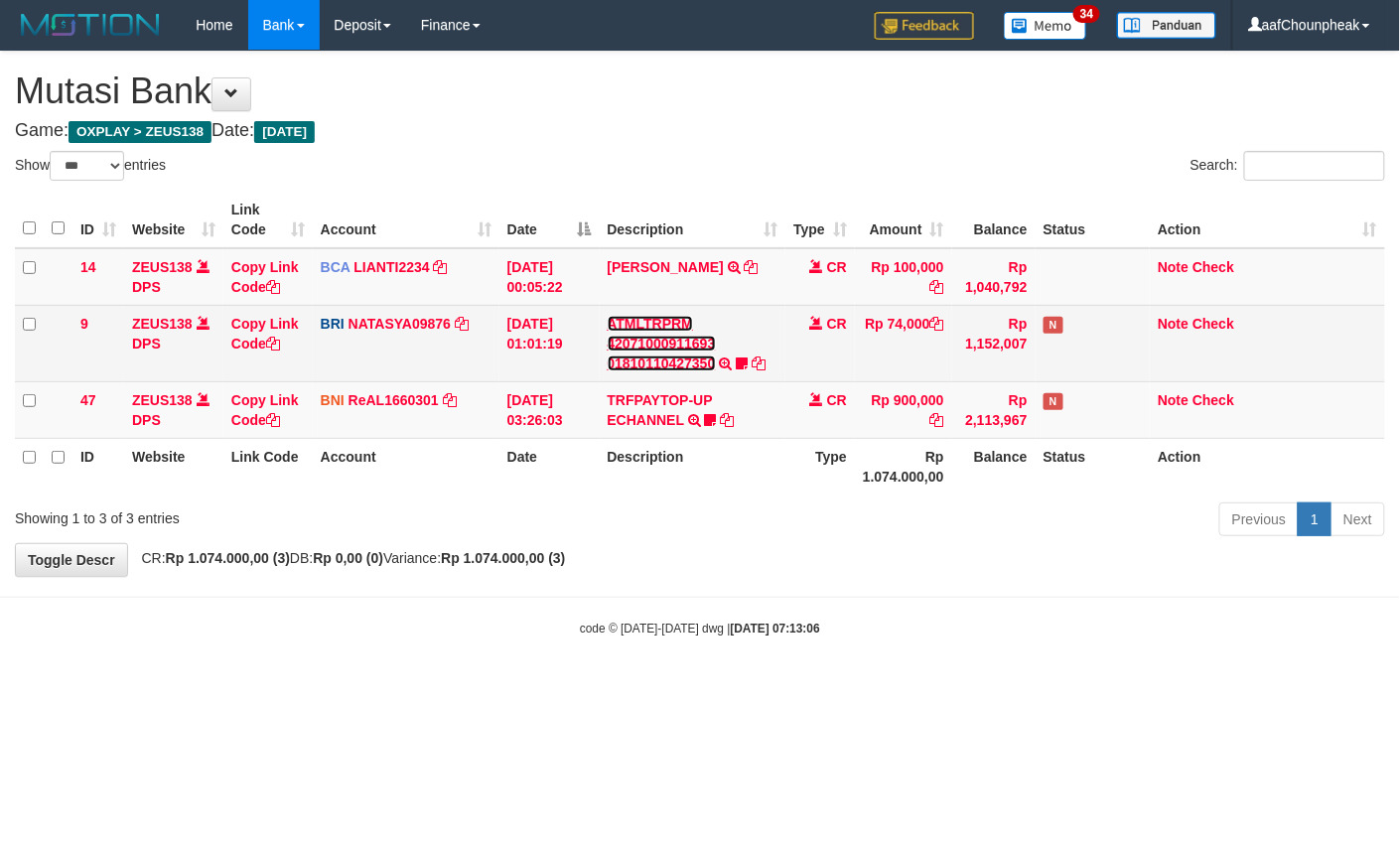 drag, startPoint x: 652, startPoint y: 366, endPoint x: 643, endPoint y: 381, distance: 17.492856 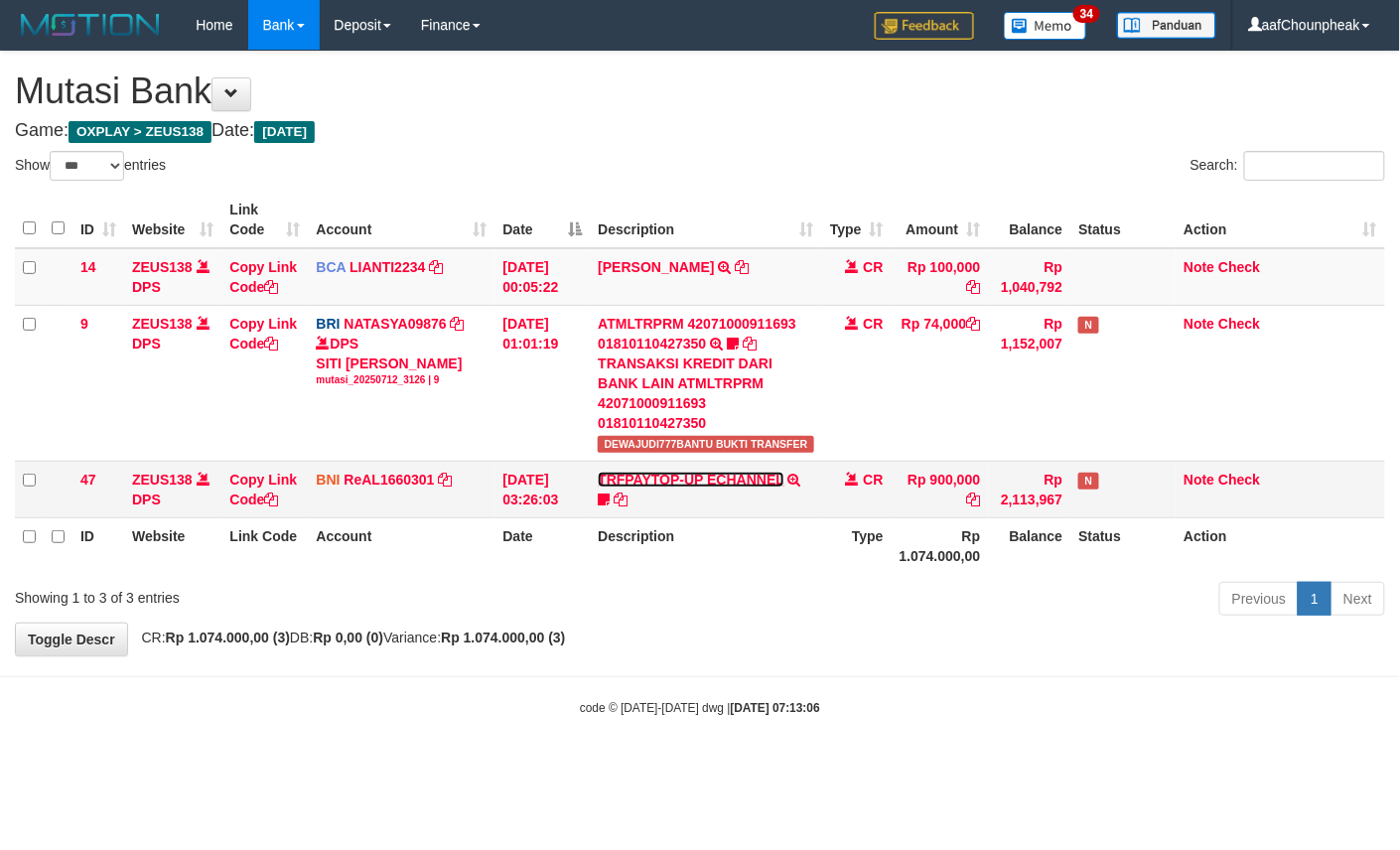 click on "TRFPAYTOP-UP ECHANNEL" at bounding box center [690, 480] 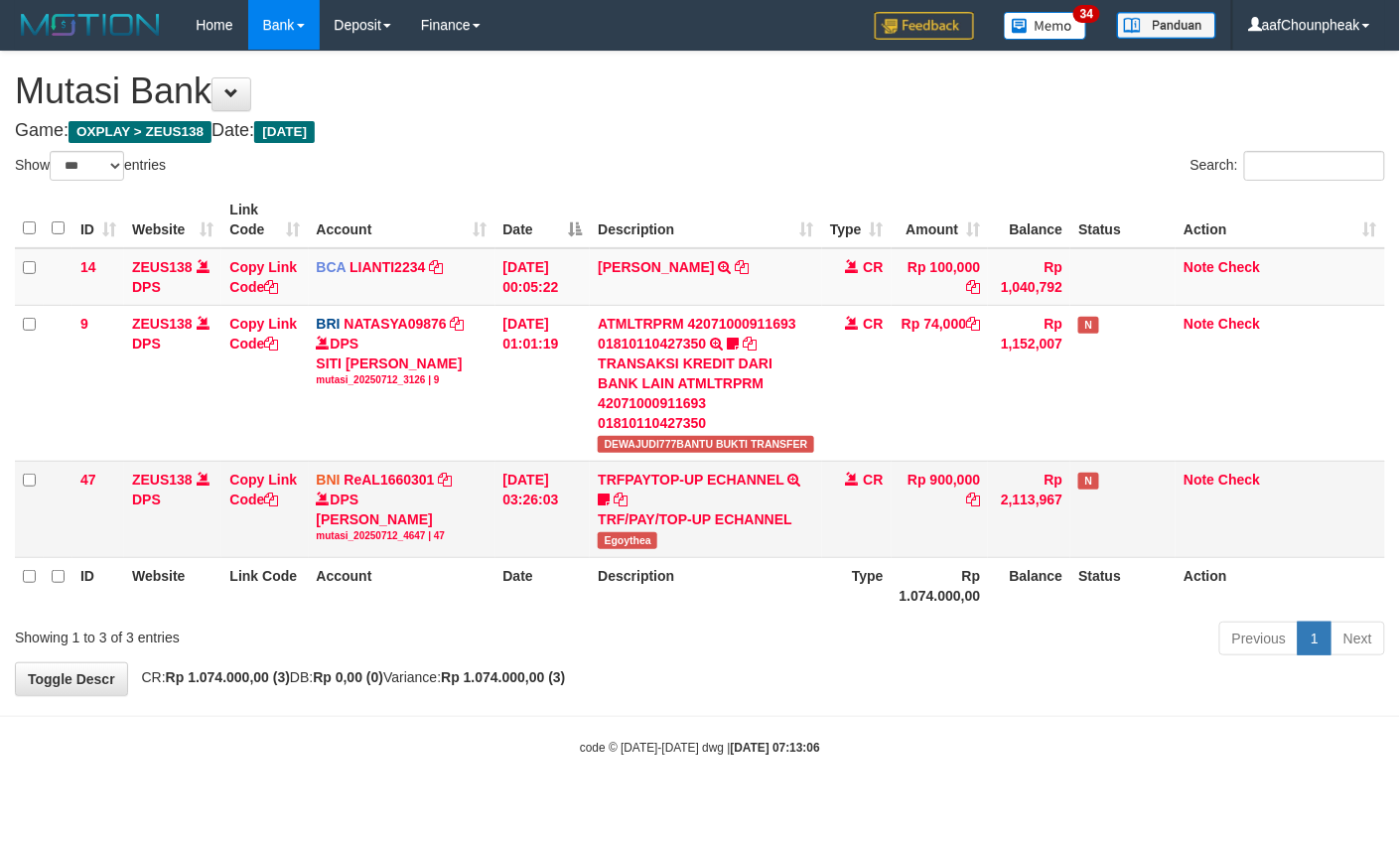 click on "Egoythea" at bounding box center [628, 540] 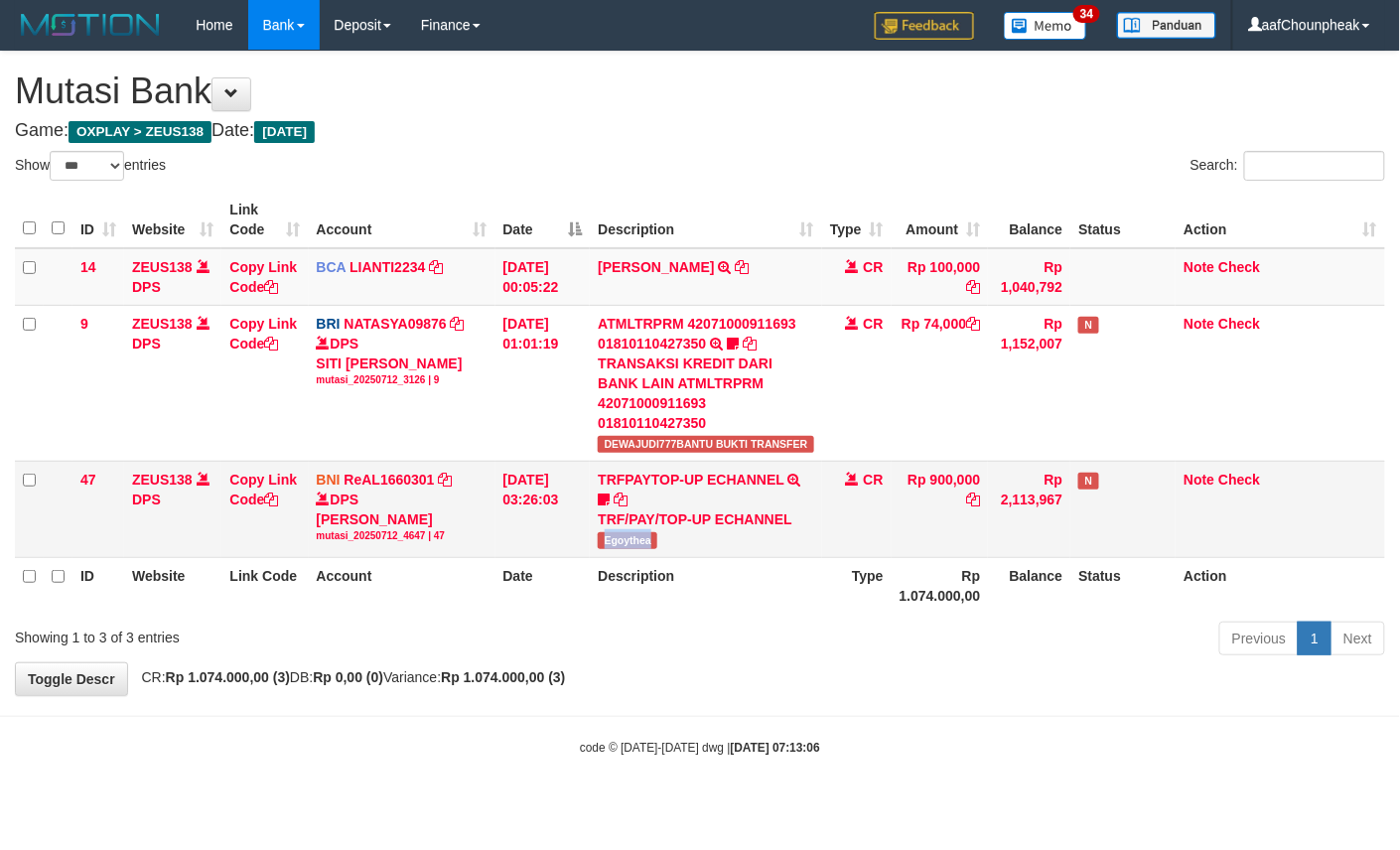 click on "Egoythea" at bounding box center (628, 540) 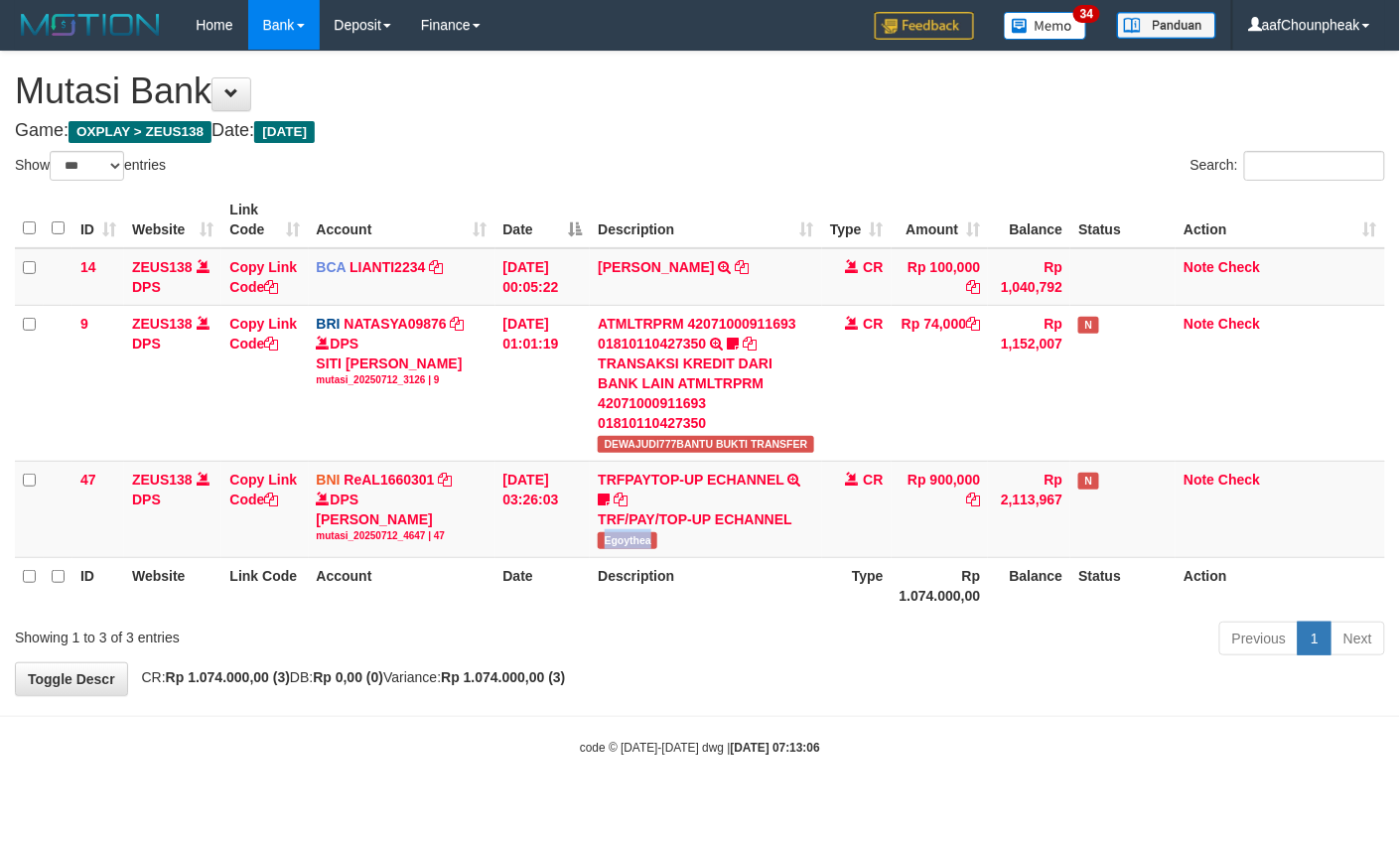 copy on "Egoythea" 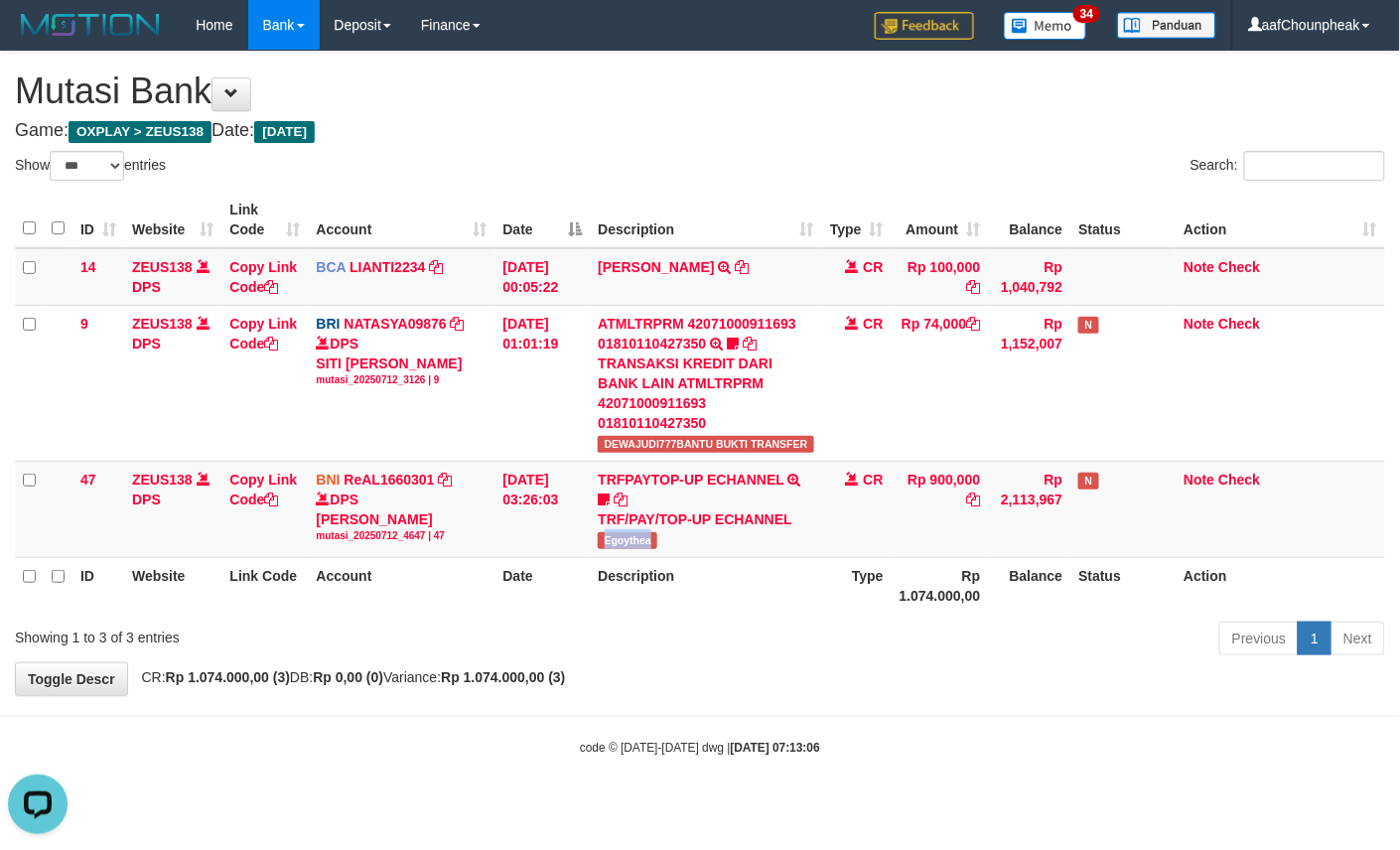 scroll, scrollTop: 0, scrollLeft: 0, axis: both 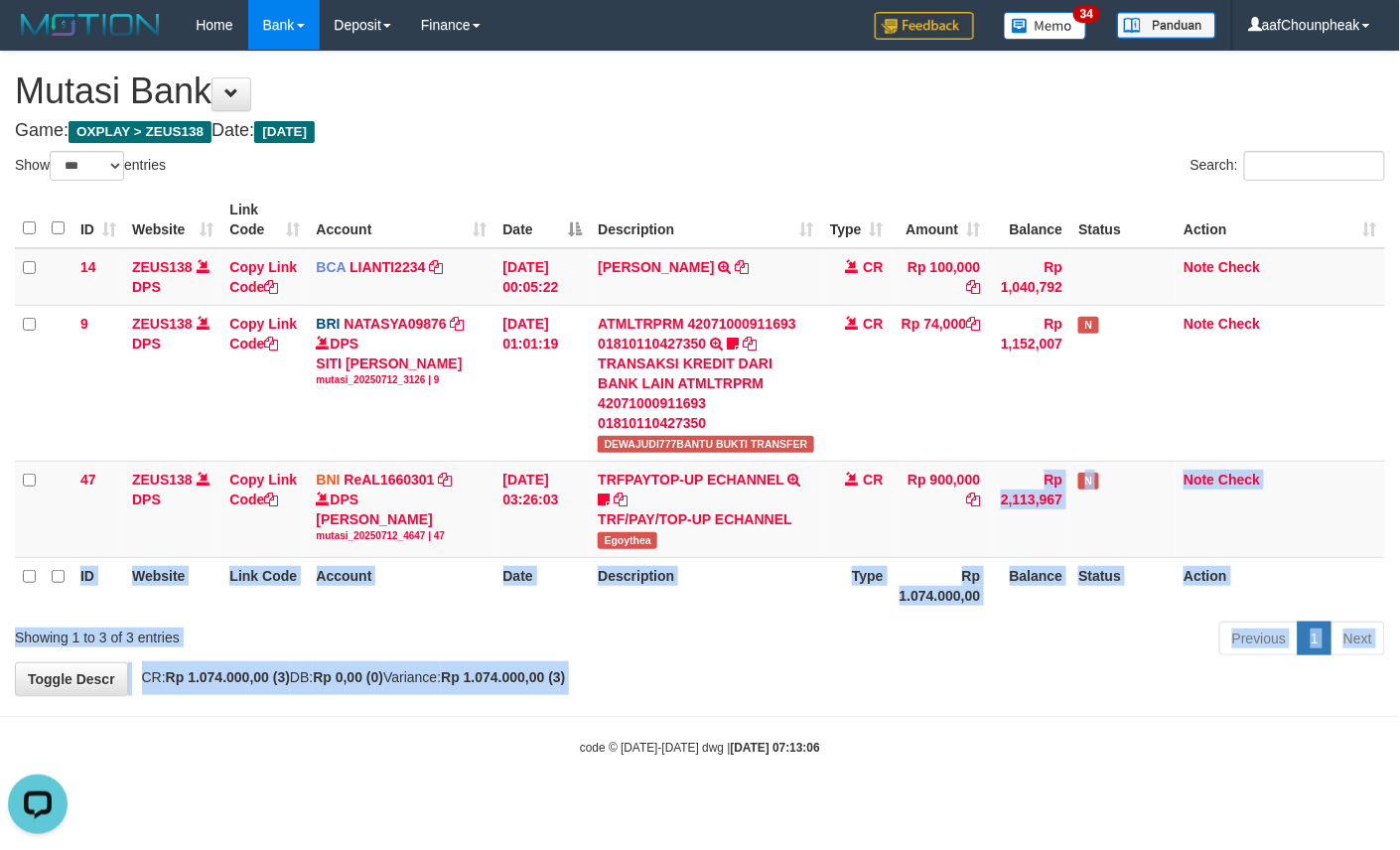 click on "Toggle navigation
Home
Bank
Account List
Mutasi Bank
Search
Note Mutasi
Deposit
DPS List
History
Finance
Financial Data
aafChounpheak
My Profile
Log Out
34" at bounding box center [700, 403] 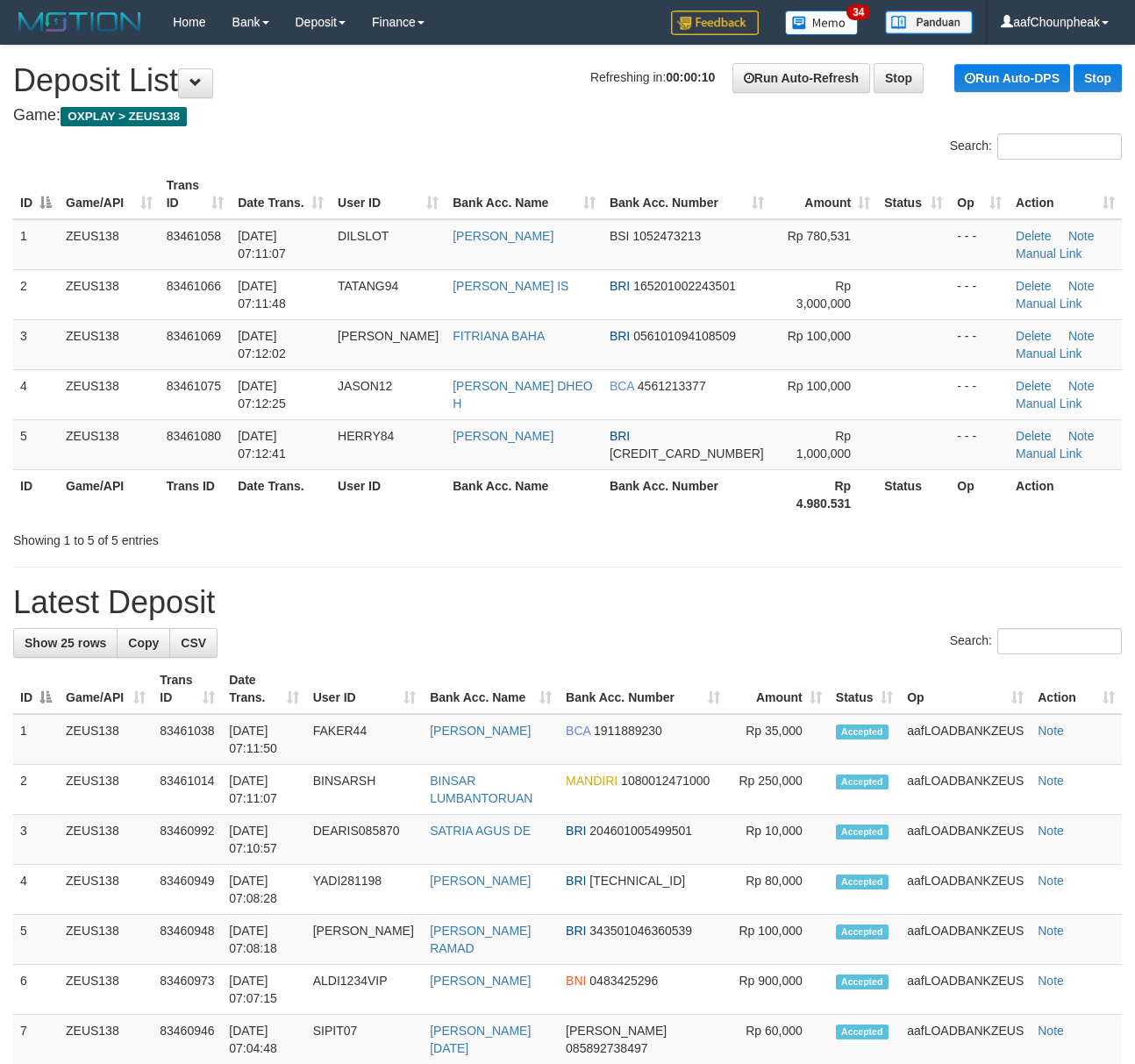 scroll, scrollTop: 0, scrollLeft: 0, axis: both 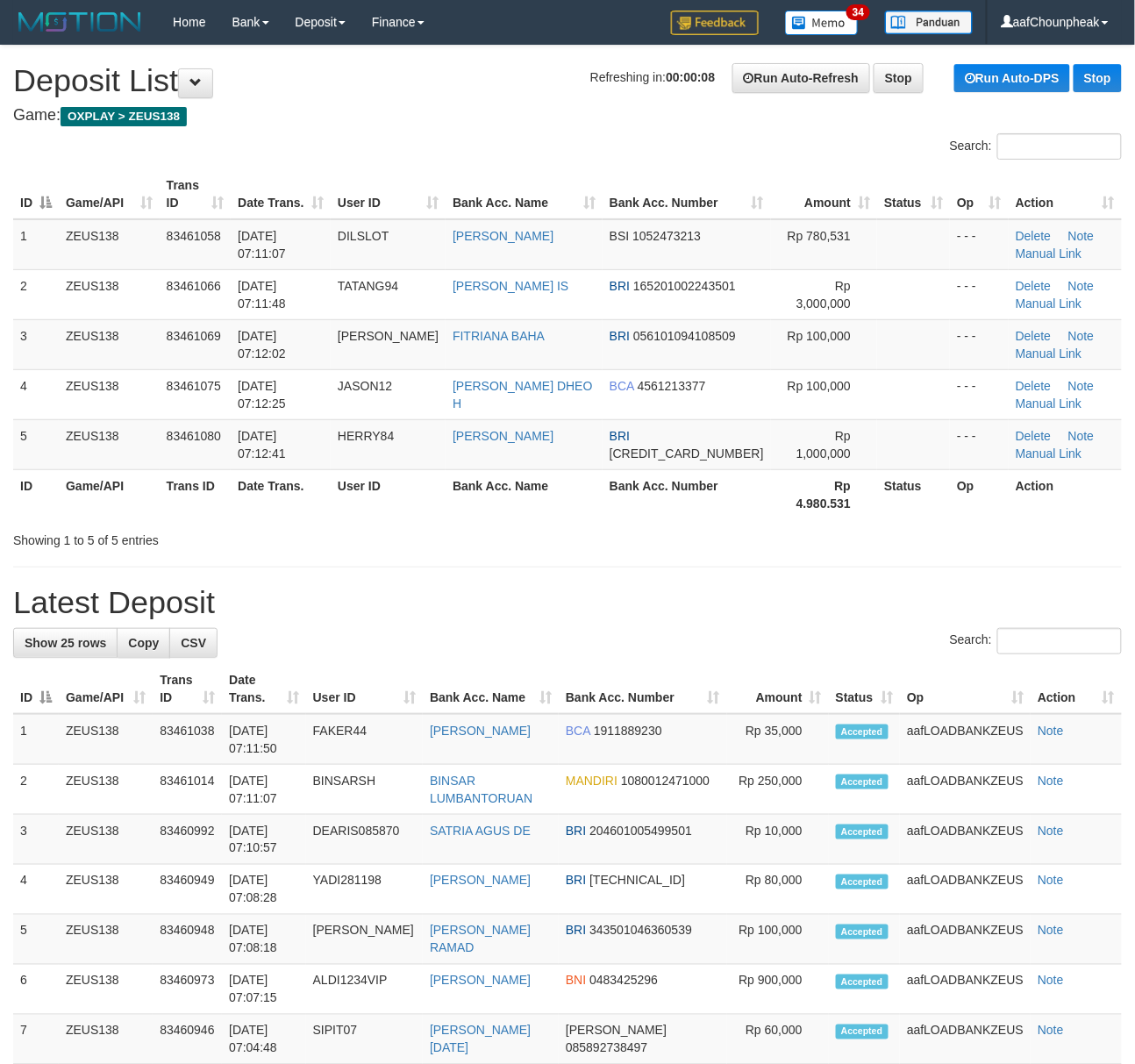 click on "**********" at bounding box center [568, 1063] 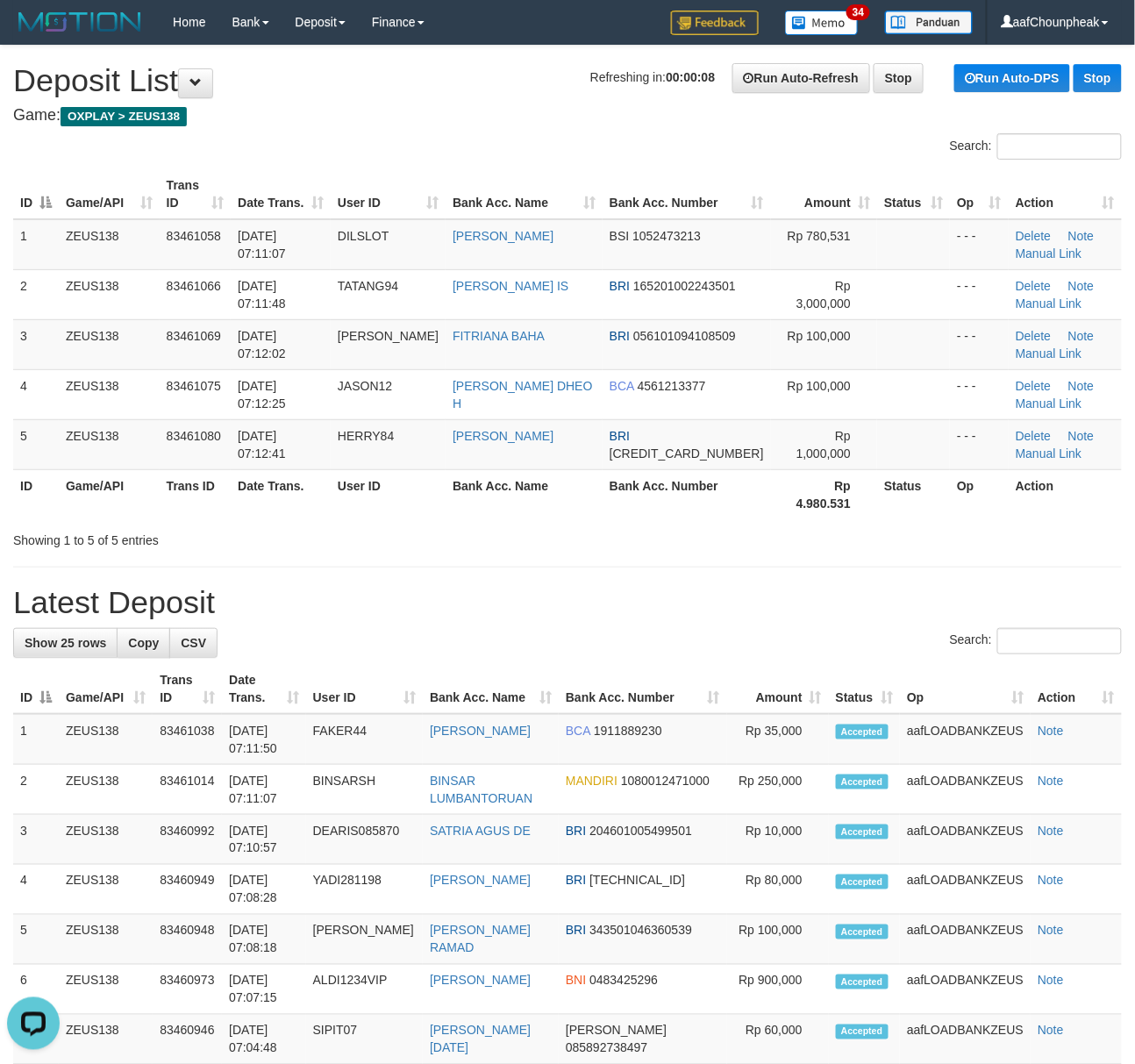 scroll, scrollTop: 0, scrollLeft: 0, axis: both 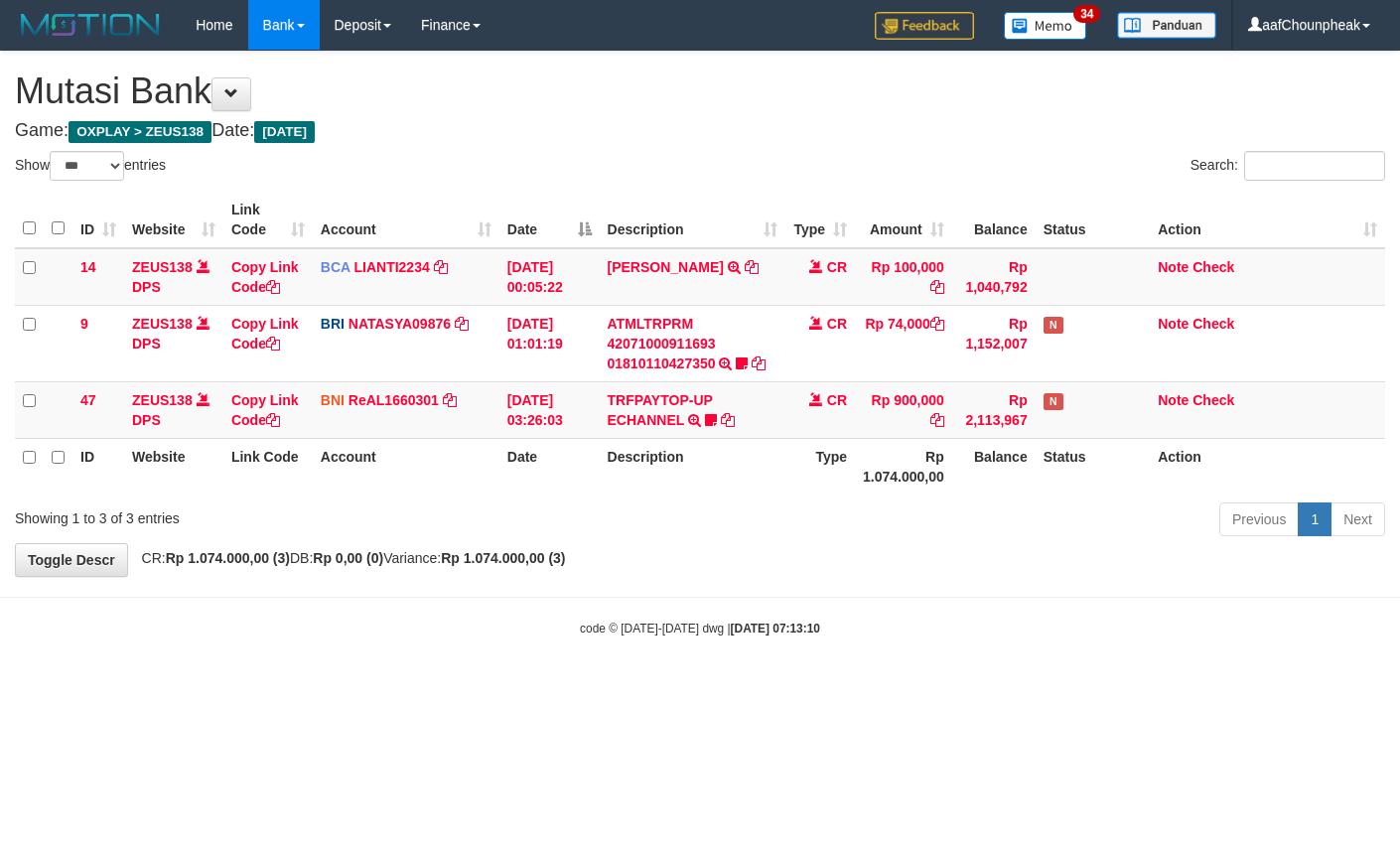 select on "***" 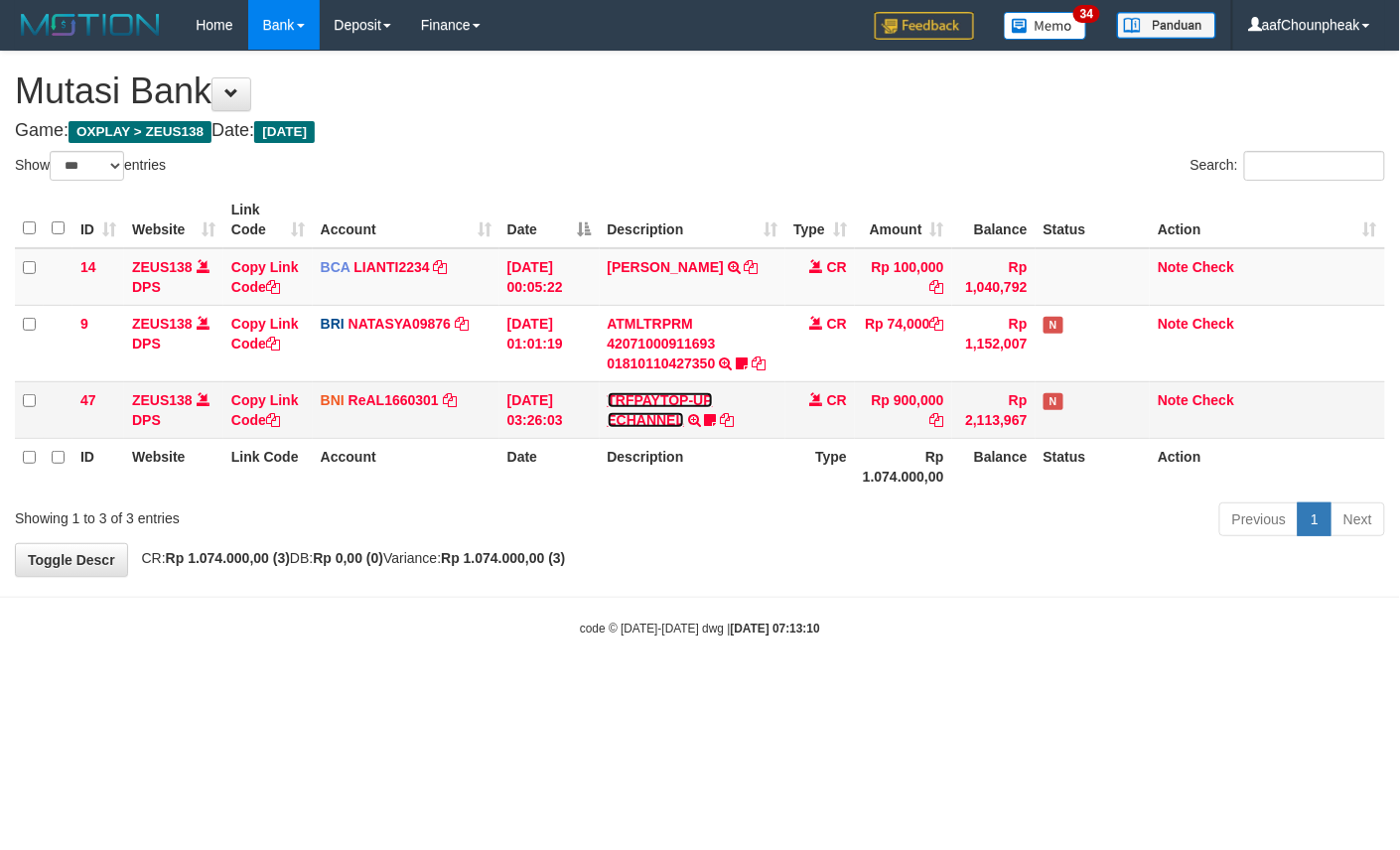 click on "TRFPAYTOP-UP ECHANNEL" at bounding box center (660, 410) 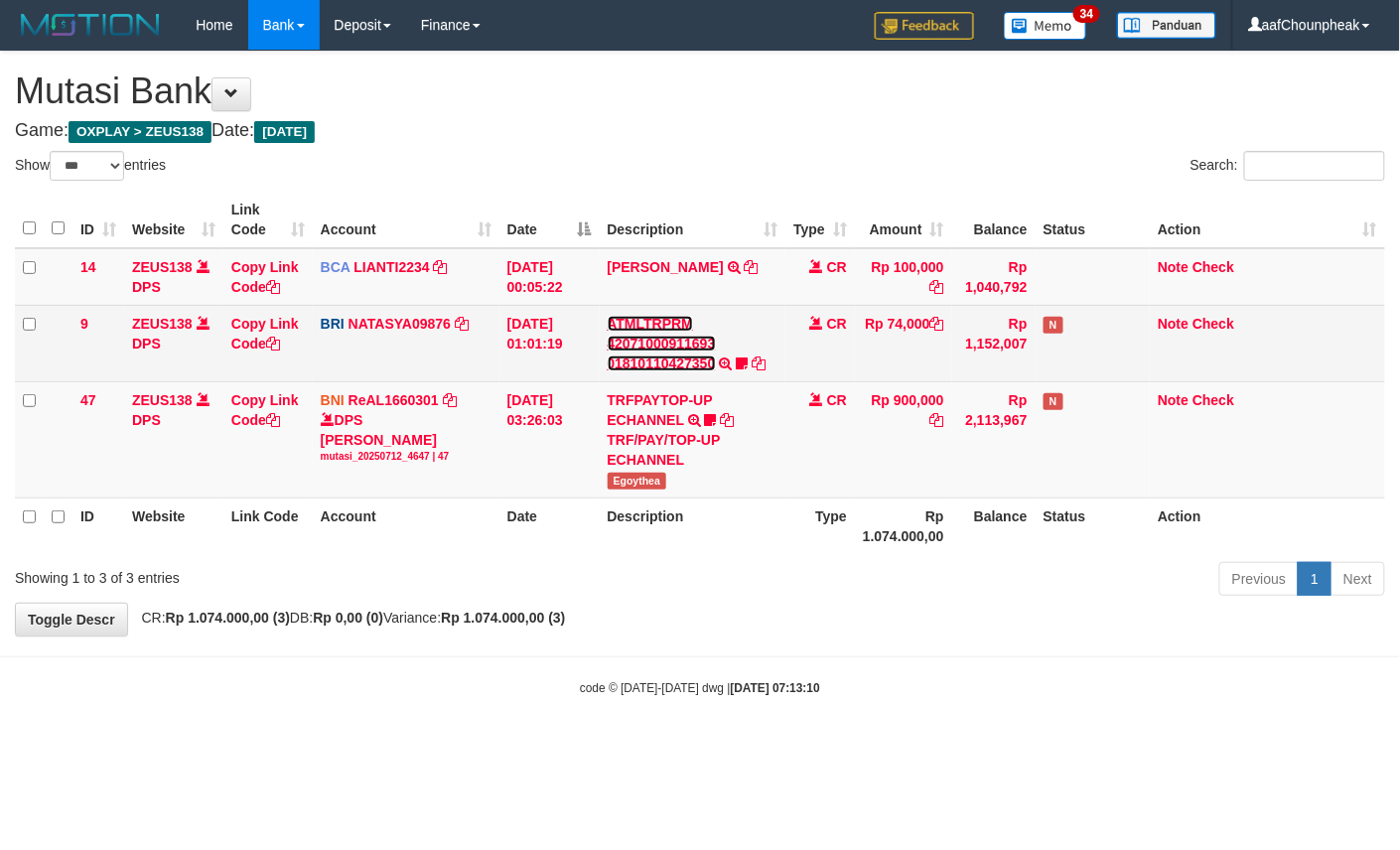 click on "ATMLTRPRM 42071000911693 01810110427350" at bounding box center [661, 344] 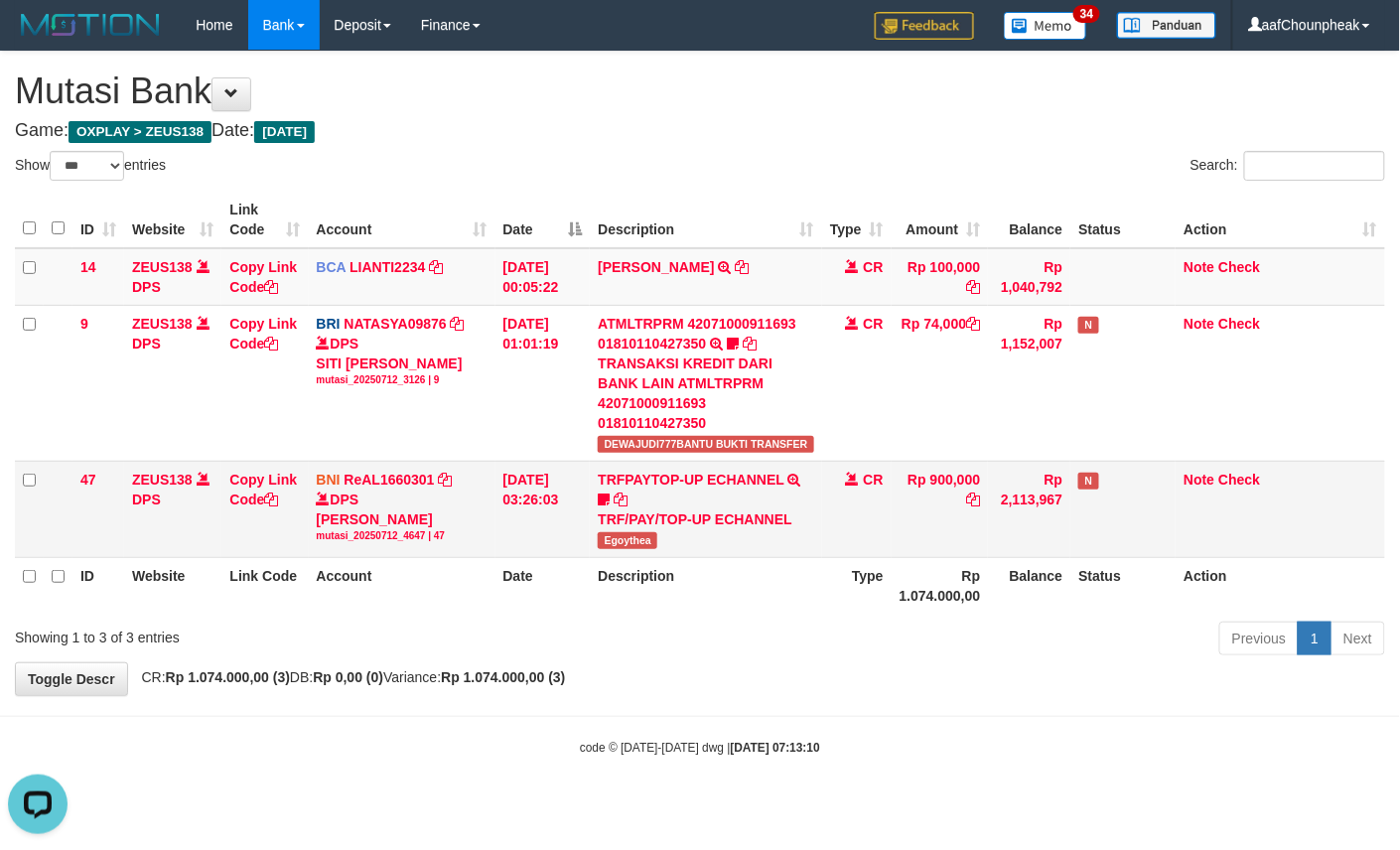 scroll, scrollTop: 0, scrollLeft: 0, axis: both 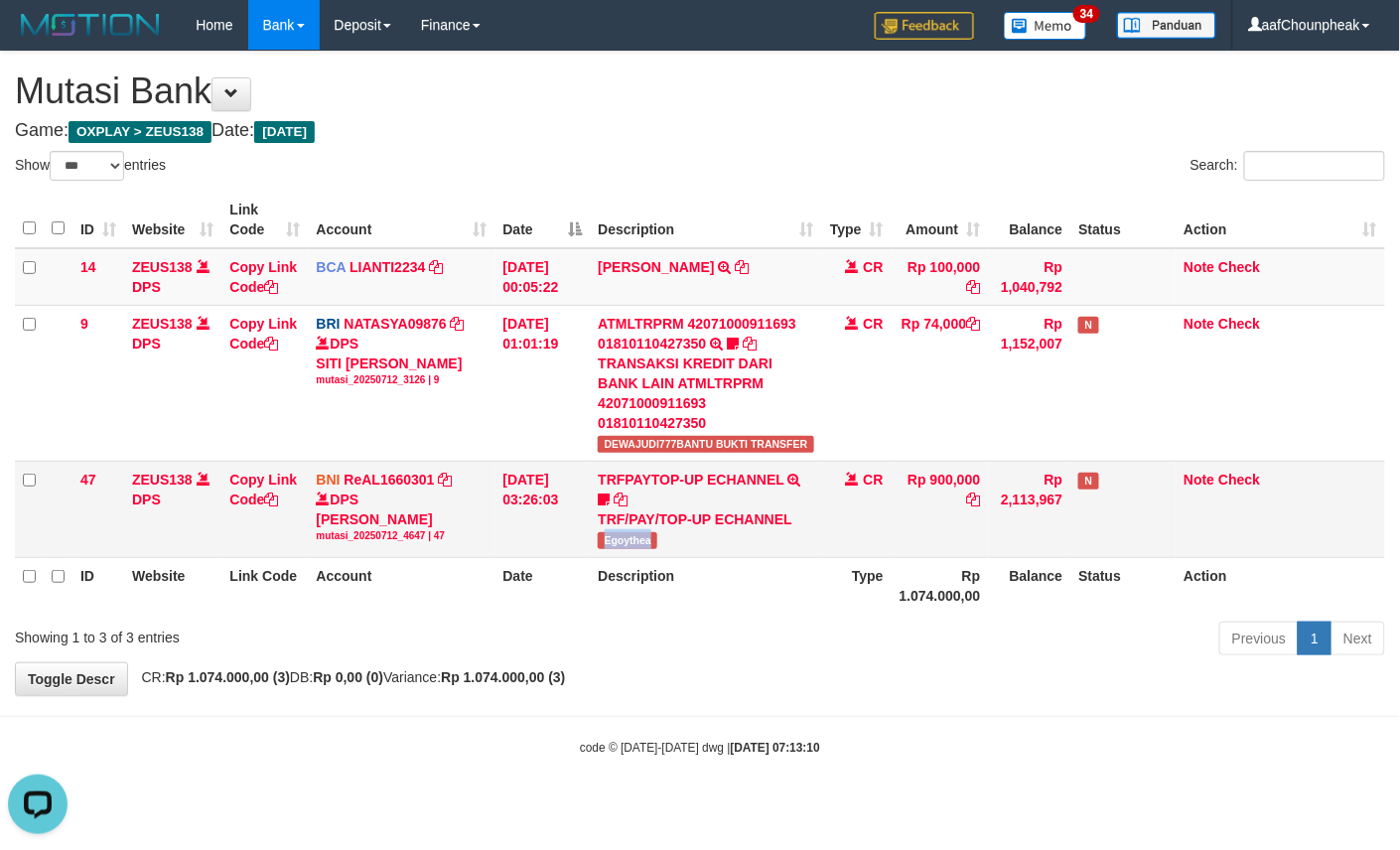 click on "Egoythea" at bounding box center [628, 540] 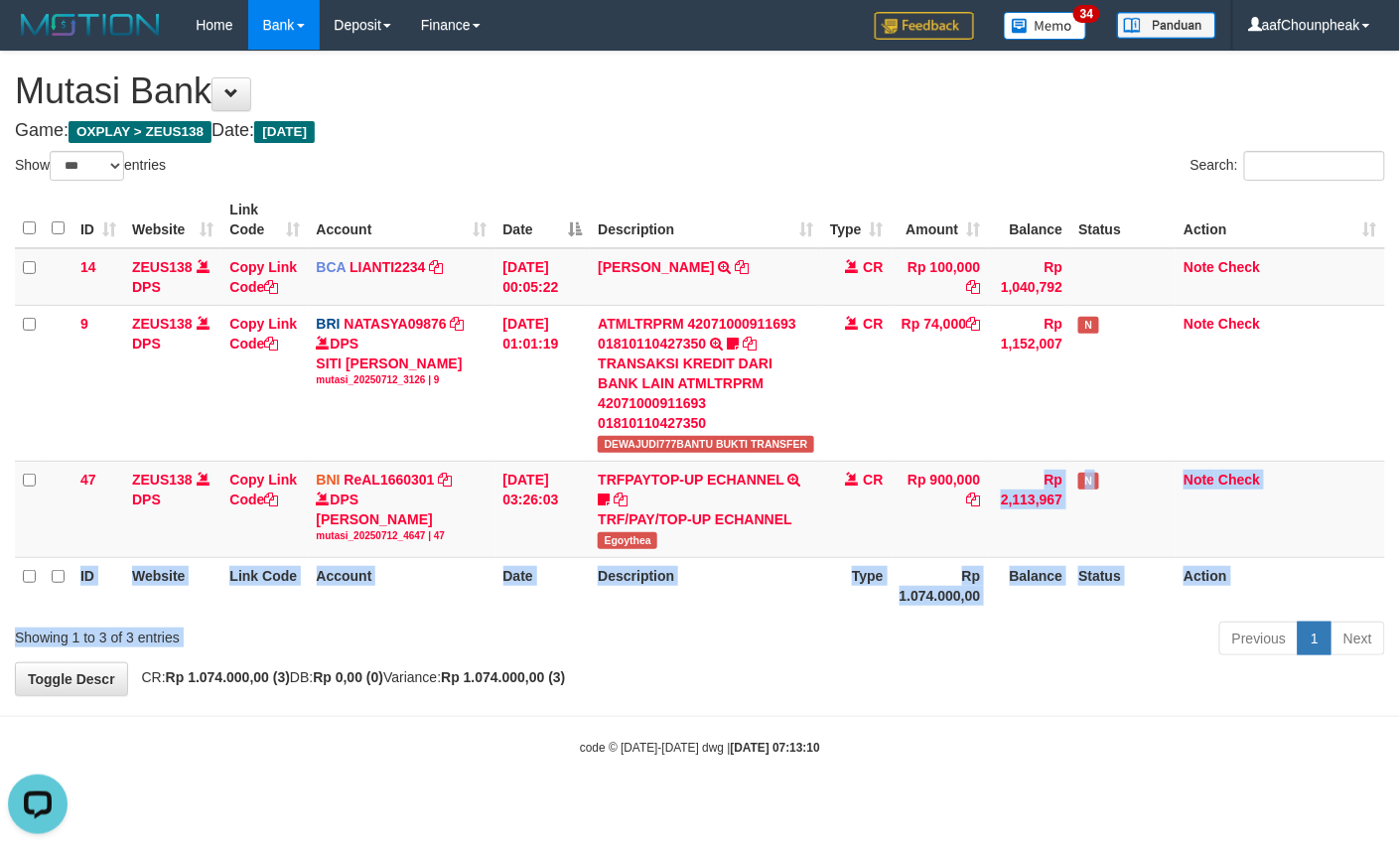 drag, startPoint x: 854, startPoint y: 644, endPoint x: 913, endPoint y: 632, distance: 60.20797 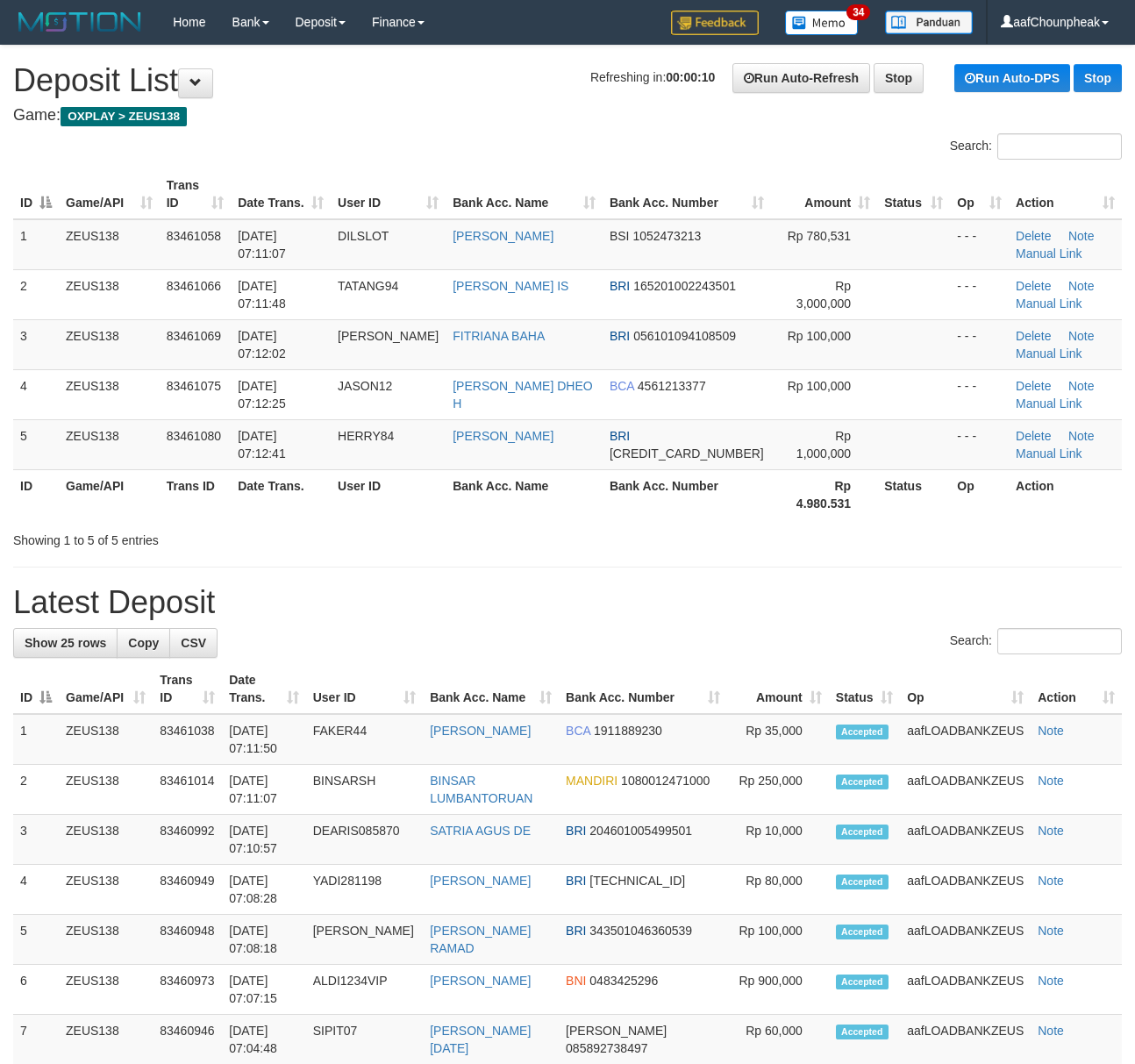 scroll, scrollTop: 0, scrollLeft: 0, axis: both 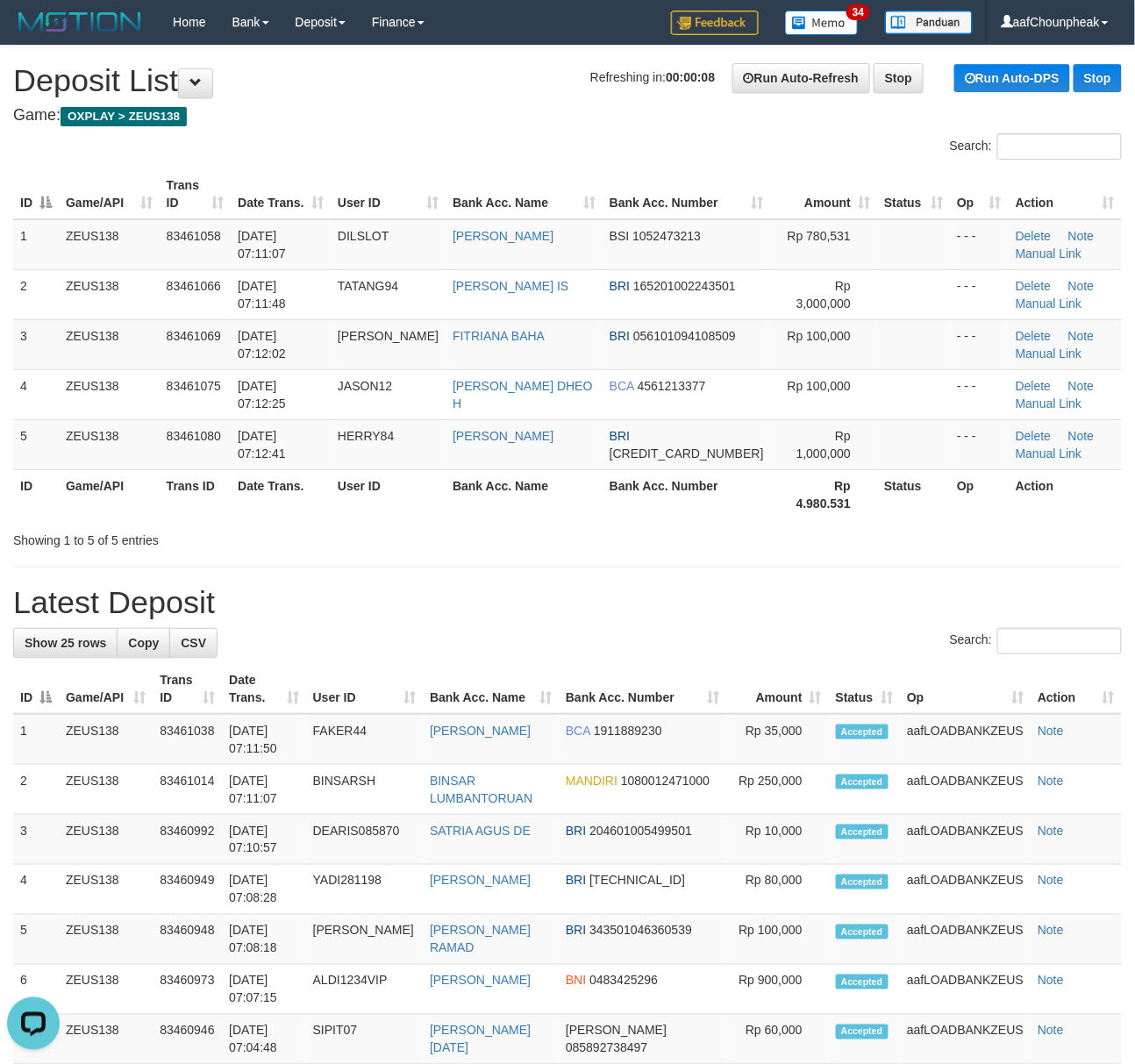 click on "Search:" at bounding box center [568, 148] 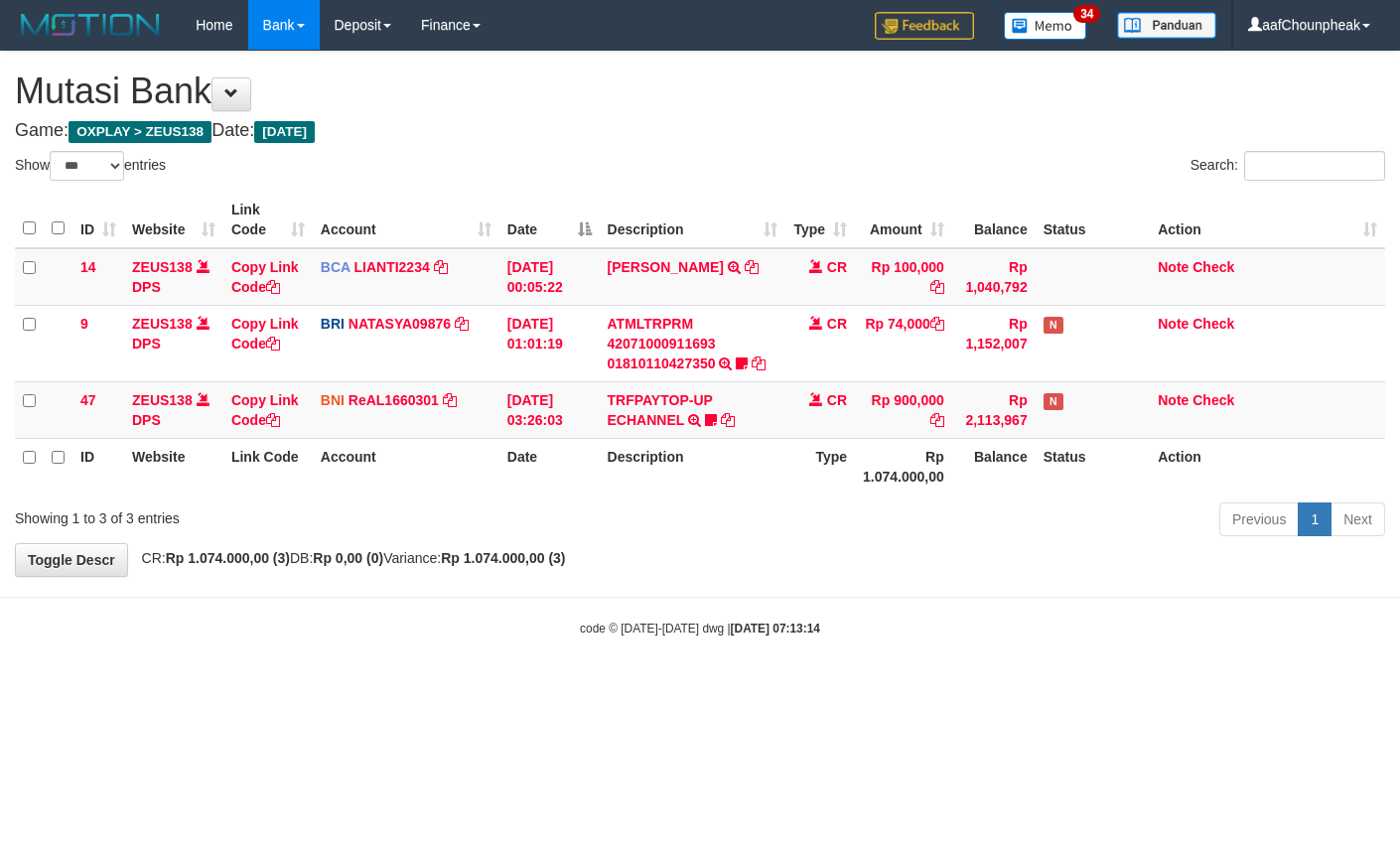 select on "***" 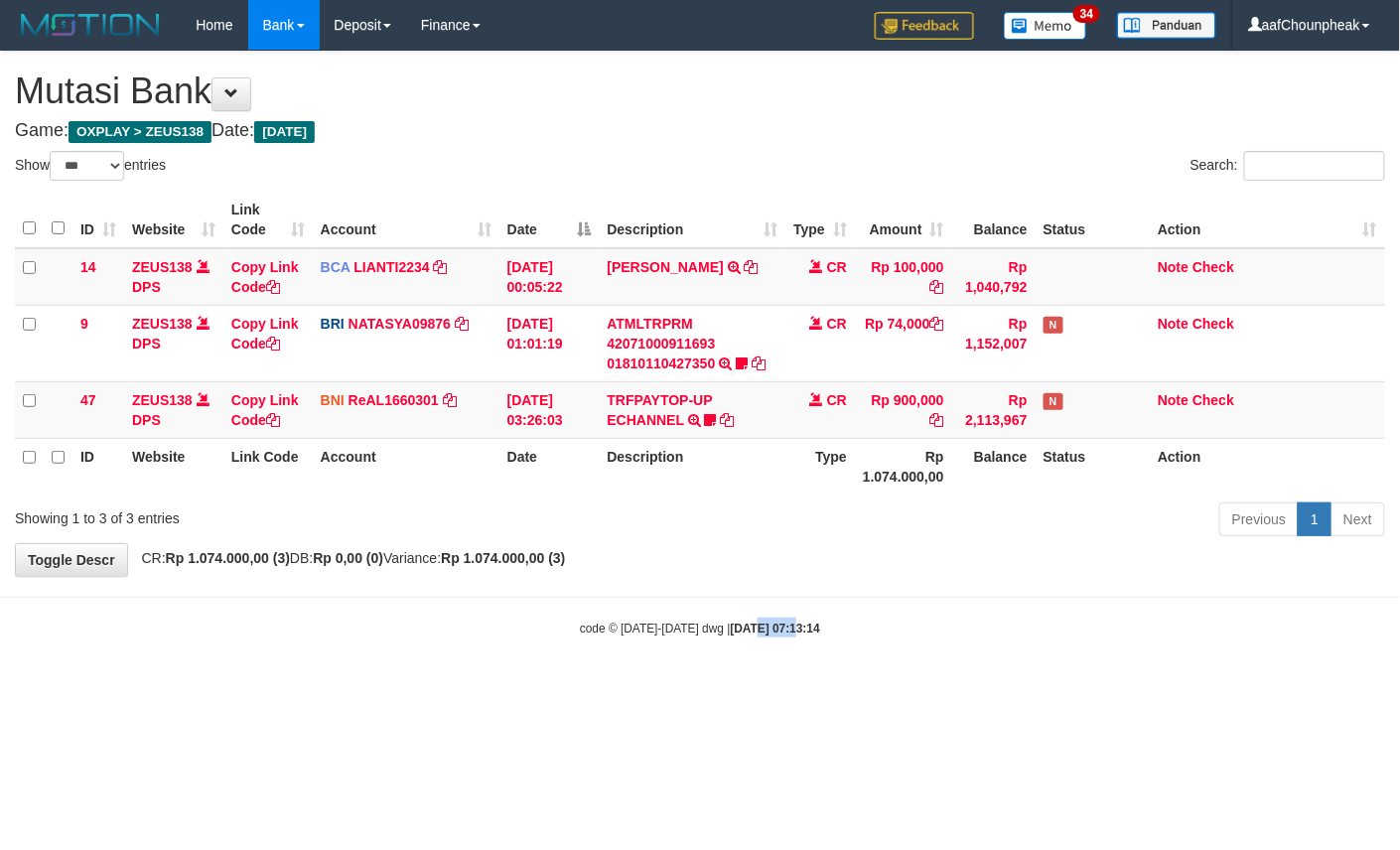 drag, startPoint x: 740, startPoint y: 687, endPoint x: 787, endPoint y: 679, distance: 47.676 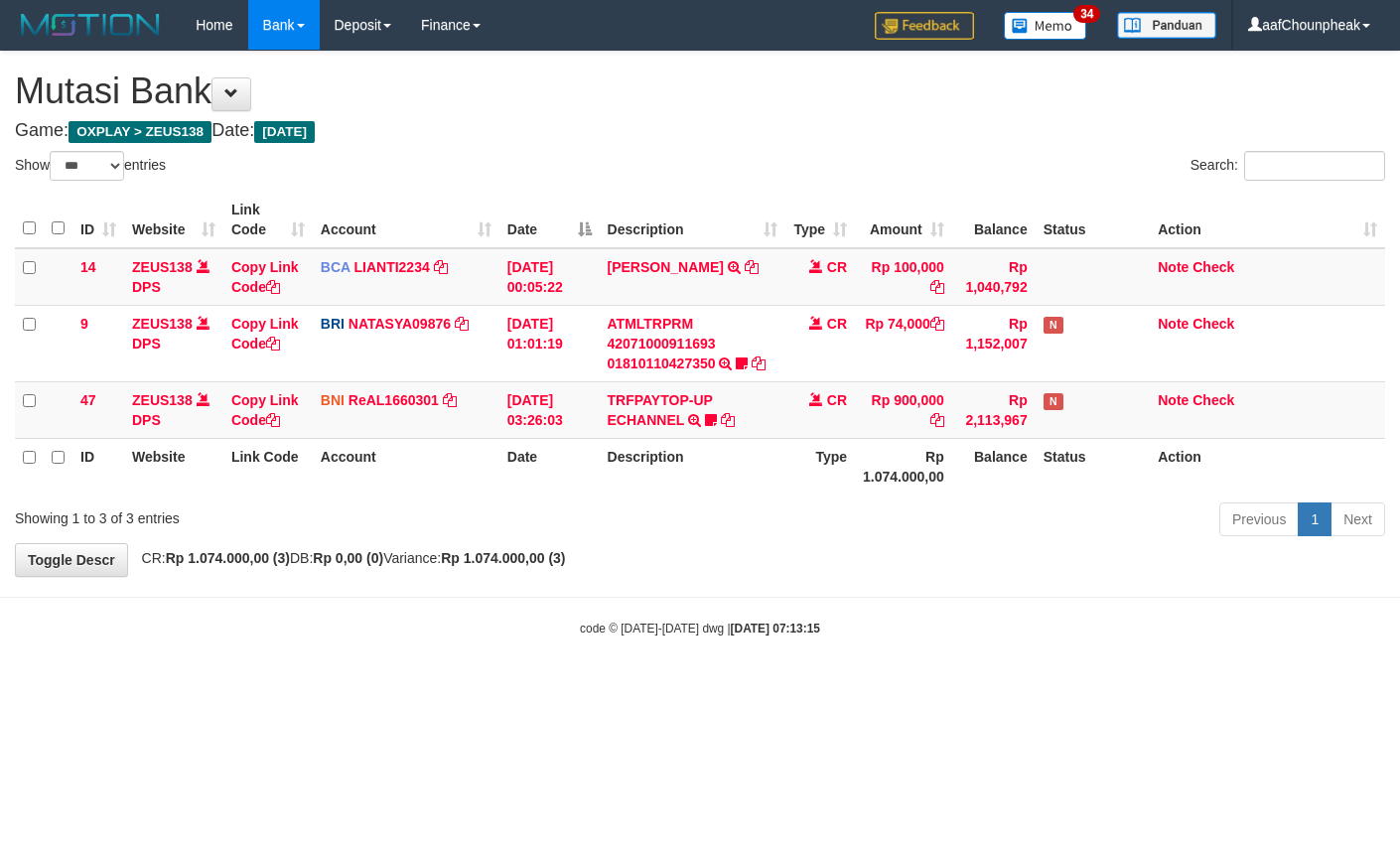 select on "***" 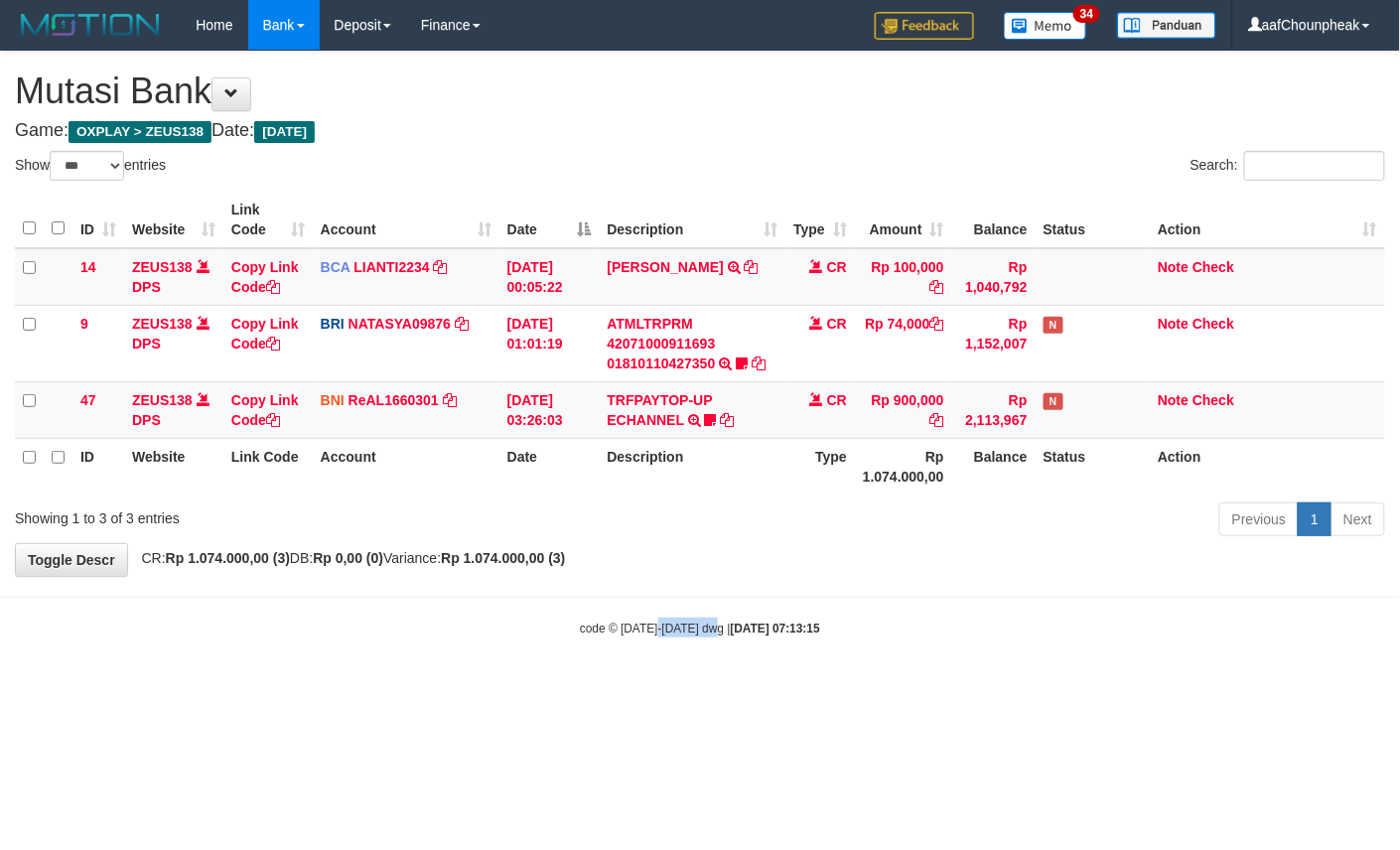 click on "Toggle navigation
Home
Bank
Account List
Mutasi Bank
Search
Note Mutasi
Deposit
DPS List
History
Finance
Financial Data
aafChounpheak
My Profile
Log Out
34" at bounding box center (700, 344) 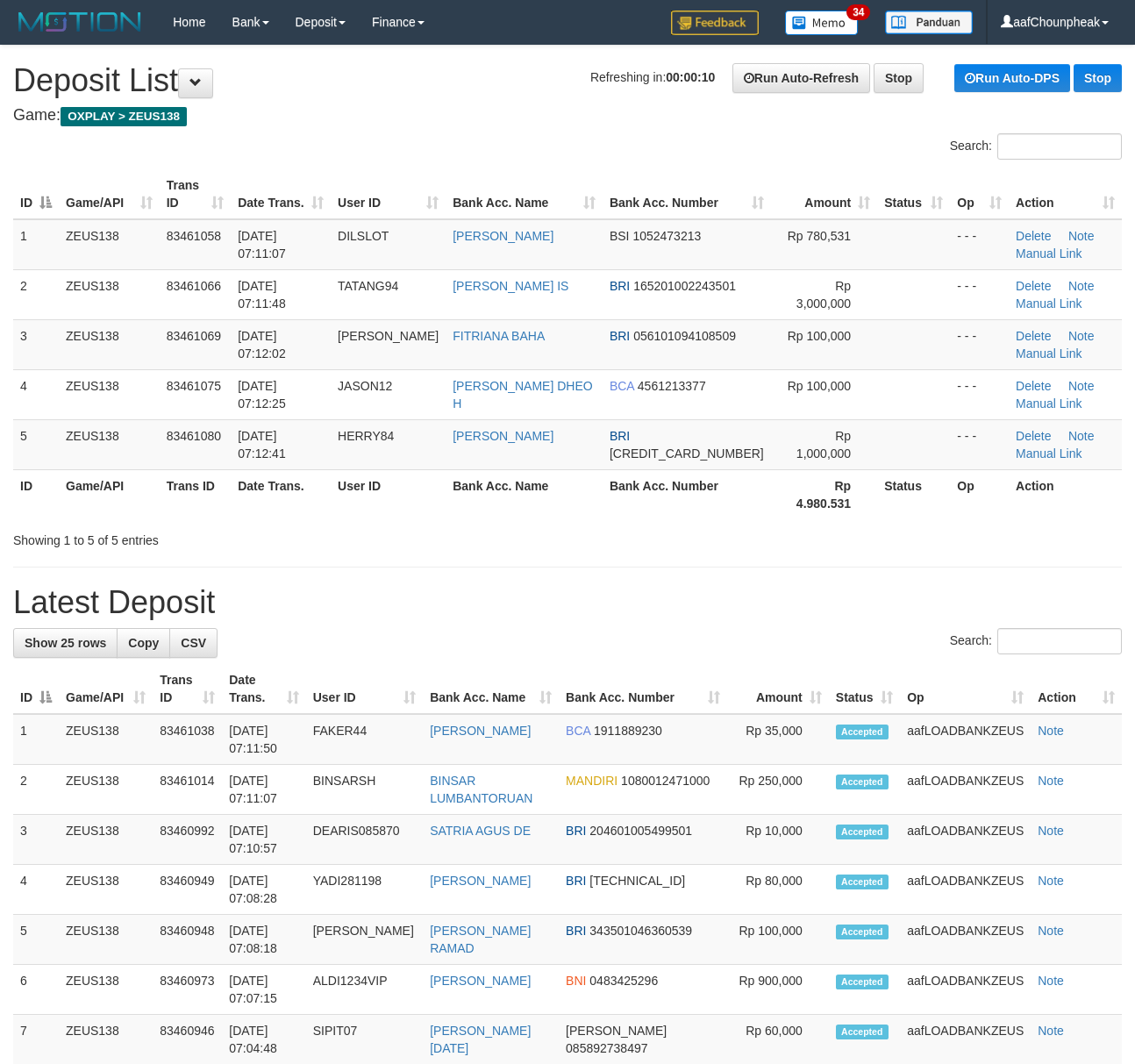scroll, scrollTop: 0, scrollLeft: 0, axis: both 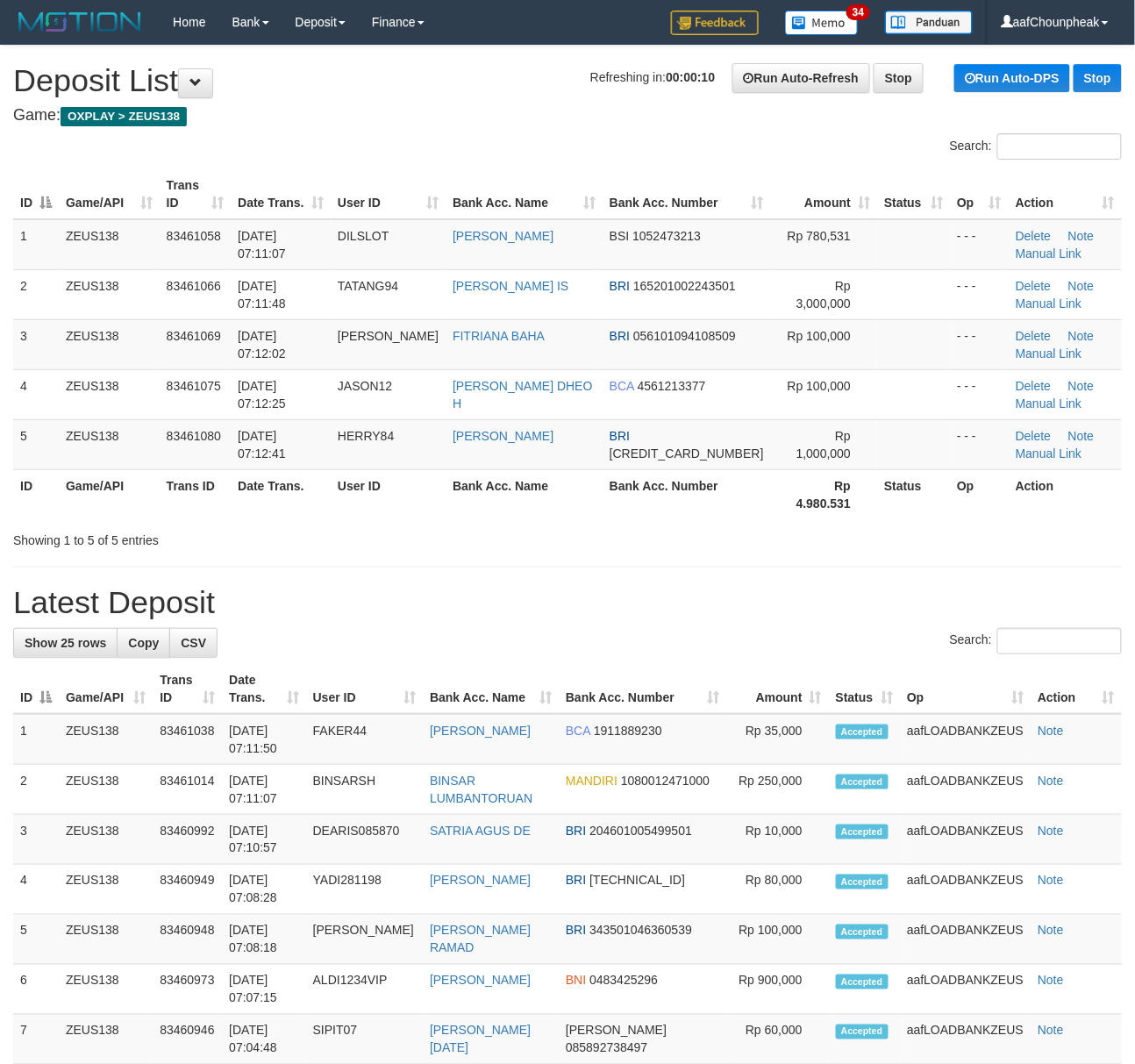 drag, startPoint x: 170, startPoint y: 193, endPoint x: 4, endPoint y: 205, distance: 166.43317 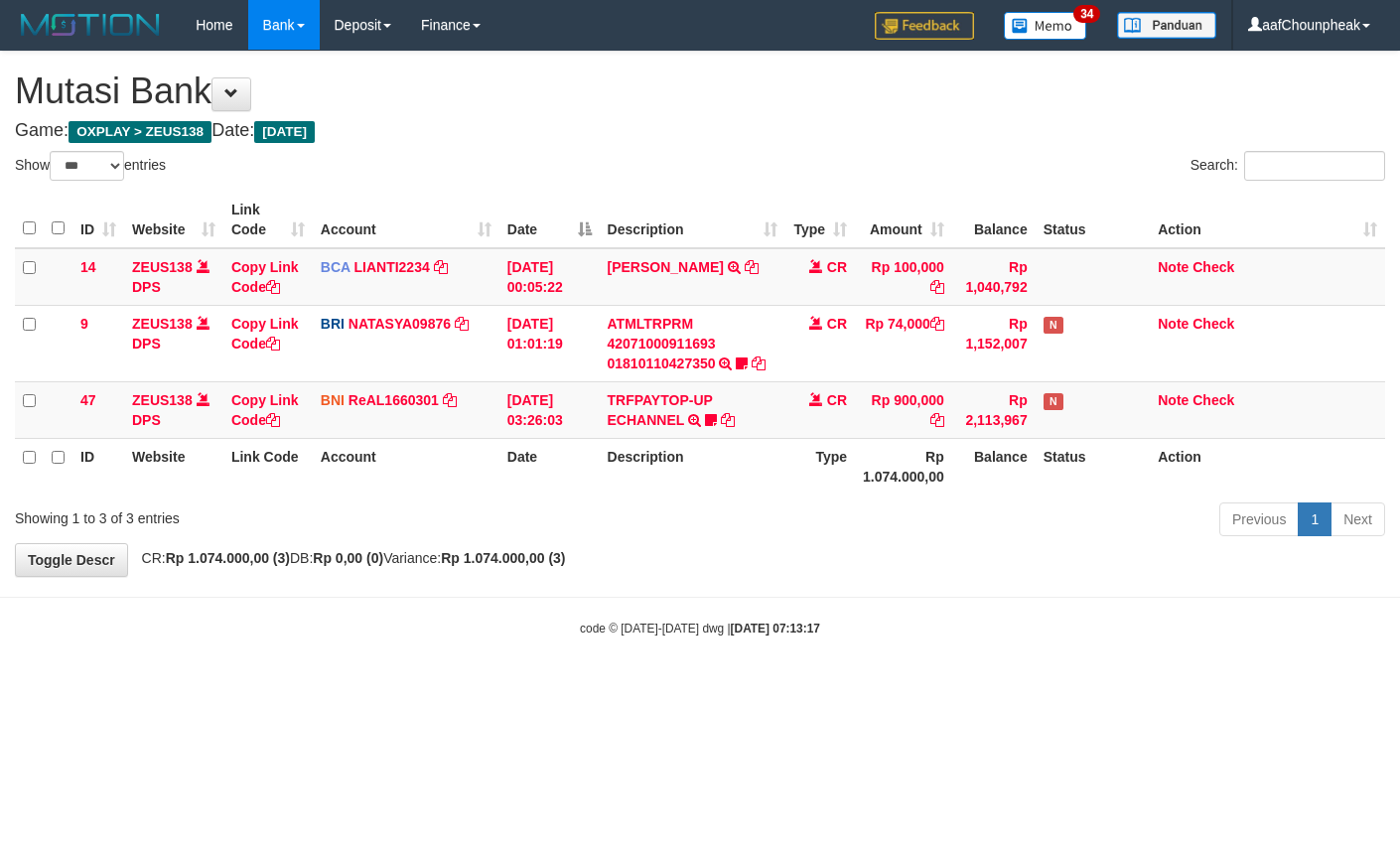 select on "***" 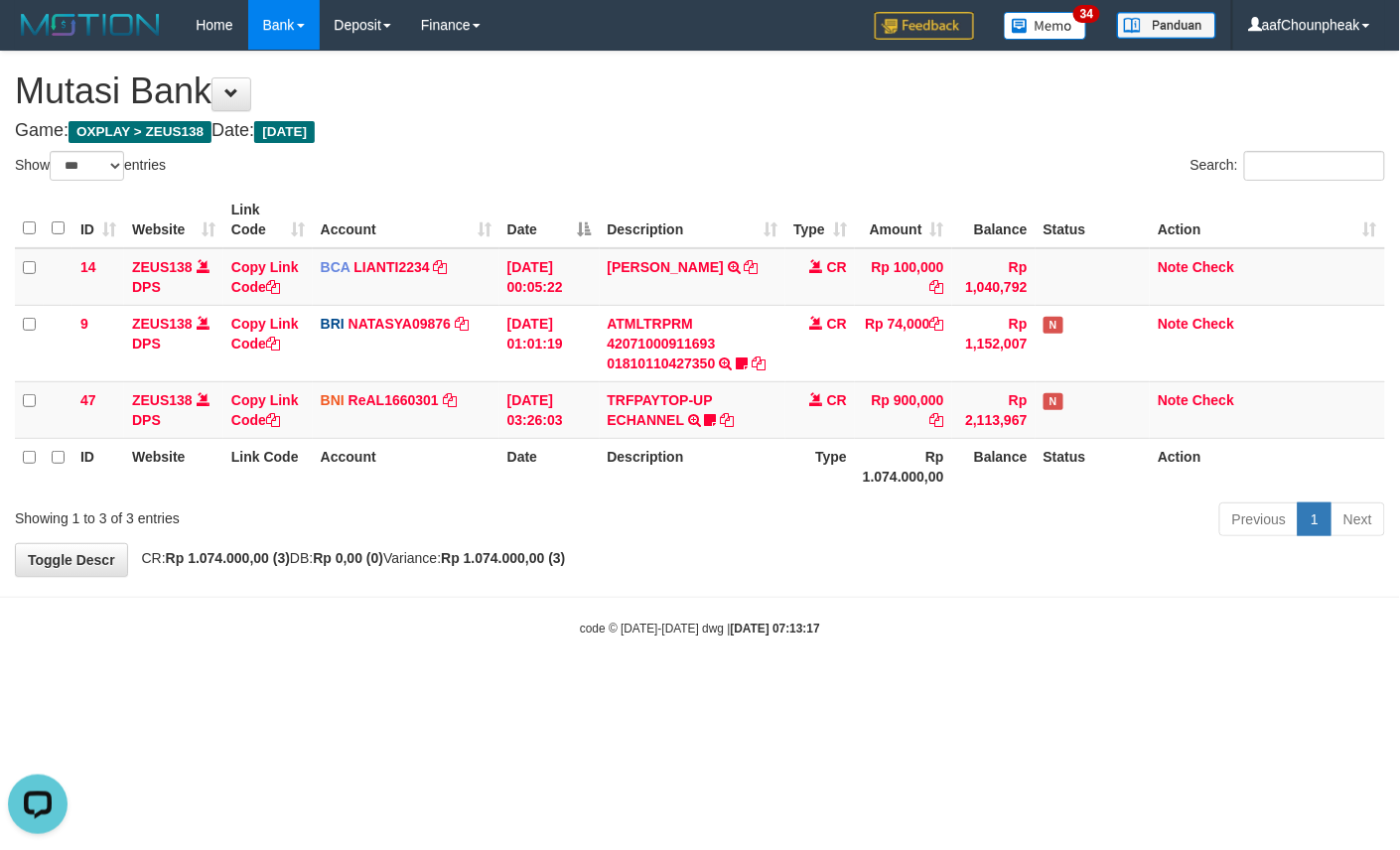 scroll, scrollTop: 0, scrollLeft: 0, axis: both 